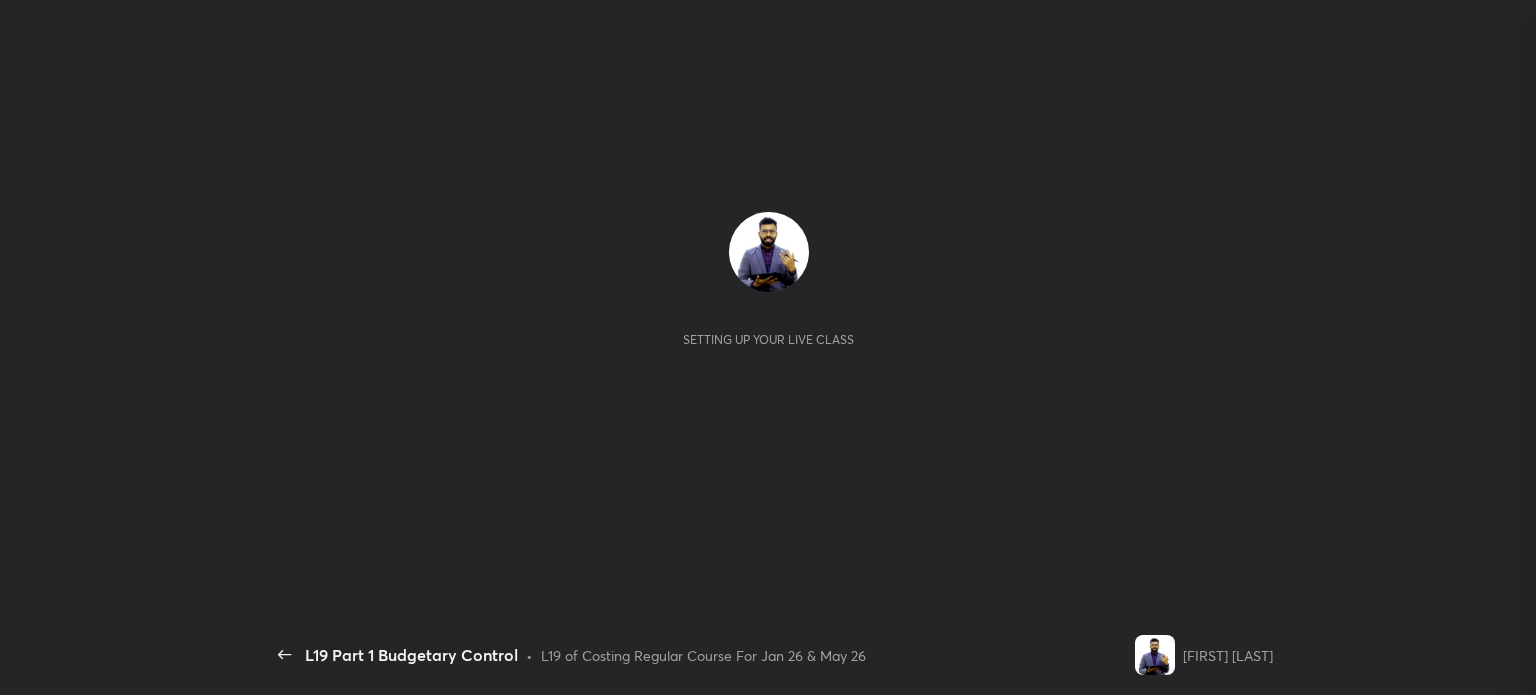 scroll, scrollTop: 0, scrollLeft: 0, axis: both 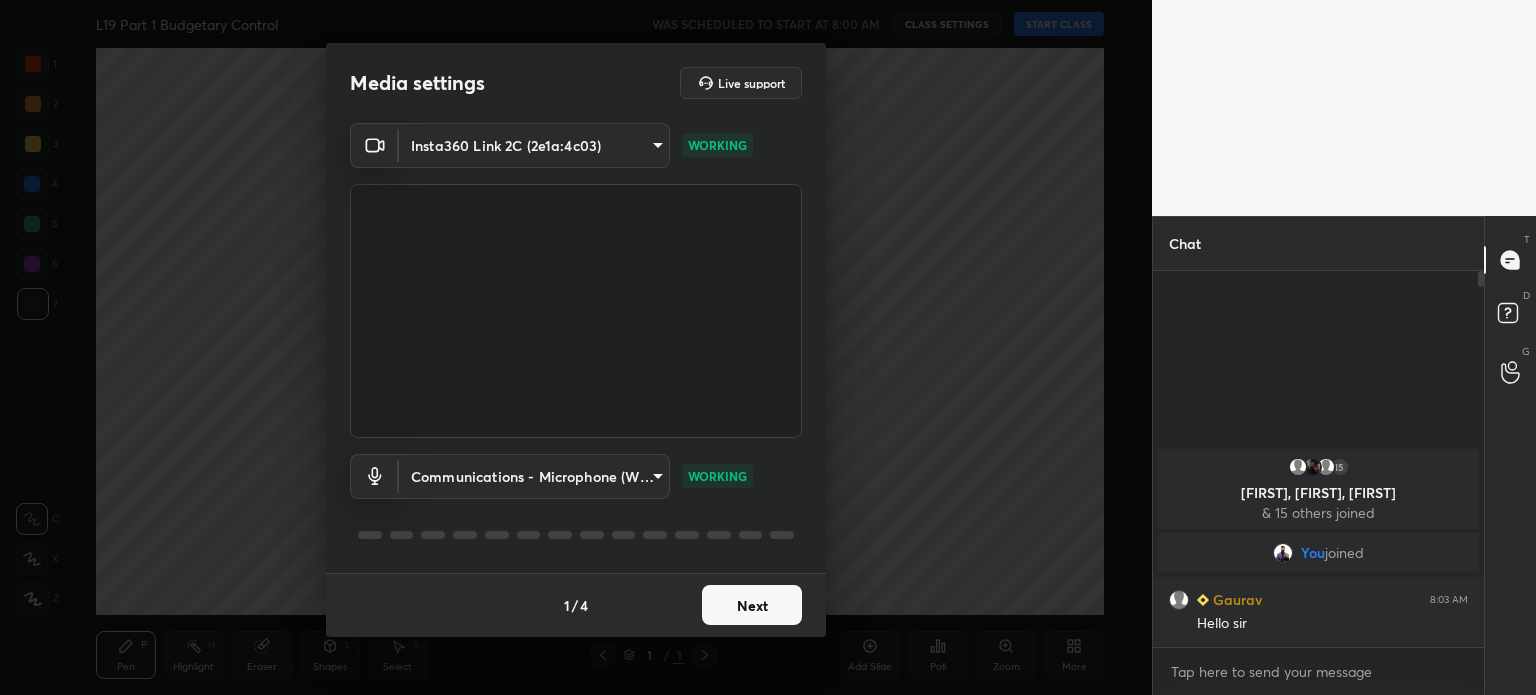 click on "Next" at bounding box center (752, 605) 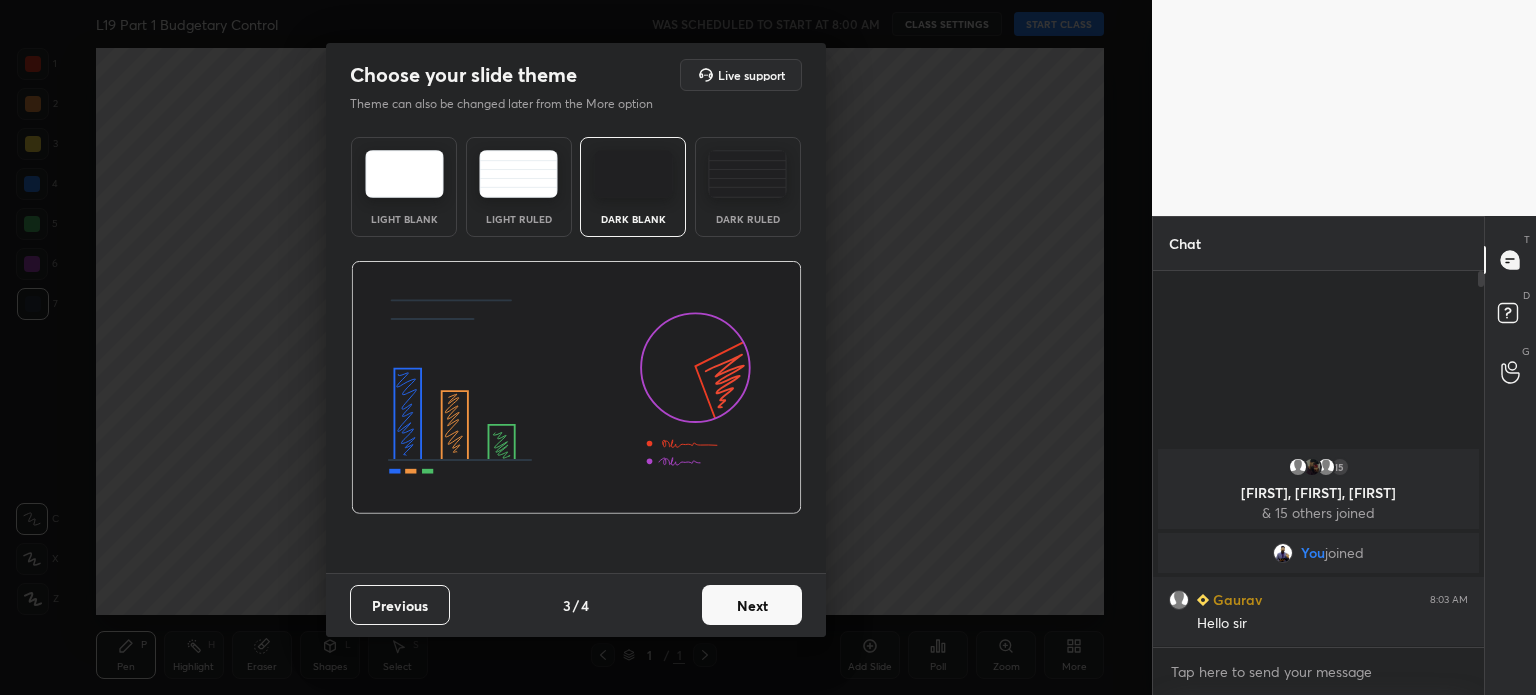 click on "Next" at bounding box center [752, 605] 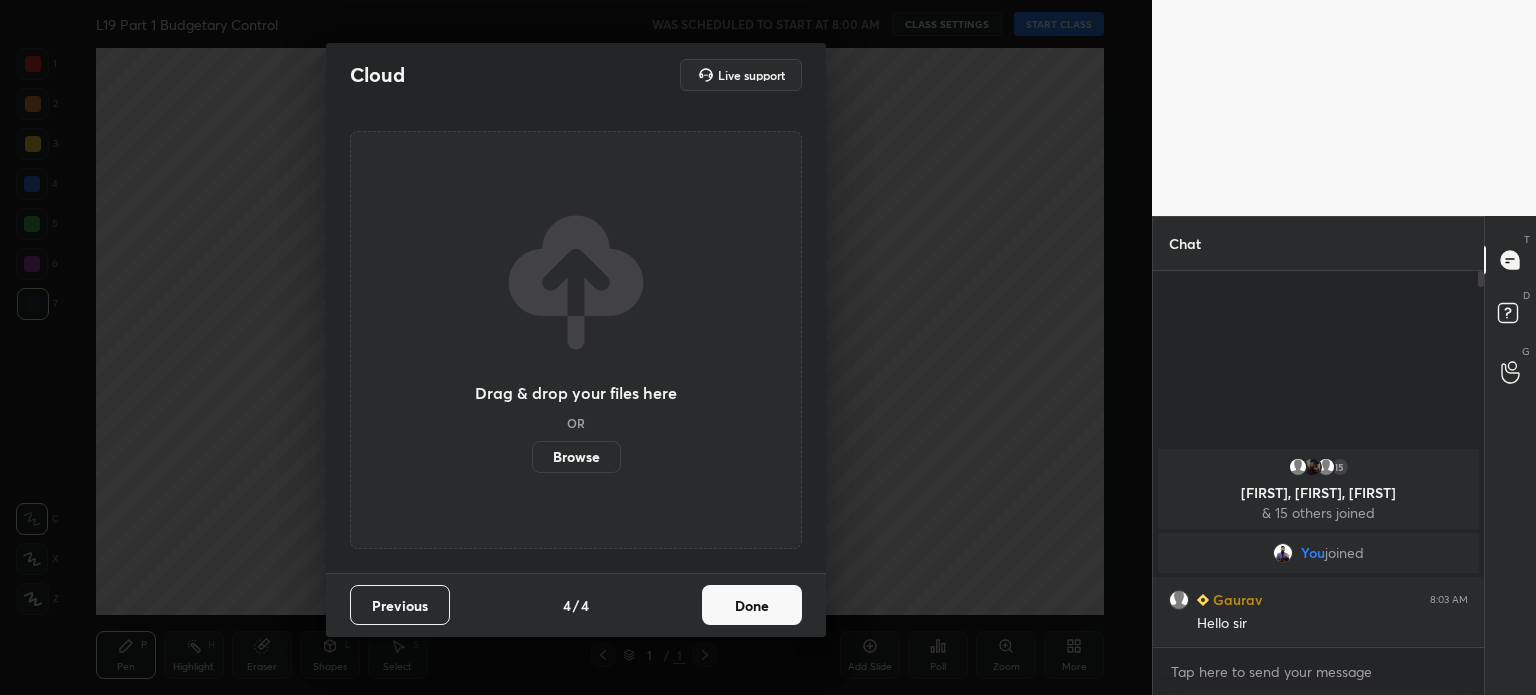 click on "Done" at bounding box center (752, 605) 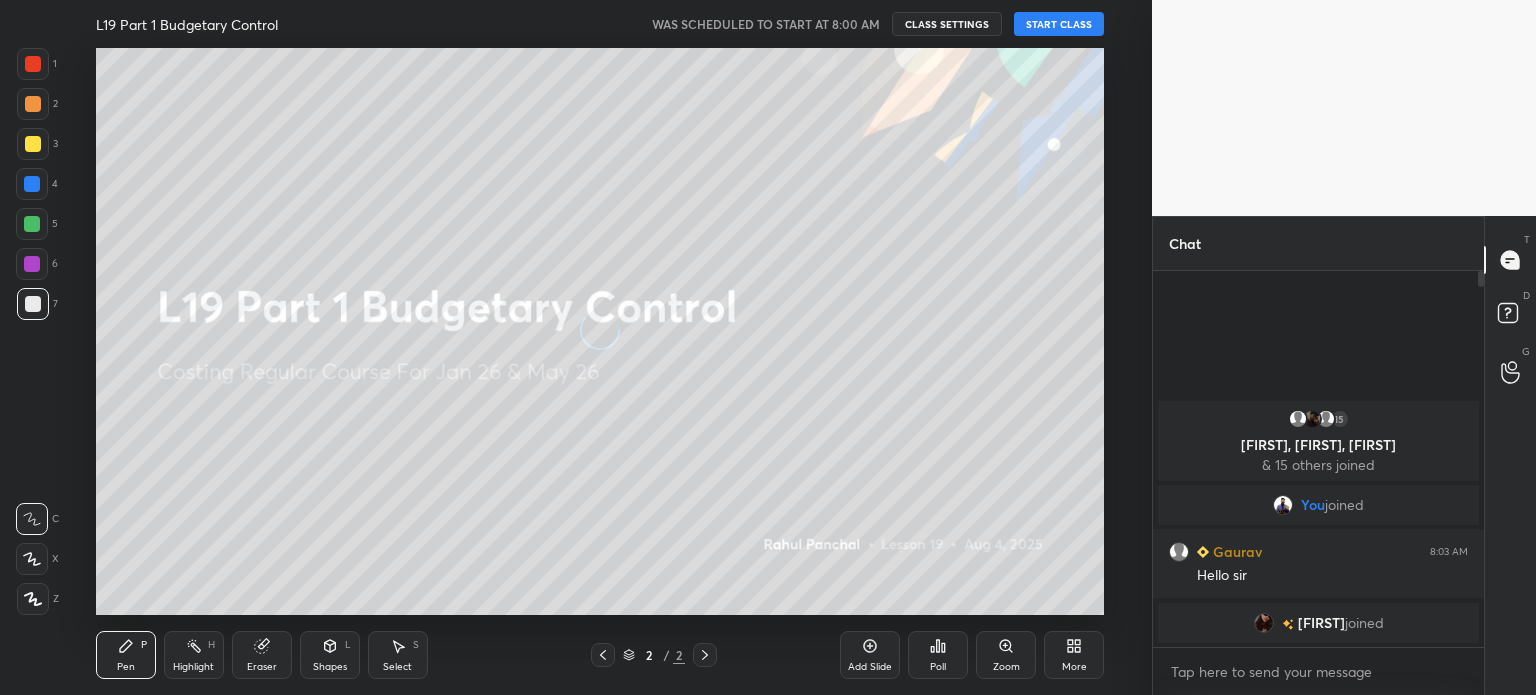 click on "START CLASS" at bounding box center (1059, 24) 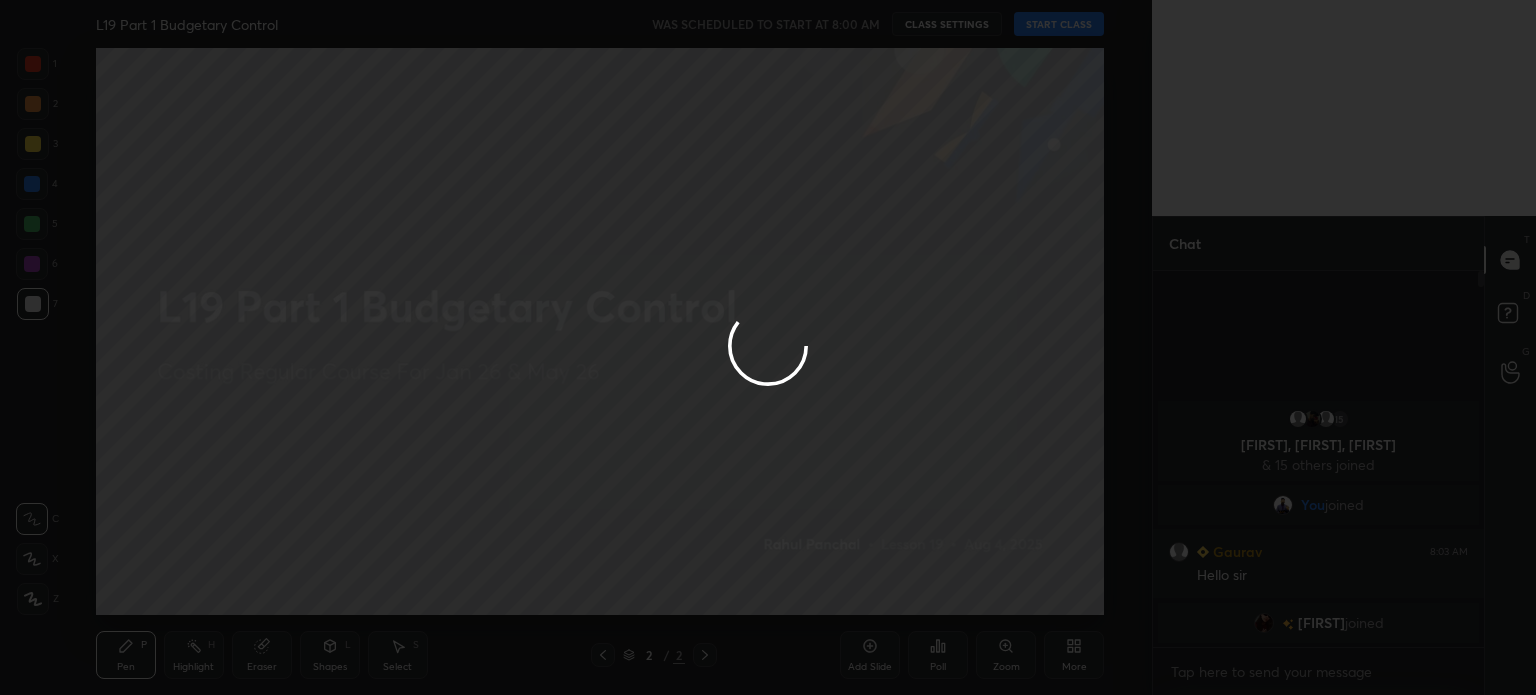 type on "x" 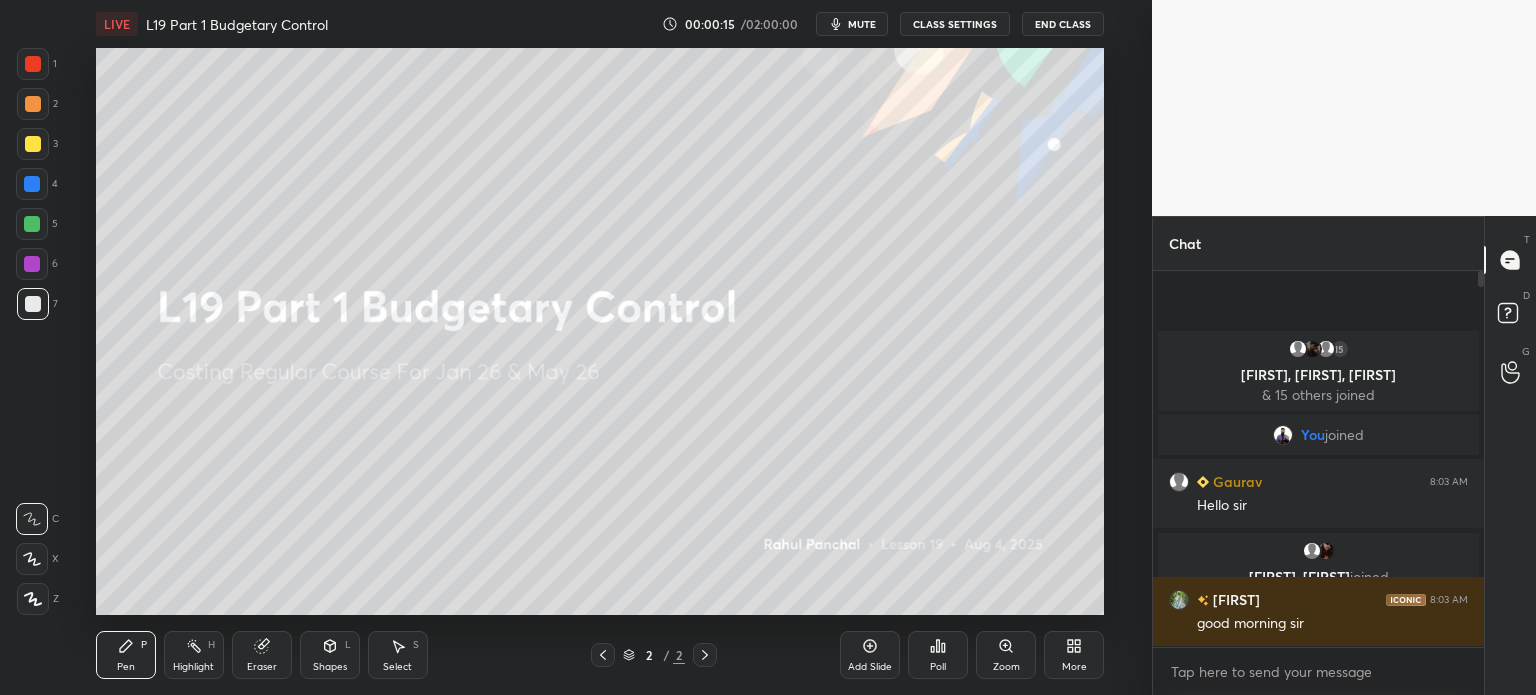 click on "More" at bounding box center [1074, 655] 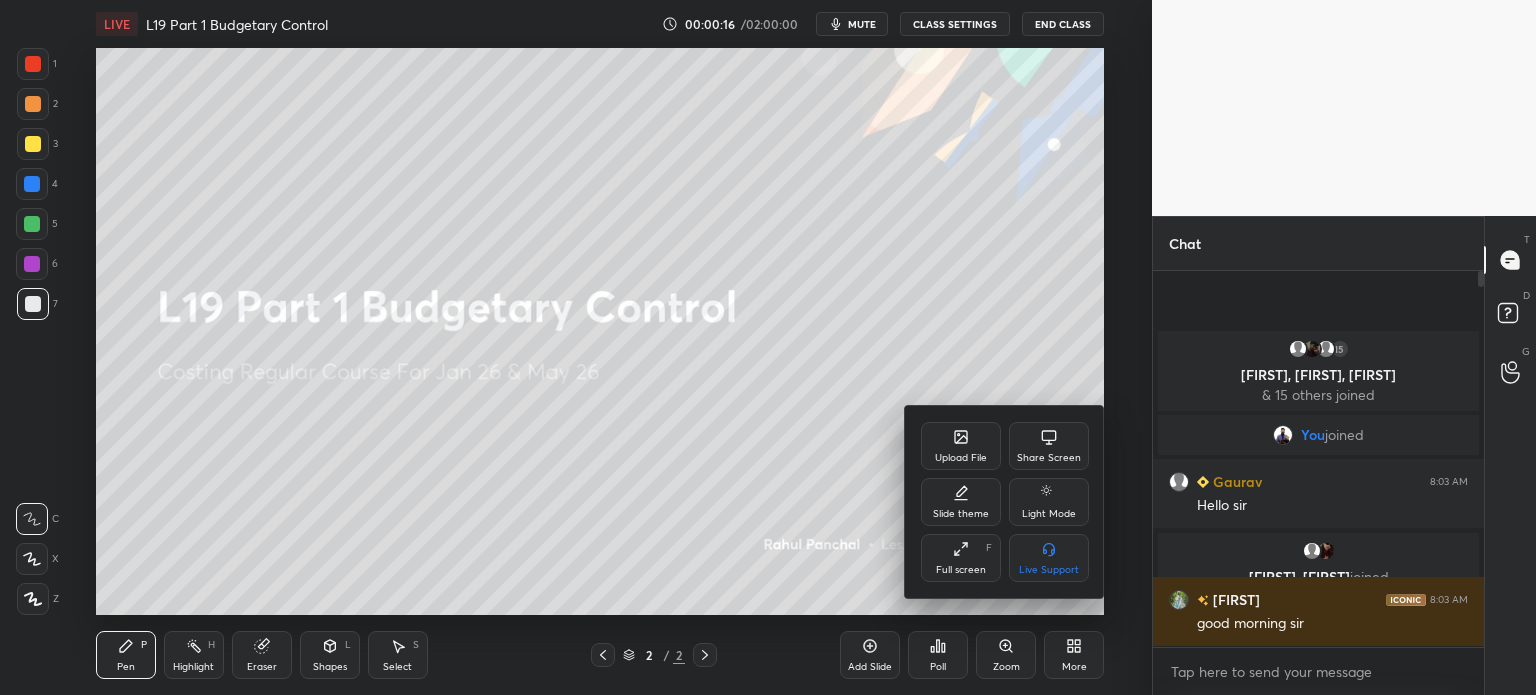 click 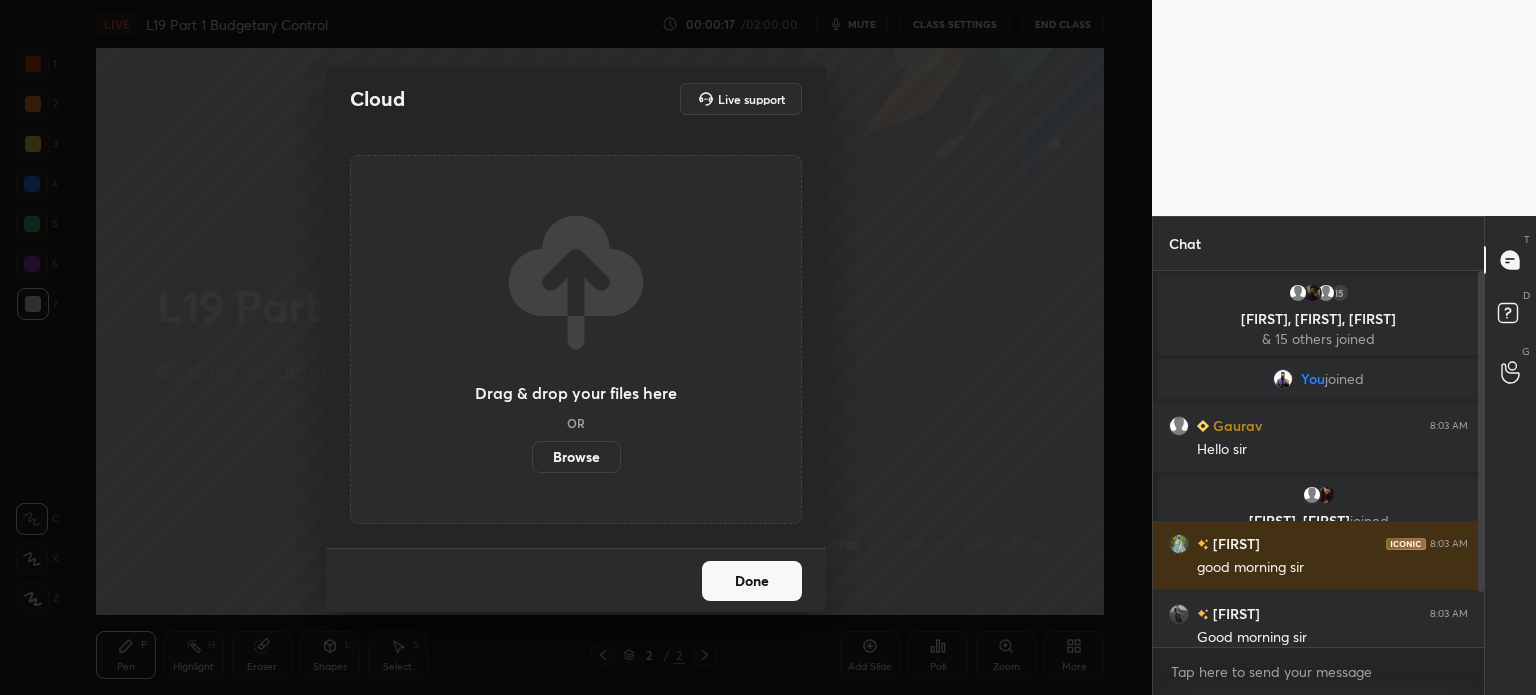 click on "Browse" at bounding box center [576, 457] 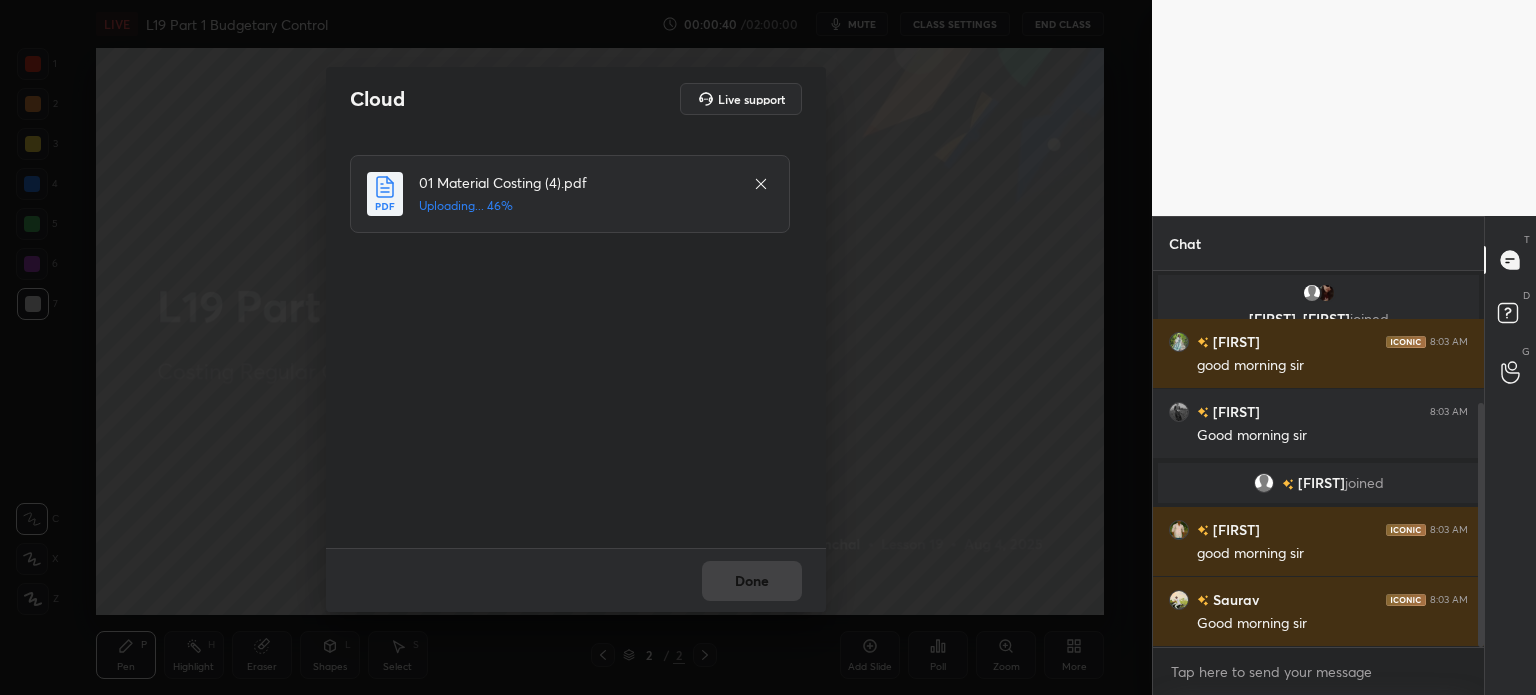 scroll, scrollTop: 272, scrollLeft: 0, axis: vertical 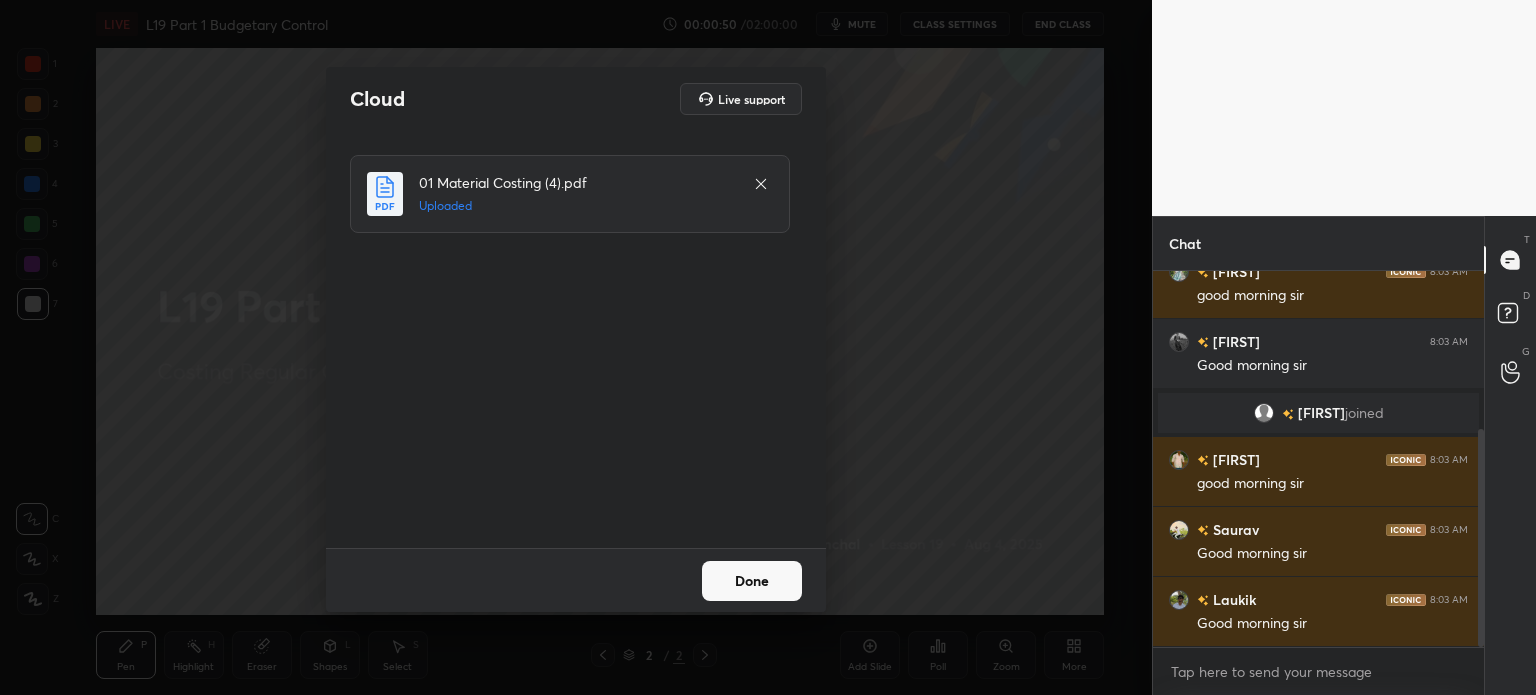 click on "Done" at bounding box center (752, 581) 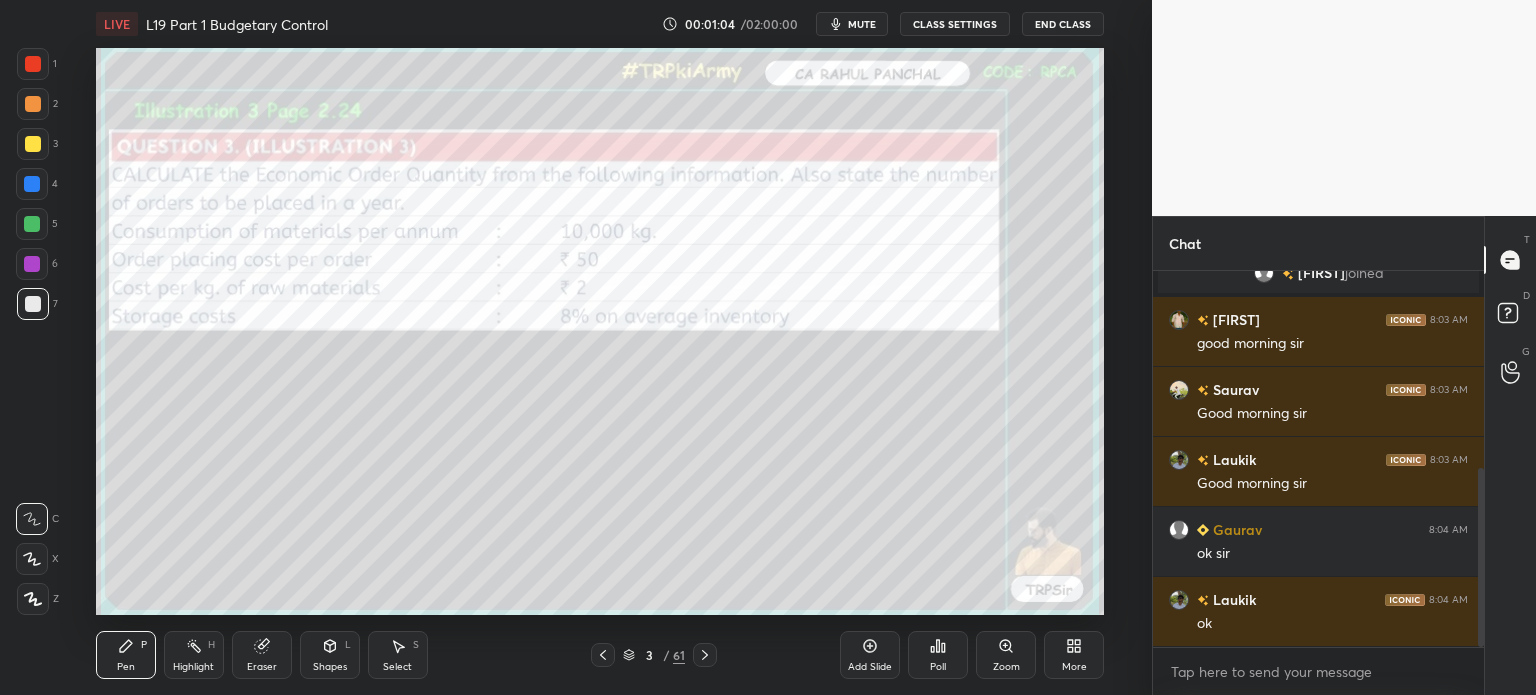 scroll, scrollTop: 482, scrollLeft: 0, axis: vertical 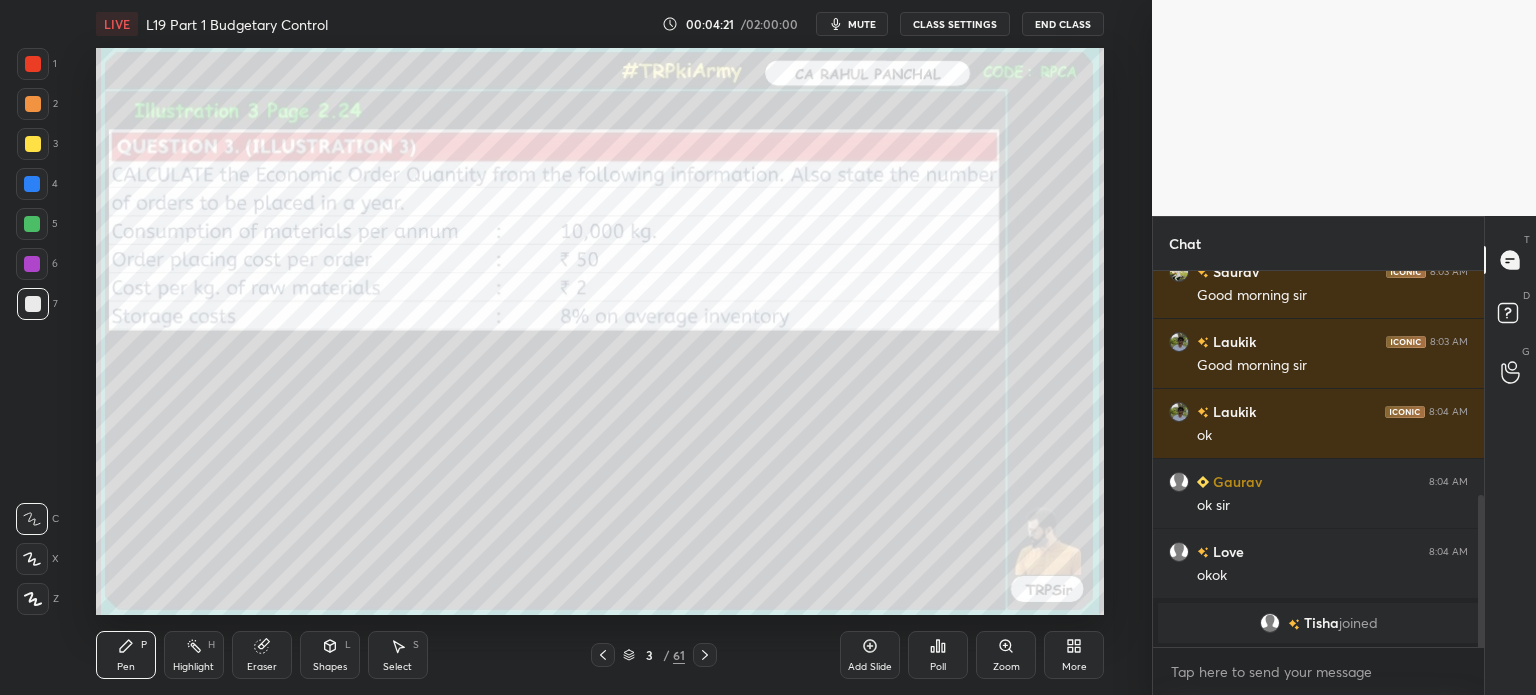 click on "More" at bounding box center (1074, 655) 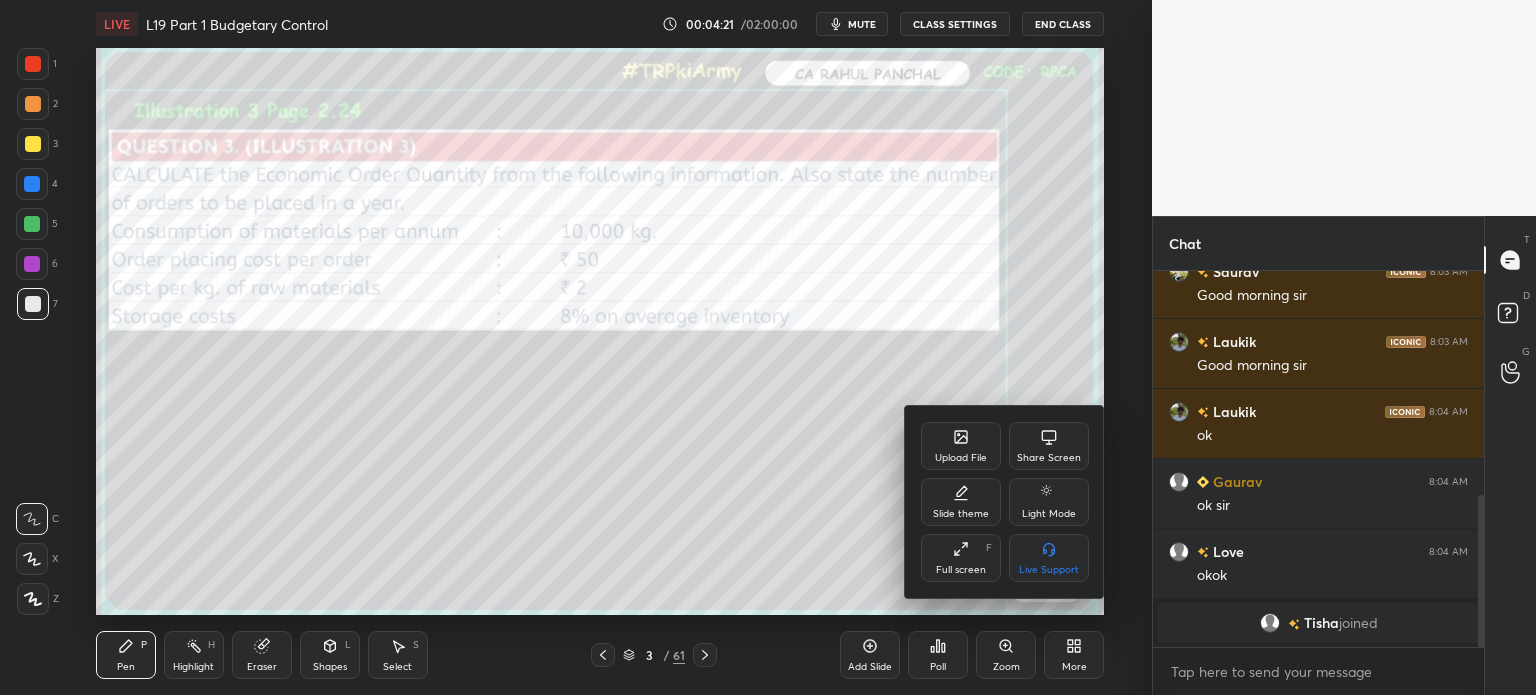 click on "Full screen F" at bounding box center (961, 558) 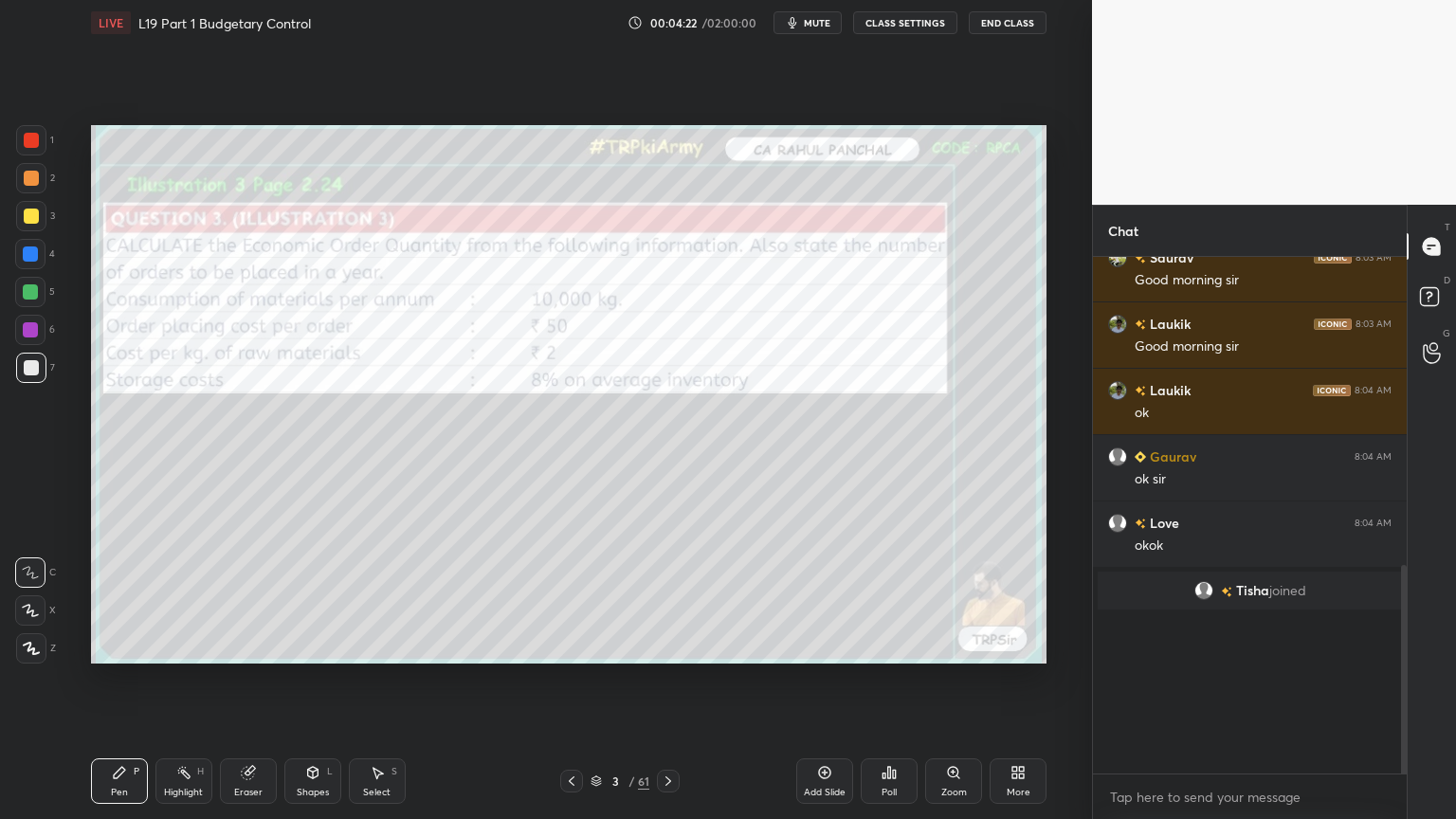 scroll, scrollTop: 94094, scrollLeft: 93776, axis: both 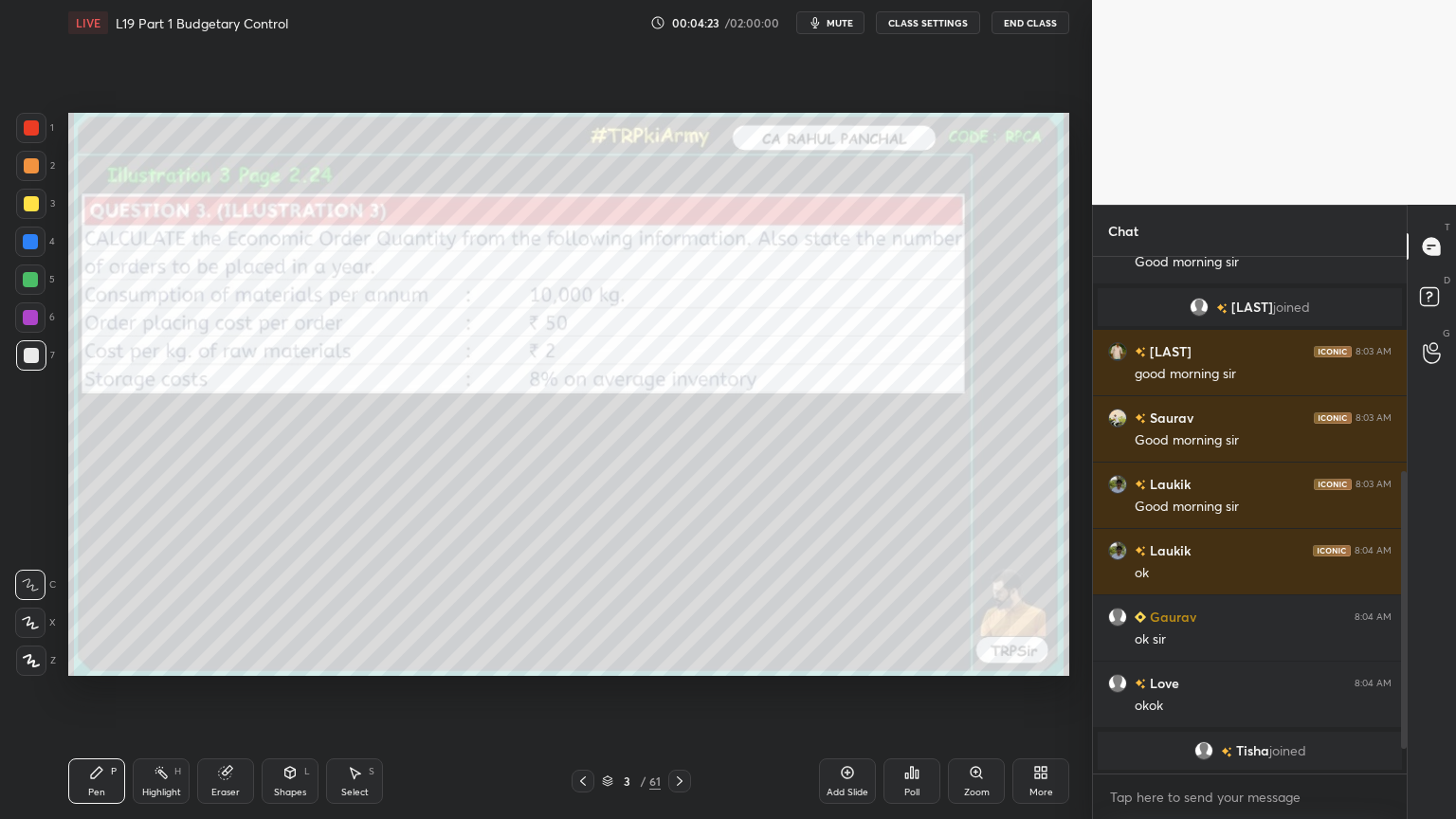 click on "Eraser" at bounding box center [226, 781] 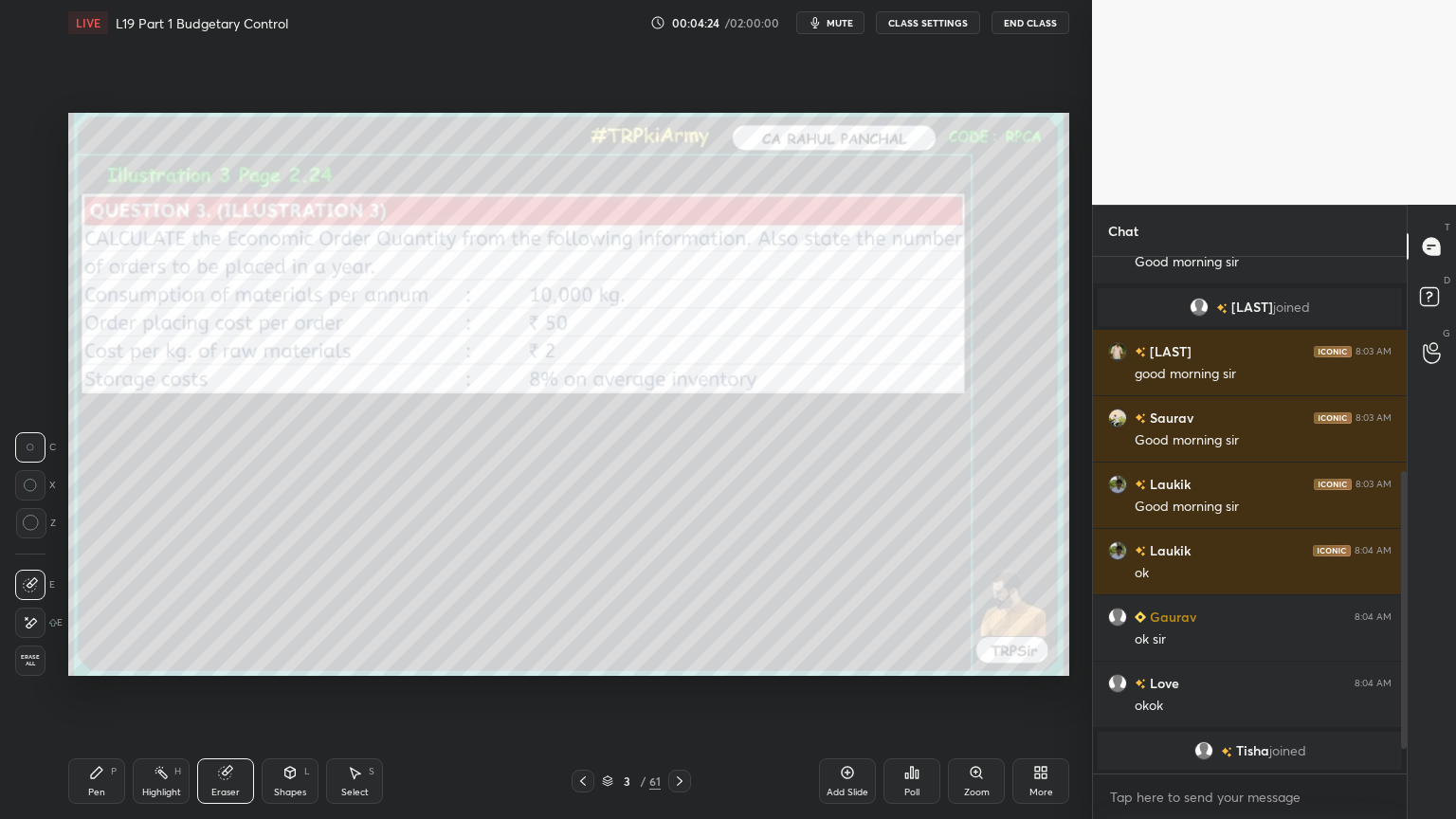 click on "Erase all" at bounding box center [30, 661] 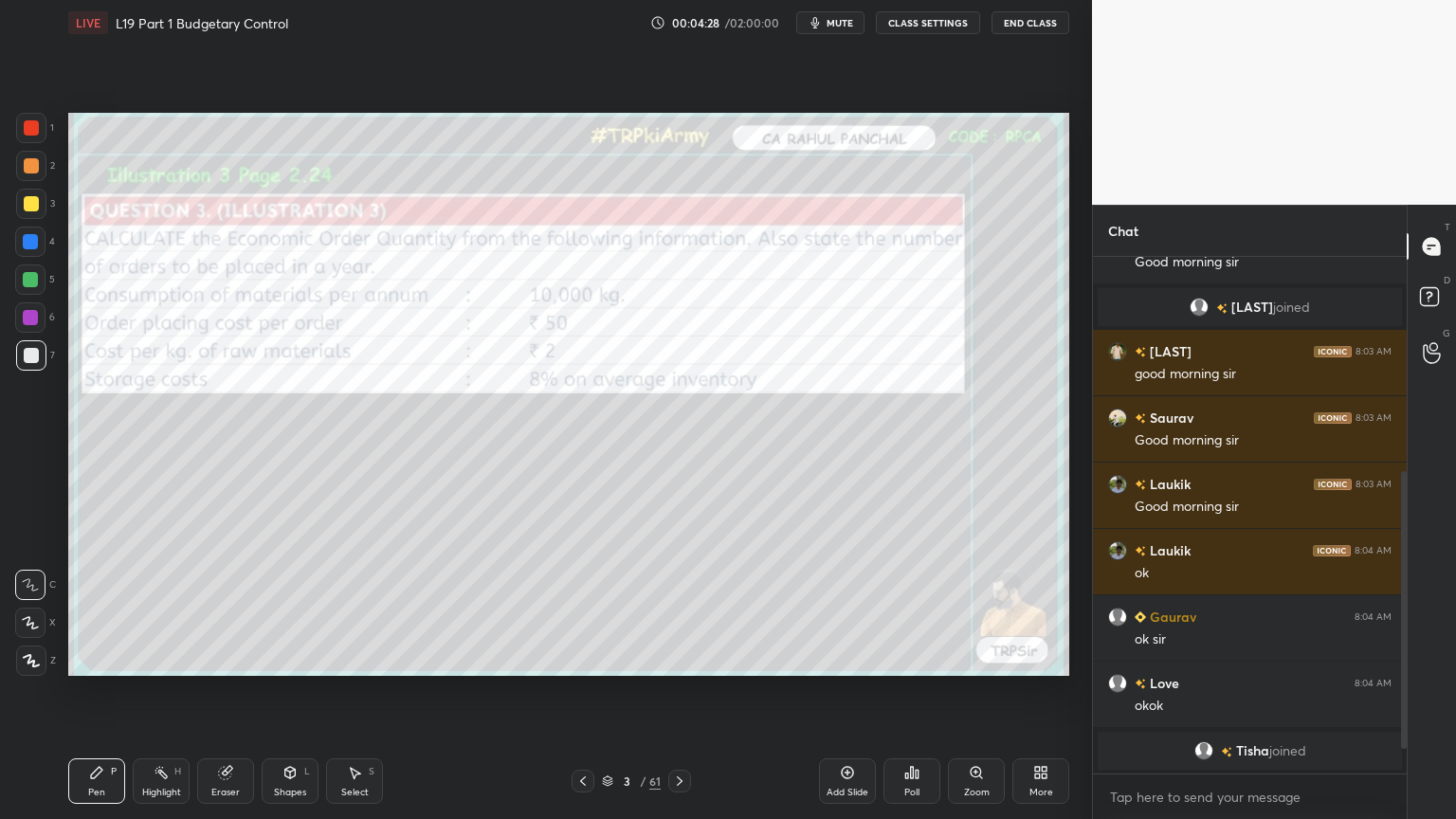 click 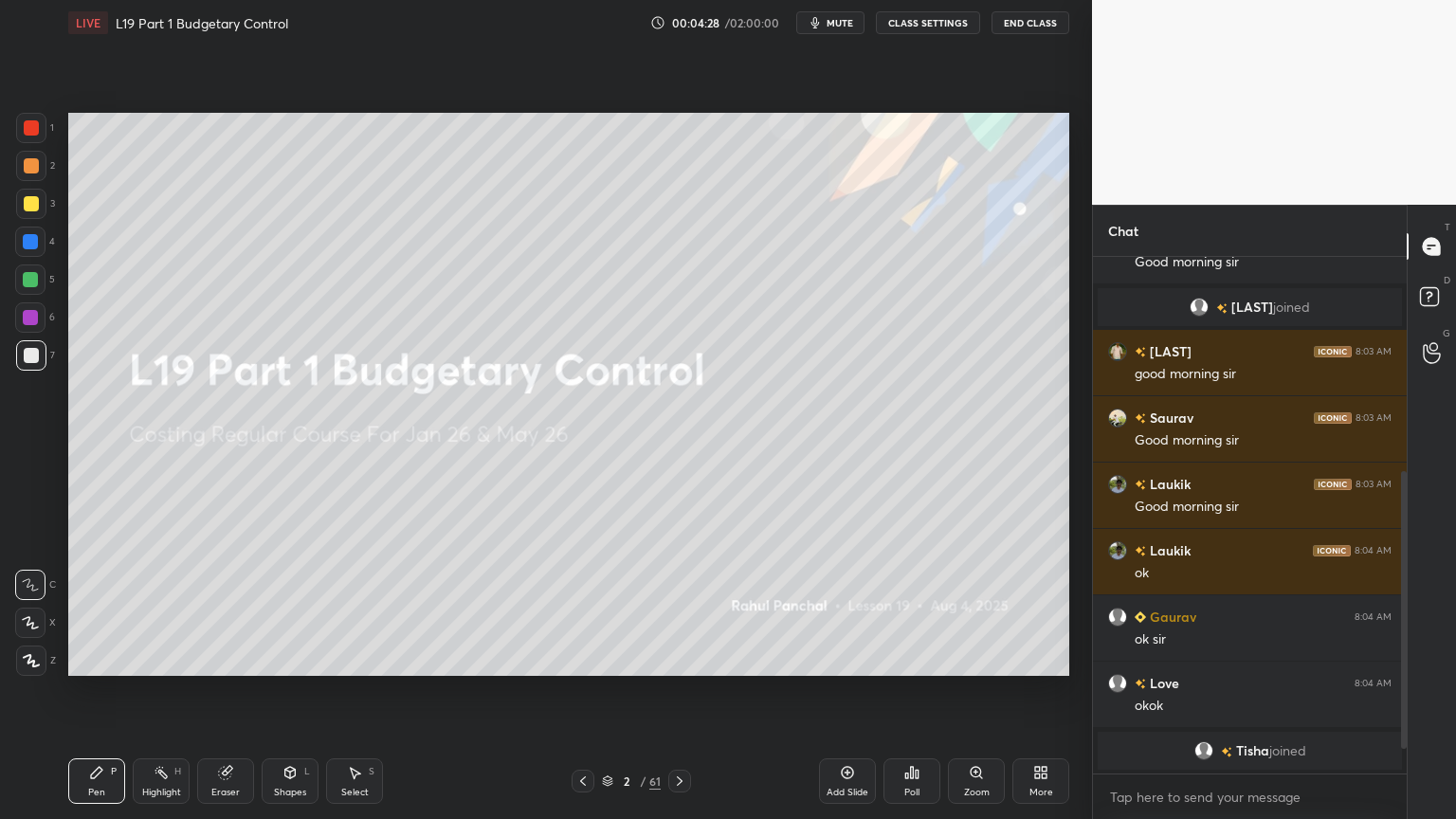 click 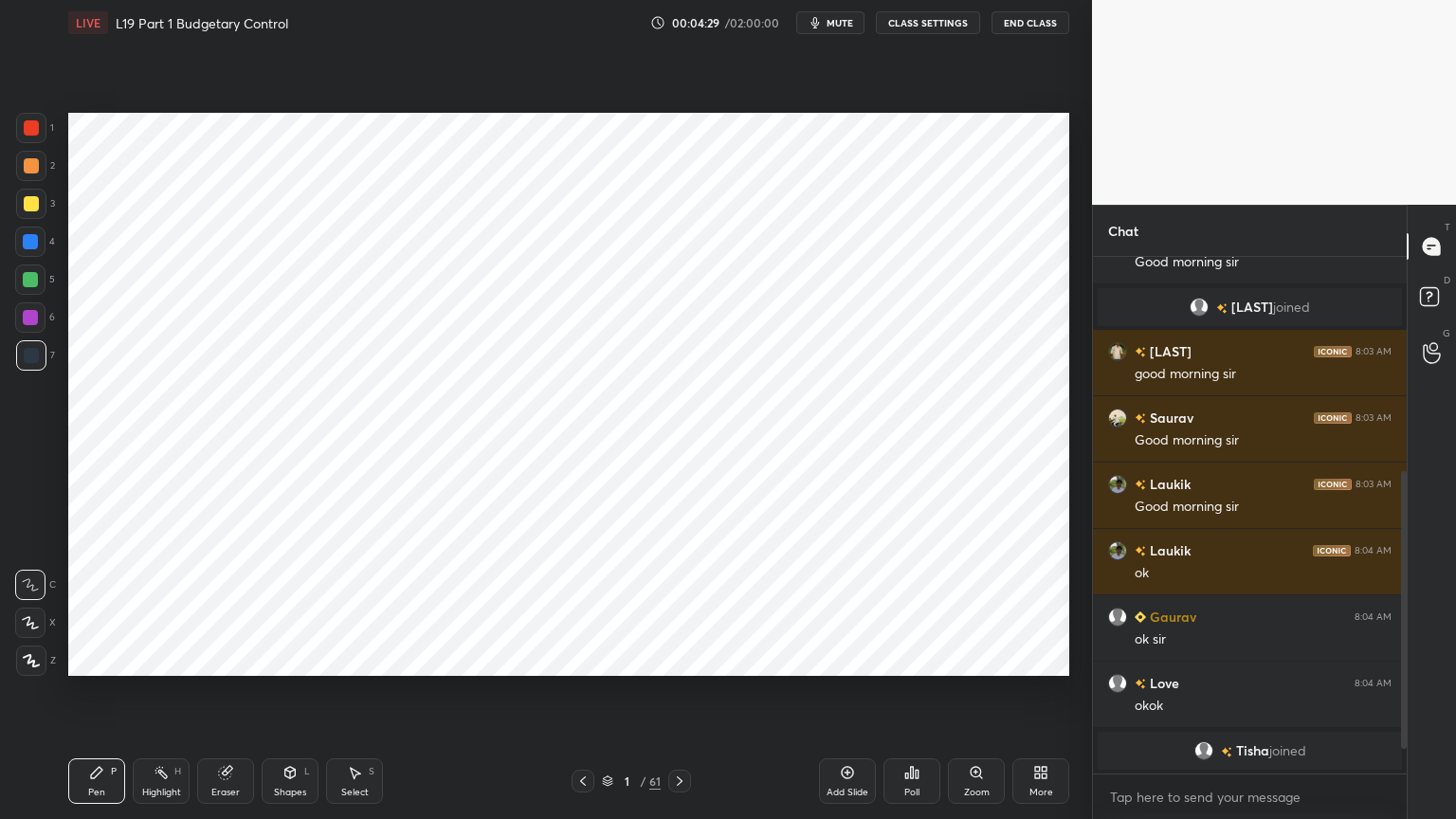 click 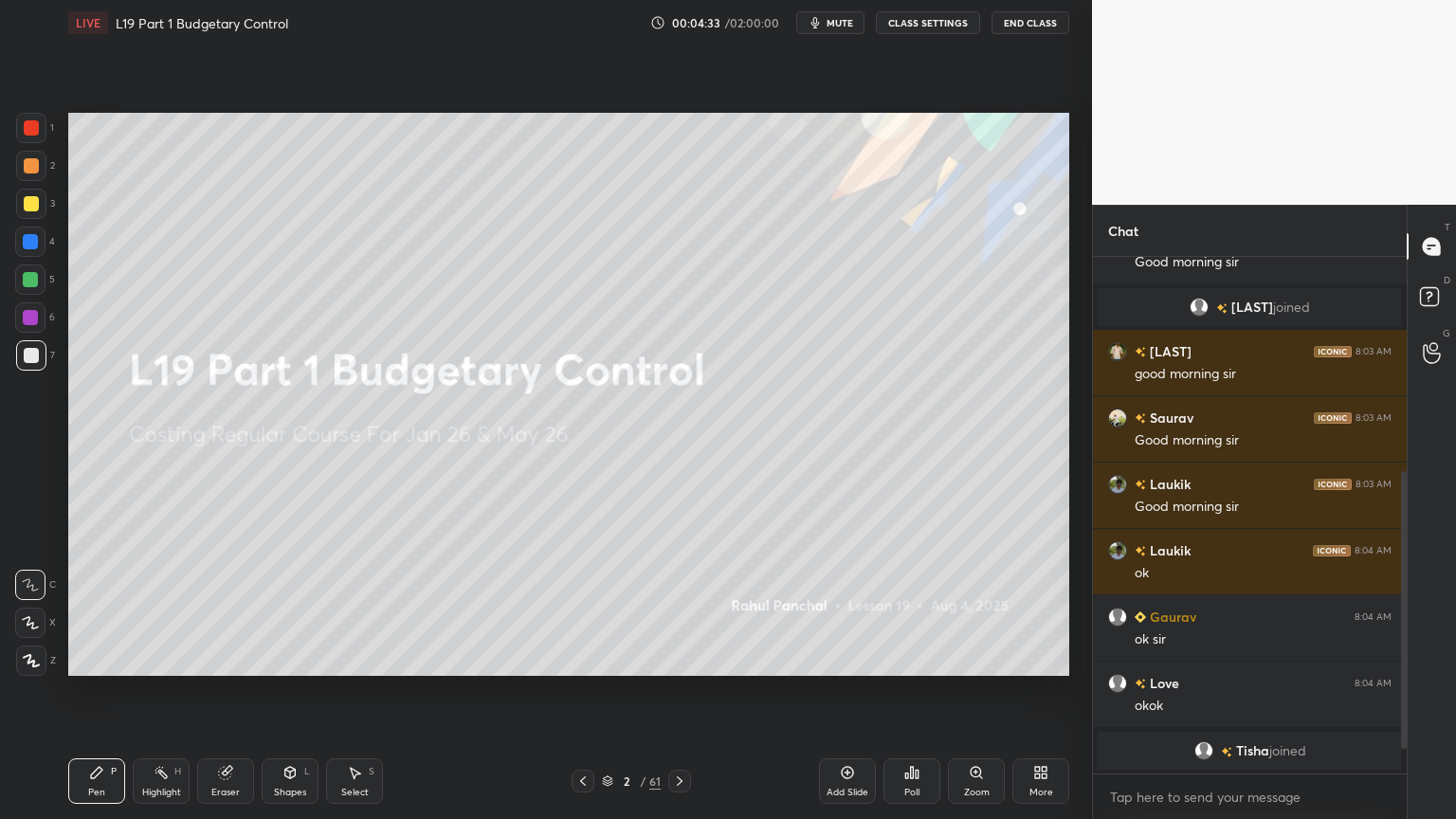 click on "Setting up your live class Poll for   secs No correct answer Start poll" at bounding box center [569, 394] 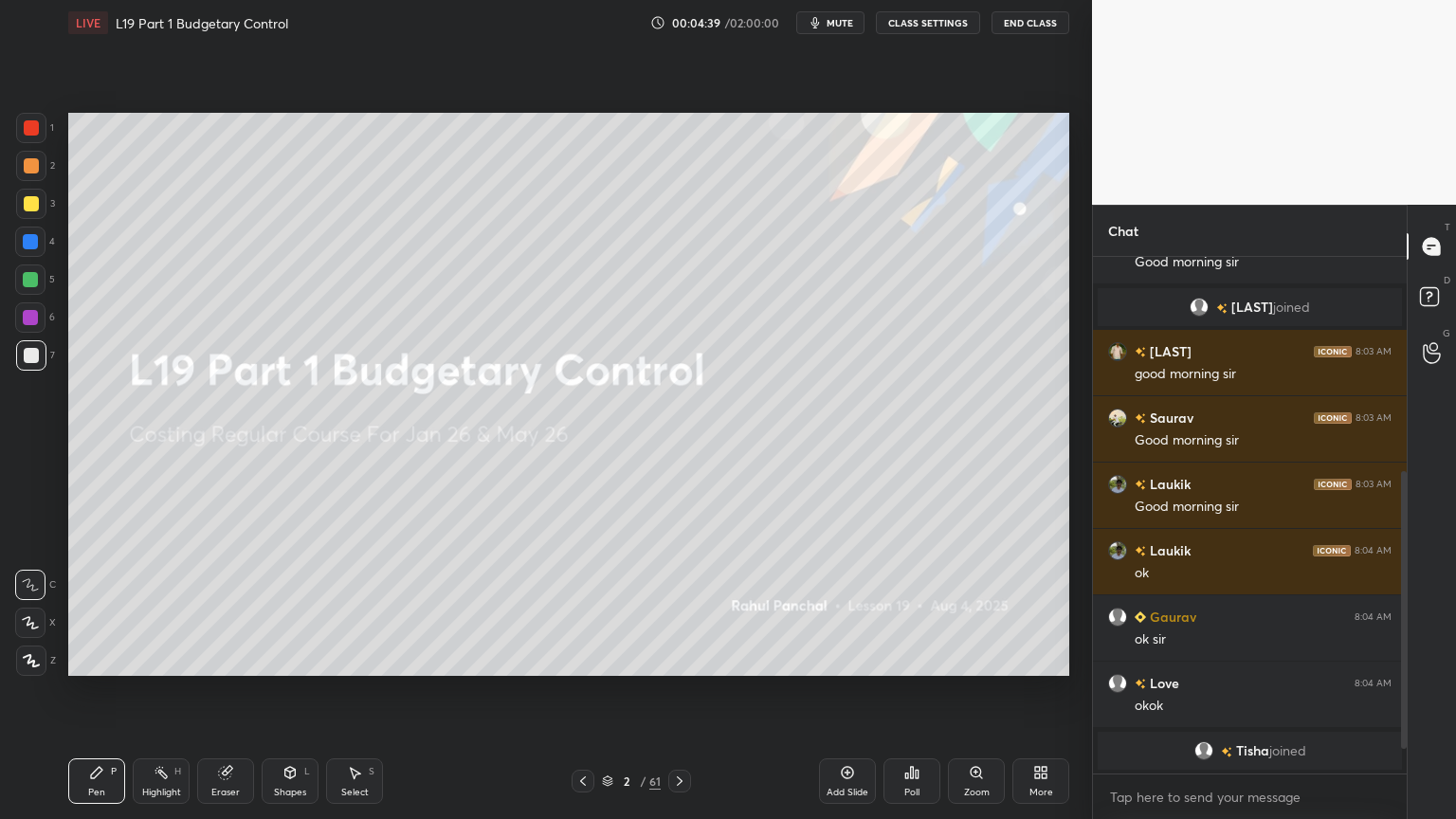 click 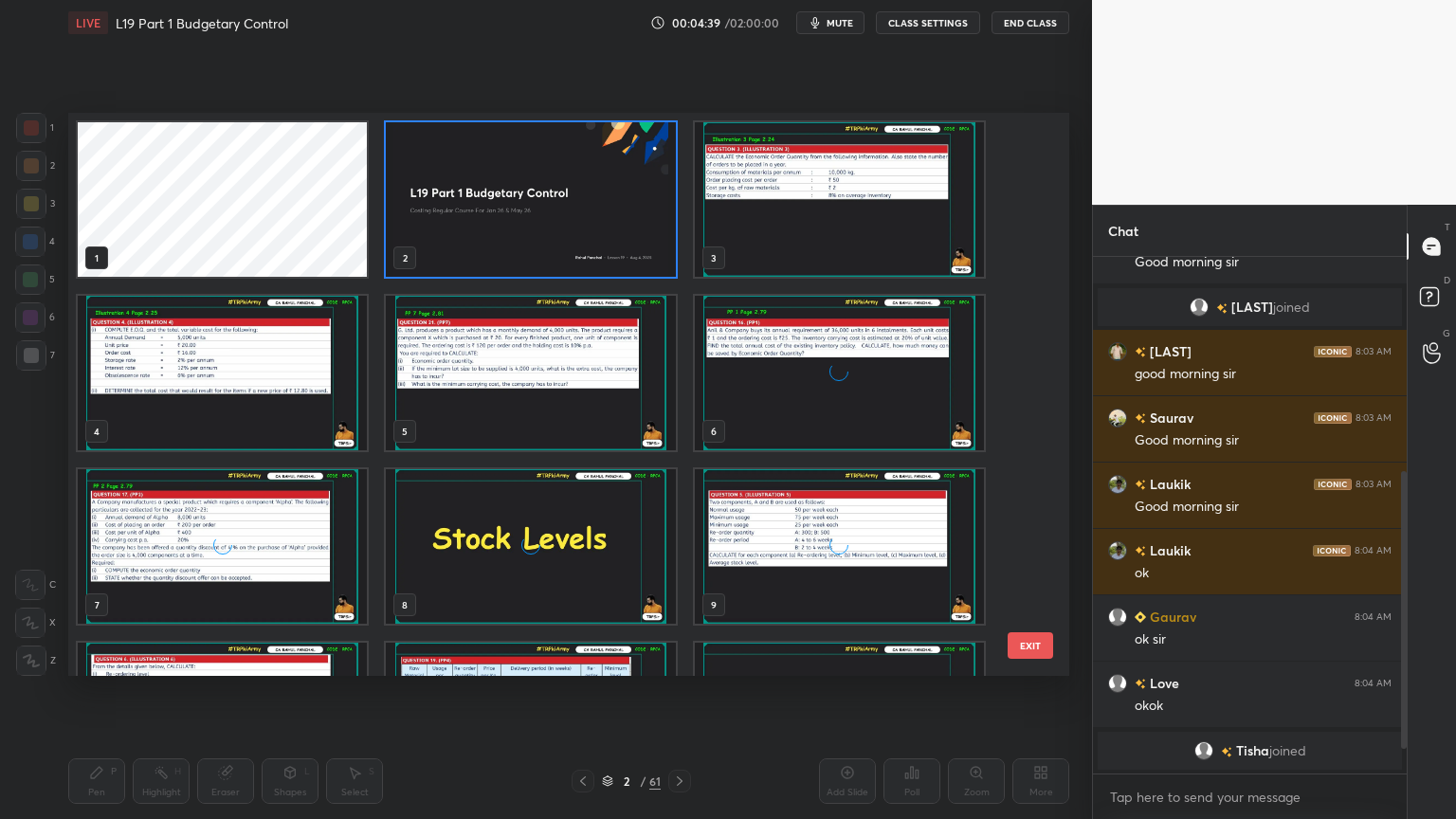 scroll, scrollTop: 6, scrollLeft: 9, axis: both 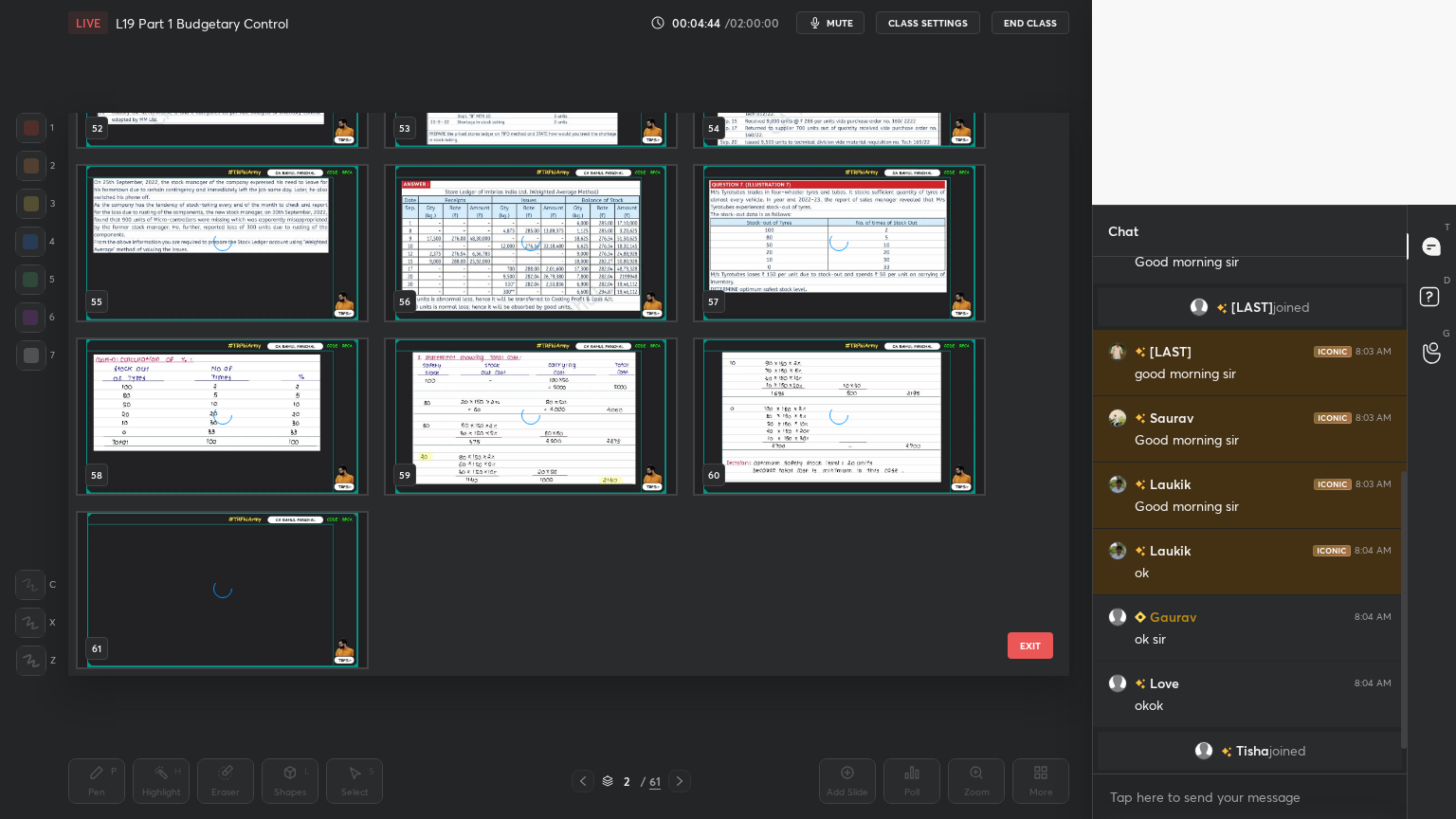 click at bounding box center [530, 416] 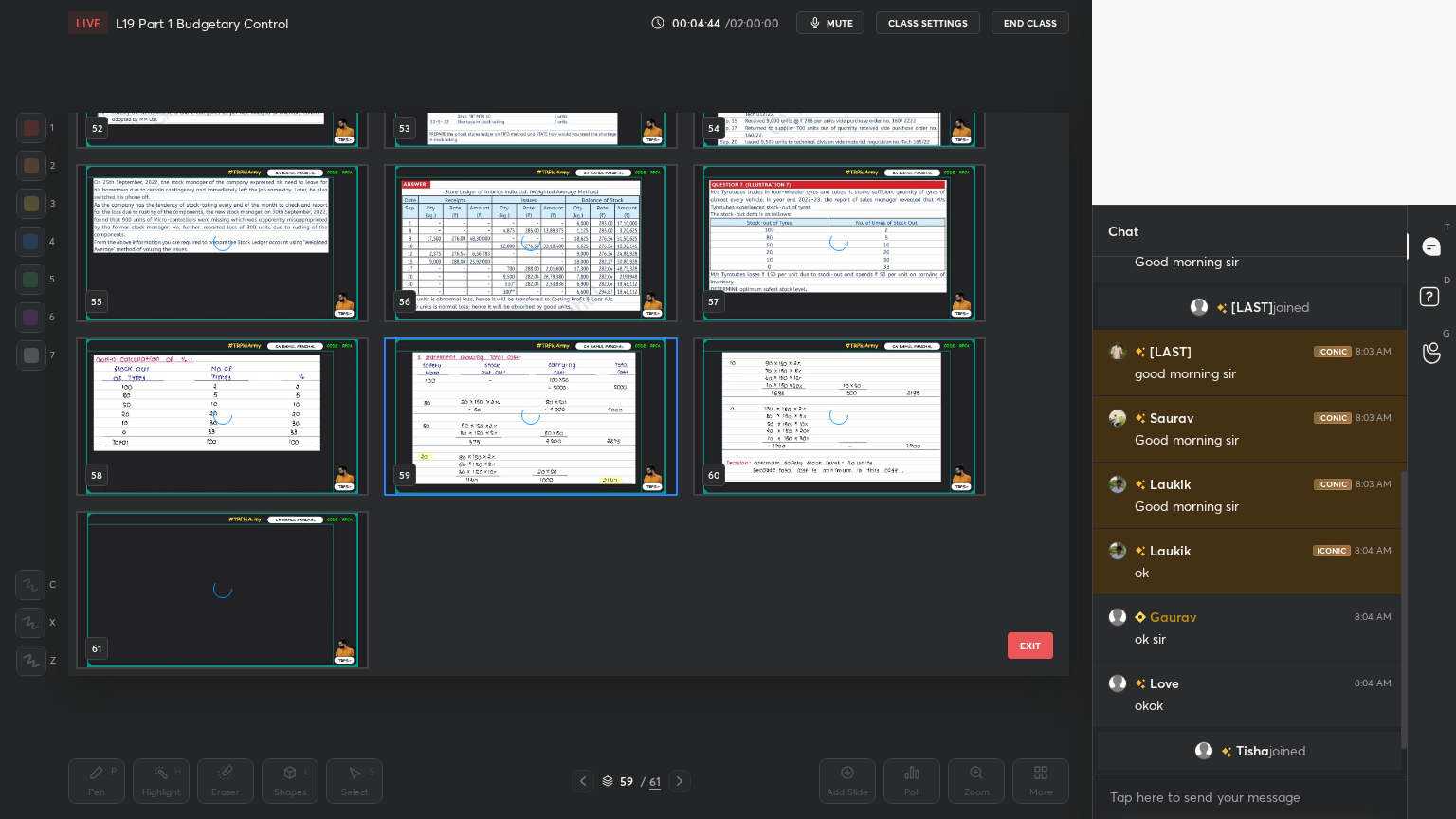 click at bounding box center [530, 416] 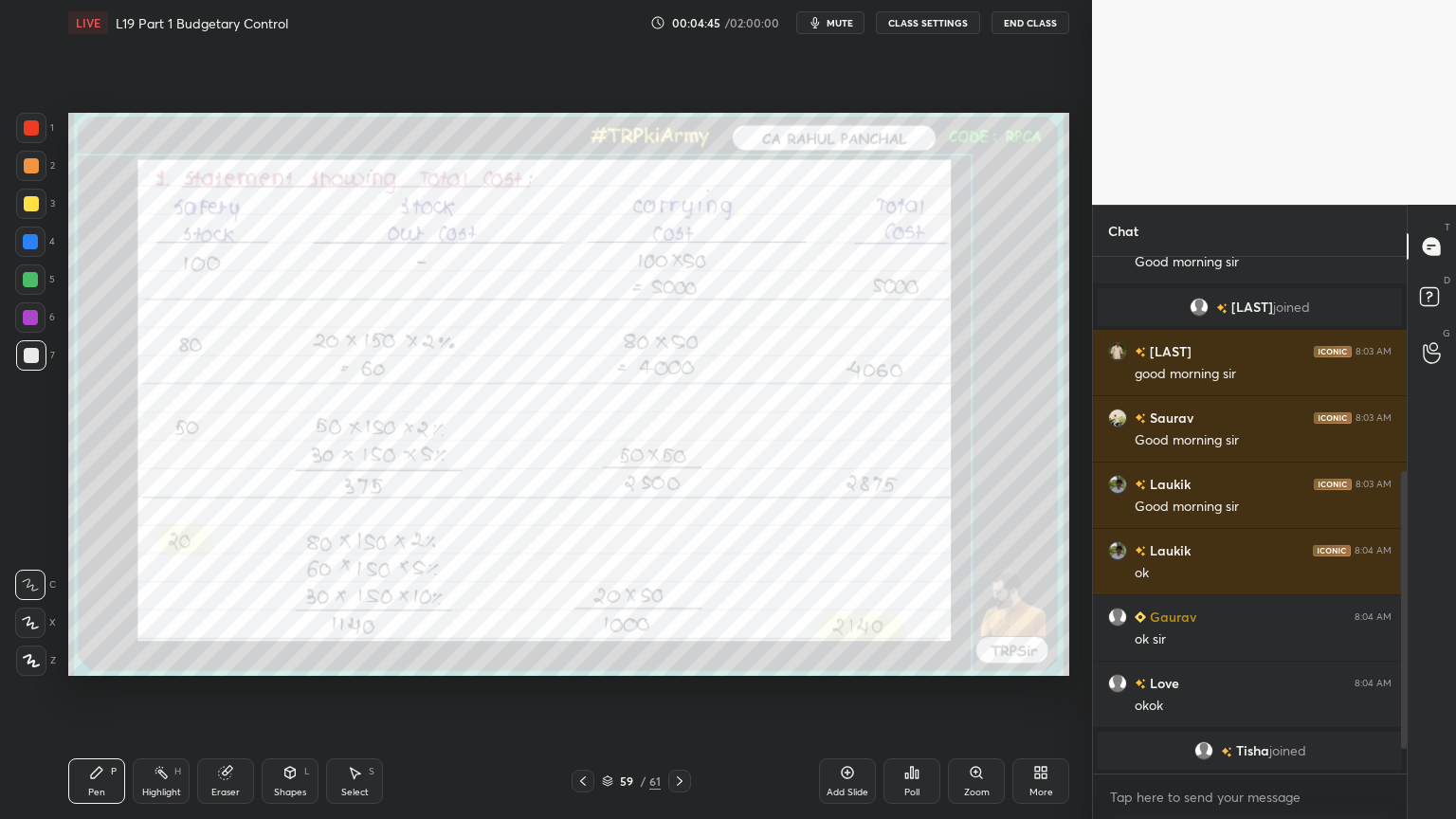 click at bounding box center (583, 781) 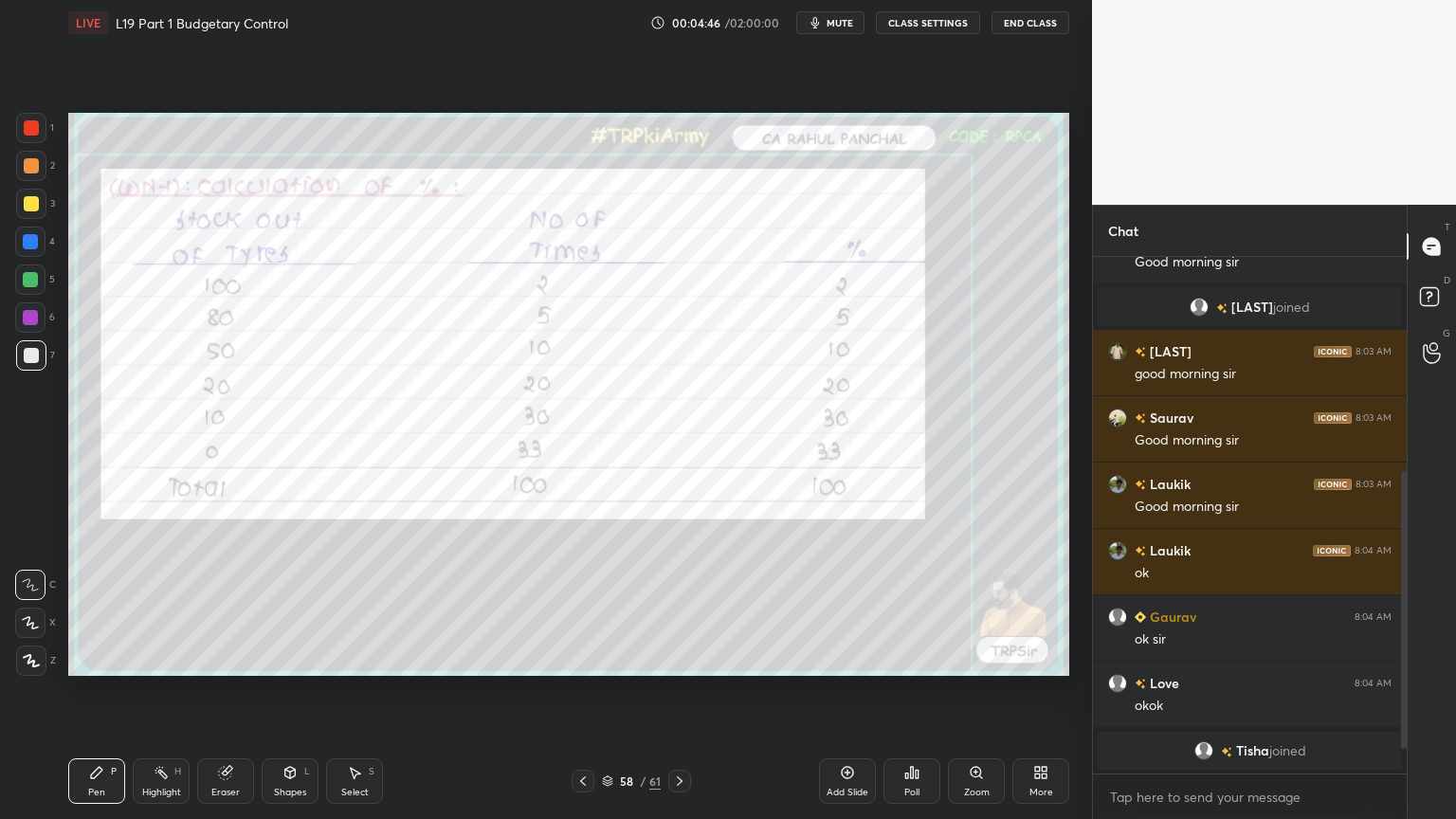 click on "Pen P Highlight H Eraser Shapes L Select S 58 / 61 Add Slide Poll Zoom More" at bounding box center (569, 781) 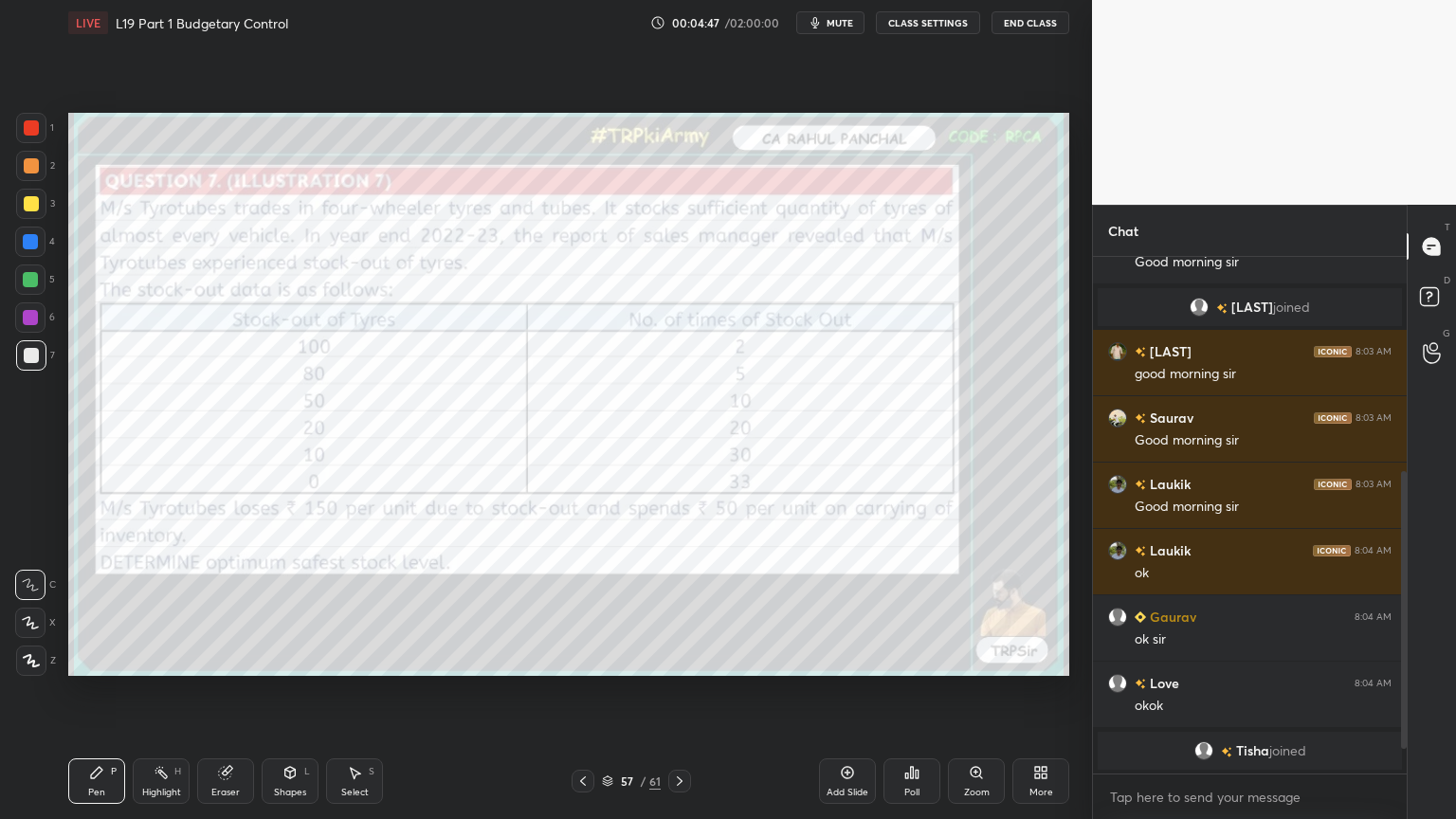 click on "Pen P Highlight H Eraser Shapes L Select S 57 / 61 Add Slide Poll Zoom More" at bounding box center [569, 781] 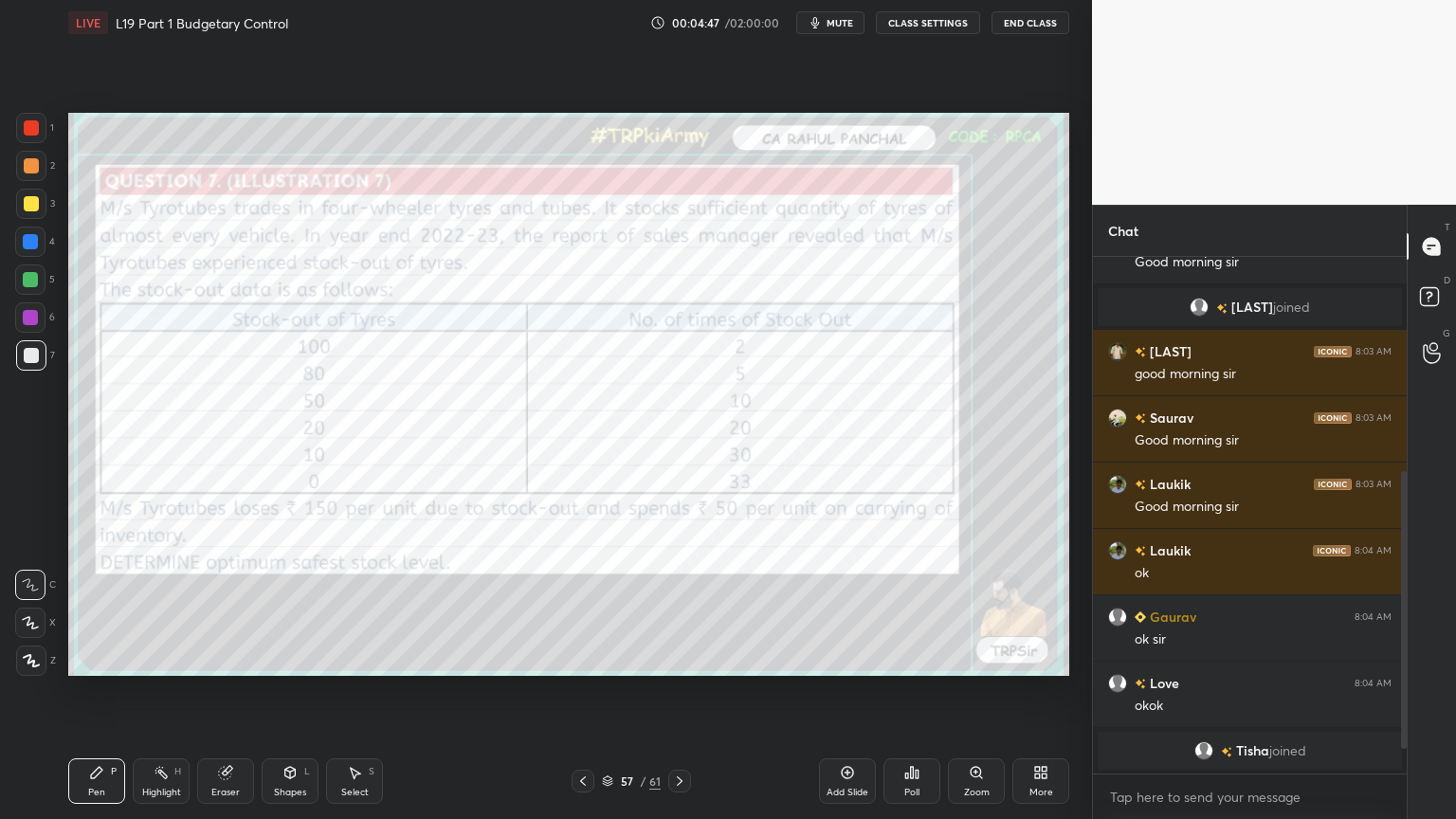 click 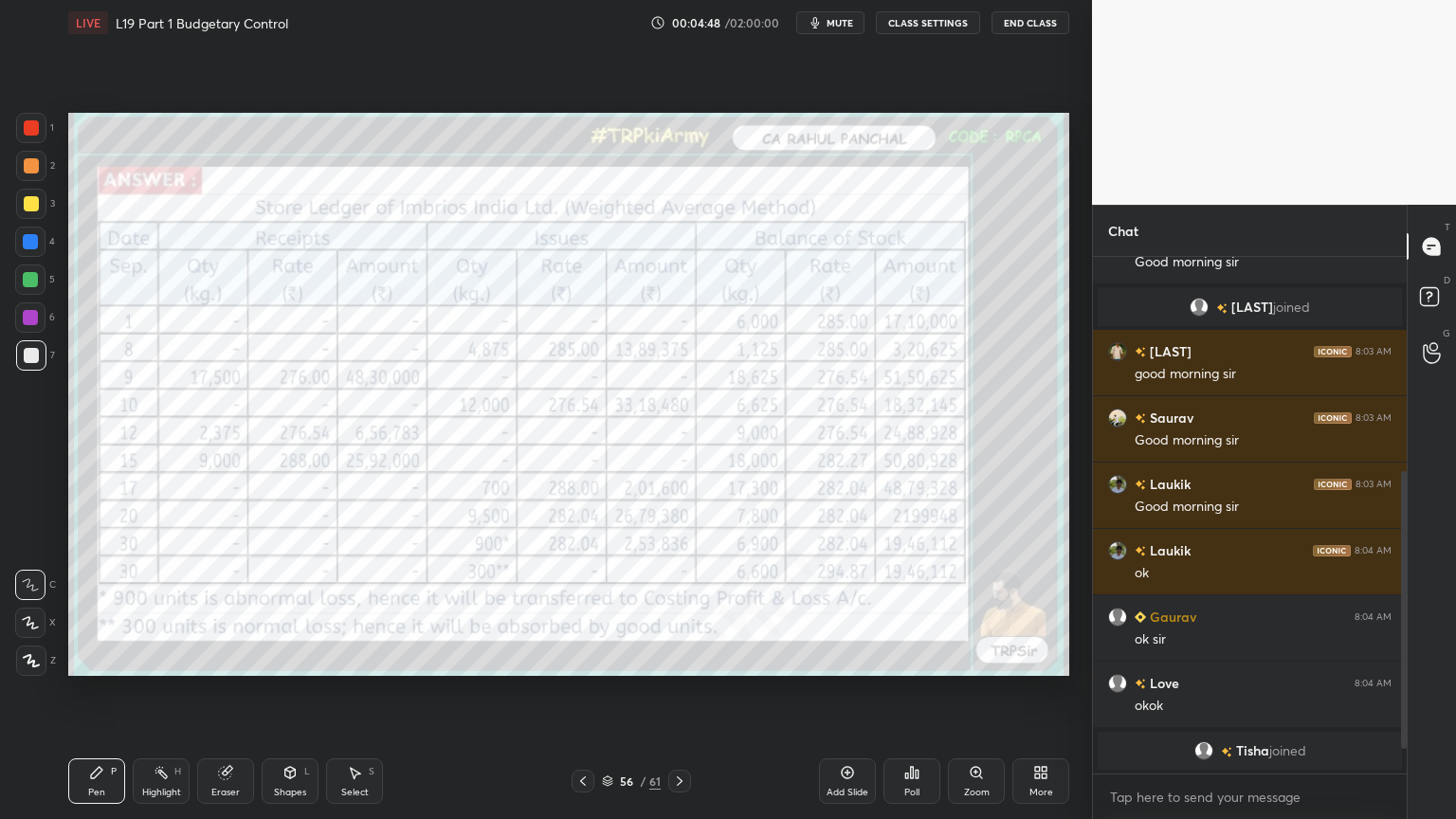 click at bounding box center [583, 781] 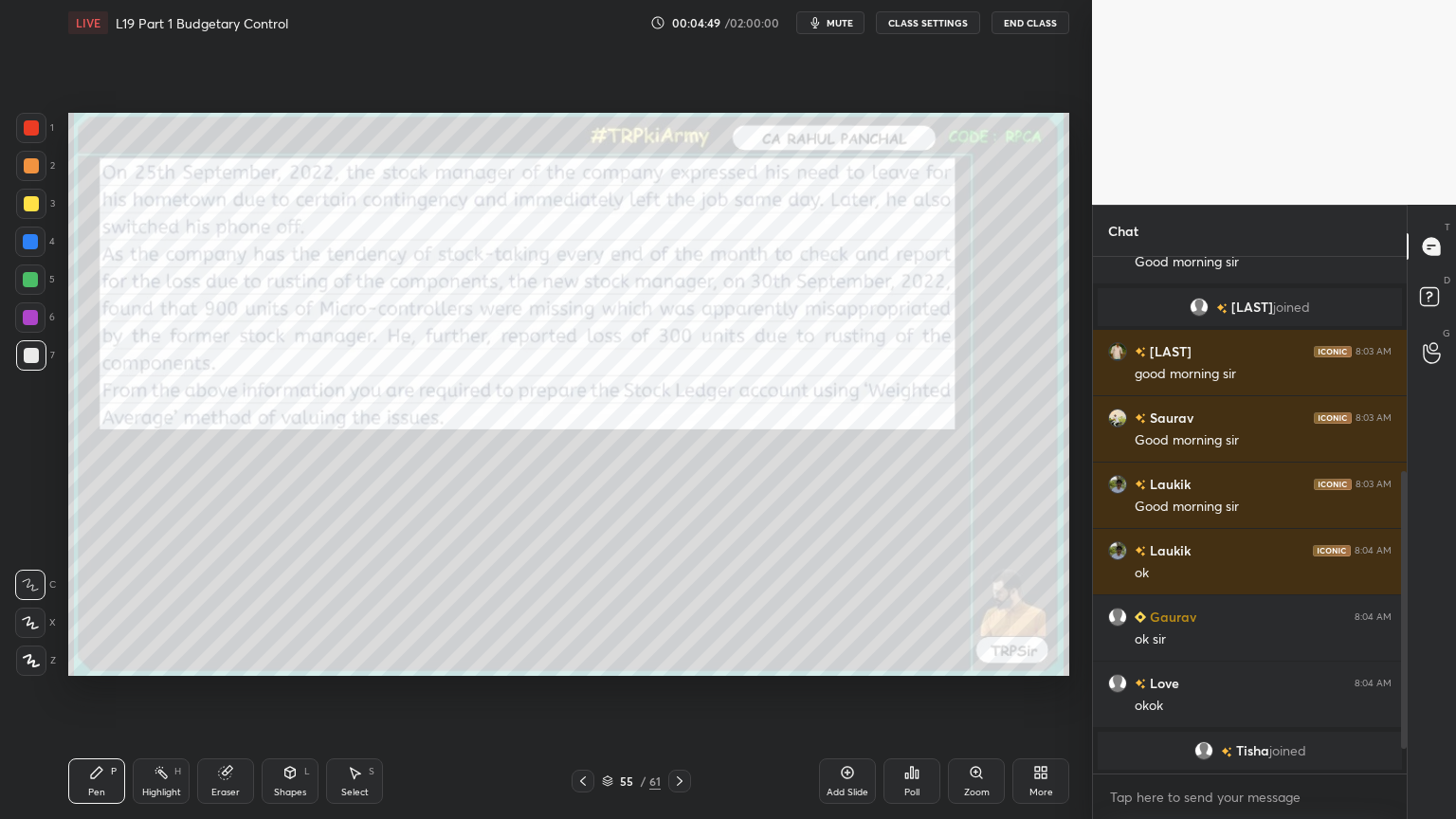 click at bounding box center (583, 781) 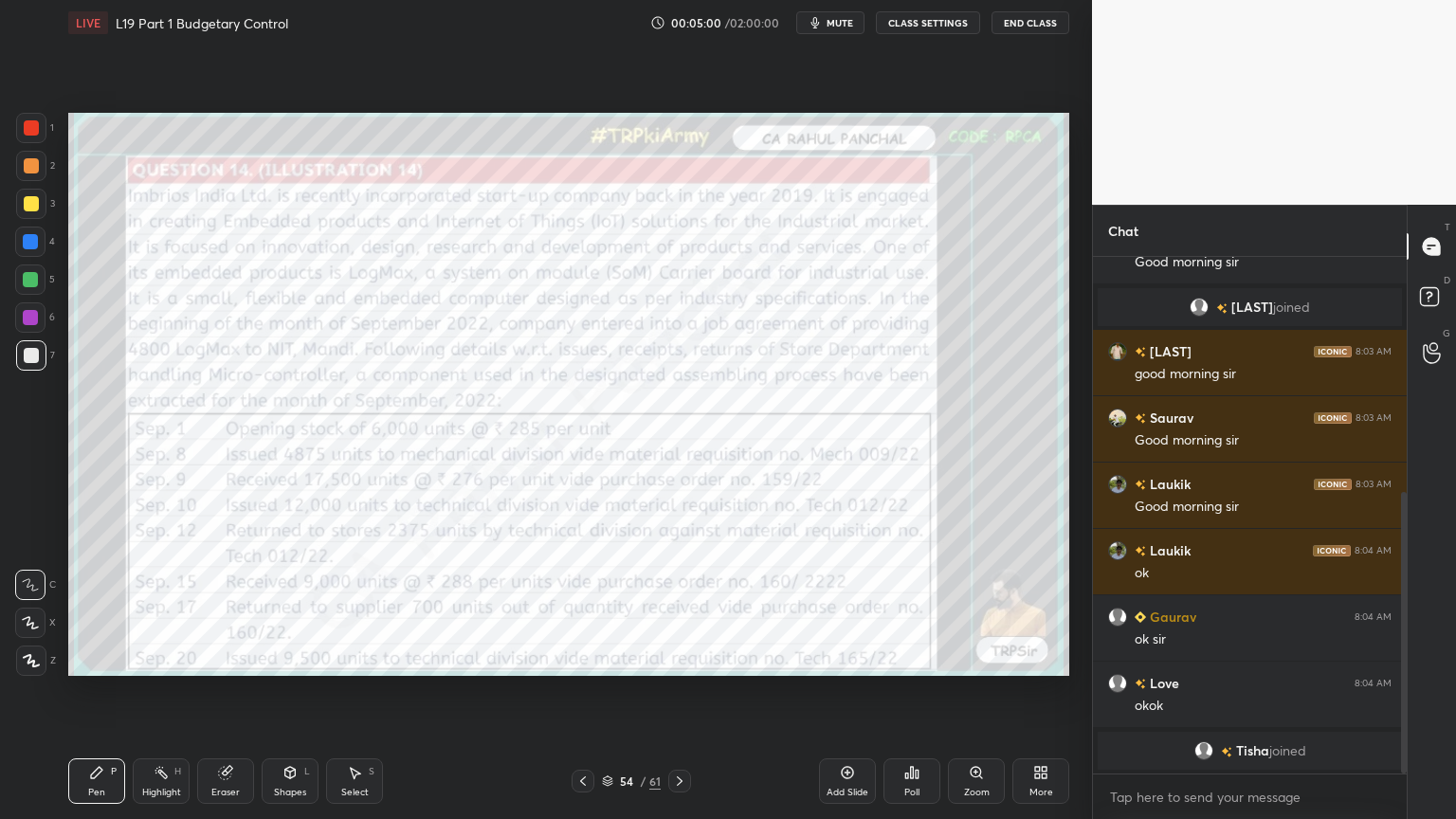 scroll 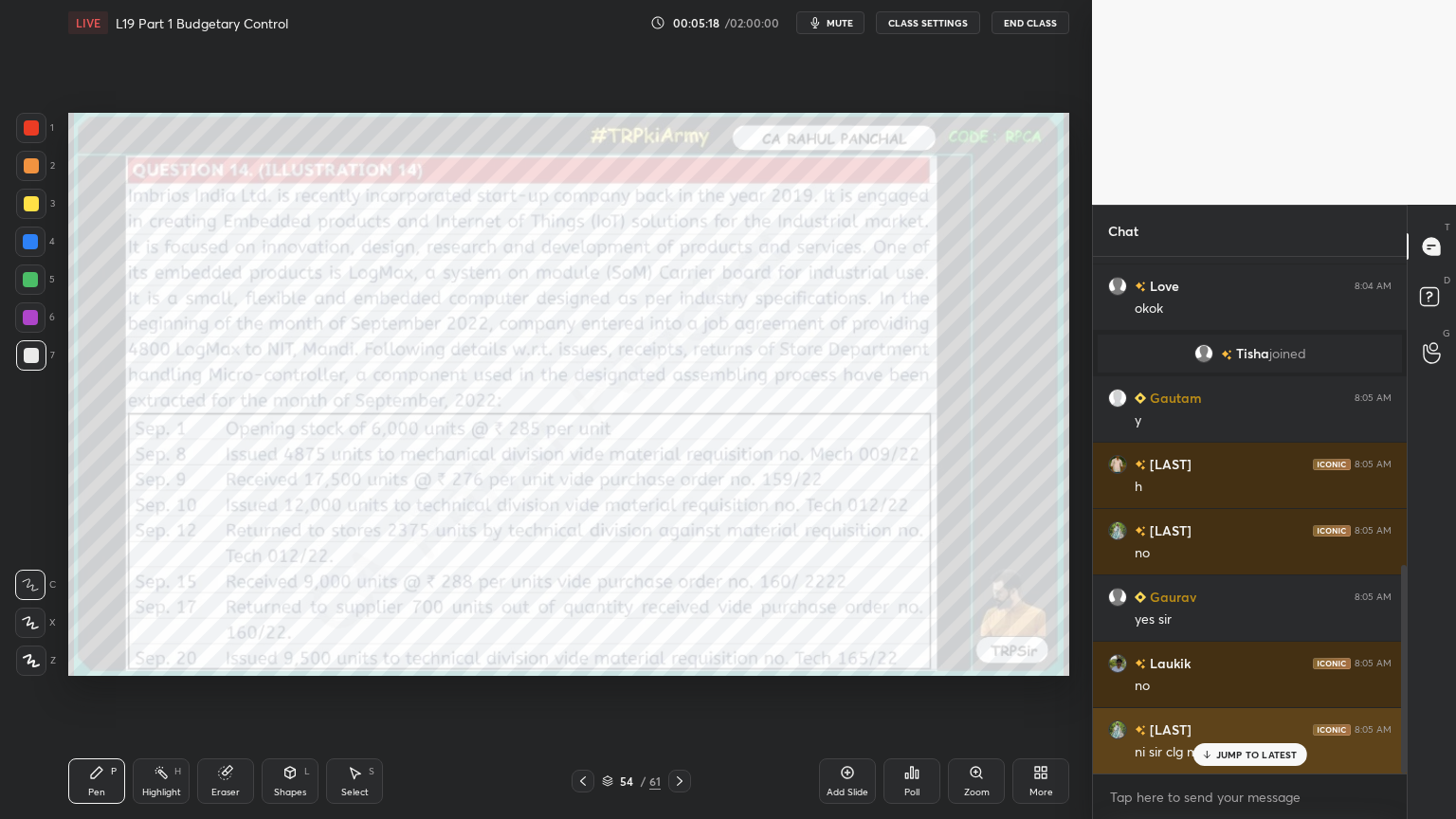 click on "JUMP TO LATEST" at bounding box center [1257, 755] 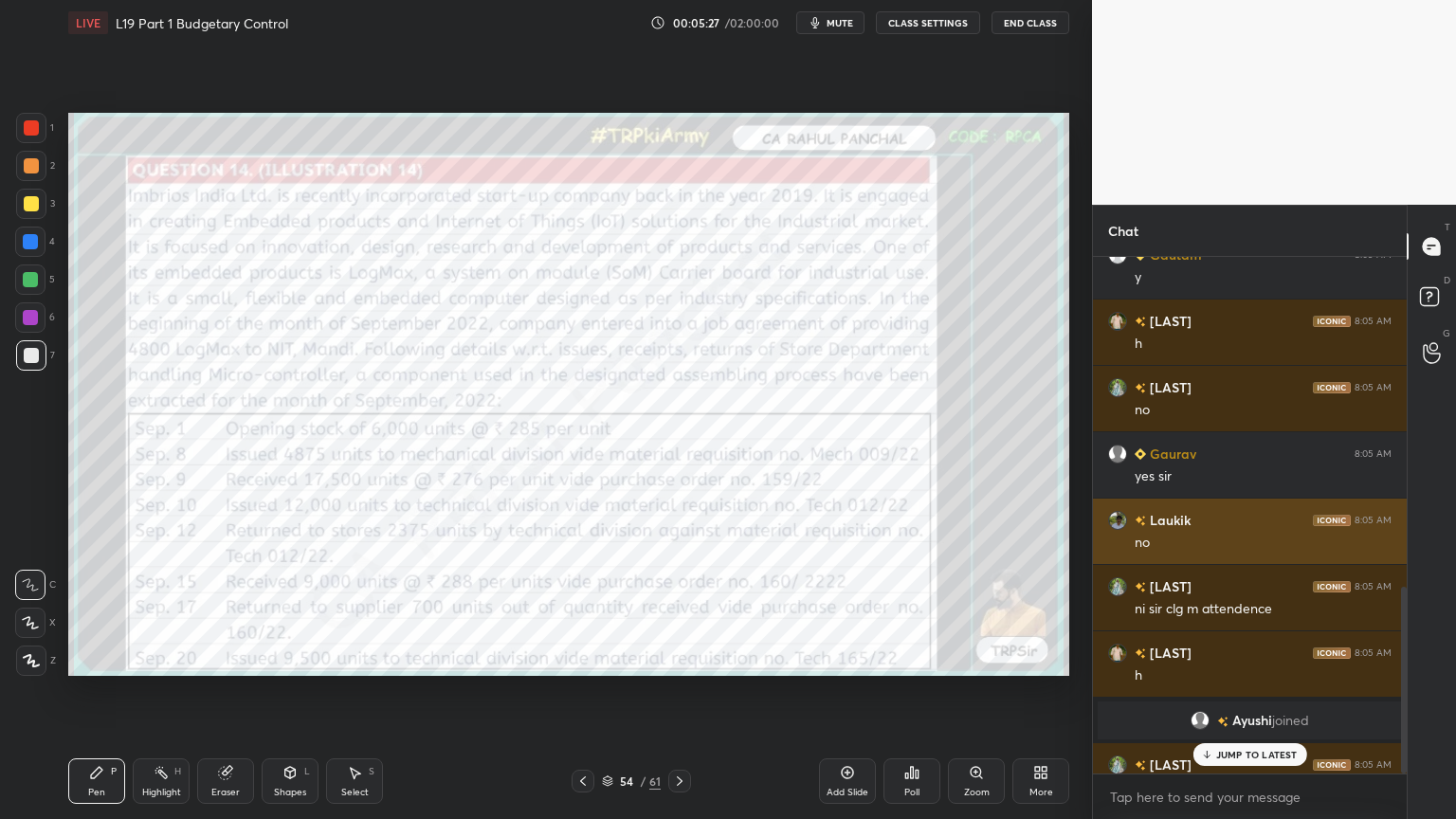 scroll, scrollTop: 910, scrollLeft: 0, axis: vertical 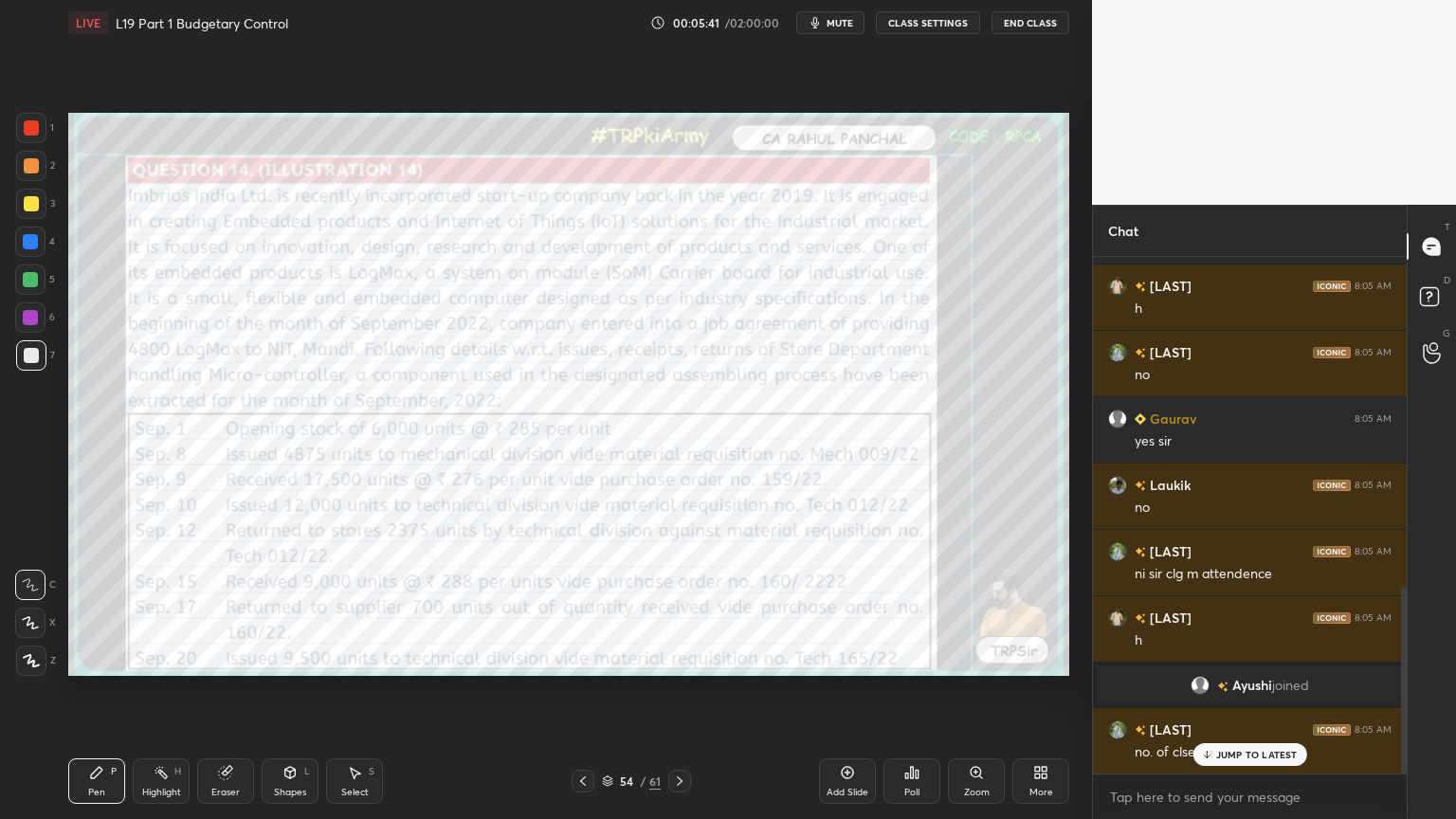 click on "Shapes L" at bounding box center (290, 781) 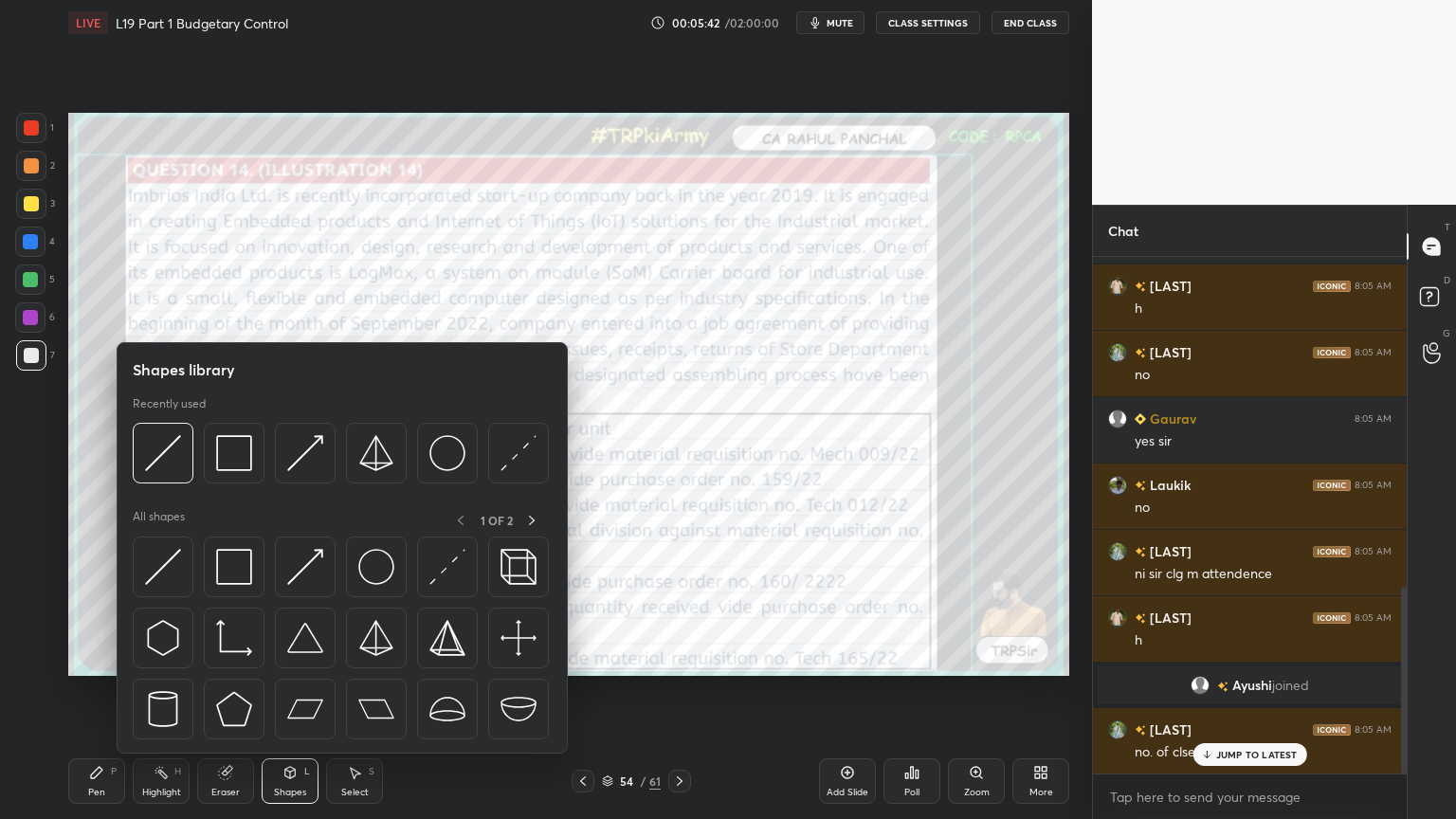 click at bounding box center (234, 453) 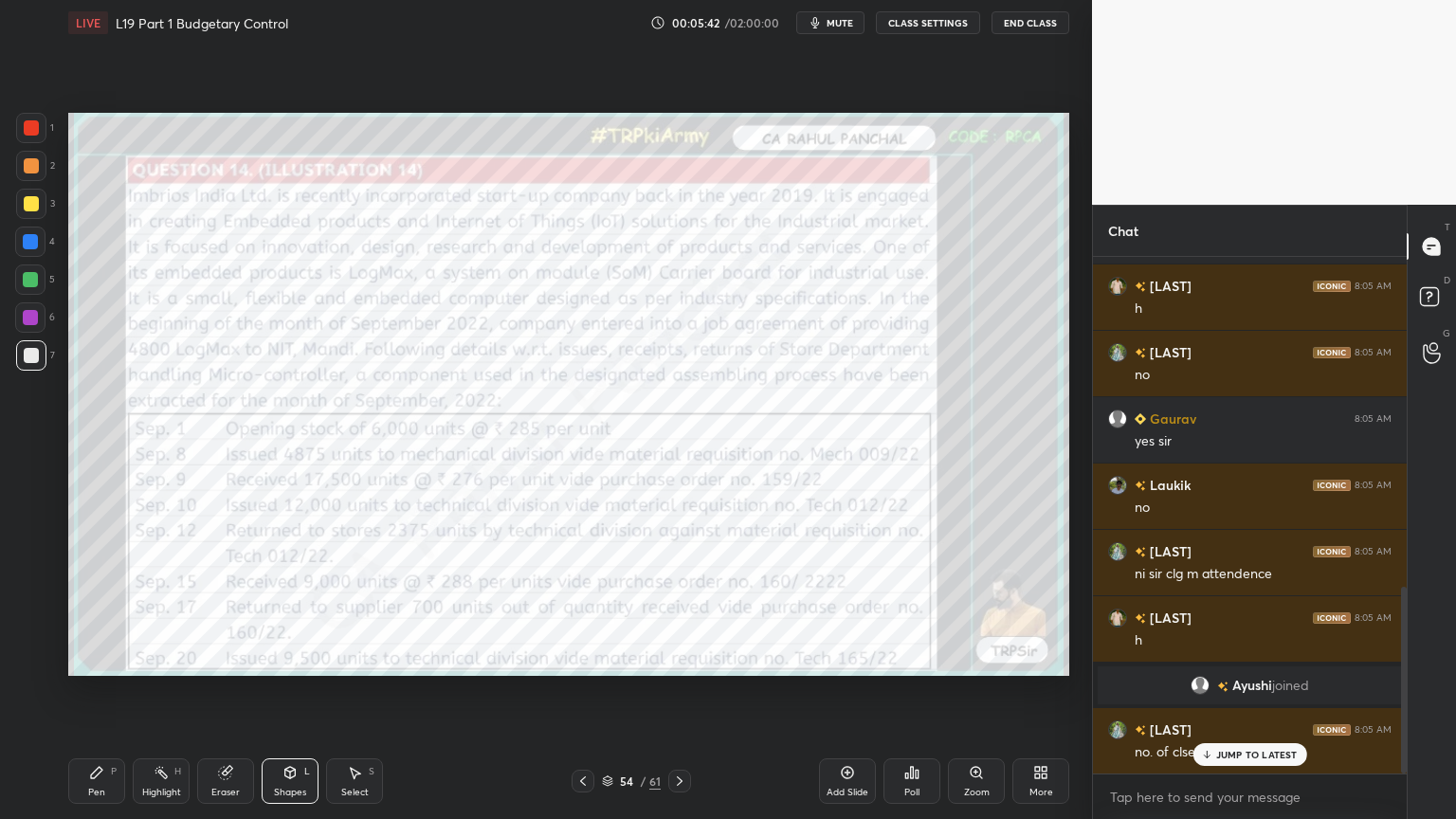 click at bounding box center [31, 128] 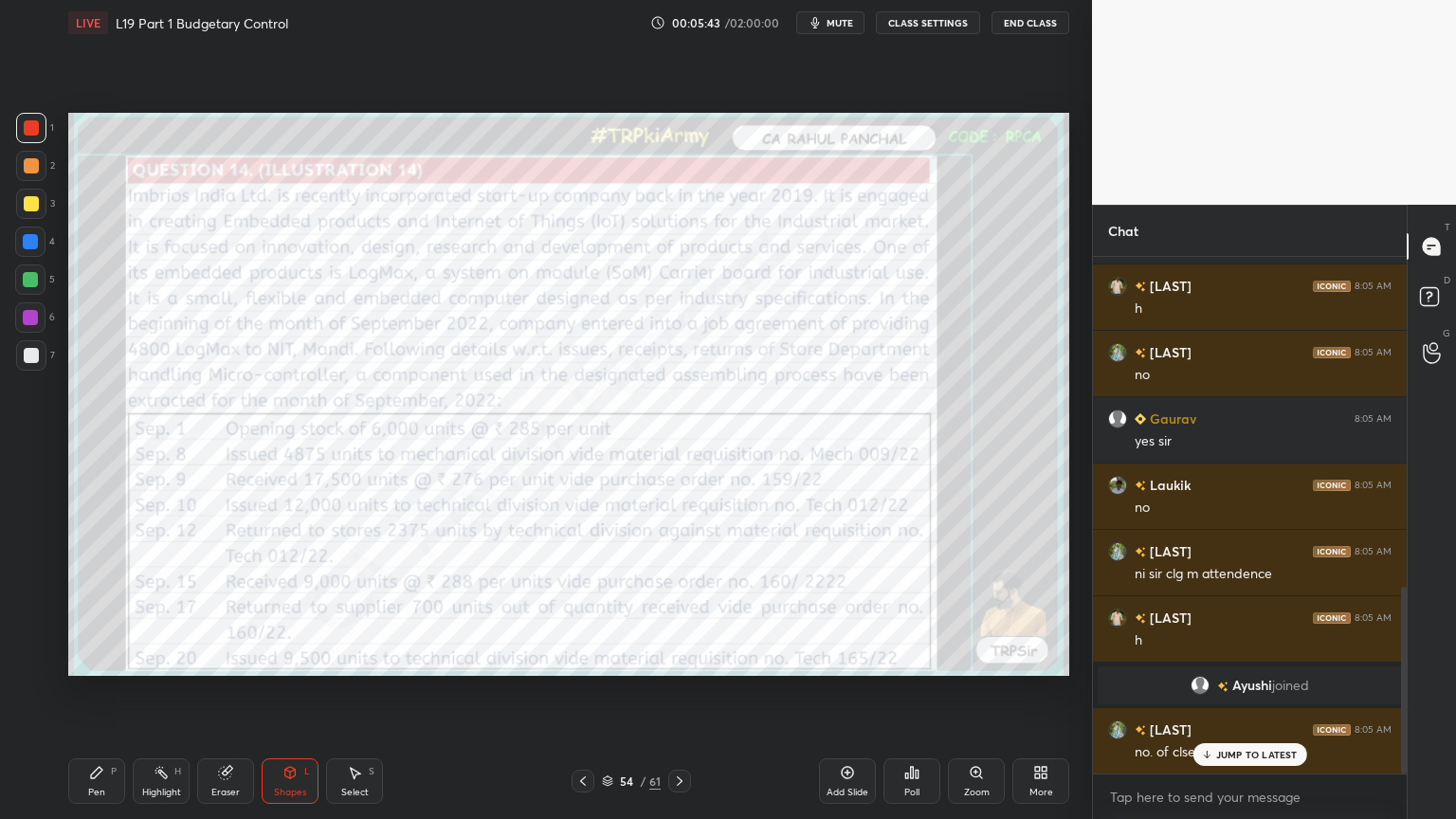 click 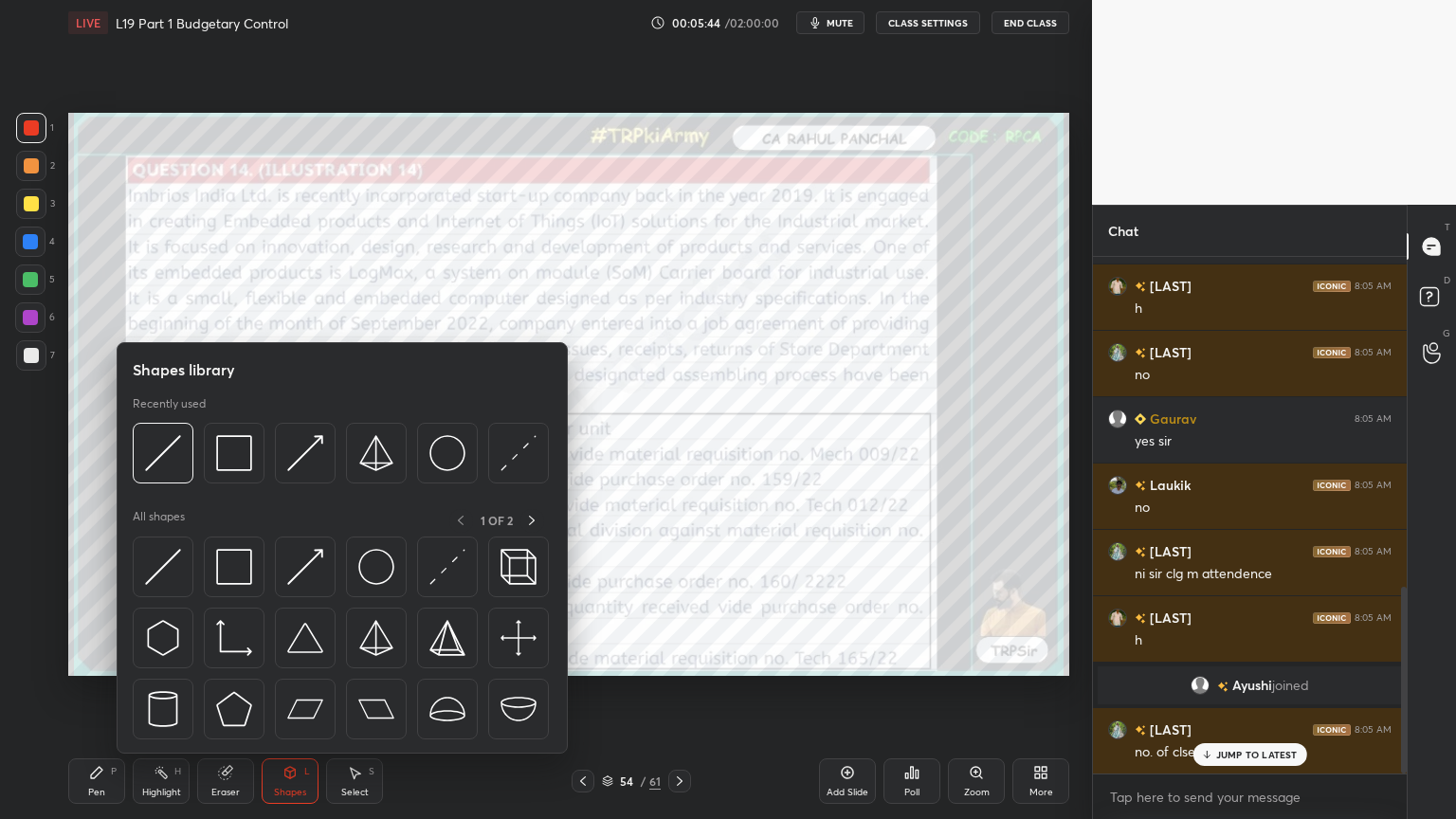 click at bounding box center [234, 453] 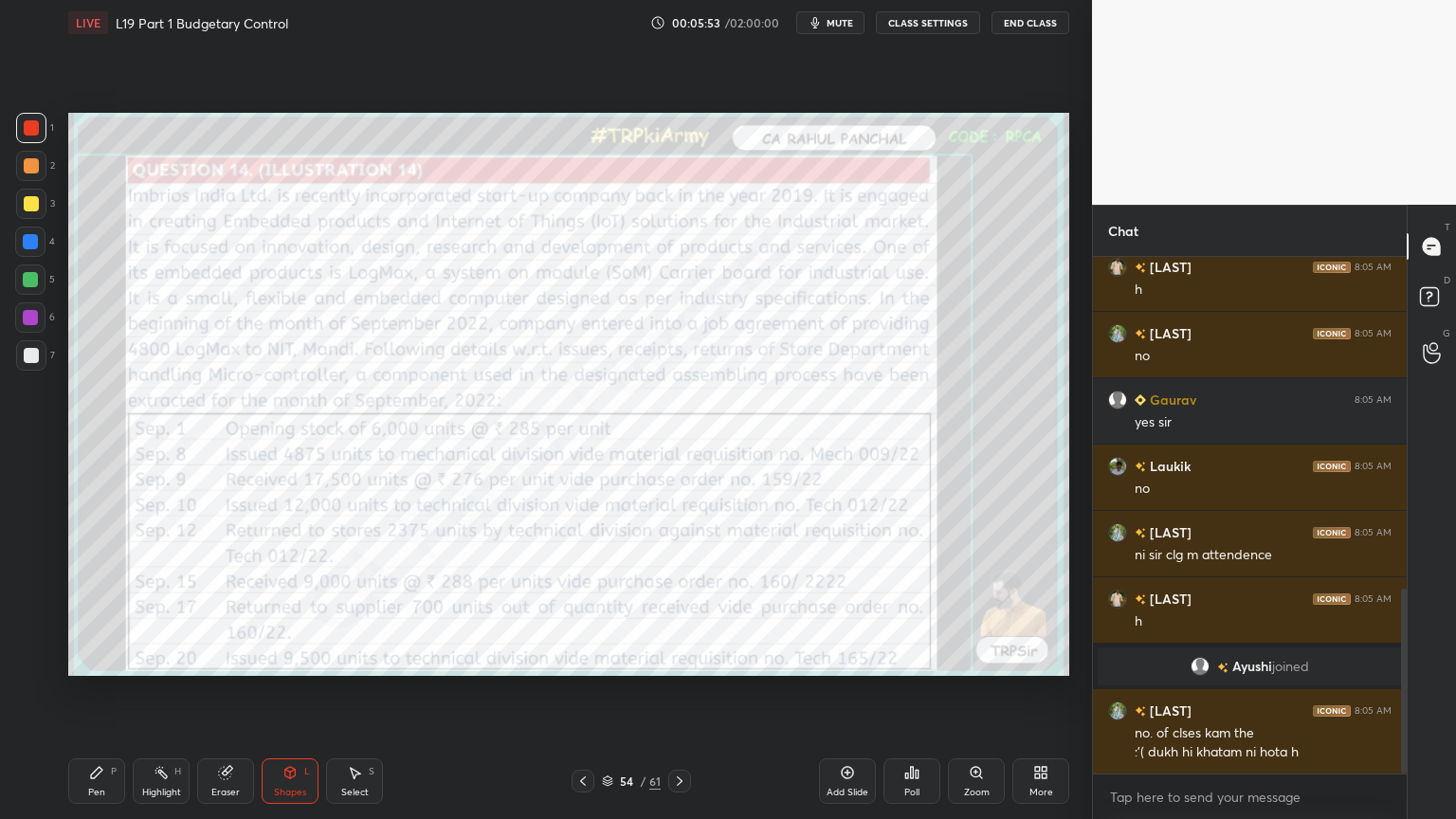 scroll, scrollTop: 948, scrollLeft: 0, axis: vertical 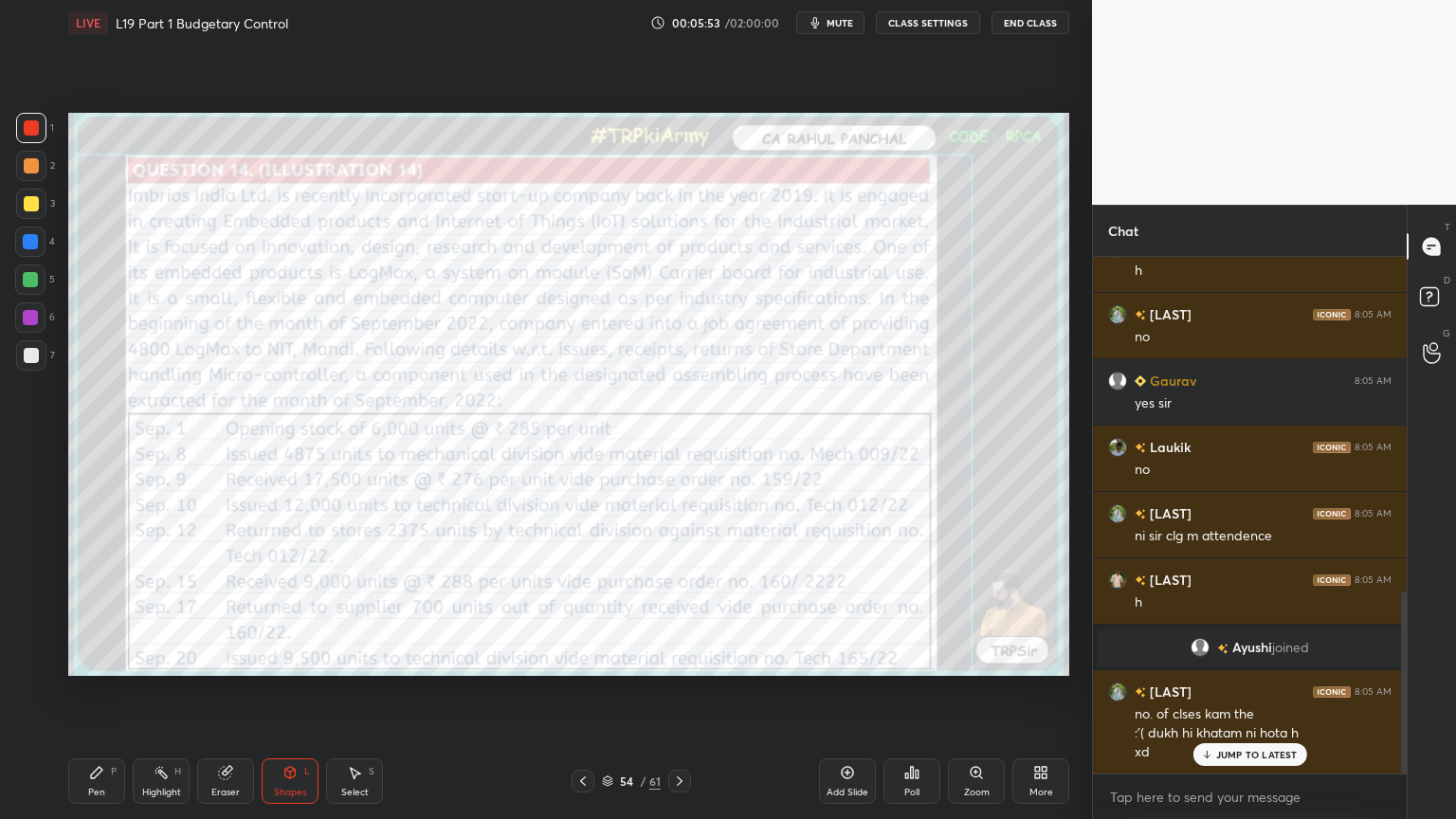 click on "Eraser" at bounding box center [226, 781] 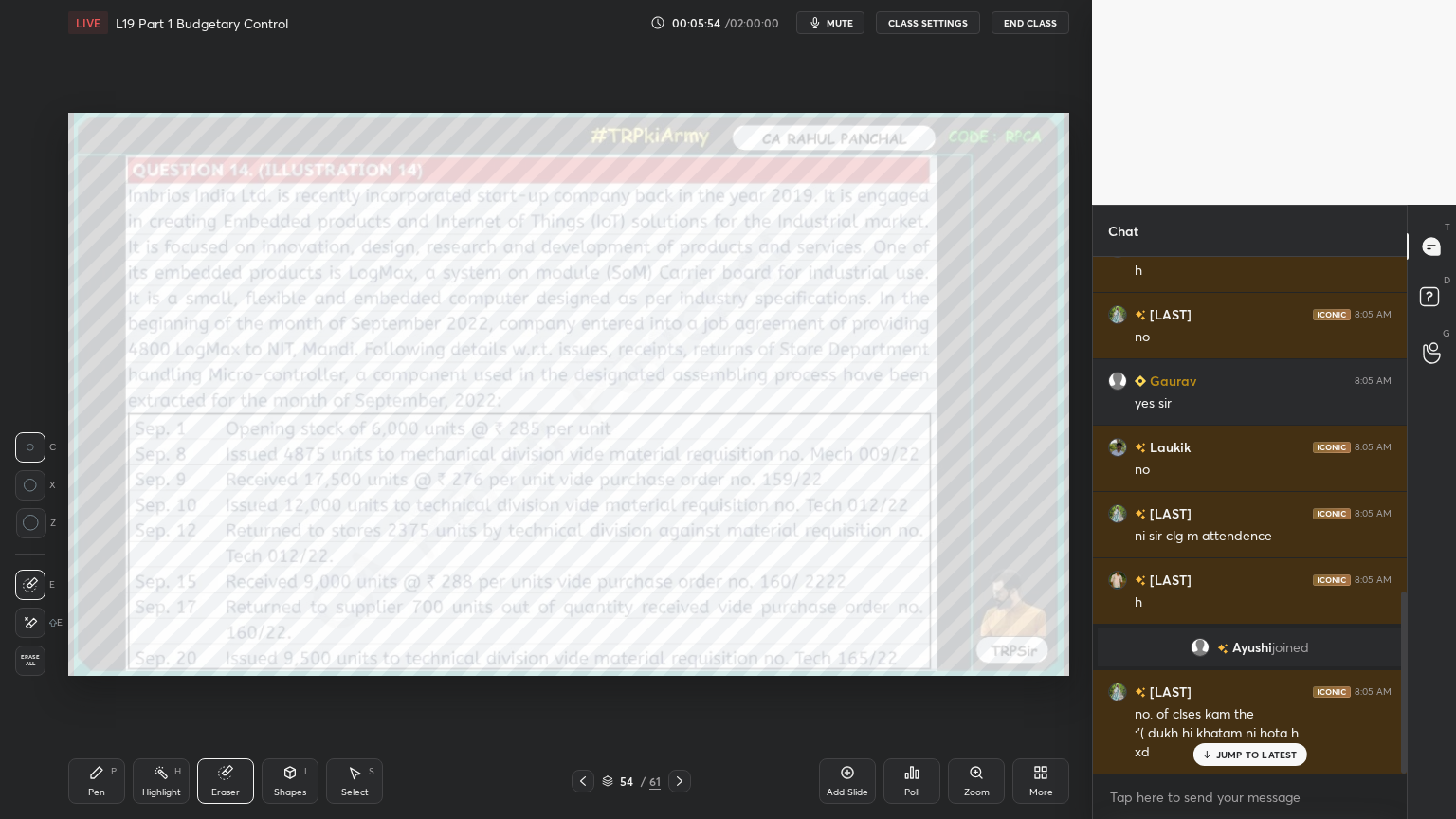 click on "Erase all" at bounding box center [30, 661] 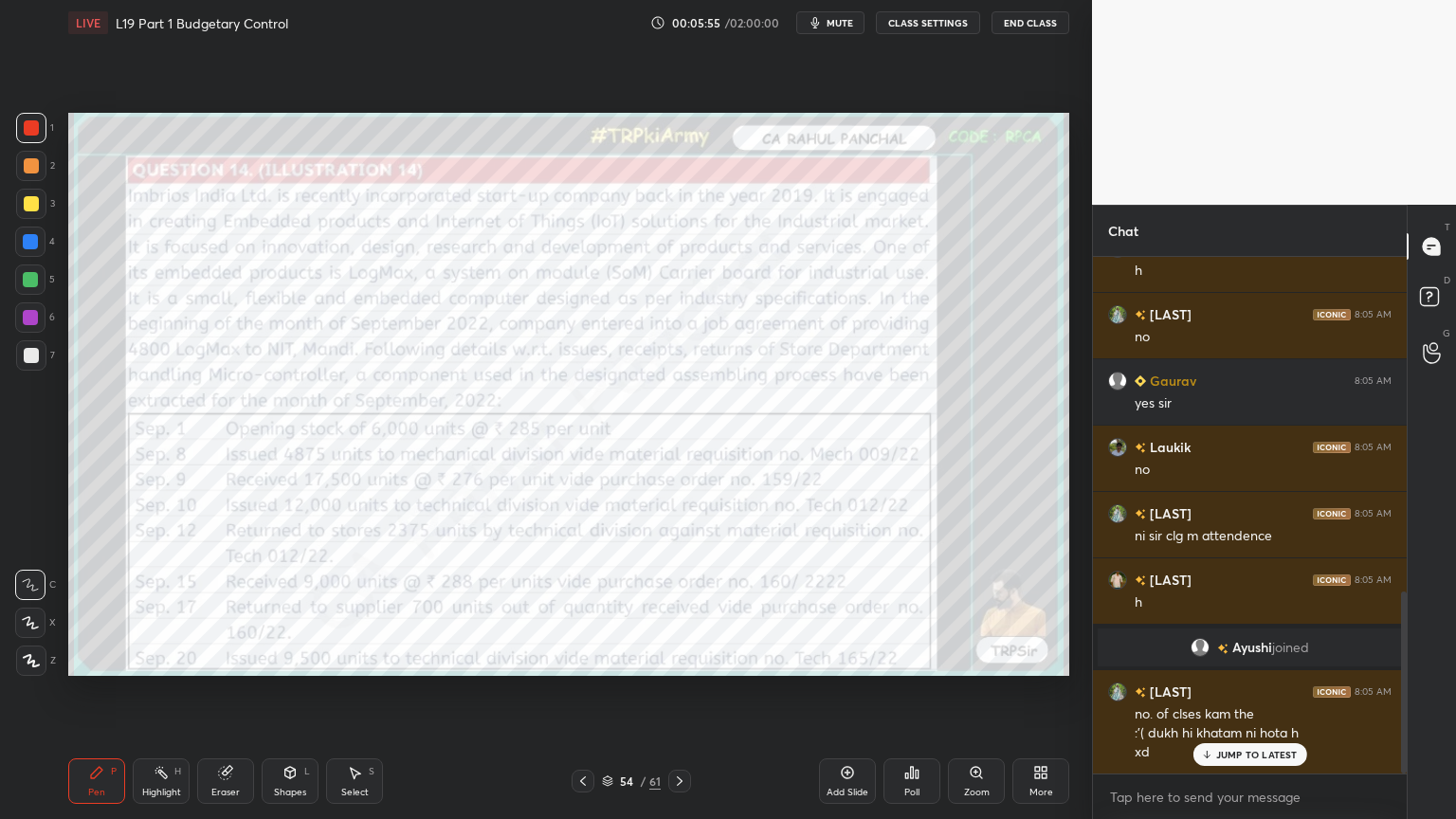 click on "Pen P Highlight H Eraser Shapes L Select S 54 / 61 Add Slide Poll Zoom More" at bounding box center [569, 781] 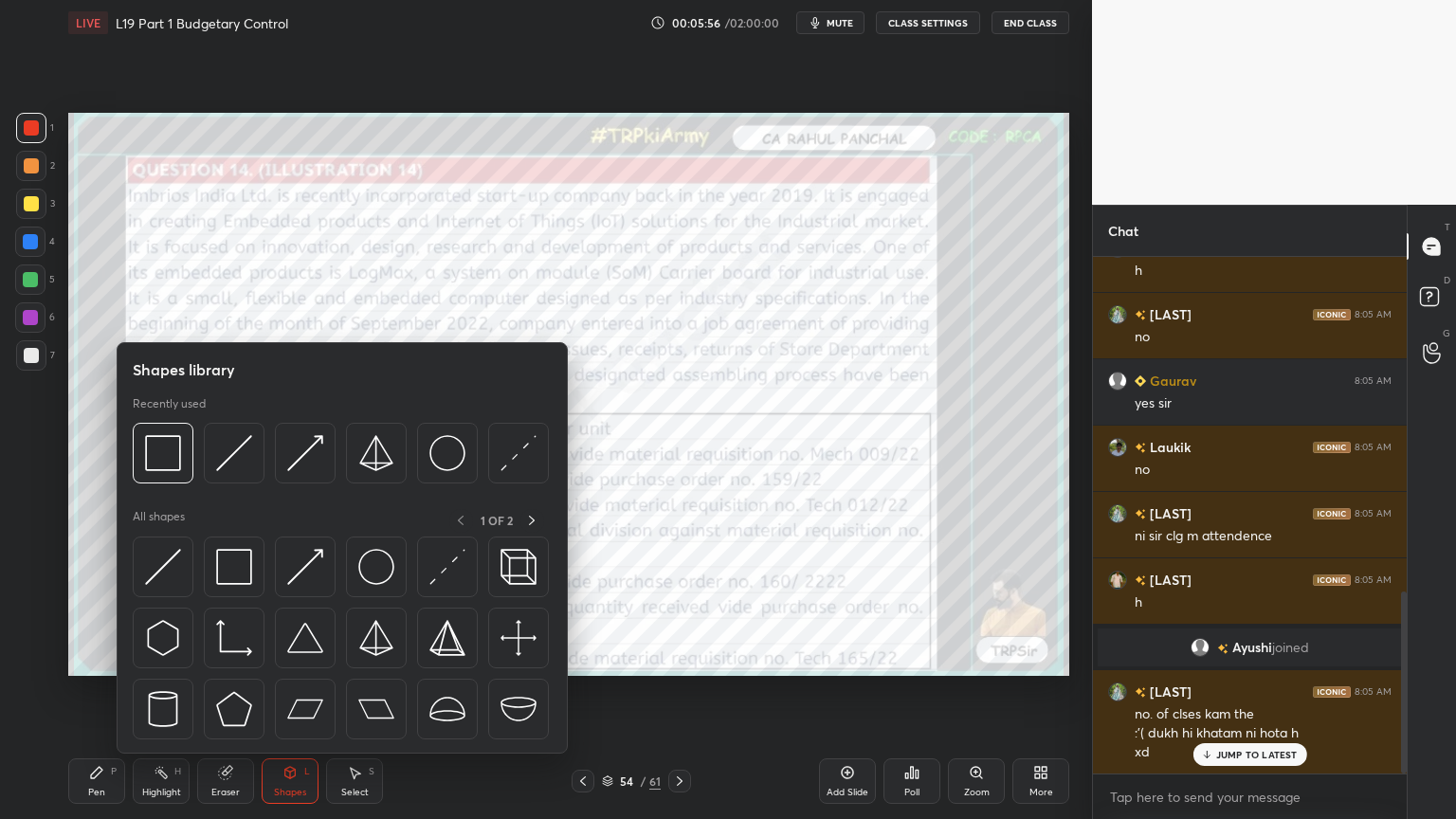 click at bounding box center (163, 453) 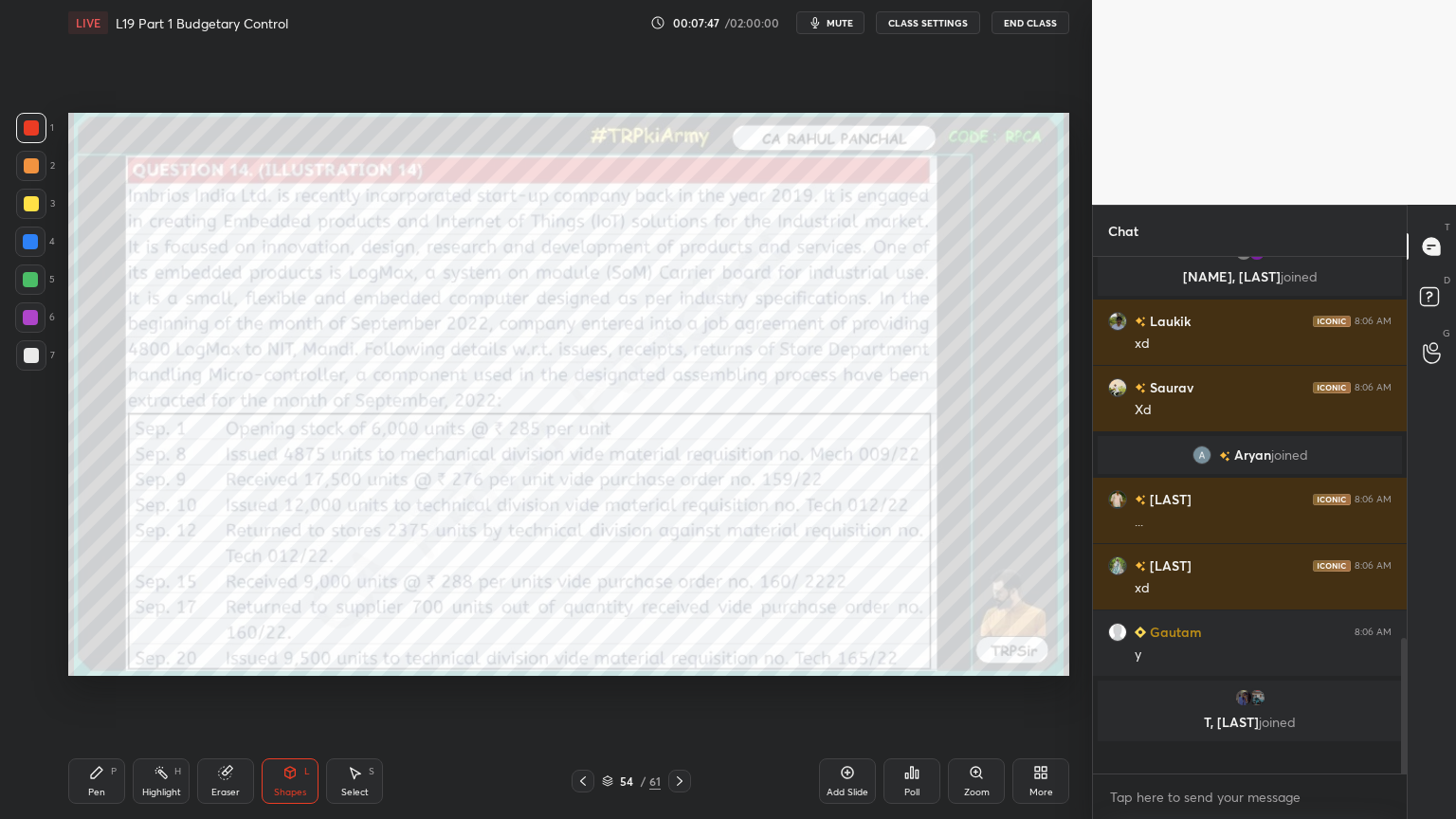 scroll, scrollTop: 1425, scrollLeft: 0, axis: vertical 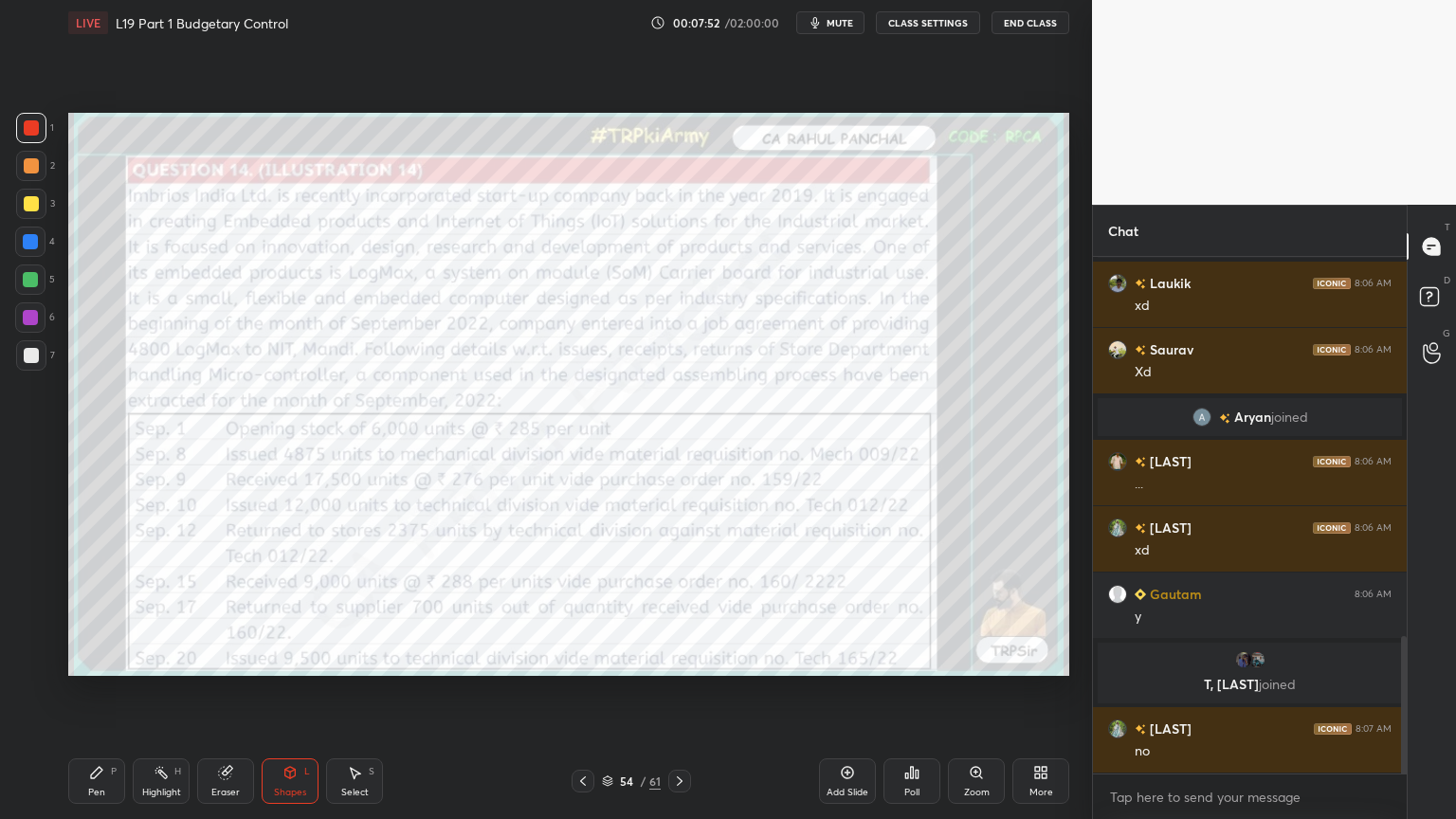 click on "Pen P" at bounding box center (97, 781) 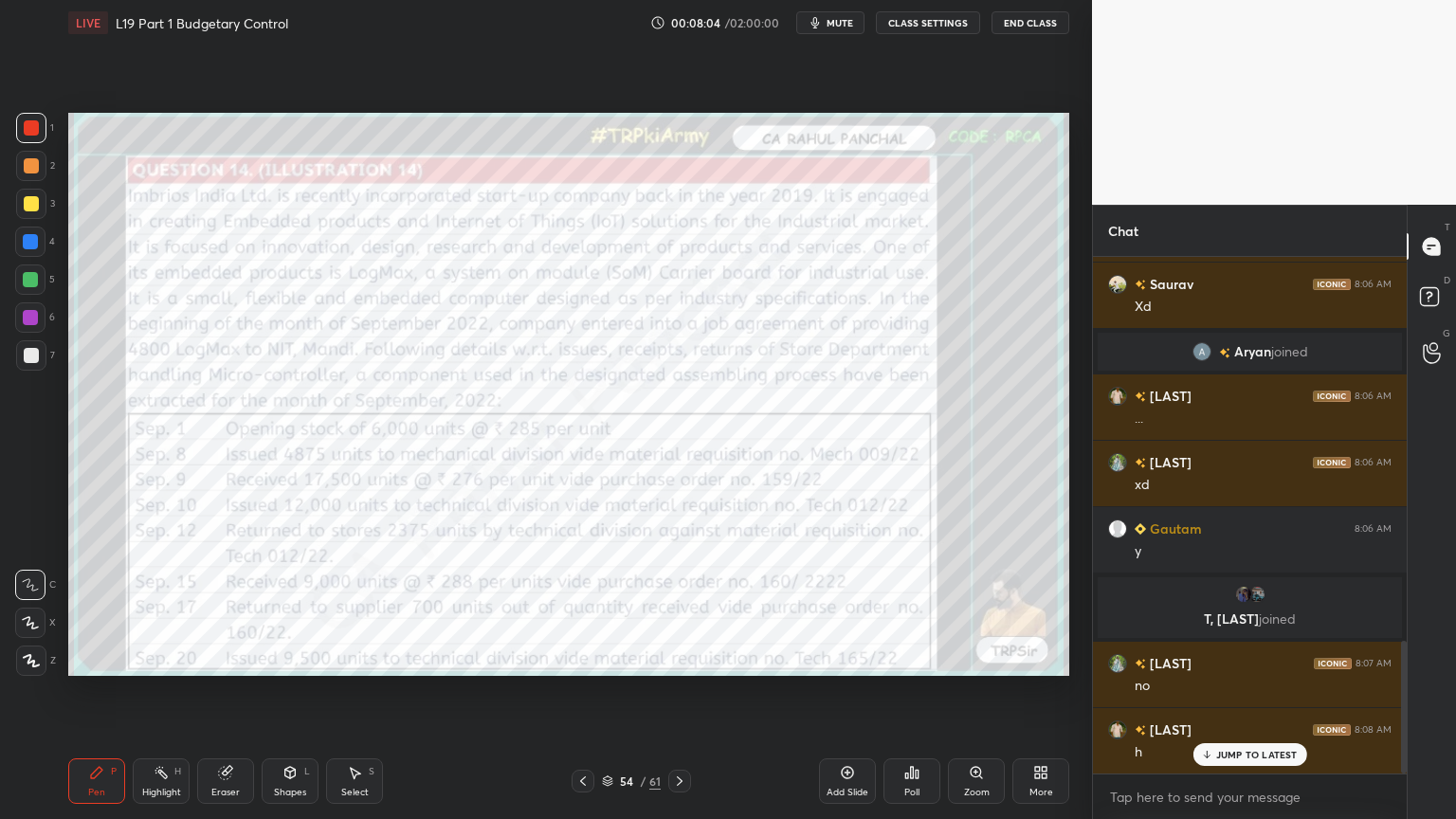 scroll, scrollTop: 1557, scrollLeft: 0, axis: vertical 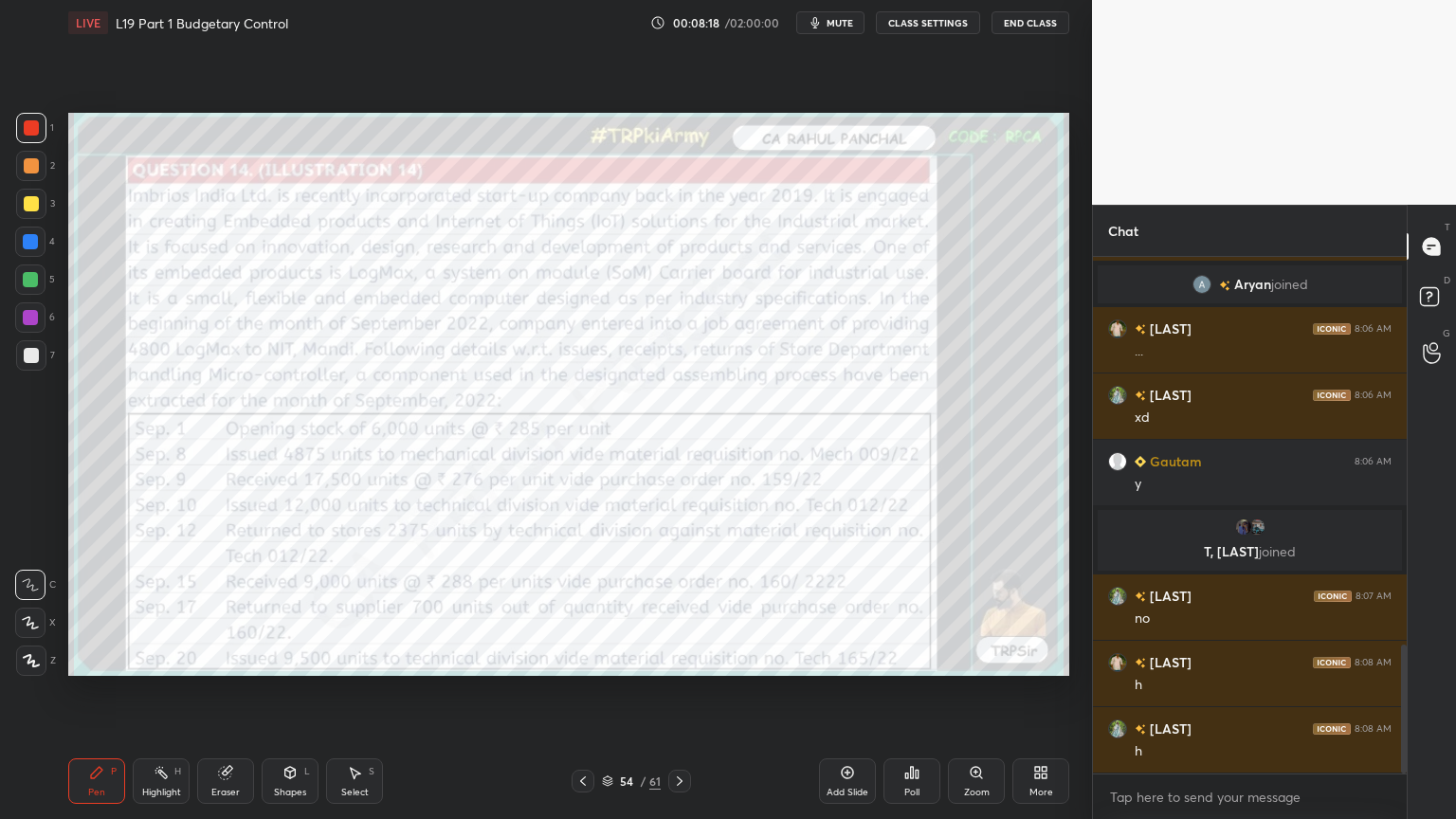 click 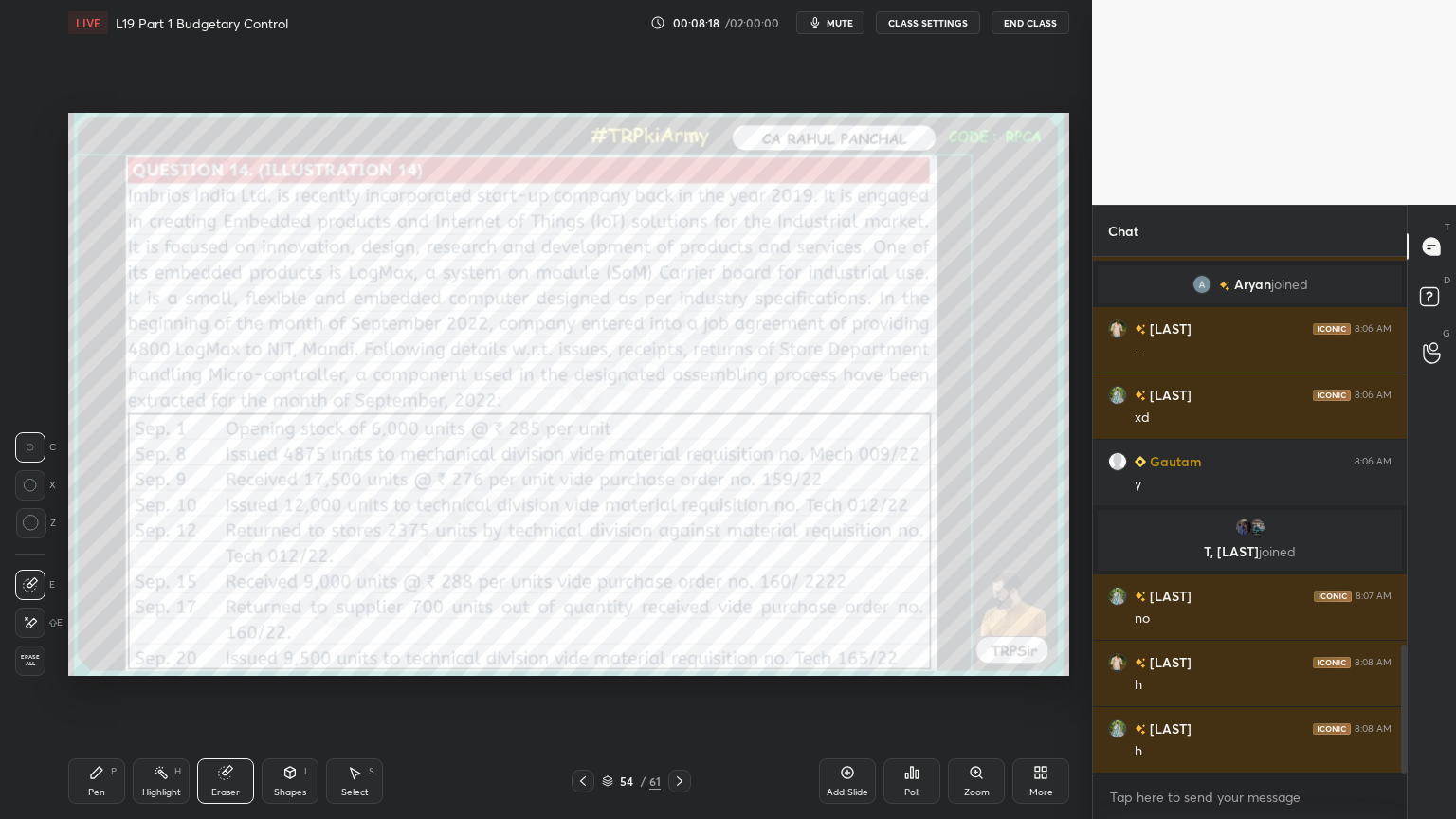 click on "Erase all" at bounding box center (30, 661) 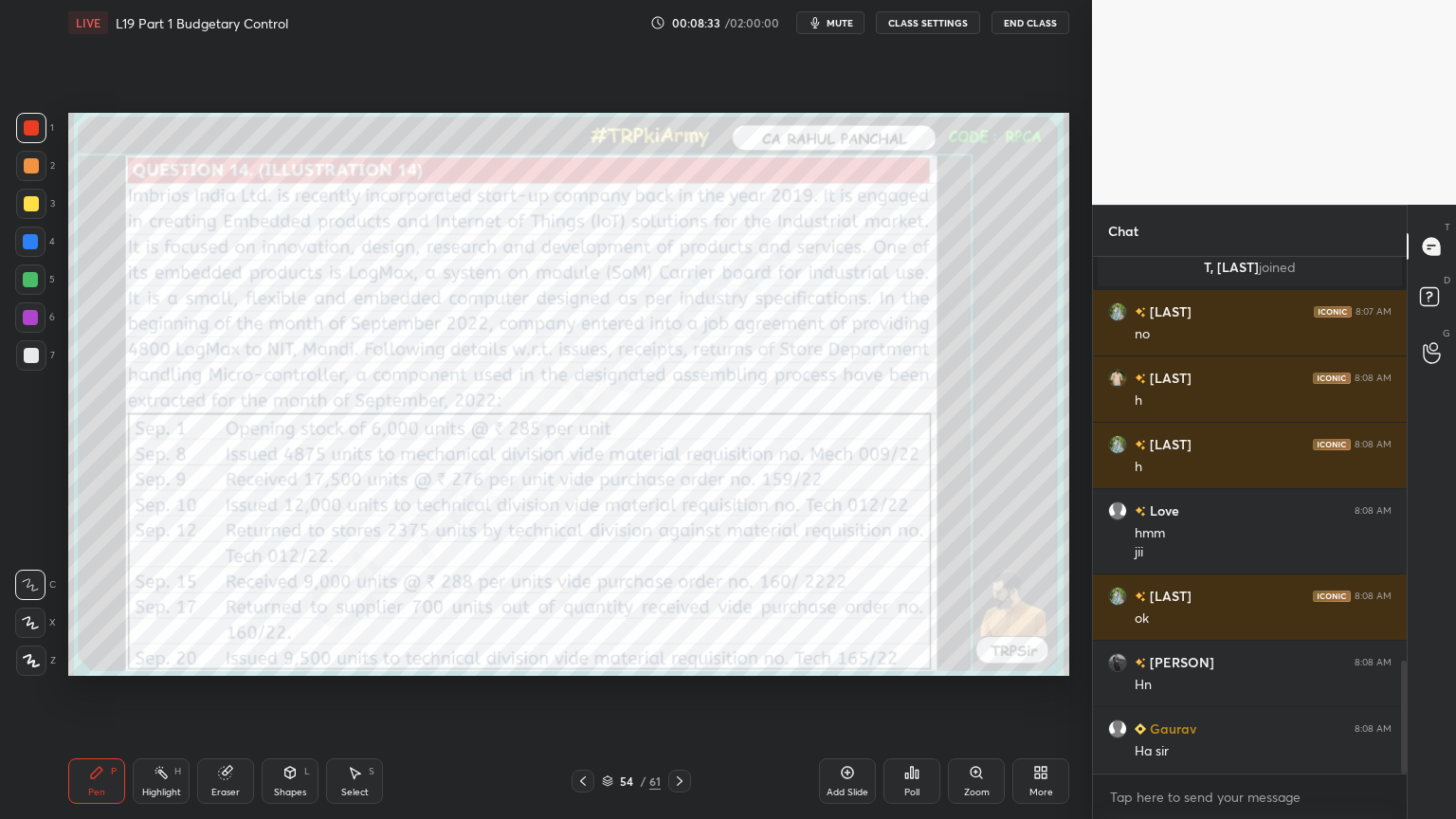 scroll, scrollTop: 1907, scrollLeft: 0, axis: vertical 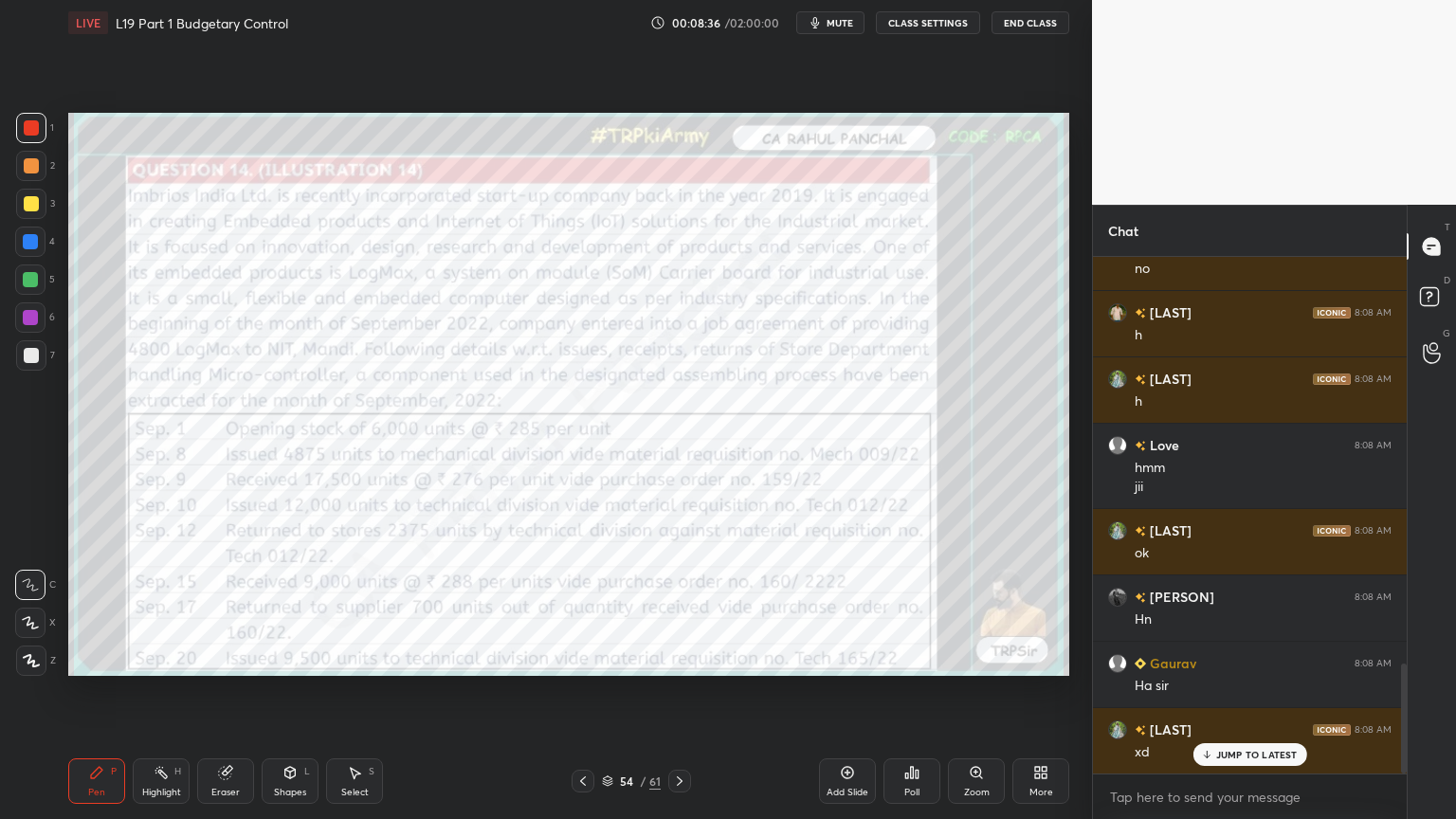 click on "Shapes" at bounding box center (290, 792) 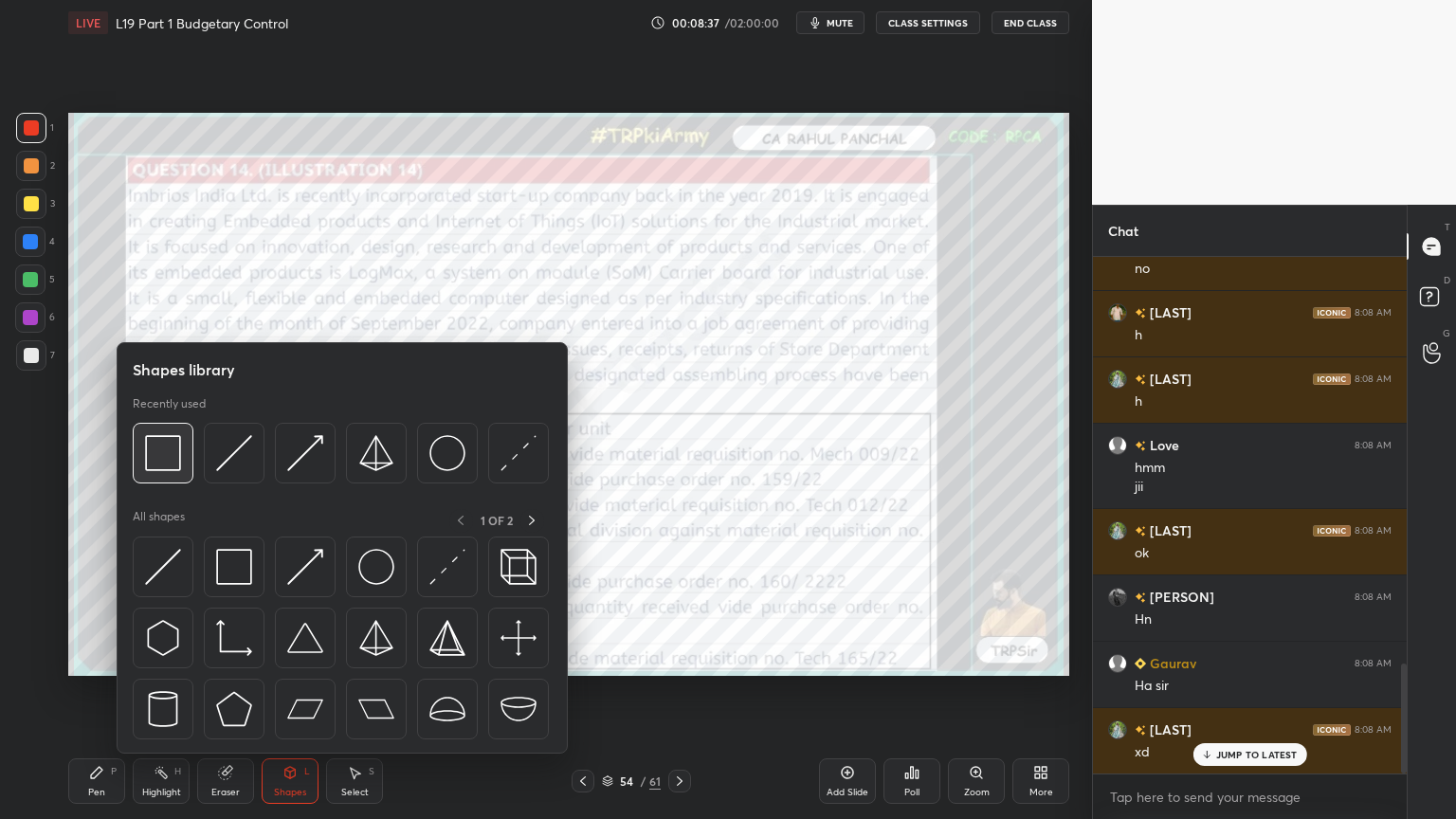 click at bounding box center (163, 453) 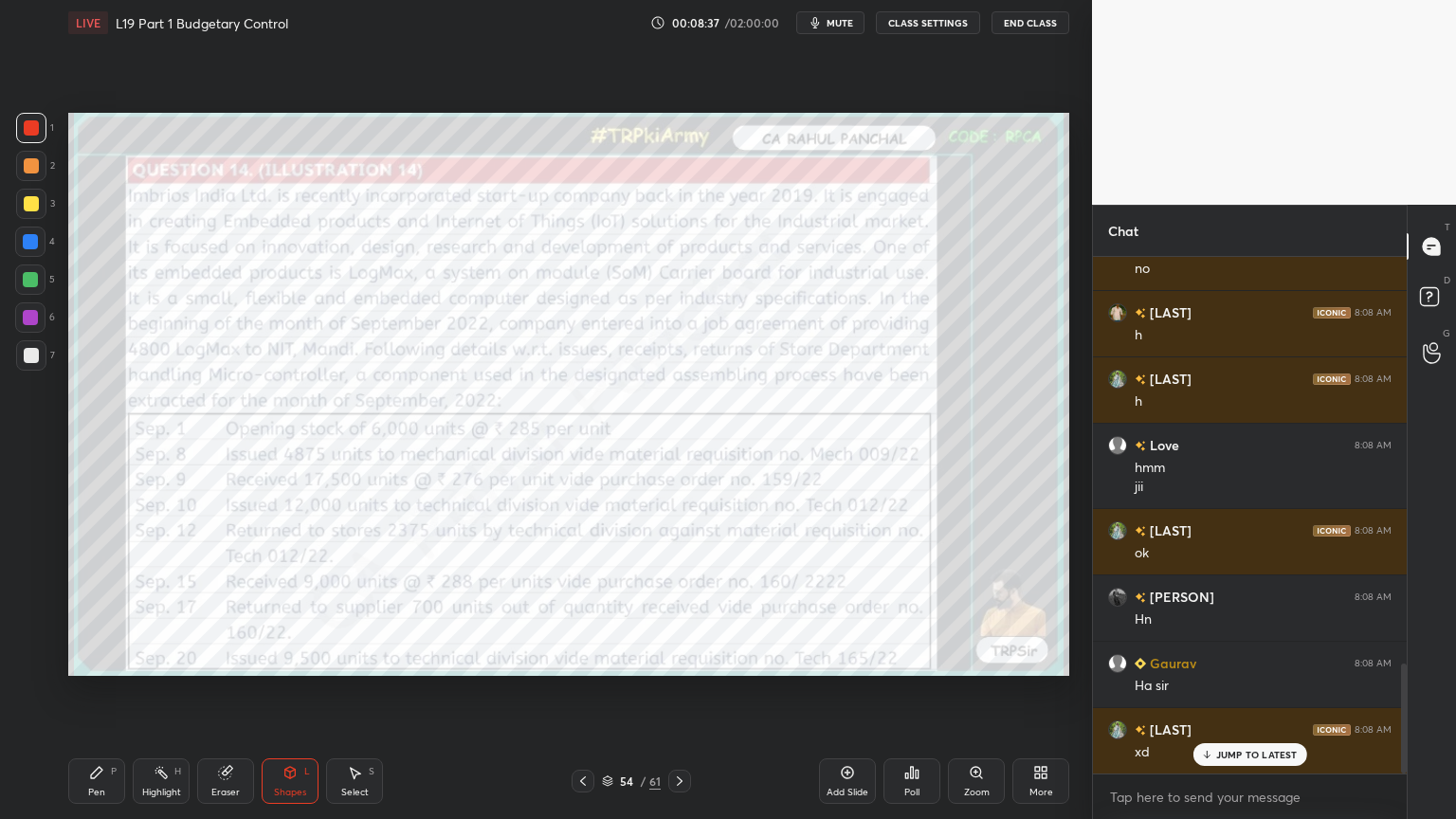 scroll, scrollTop: 1975, scrollLeft: 0, axis: vertical 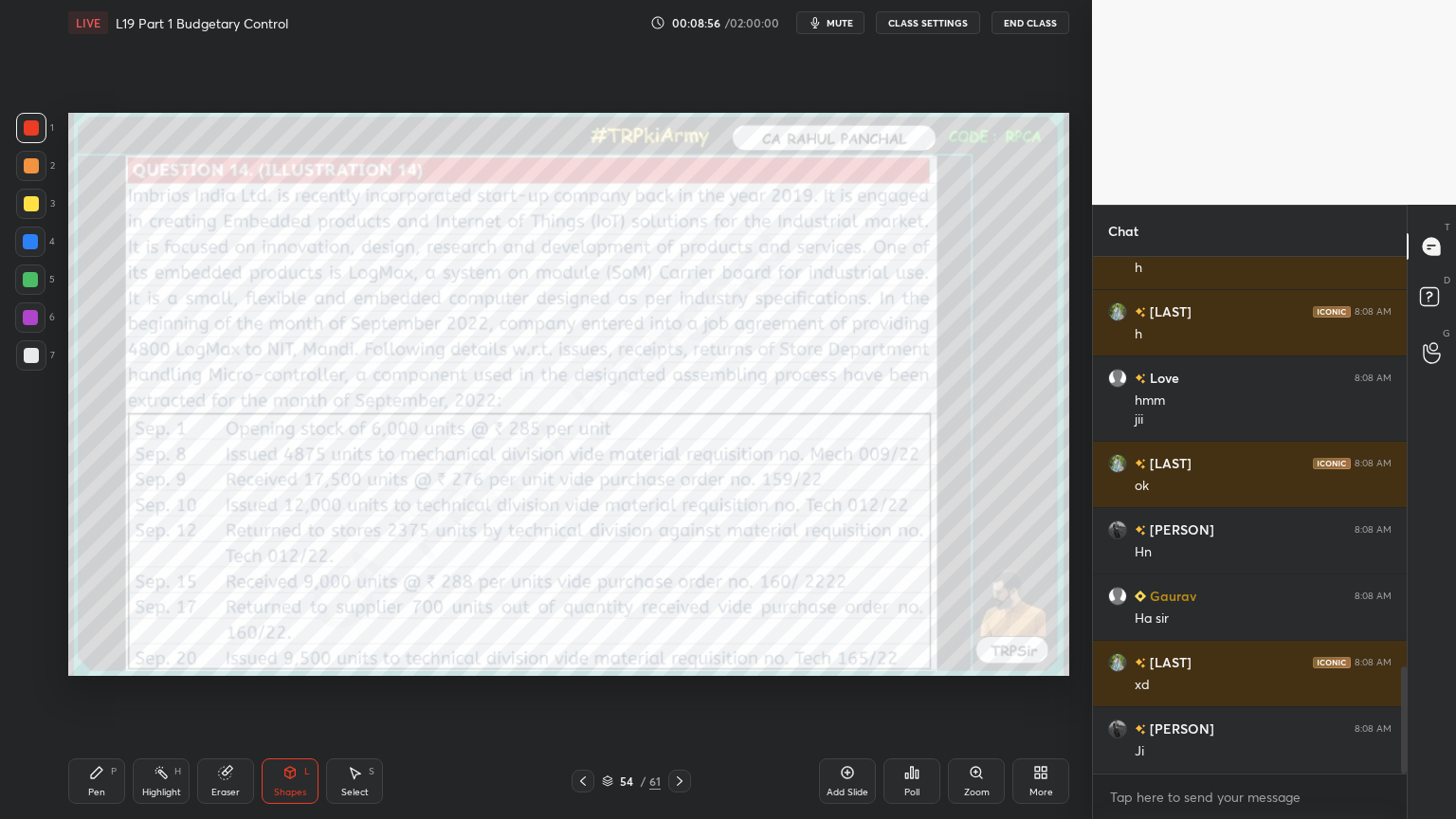 click on "Shapes" at bounding box center (290, 792) 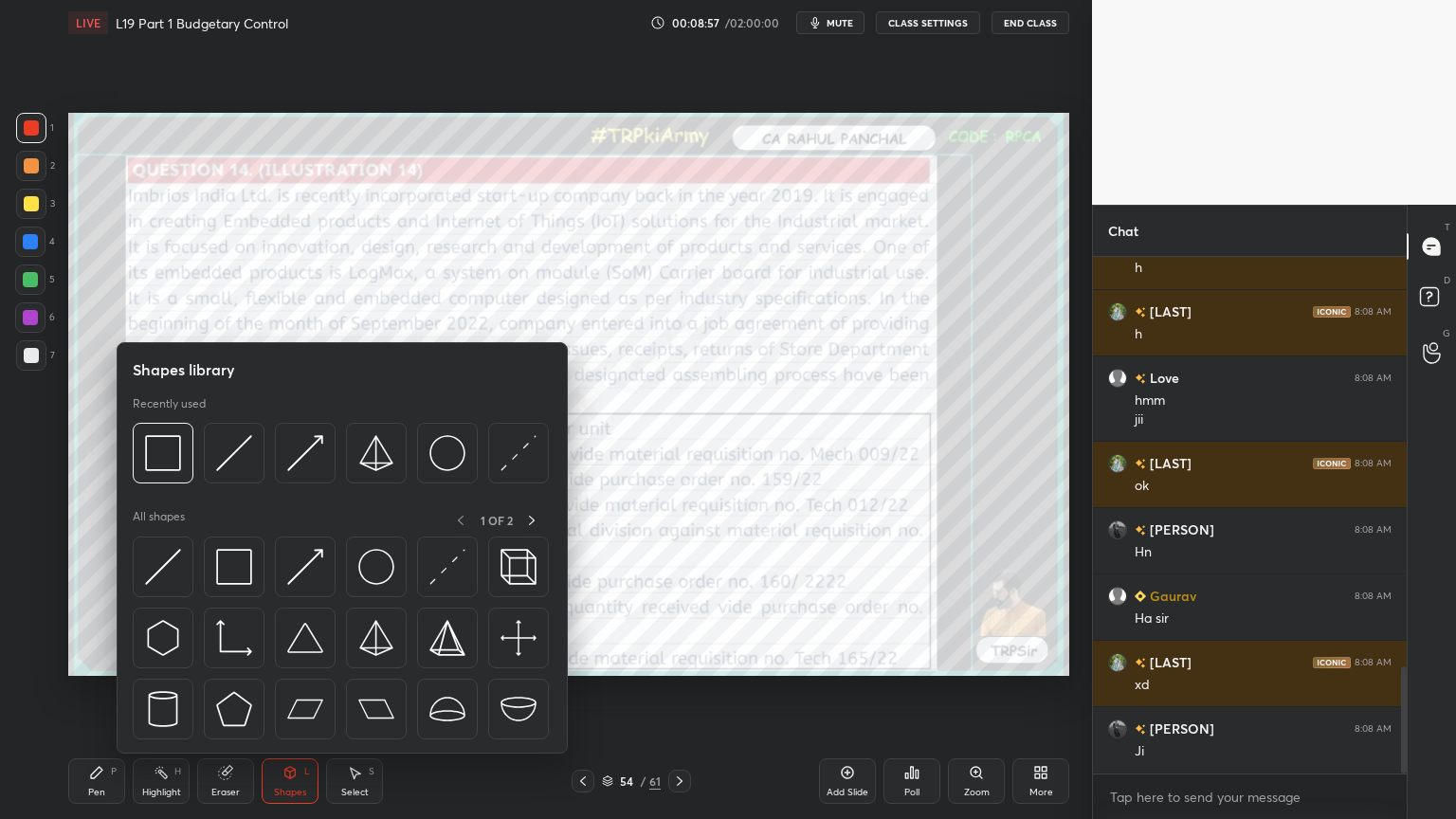 click at bounding box center (163, 453) 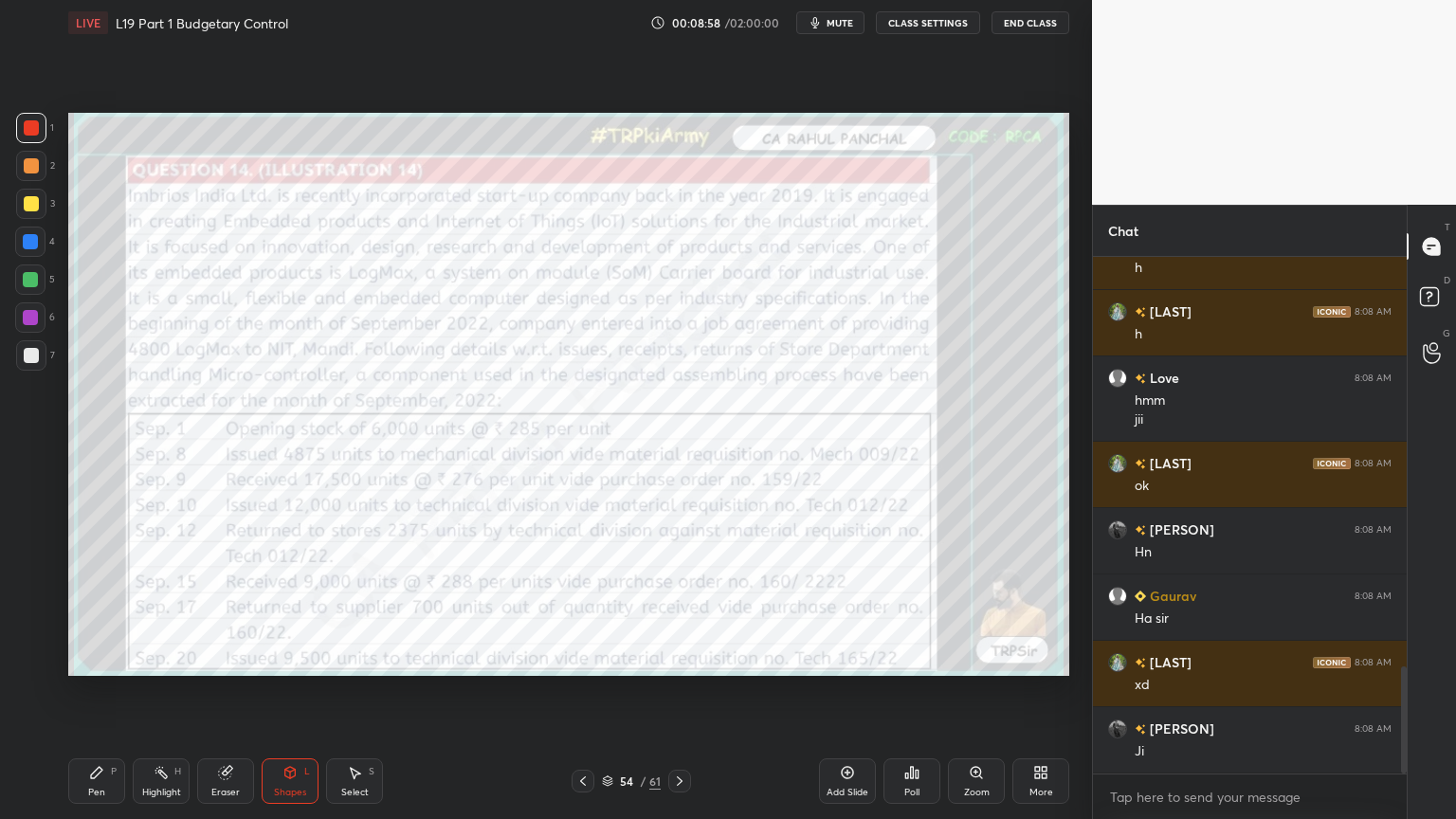 scroll, scrollTop: 2040, scrollLeft: 0, axis: vertical 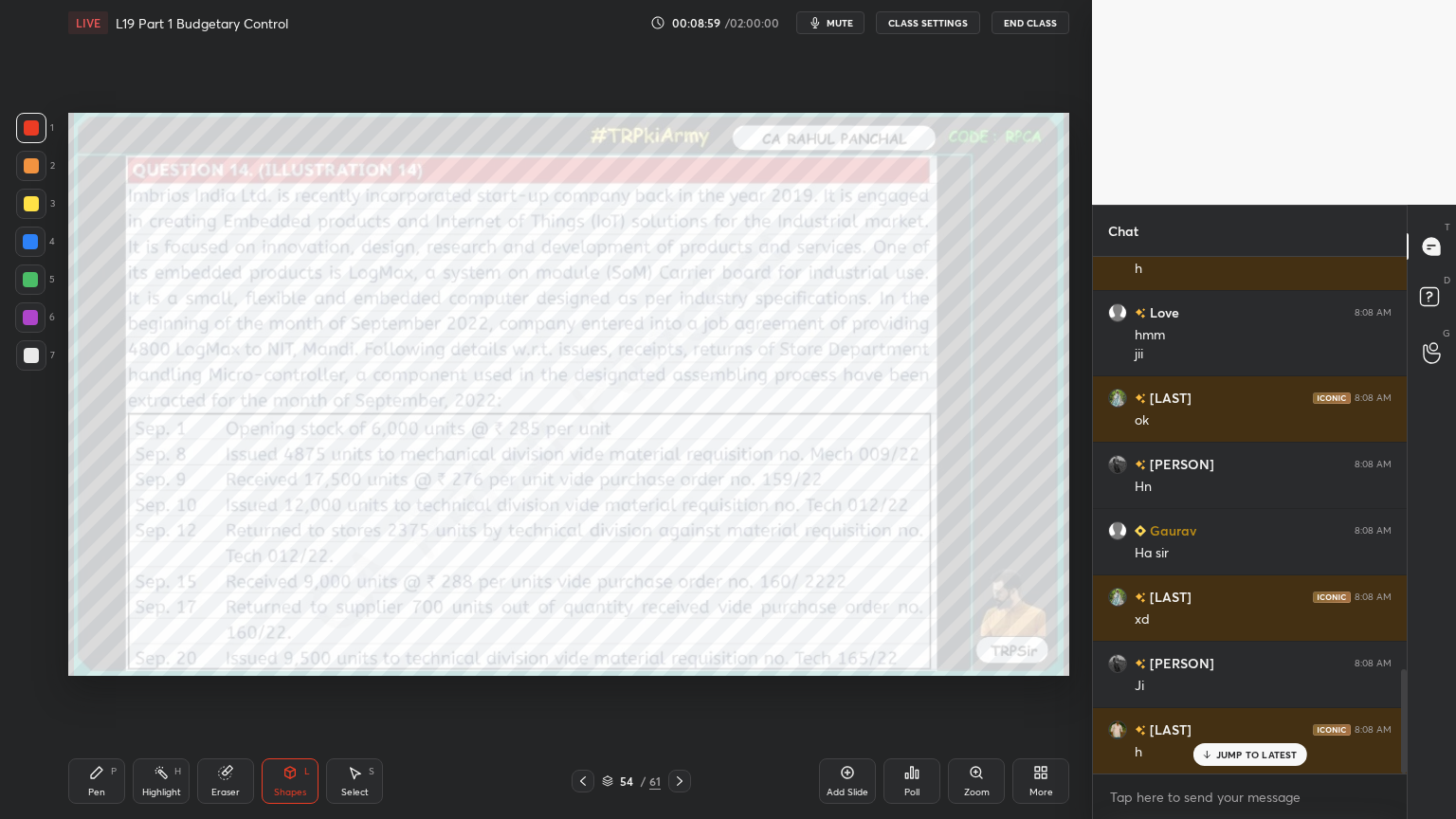 click 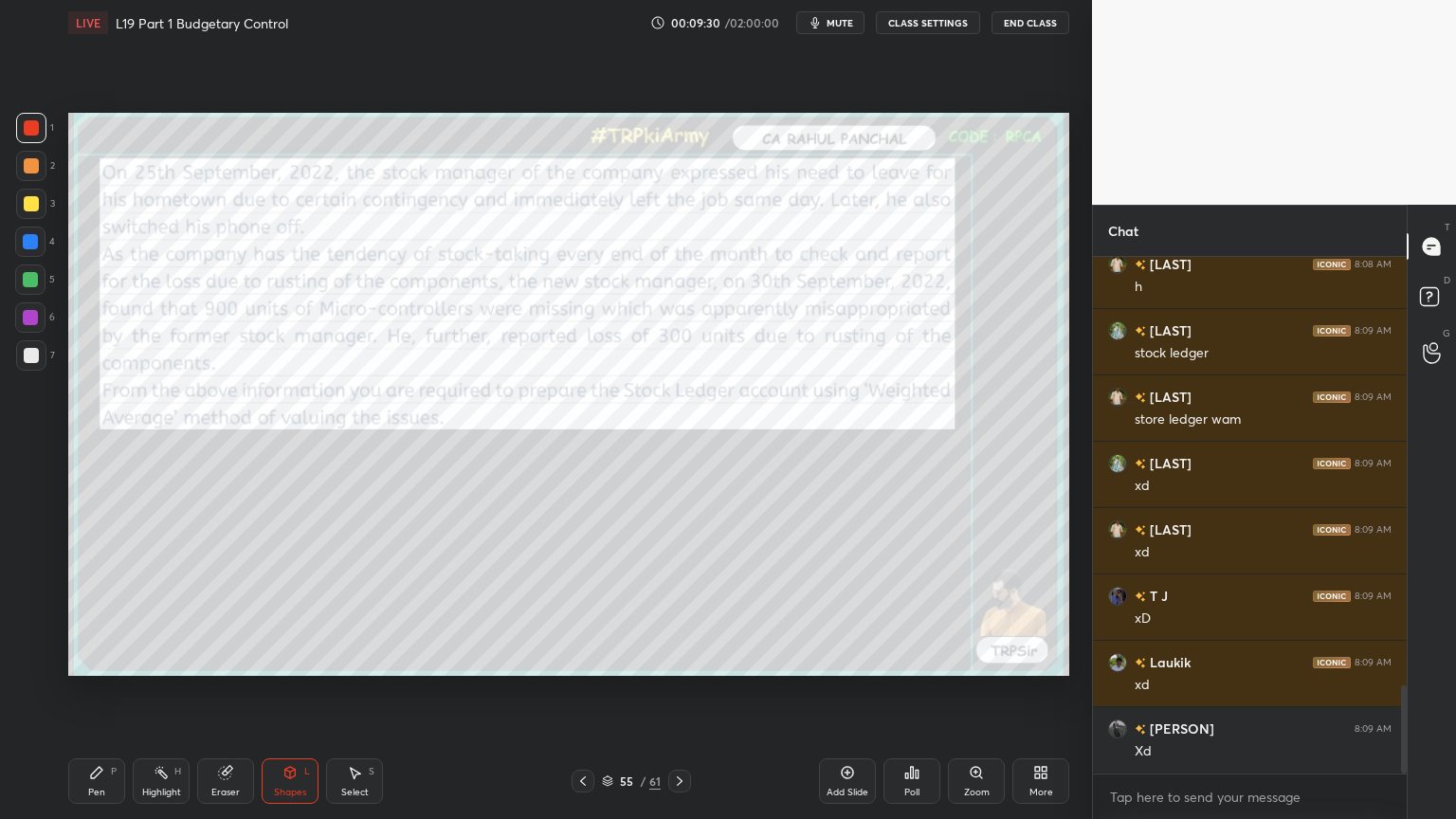 scroll, scrollTop: 2571, scrollLeft: 0, axis: vertical 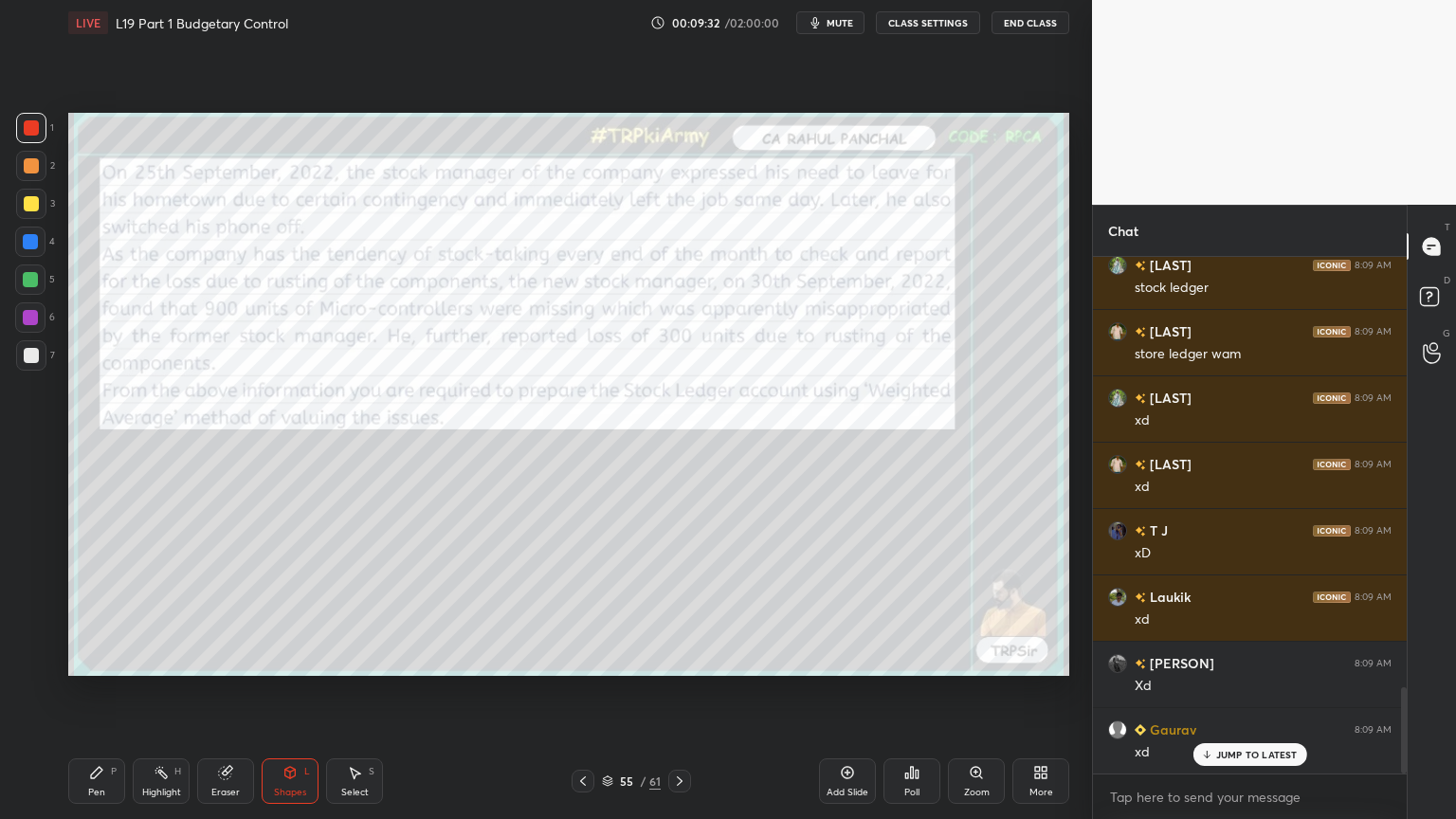 click on "Eraser" at bounding box center [226, 781] 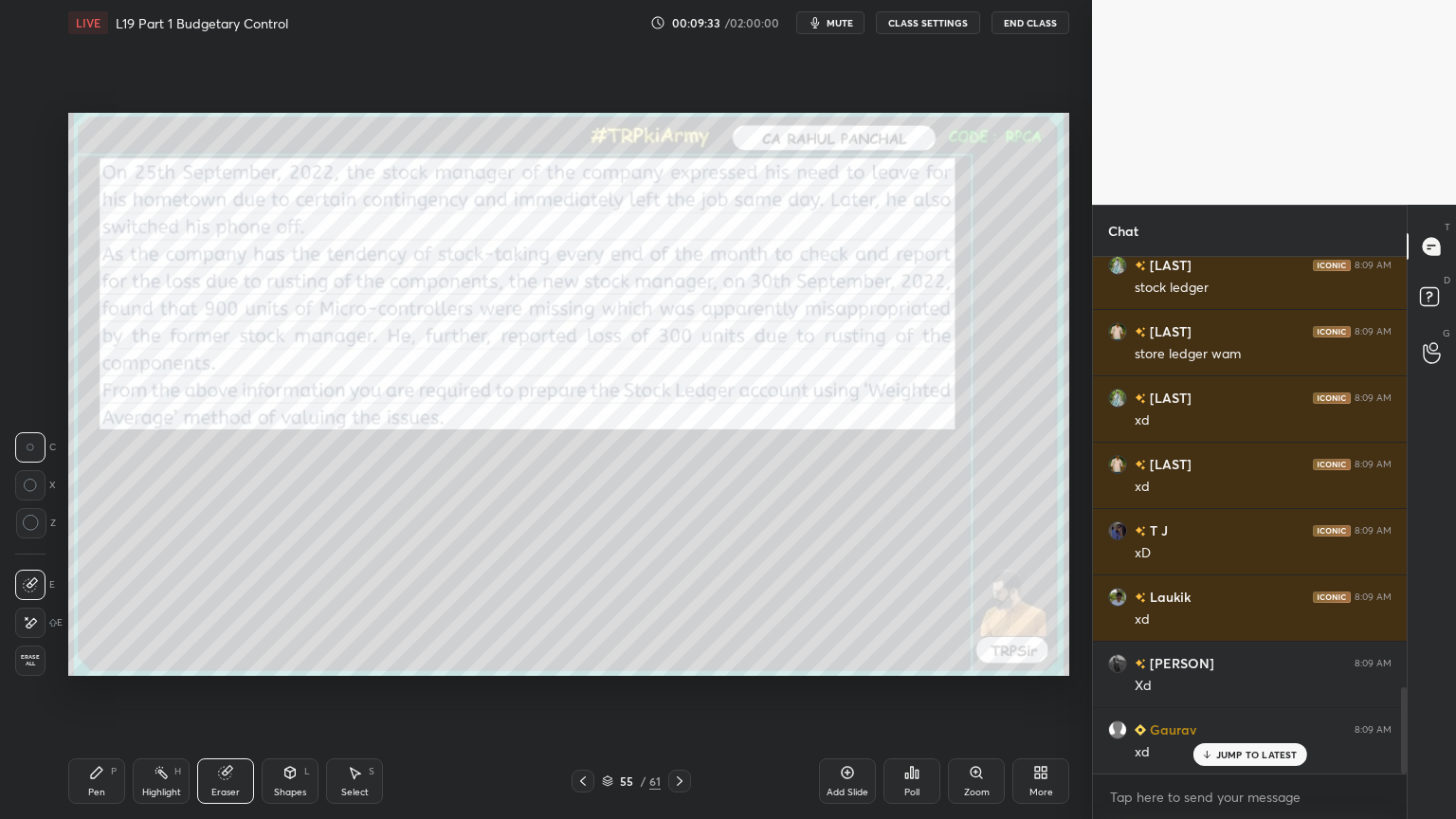 click on "Erase all" at bounding box center (30, 661) 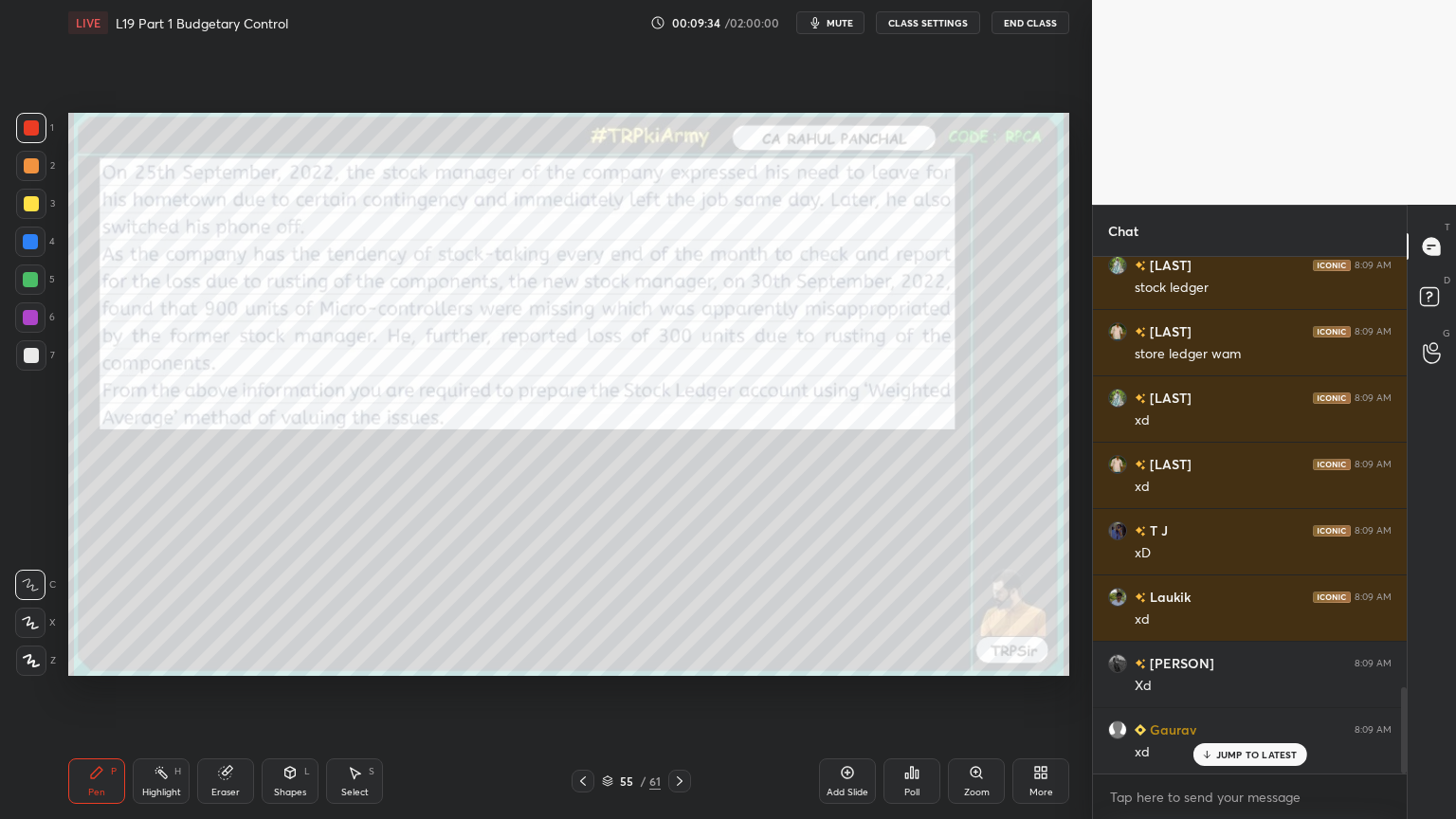 click on "Pen P Highlight H Eraser Shapes L Select S 55 / 61 Add Slide Poll Zoom More" at bounding box center [569, 781] 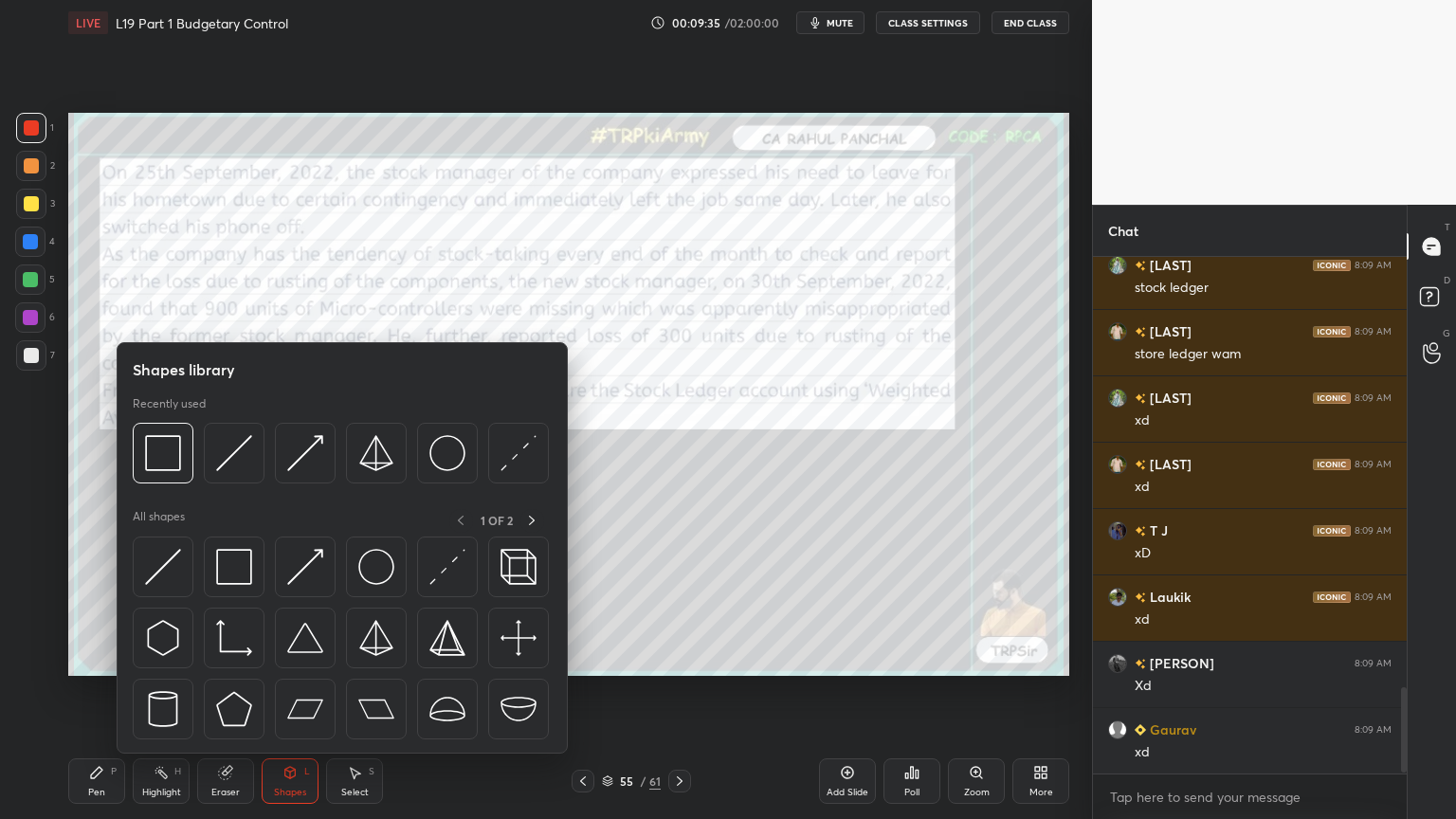 scroll, scrollTop: 2638, scrollLeft: 0, axis: vertical 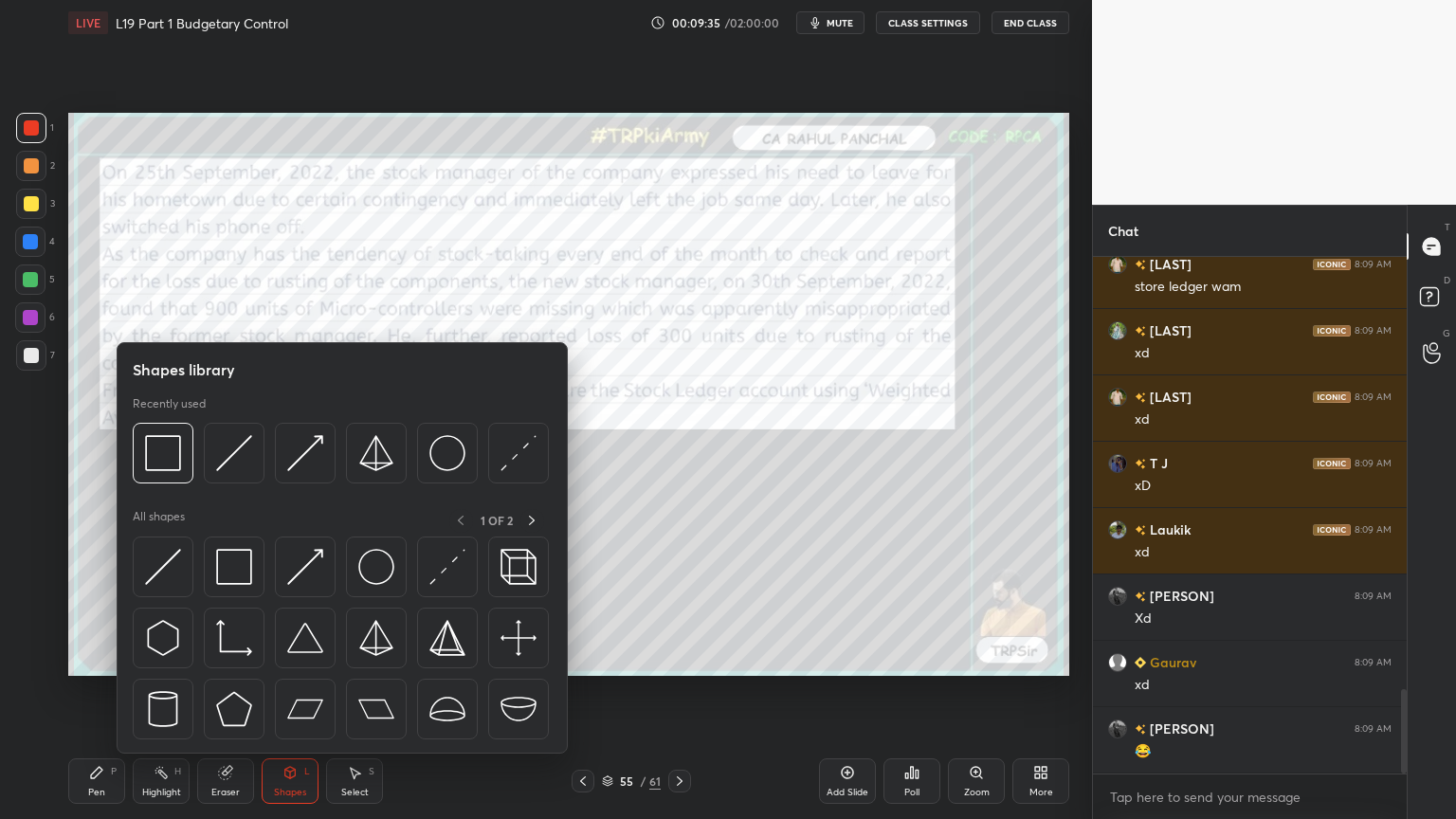 click at bounding box center (163, 453) 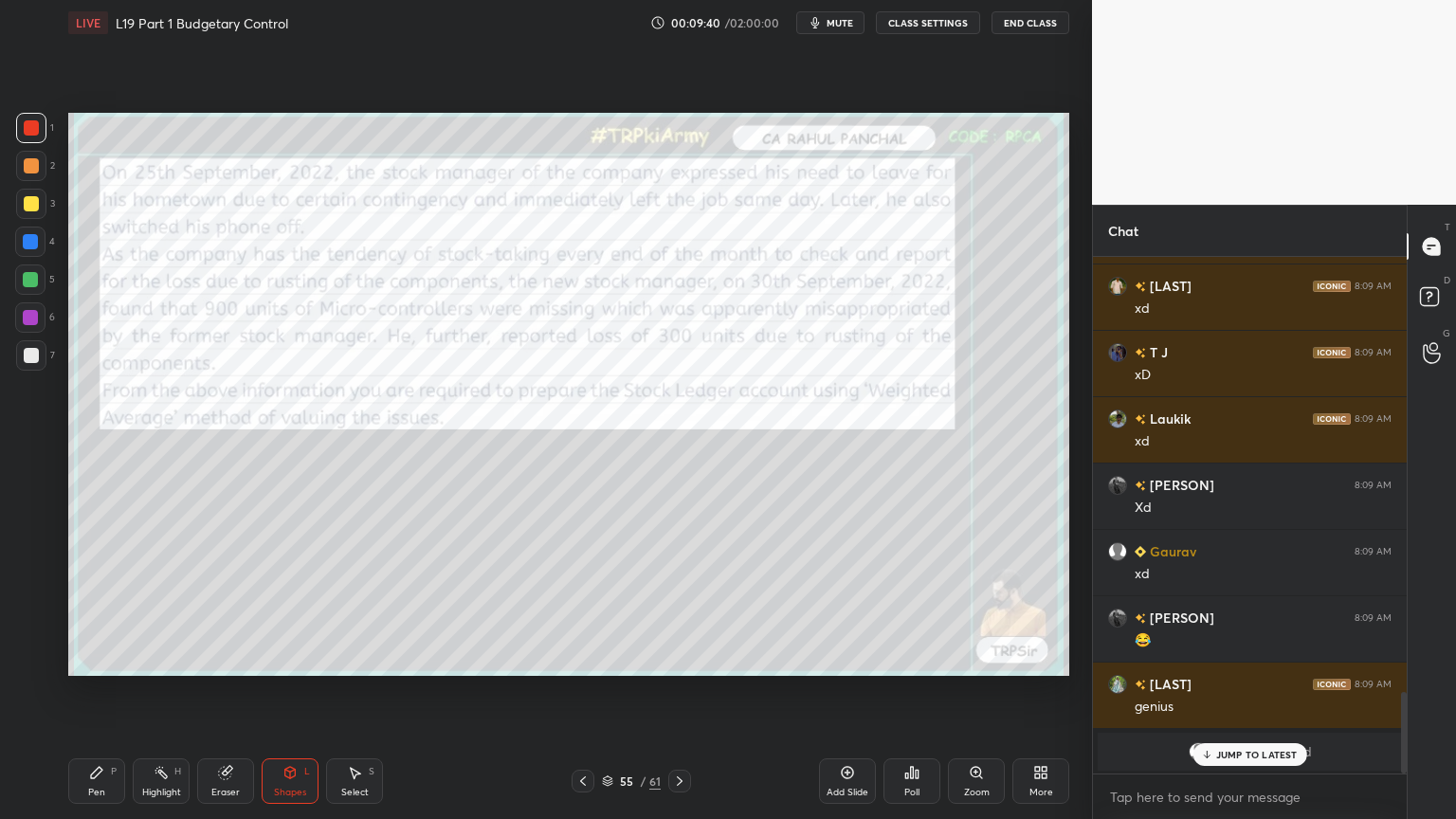 scroll, scrollTop: 2419, scrollLeft: 0, axis: vertical 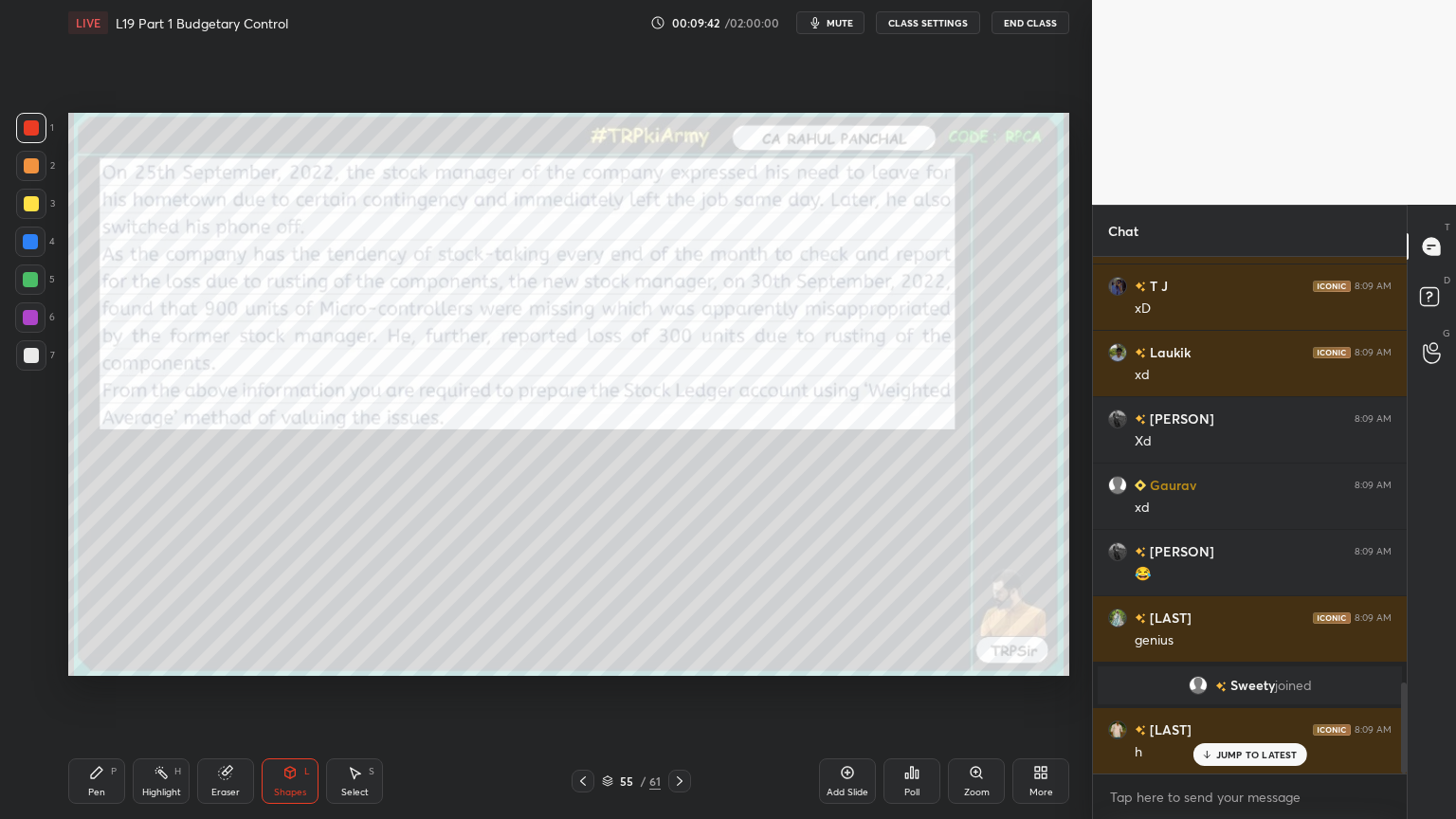 click 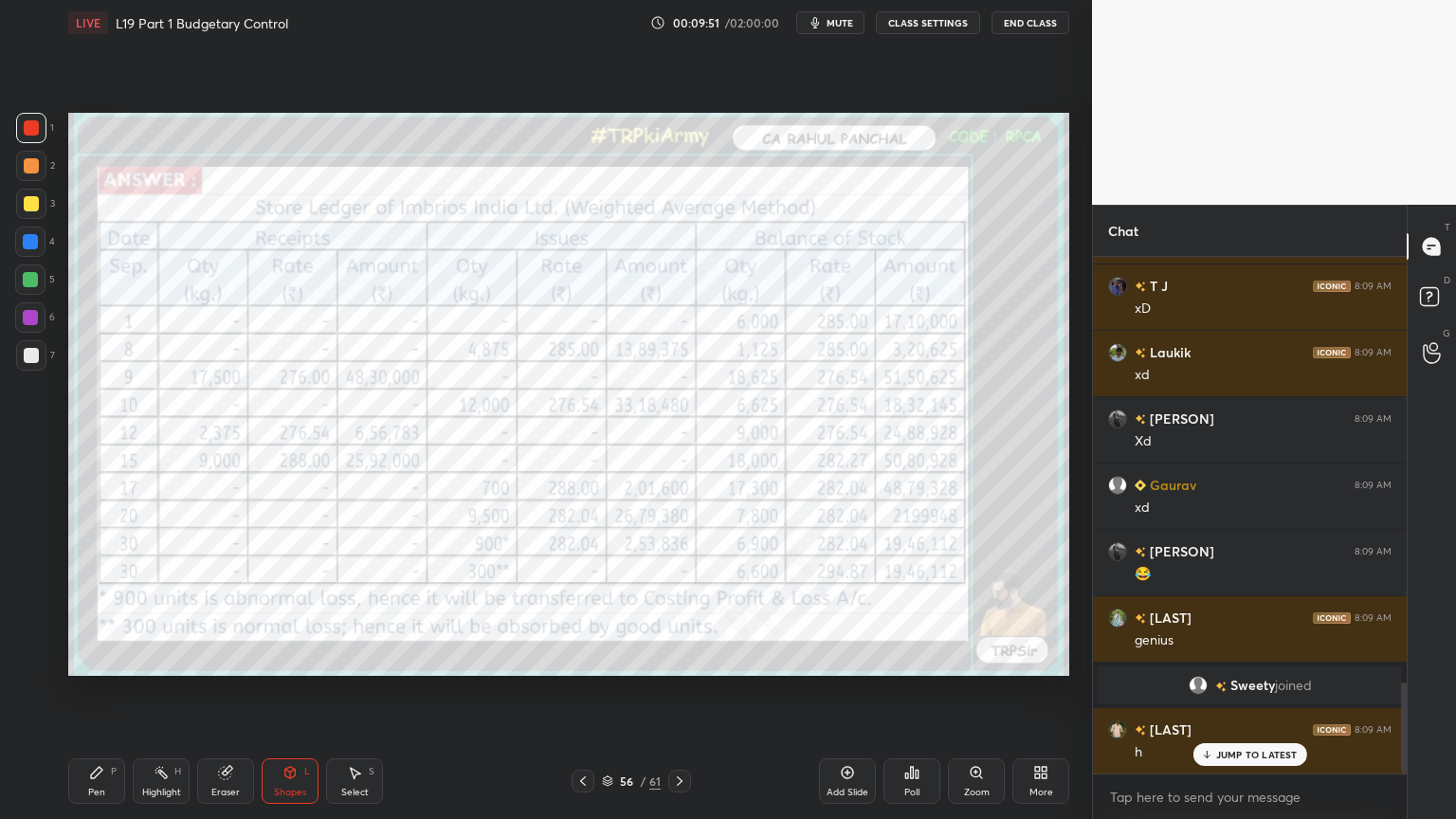 click on "Pen P" at bounding box center (97, 781) 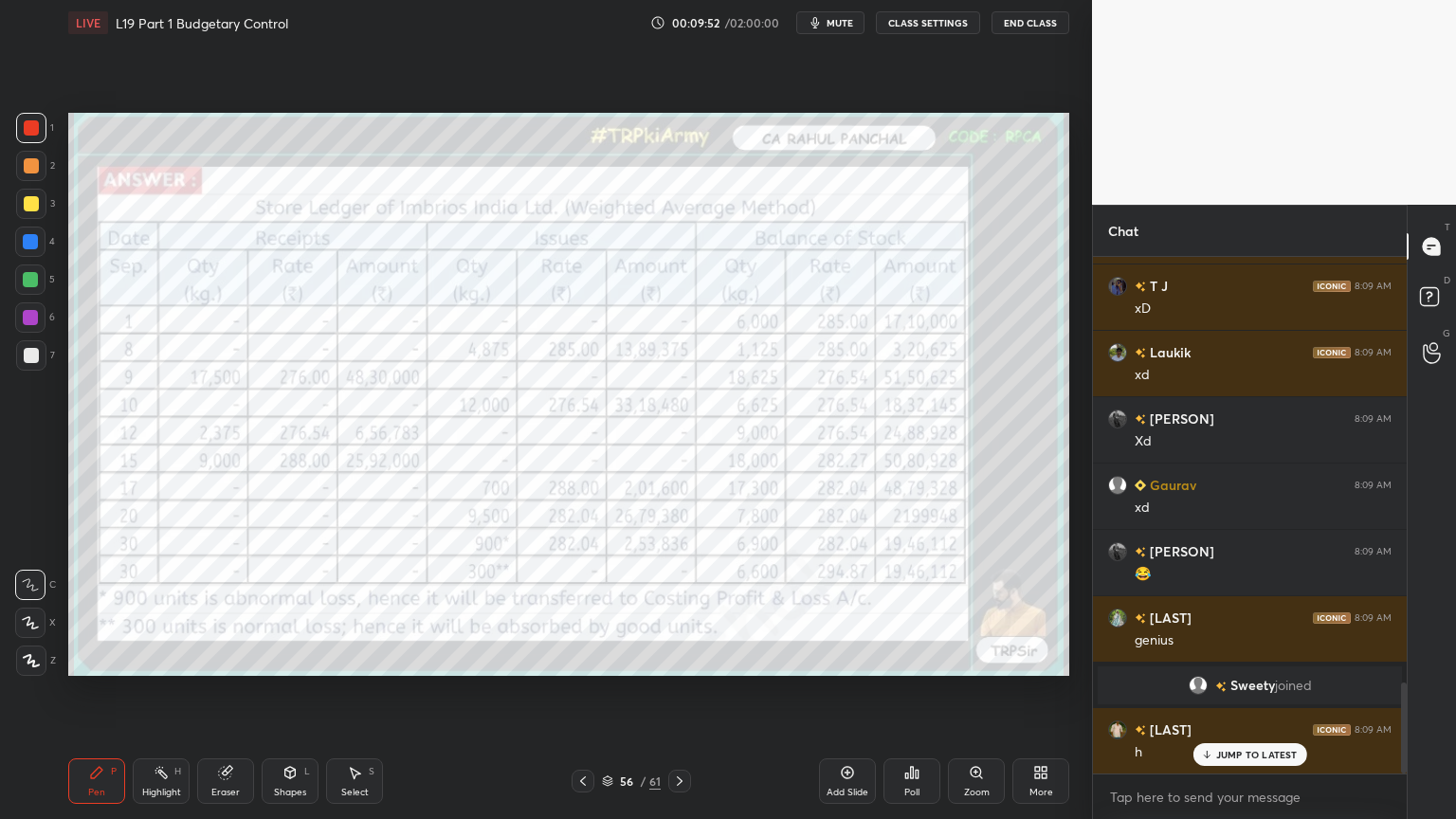 click at bounding box center (30, 623) 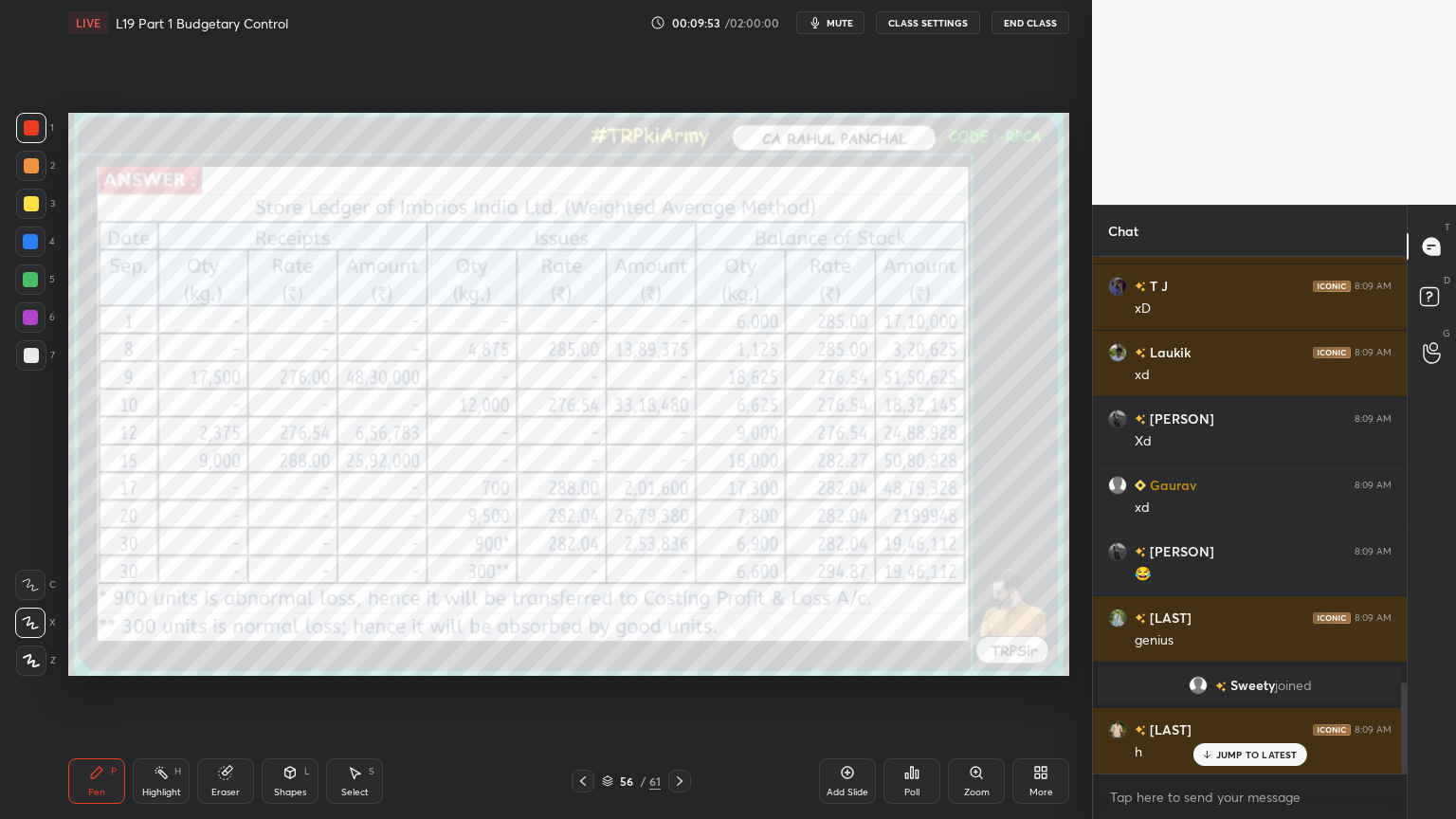 scroll, scrollTop: 2486, scrollLeft: 0, axis: vertical 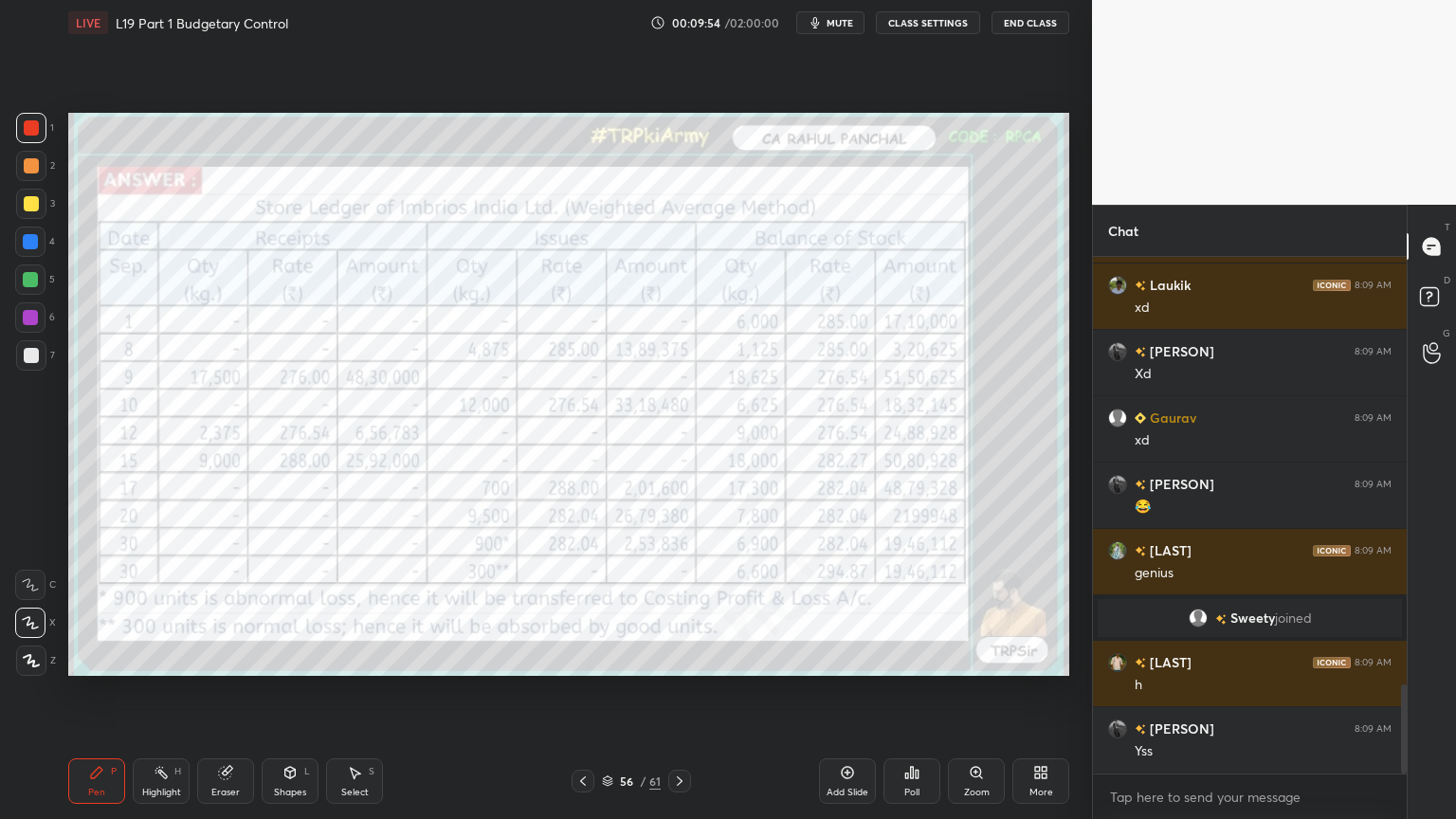 click at bounding box center (583, 781) 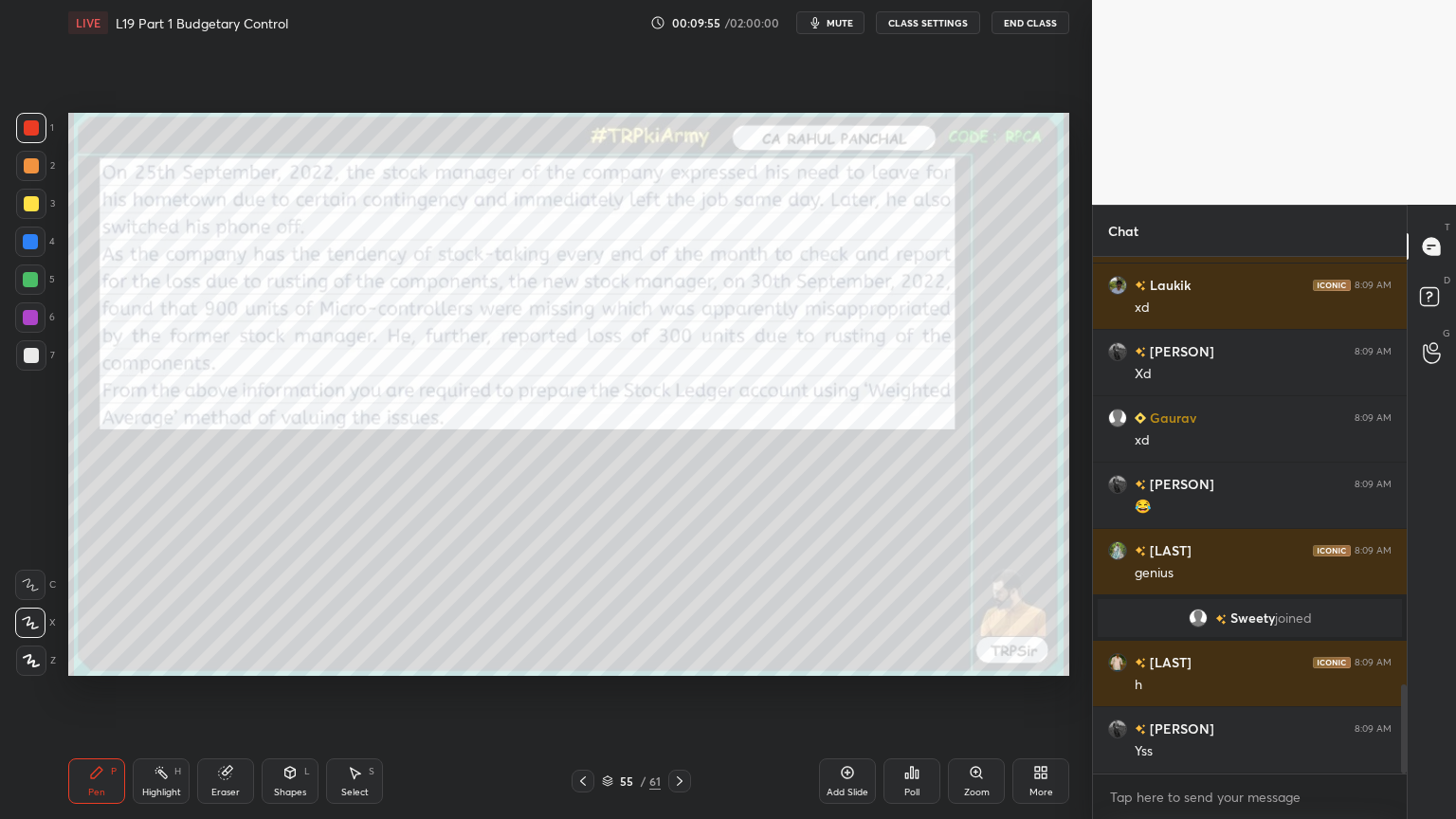 click 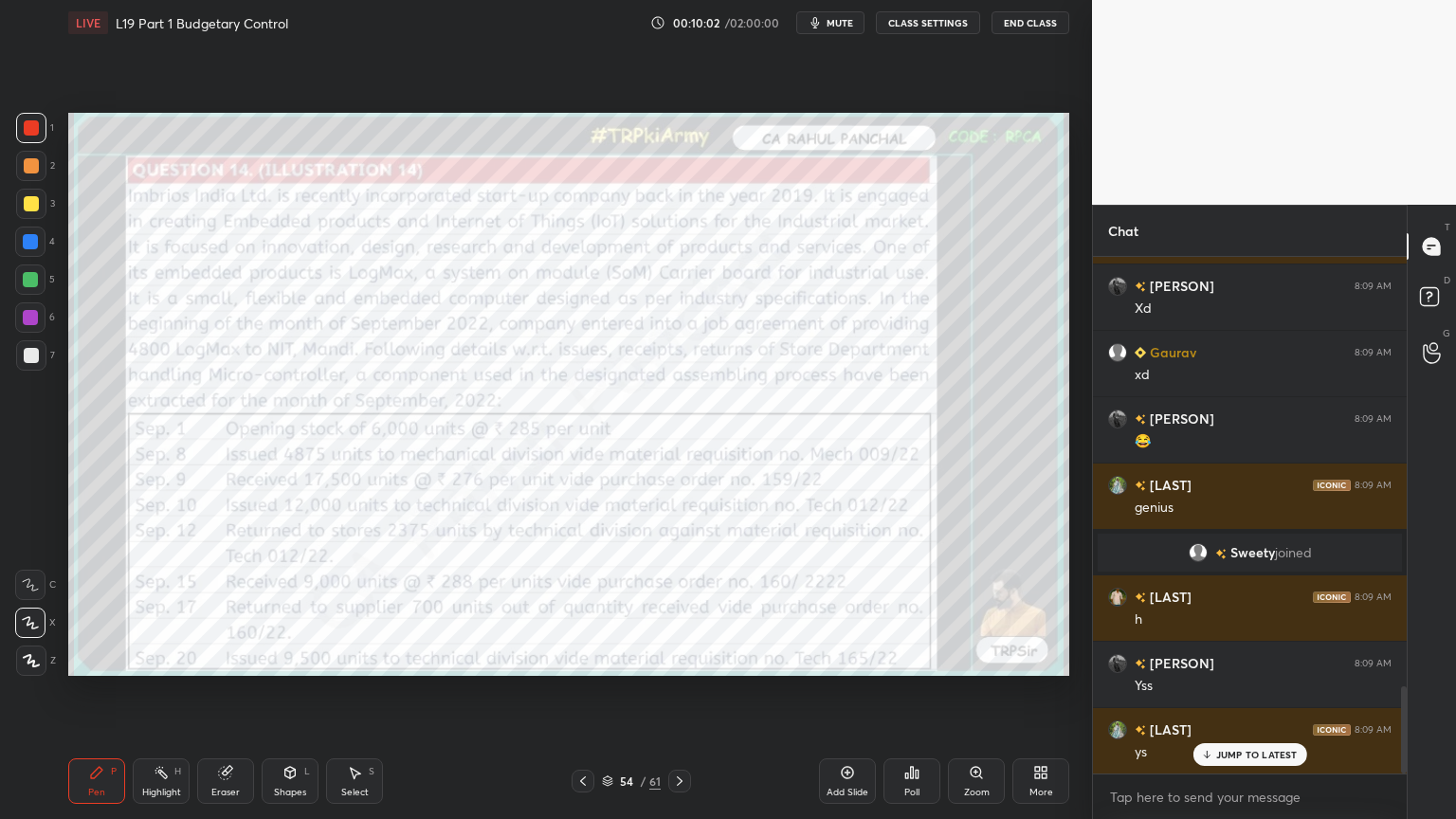 scroll, scrollTop: 2619, scrollLeft: 0, axis: vertical 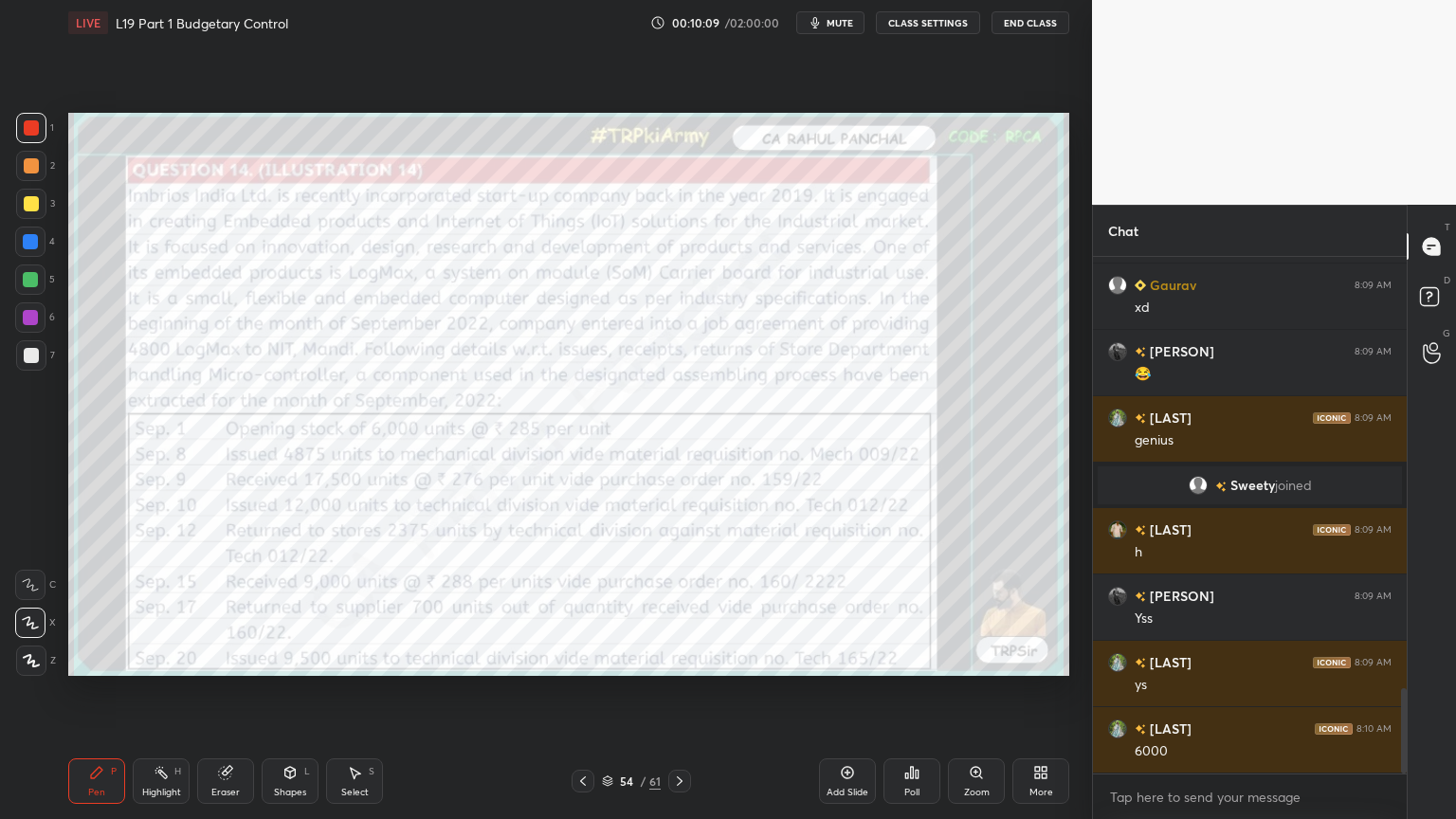 click 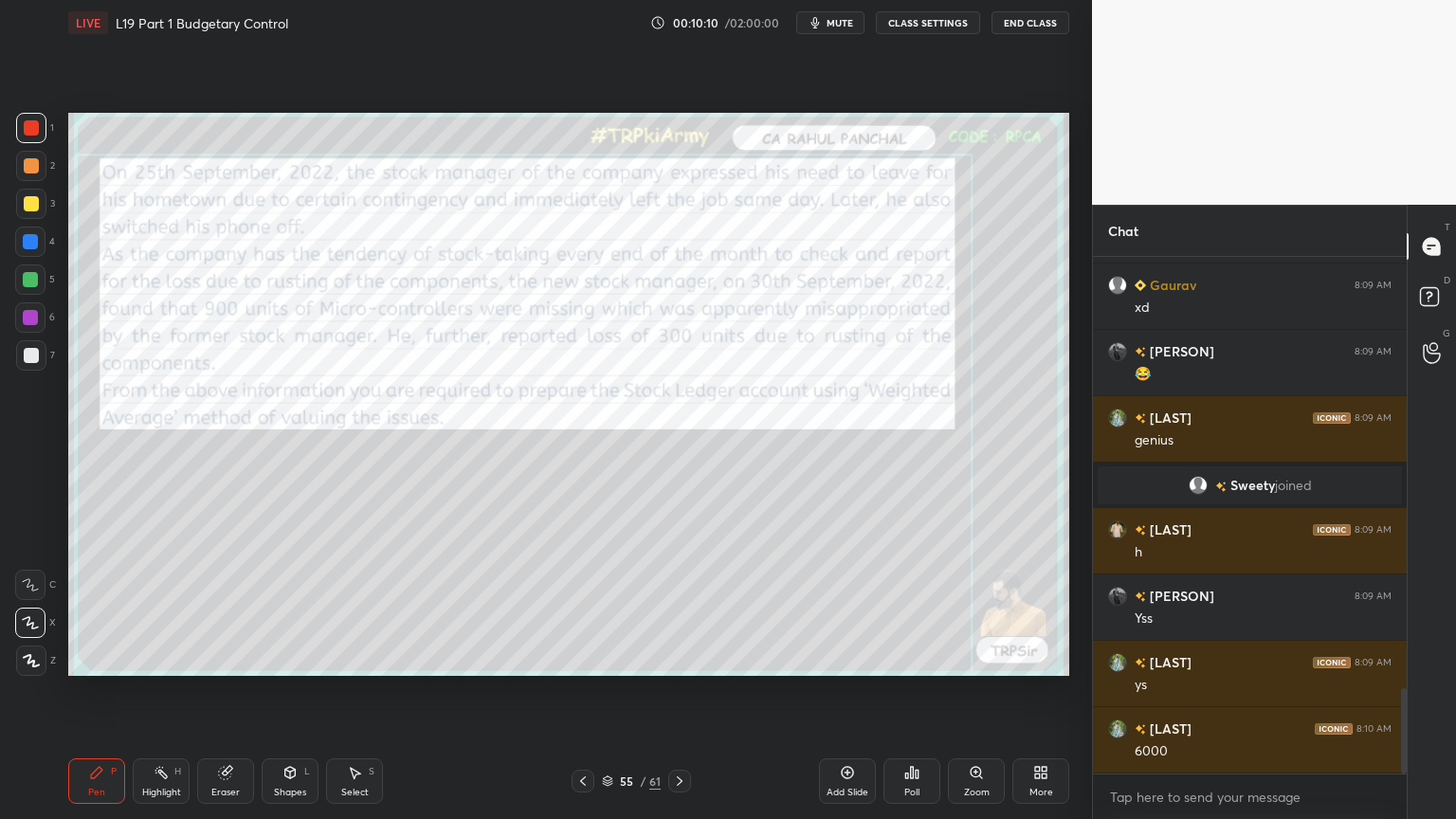 click 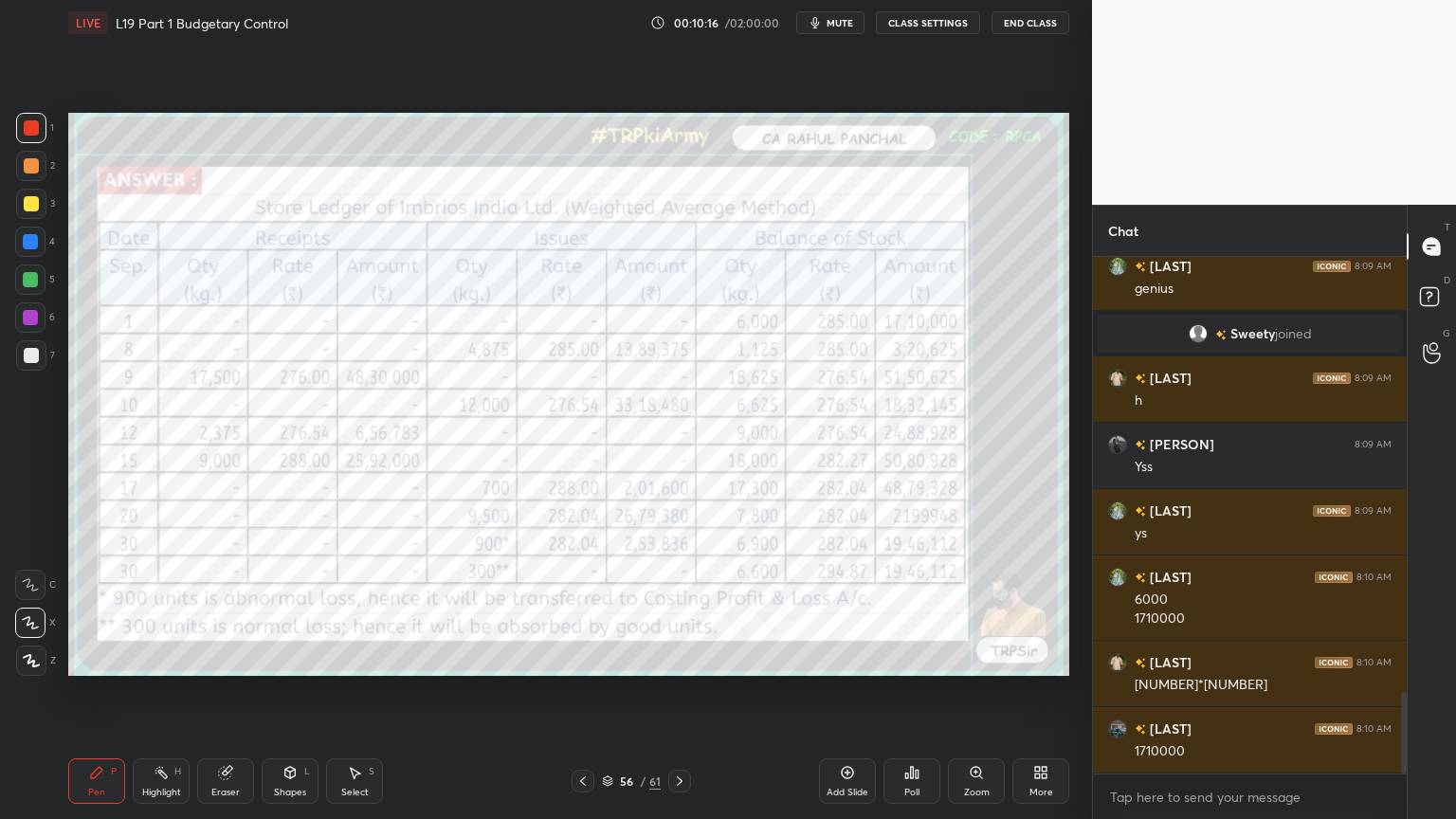 scroll, scrollTop: 2836, scrollLeft: 0, axis: vertical 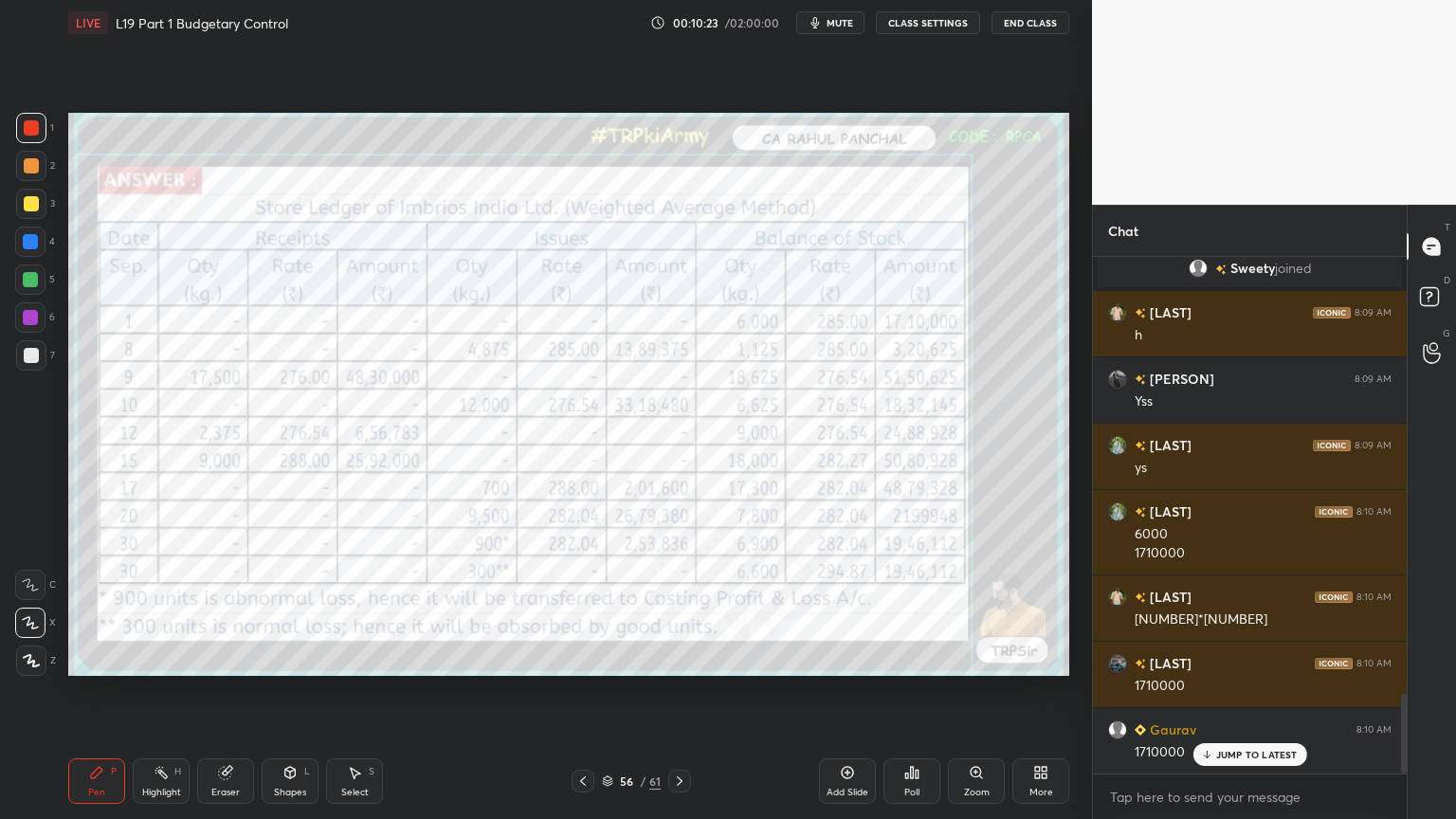 click 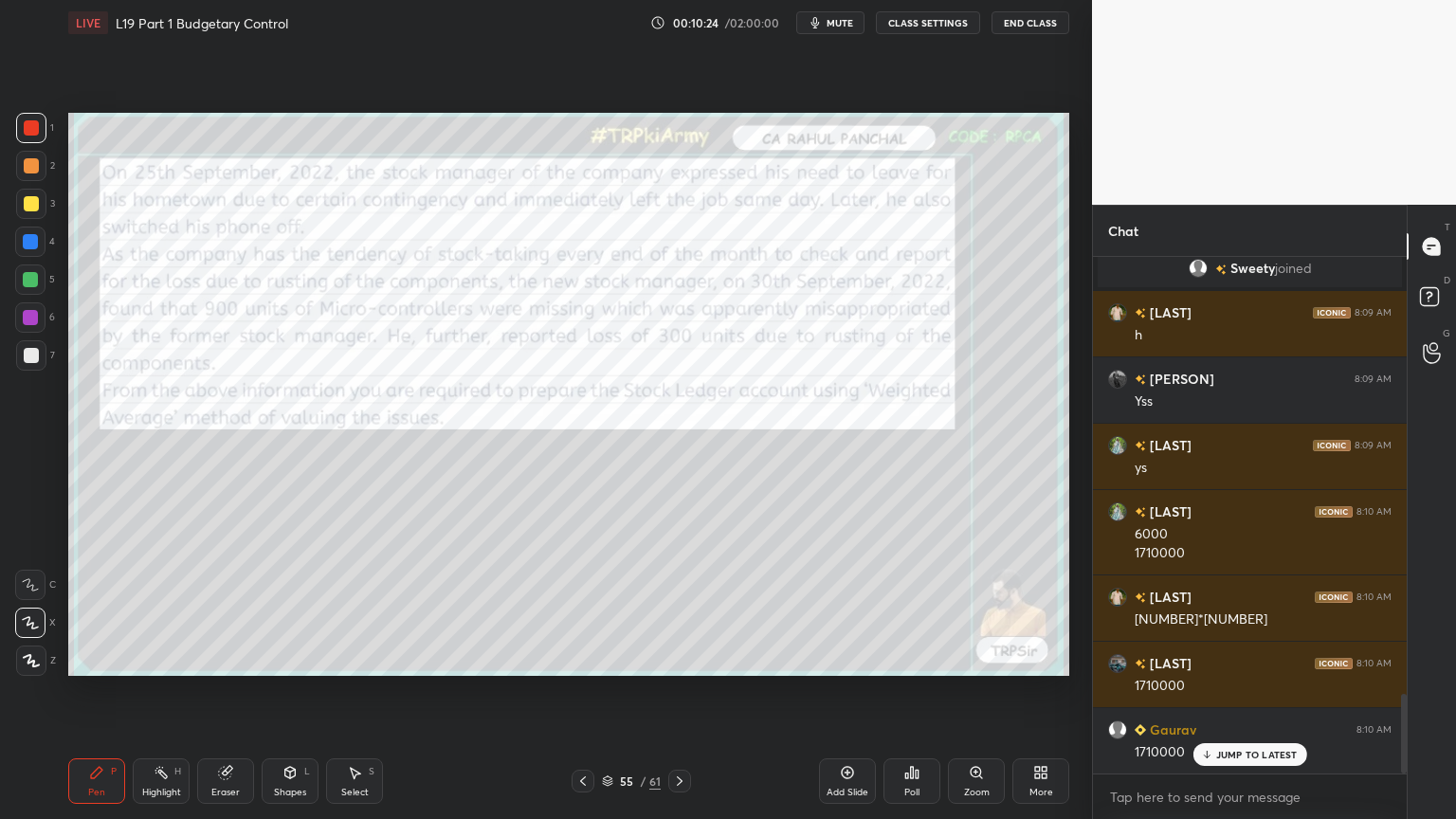 click 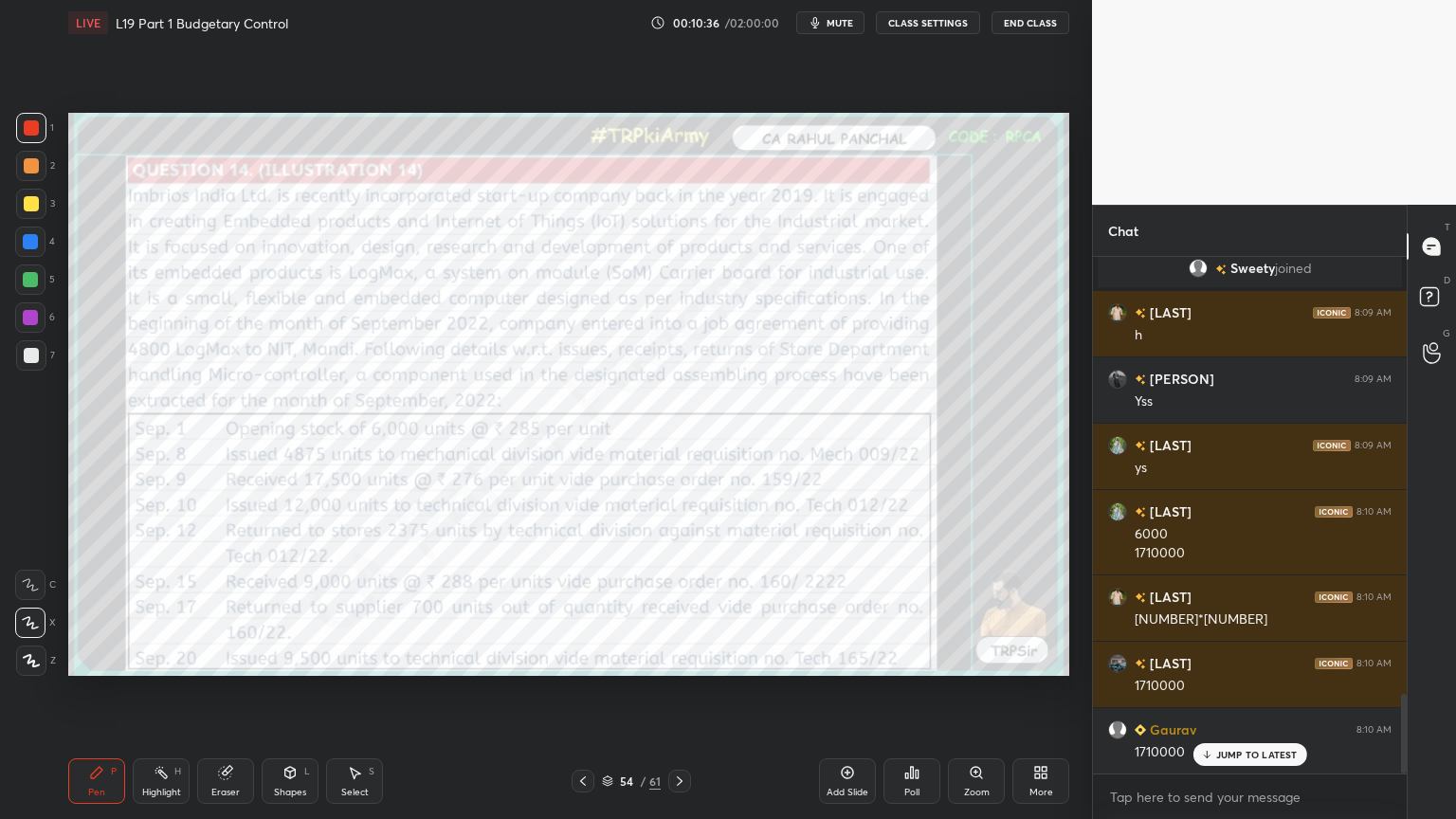 scroll, scrollTop: 2920, scrollLeft: 0, axis: vertical 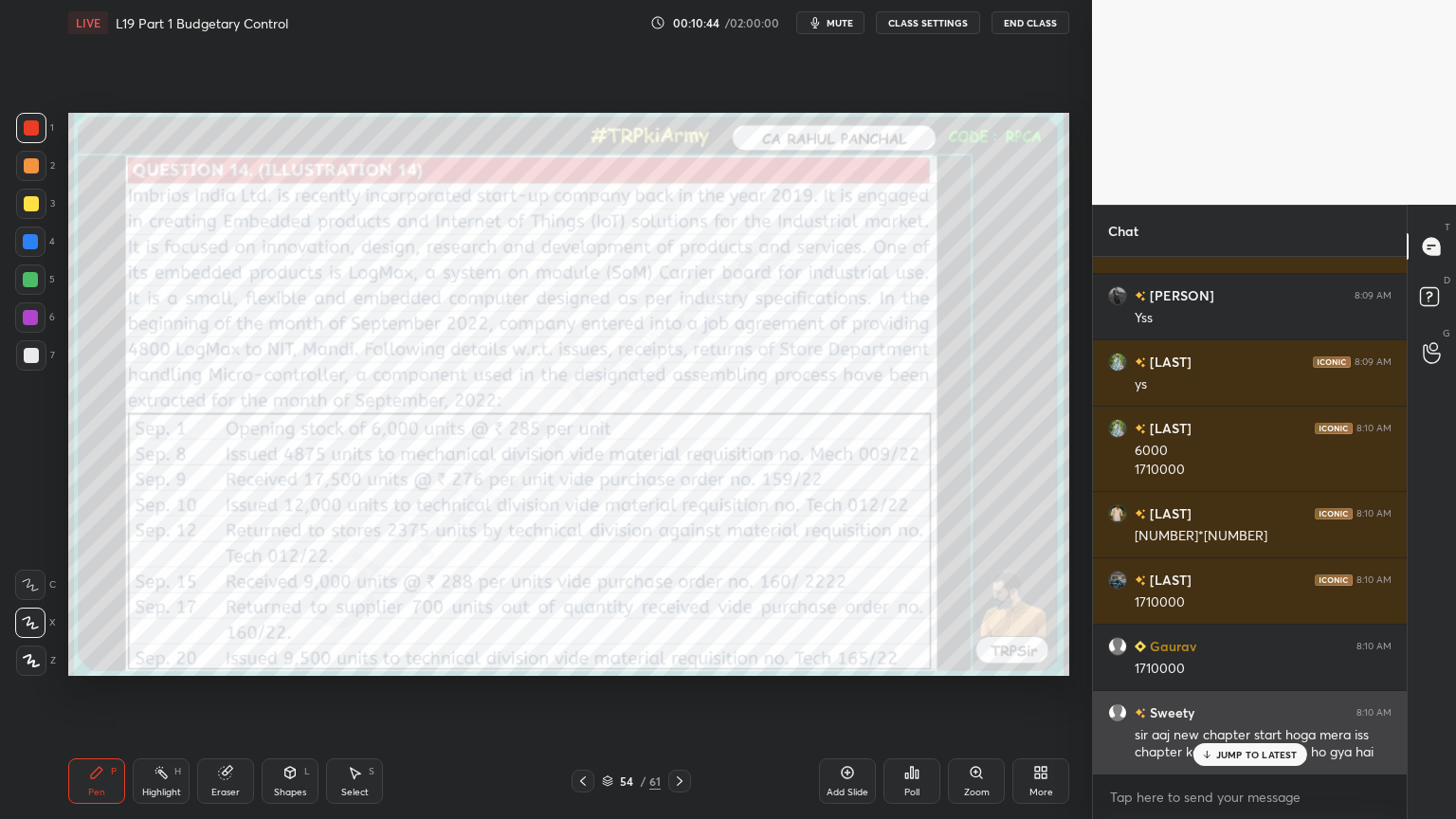 click on "[LAST] 8:10 AM sir aaj new chapter start hoga mera iss chapter ka kuch lecture miss ho gya hai" at bounding box center [1249, 732] 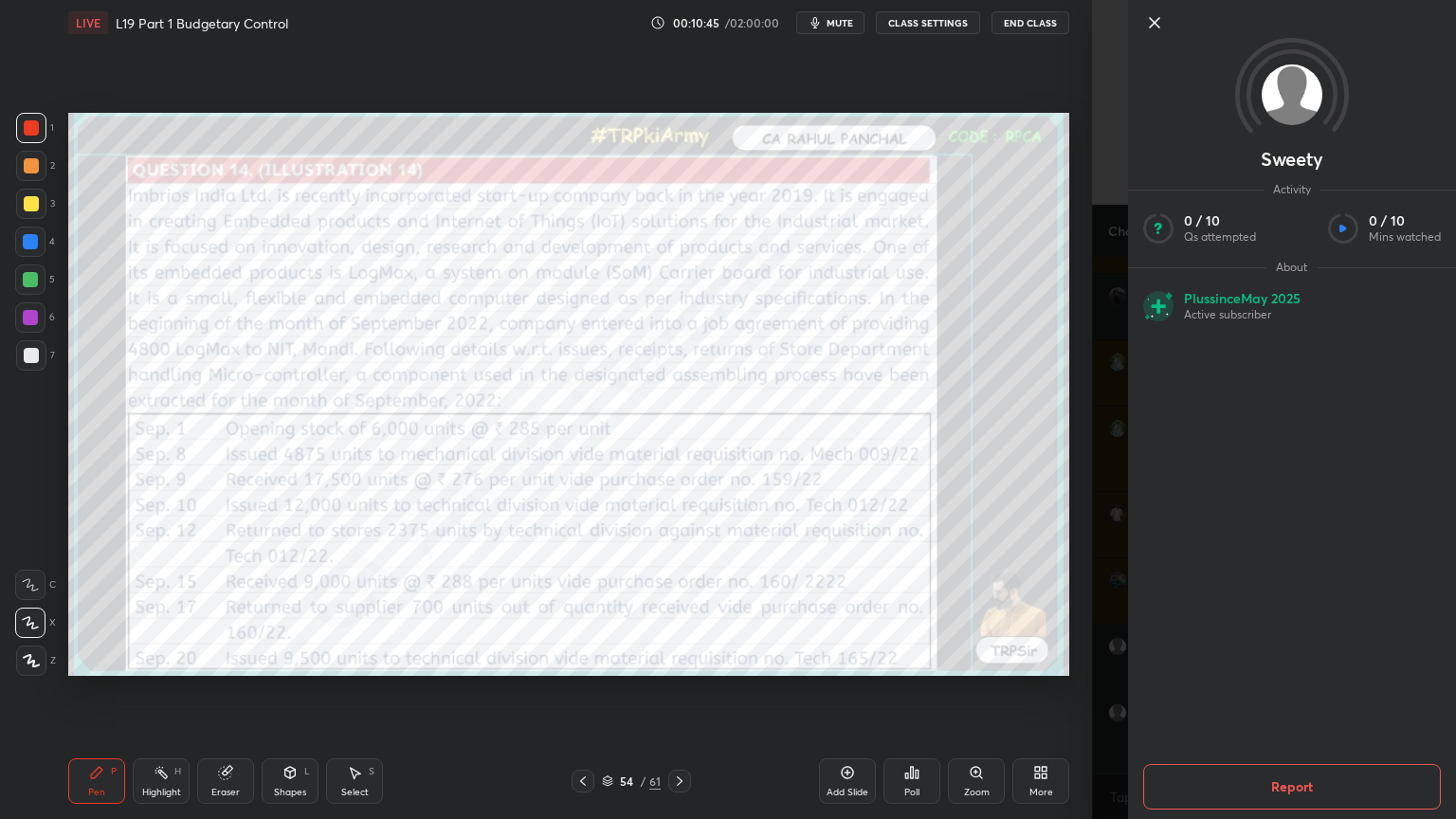 click on "Setting up your live class Poll for   secs No correct answer Start poll" at bounding box center [569, 394] 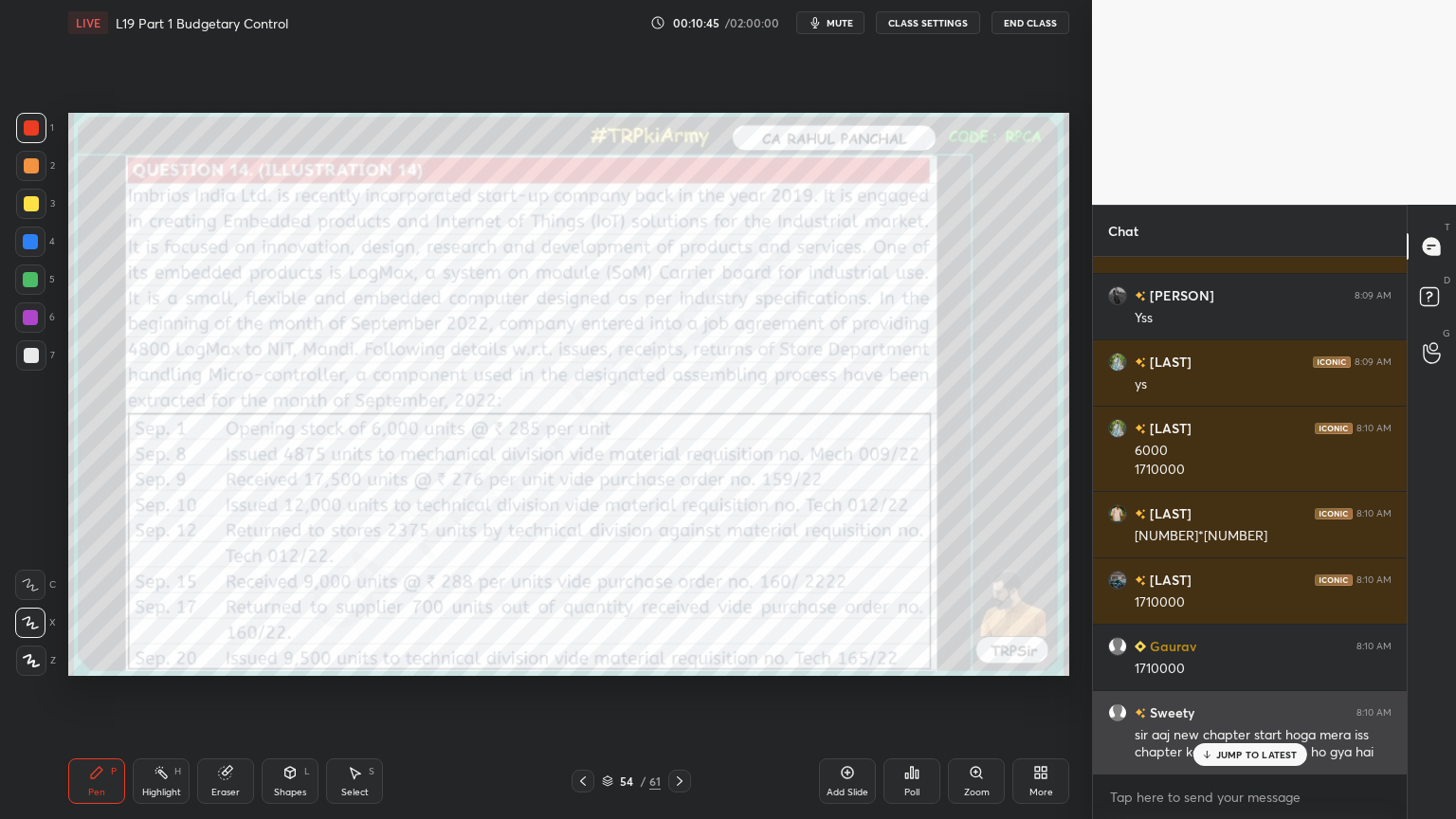 click on "JUMP TO LATEST" at bounding box center [1249, 755] 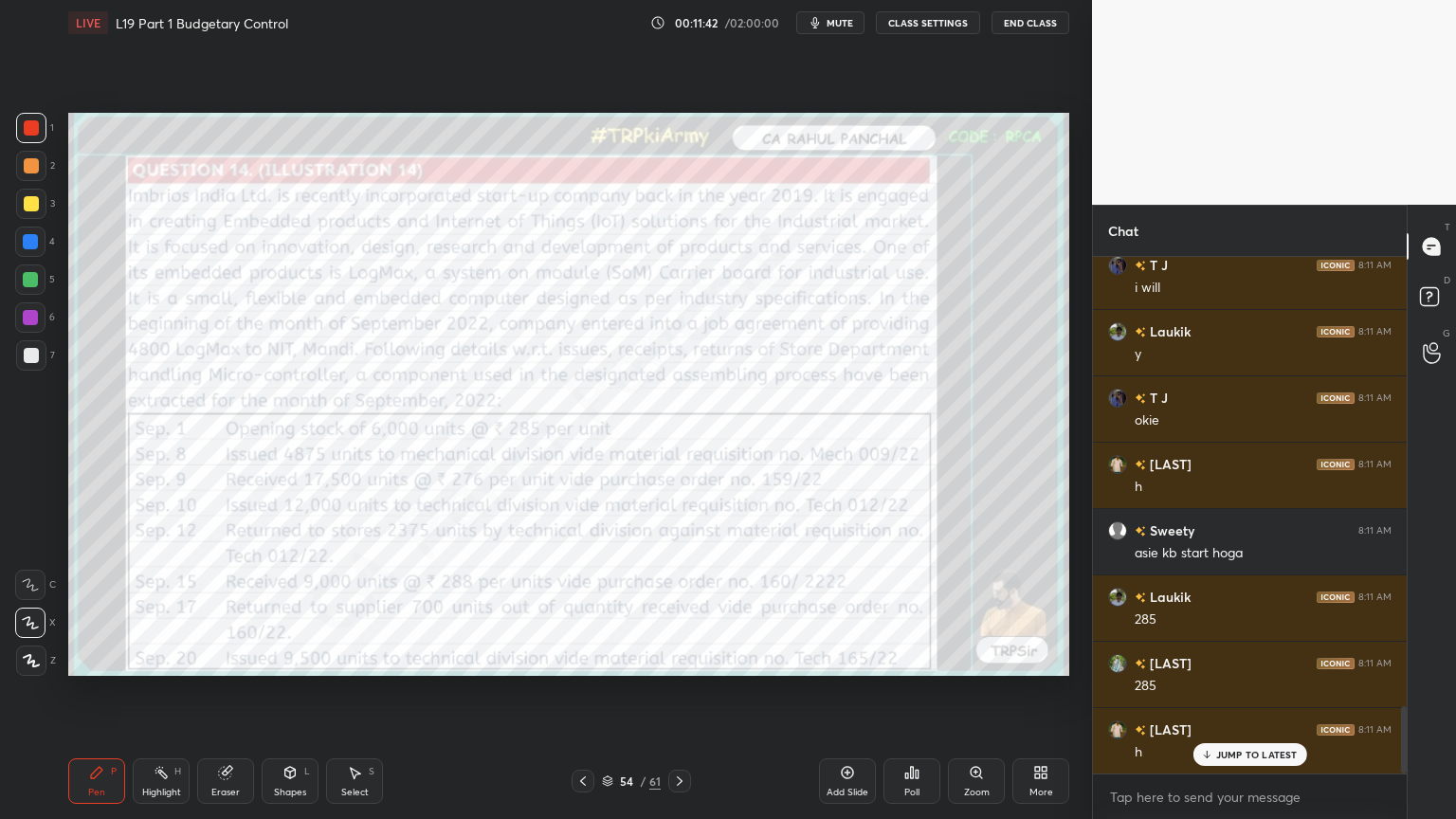 scroll, scrollTop: 3518, scrollLeft: 0, axis: vertical 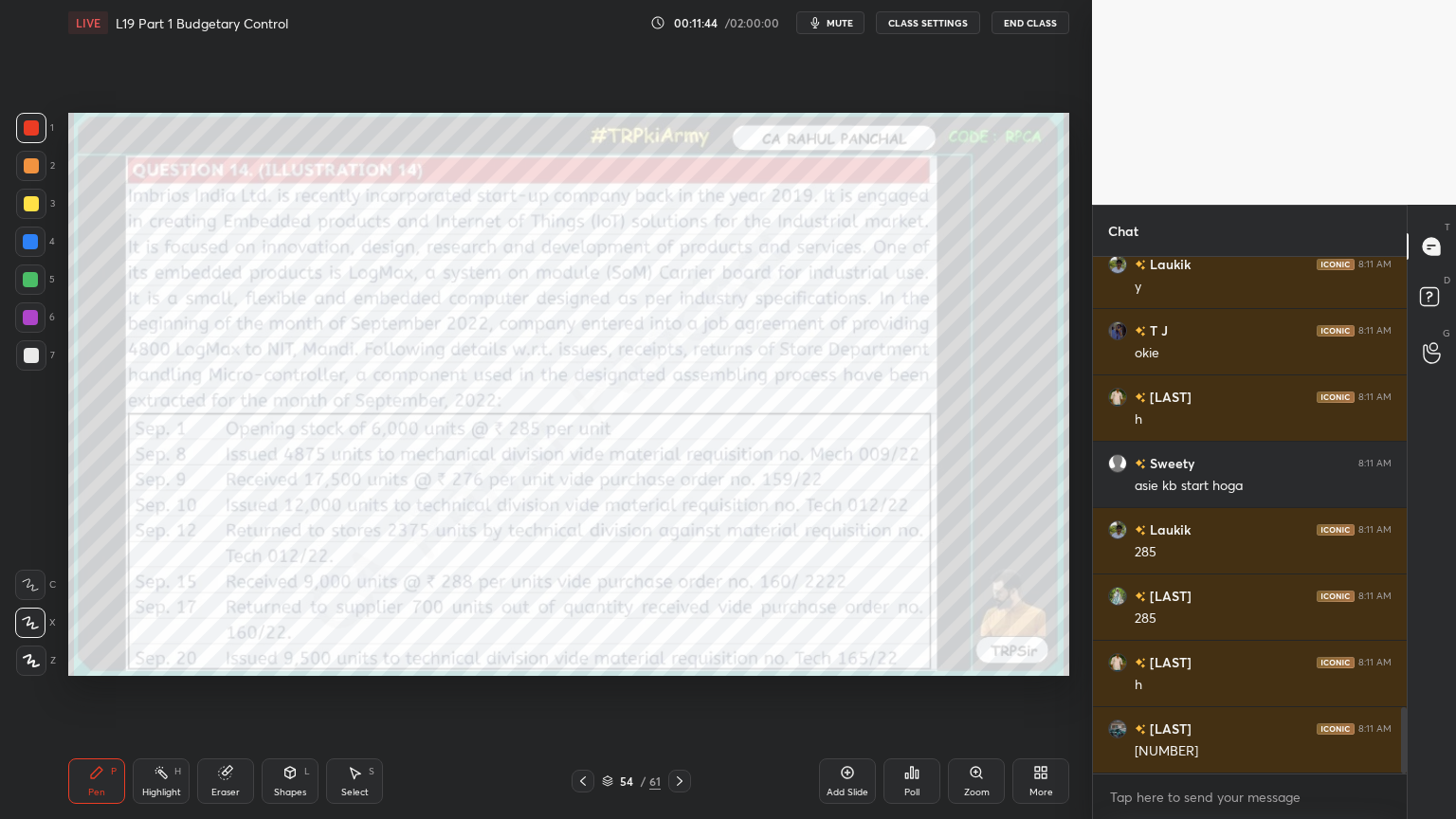 click 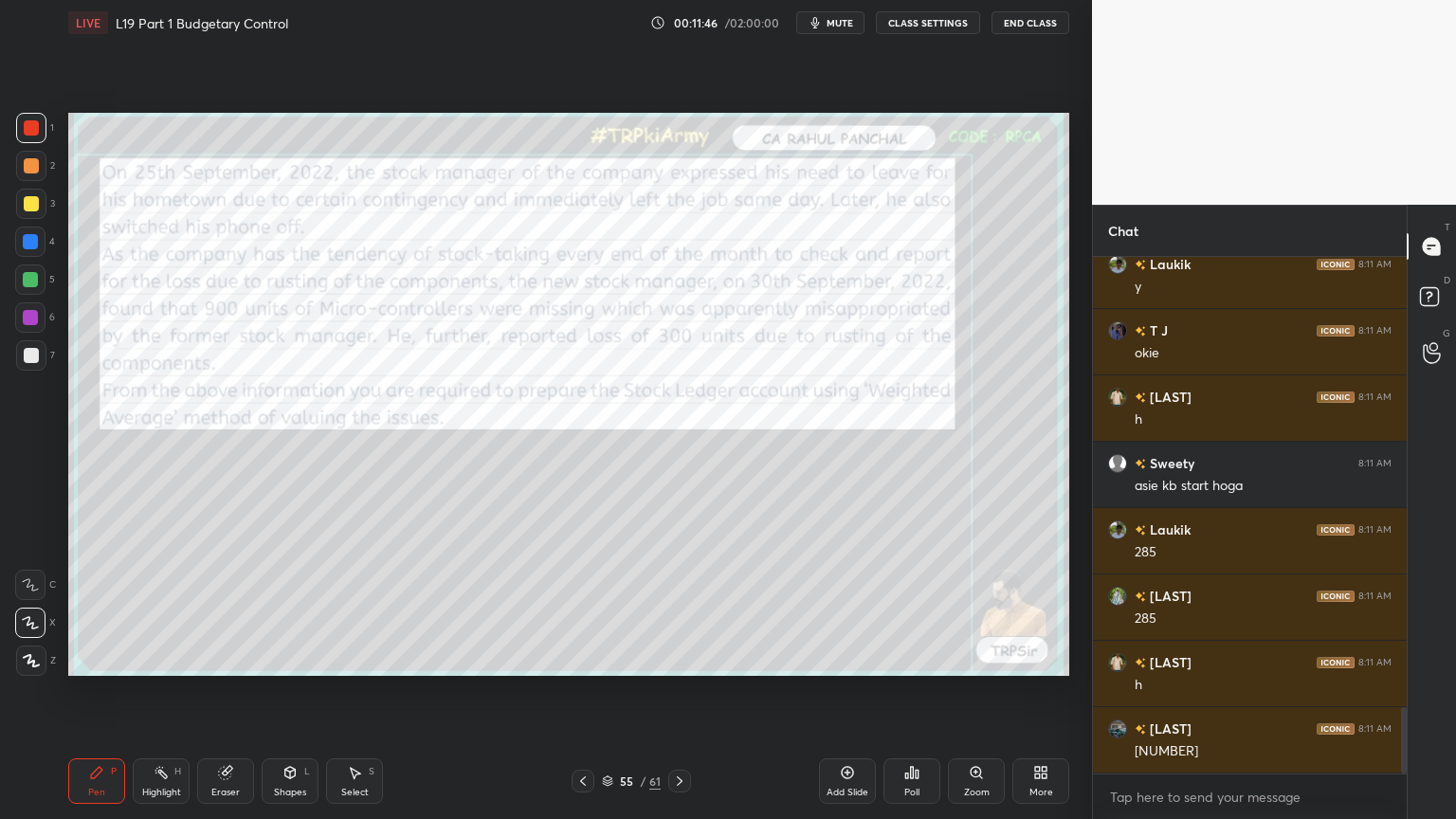 click on "55 / 61" at bounding box center [631, 781] 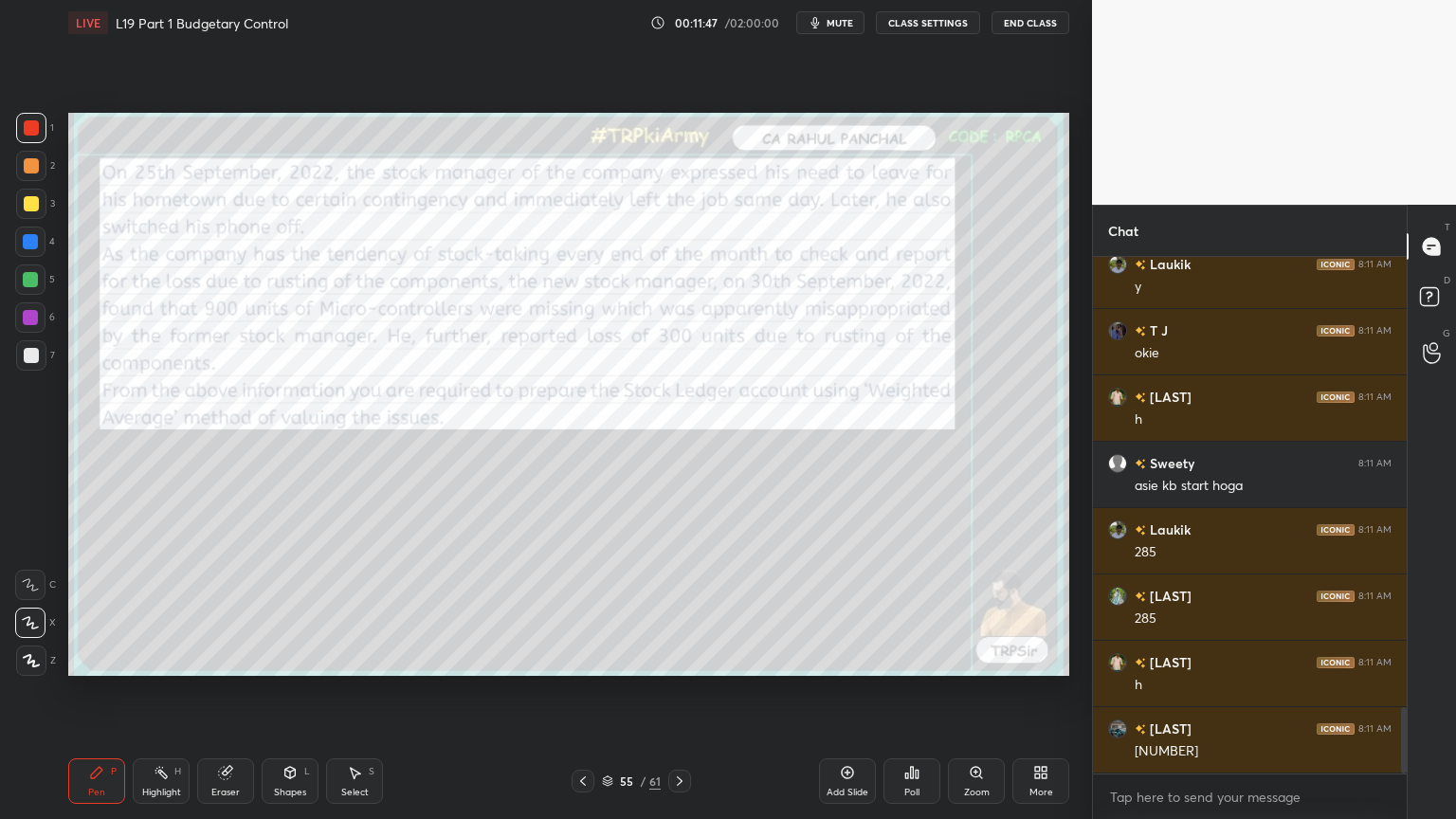 click at bounding box center [680, 781] 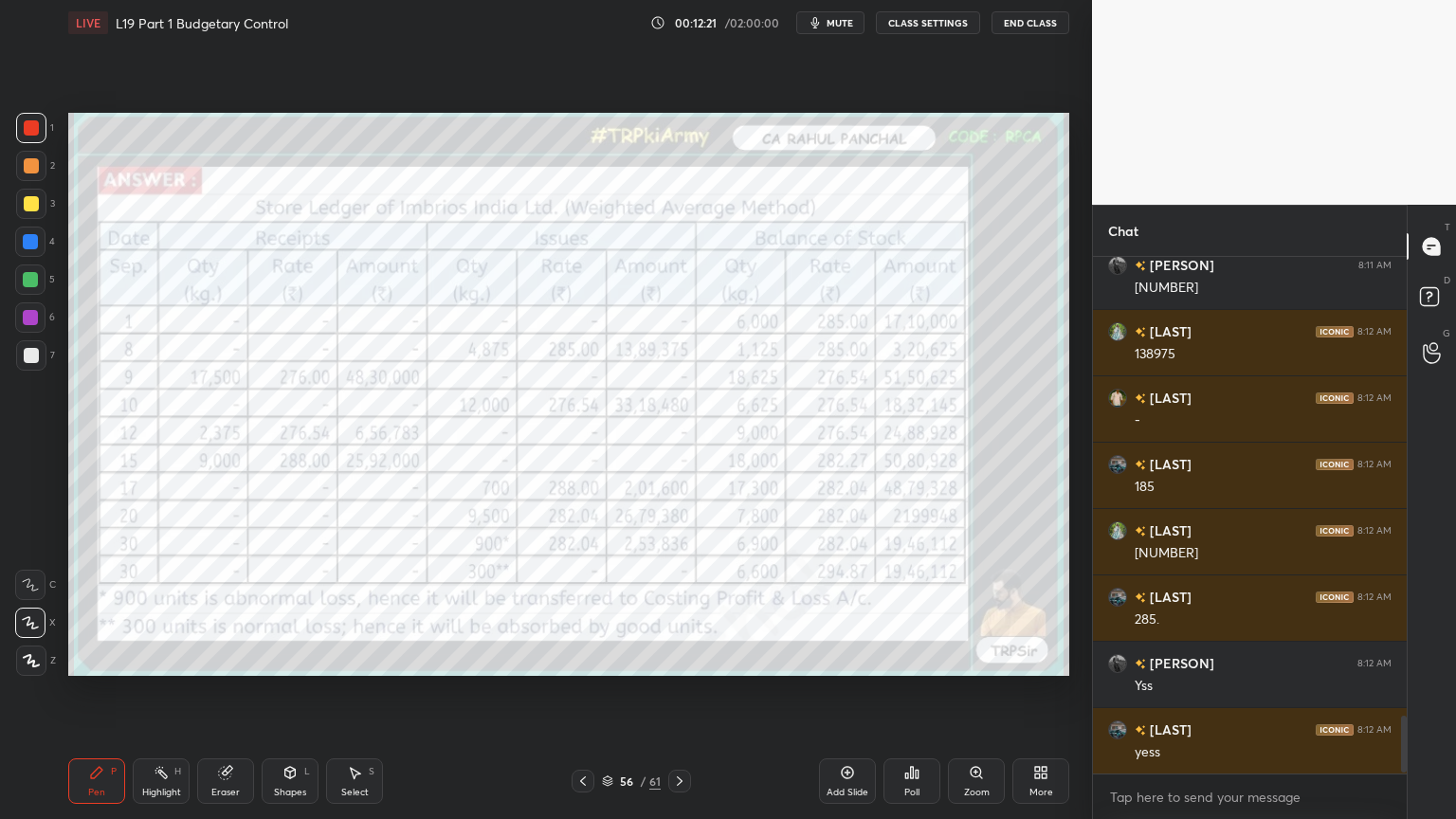 scroll, scrollTop: 4181, scrollLeft: 0, axis: vertical 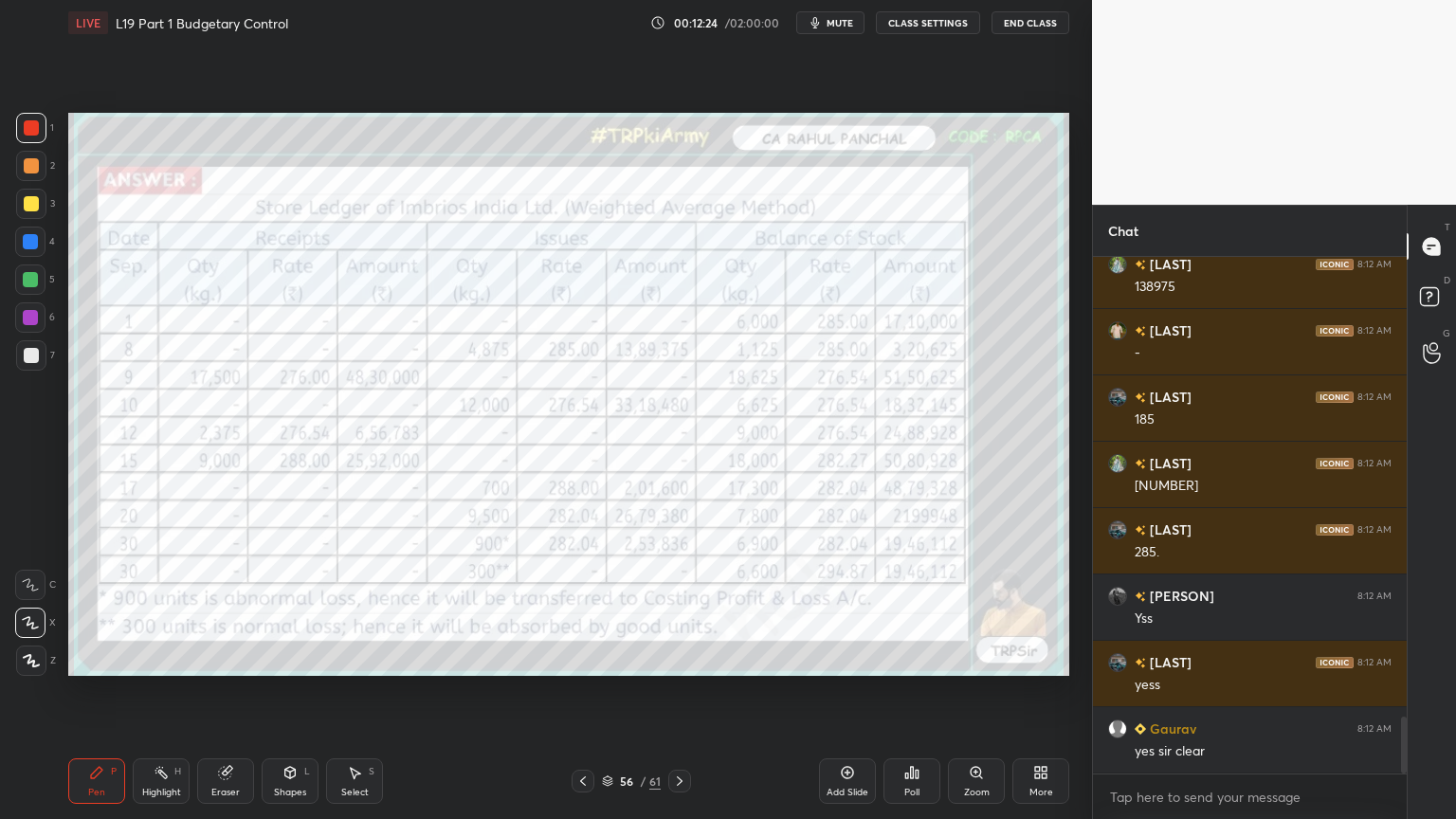 click 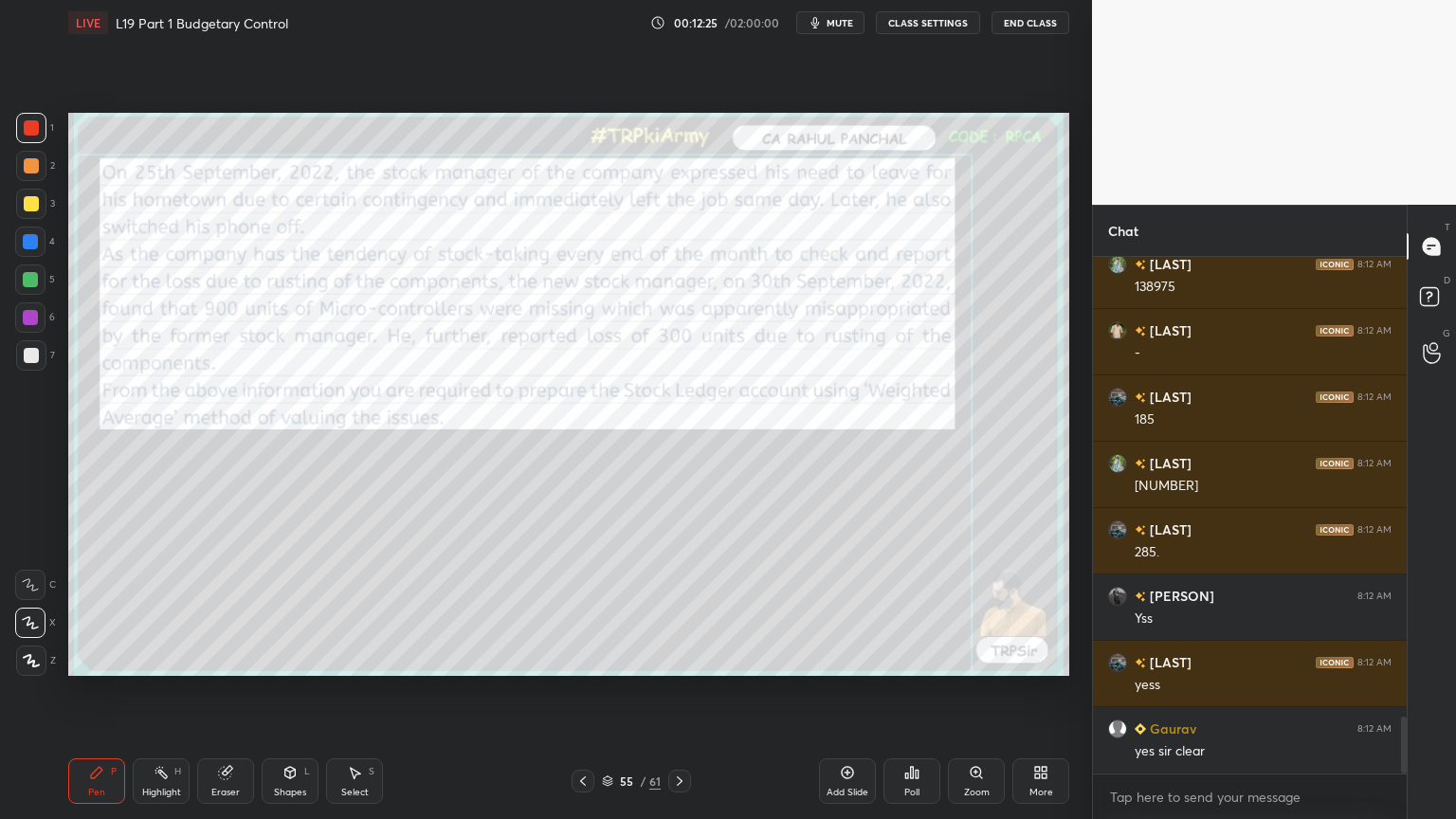 click 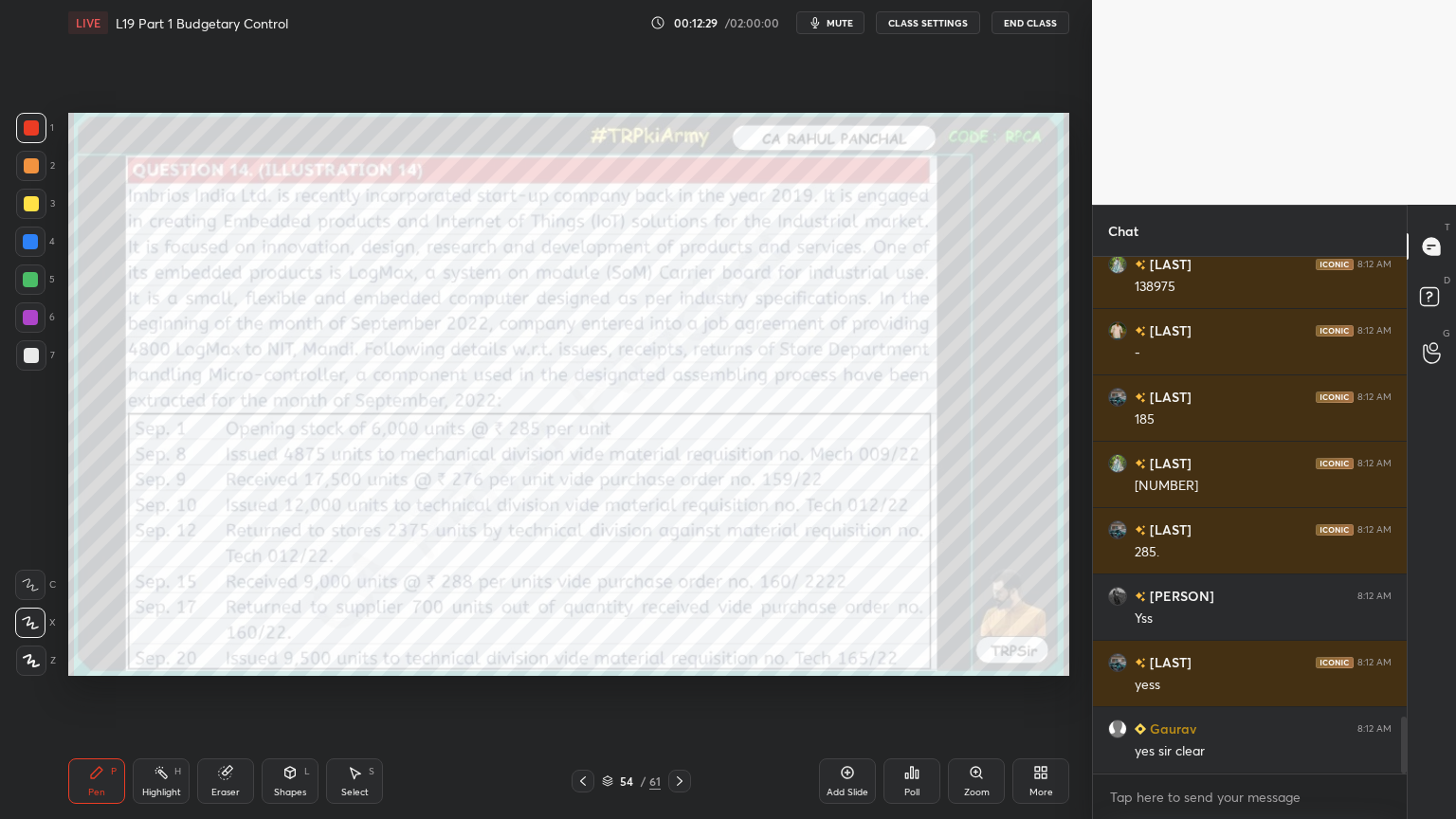 scroll, scrollTop: 4247, scrollLeft: 0, axis: vertical 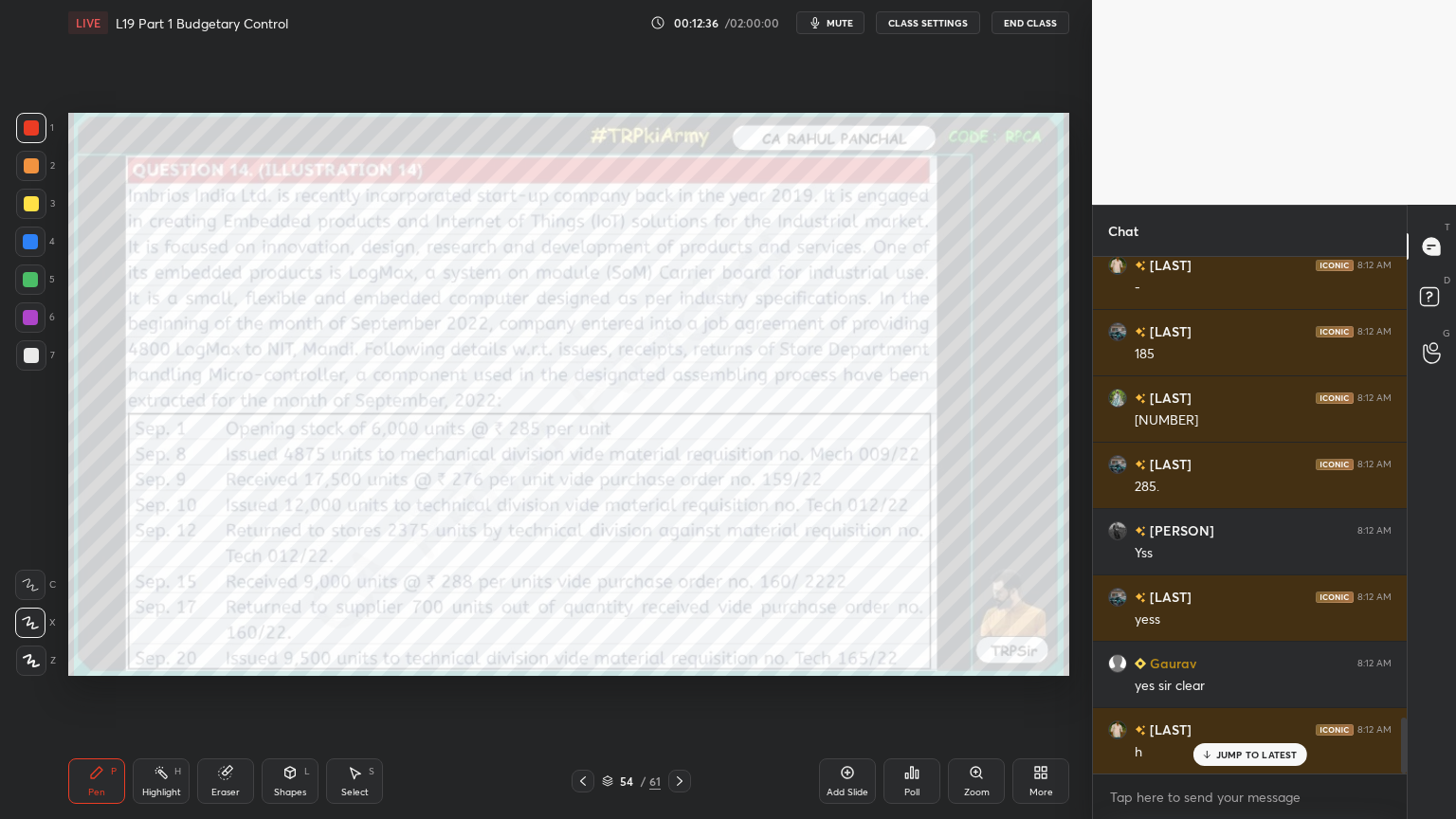 click 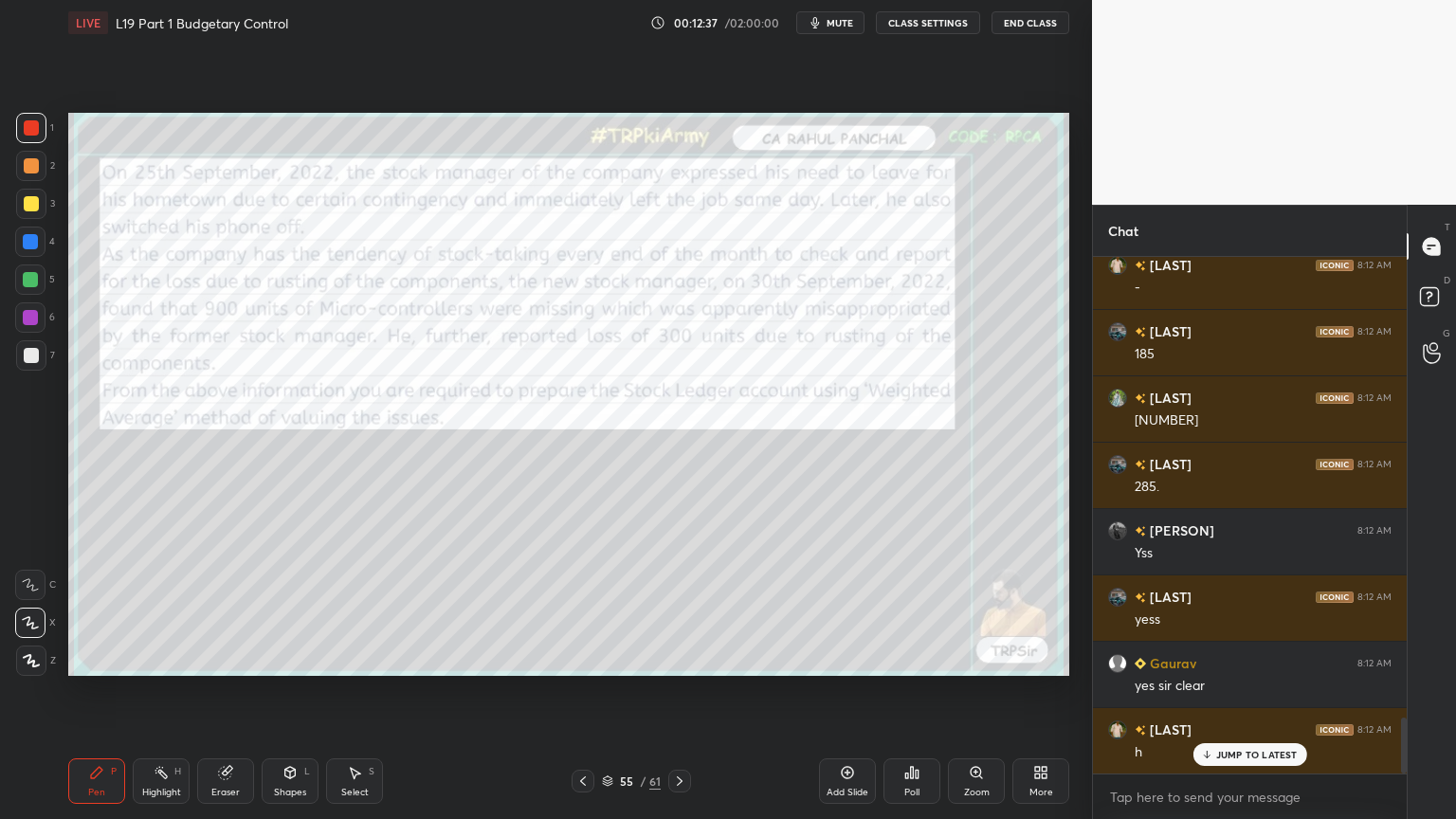 click 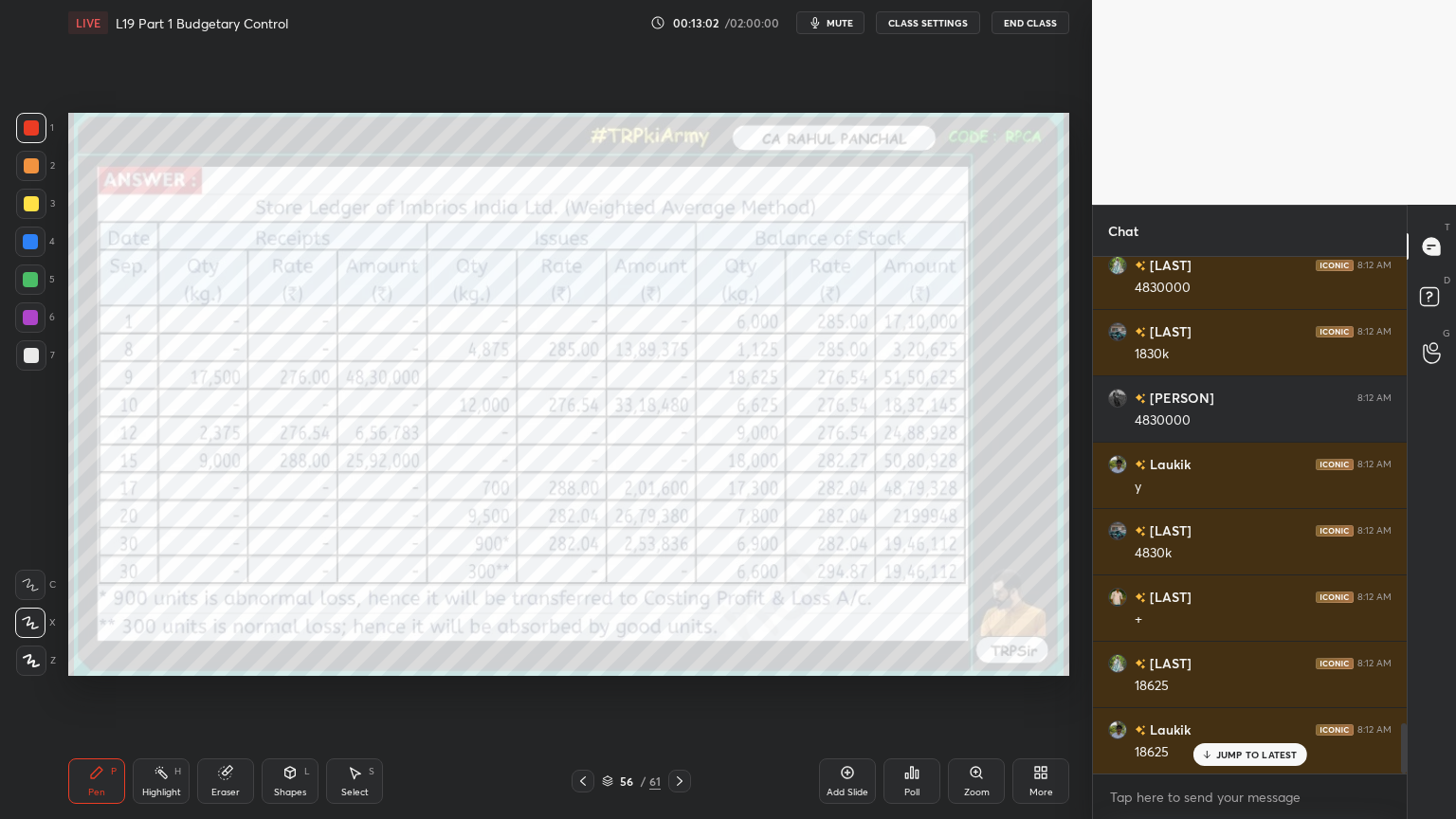 scroll, scrollTop: 4845, scrollLeft: 0, axis: vertical 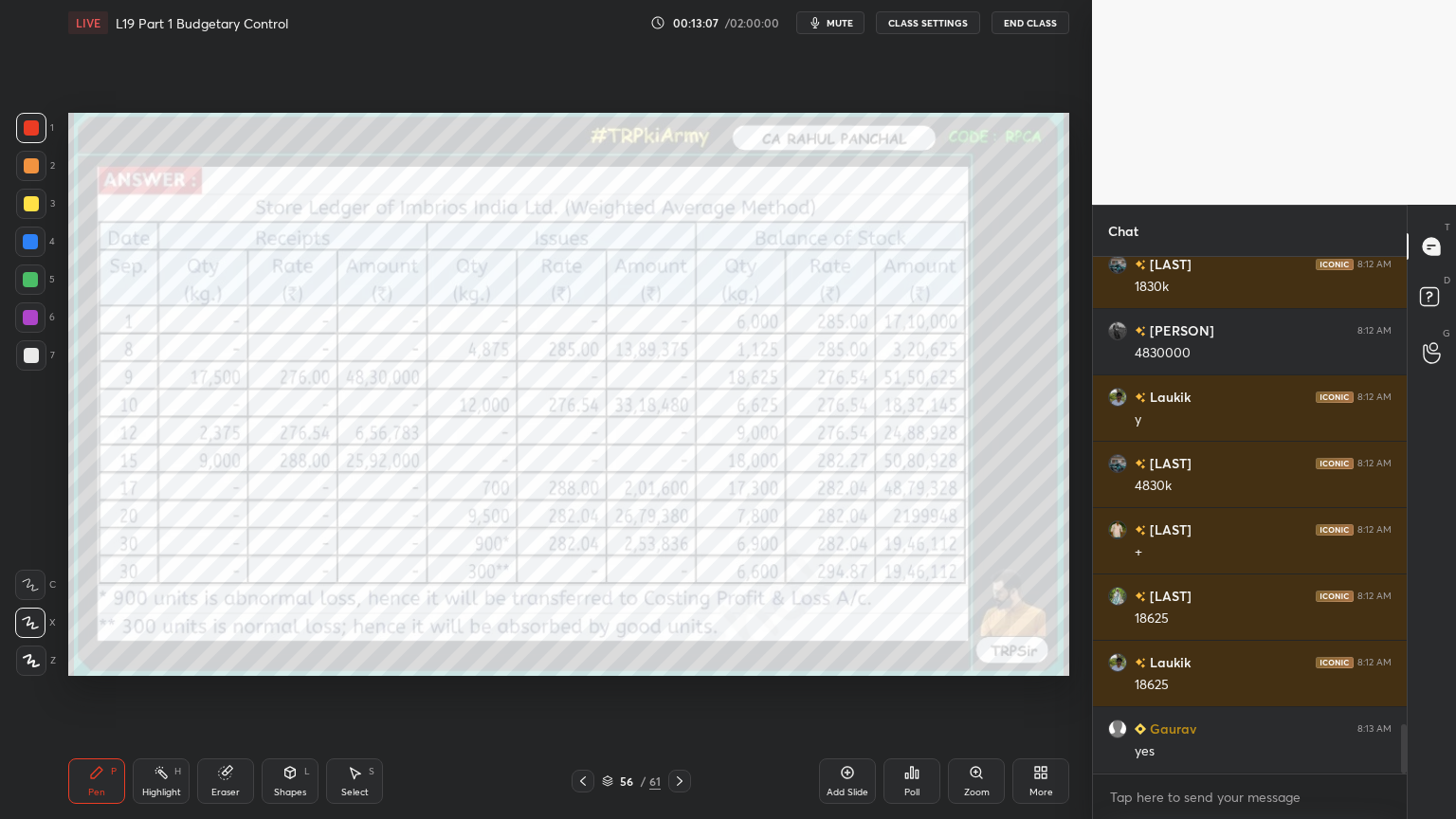 click 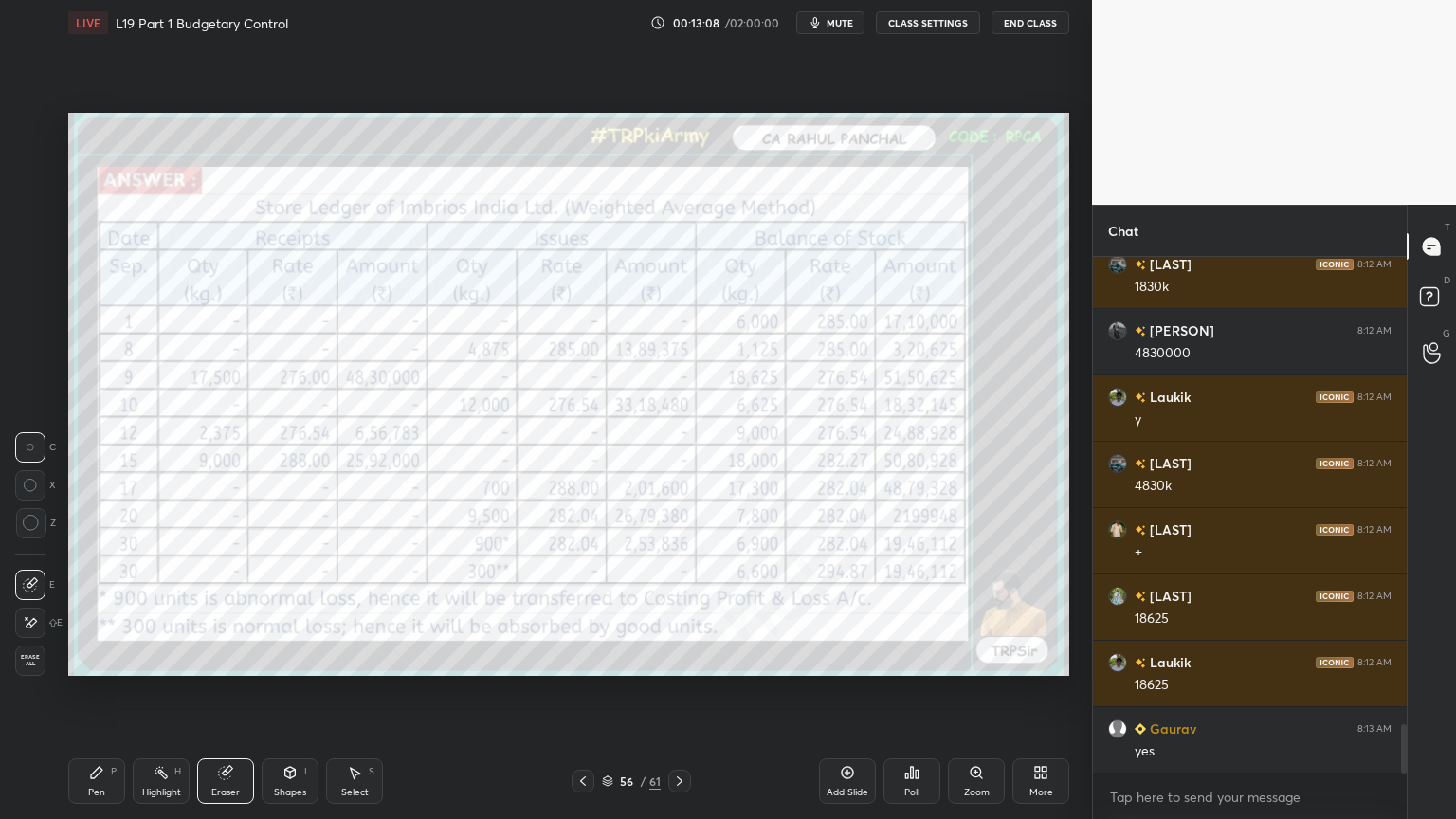 click 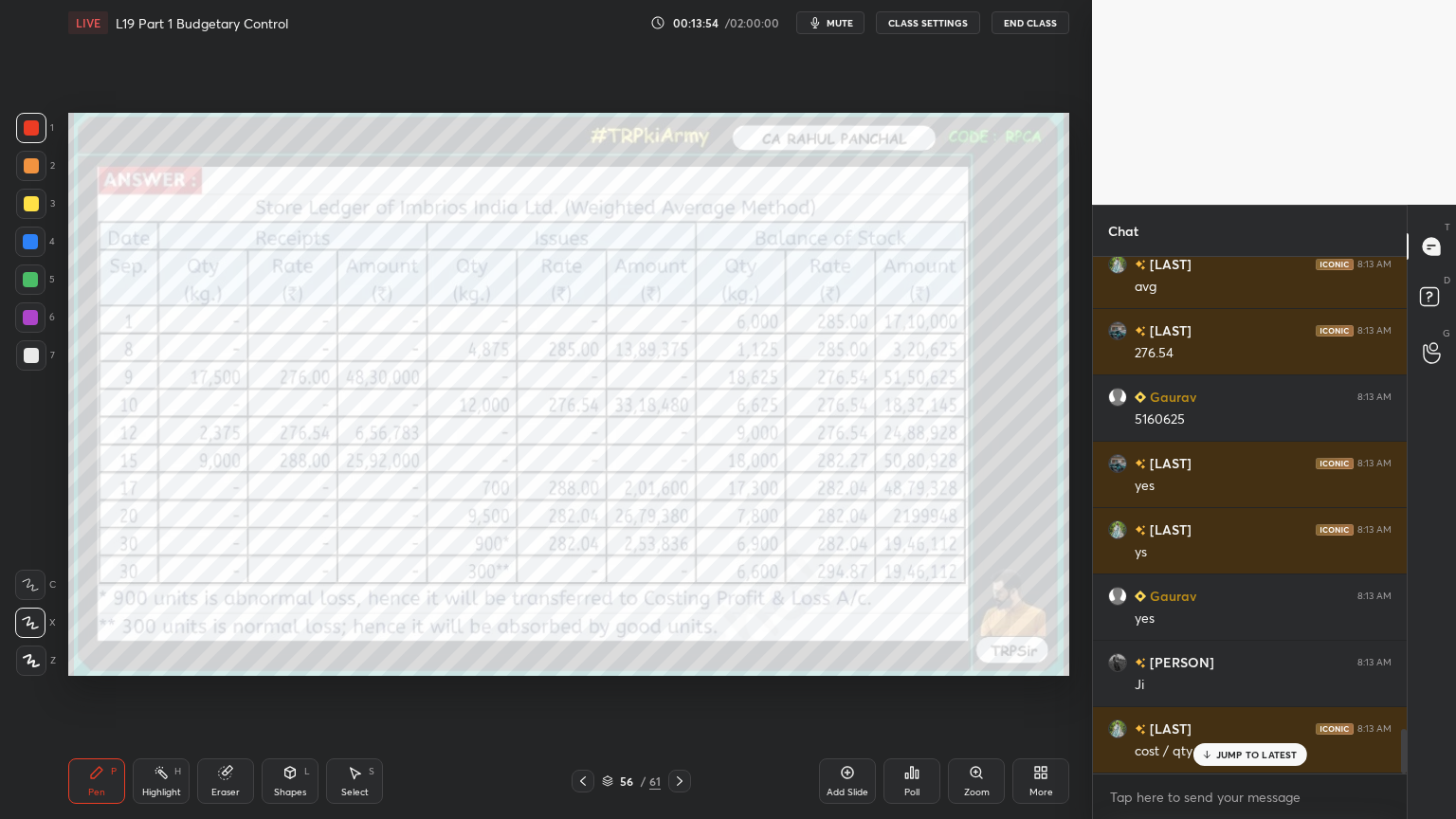 scroll, scrollTop: 5441, scrollLeft: 0, axis: vertical 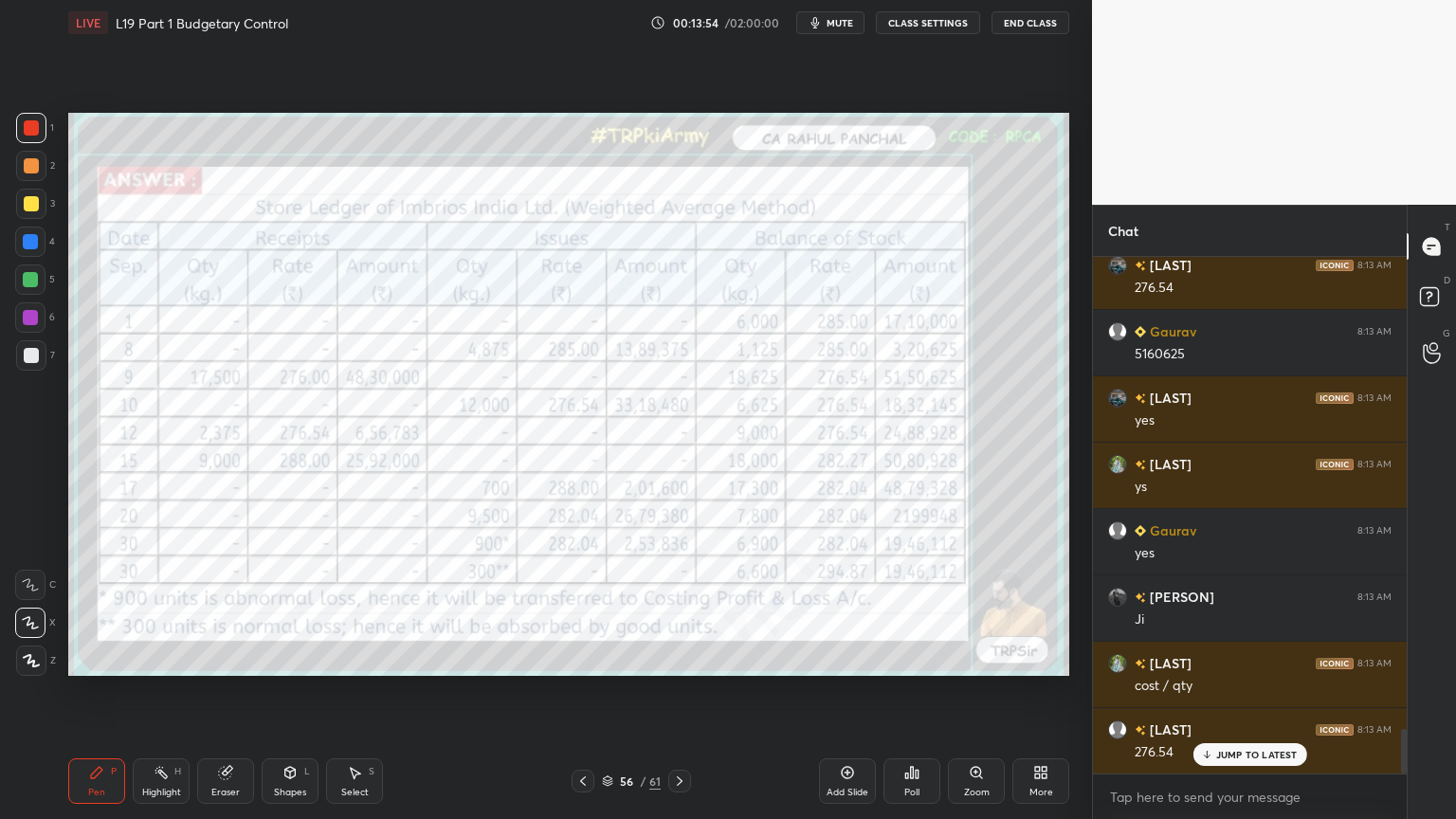 click 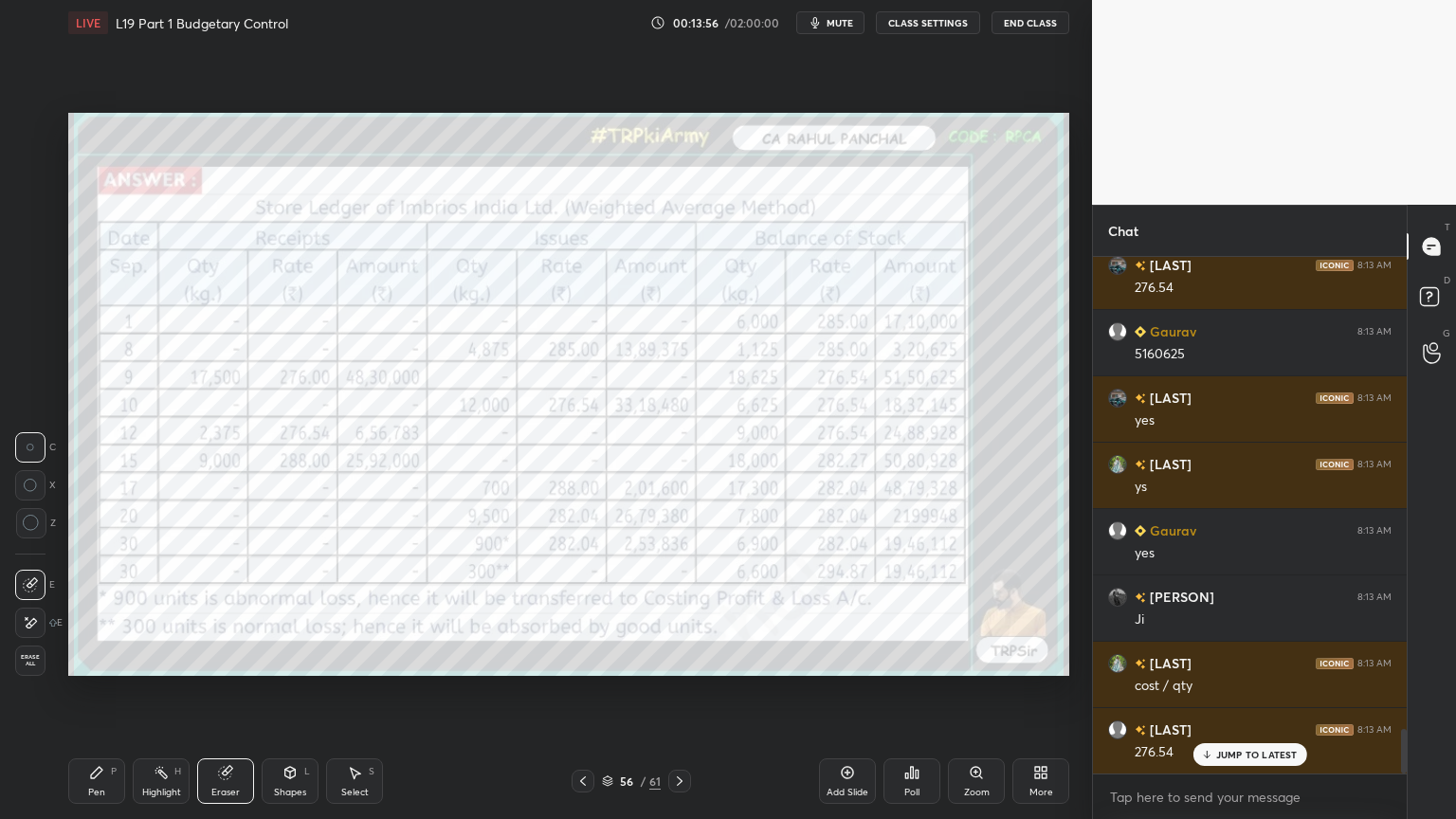 scroll, scrollTop: 5508, scrollLeft: 0, axis: vertical 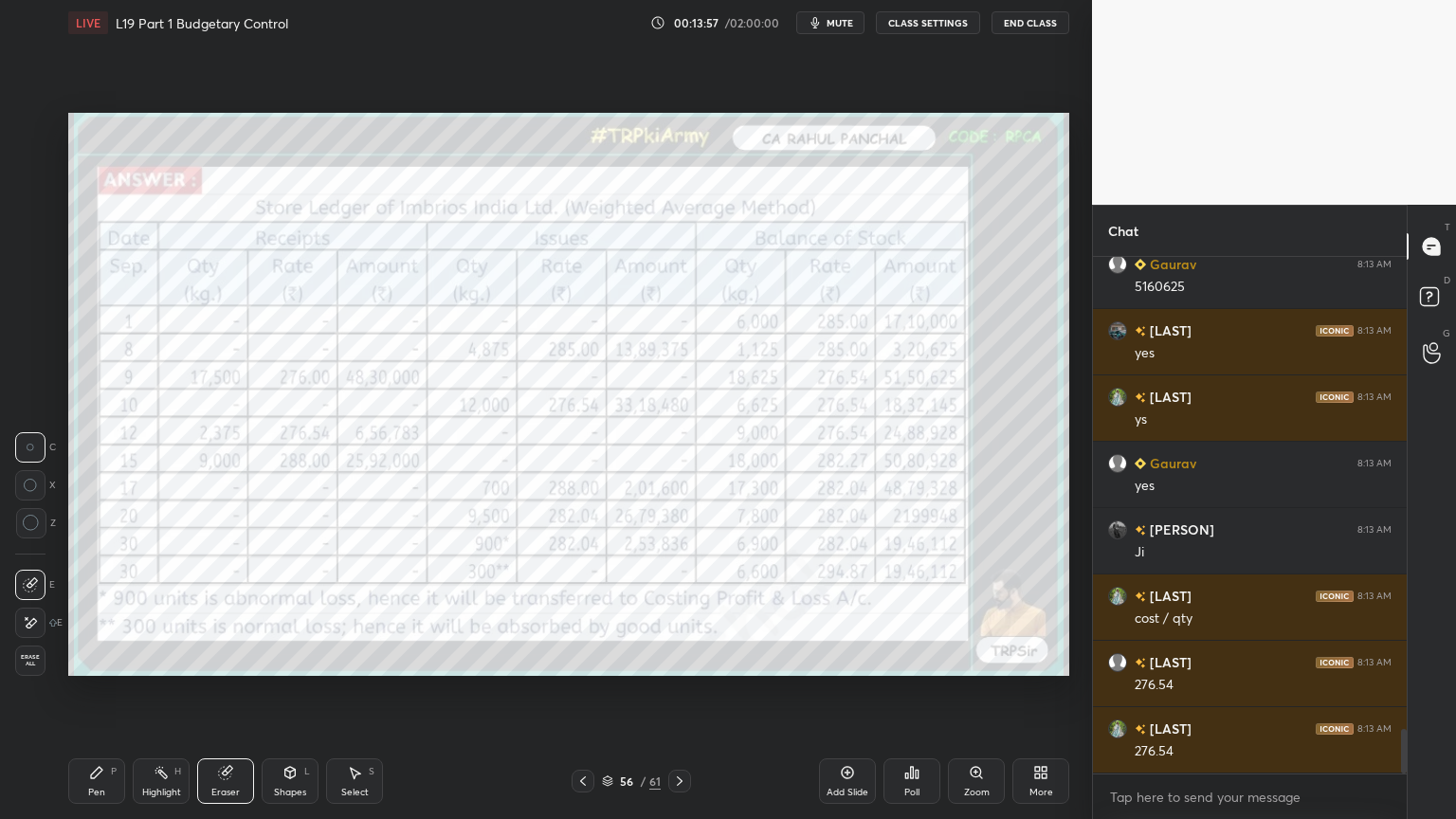 click 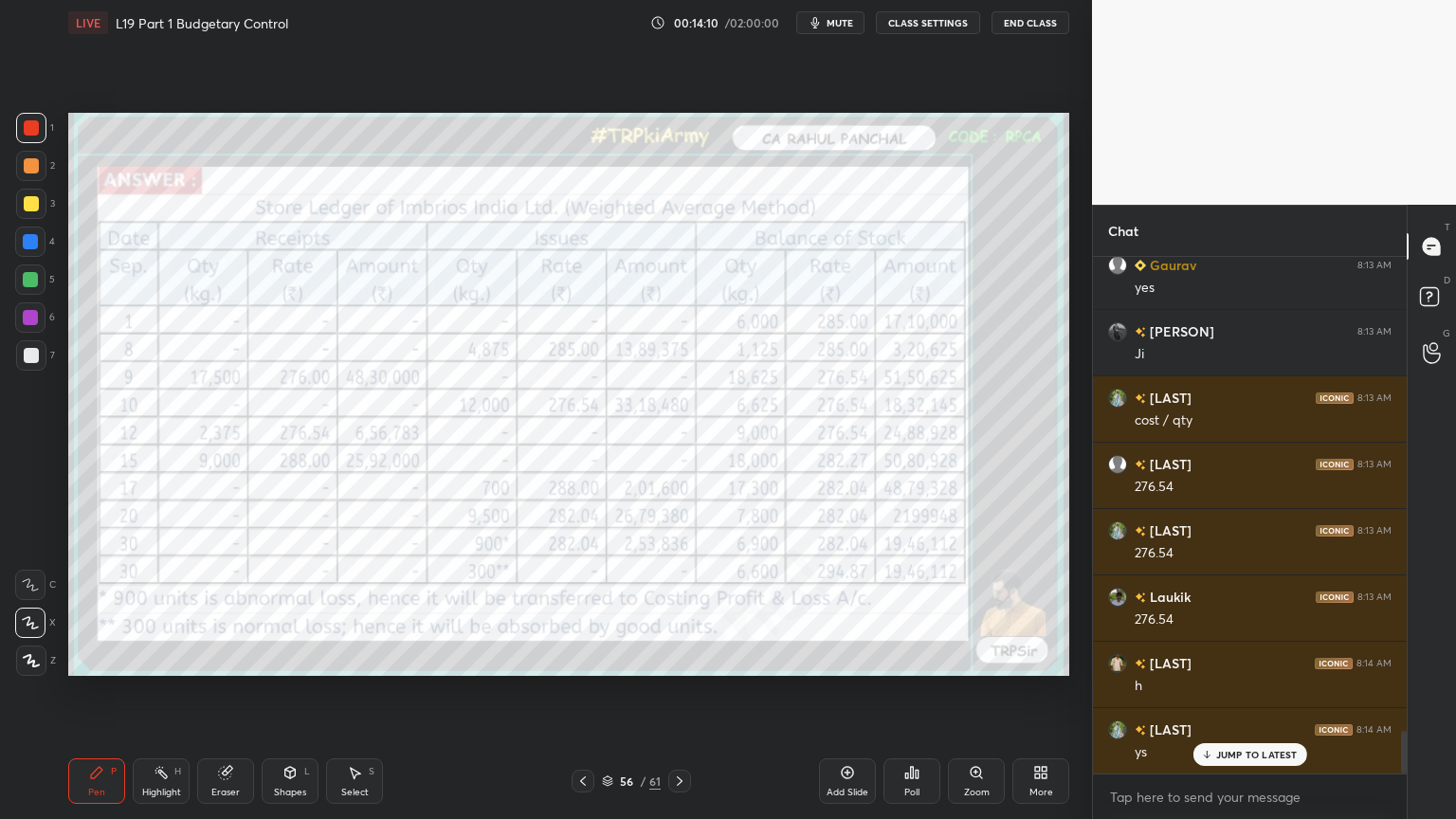 scroll, scrollTop: 5774, scrollLeft: 0, axis: vertical 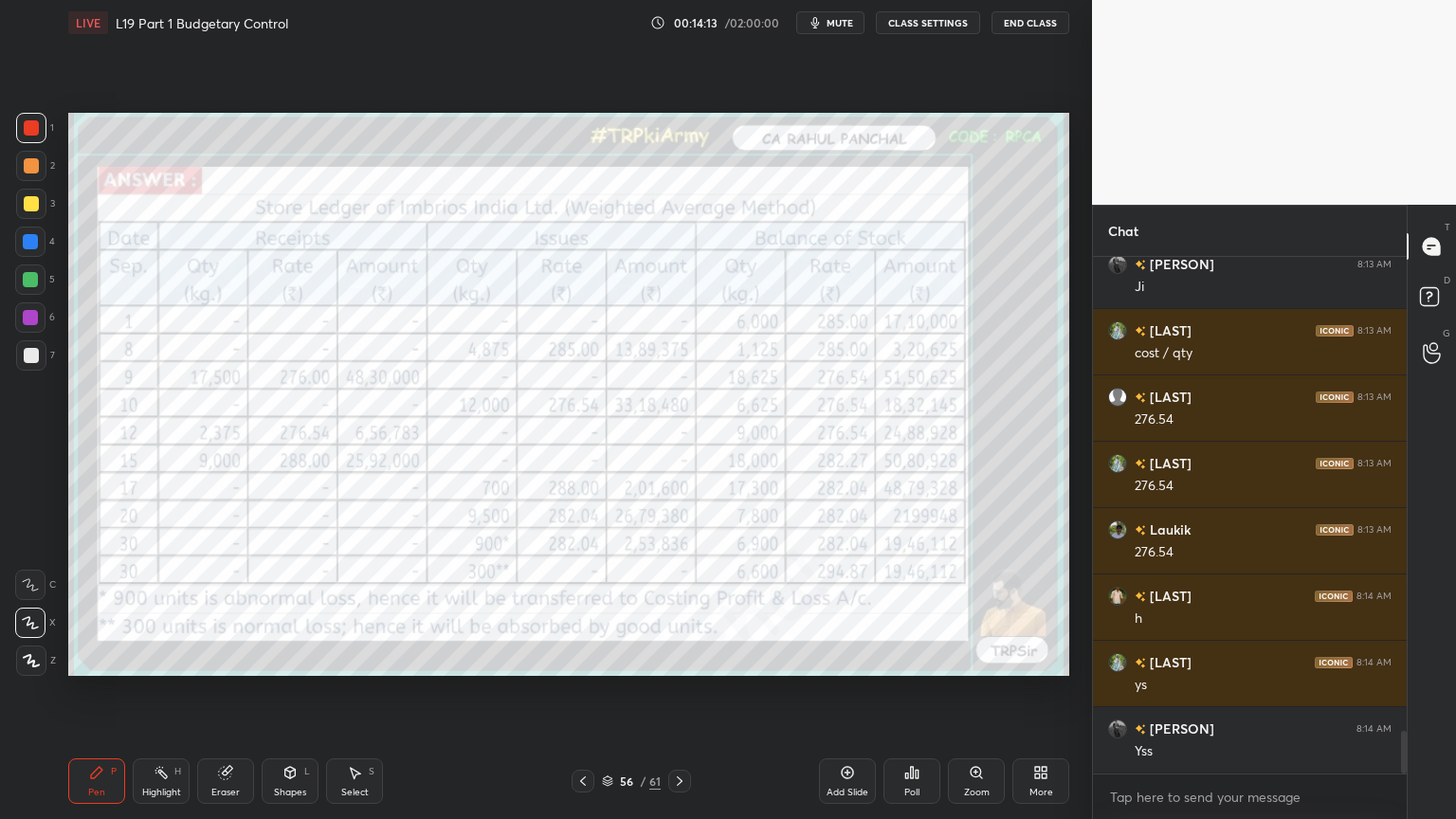 click 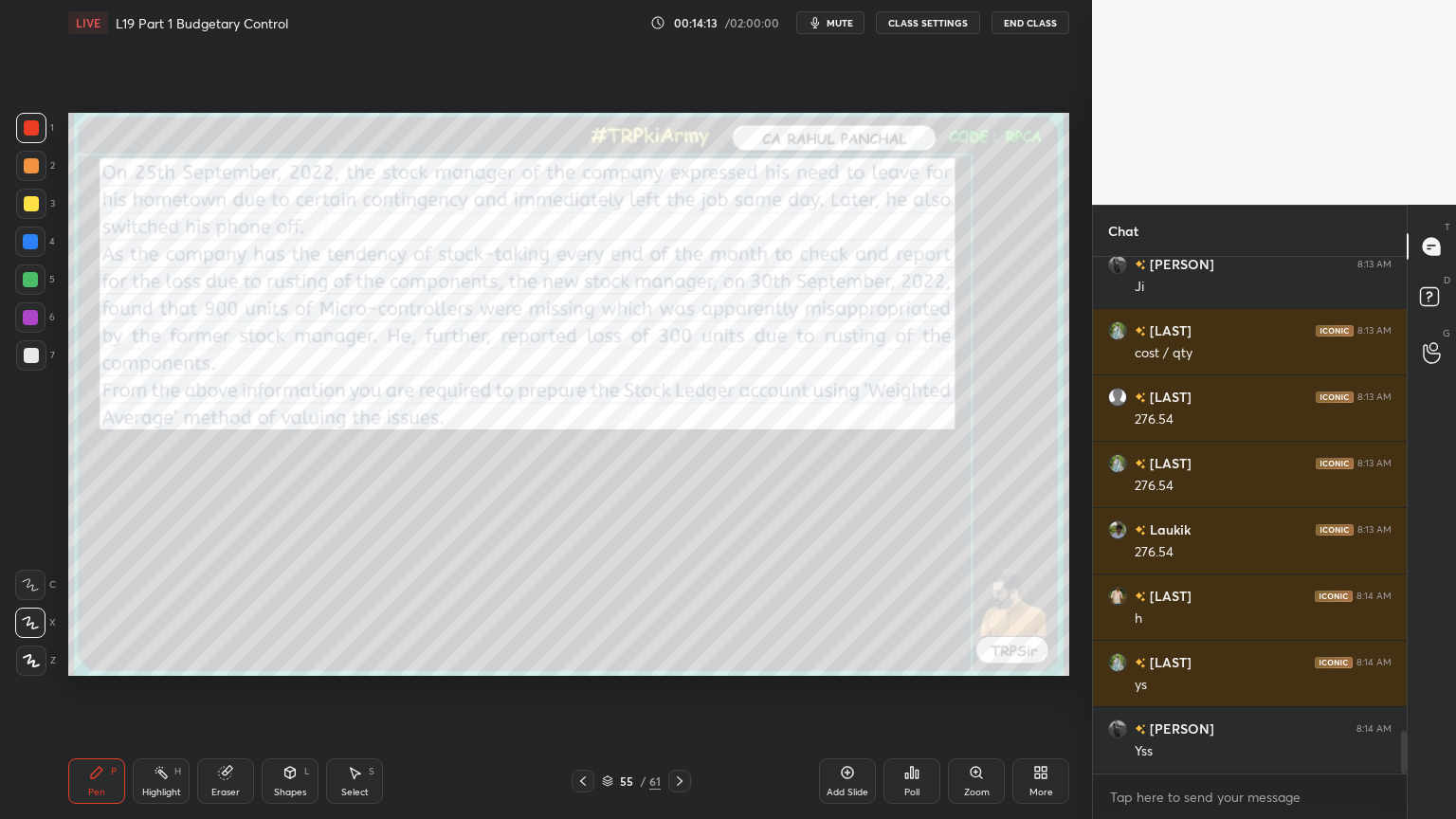 click 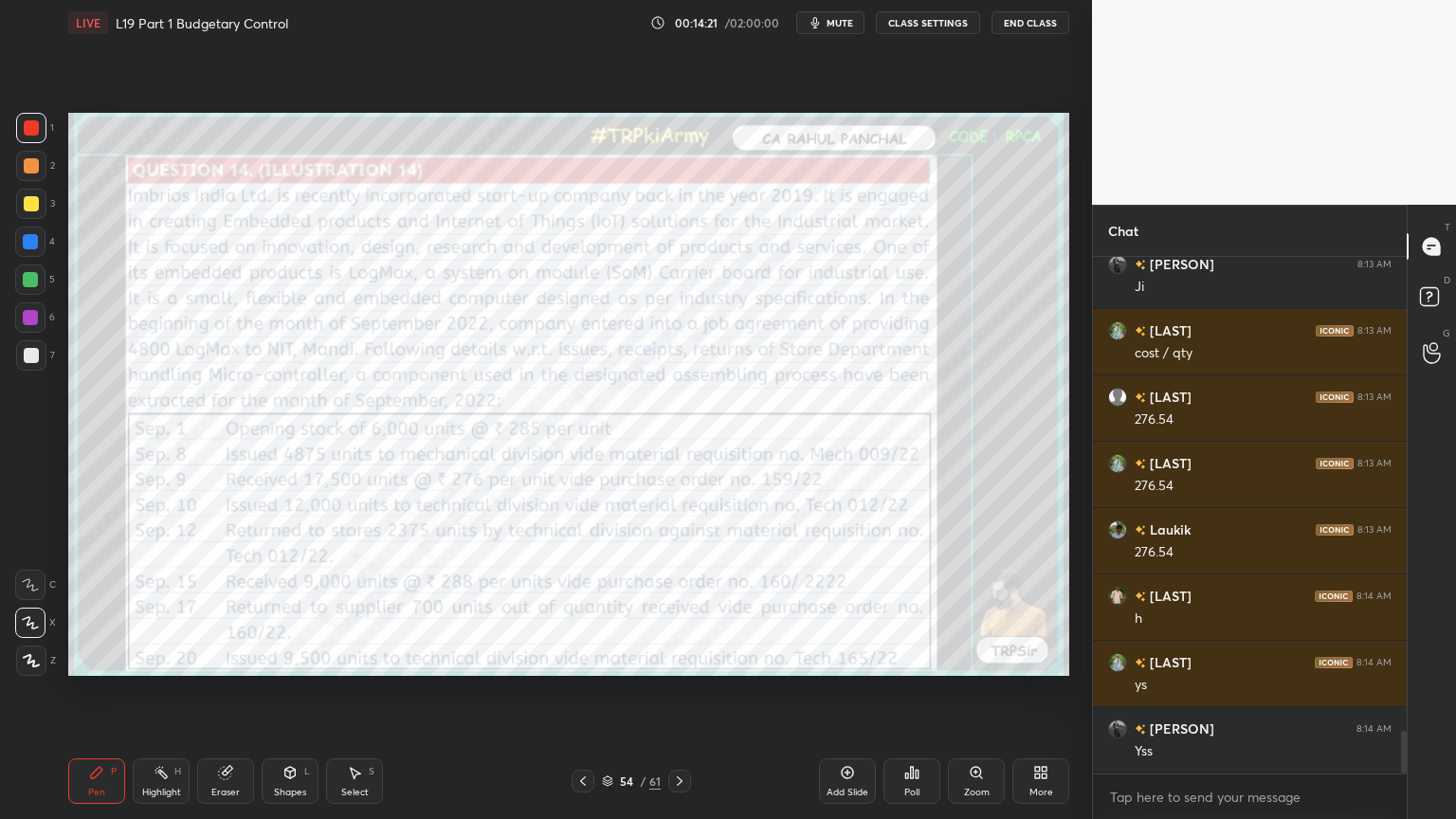 click 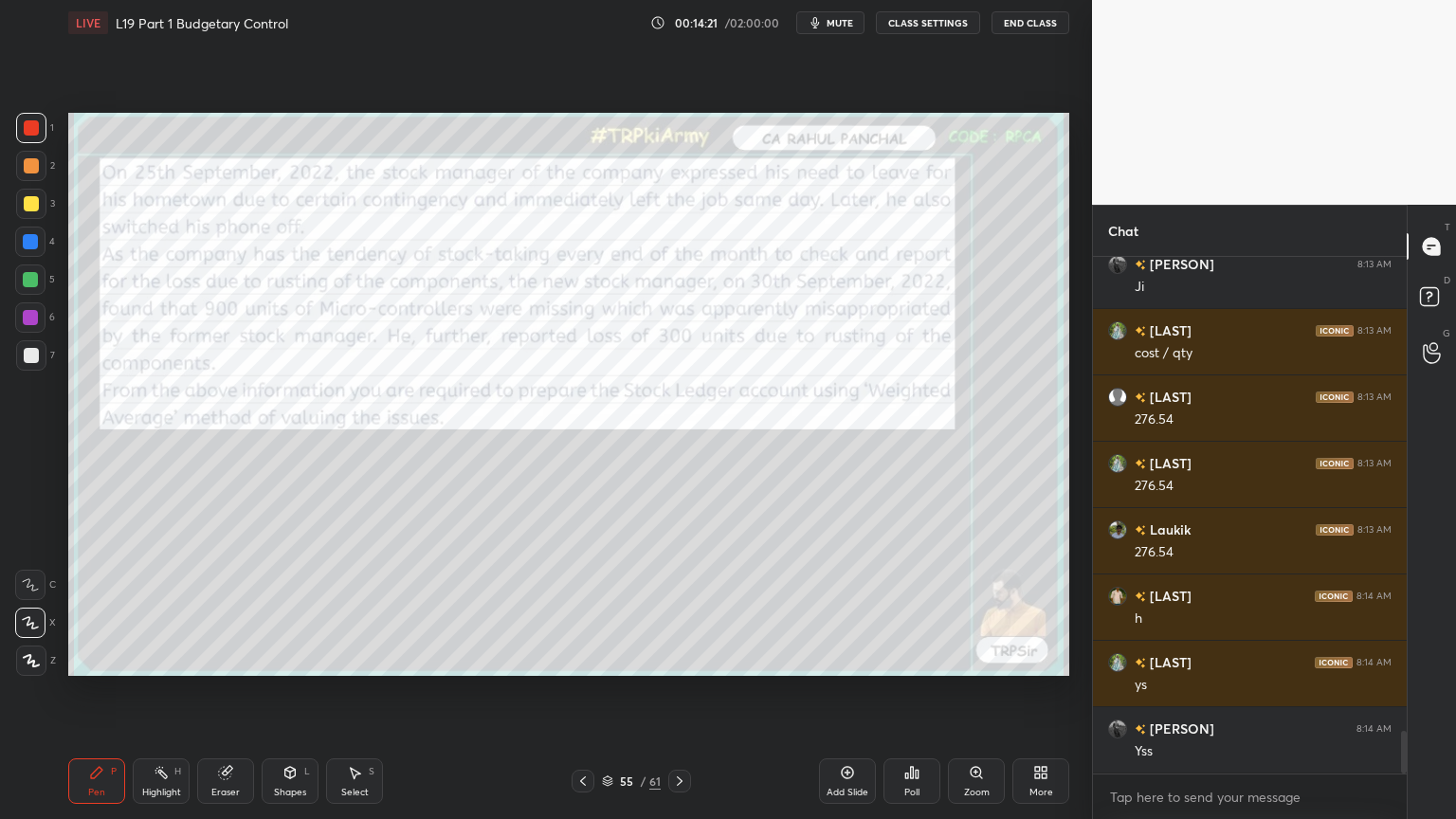 click 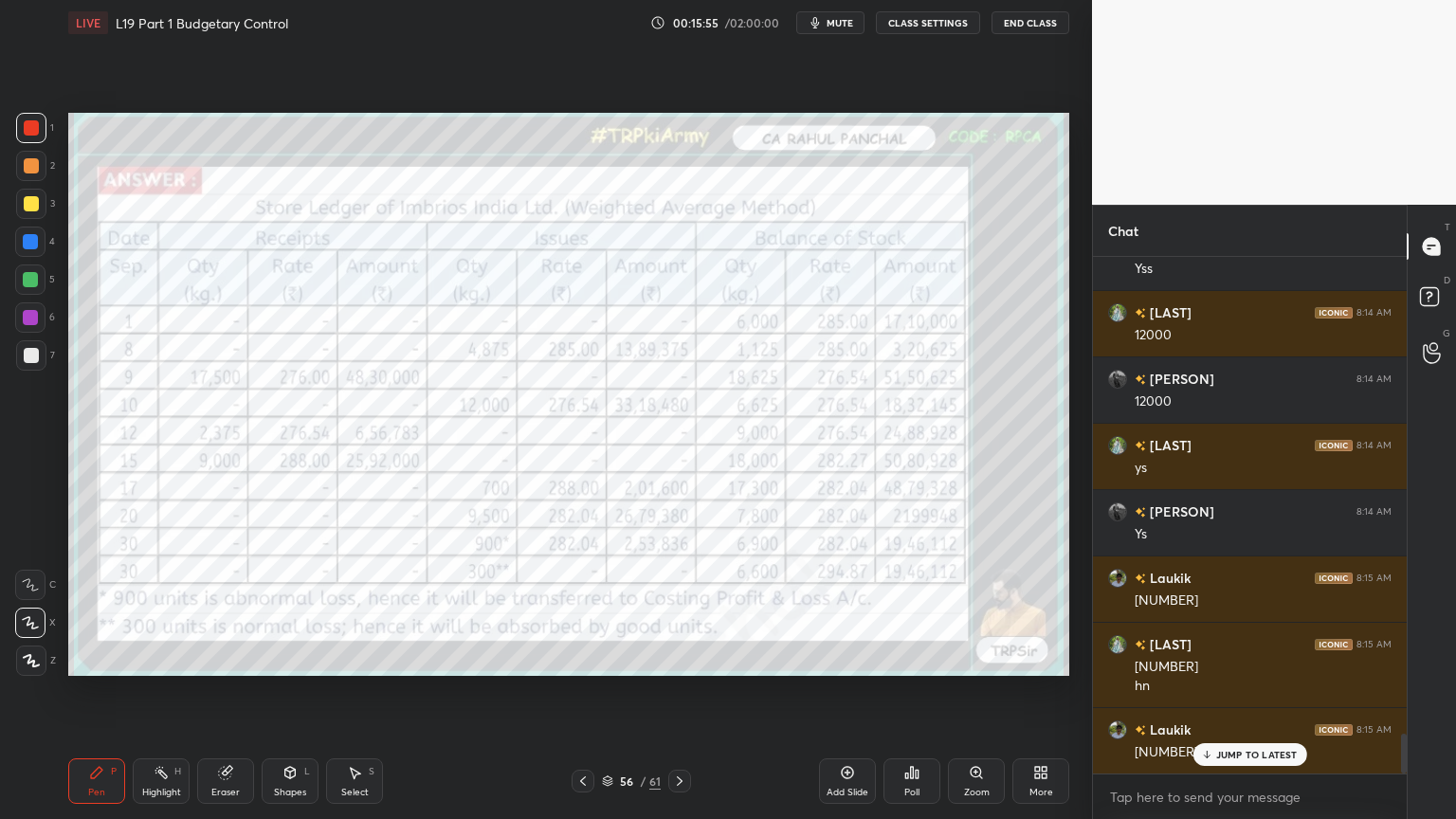 scroll, scrollTop: 6275, scrollLeft: 0, axis: vertical 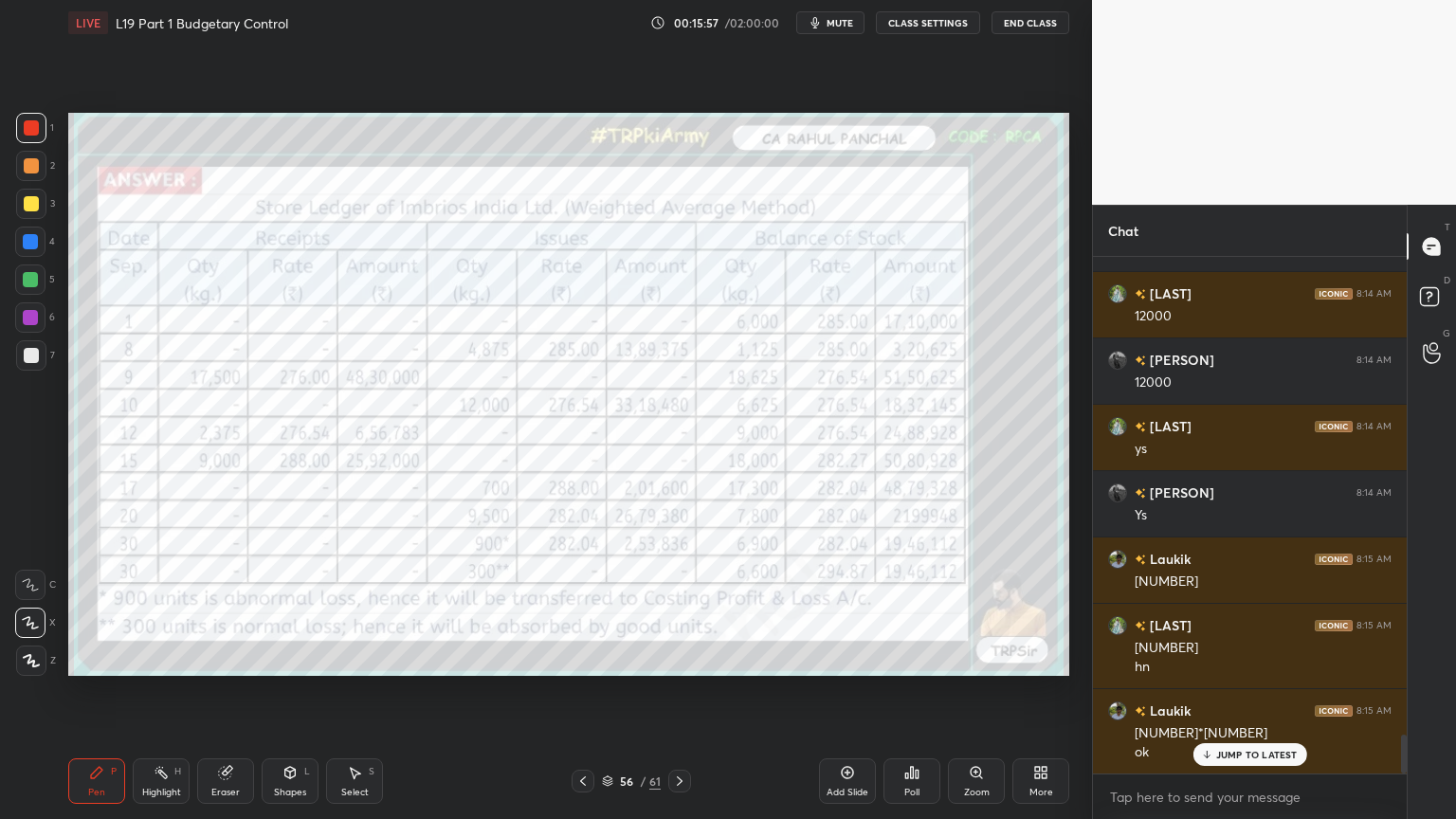 click 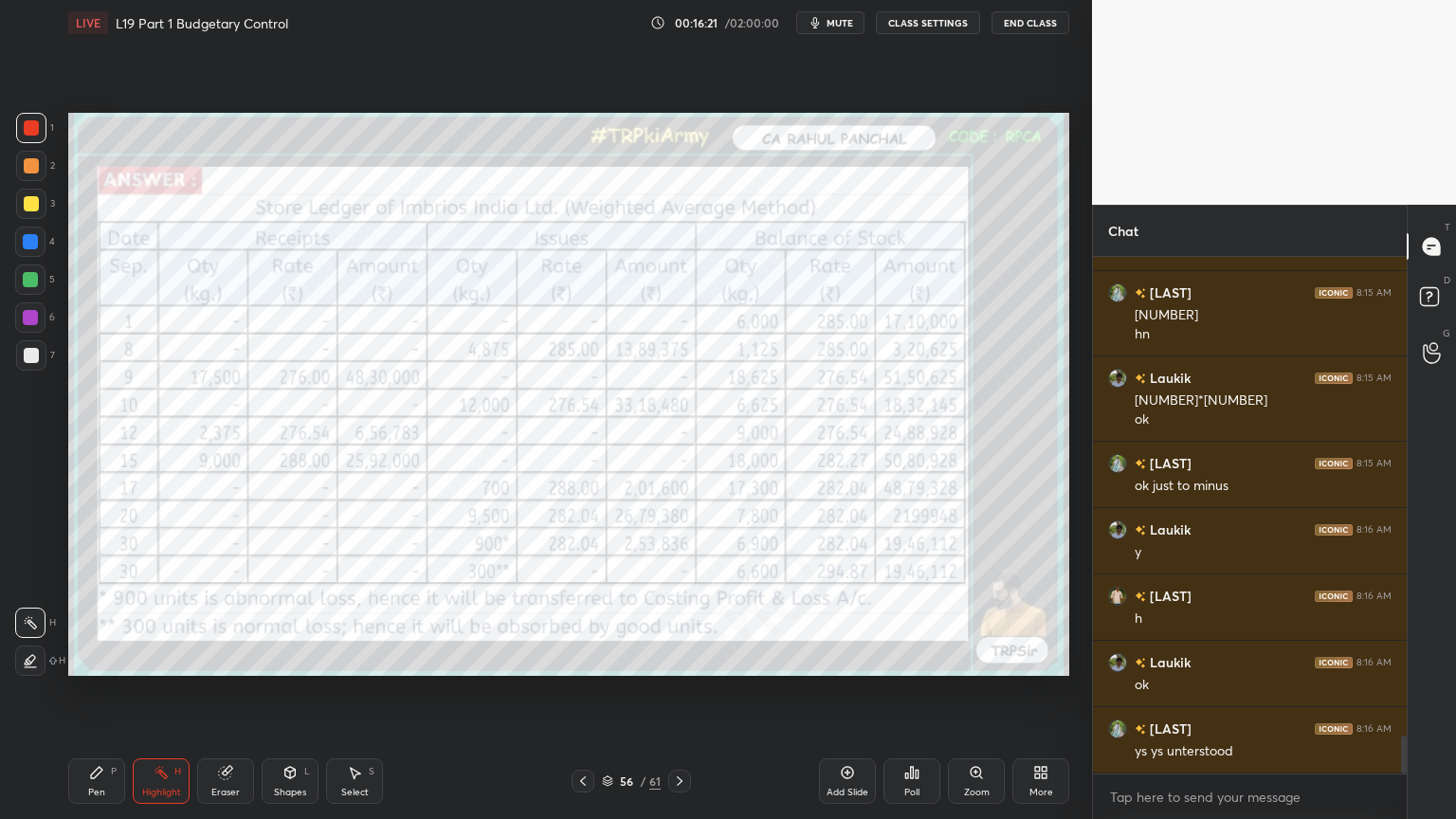 scroll, scrollTop: 6673, scrollLeft: 0, axis: vertical 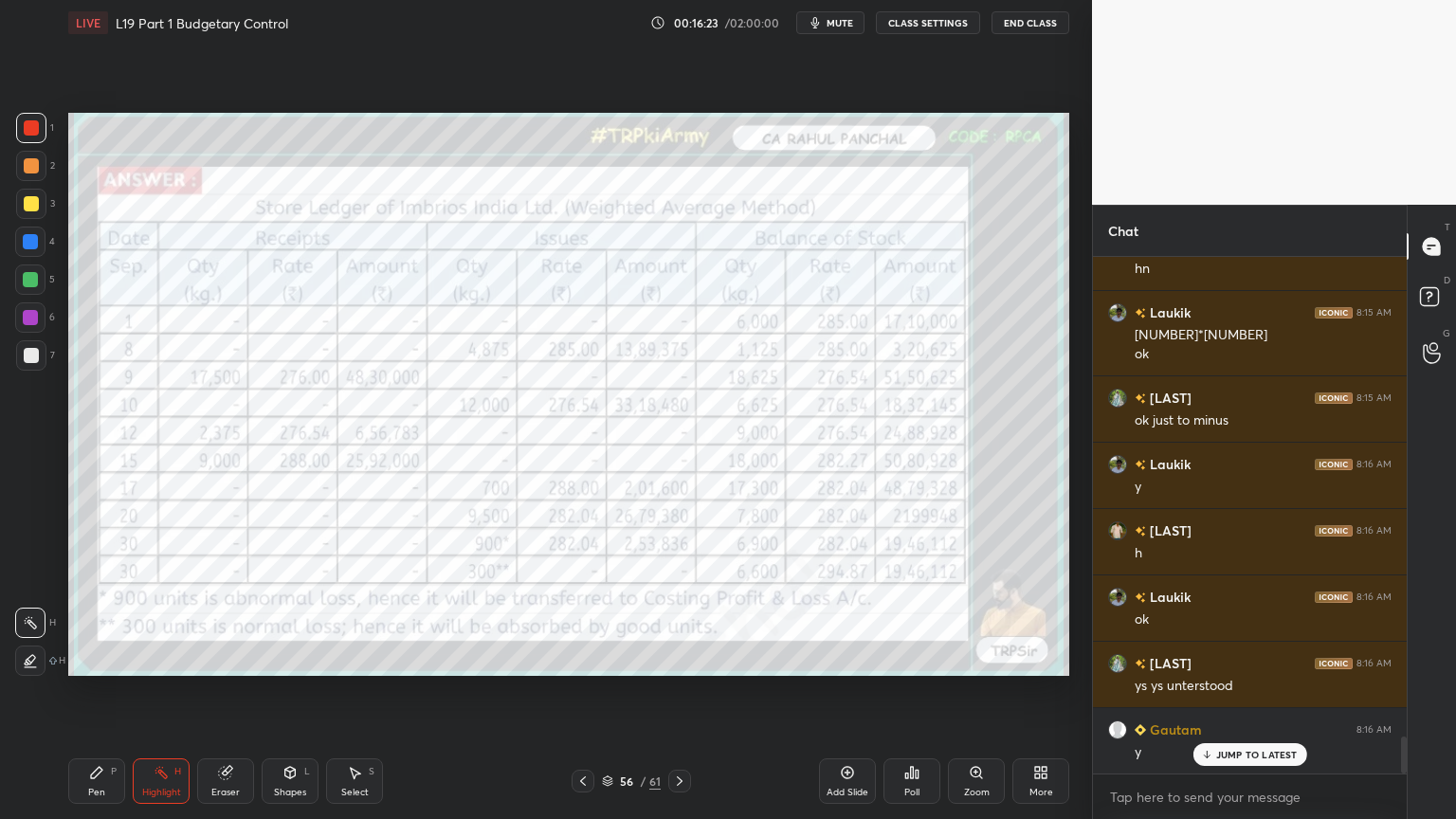 click on "Pen P" at bounding box center (97, 781) 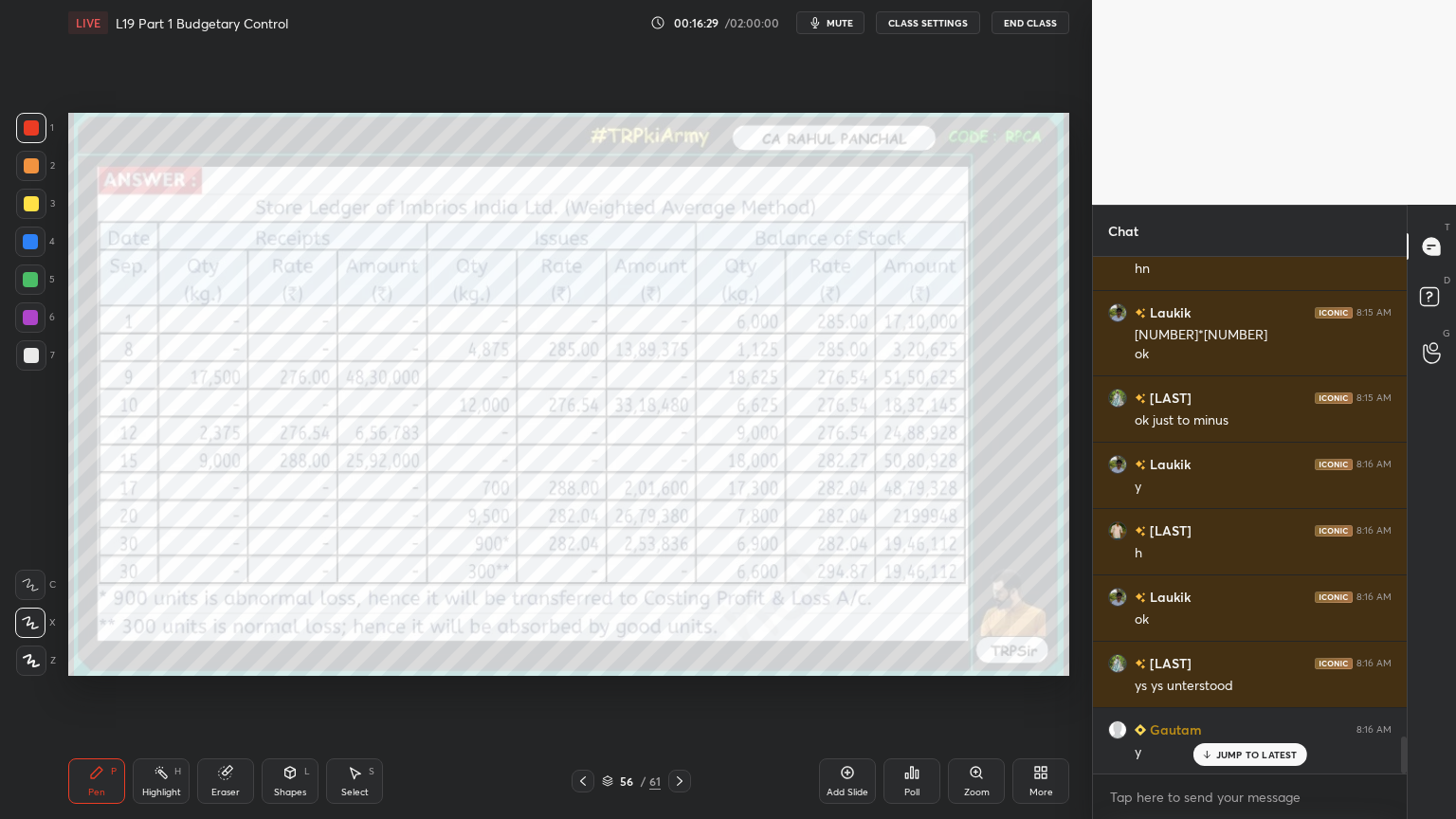 scroll, scrollTop: 6741, scrollLeft: 0, axis: vertical 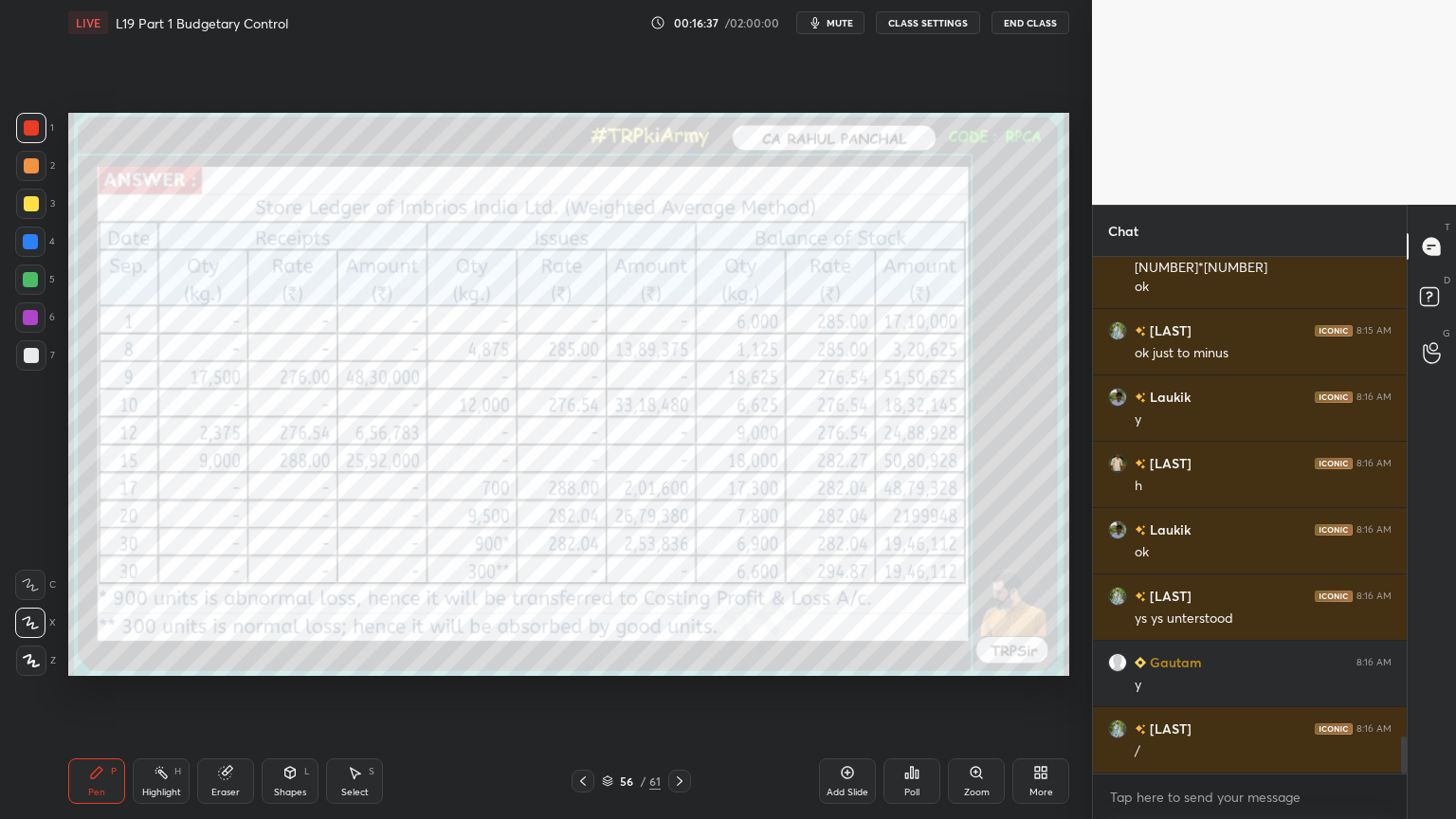 click 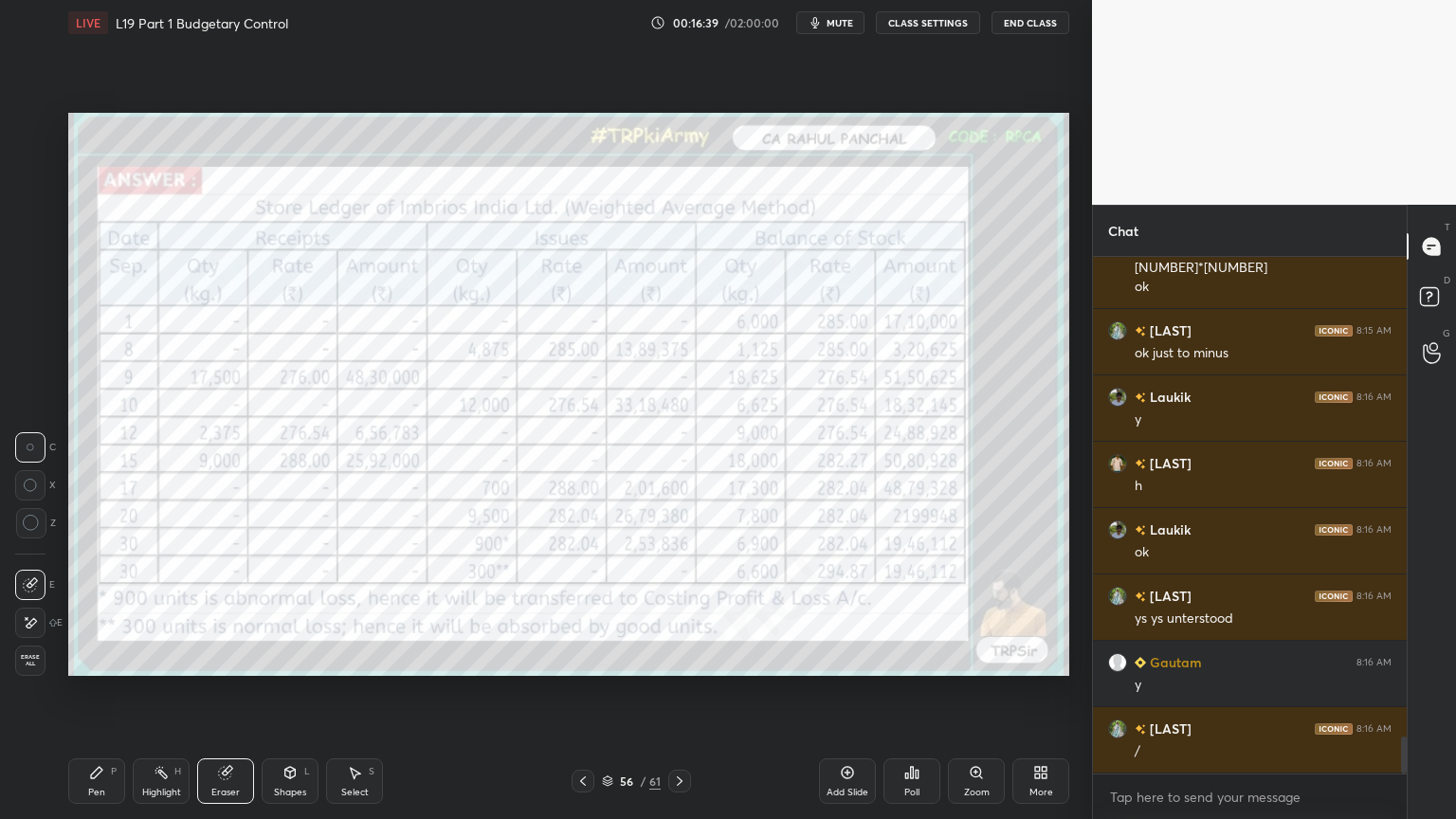 click on "Pen P" at bounding box center [97, 781] 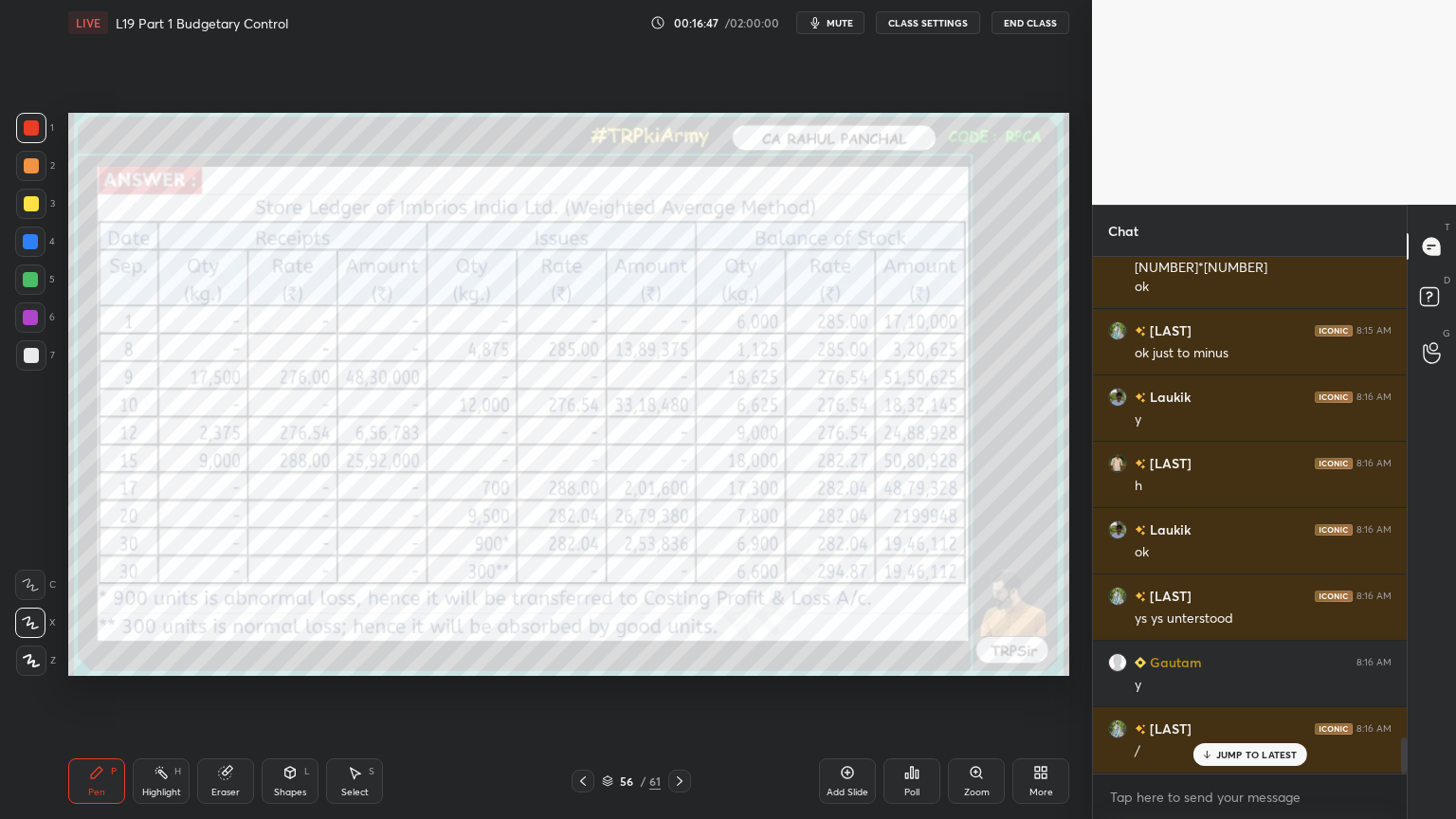 scroll, scrollTop: 6806, scrollLeft: 0, axis: vertical 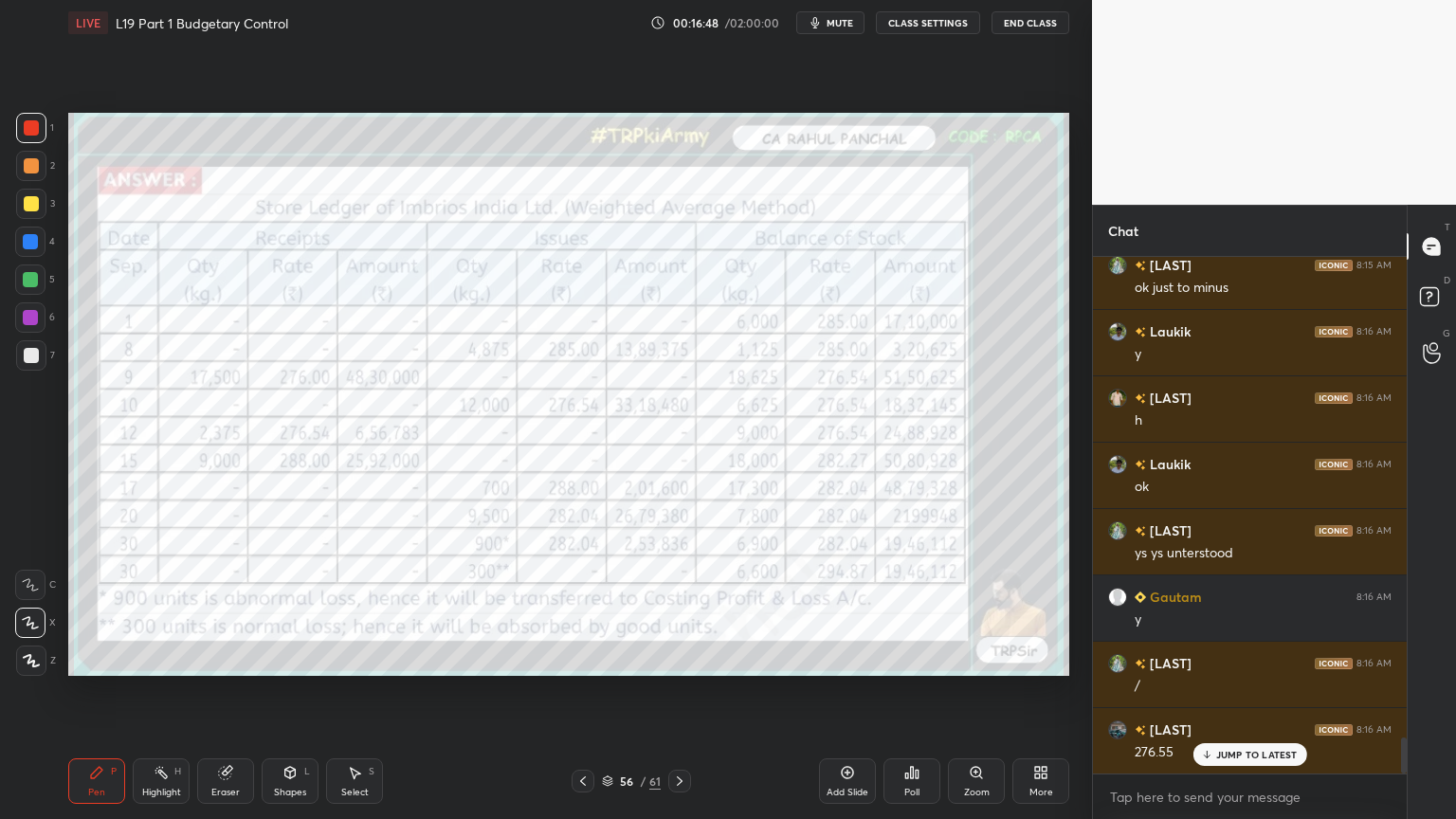 click at bounding box center [31, 128] 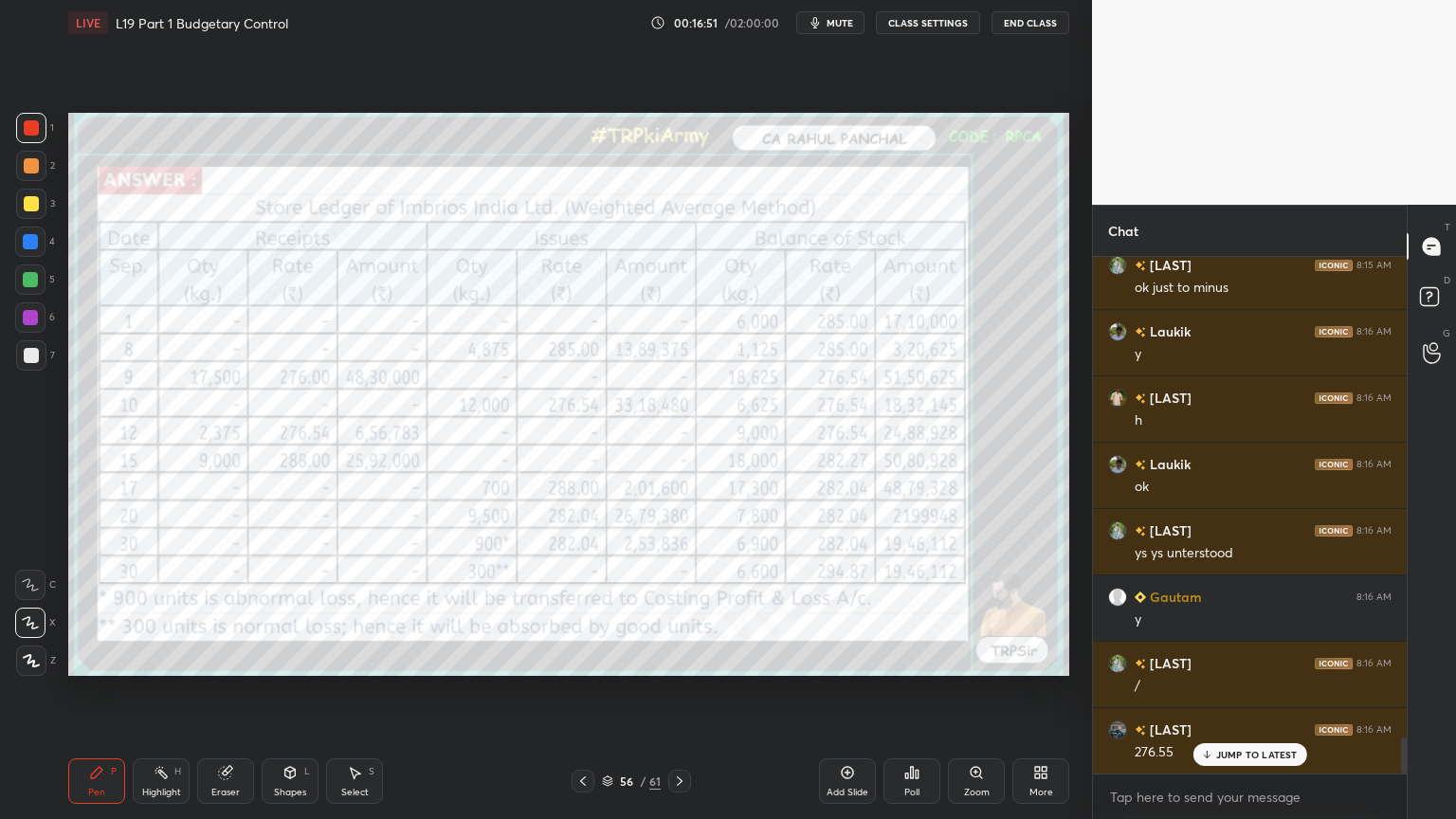click on "Eraser" at bounding box center [226, 781] 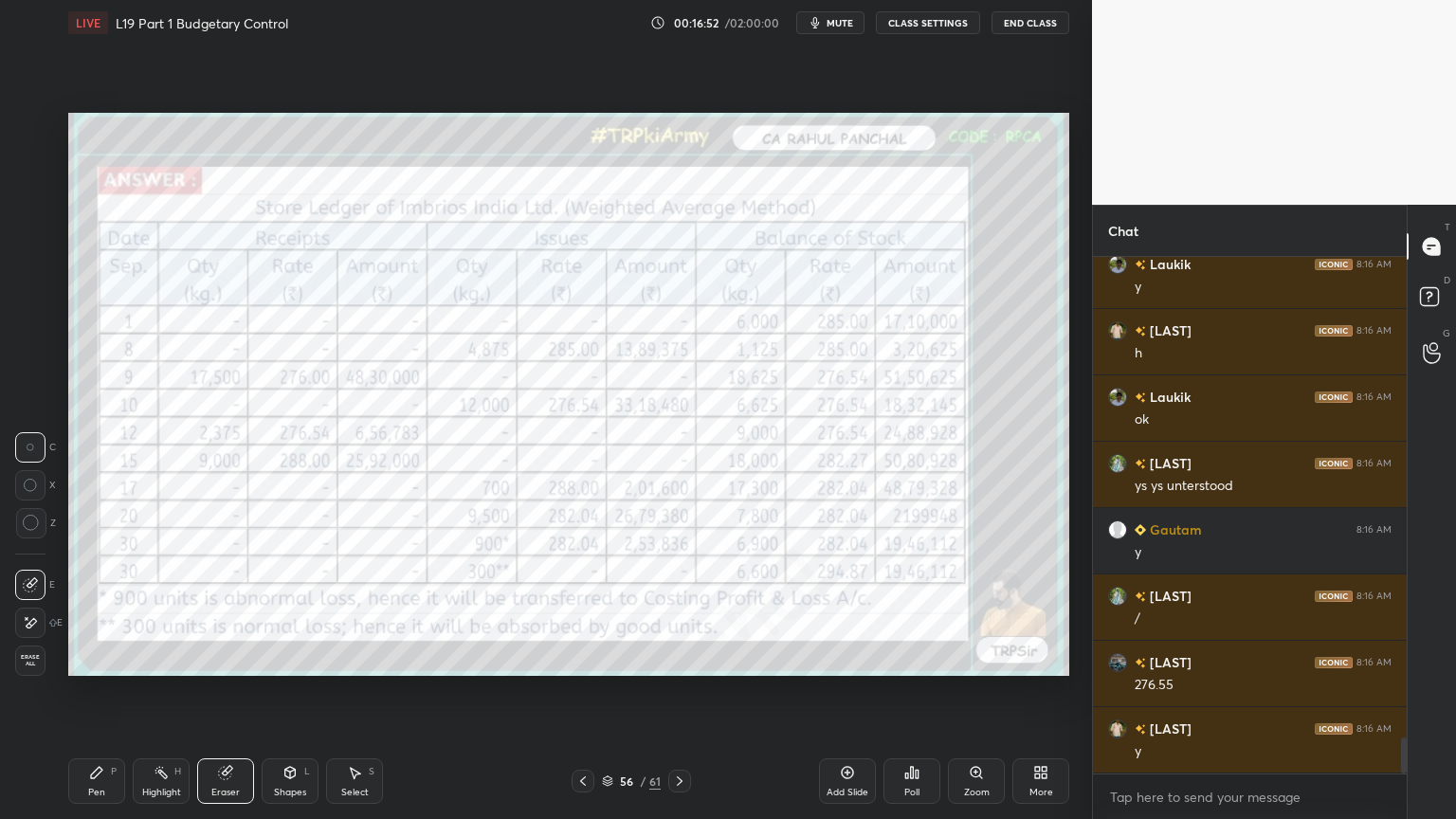 click on "Erase all" at bounding box center [30, 661] 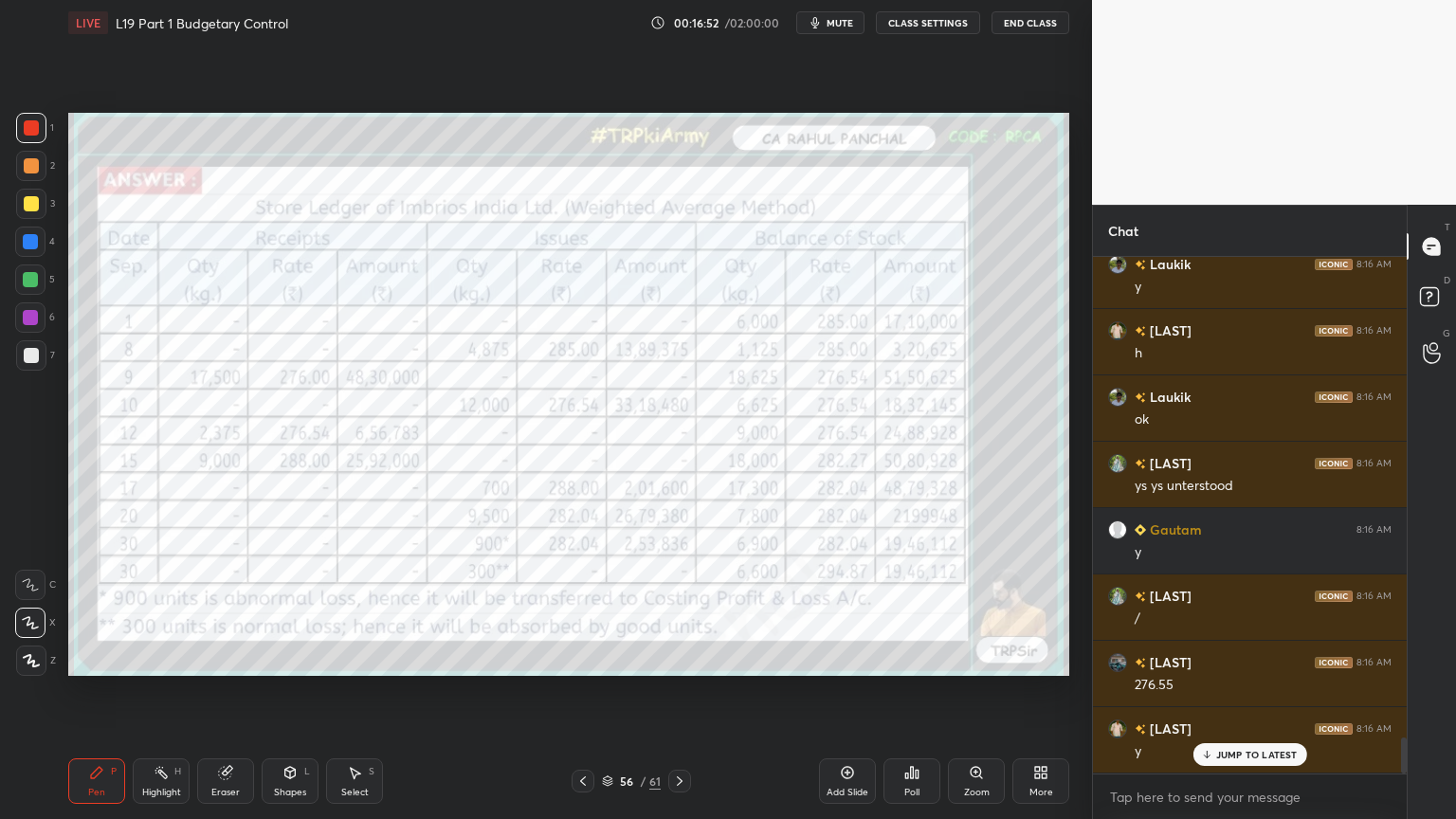 scroll, scrollTop: 6939, scrollLeft: 0, axis: vertical 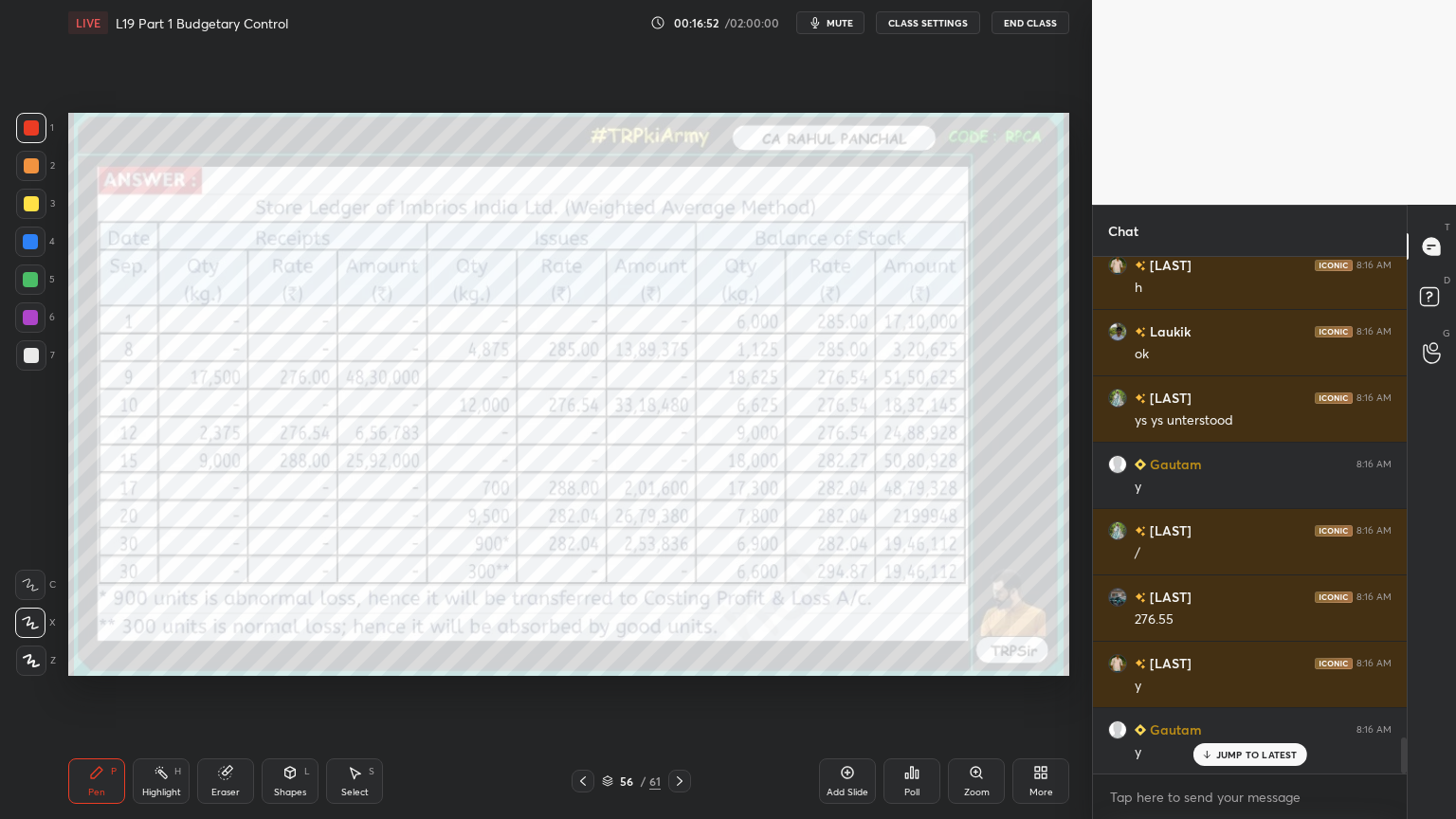click on "Setting up your live class Poll for   secs No correct answer Start poll" at bounding box center [569, 394] 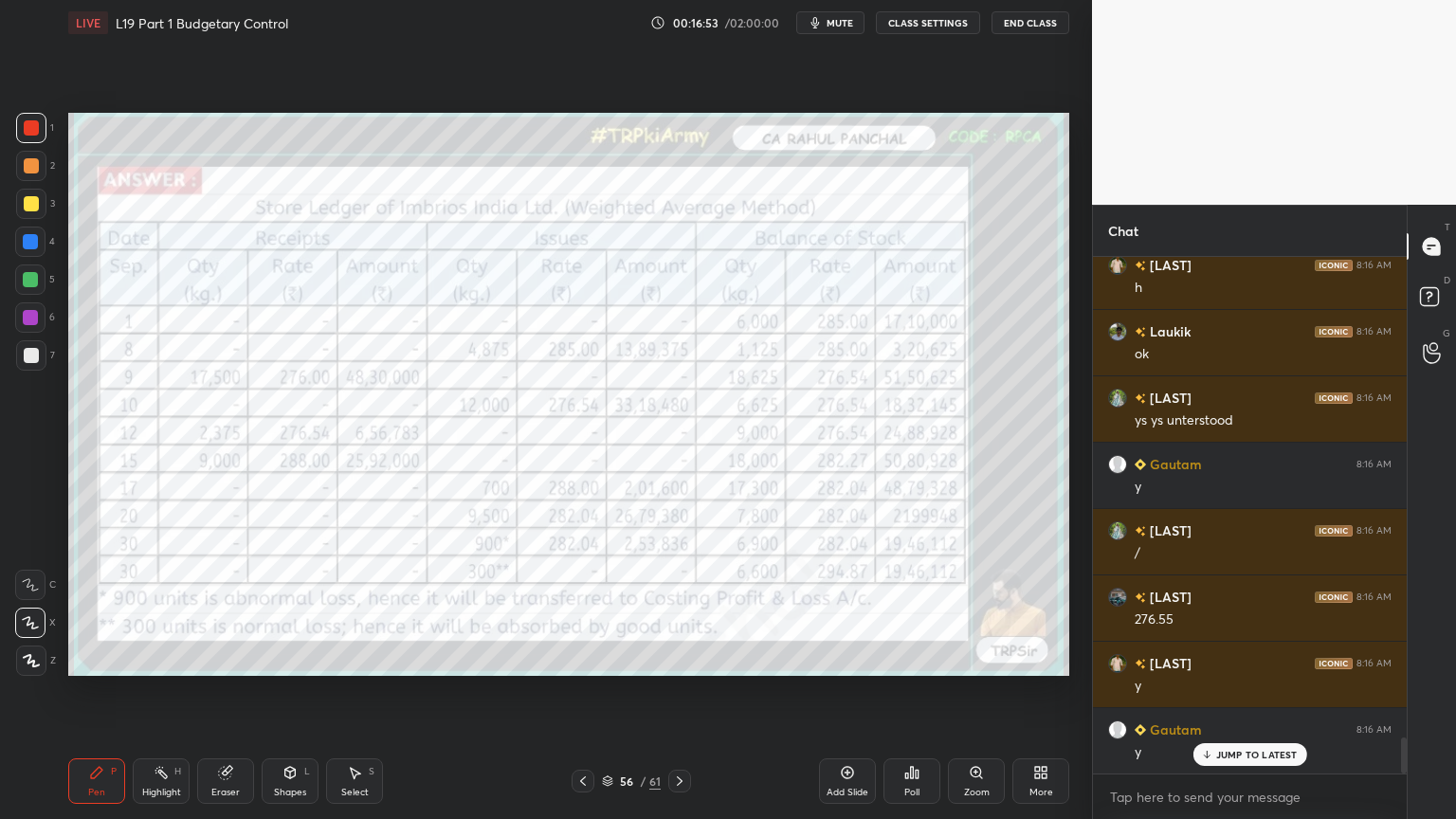 click at bounding box center [31, 128] 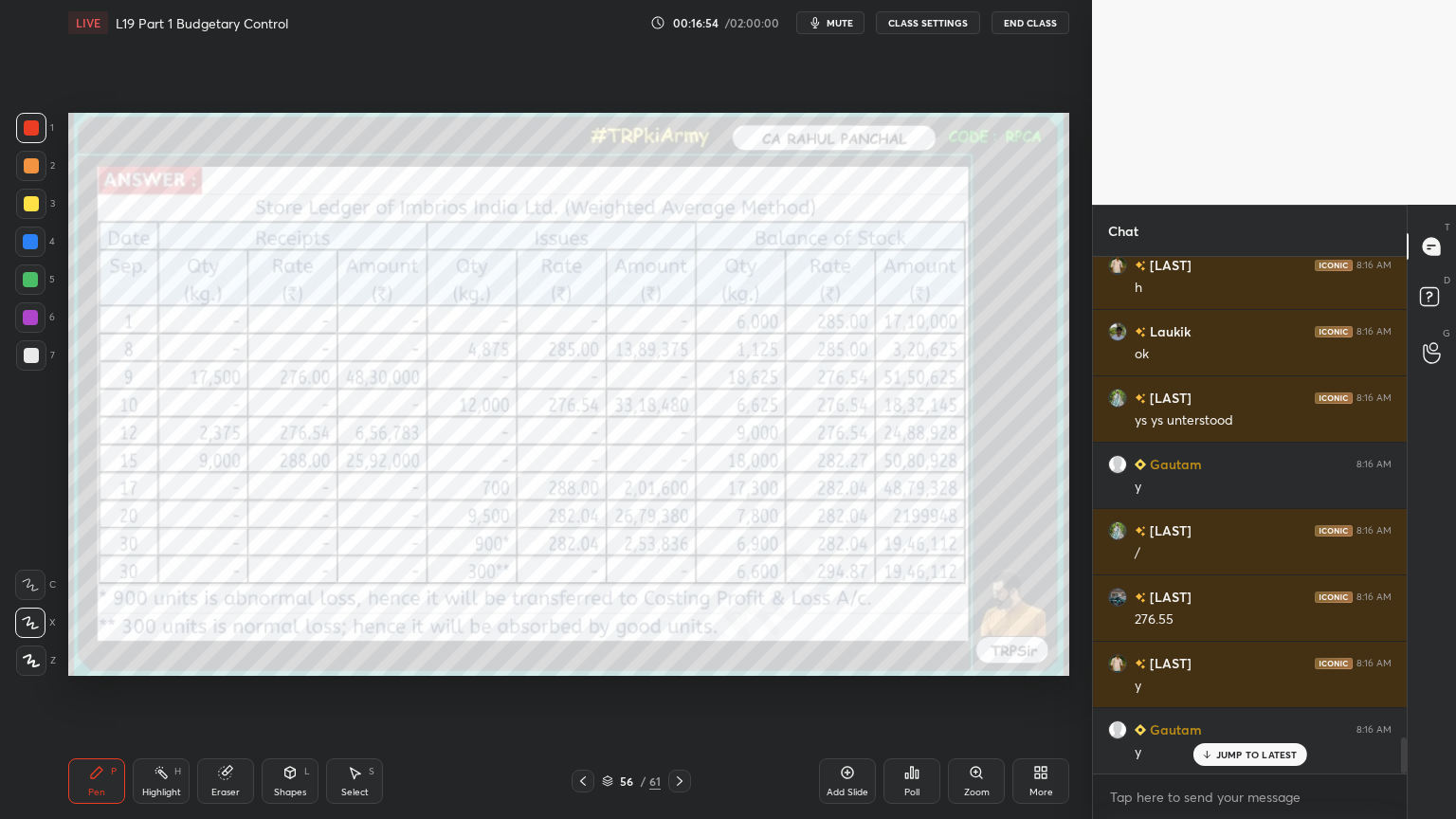 scroll, scrollTop: 7006, scrollLeft: 0, axis: vertical 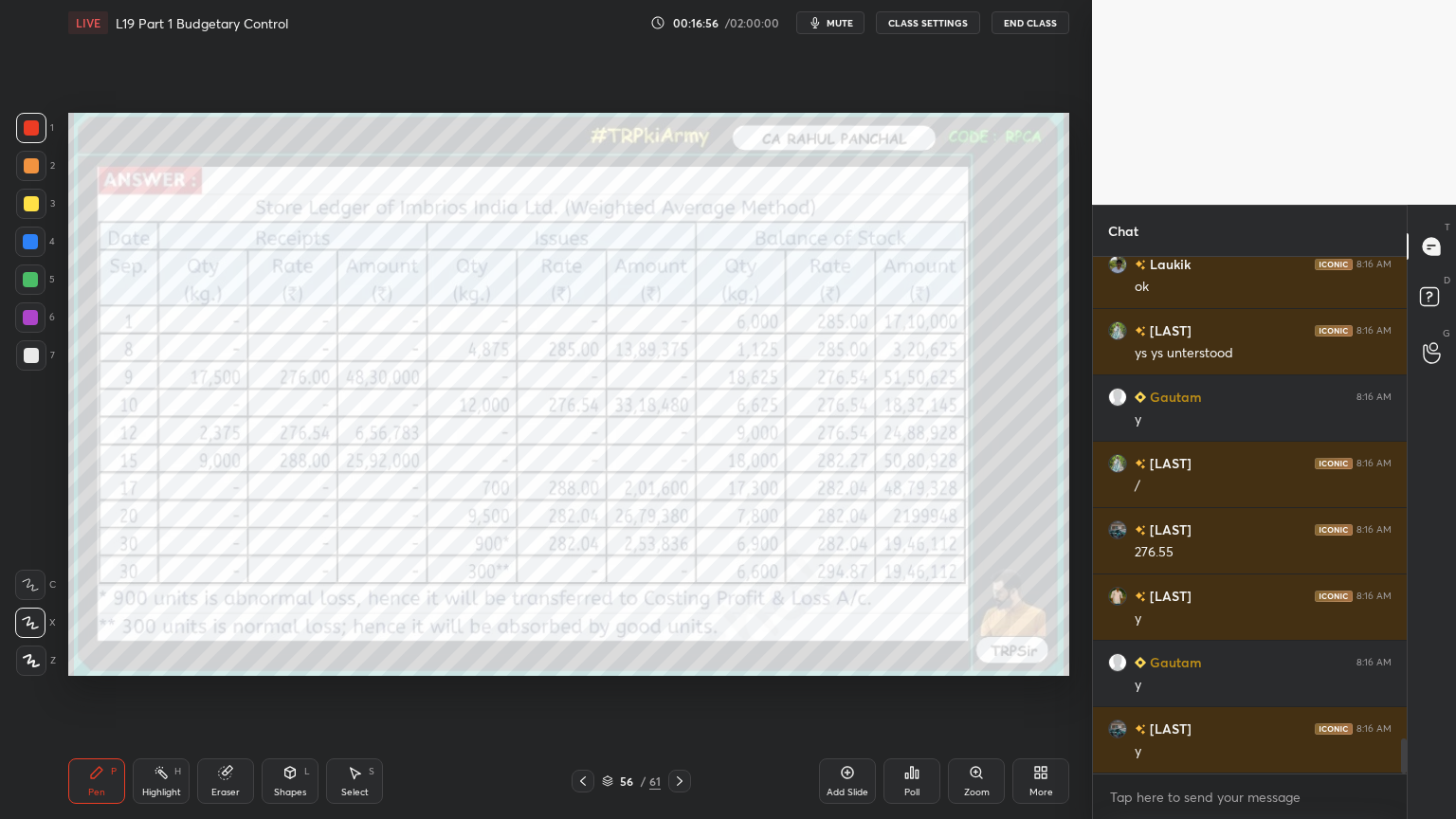 click at bounding box center [583, 781] 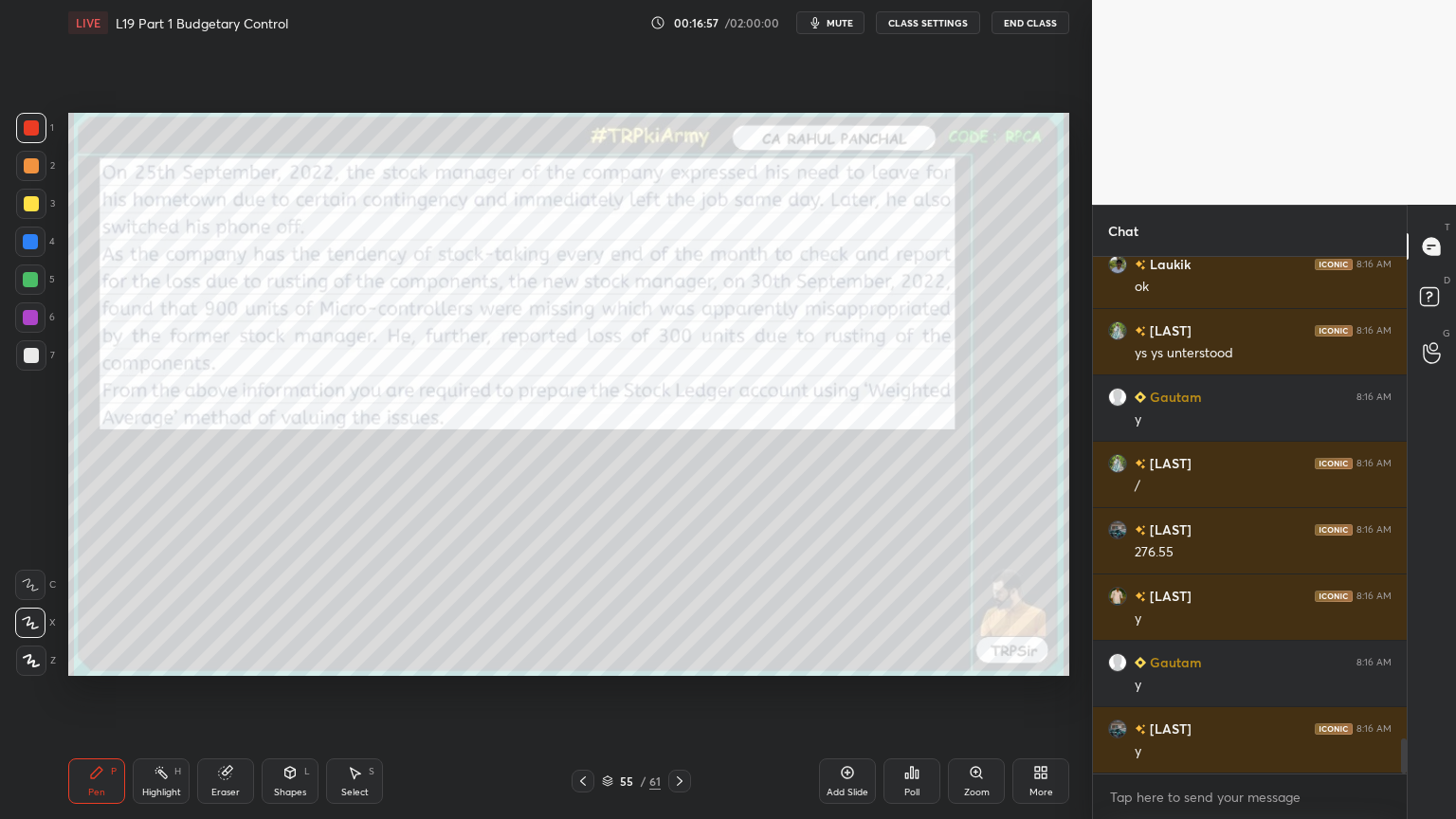 click 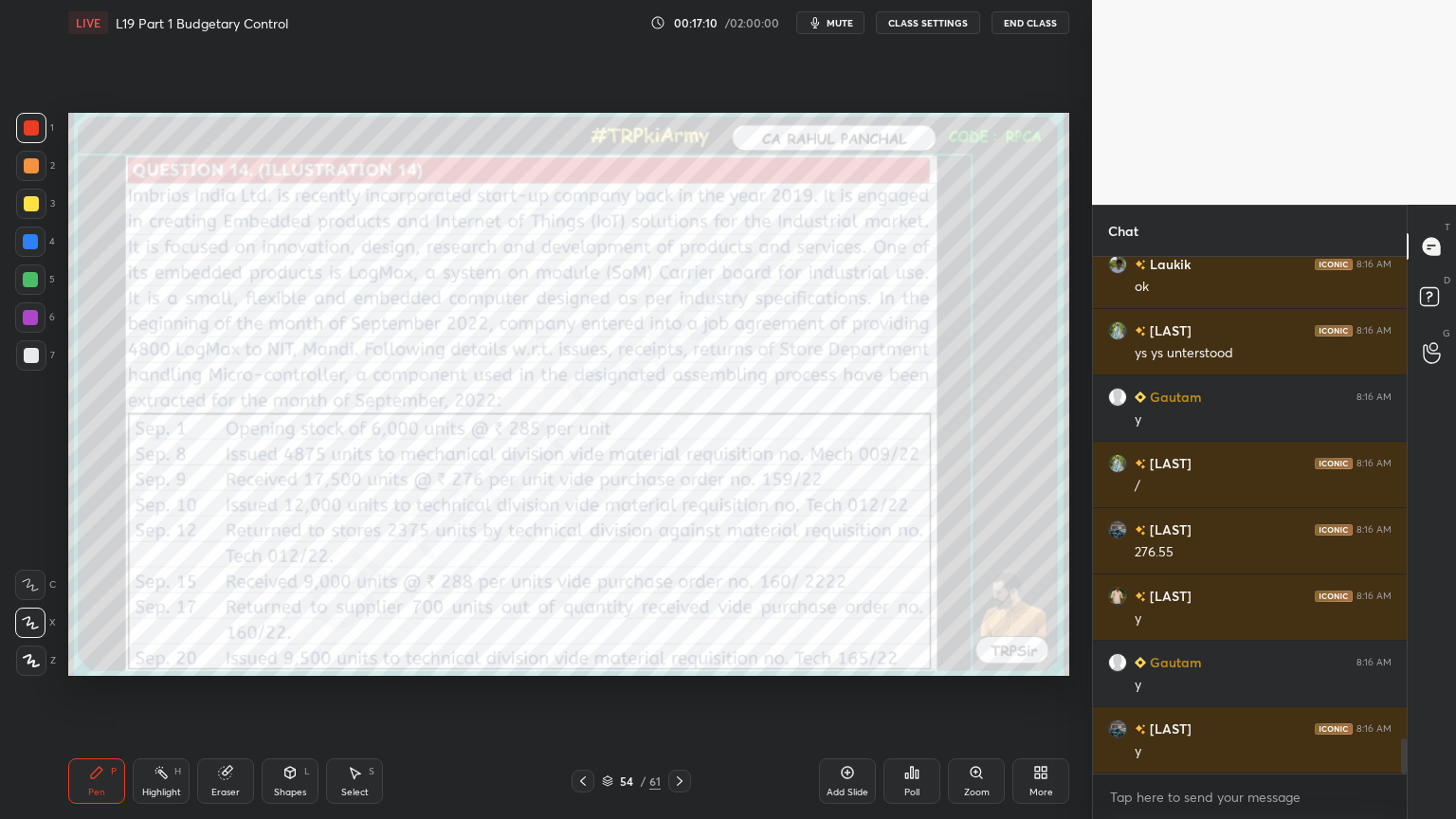 scroll, scrollTop: 7089, scrollLeft: 0, axis: vertical 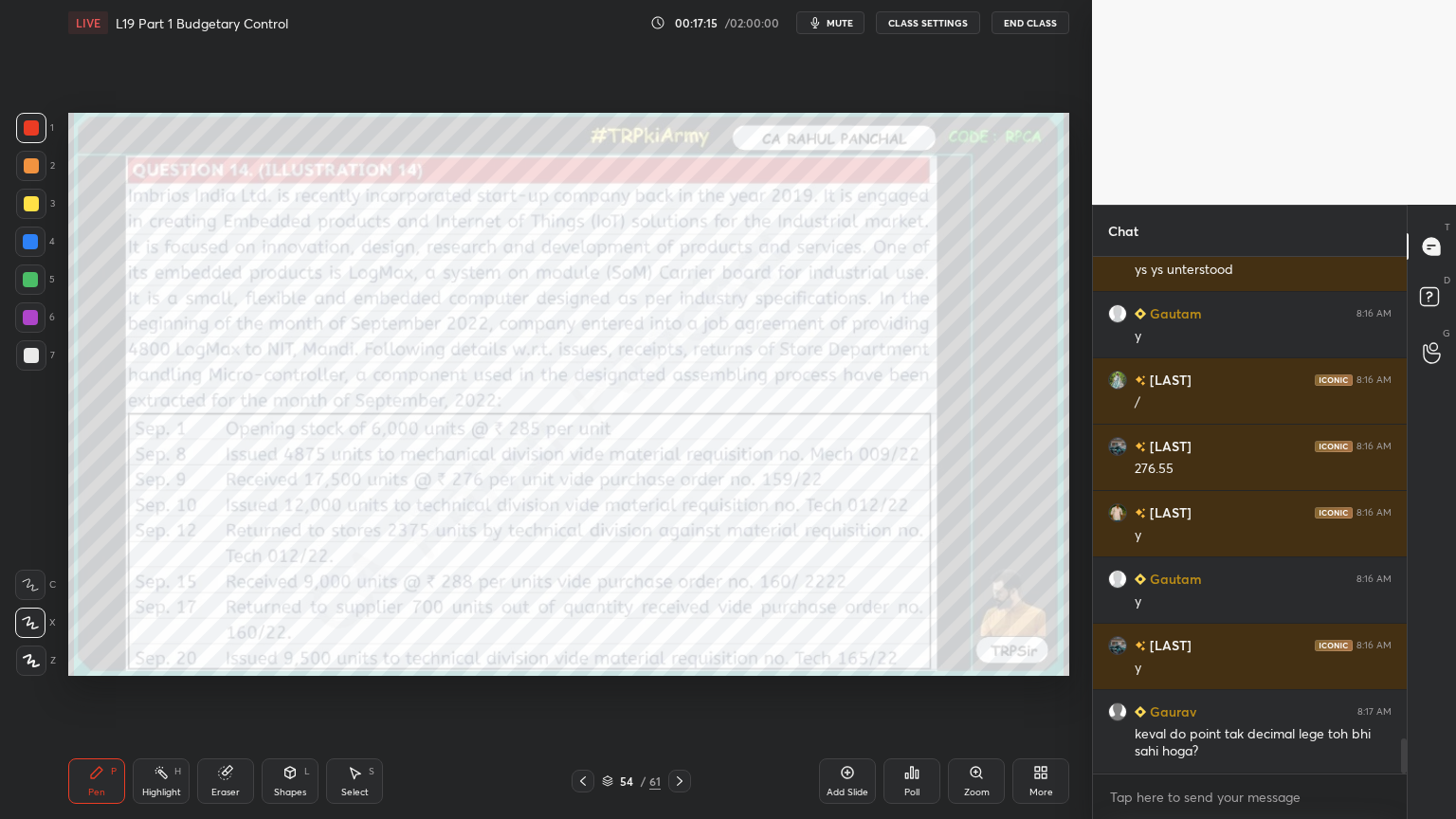 click 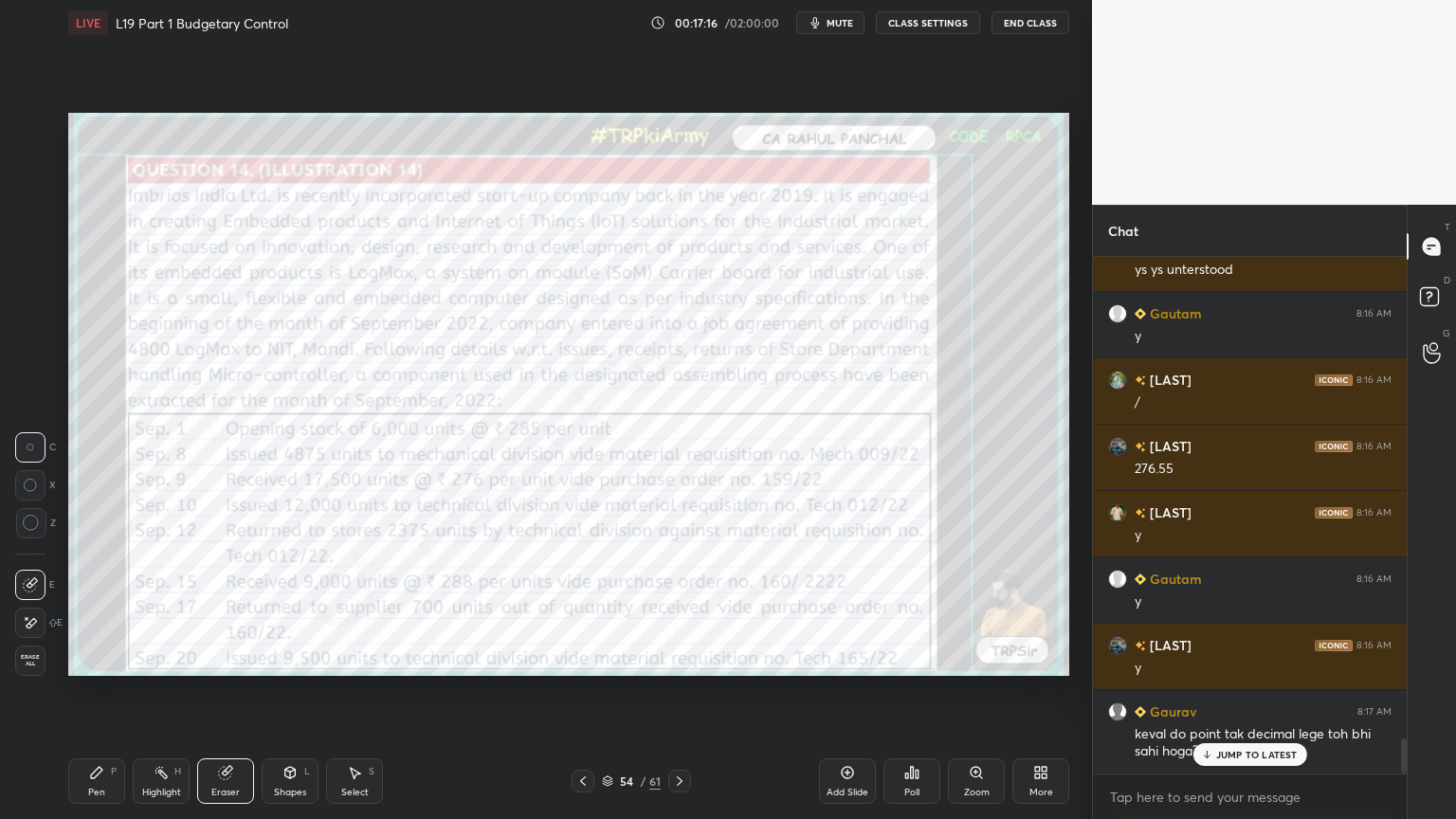 scroll, scrollTop: 7155, scrollLeft: 0, axis: vertical 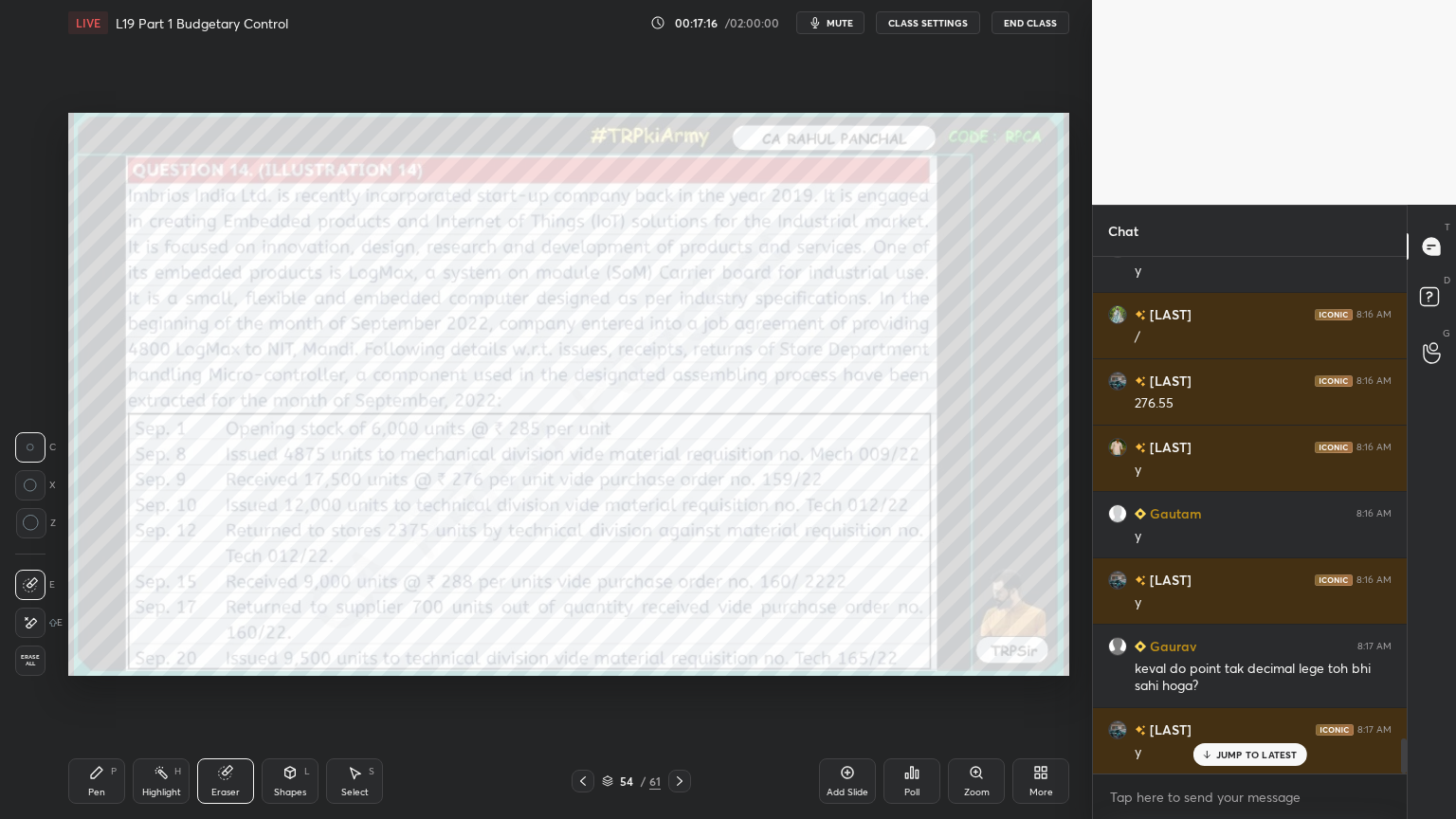 click on "1 2 3 4 5 6 7 C X Z C X Z E E Erase all   H H" at bounding box center (30, 394) 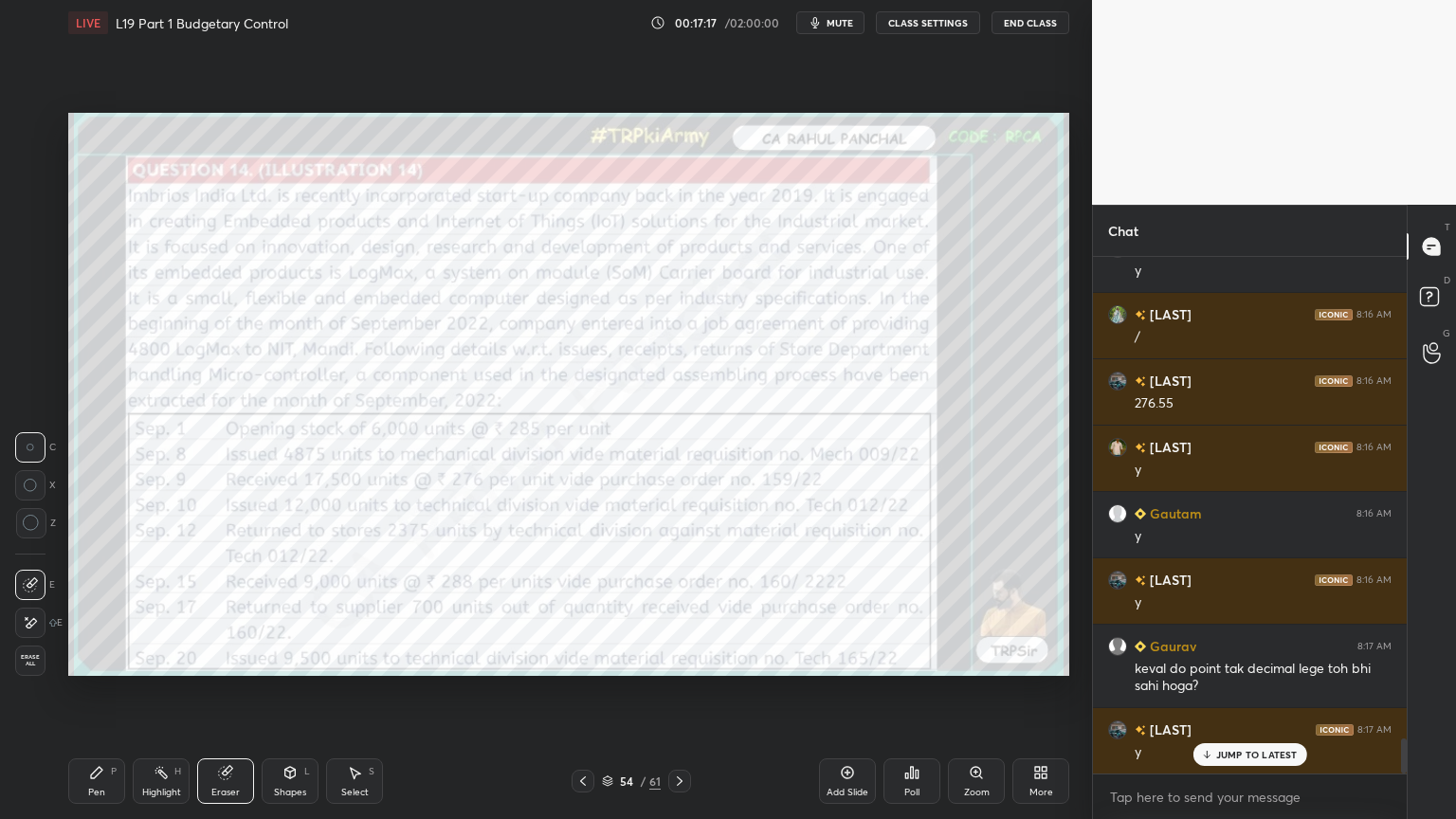 click on "Erase all" at bounding box center (30, 661) 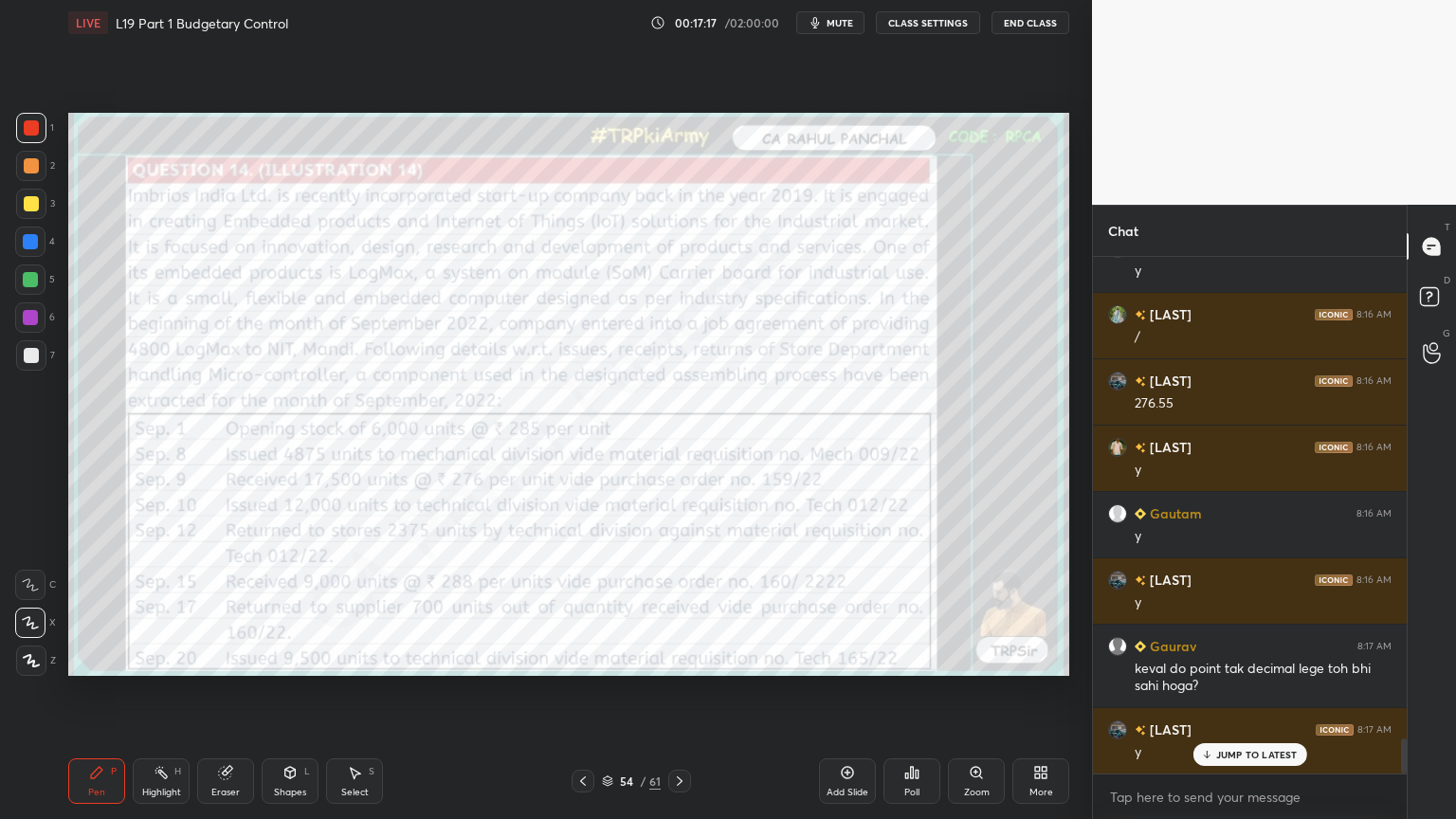 click on "Pen P" at bounding box center (97, 781) 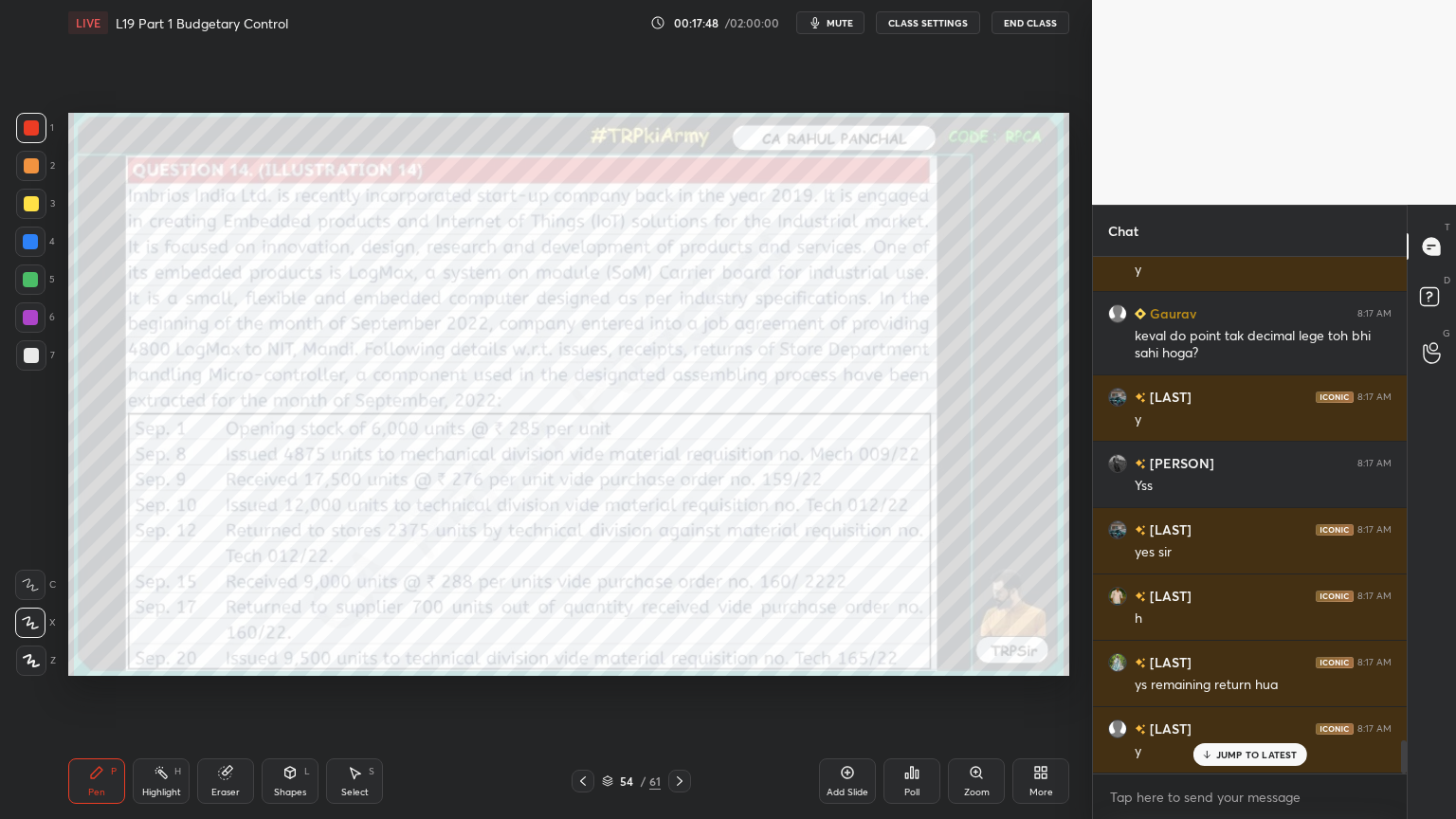 scroll, scrollTop: 7553, scrollLeft: 0, axis: vertical 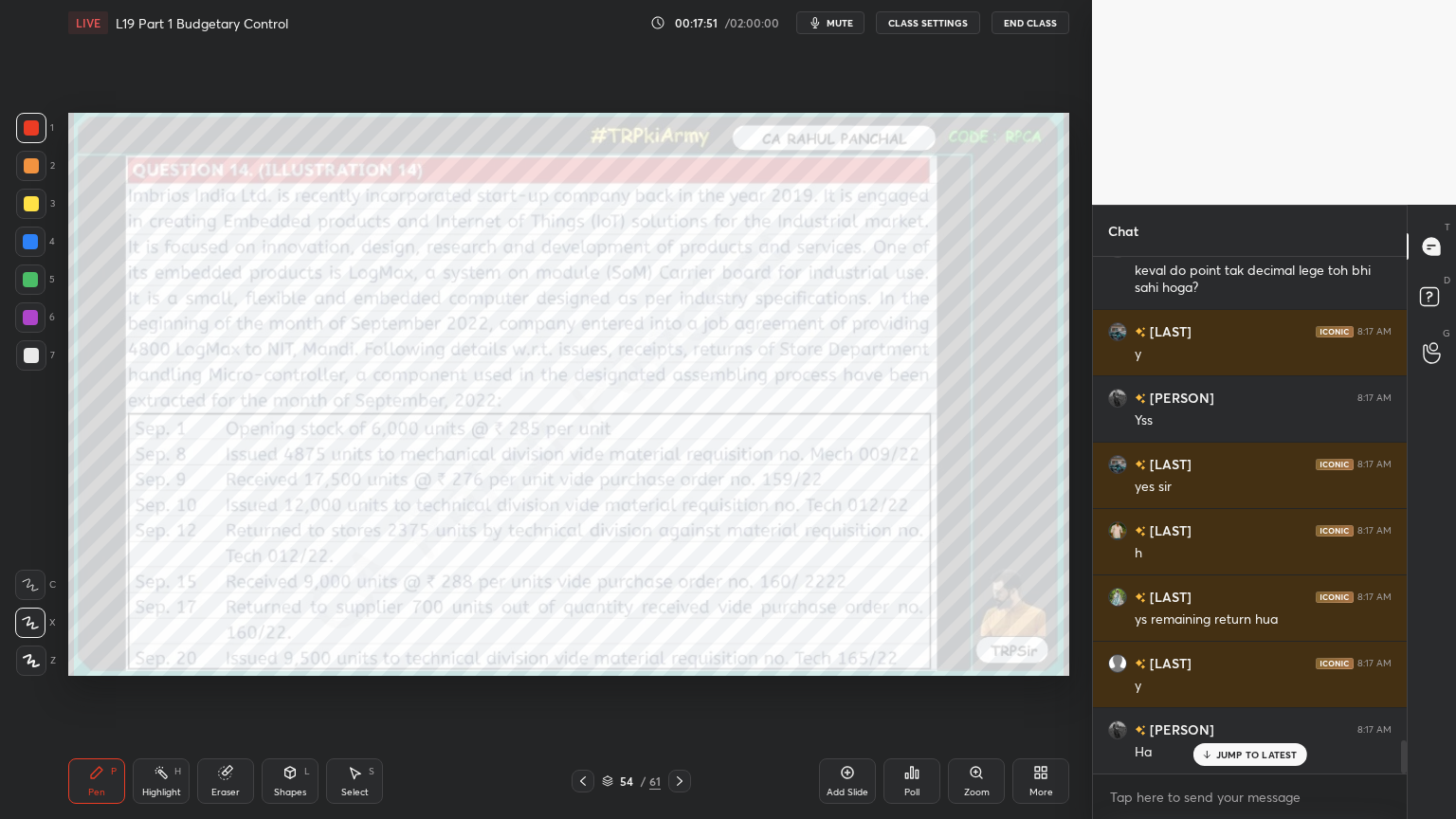 click on "Pen P Highlight H Eraser Shapes L Select S 54 / 61 Add Slide Poll Zoom More" at bounding box center (569, 781) 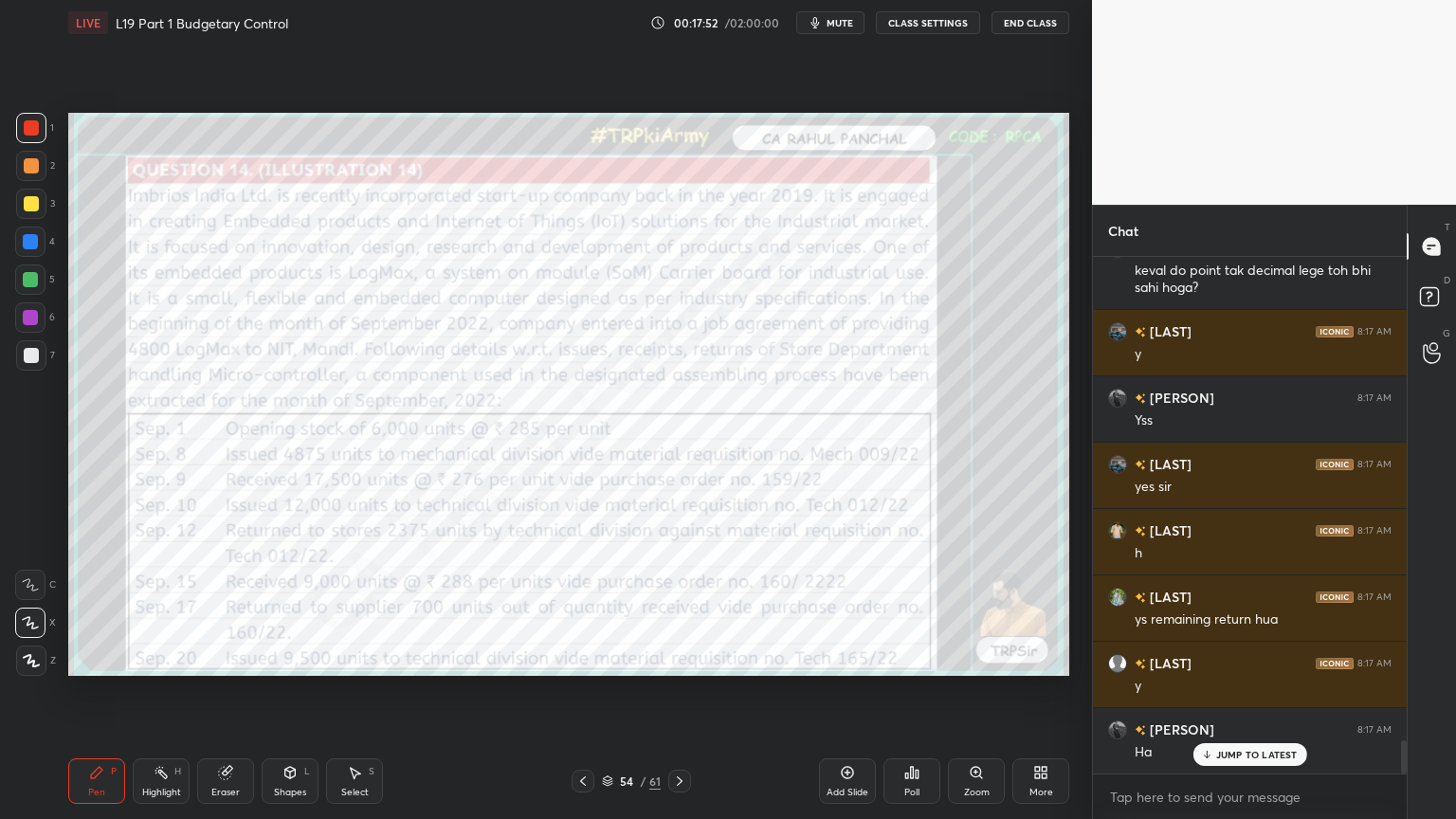 click 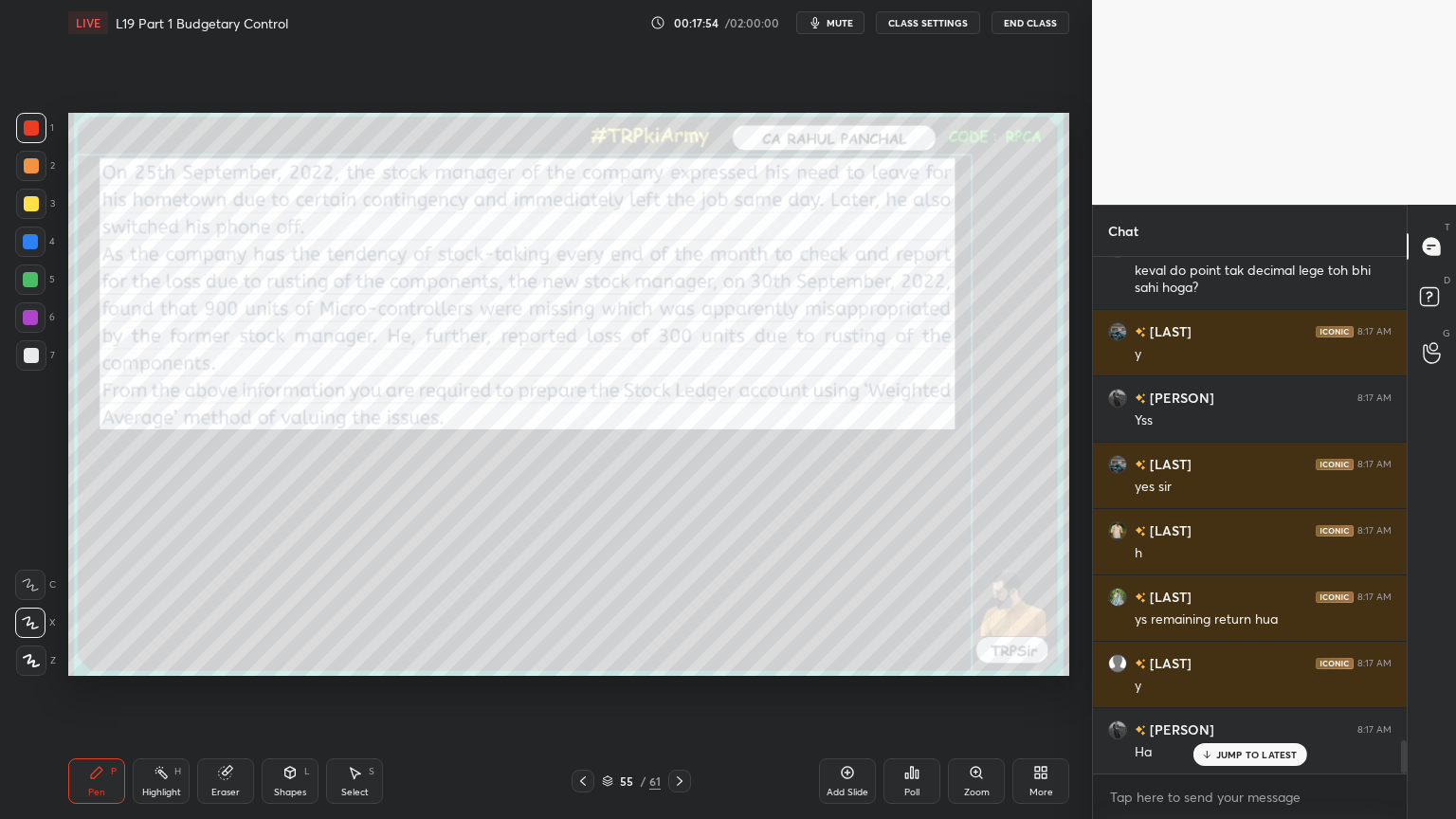 click 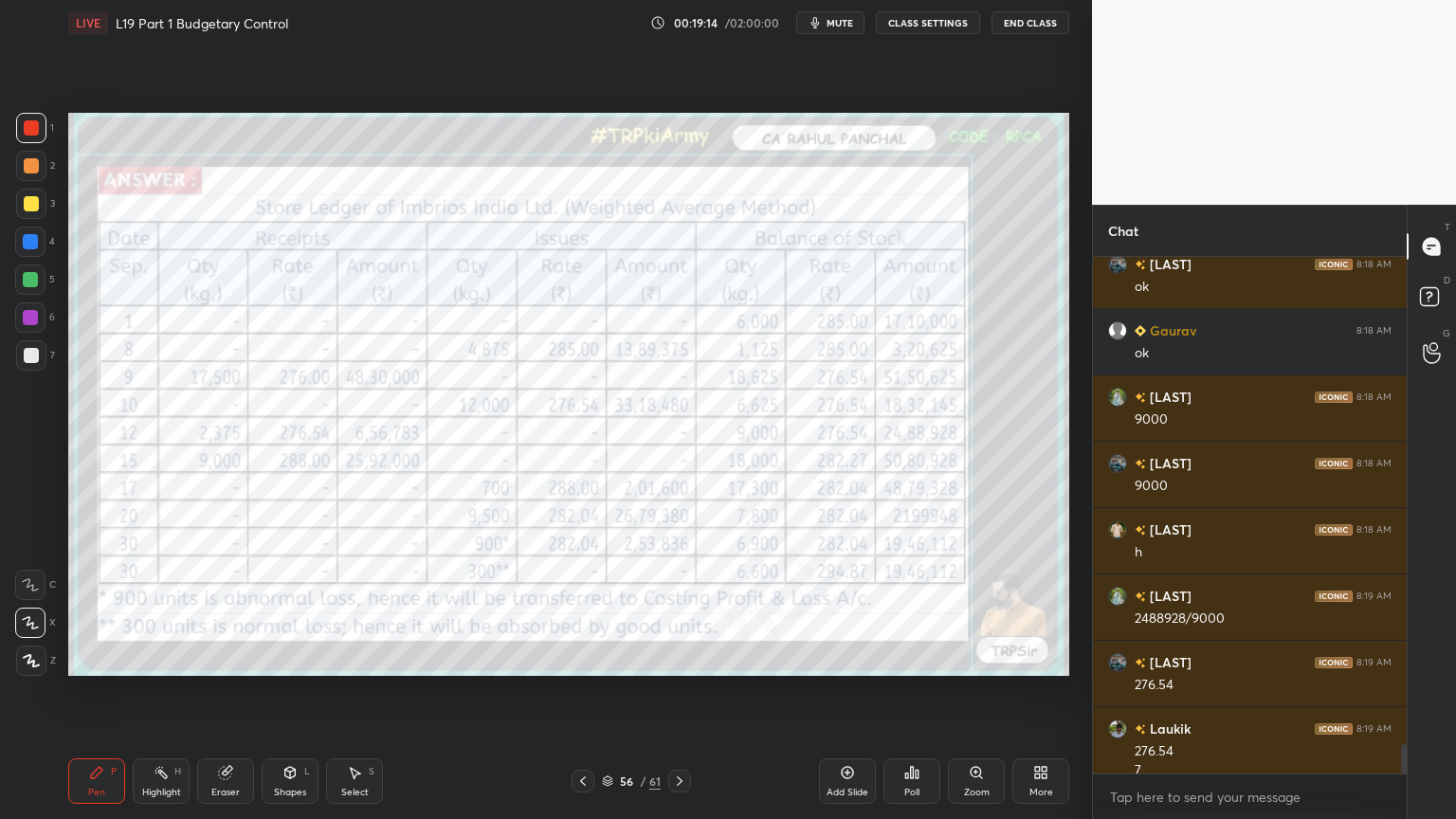 scroll, scrollTop: 8500, scrollLeft: 0, axis: vertical 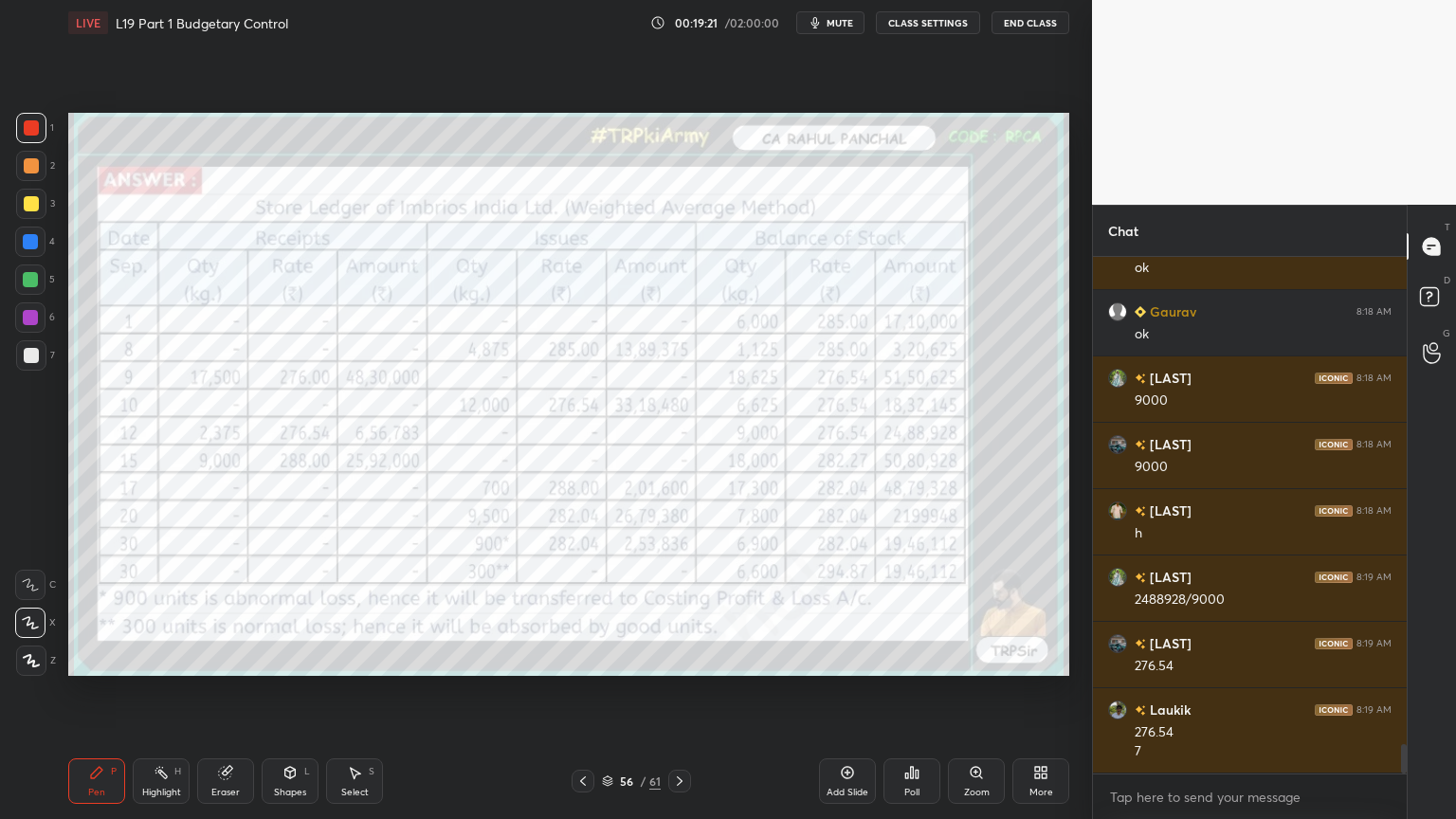 click 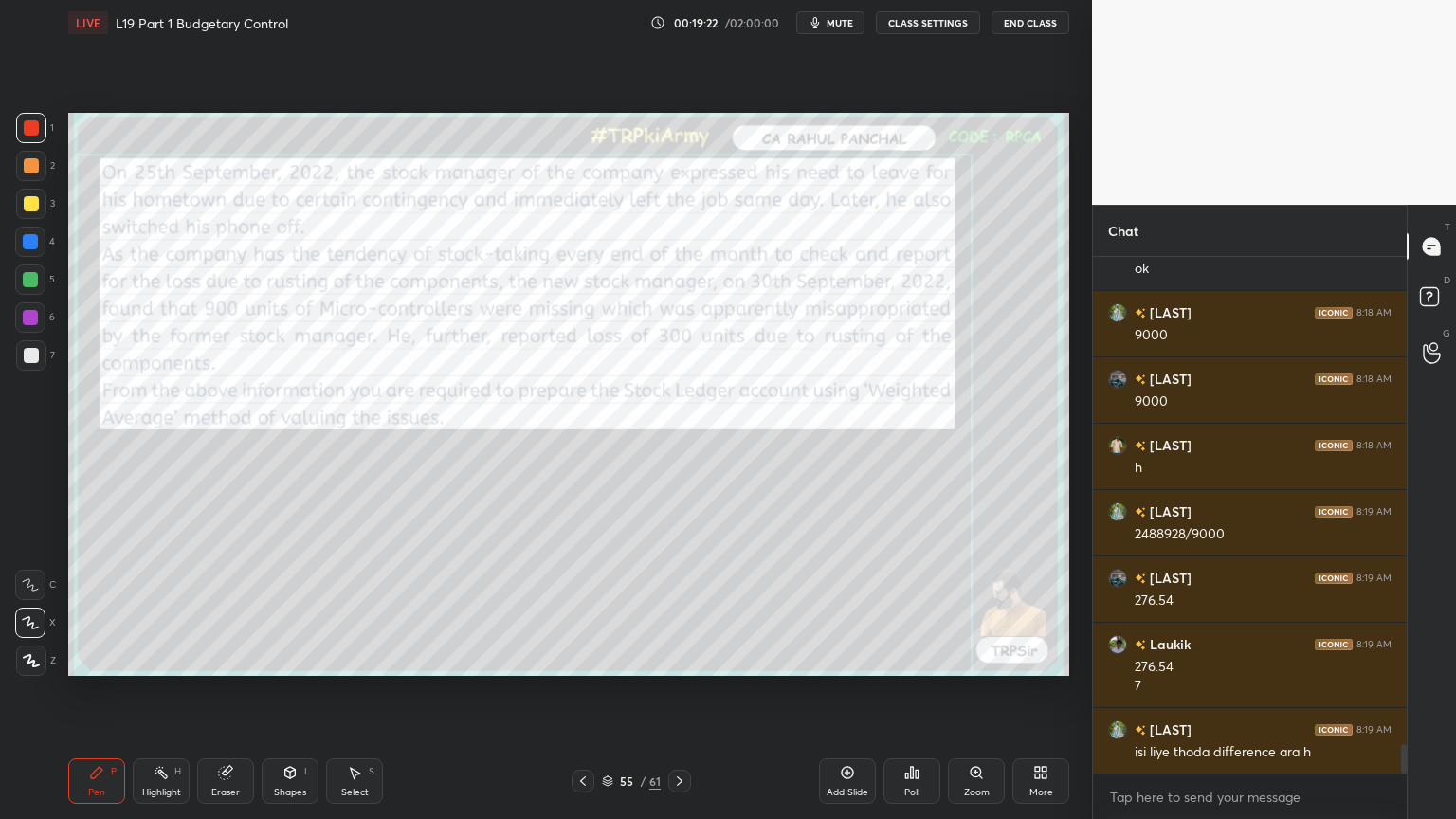 click on "55 / 61" at bounding box center [631, 781] 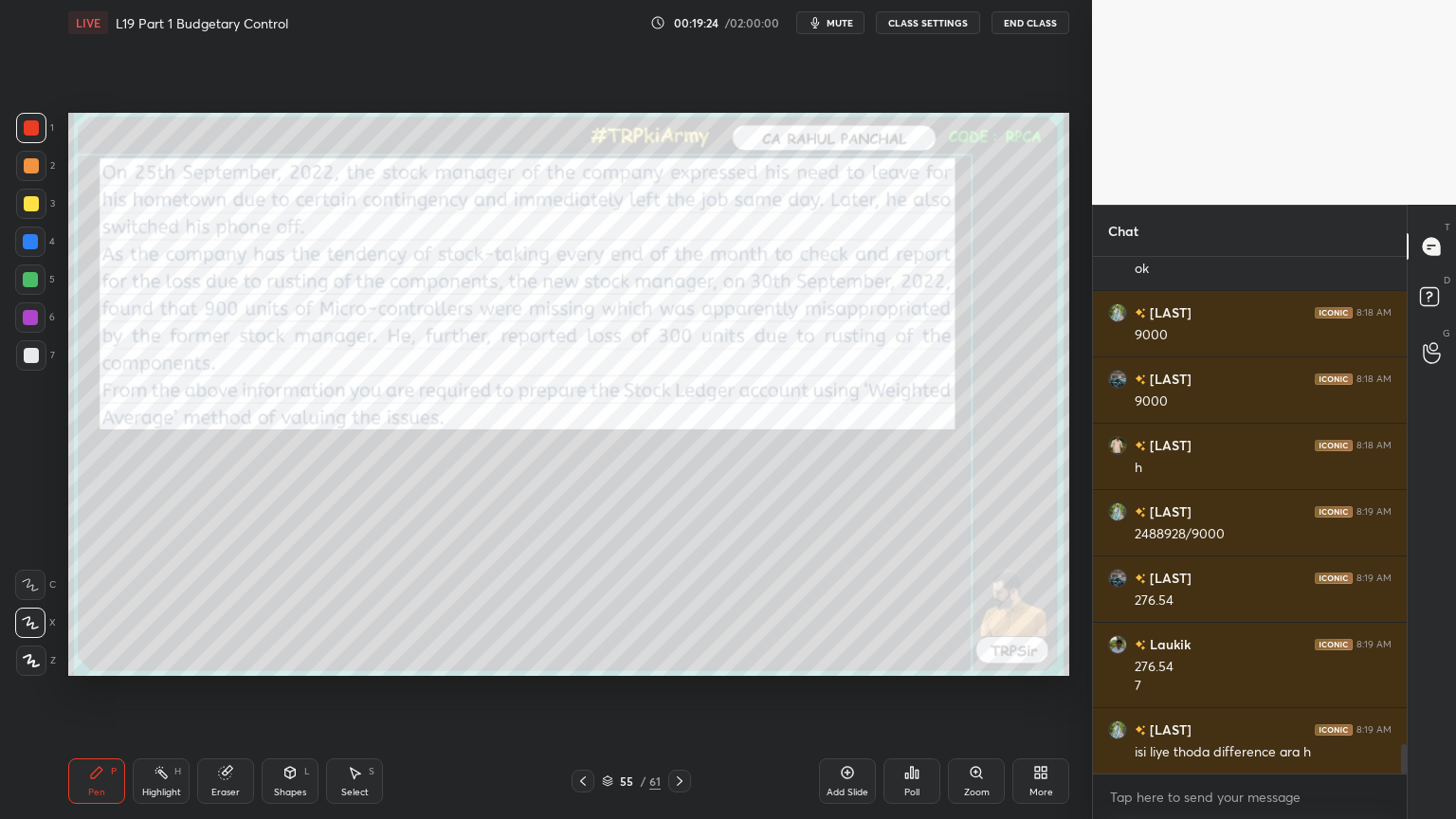click 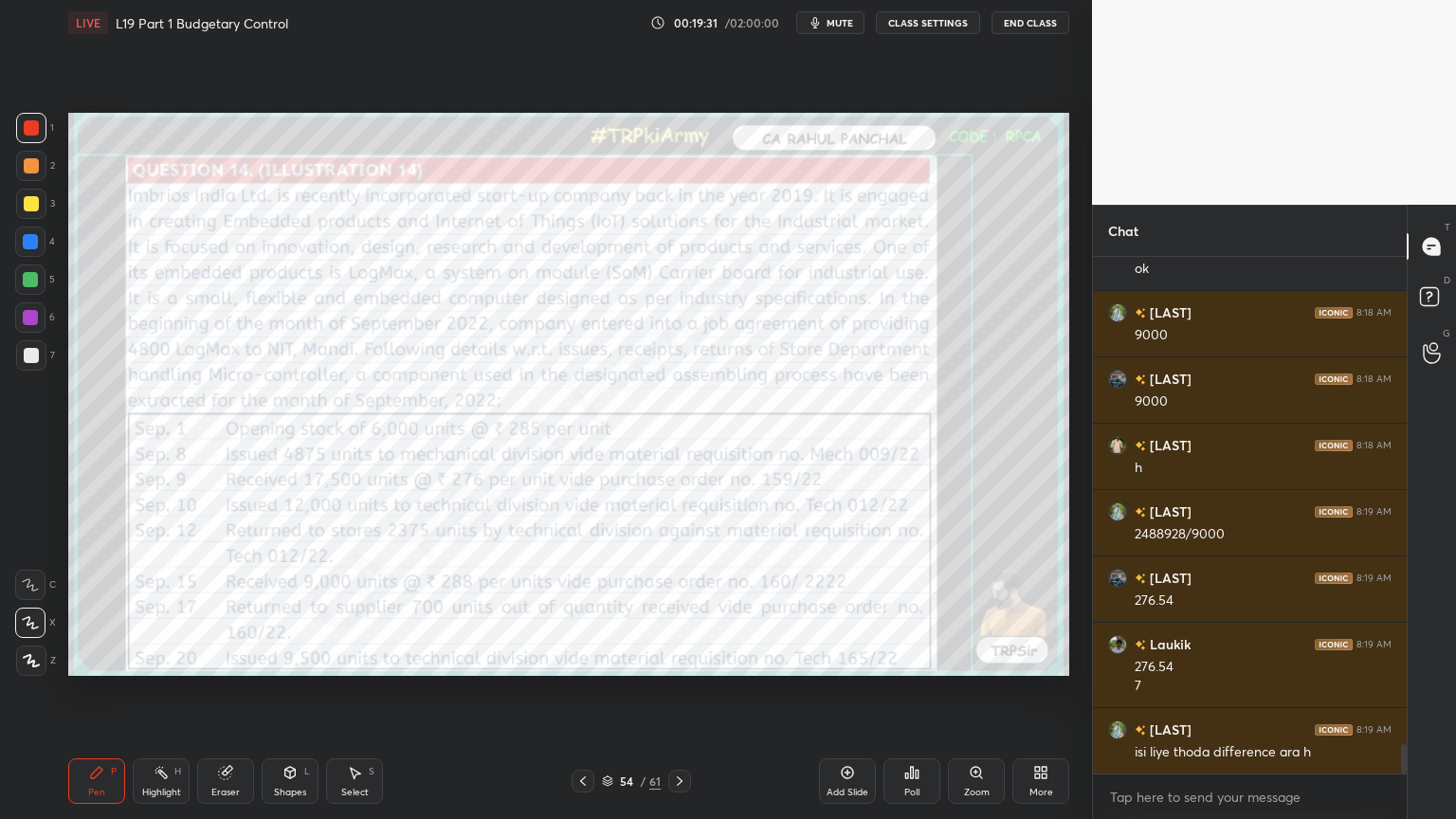 click 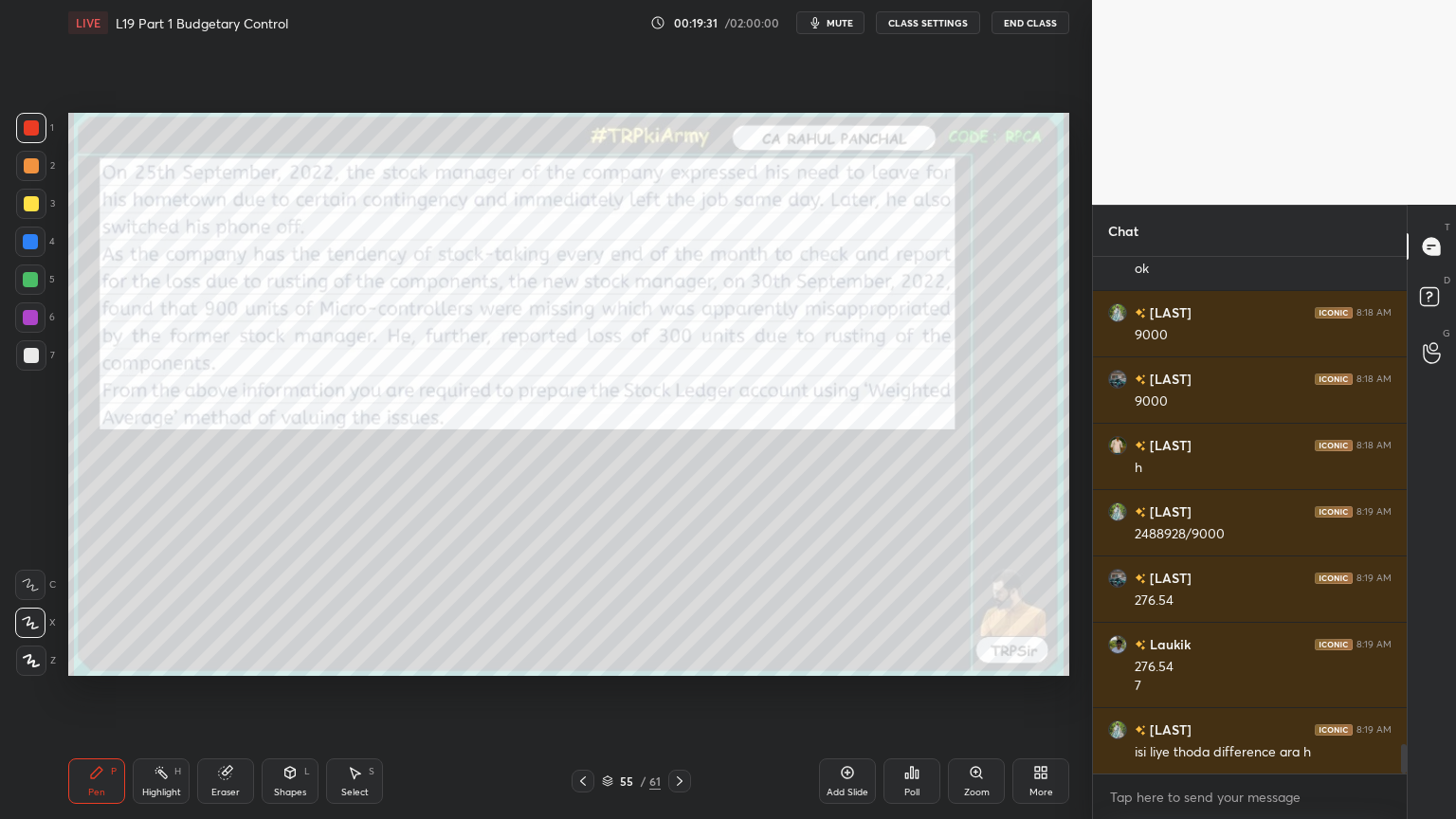 click 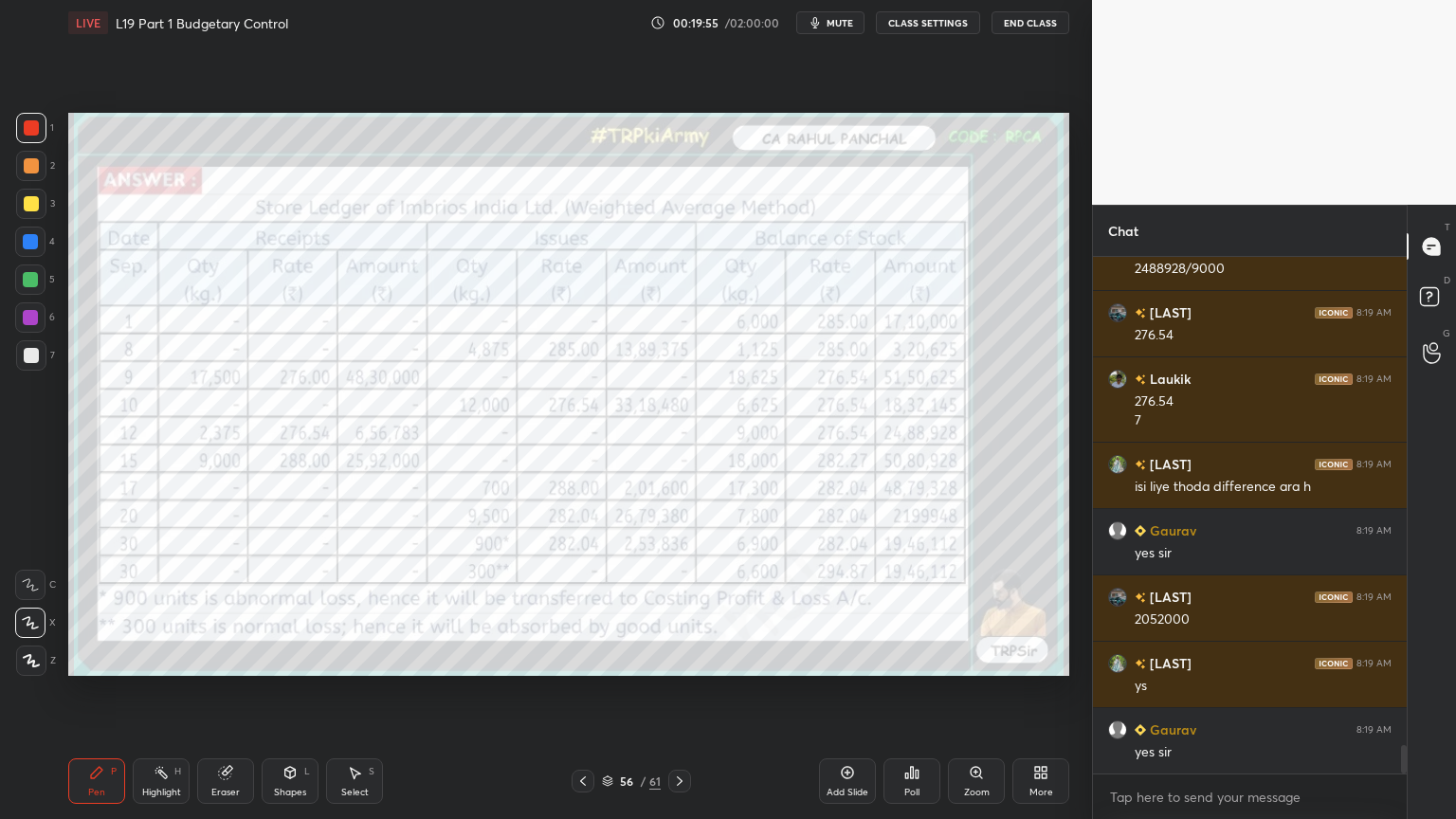 scroll, scrollTop: 8898, scrollLeft: 0, axis: vertical 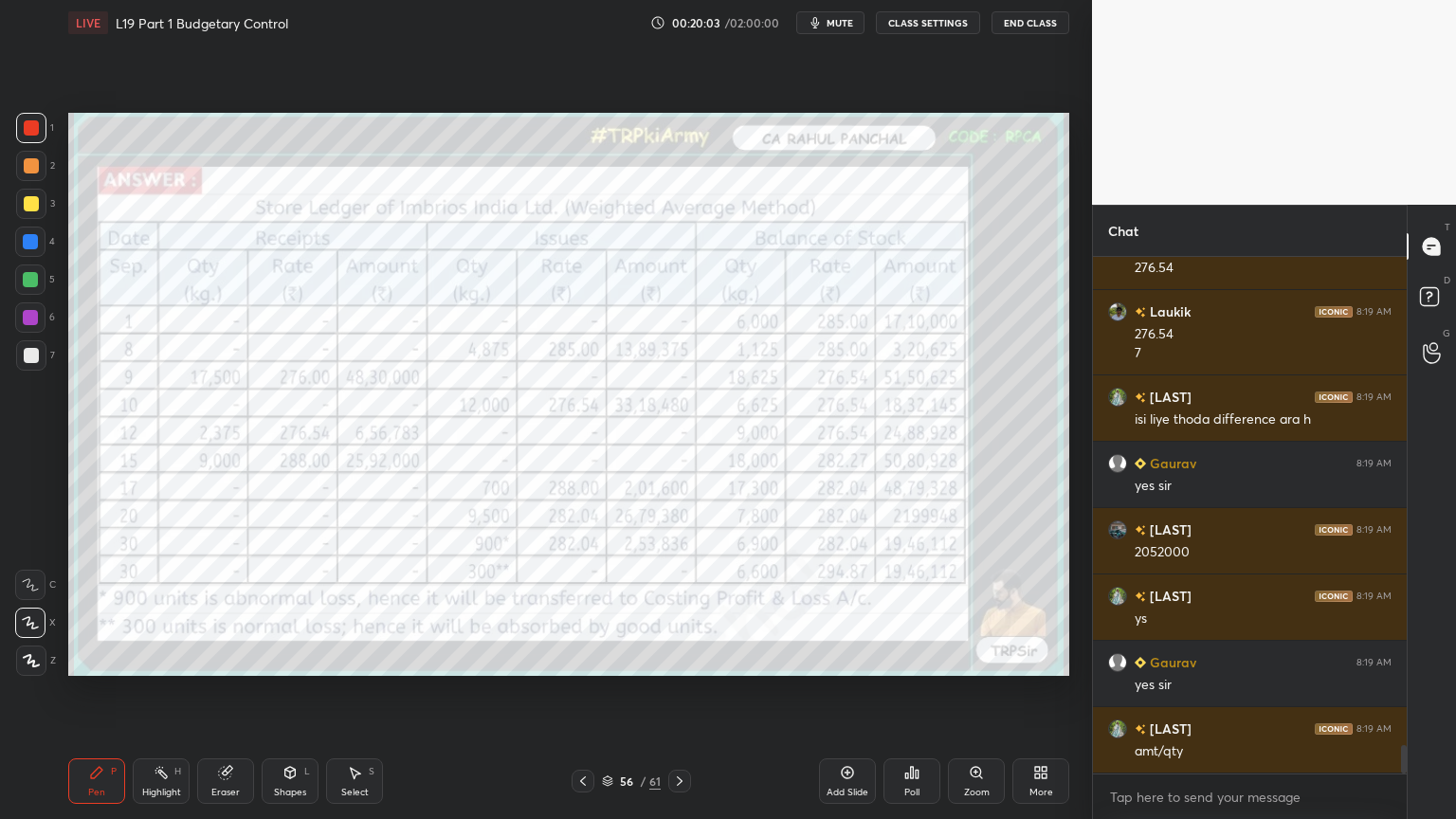 click 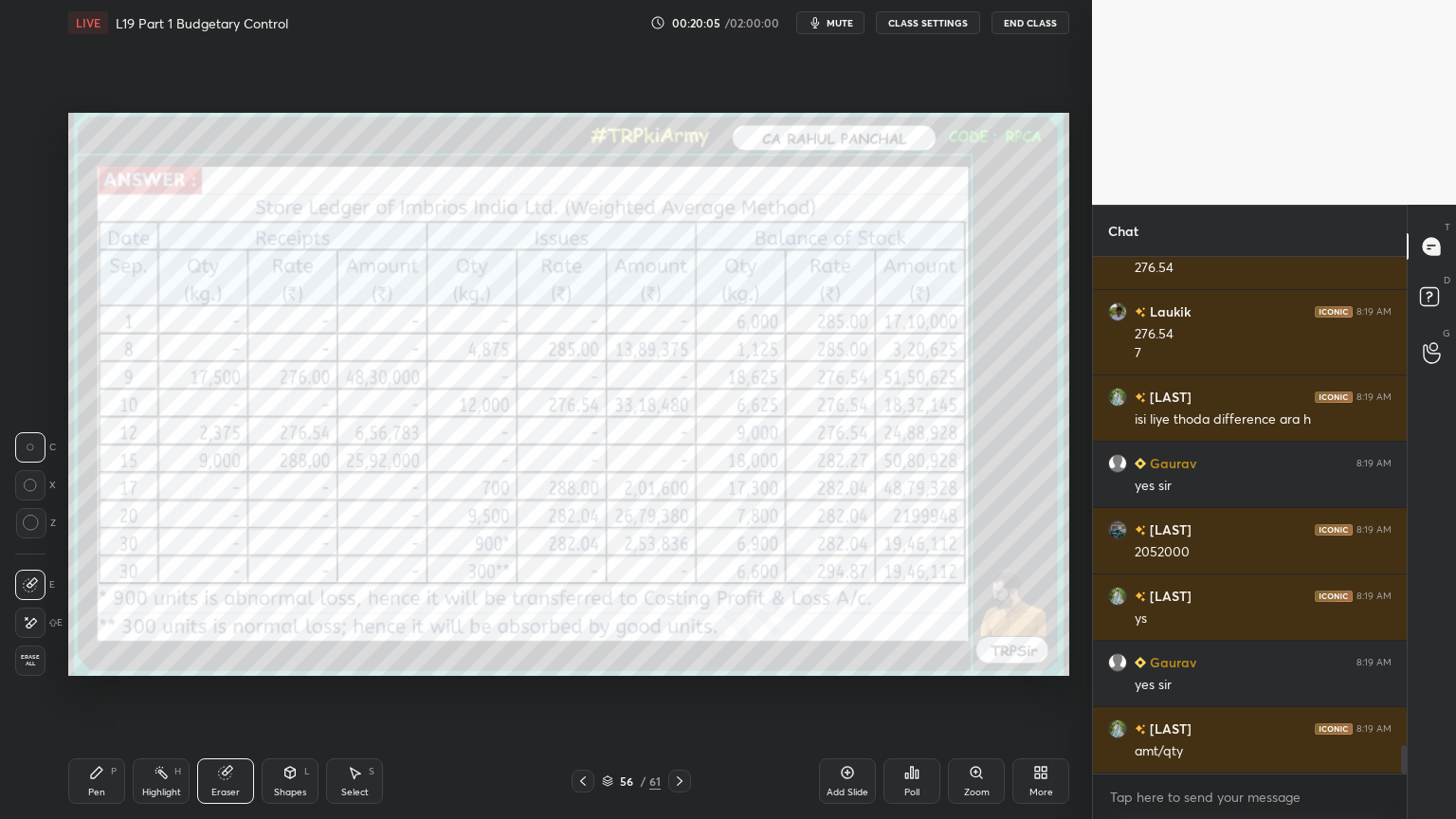 click 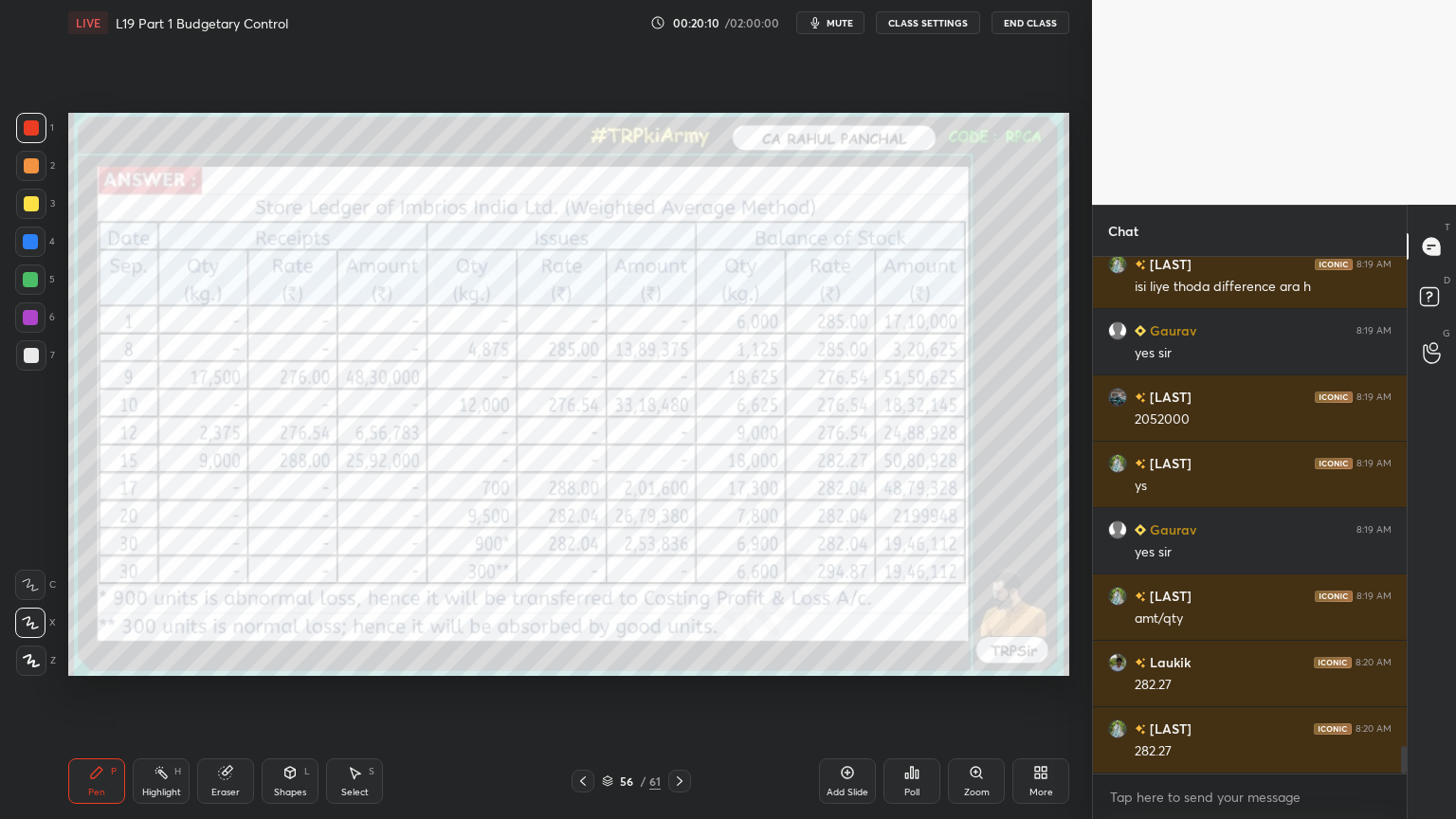 scroll, scrollTop: 9096, scrollLeft: 0, axis: vertical 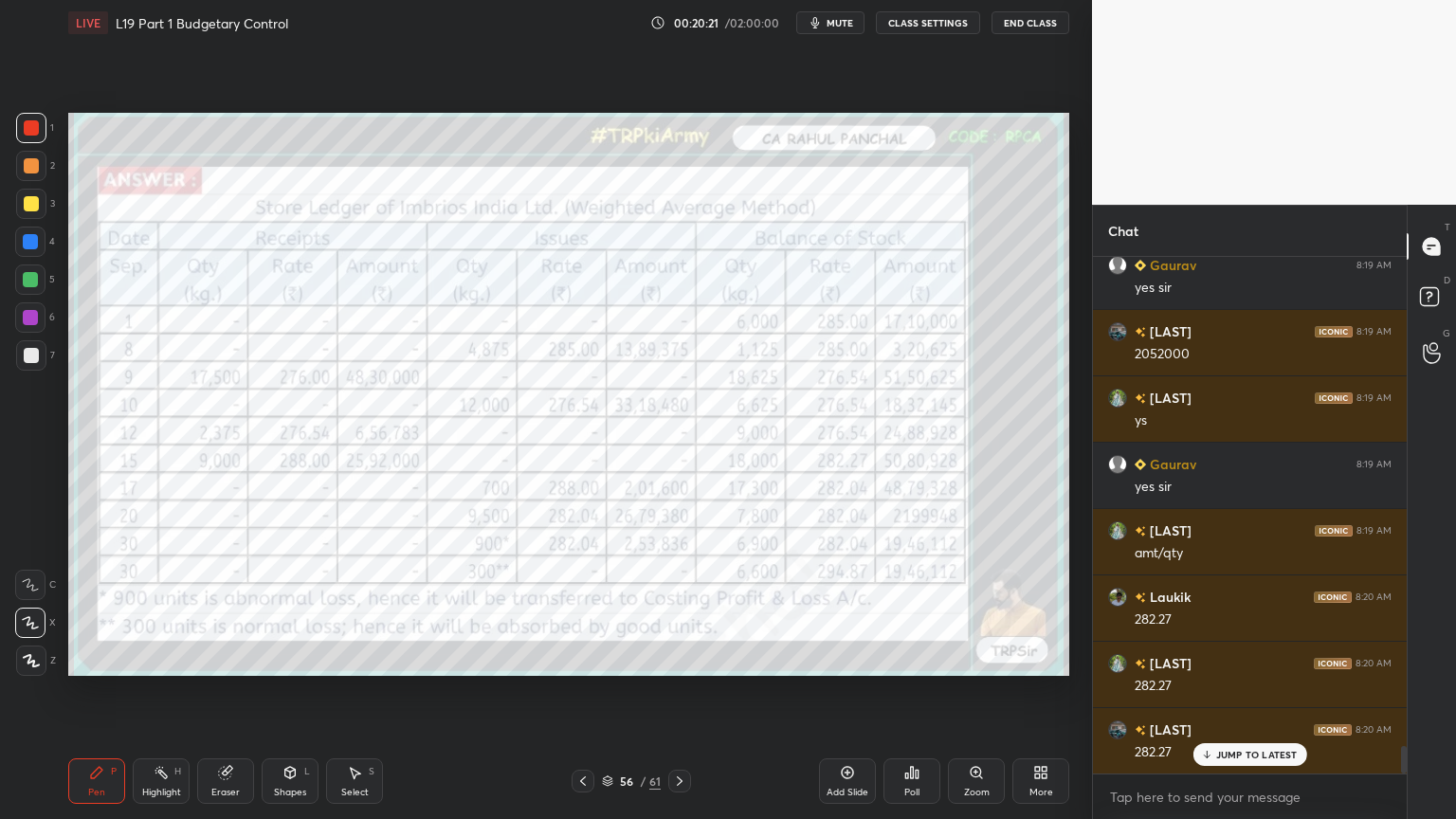 click 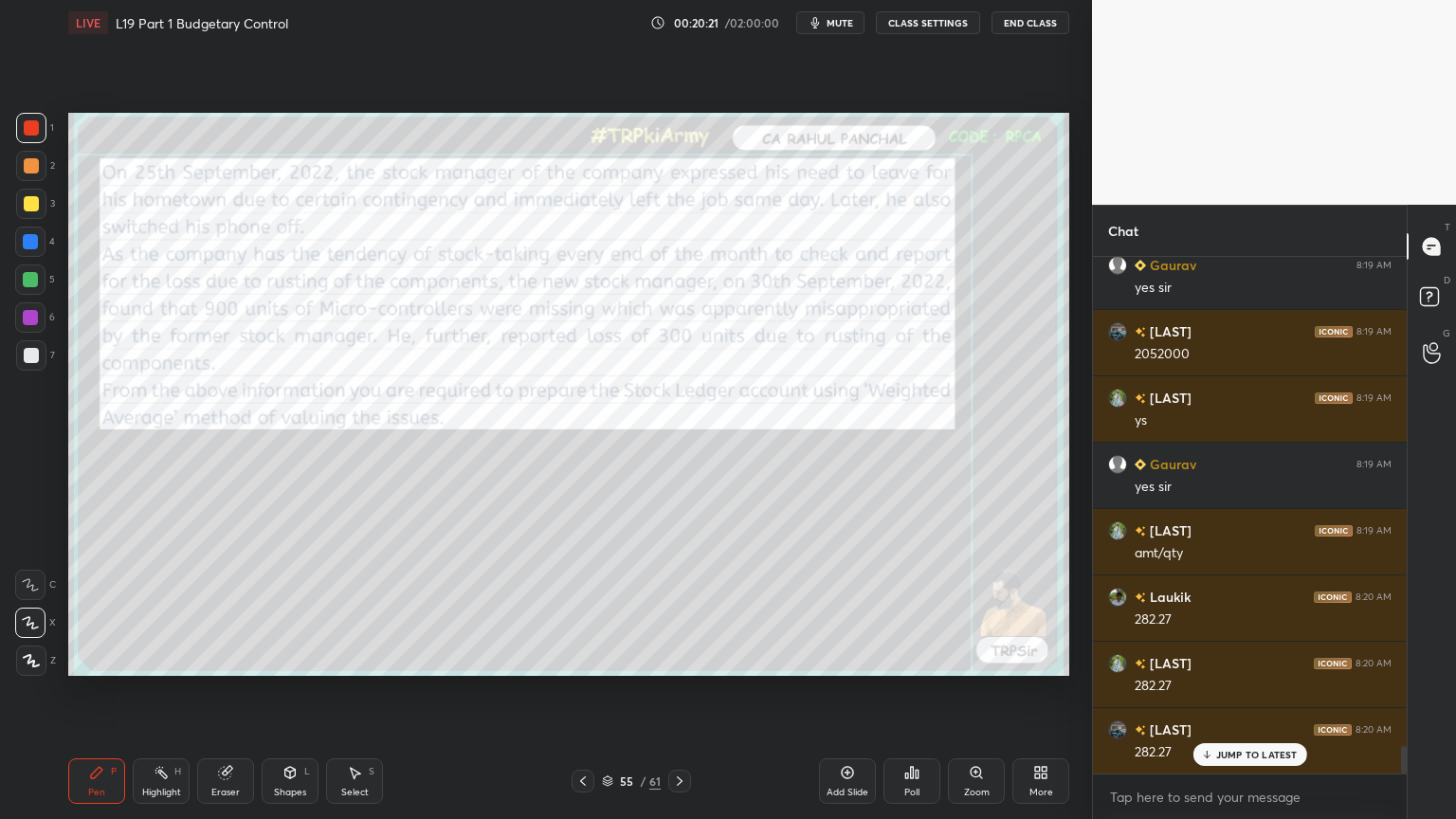 click 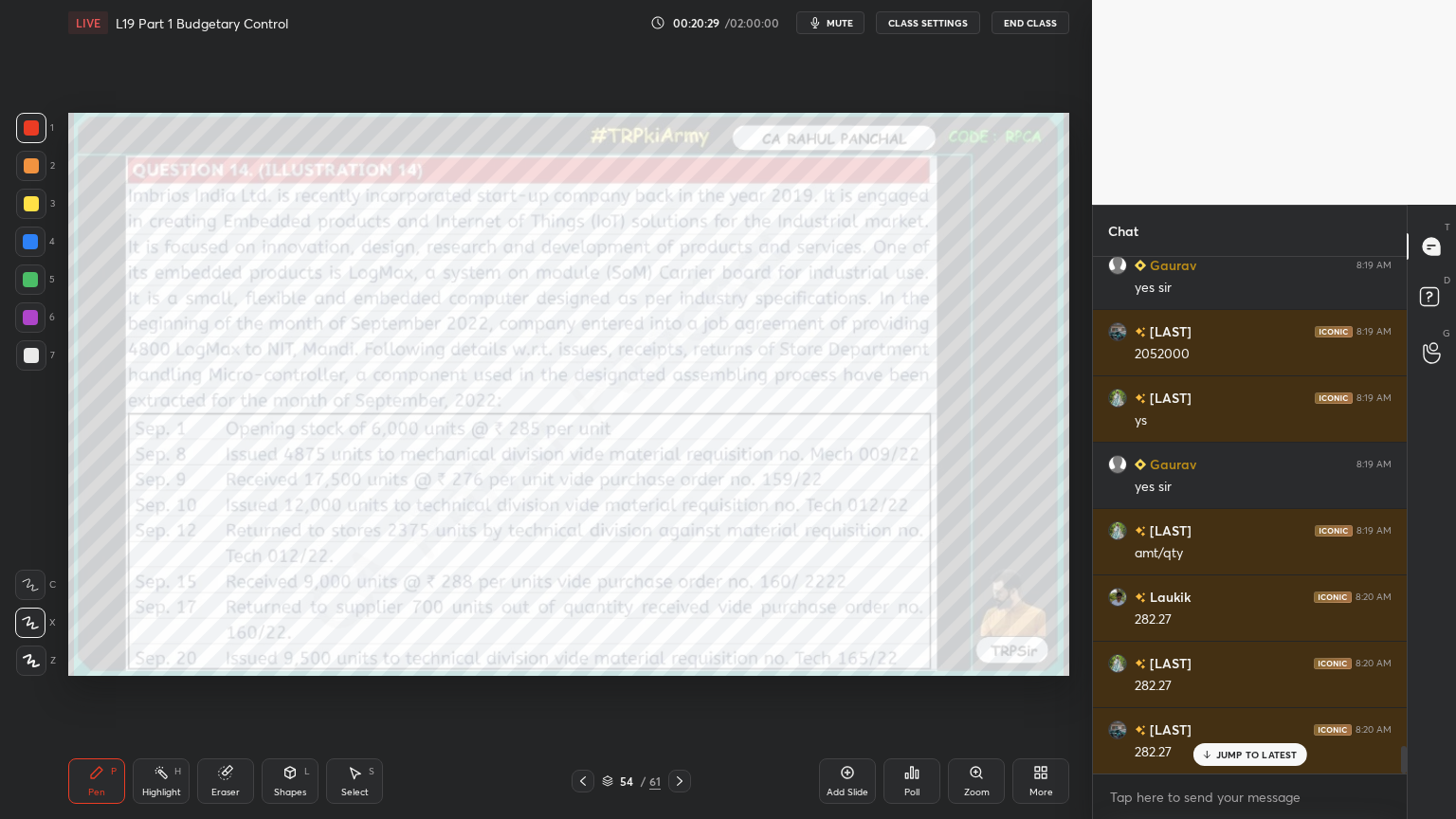 click 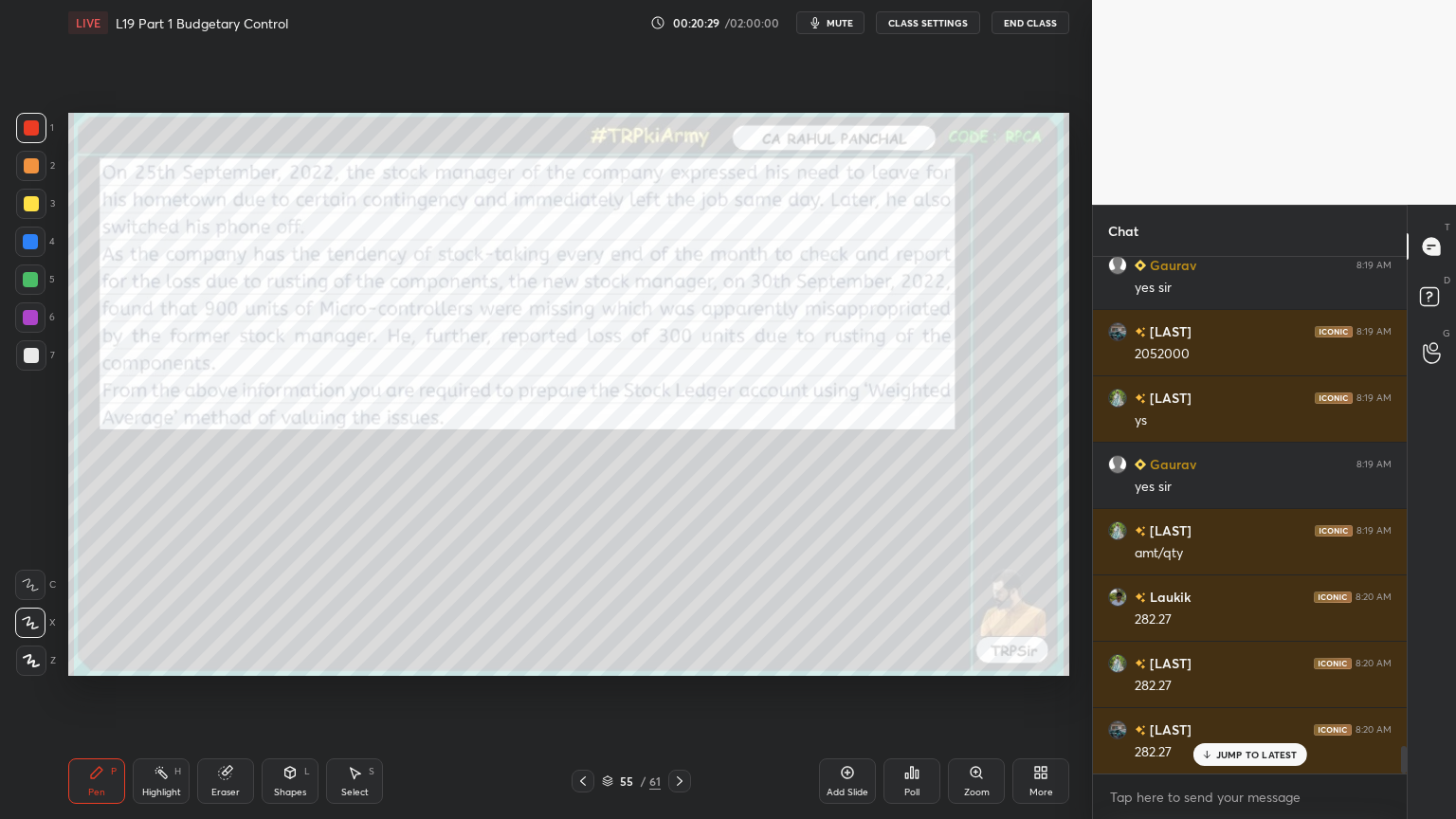 click 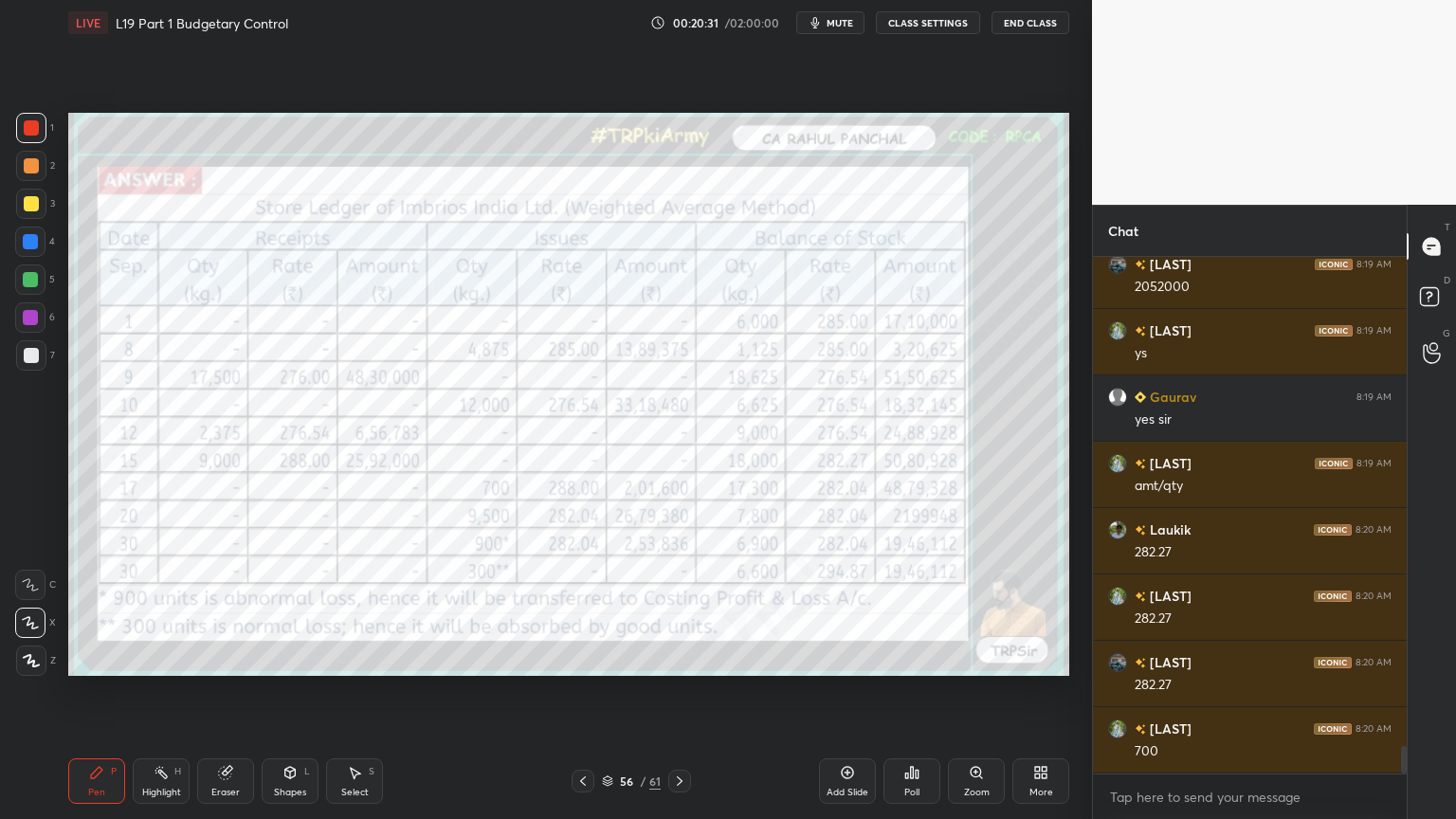 scroll, scrollTop: 9229, scrollLeft: 0, axis: vertical 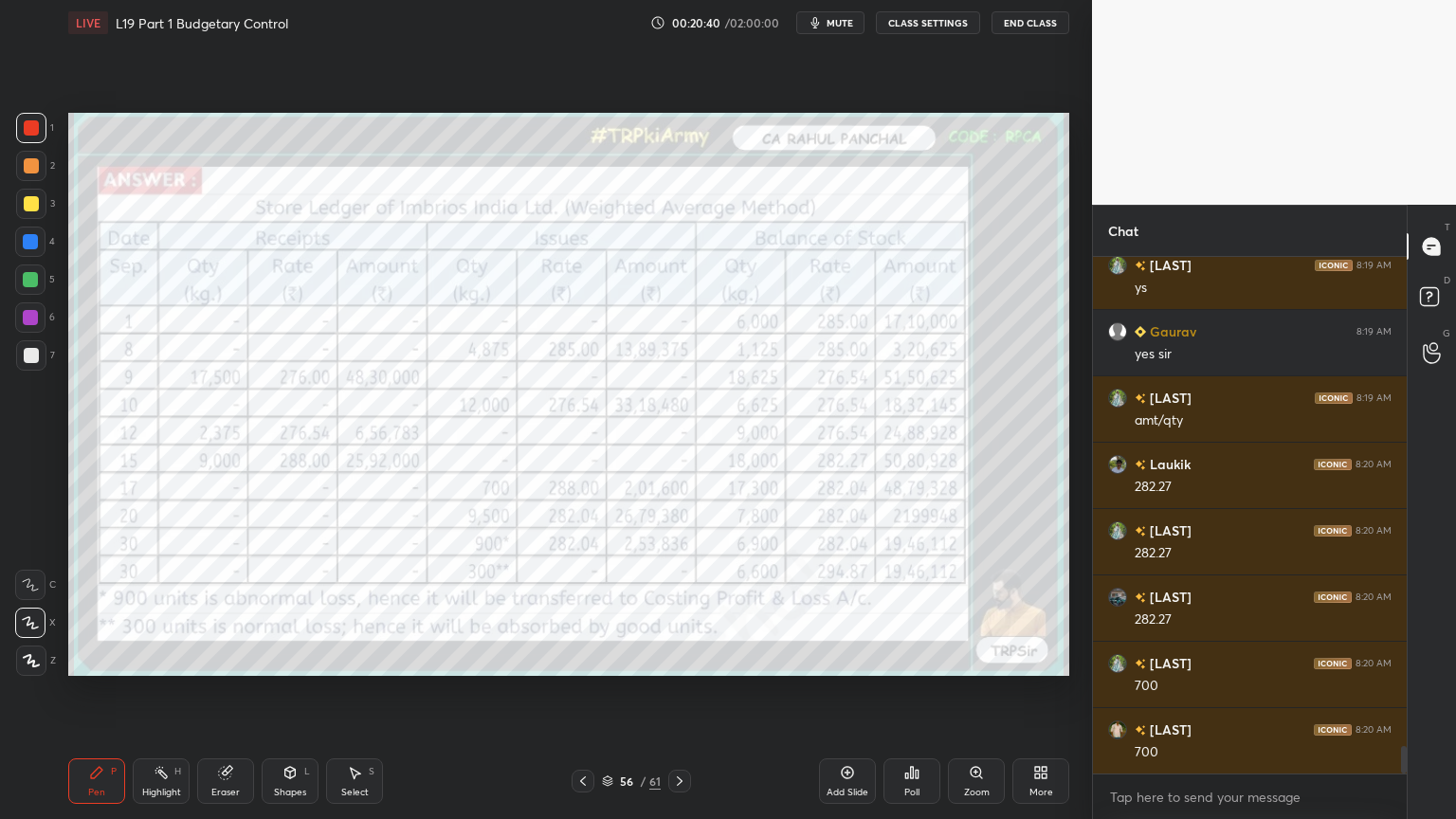 click 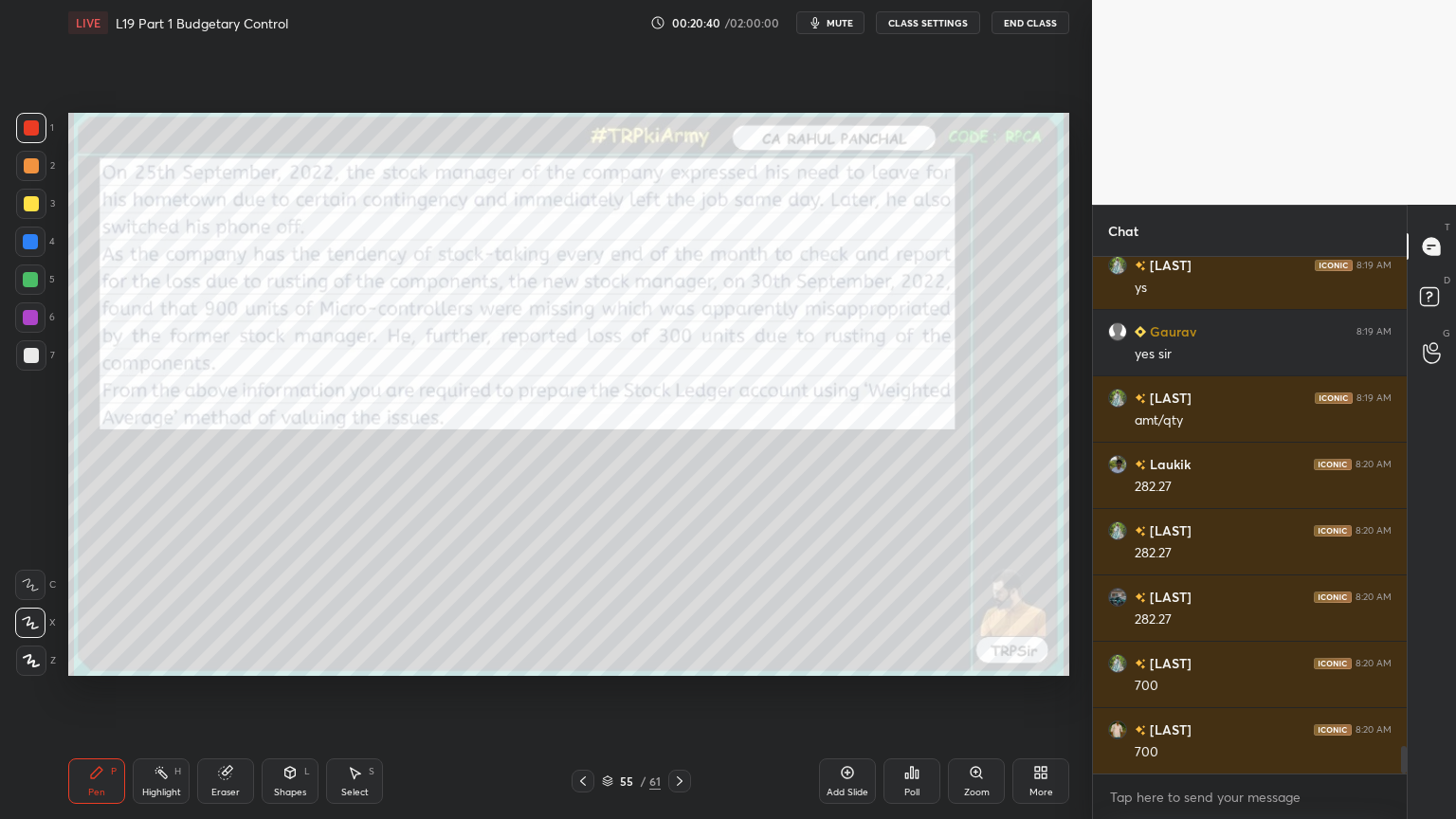 click 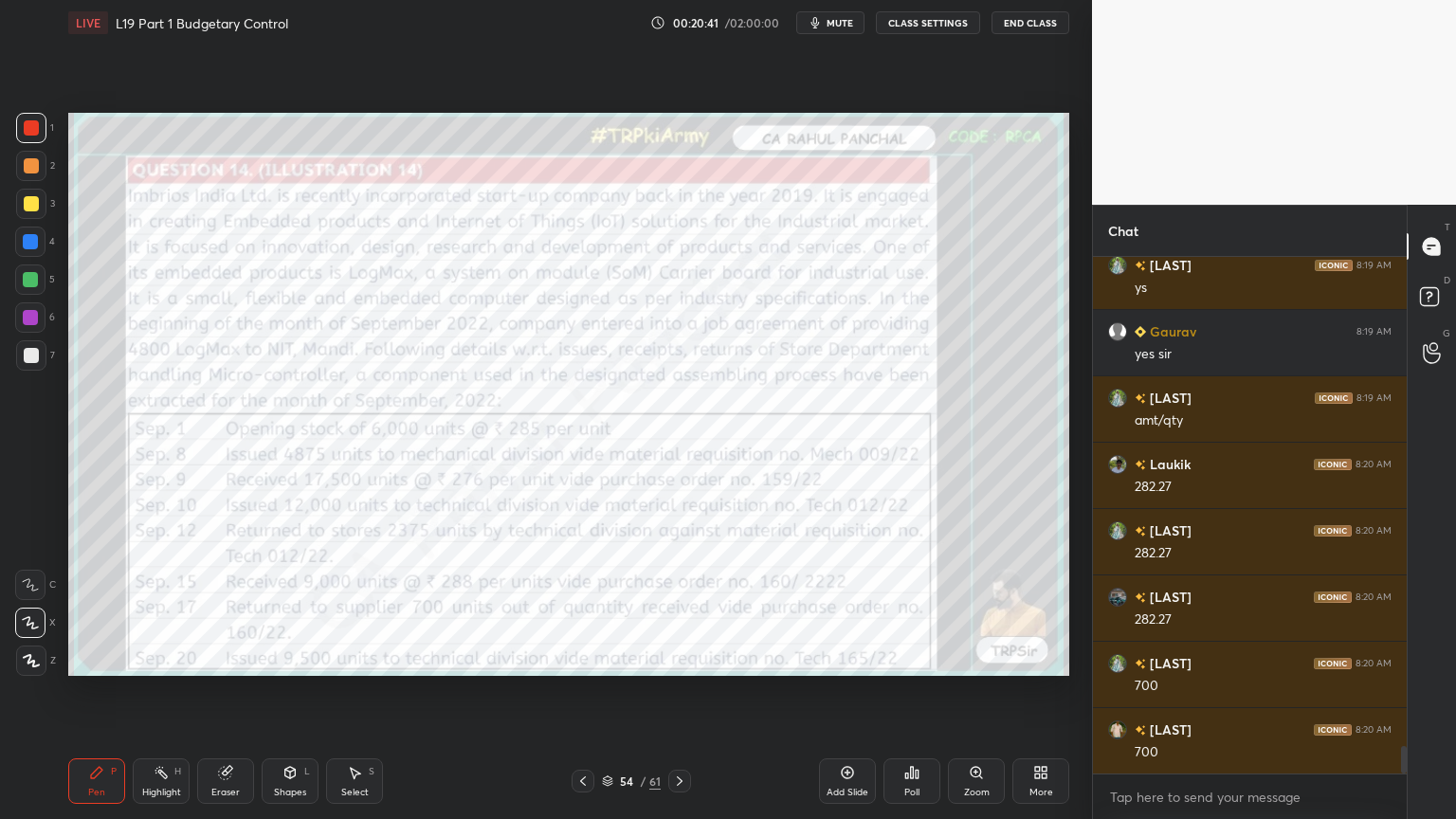 click 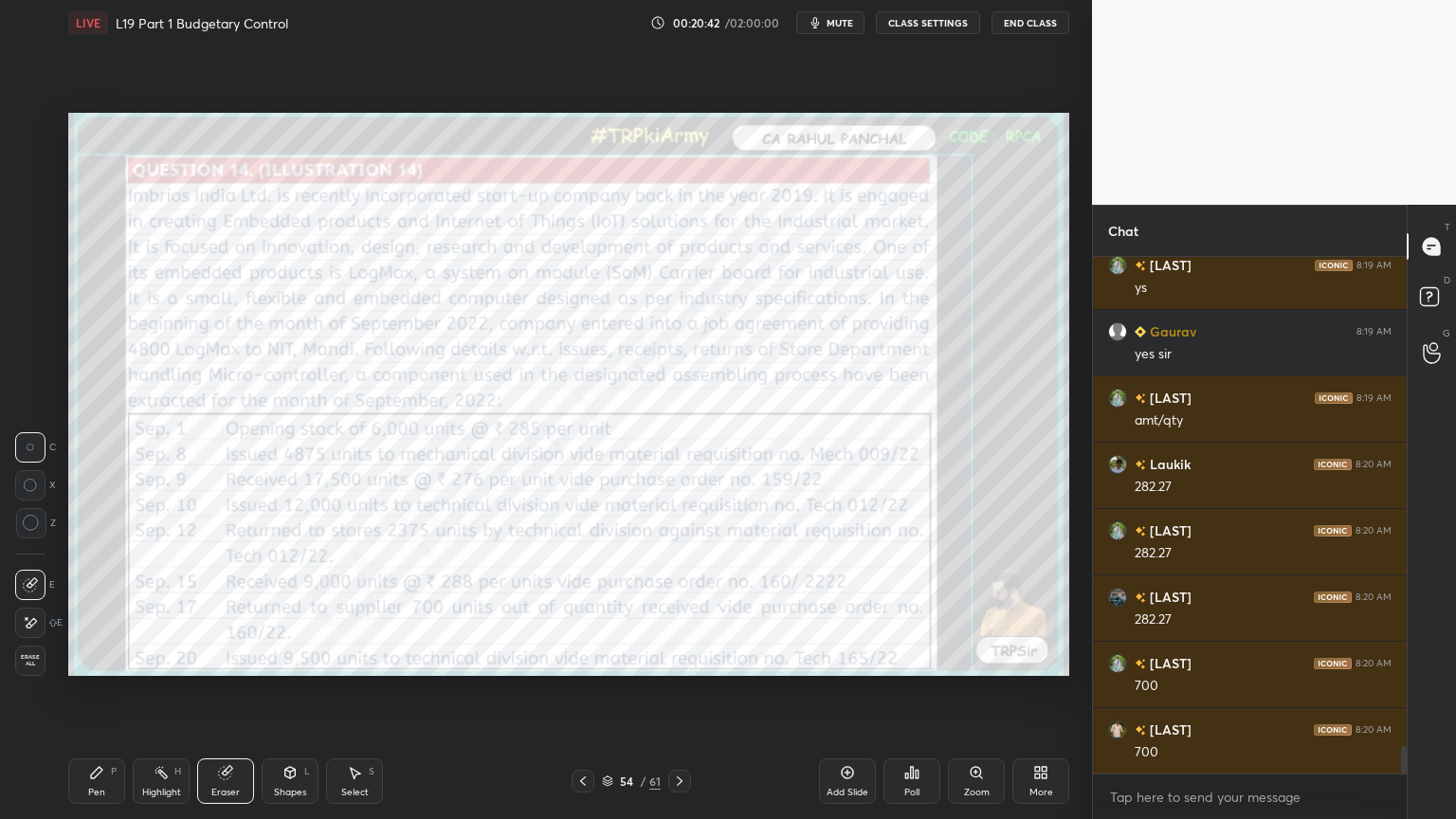click on "1 2 3 4 5 6 7 C X Z C X Z E E Erase all   H H" at bounding box center [30, 394] 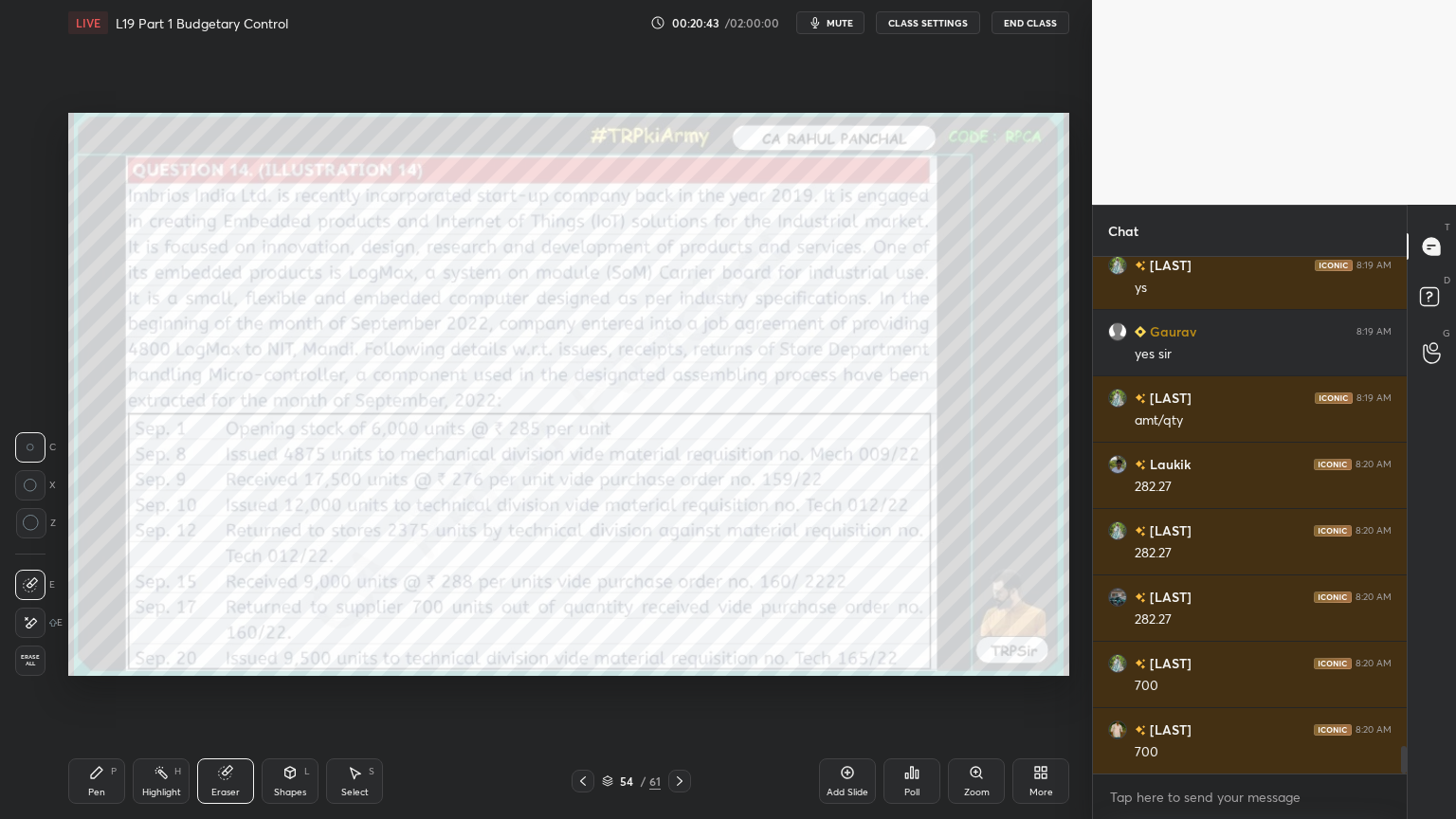 click on "Erase all" at bounding box center [30, 661] 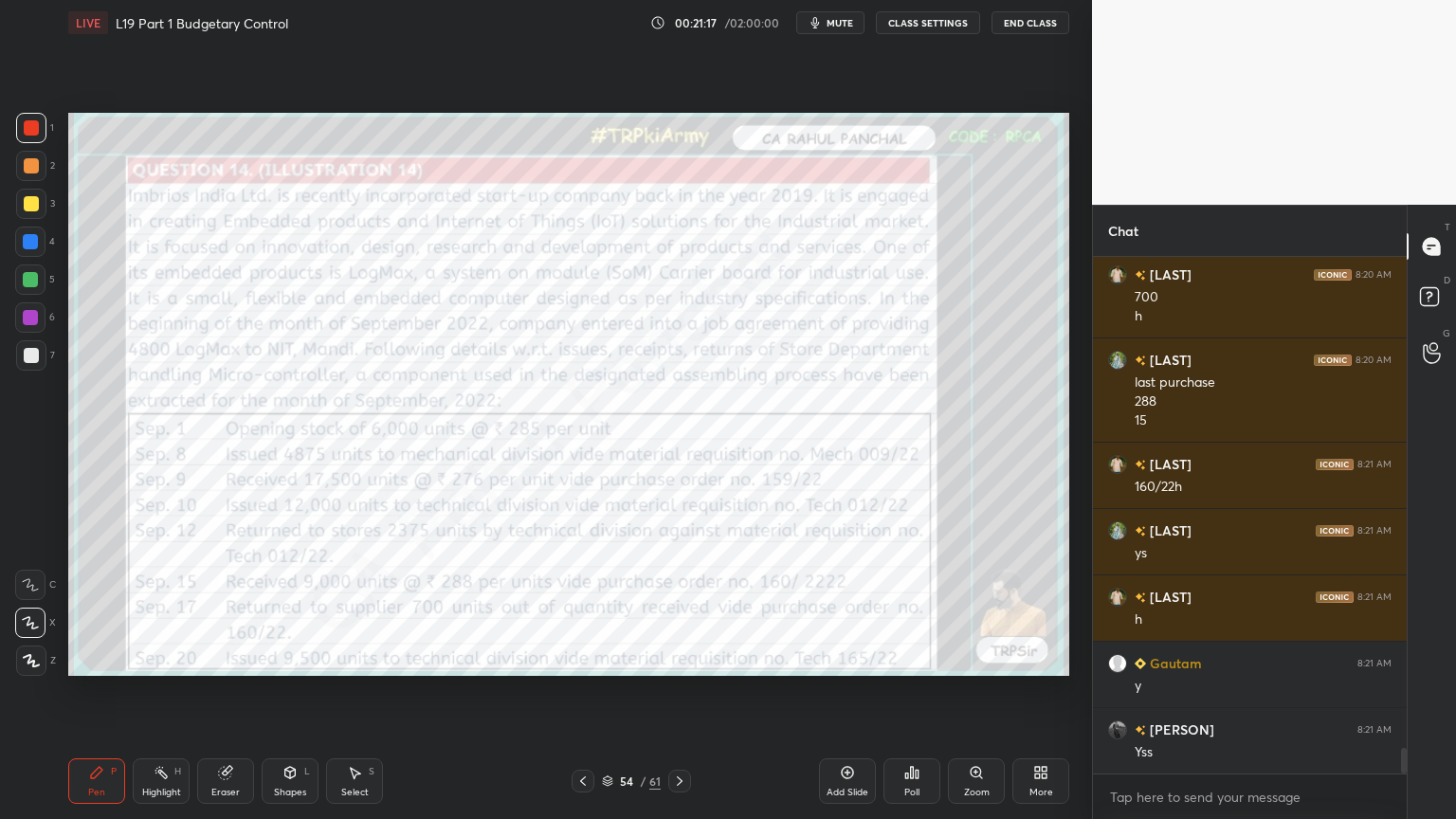 scroll, scrollTop: 9751, scrollLeft: 0, axis: vertical 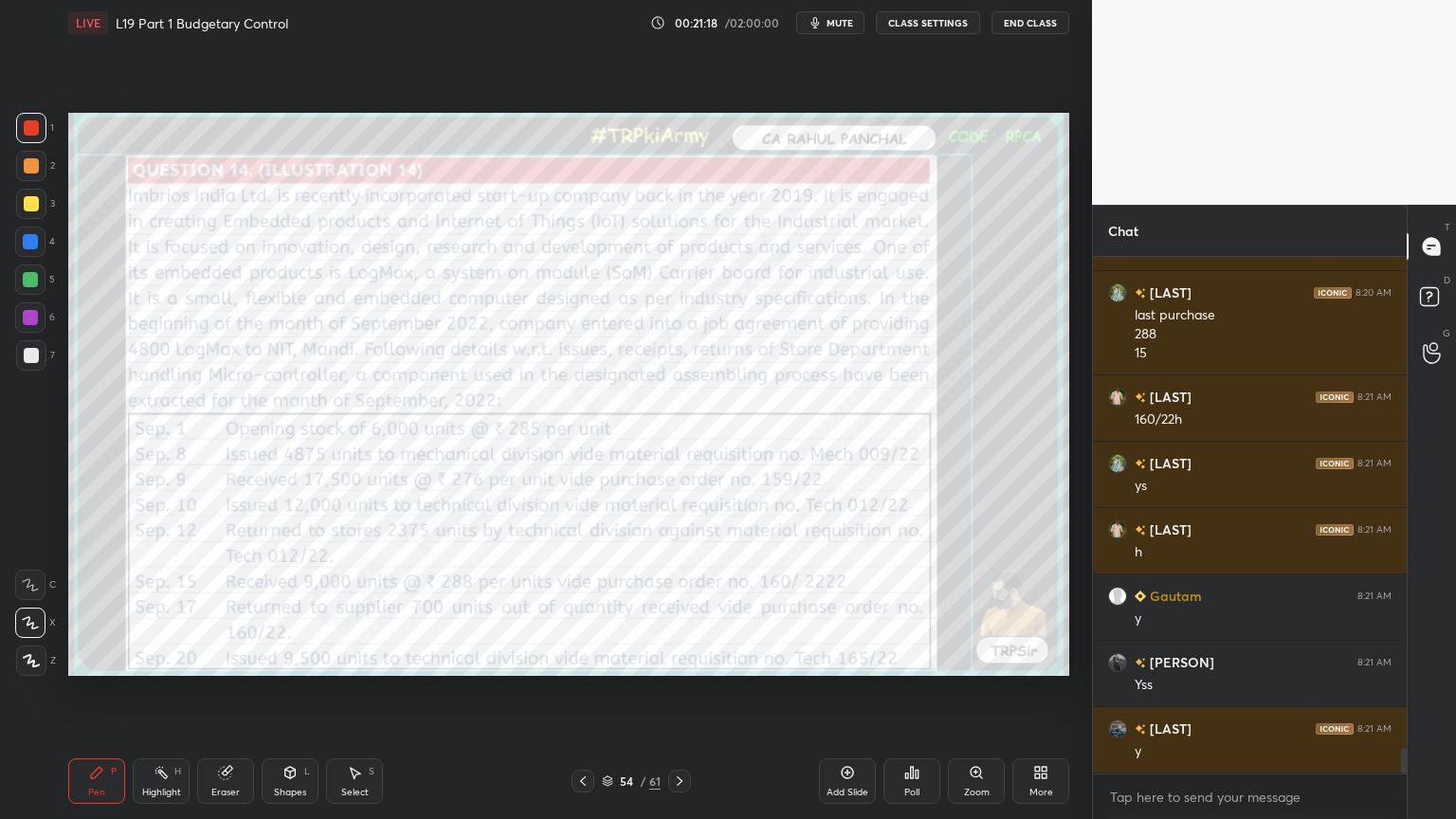click at bounding box center (680, 781) 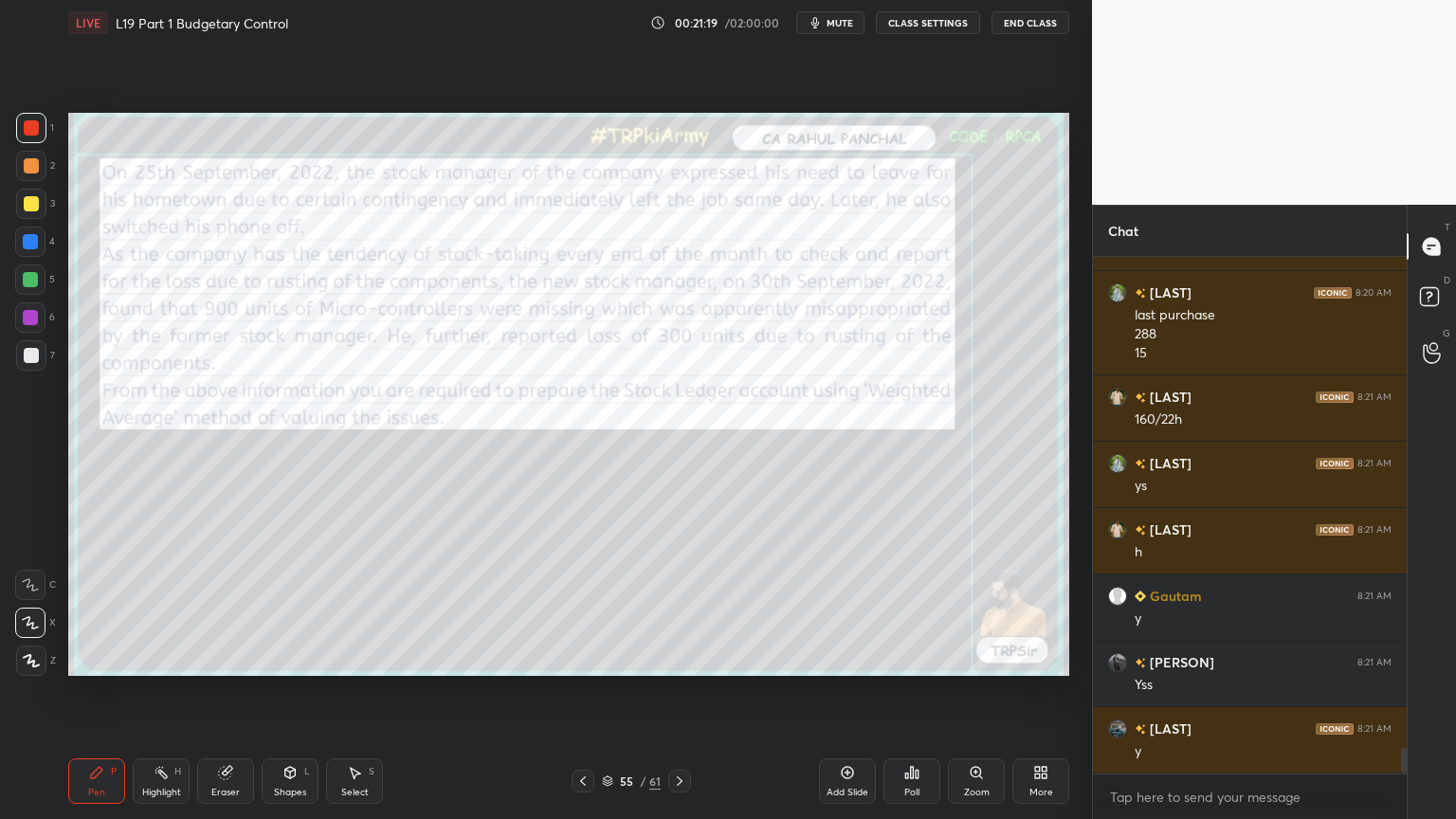 click 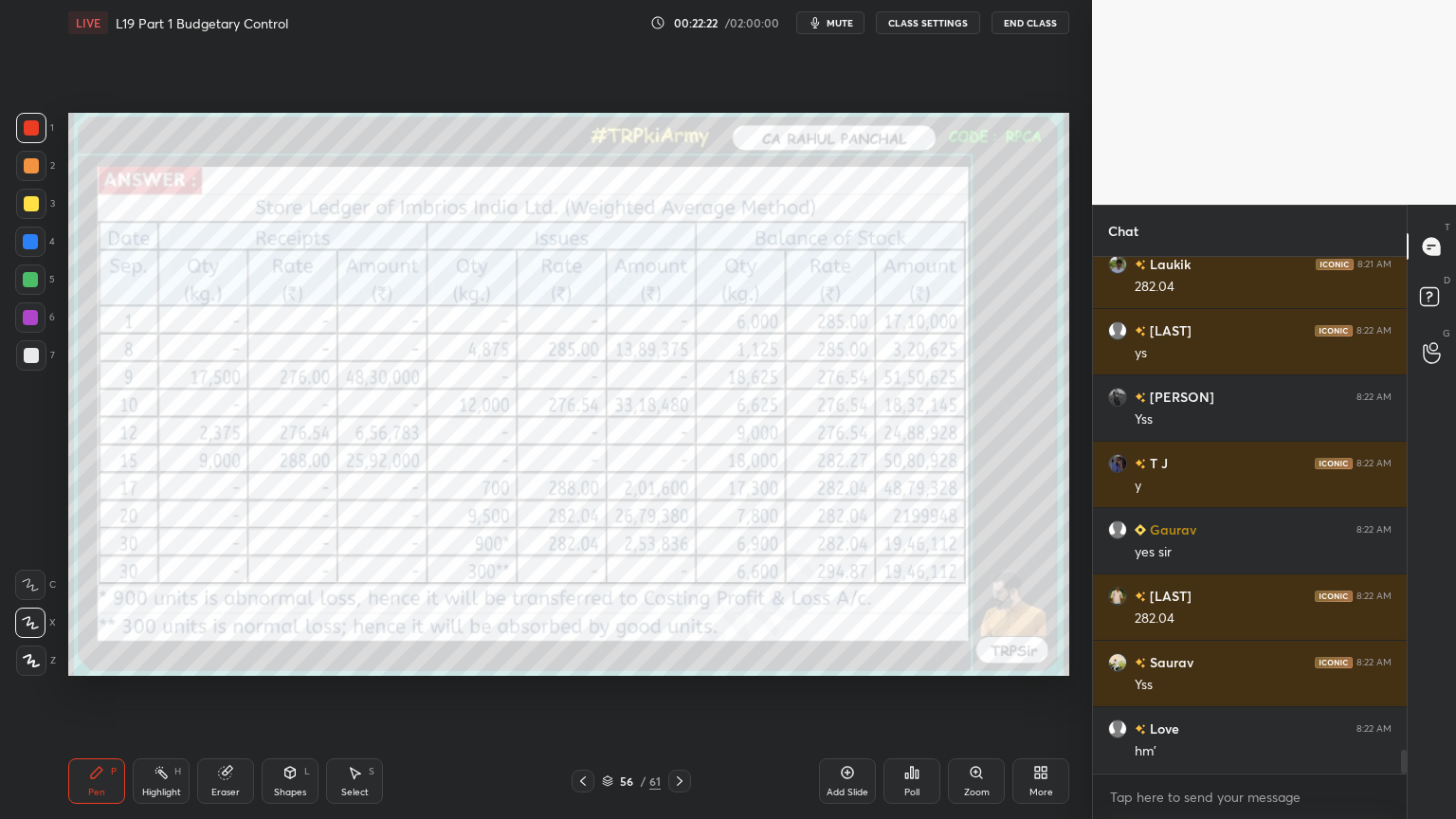 scroll, scrollTop: 10746, scrollLeft: 0, axis: vertical 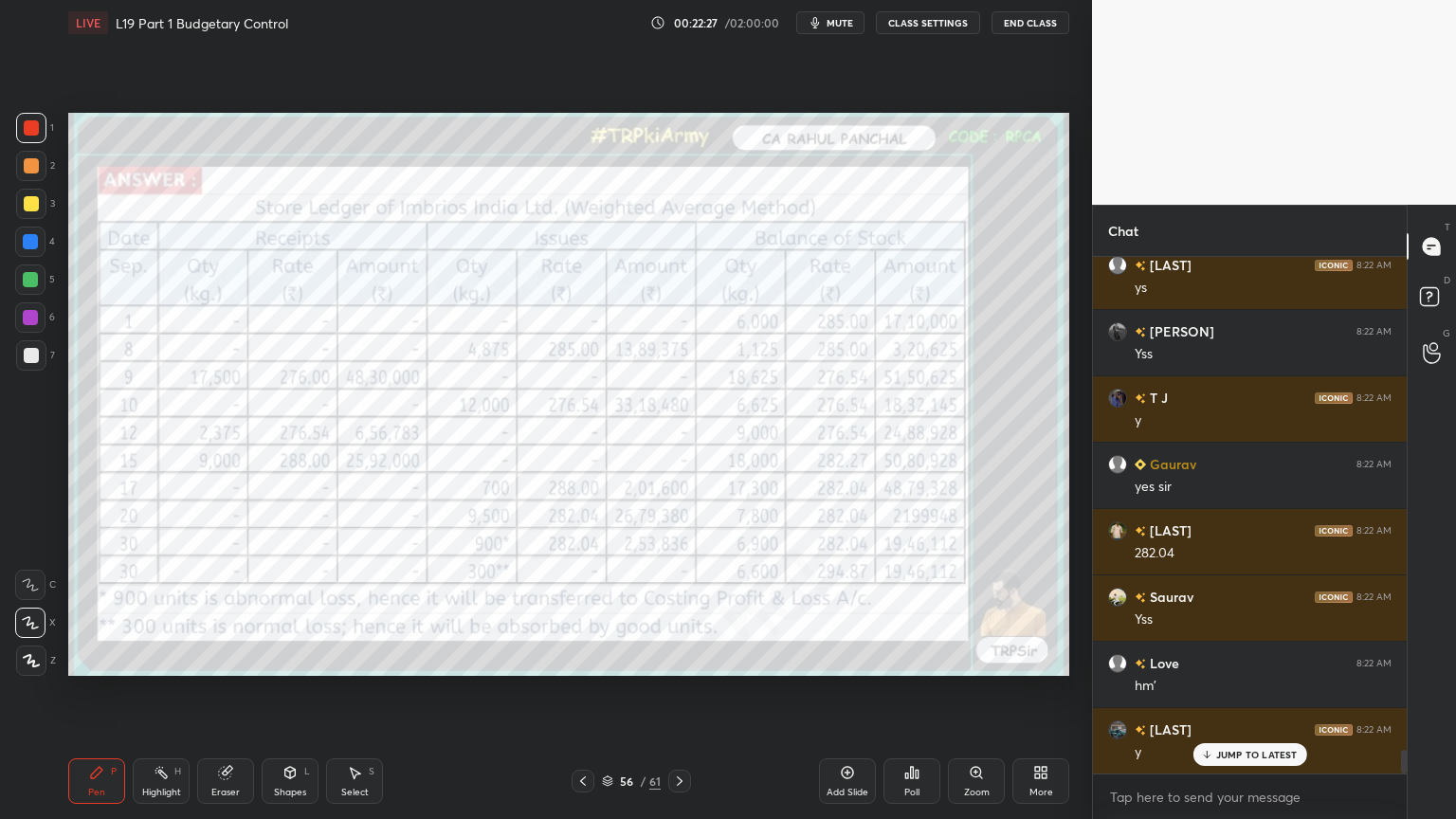 click on "Highlight" at bounding box center [161, 792] 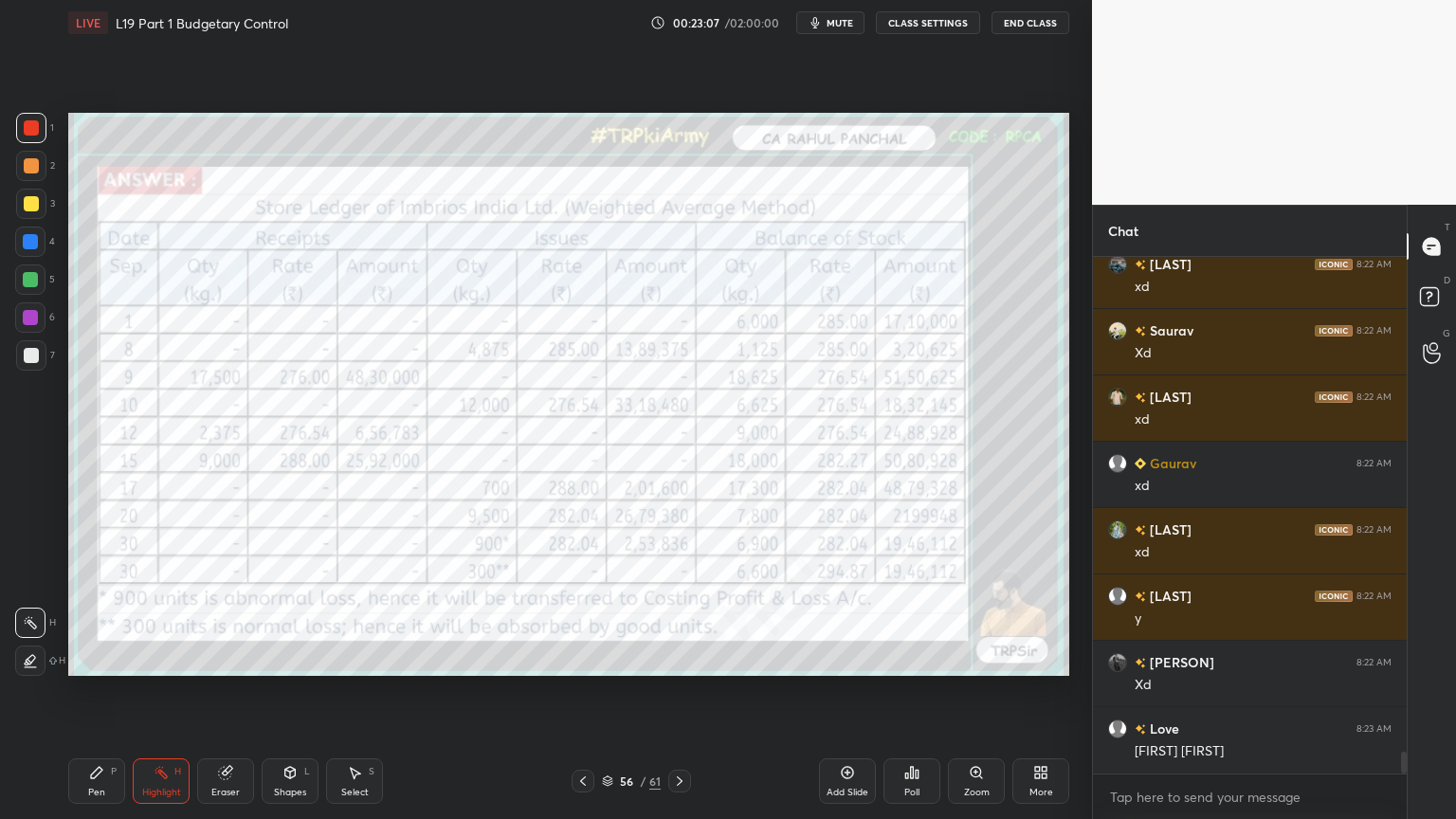 scroll, scrollTop: 11542, scrollLeft: 0, axis: vertical 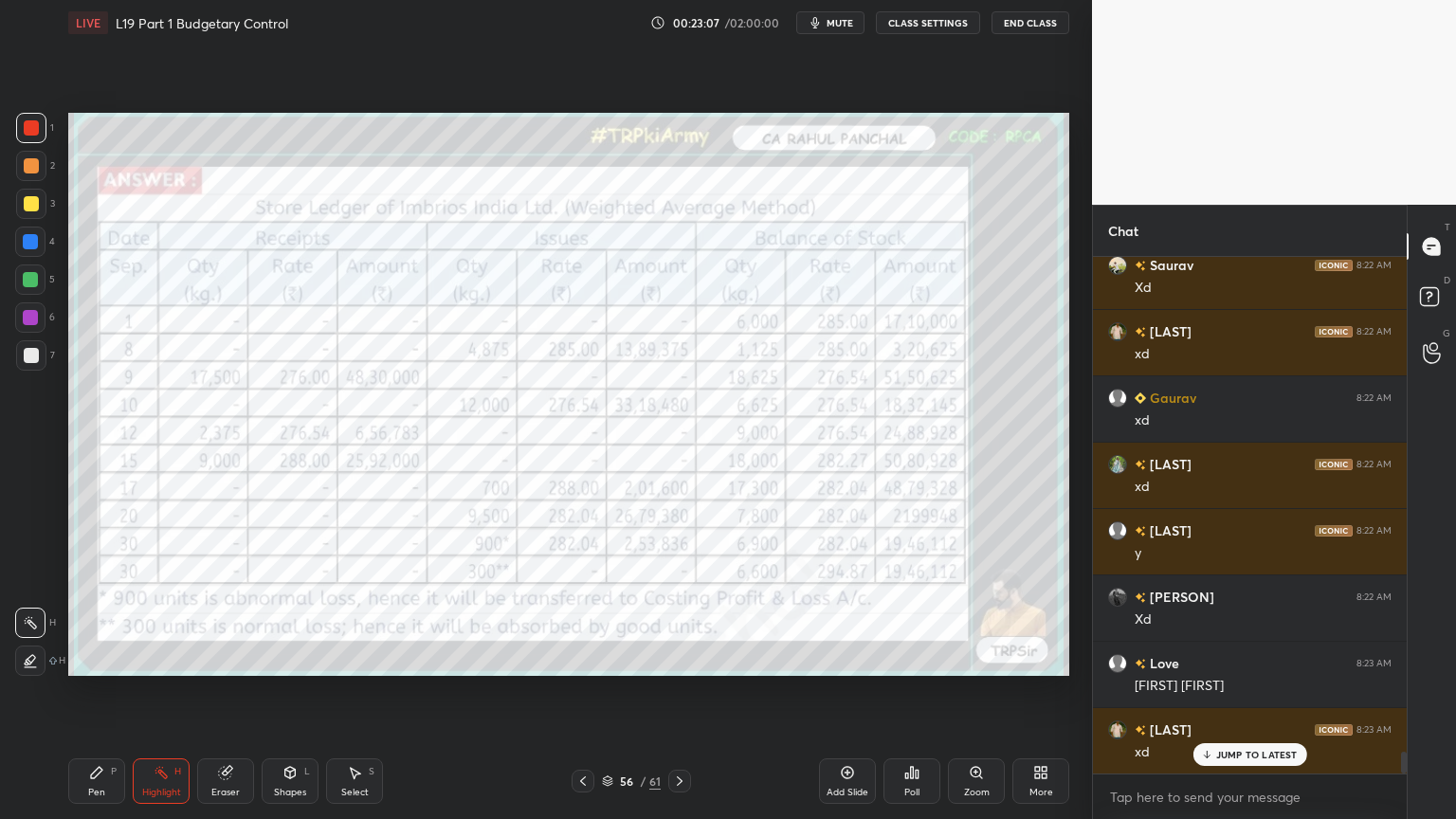 click 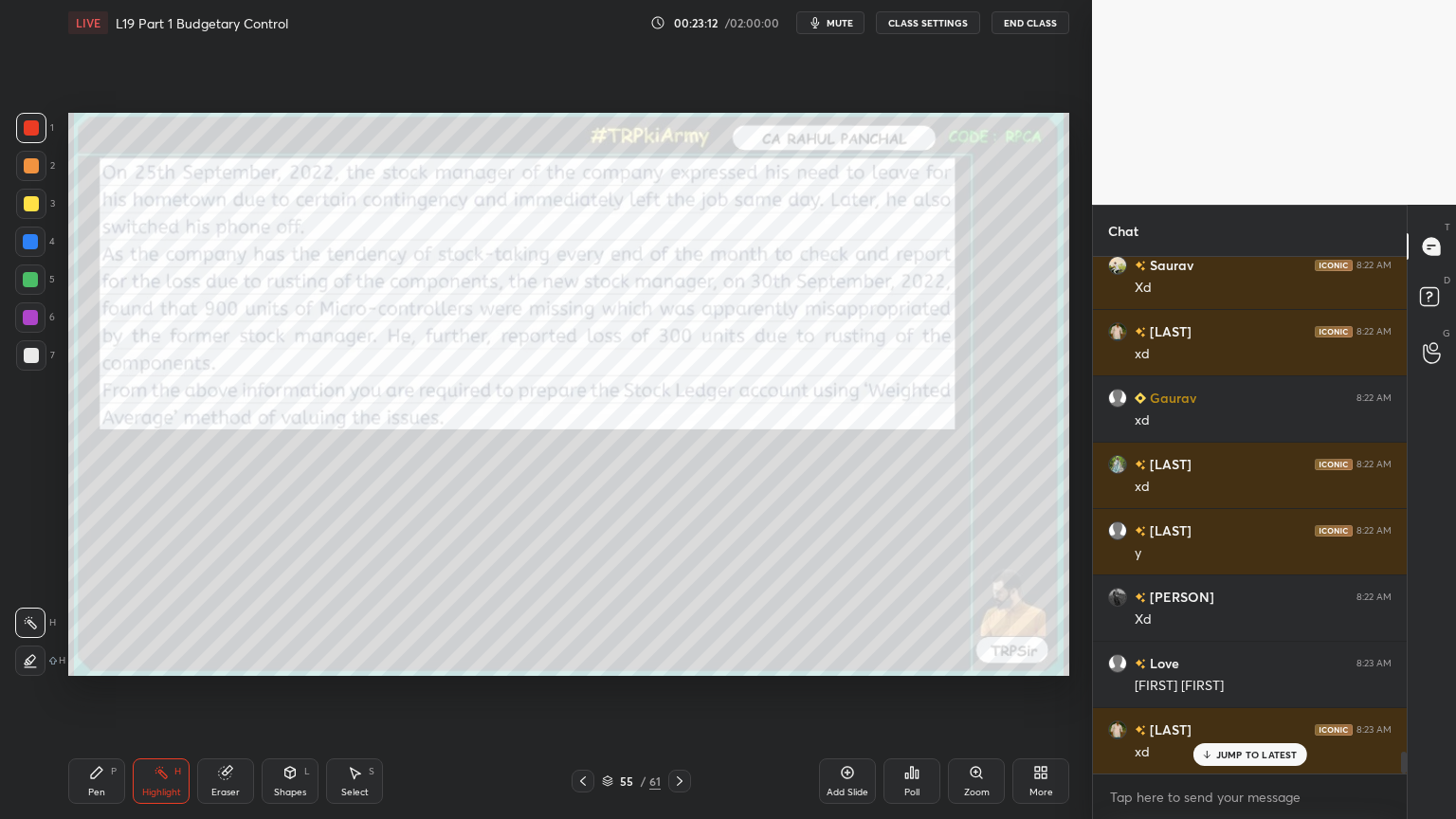 click at bounding box center (31, 128) 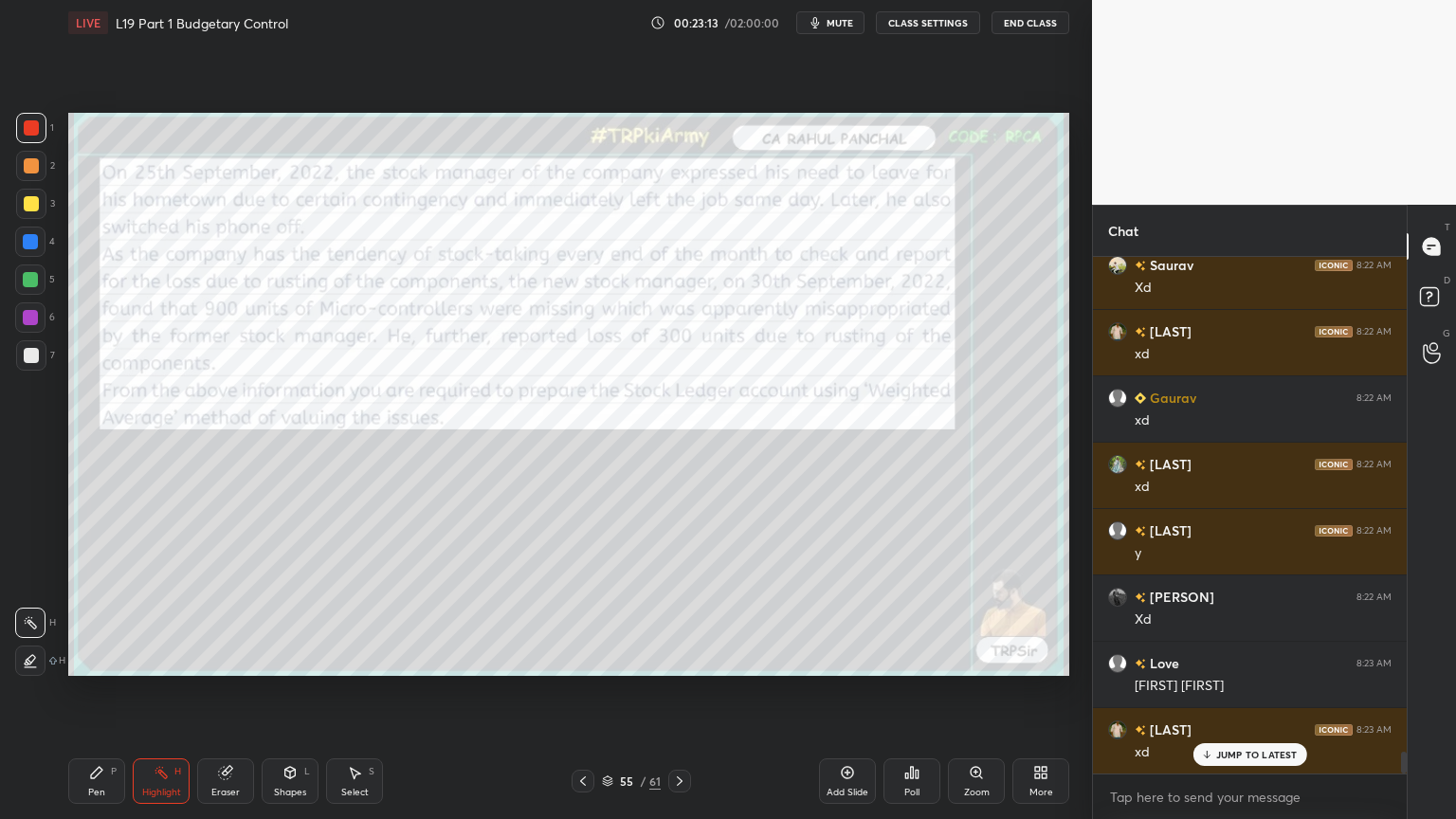 click 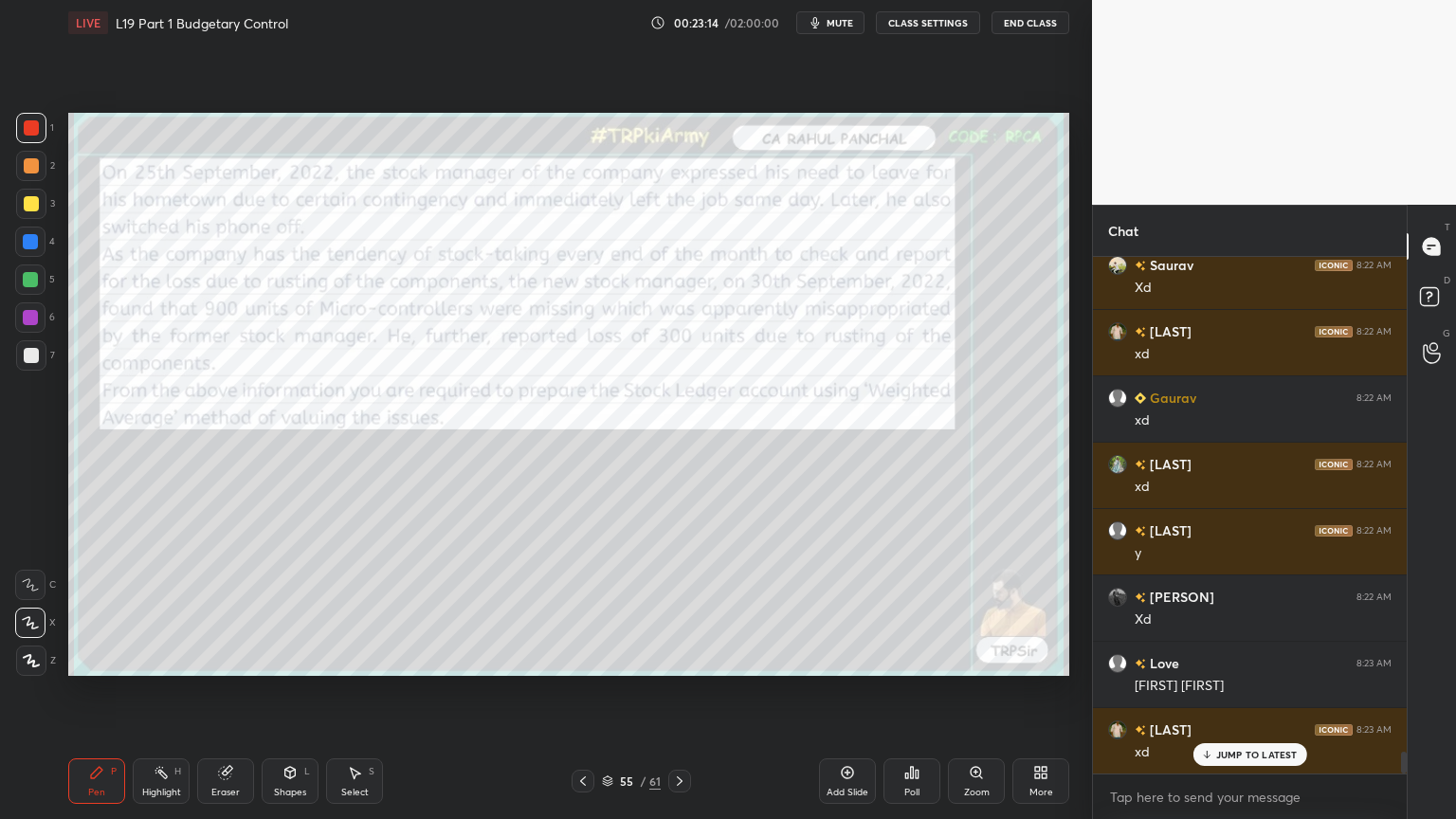 click 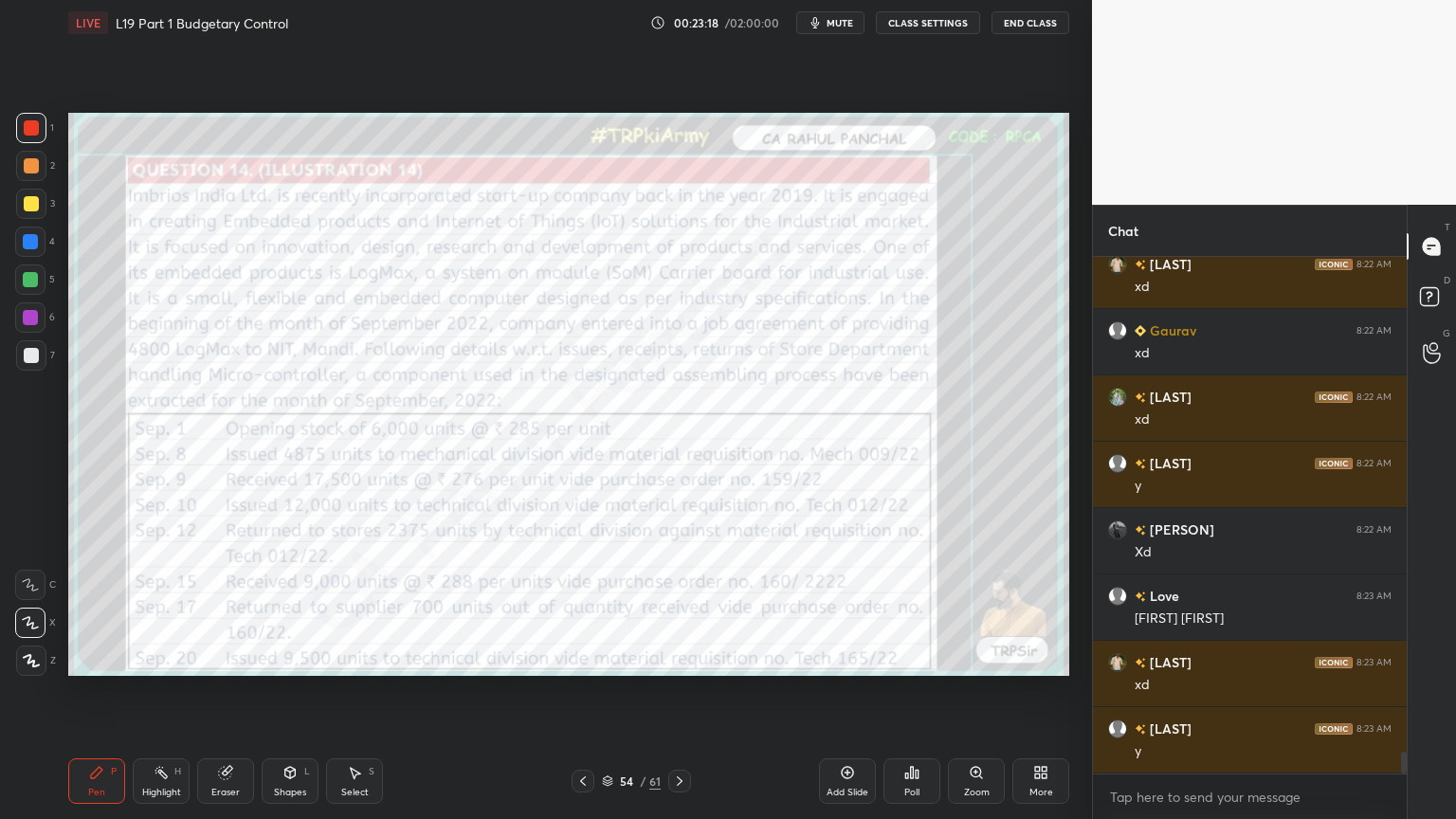 scroll, scrollTop: 11675, scrollLeft: 0, axis: vertical 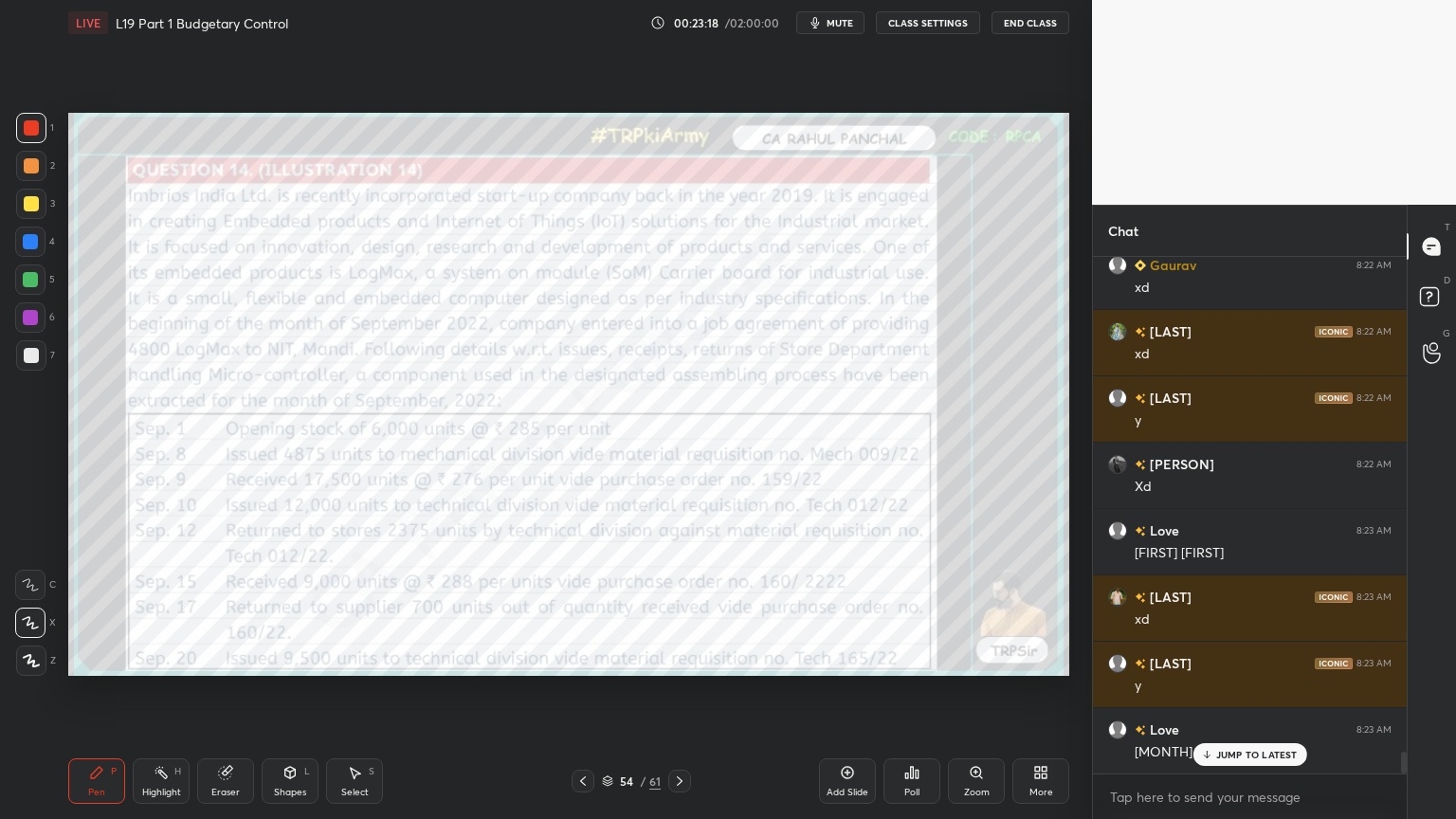 click on "Eraser" at bounding box center [226, 781] 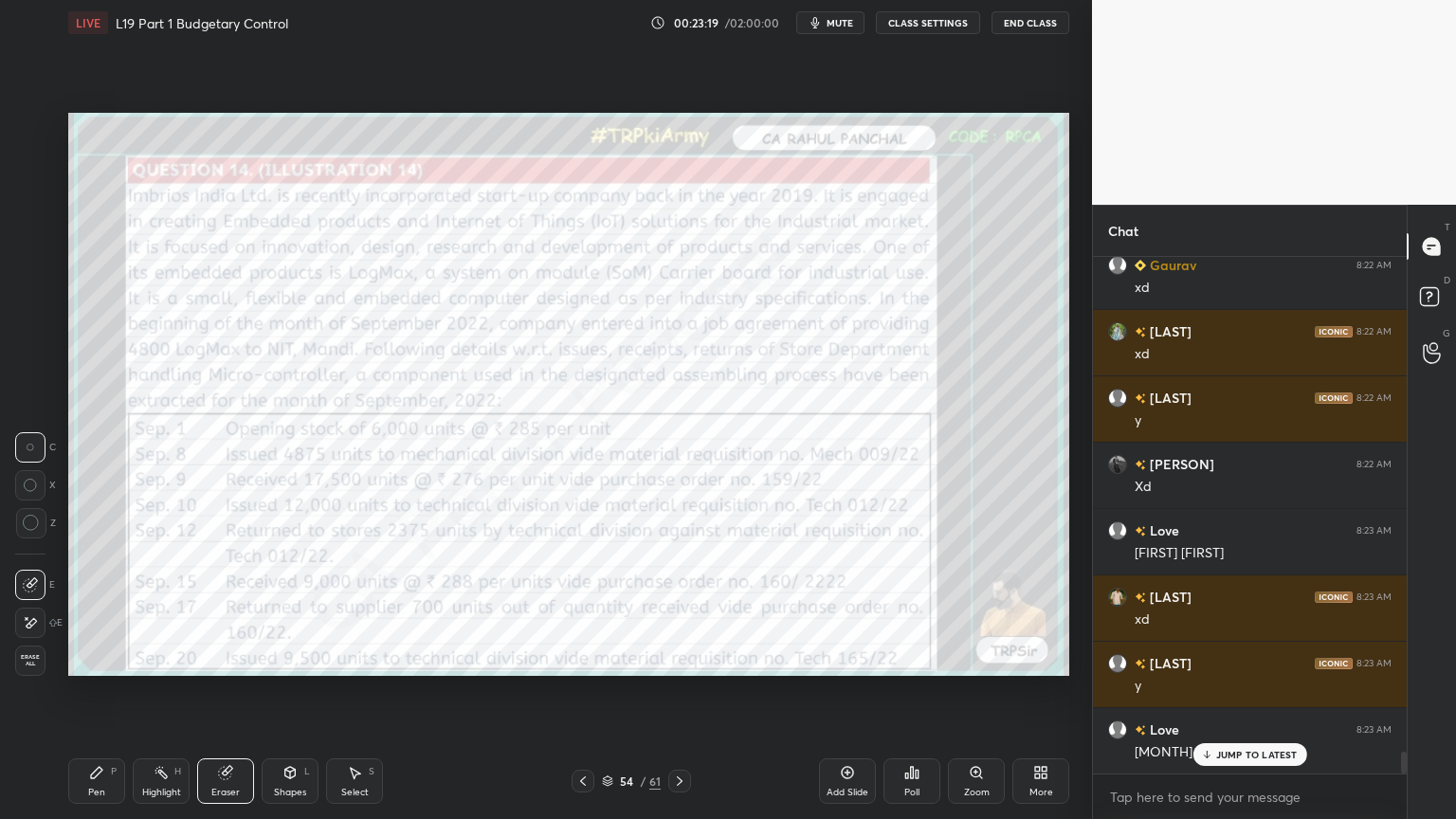 click on "Erase all" at bounding box center (30, 661) 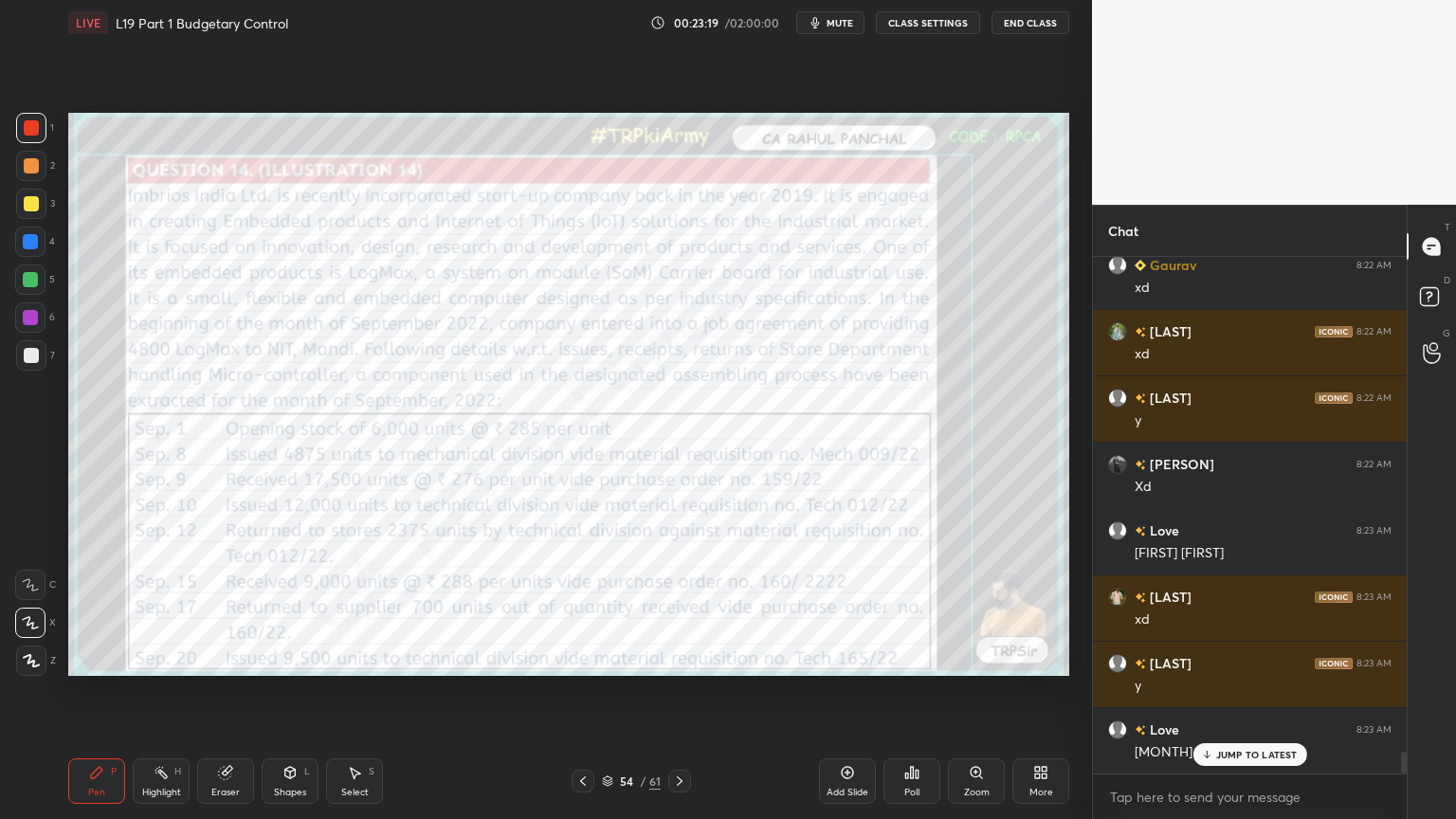 click 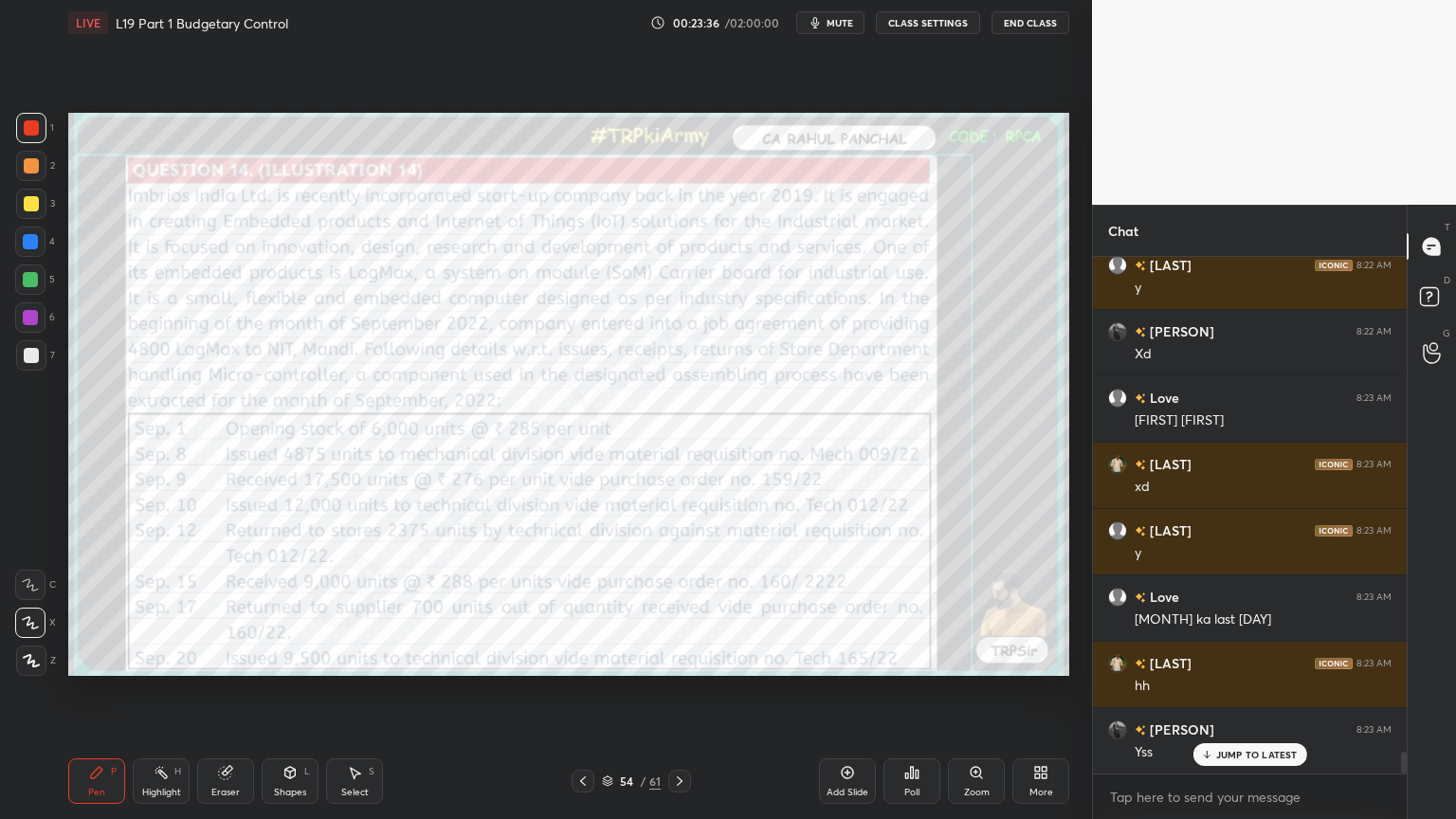 scroll, scrollTop: 11875, scrollLeft: 0, axis: vertical 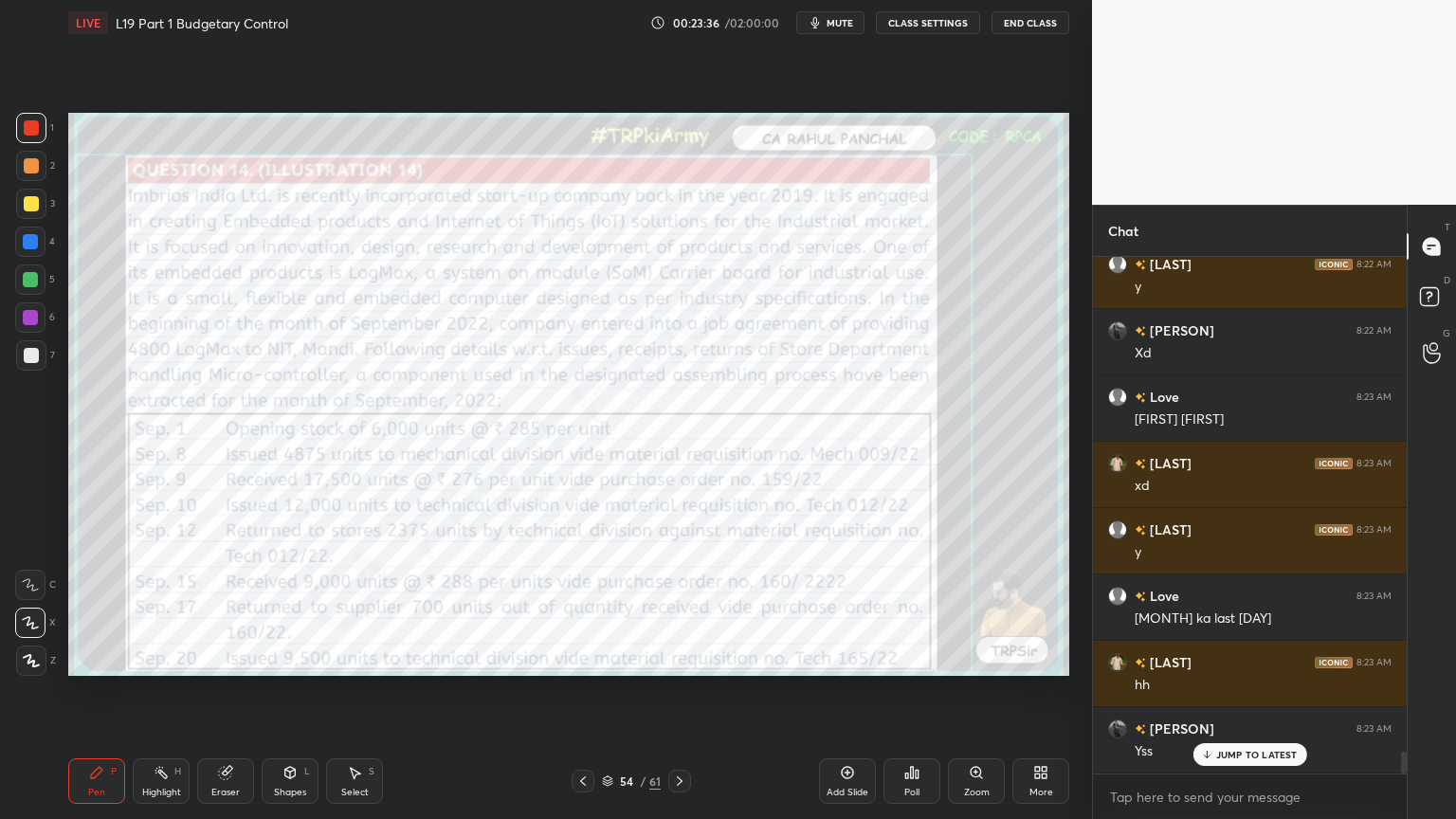 click 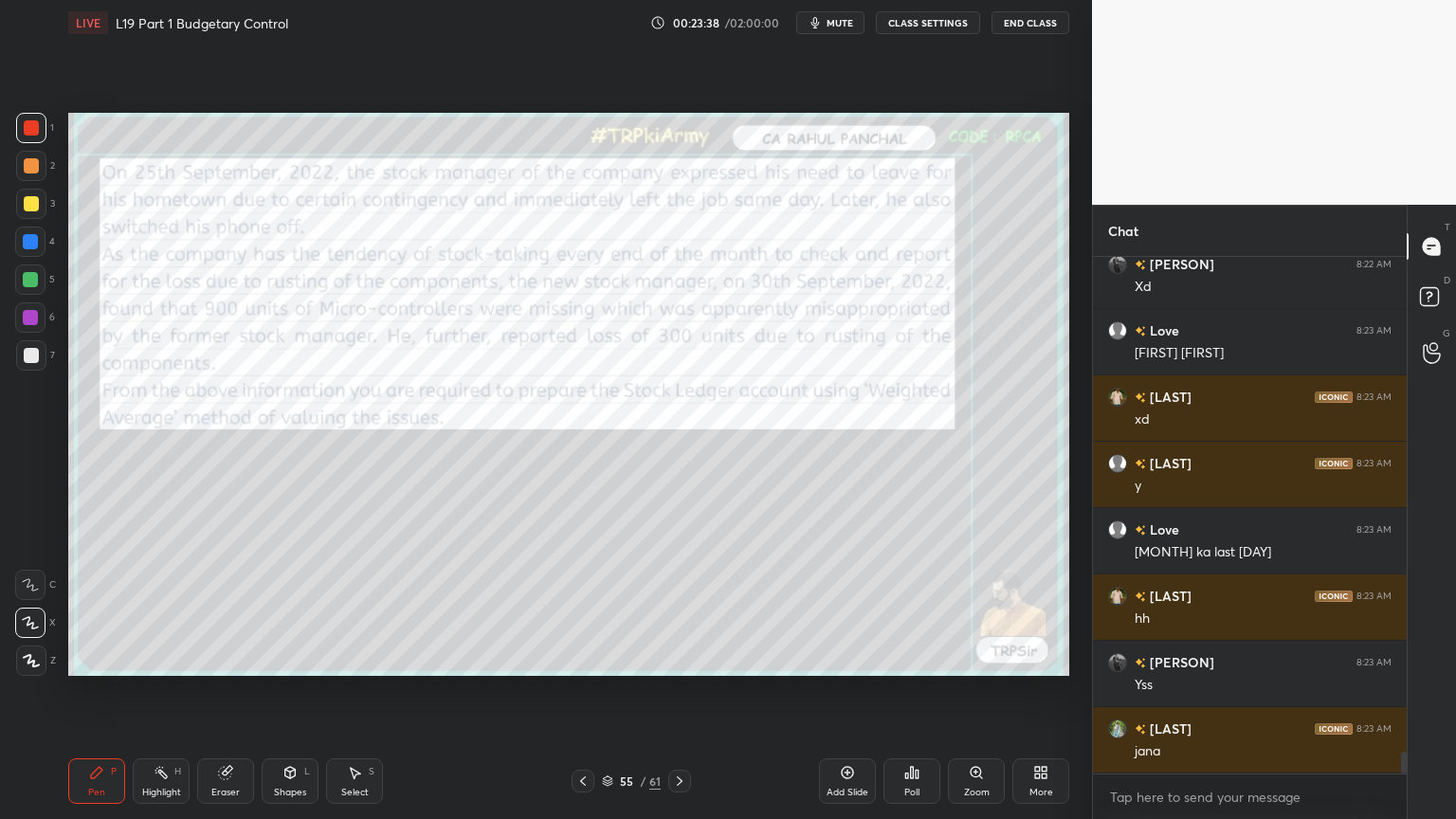 click at bounding box center (680, 781) 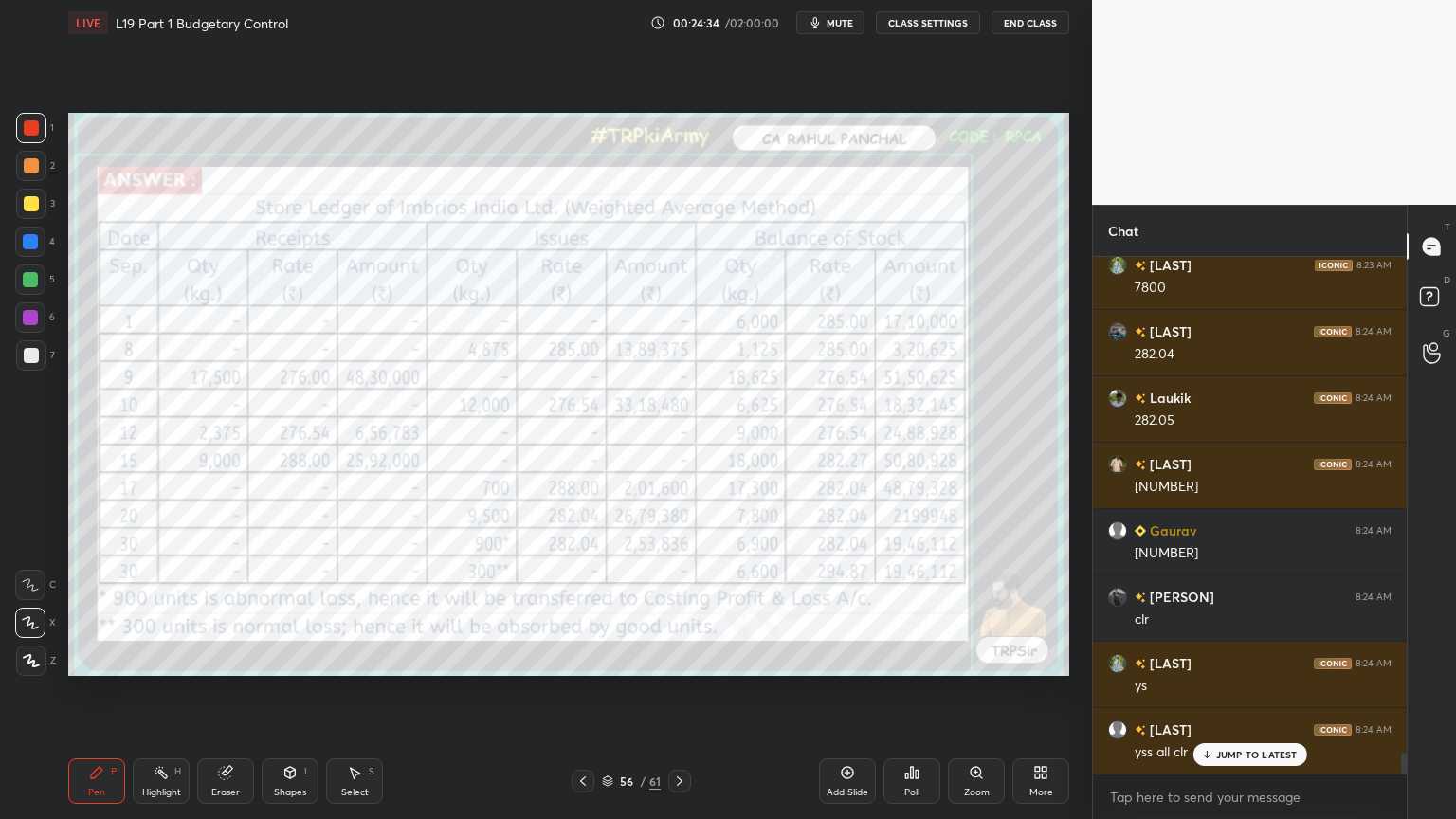 scroll, scrollTop: 12538, scrollLeft: 0, axis: vertical 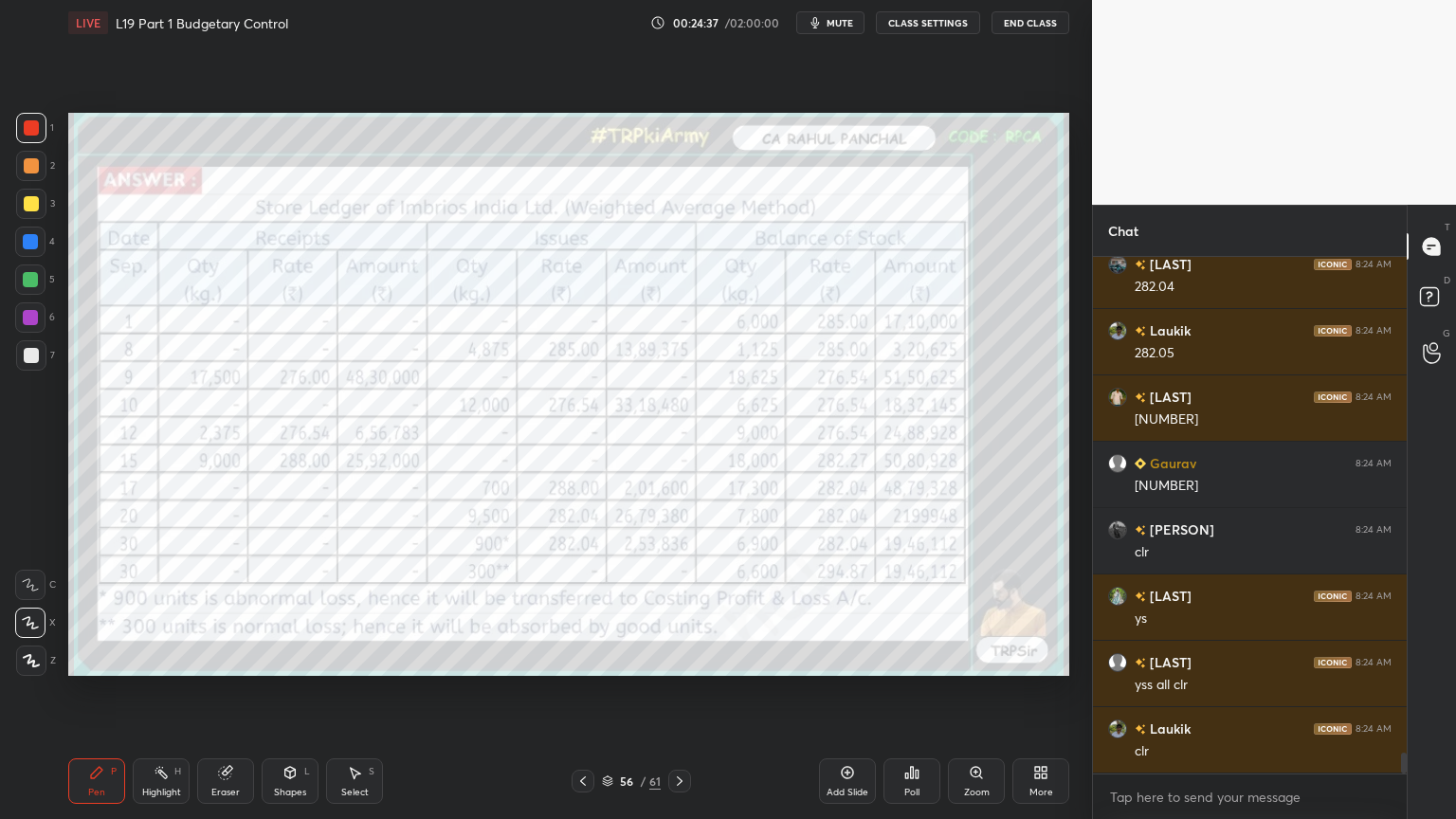 click 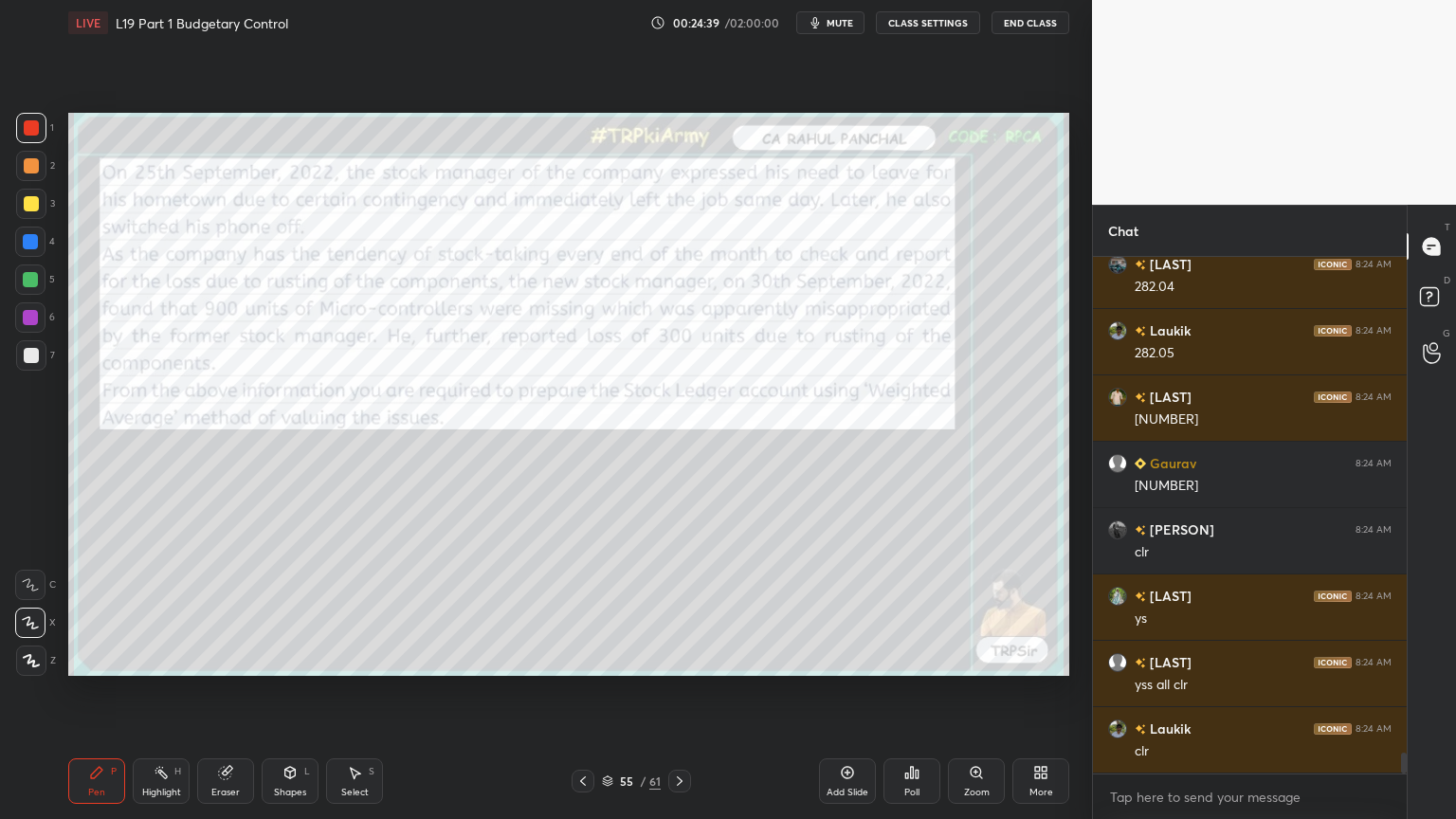 click at bounding box center [583, 781] 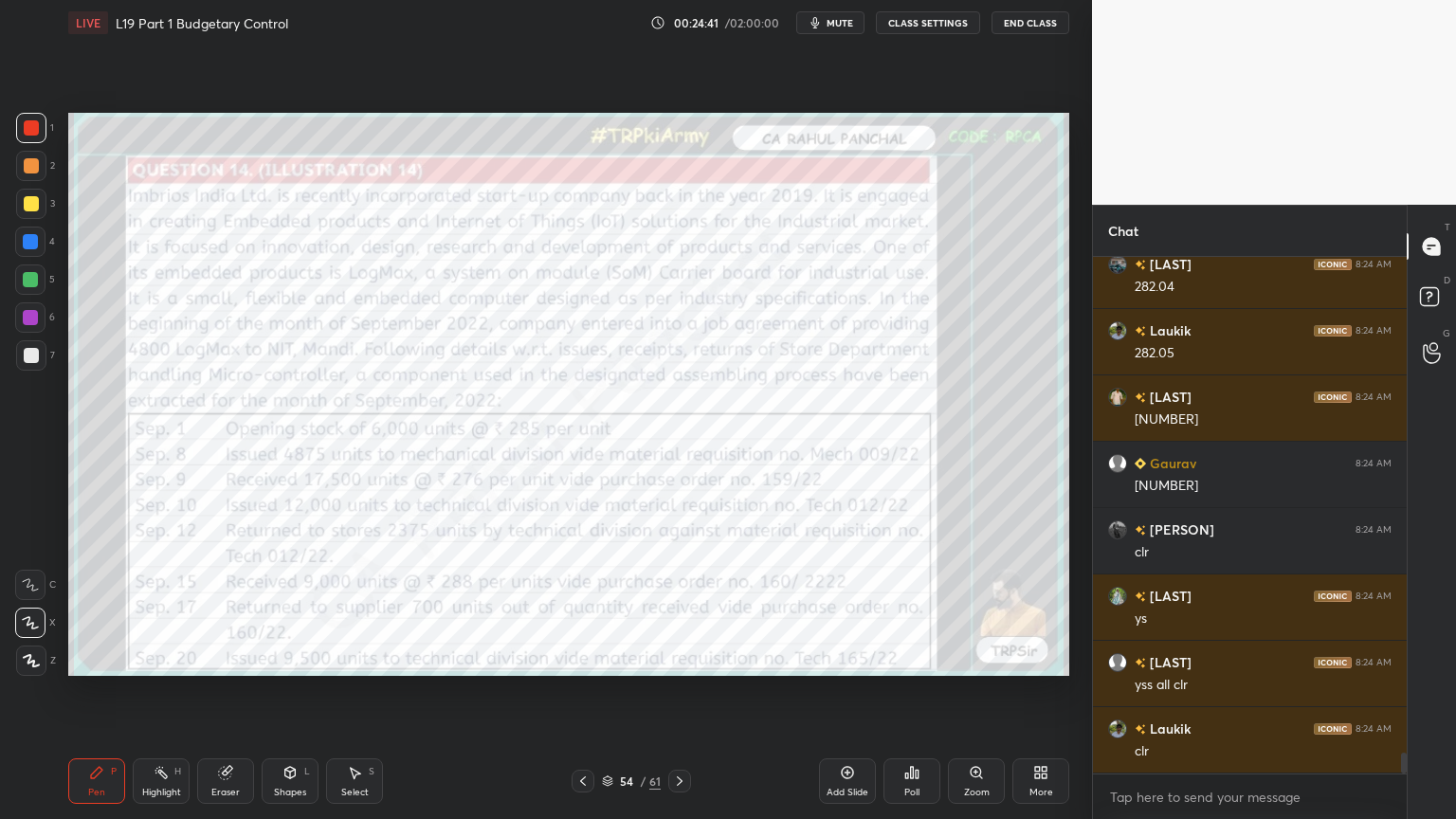 click 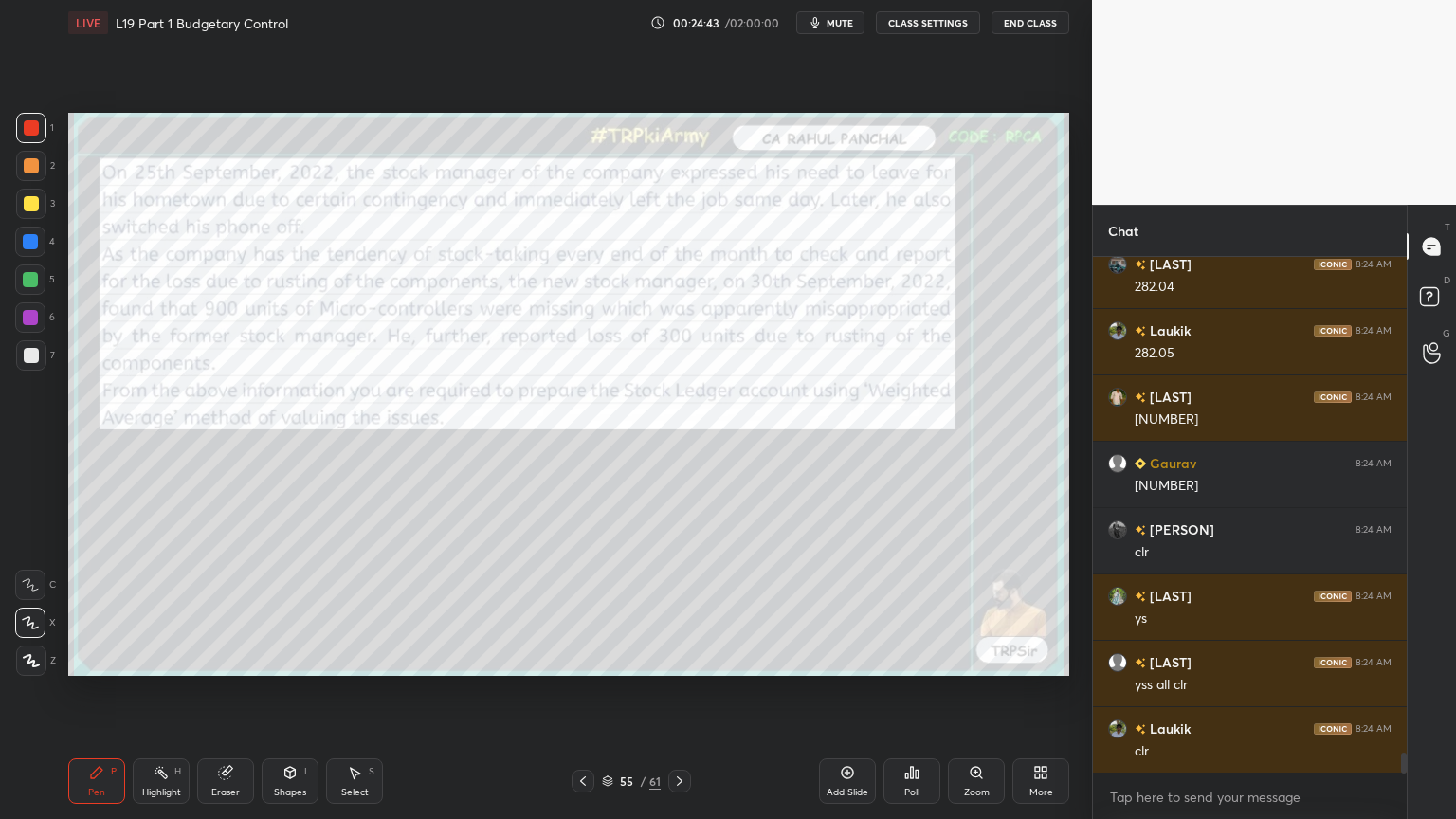 click 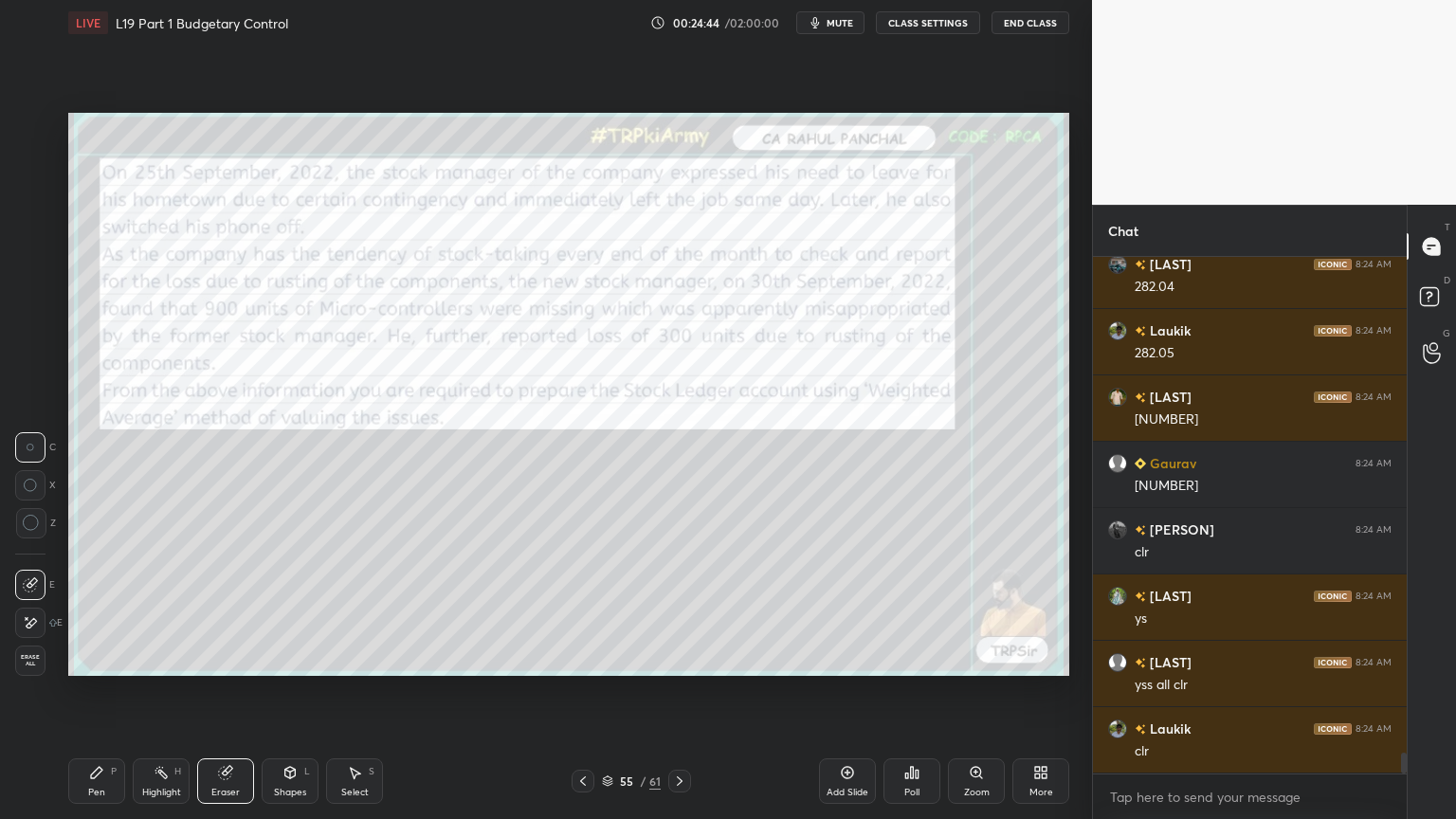 click on "Erase all" at bounding box center (30, 661) 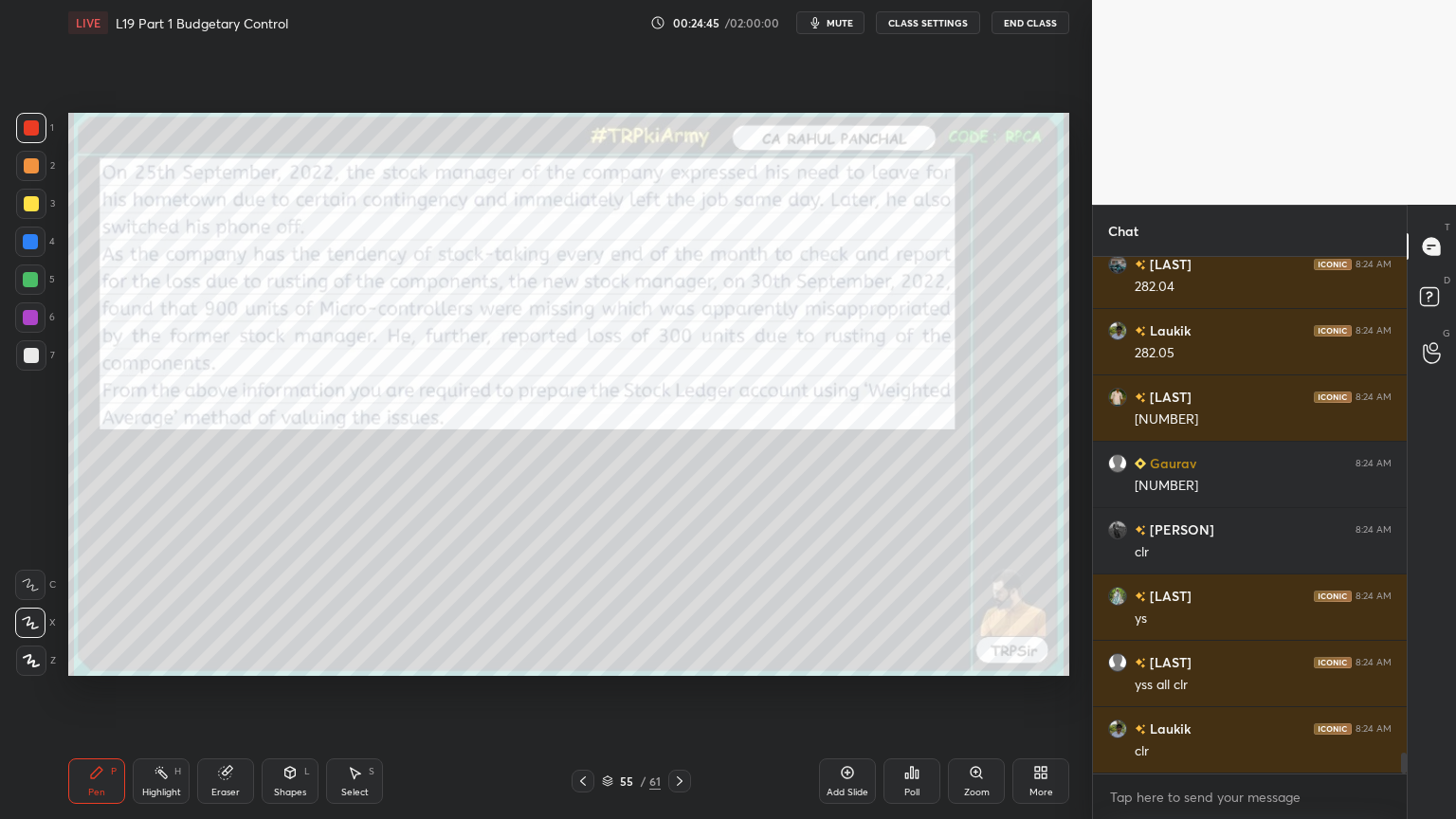 click at bounding box center [31, 128] 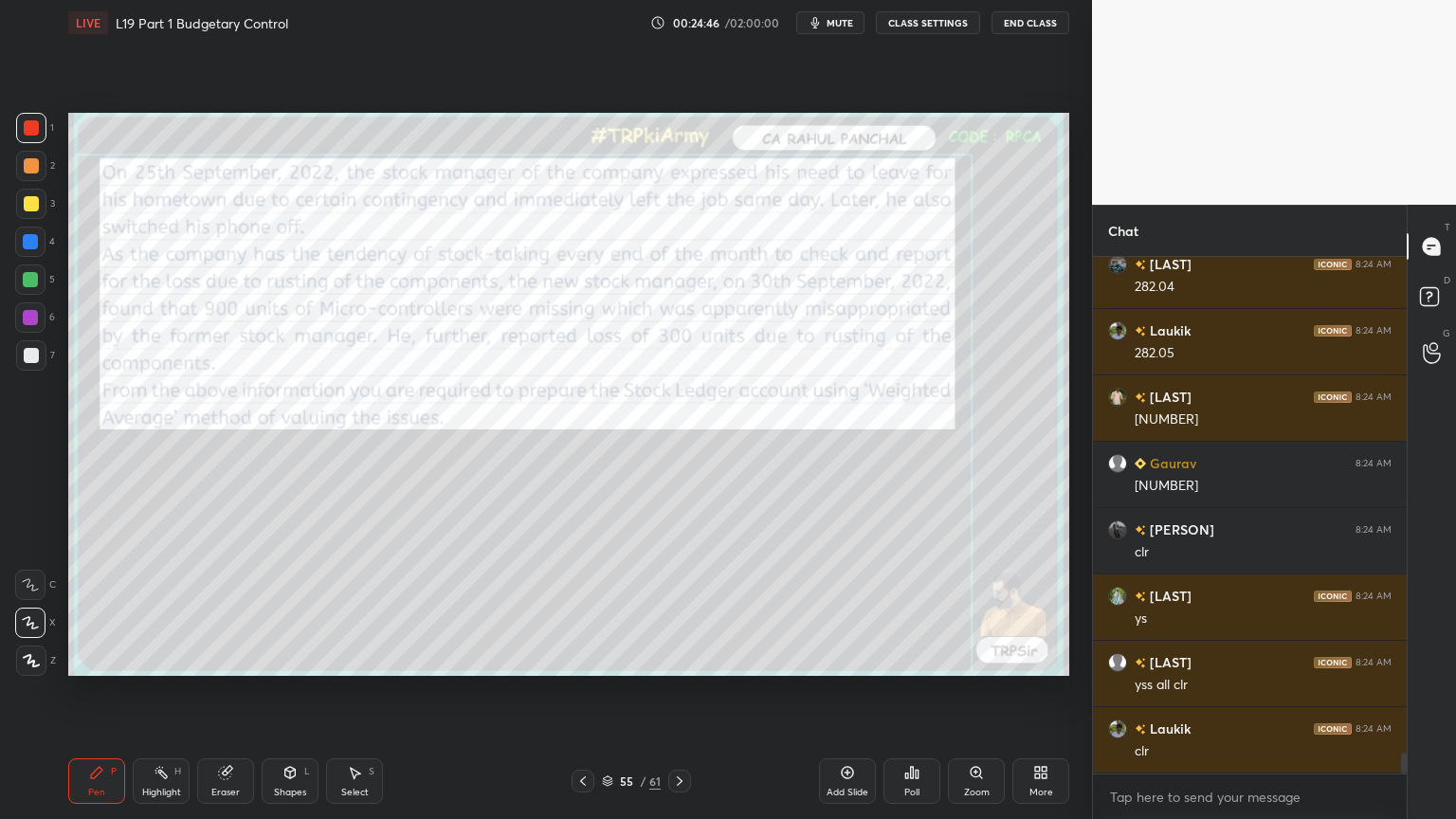 click on "Shapes L" at bounding box center [290, 781] 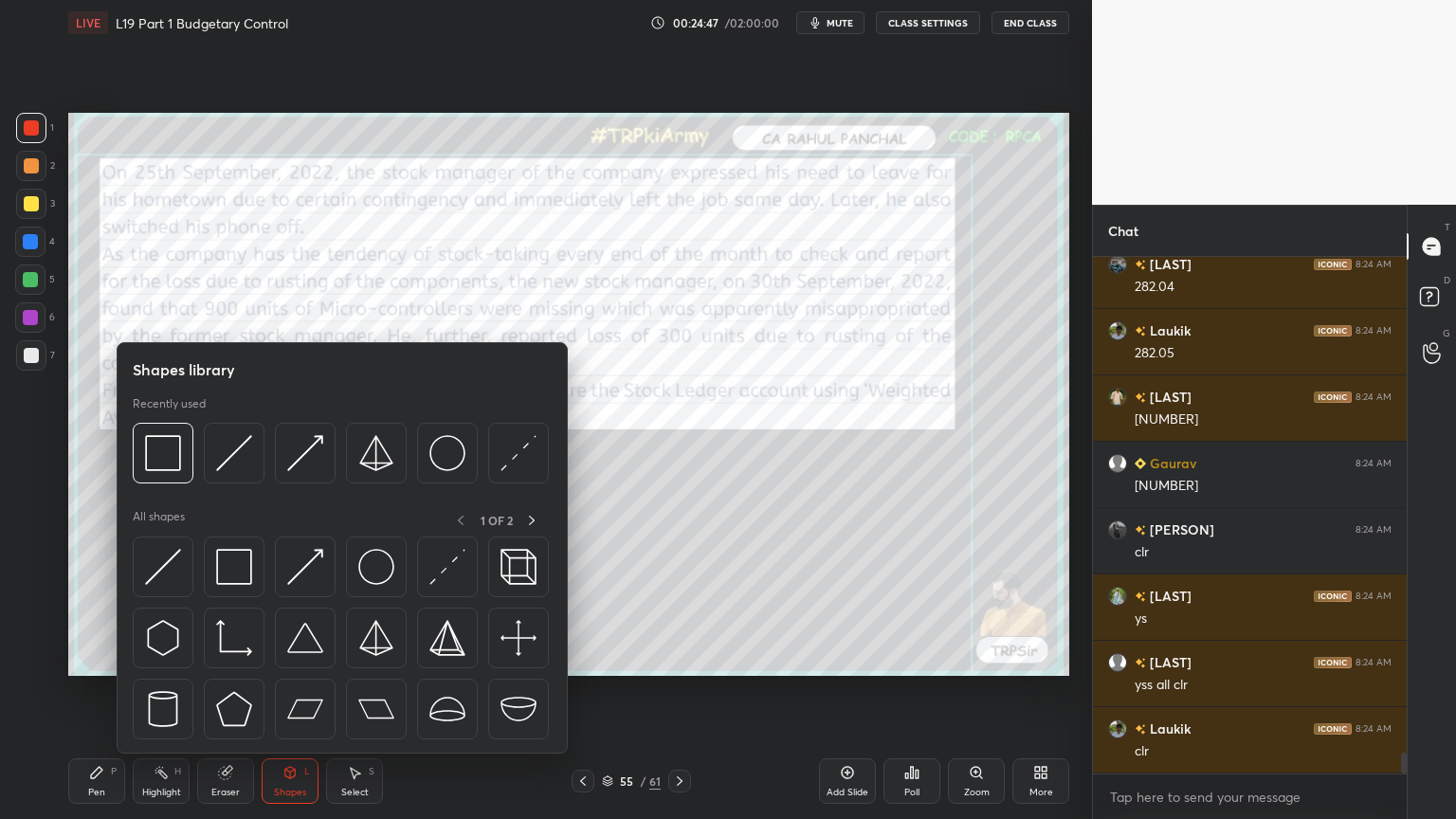 click at bounding box center (163, 453) 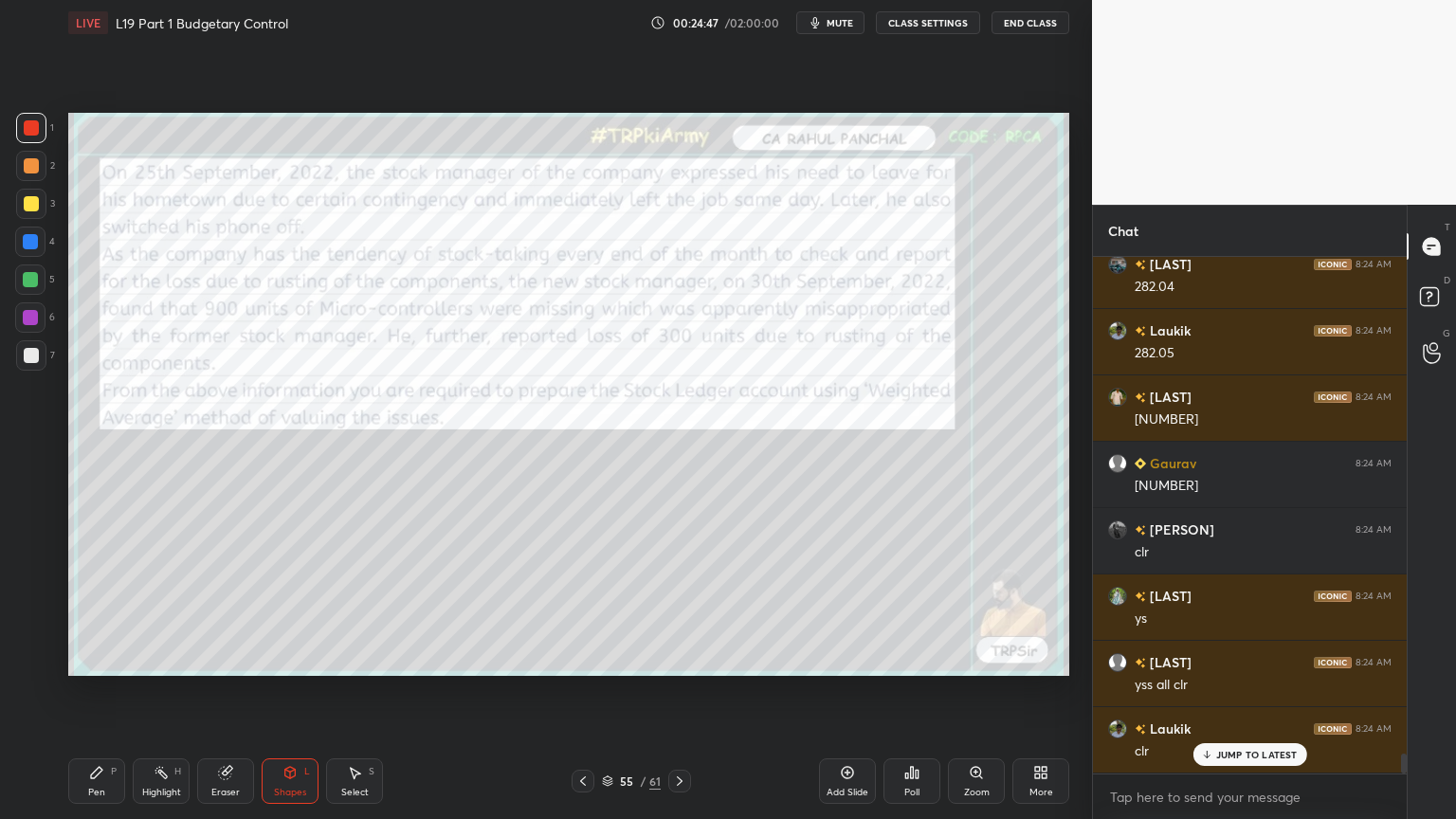scroll, scrollTop: 12604, scrollLeft: 0, axis: vertical 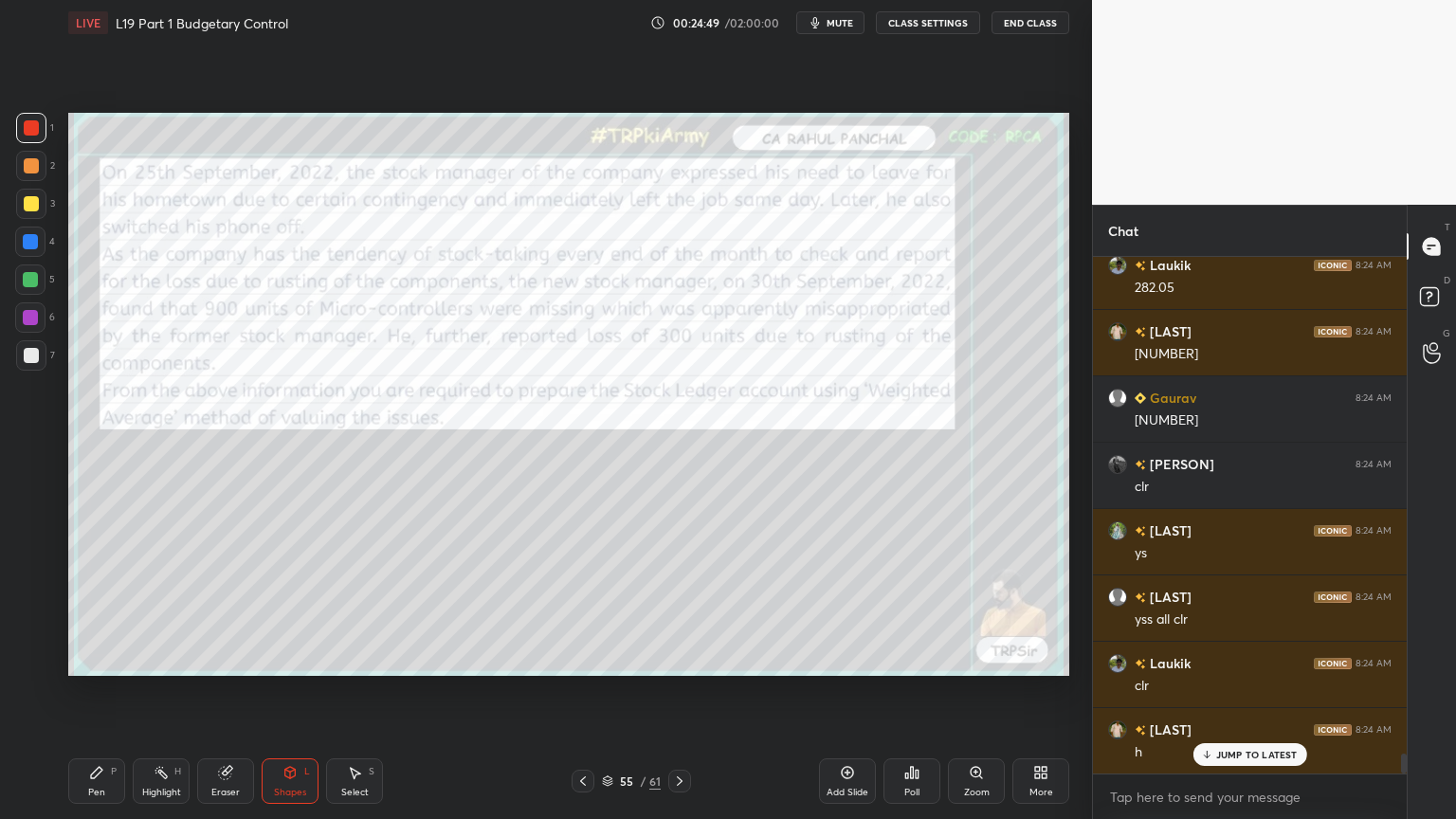 click 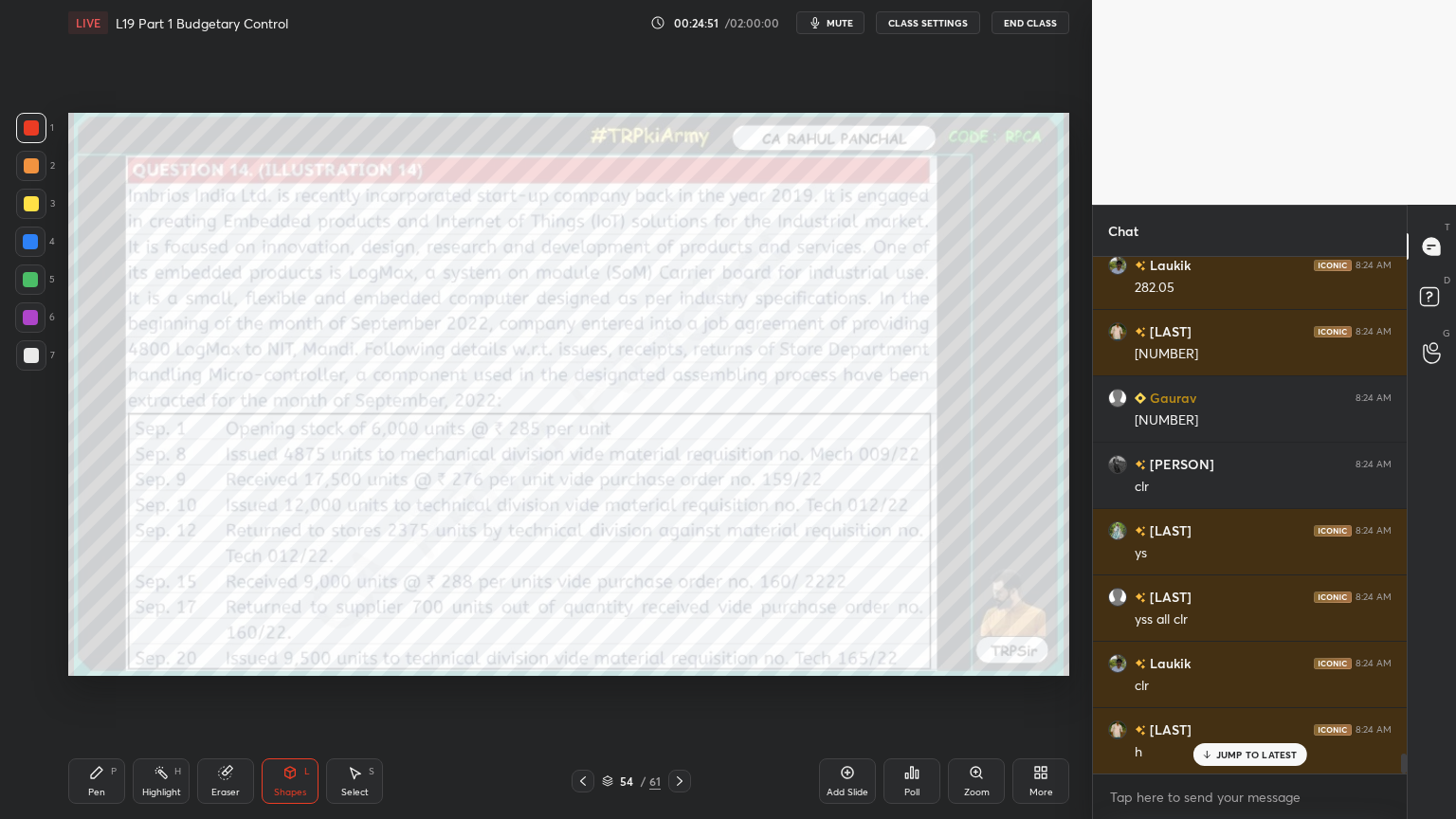 click 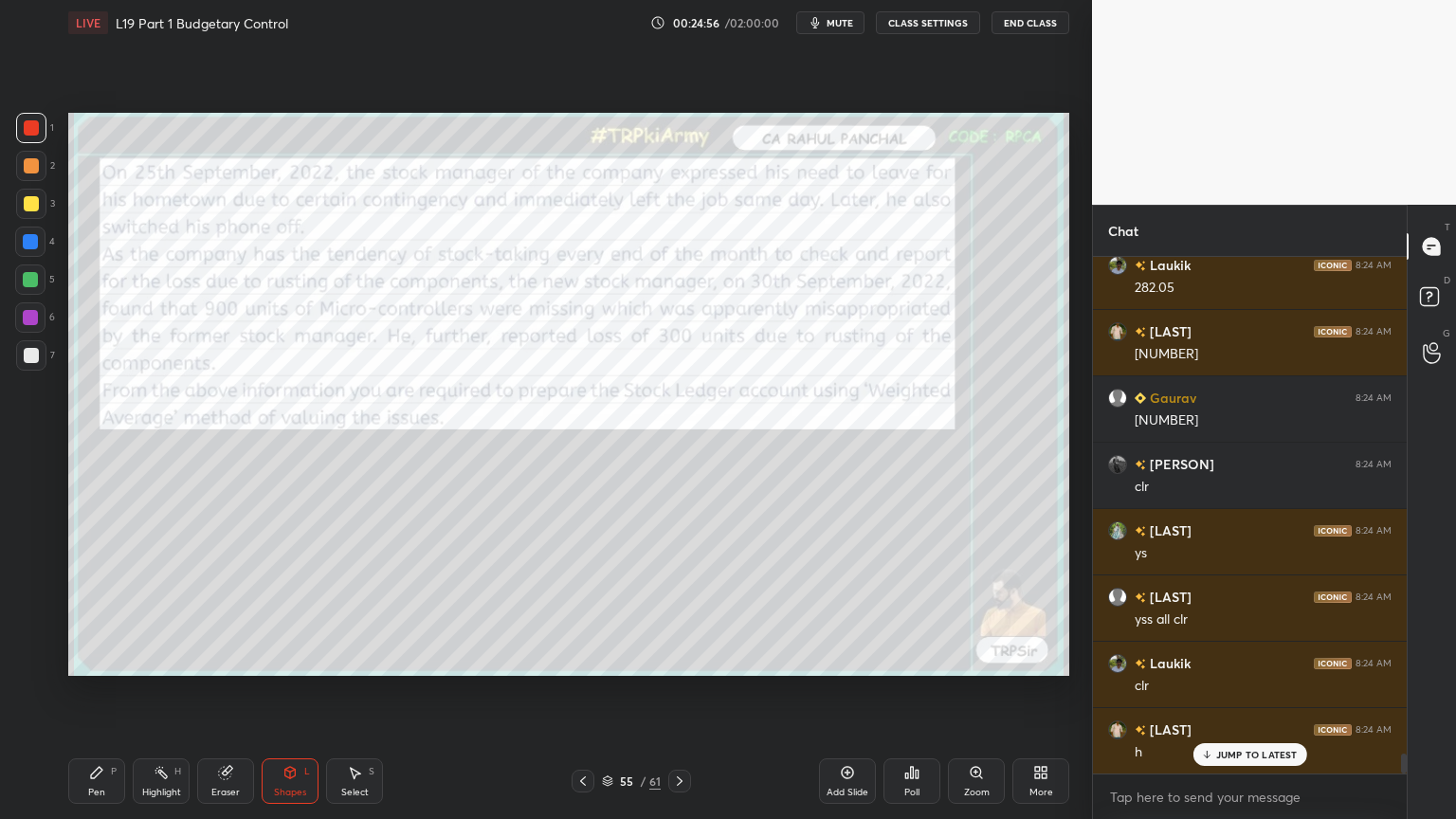 scroll, scrollTop: 12671, scrollLeft: 0, axis: vertical 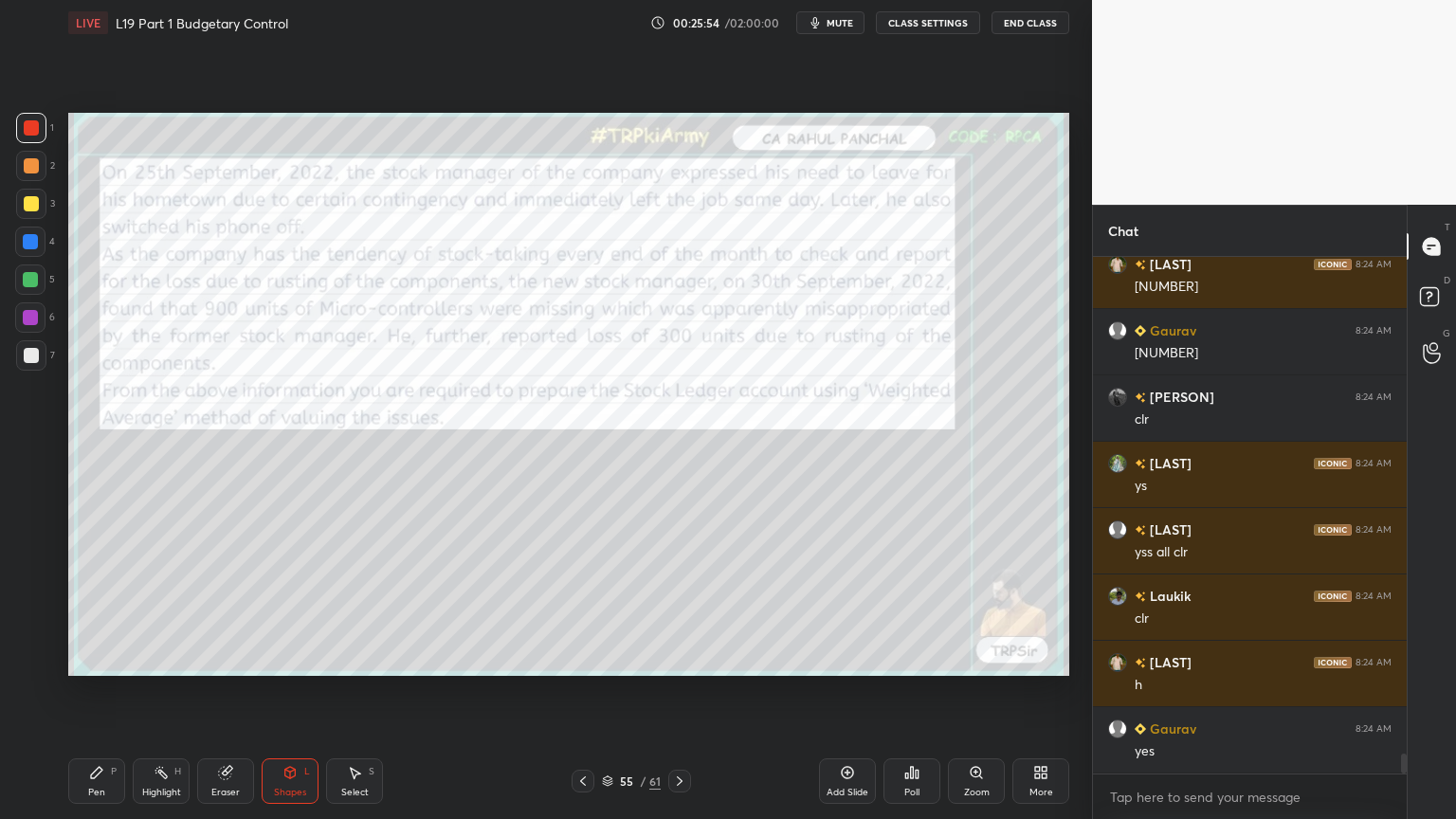 click at bounding box center (30, 280) 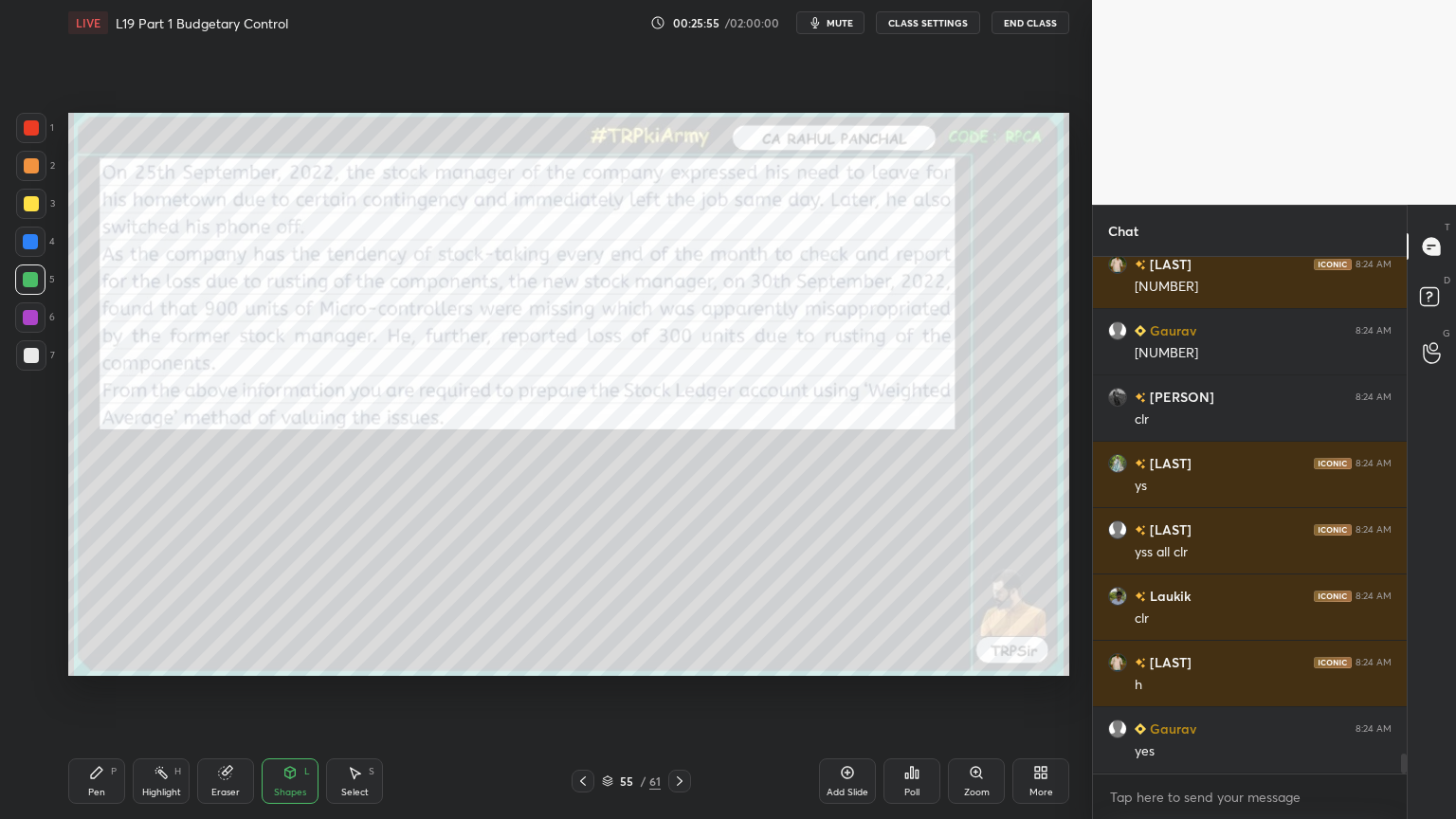 click on "Pen P" at bounding box center (97, 781) 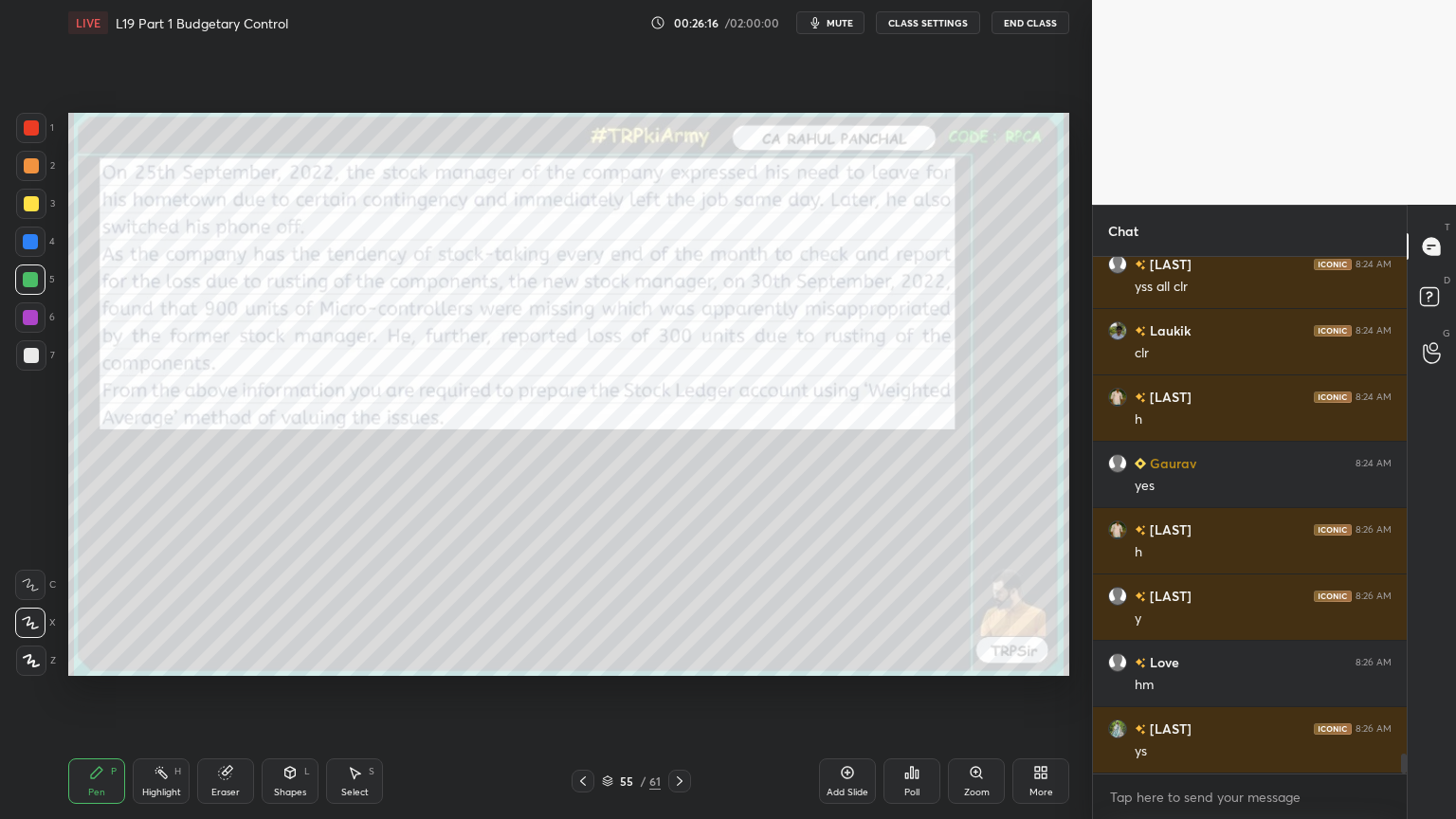 scroll, scrollTop: 13002, scrollLeft: 0, axis: vertical 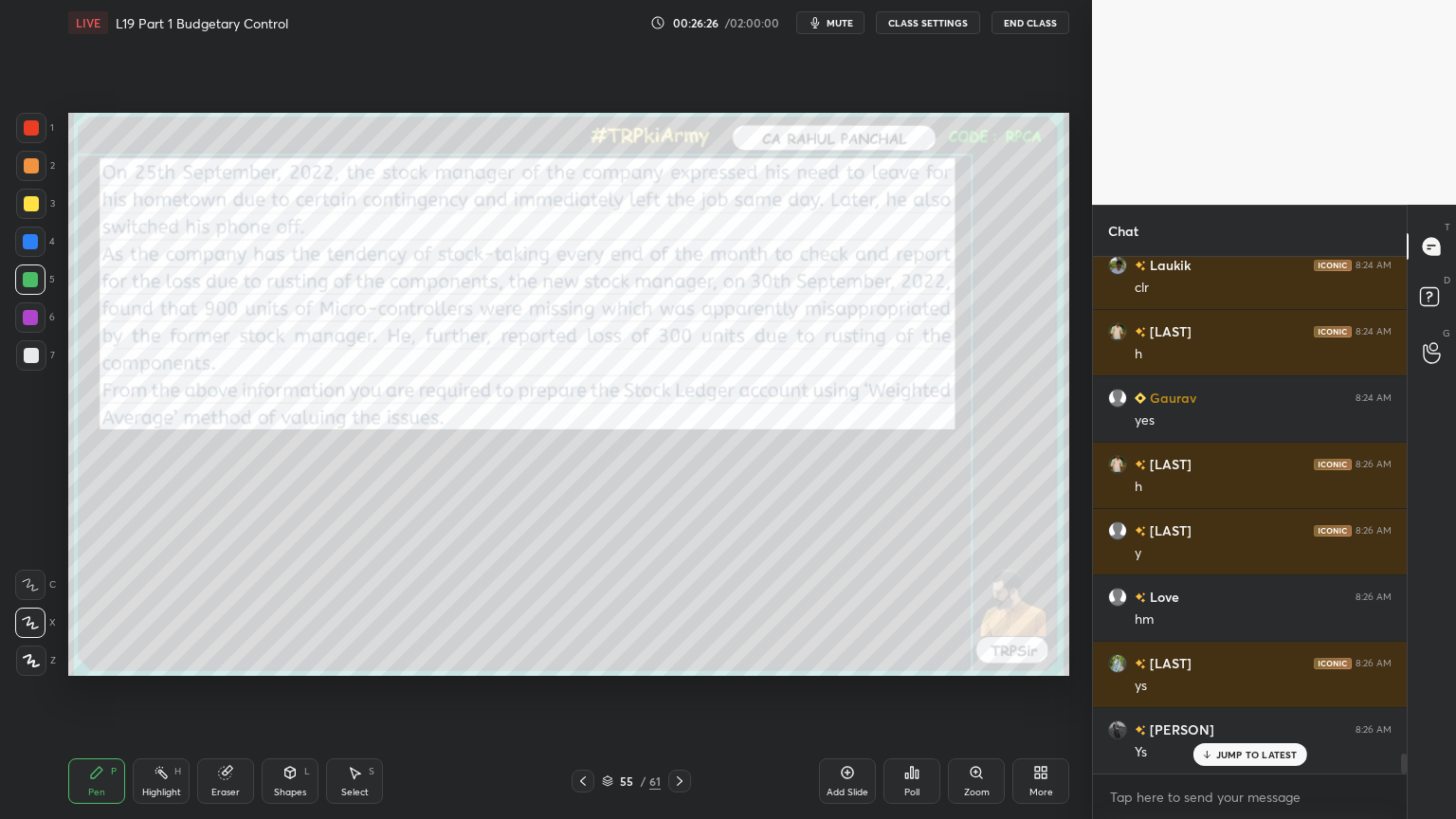 click on "Eraser" at bounding box center [226, 781] 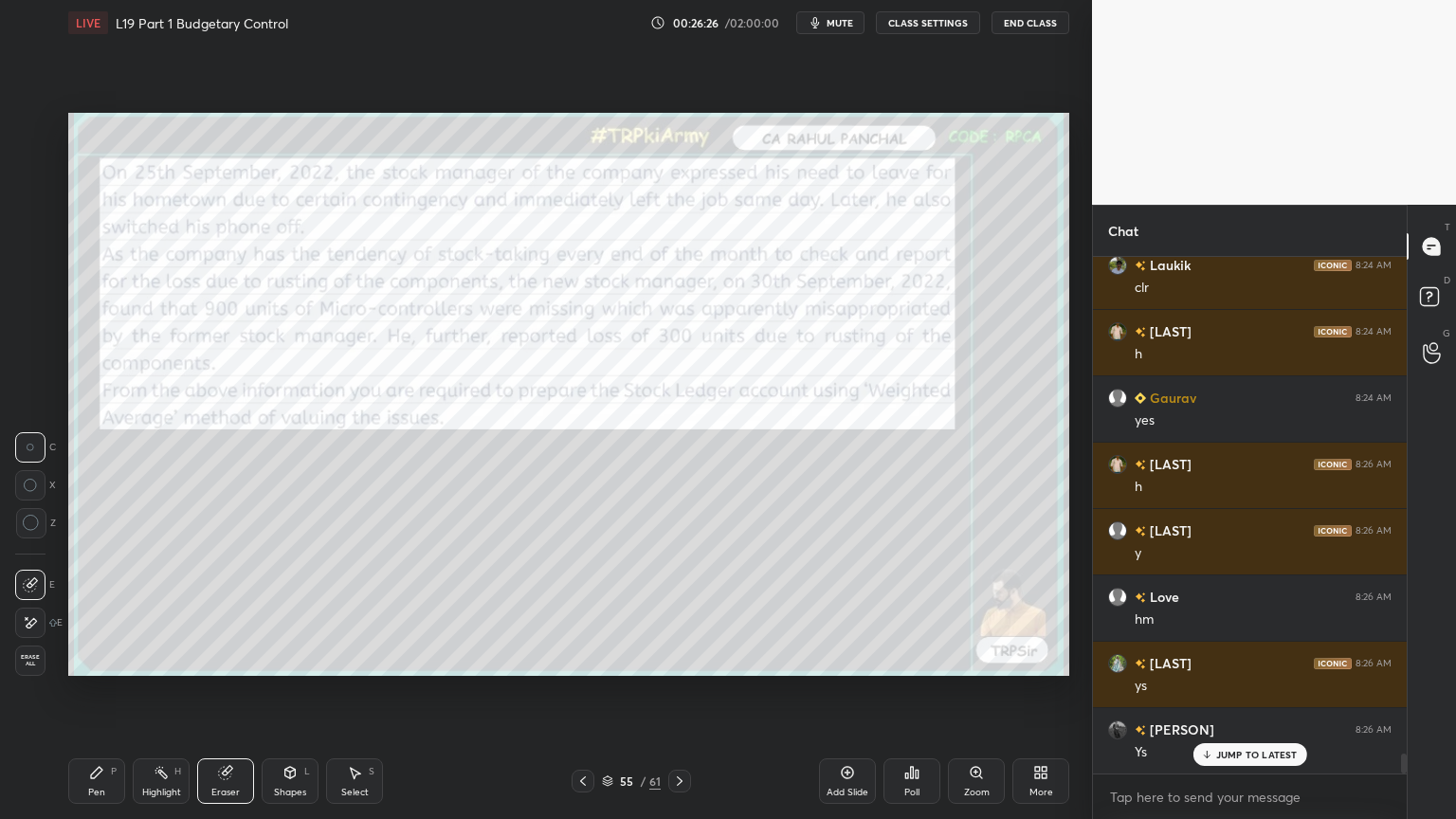 click on "Erase all" at bounding box center [30, 661] 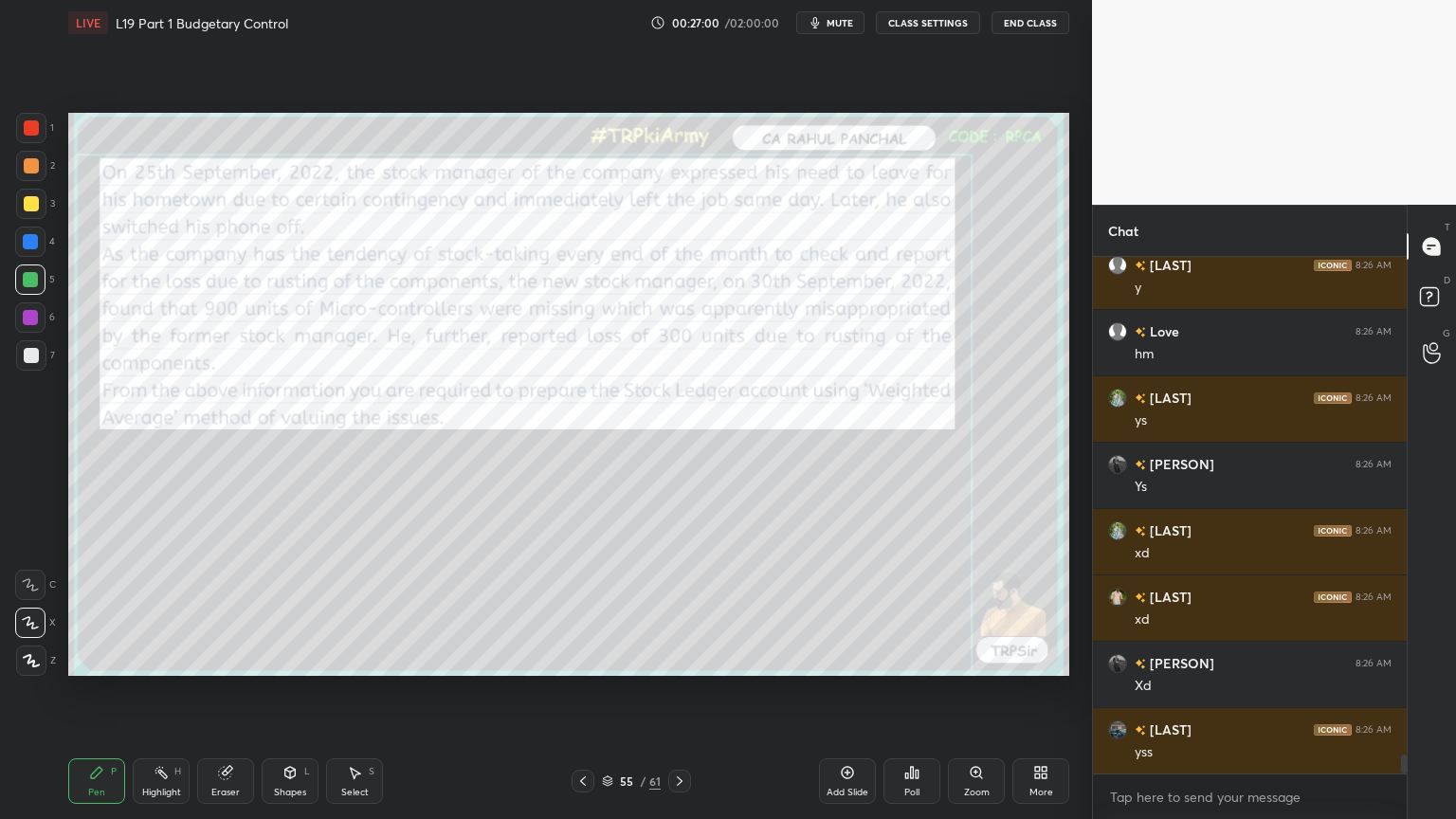 scroll, scrollTop: 13334, scrollLeft: 0, axis: vertical 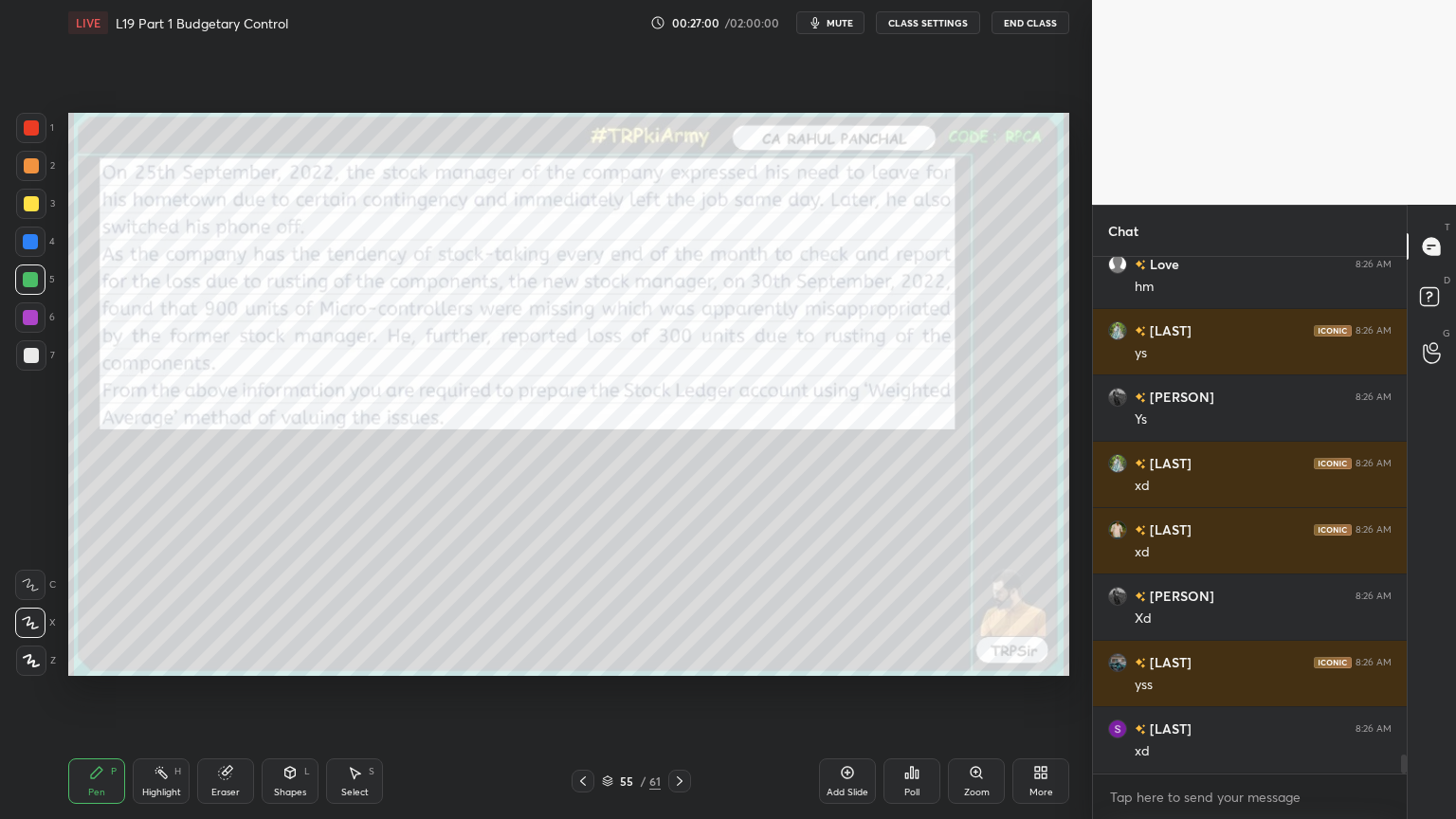 click 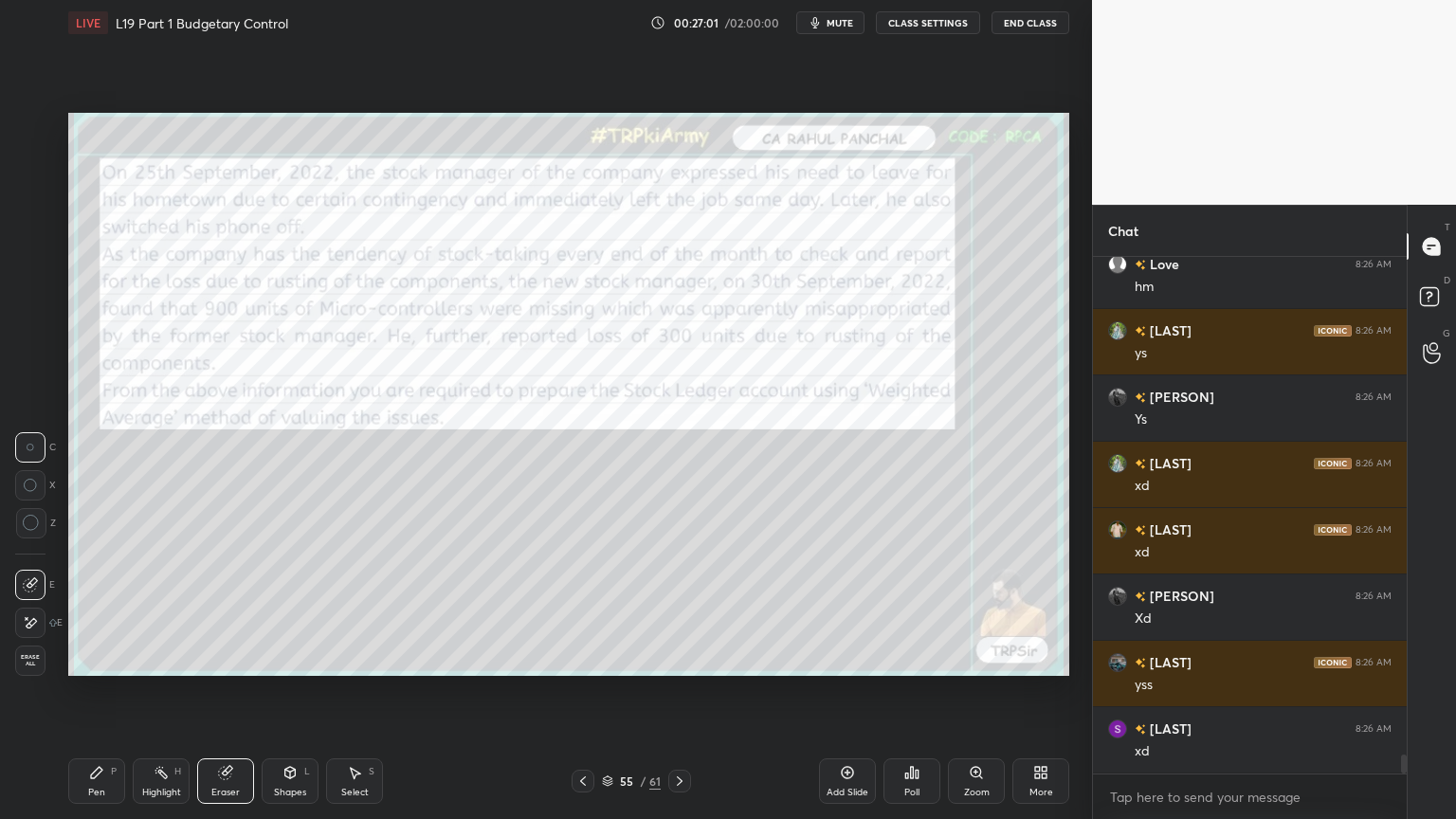 click on "Erase all" at bounding box center [30, 661] 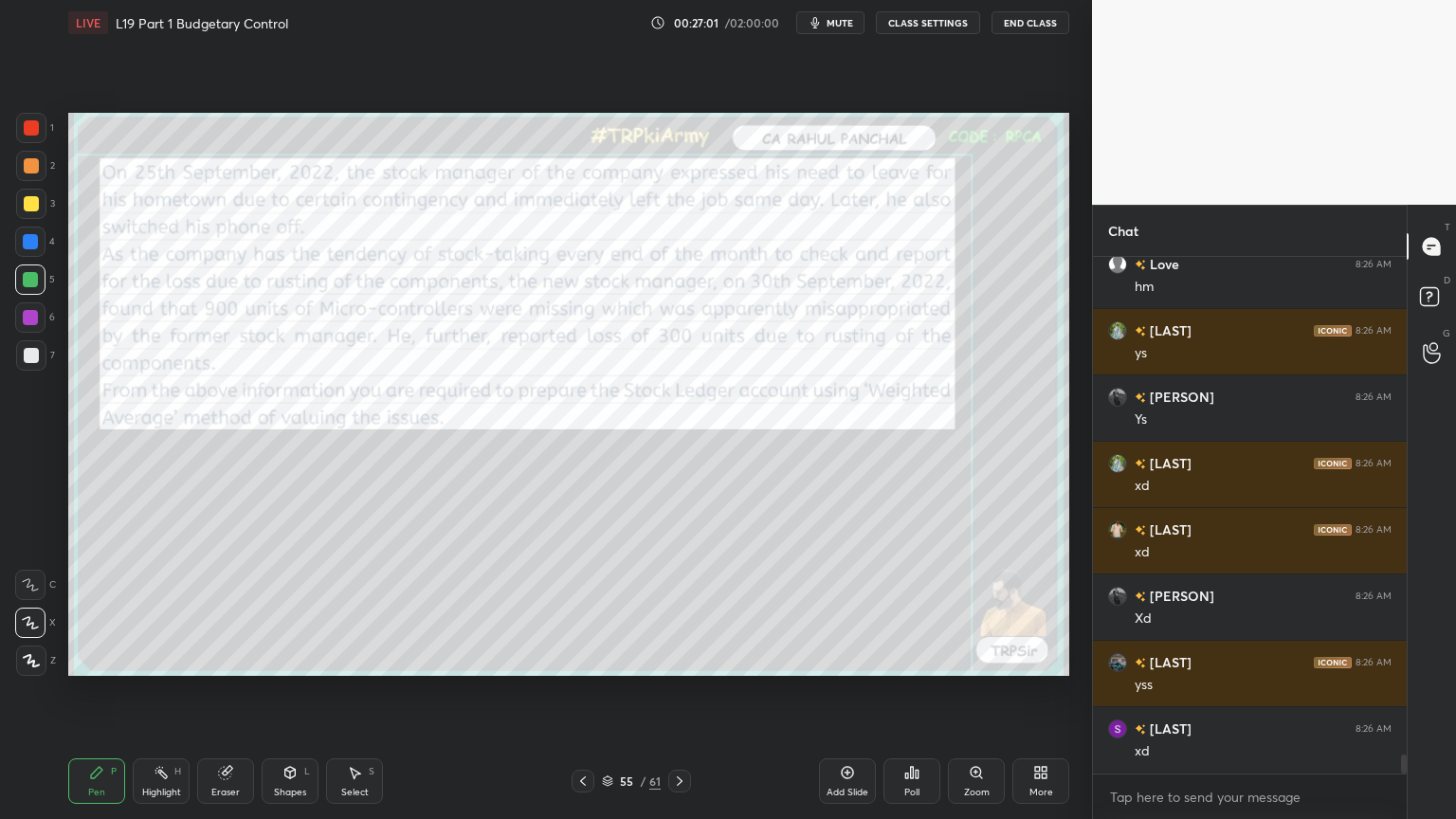 click on "Setting up your live class Poll for   secs No correct answer Start poll" at bounding box center [569, 394] 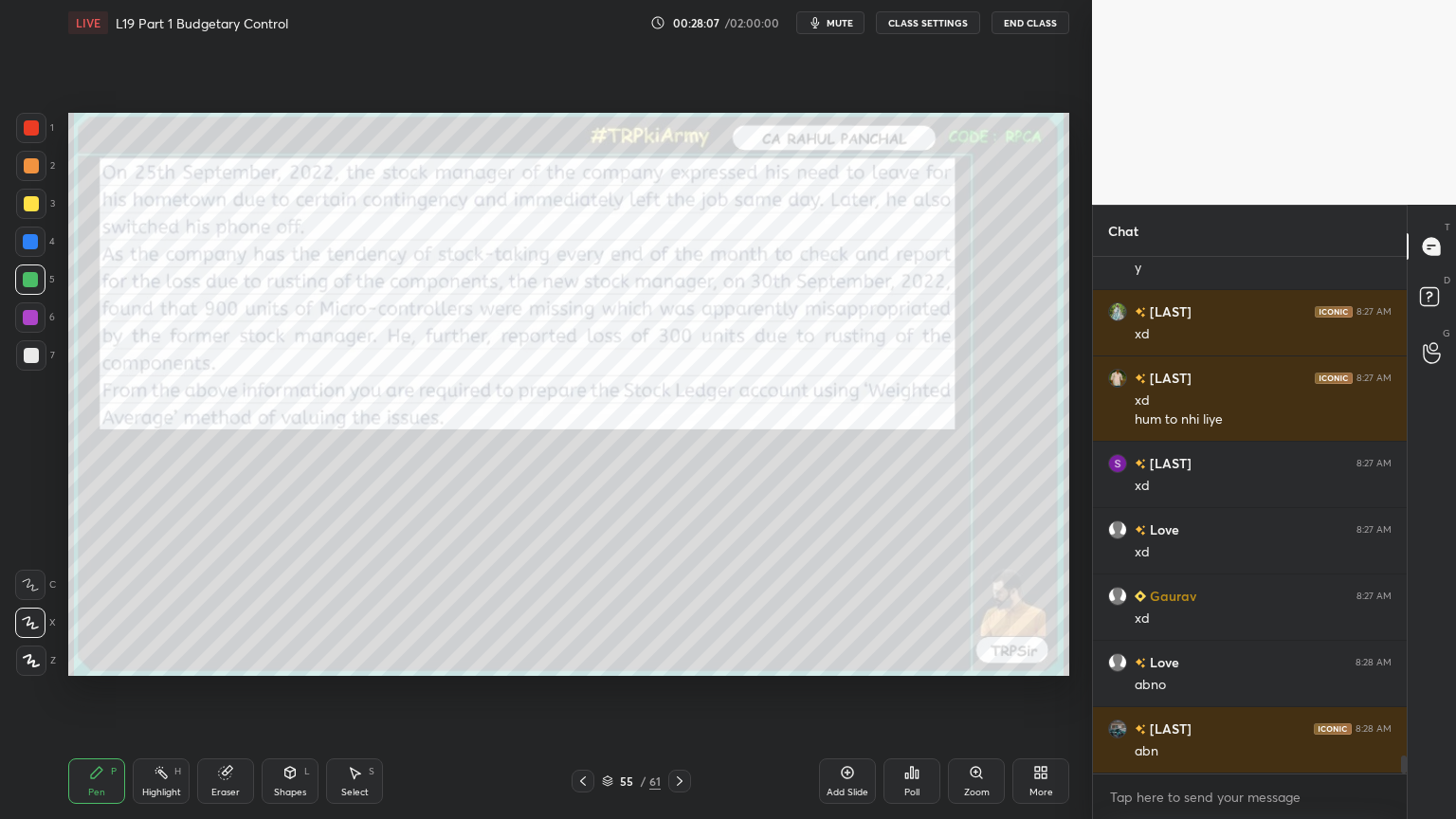 scroll, scrollTop: 14215, scrollLeft: 0, axis: vertical 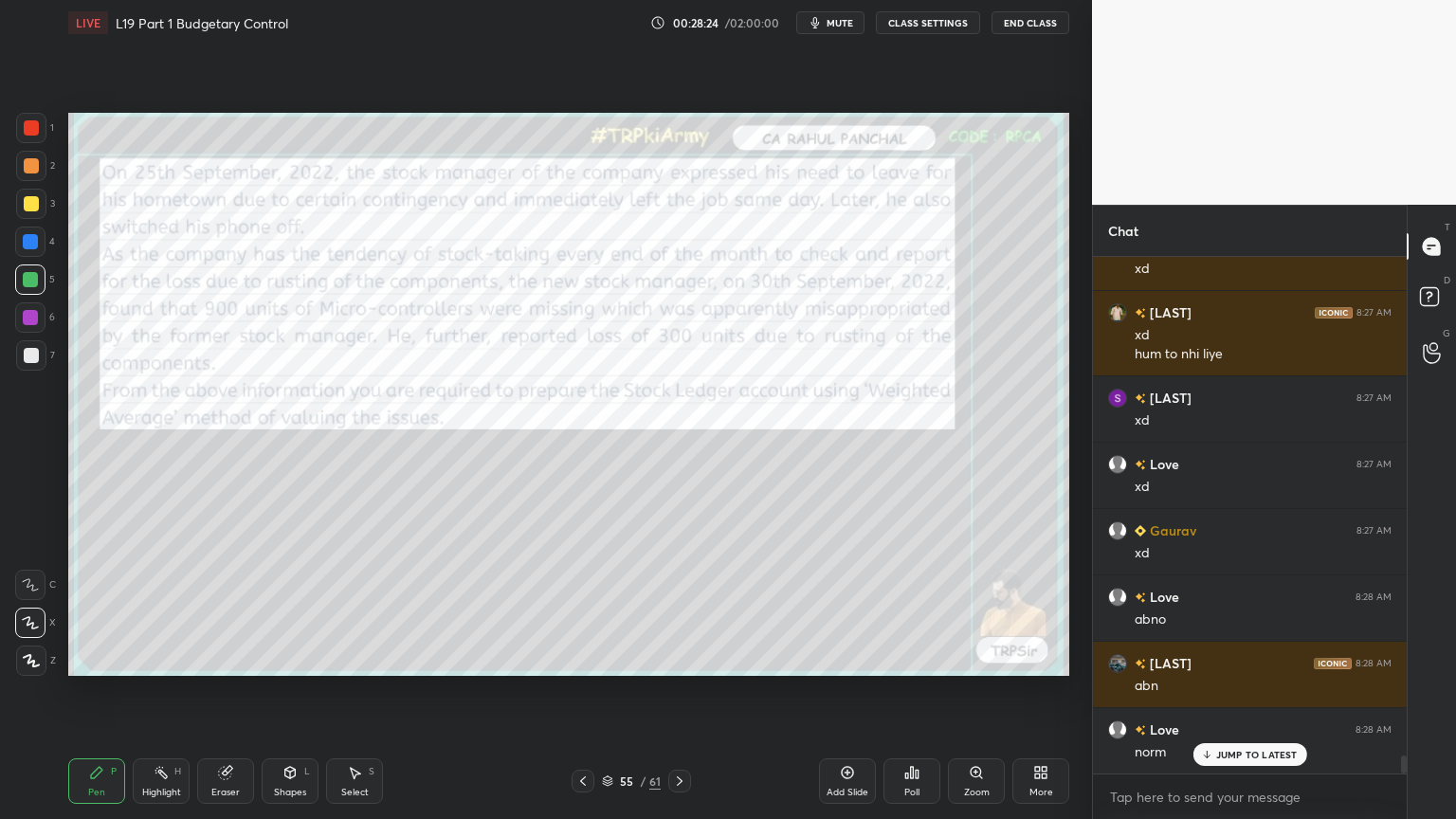 click 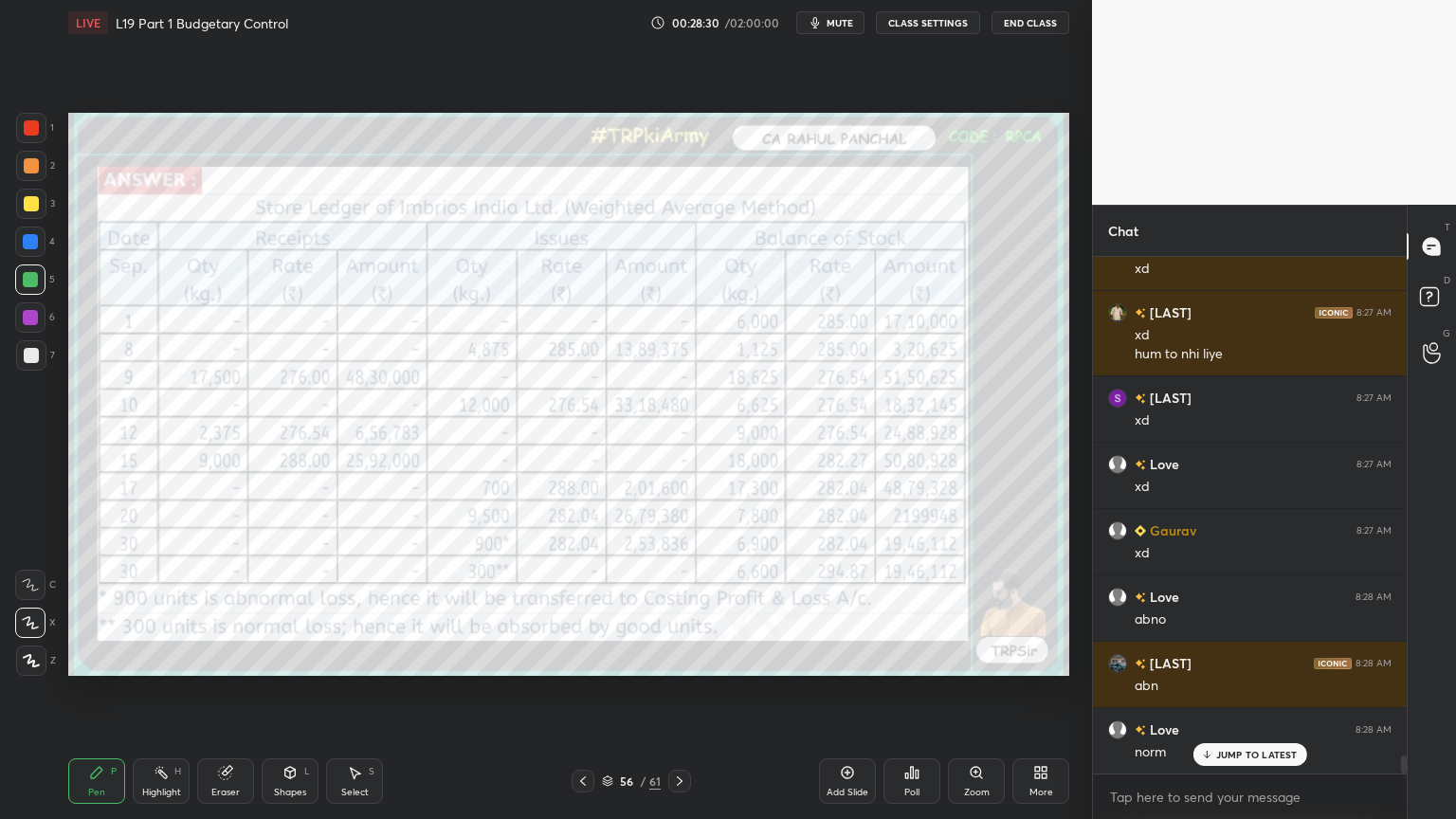 click 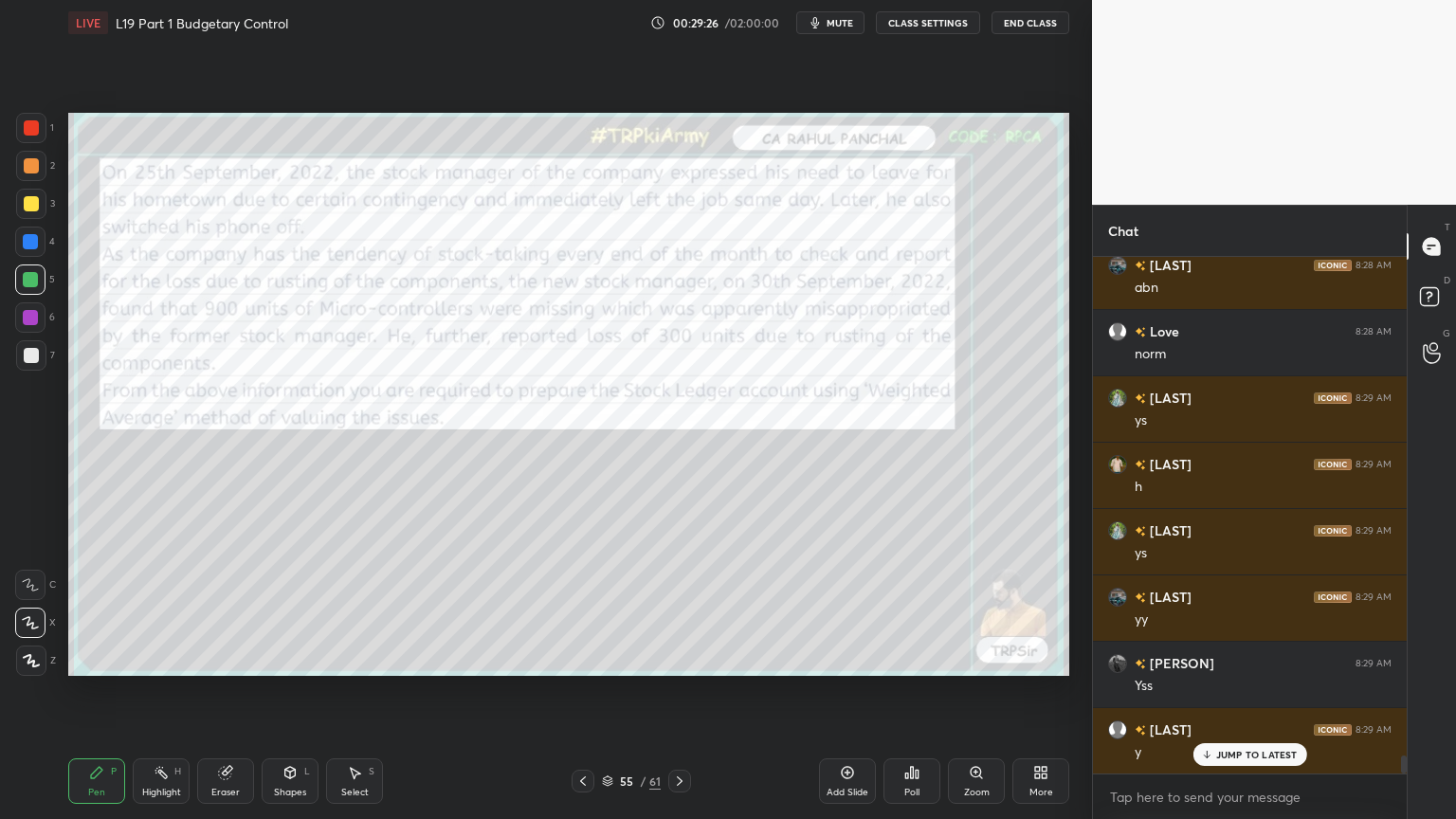 scroll, scrollTop: 14680, scrollLeft: 0, axis: vertical 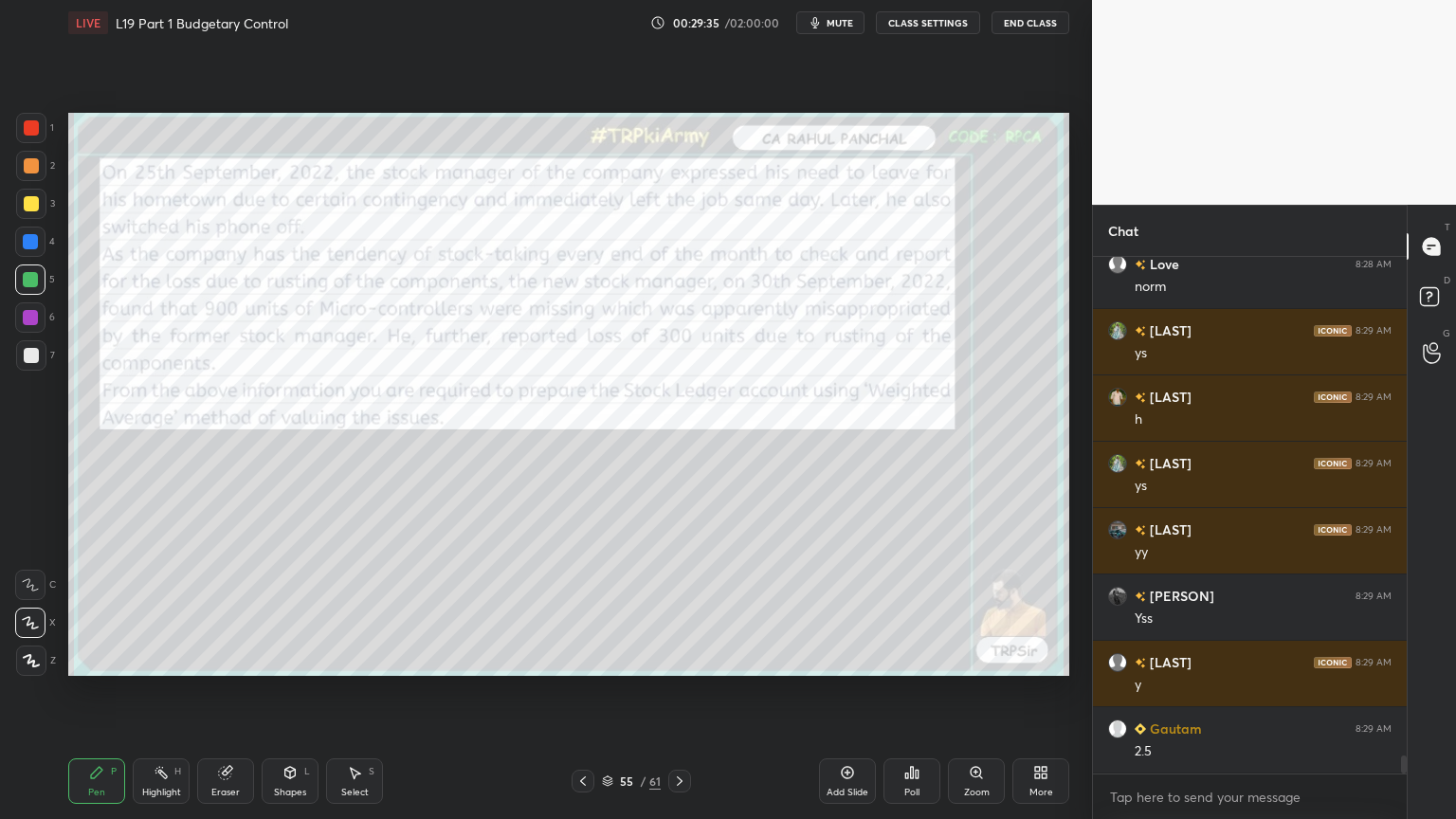 click on "Eraser" at bounding box center (226, 781) 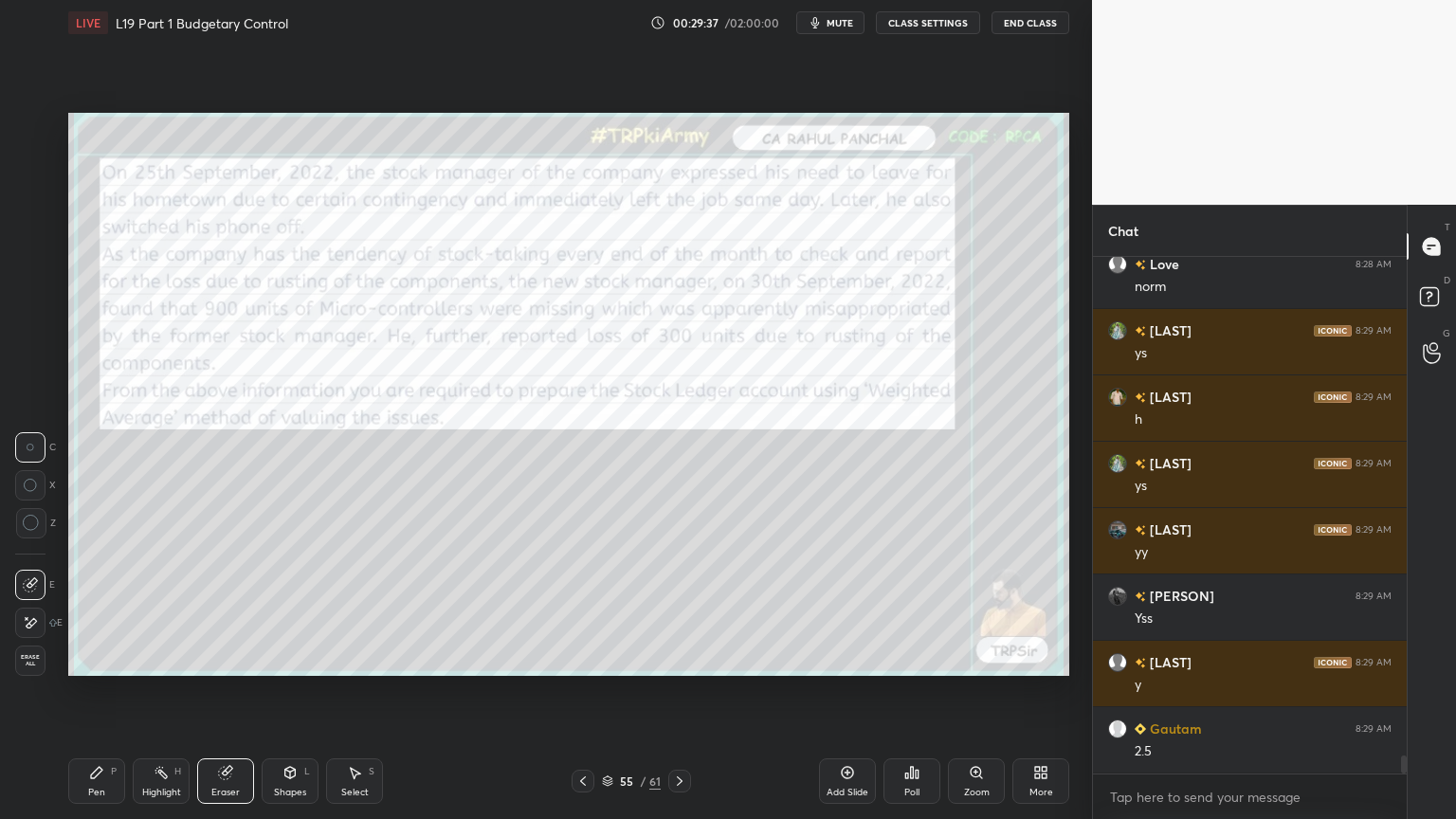 scroll, scrollTop: 14746, scrollLeft: 0, axis: vertical 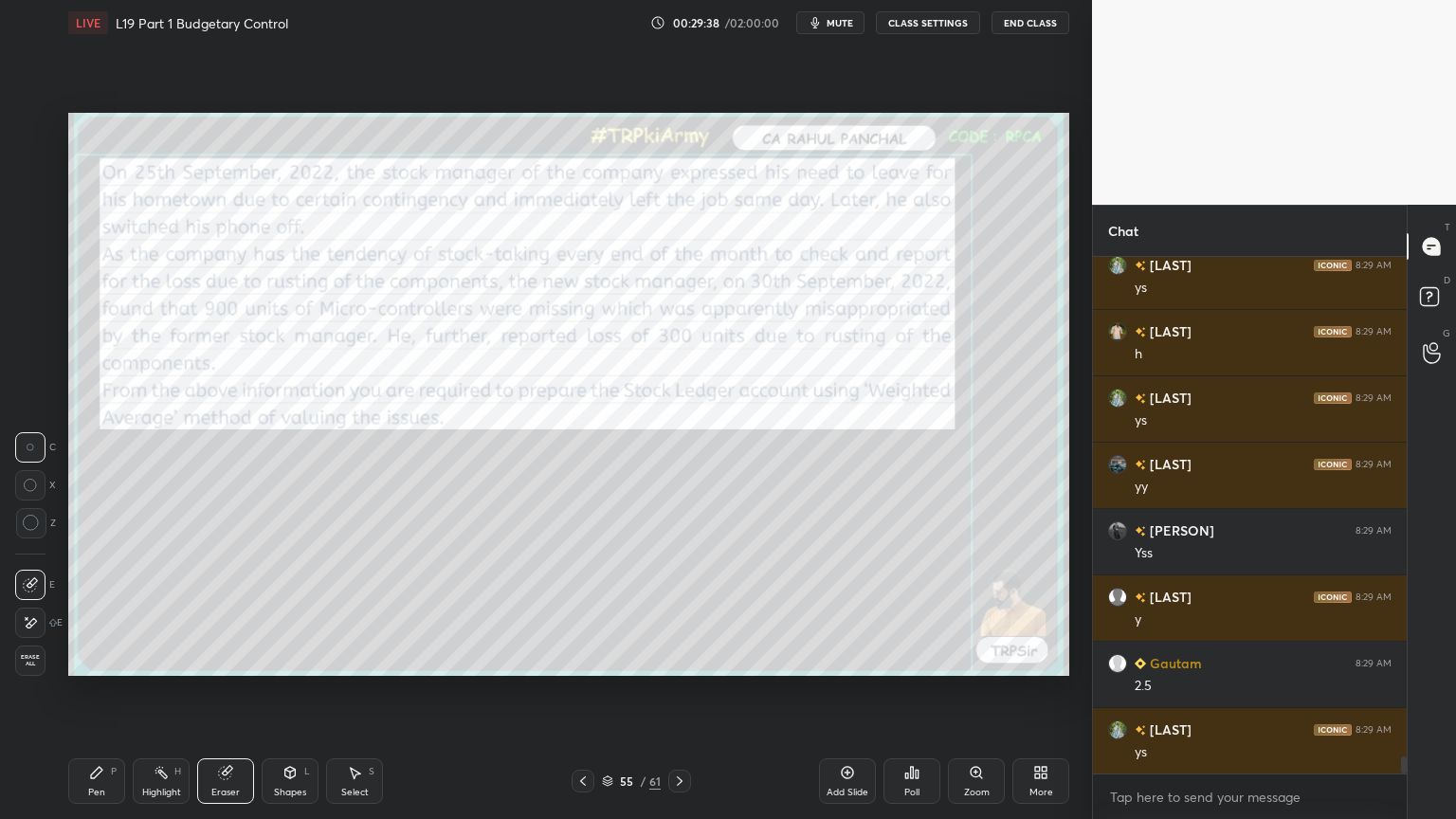 click on "Pen P" at bounding box center [97, 781] 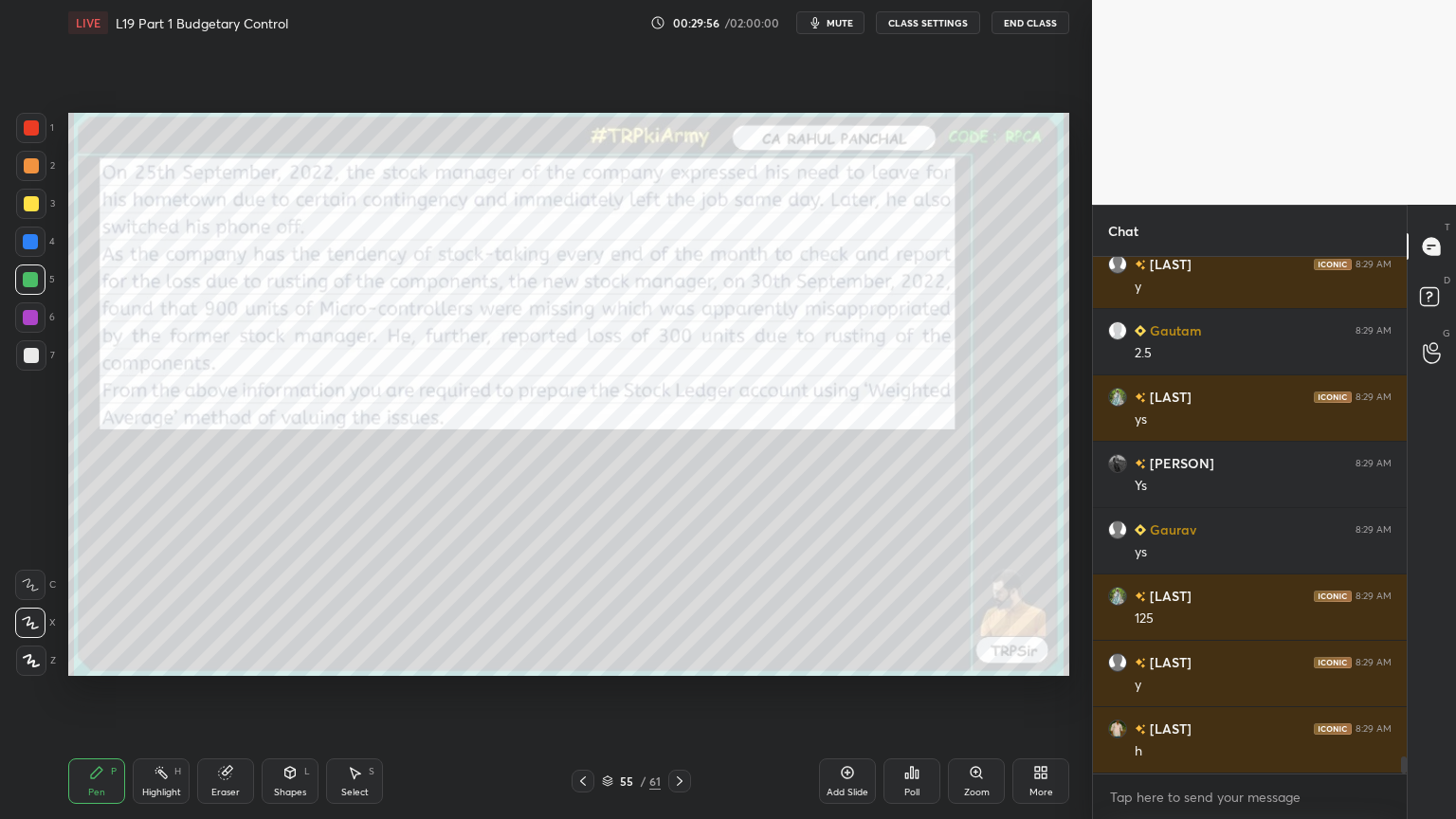 scroll, scrollTop: 15144, scrollLeft: 0, axis: vertical 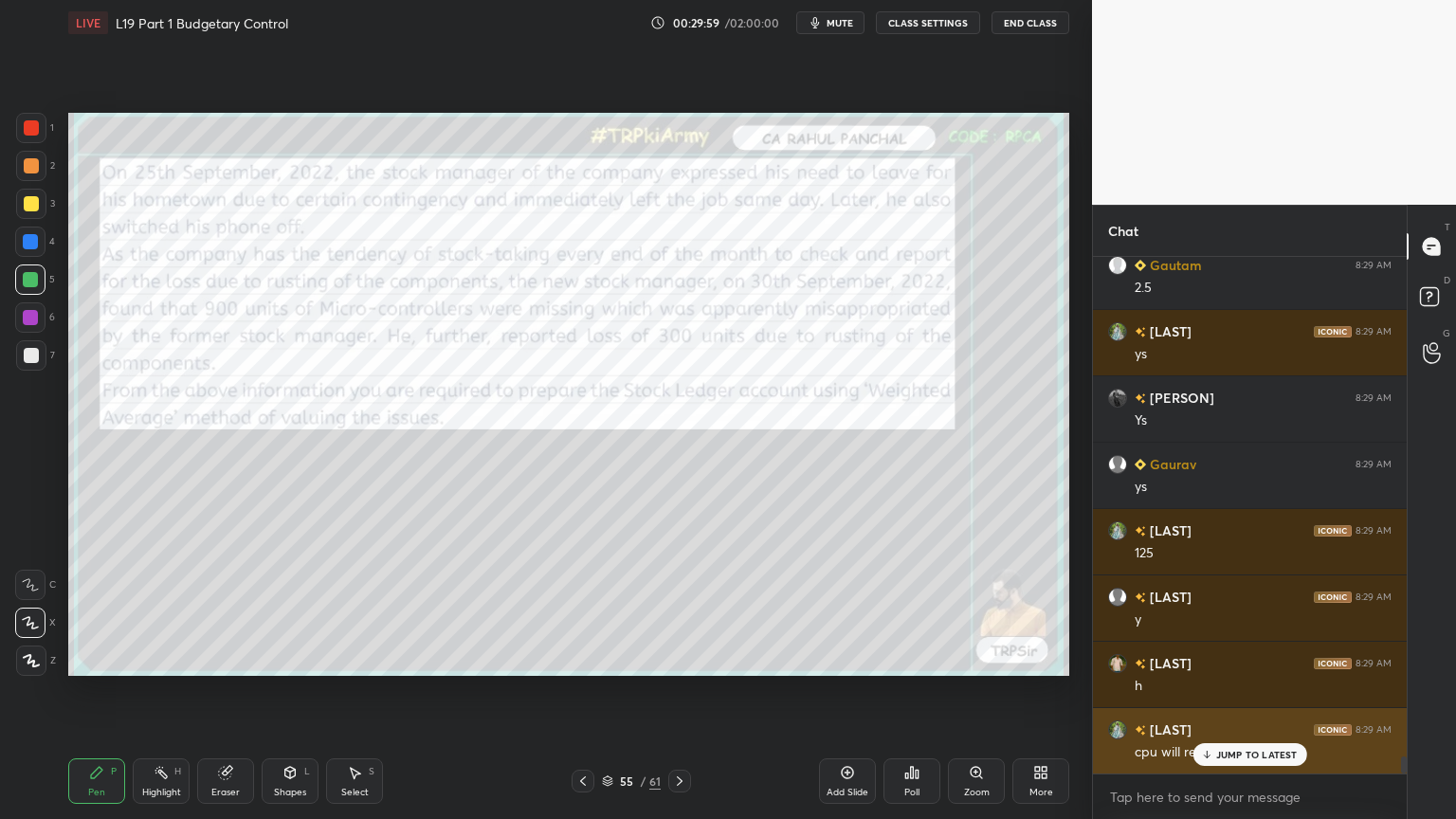 click on "JUMP TO LATEST" at bounding box center (1257, 755) 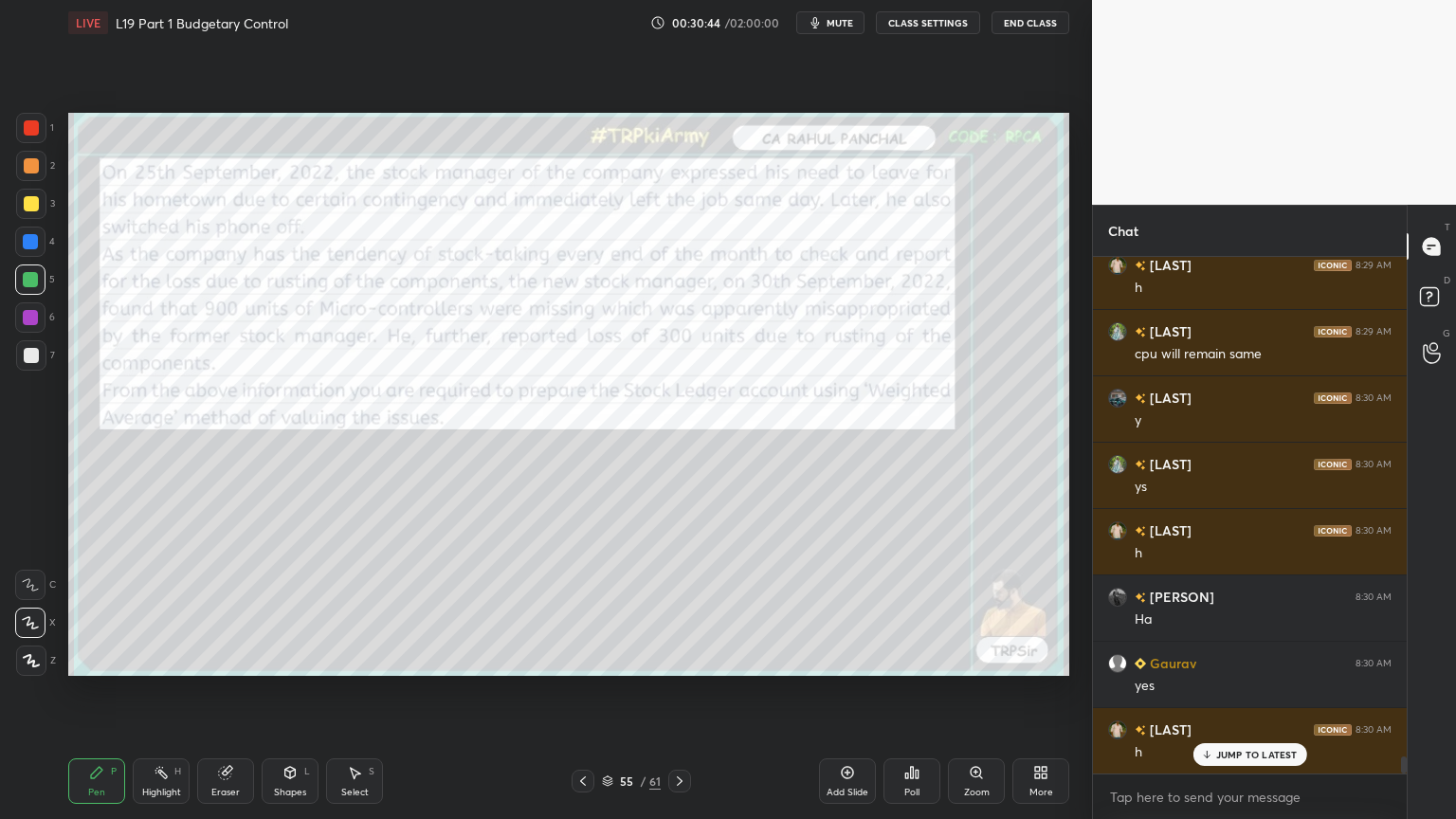 scroll, scrollTop: 15609, scrollLeft: 0, axis: vertical 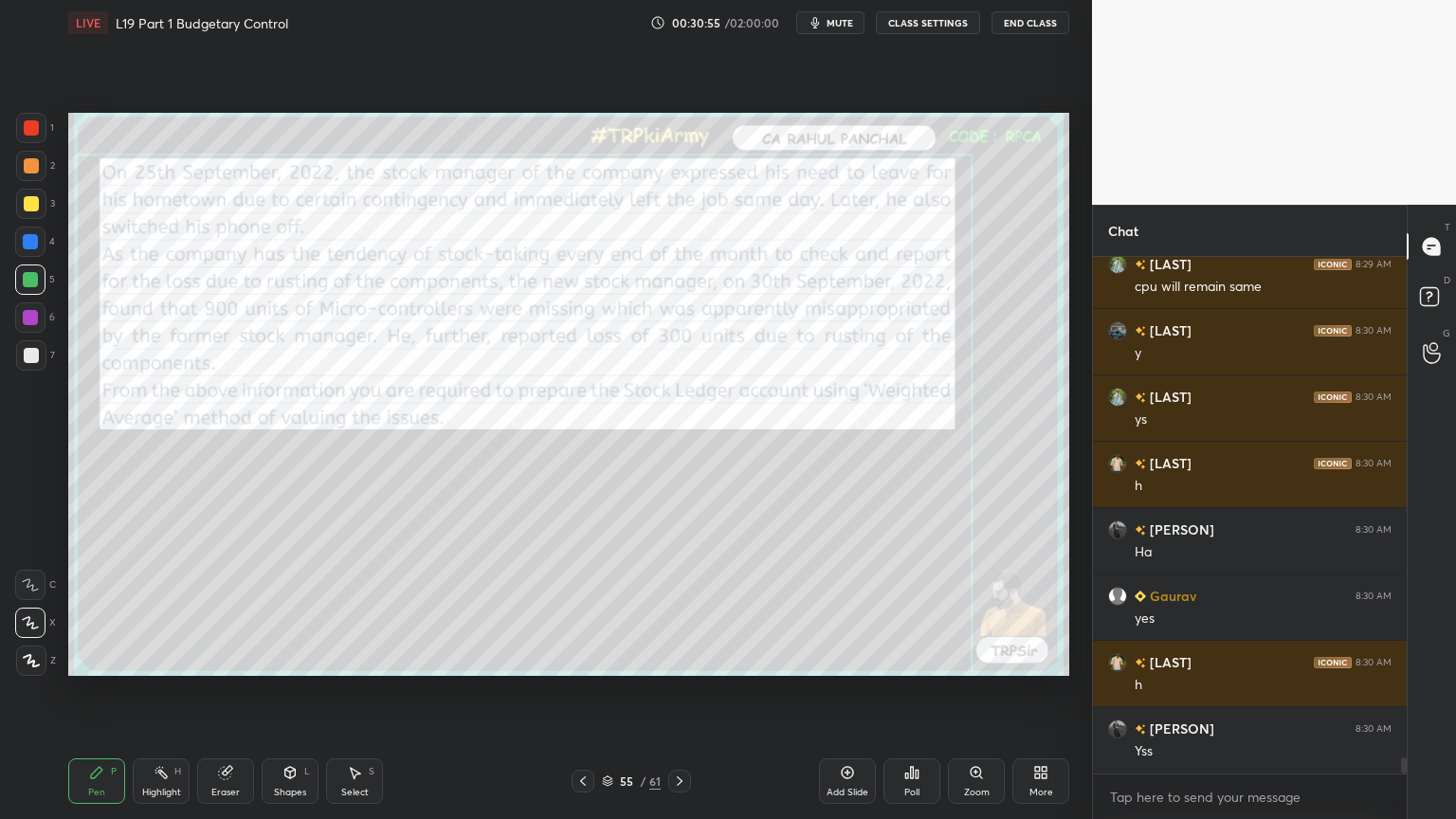 click 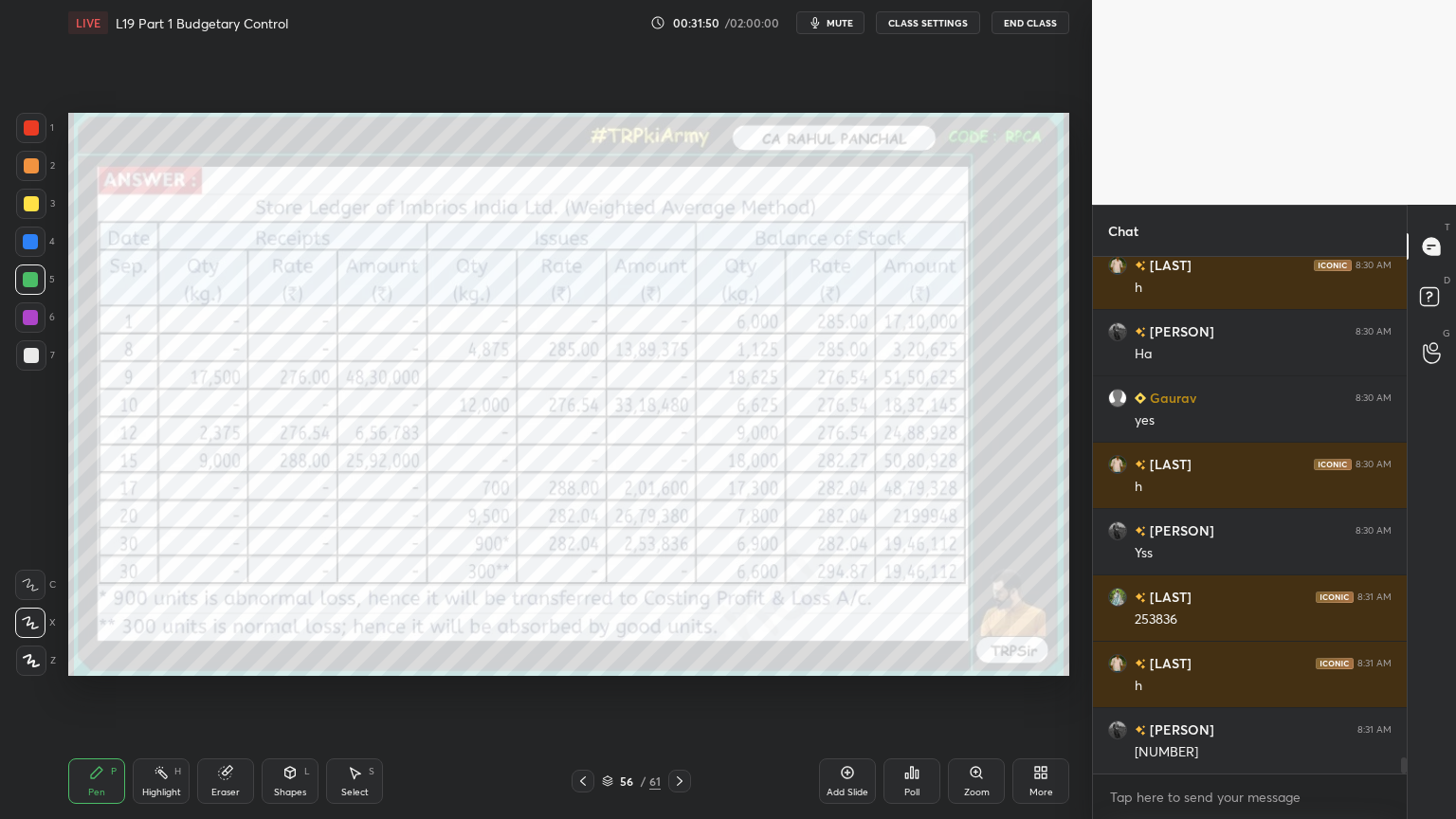scroll, scrollTop: 15875, scrollLeft: 0, axis: vertical 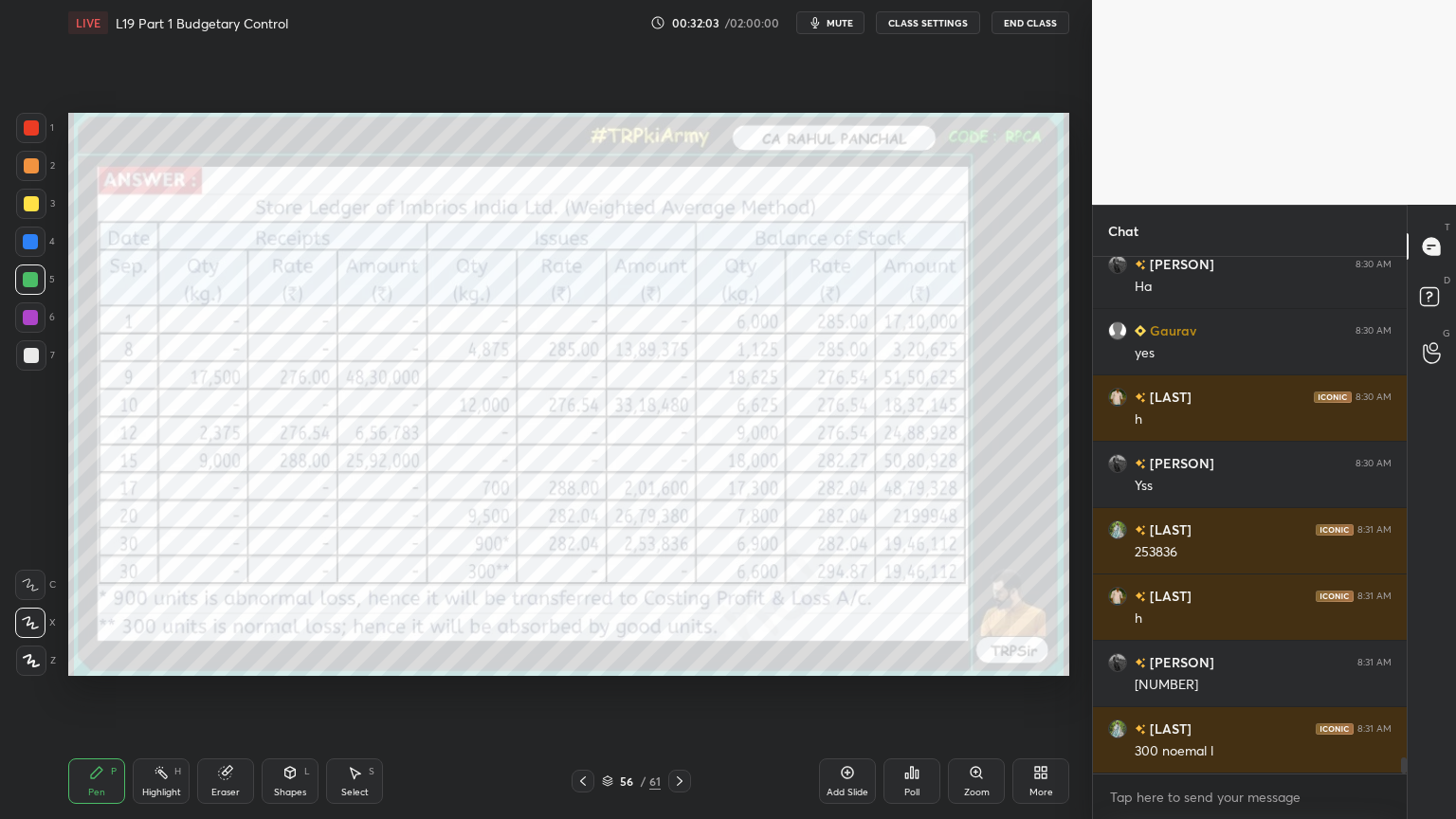 click 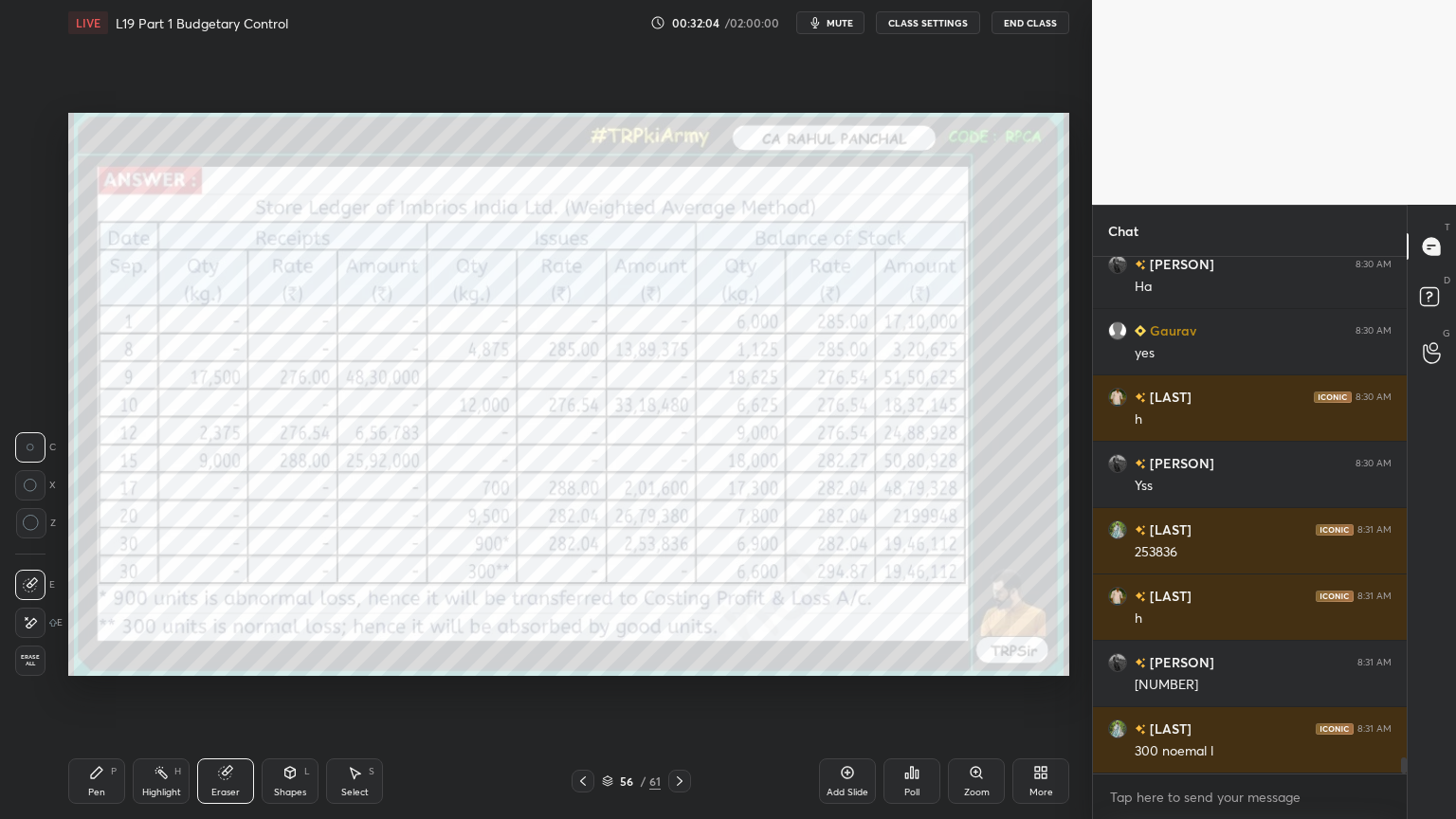 click on "Erase all" at bounding box center (30, 661) 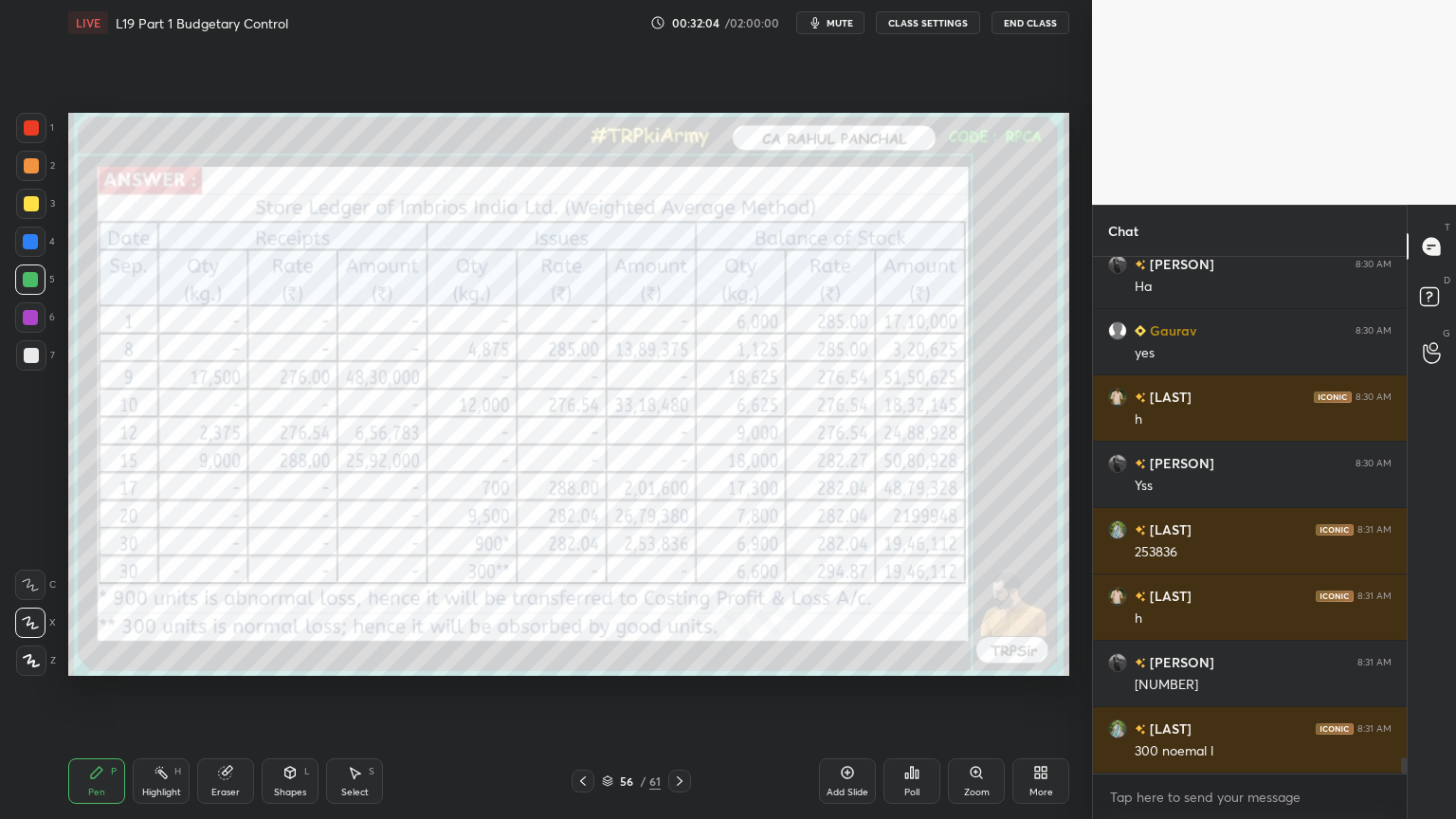 click on "1 2 3 4 5 6 7 C X Z C X Z E E Erase all   H H LIVE L19 Part 1 Budgetary Control 00:32:04 /  02:00:00 mute CLASS SETTINGS End Class Setting up your live class Poll for   secs No correct answer Start poll Back L19 Part 1 Budgetary Control • L19 of Costing Regular Course For Jan 26 & May 26 [NAME] Pen P Highlight H Eraser Shapes L Select S 56 / 61 Add Slide Poll Zoom More" at bounding box center (538, 410) 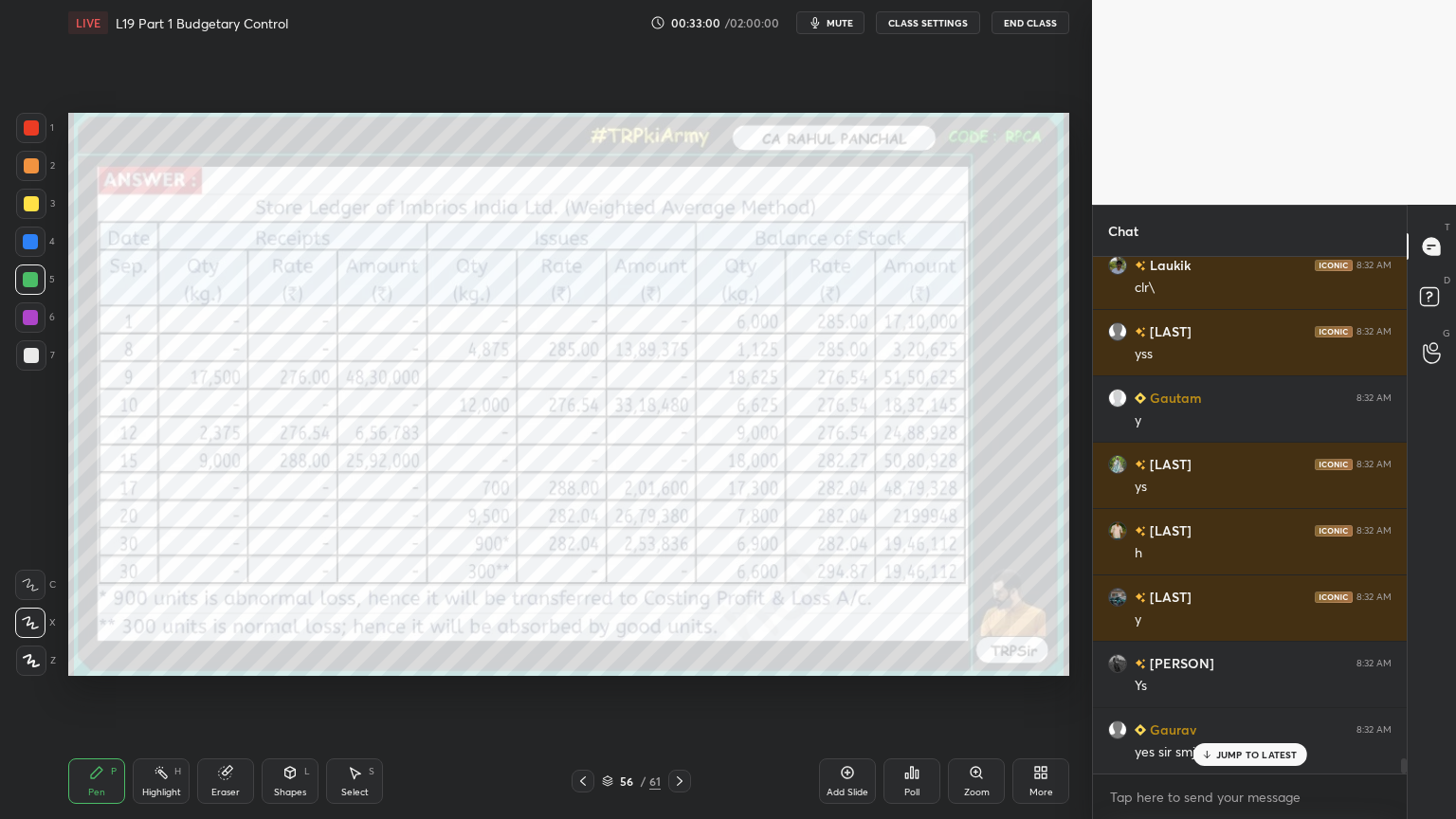 scroll, scrollTop: 16671, scrollLeft: 0, axis: vertical 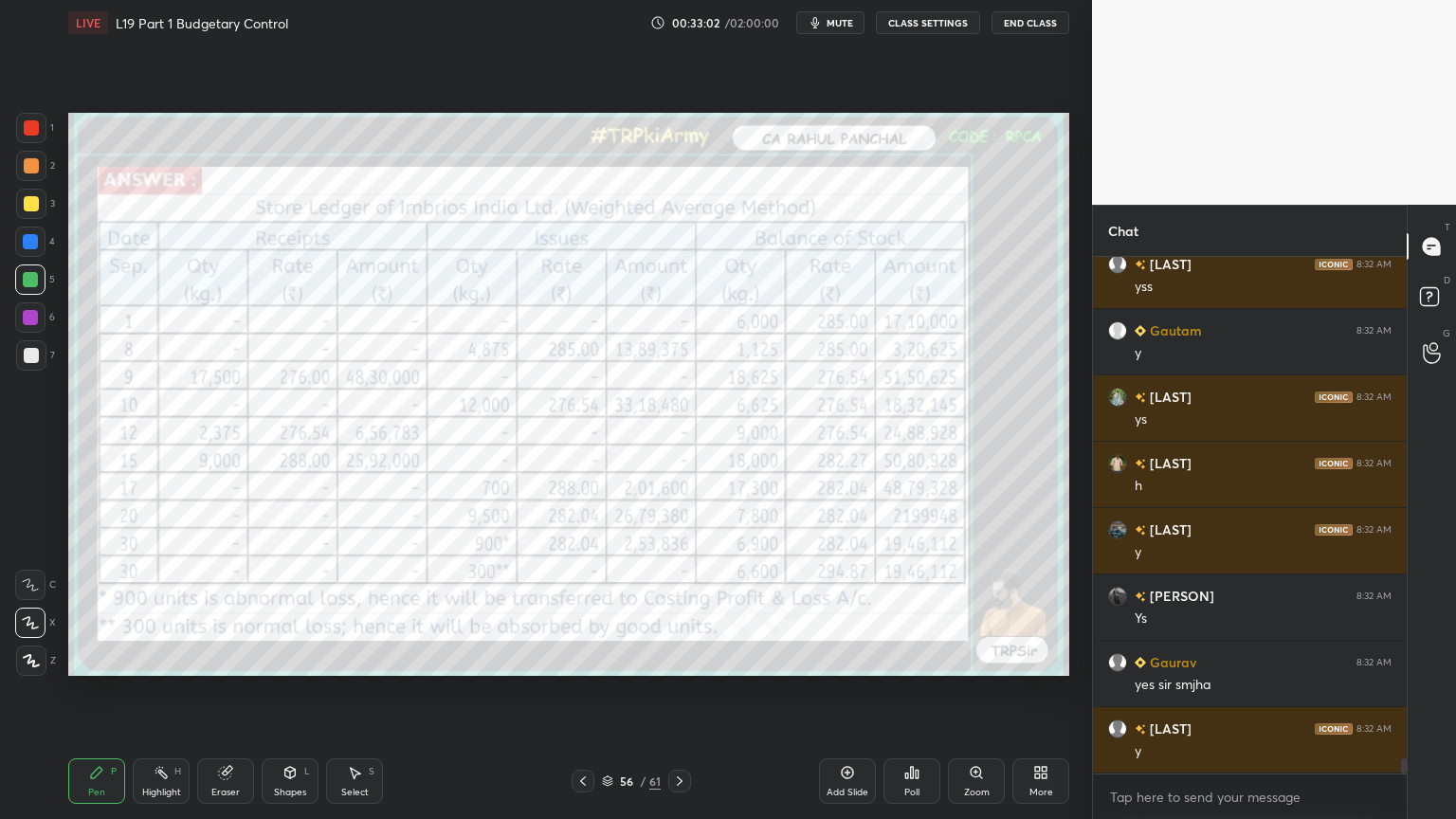 click on "Eraser" at bounding box center (226, 781) 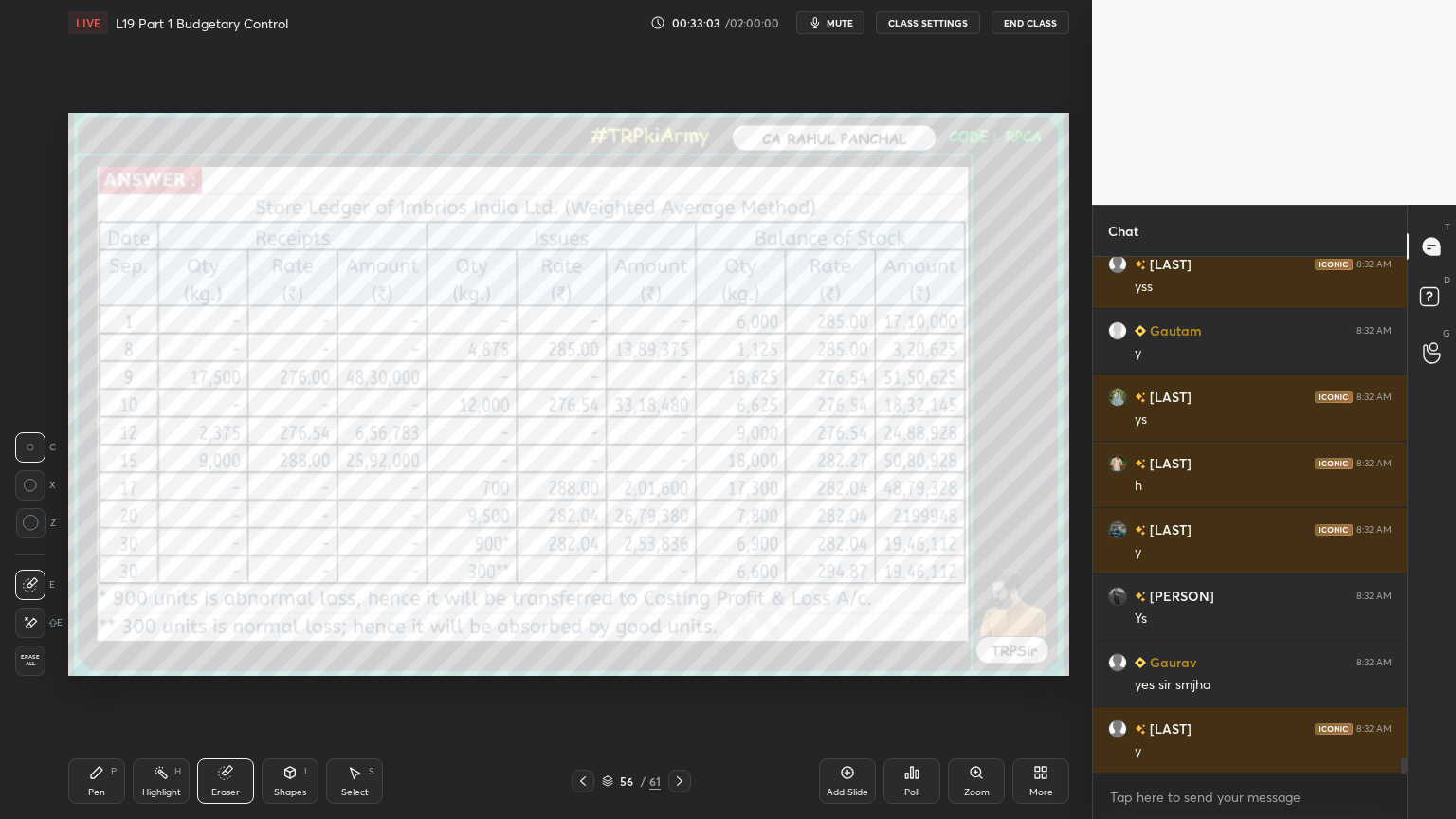 click on "Erase all" at bounding box center (30, 661) 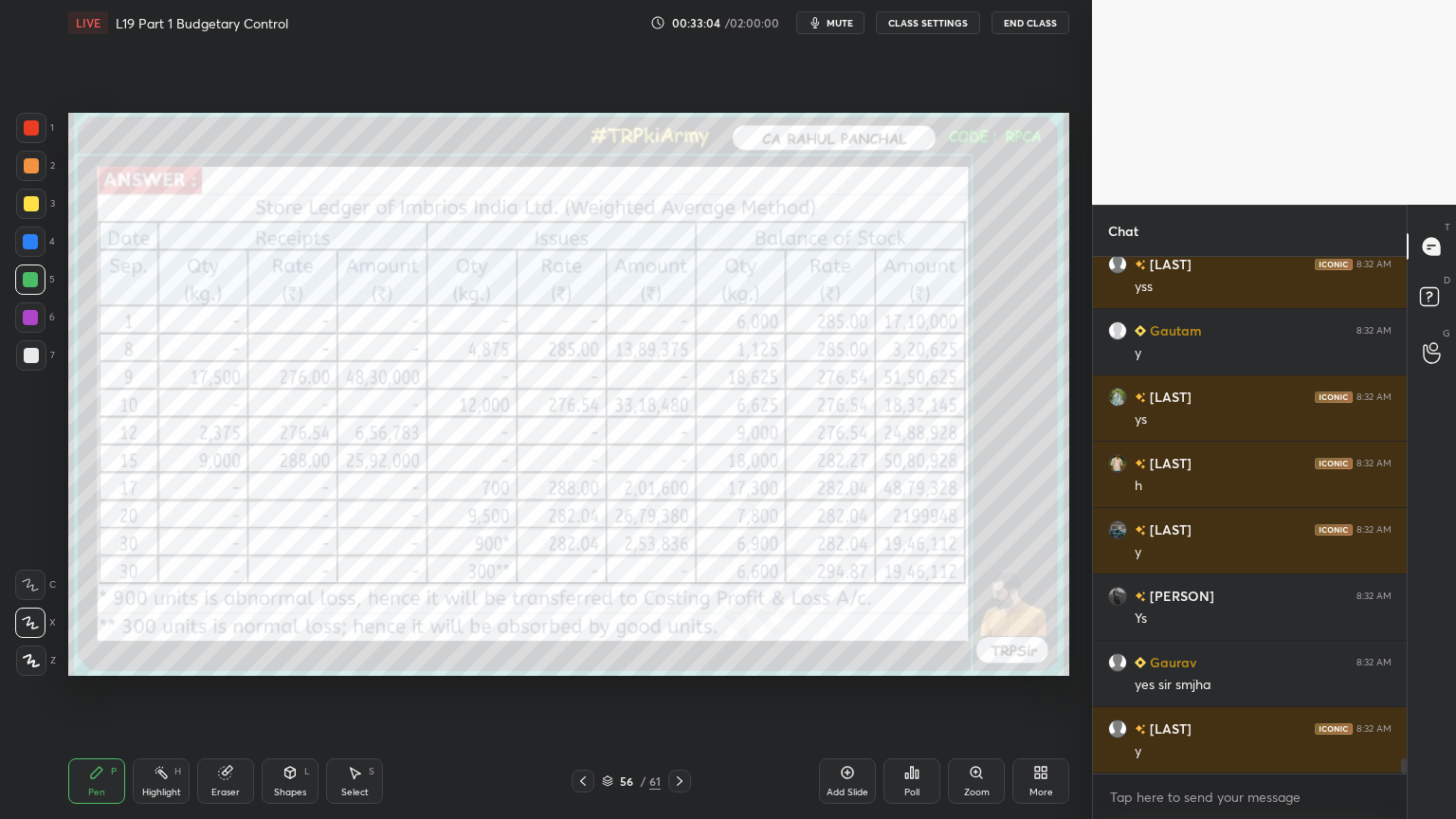 click 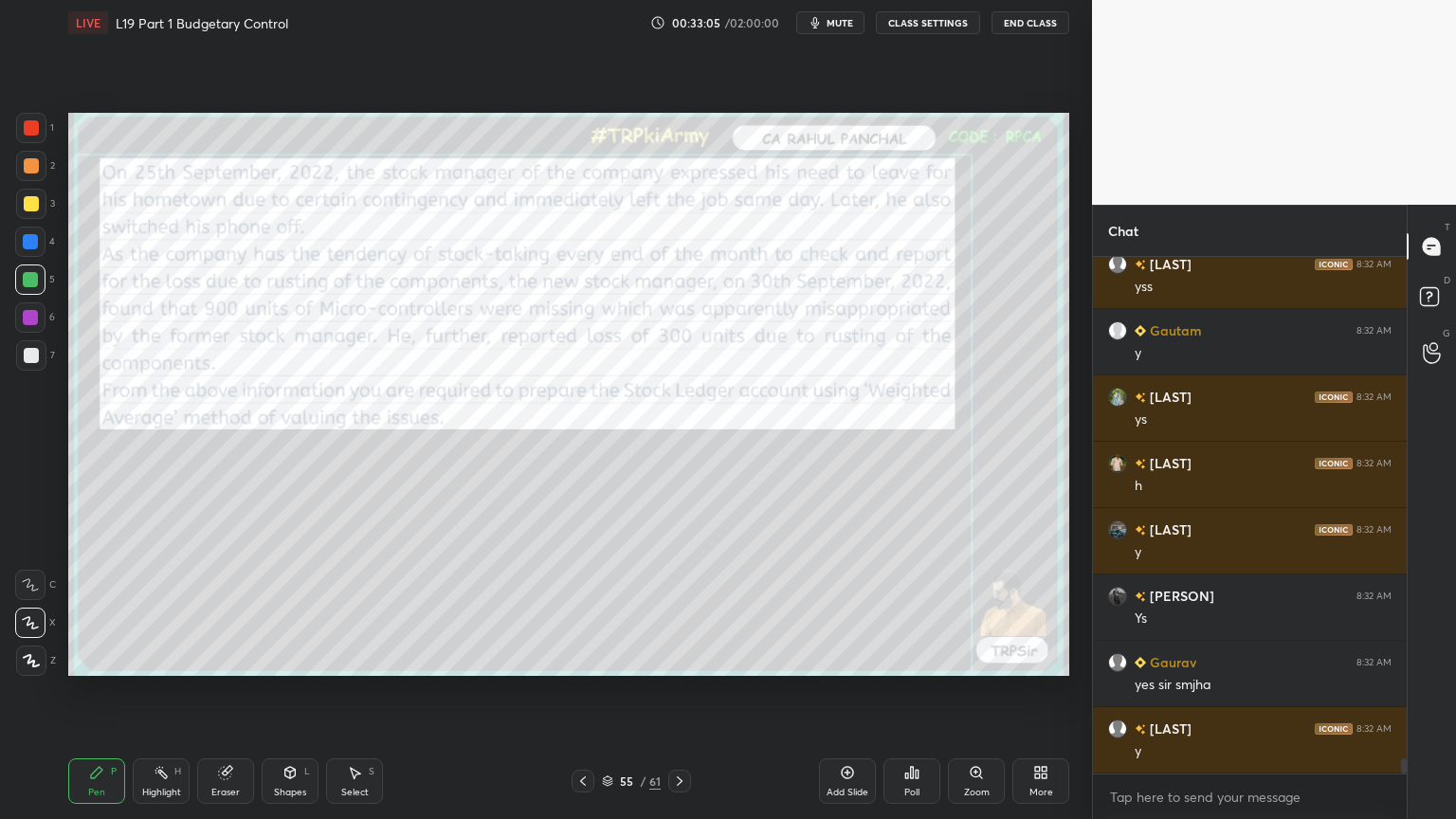 click on "55 / 61" at bounding box center [631, 781] 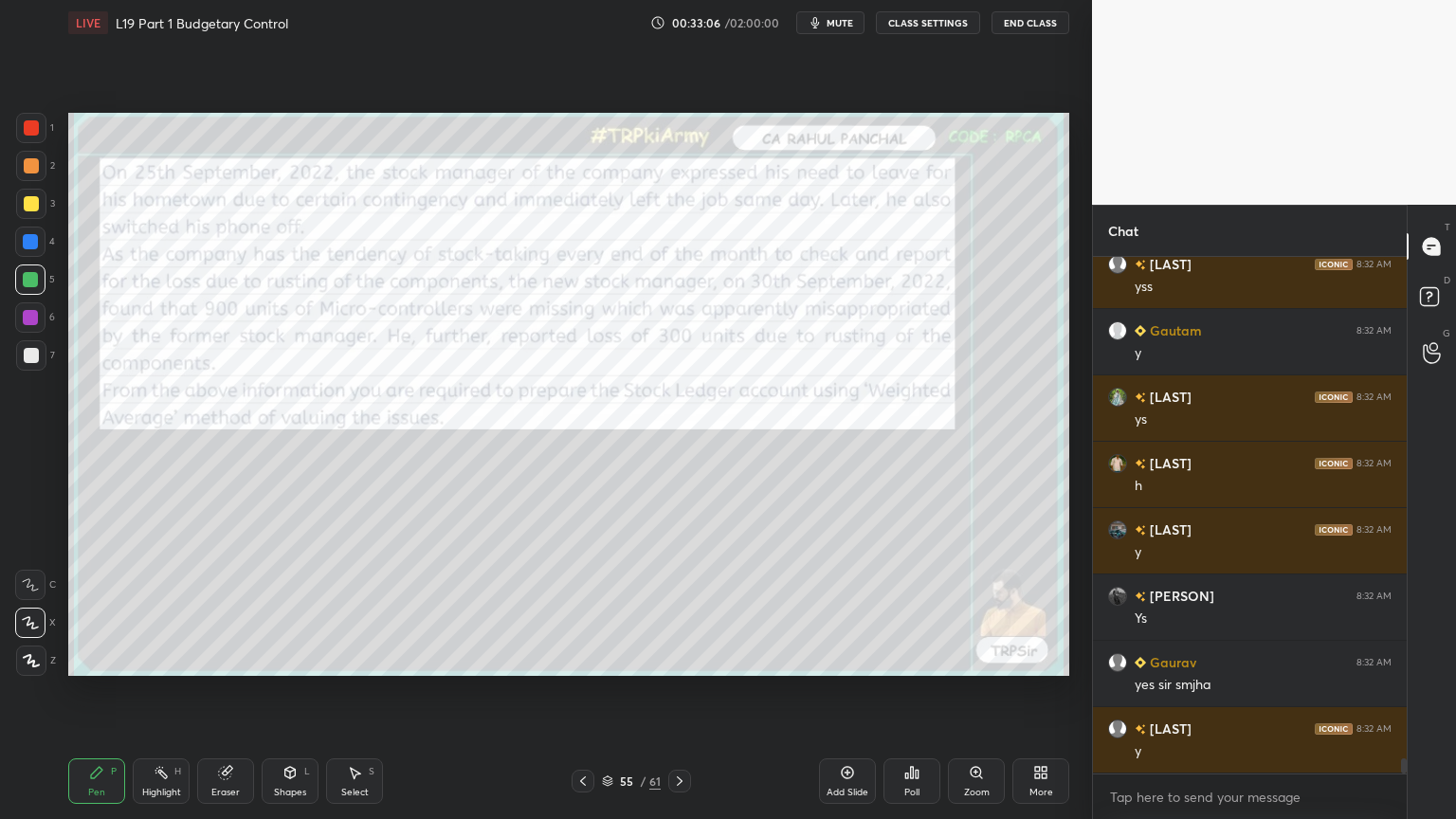 click on "Eraser" at bounding box center (226, 781) 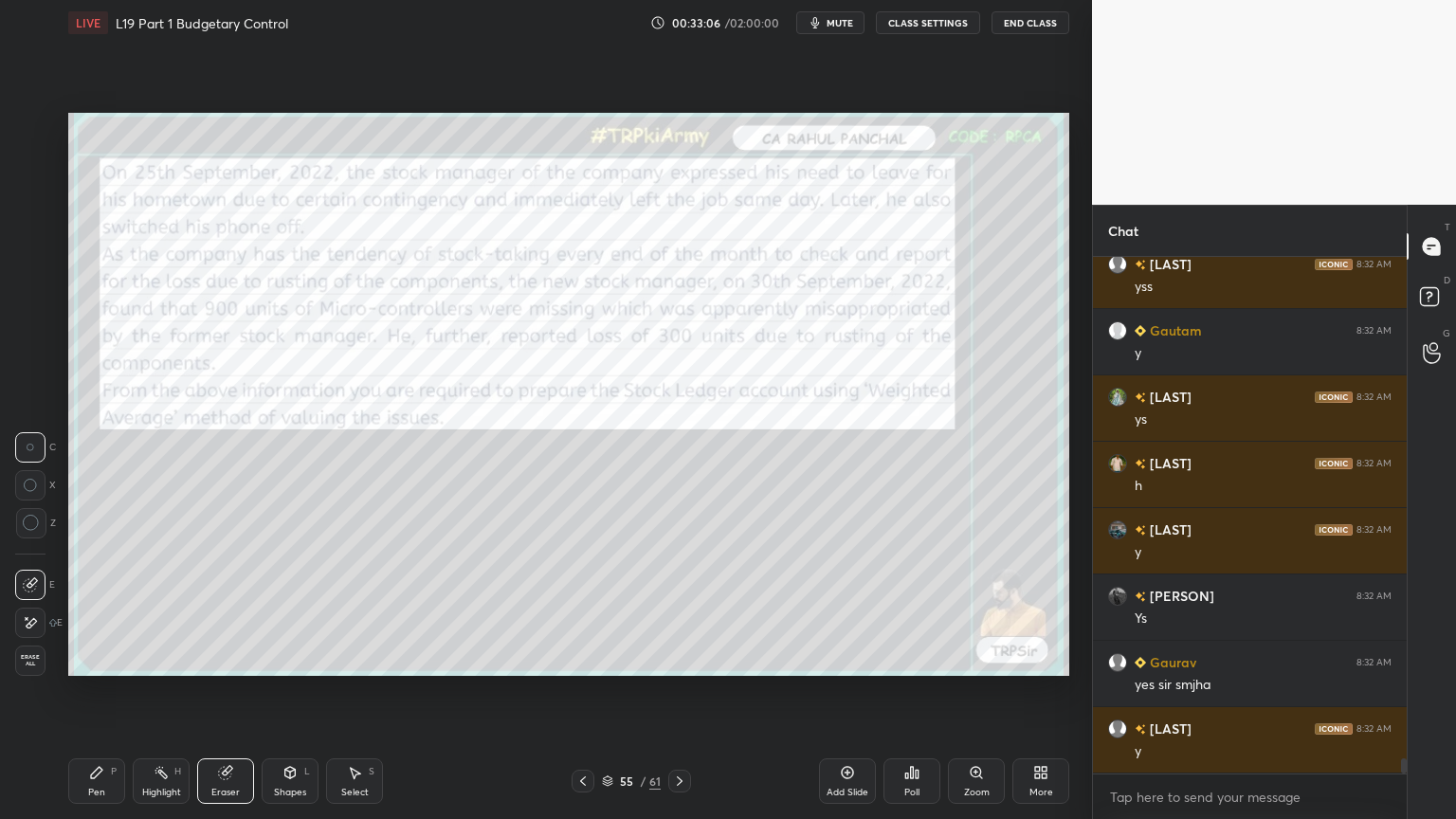 click on "Erase all" at bounding box center [30, 661] 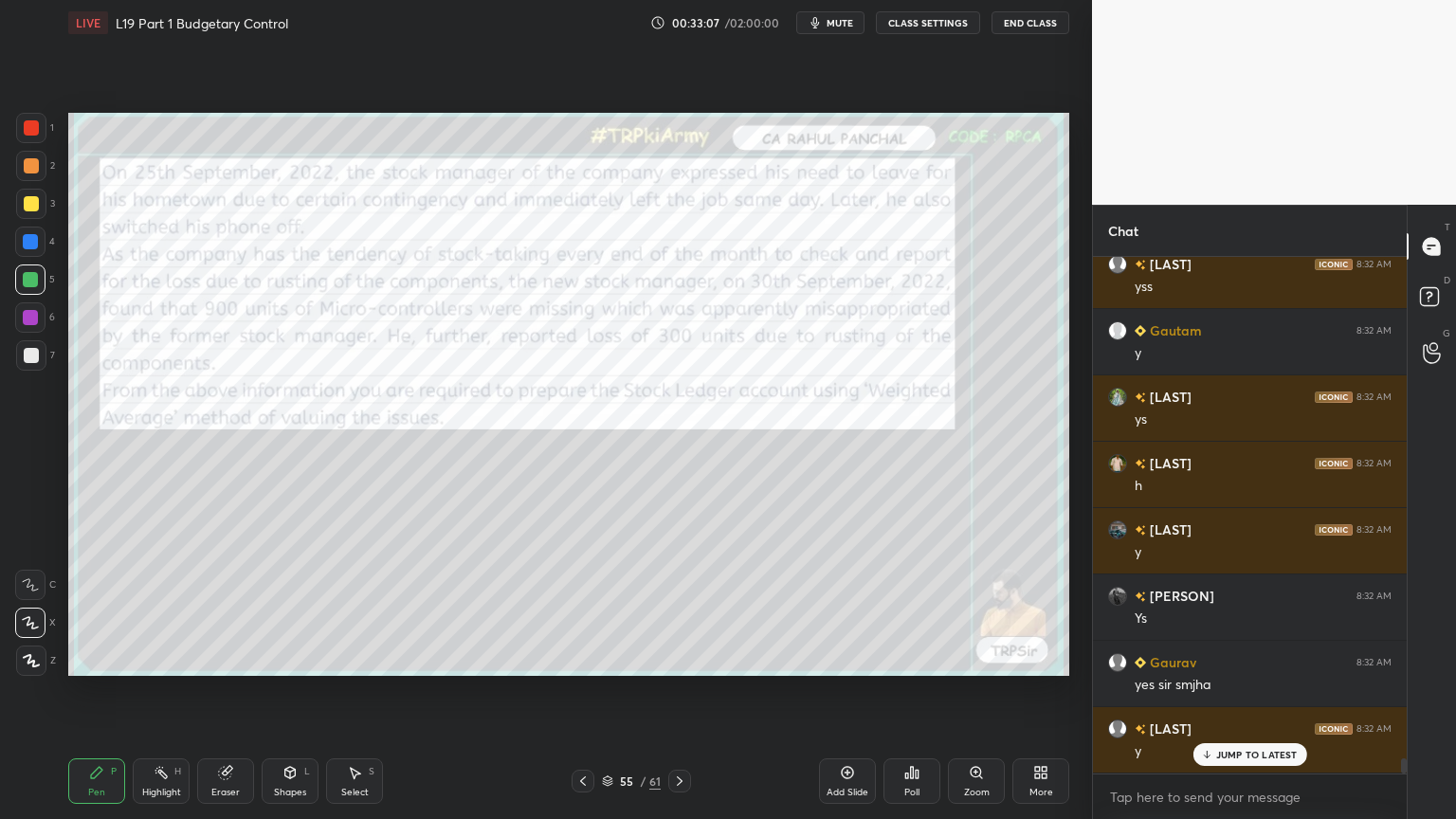scroll, scrollTop: 16736, scrollLeft: 0, axis: vertical 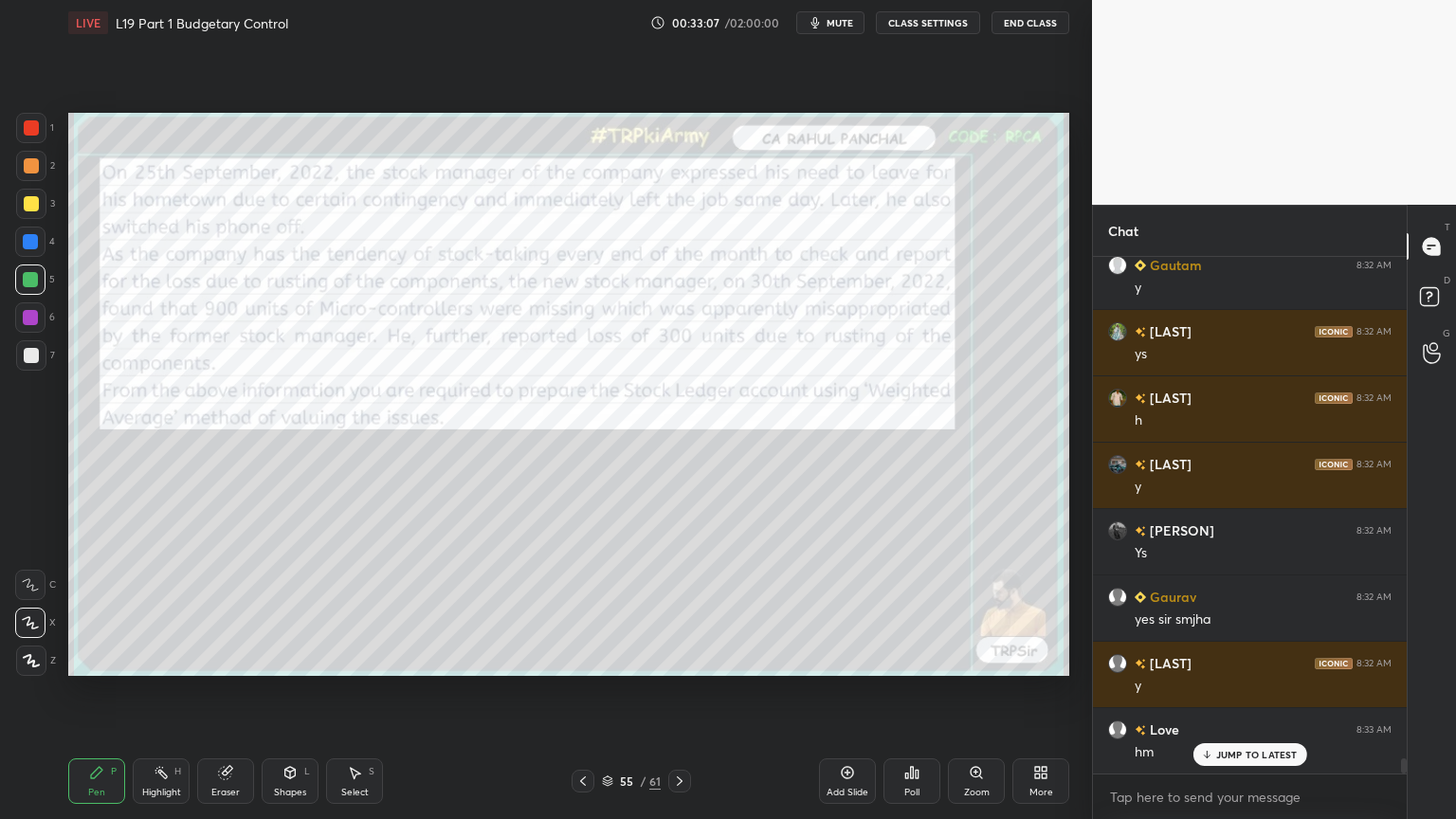 click 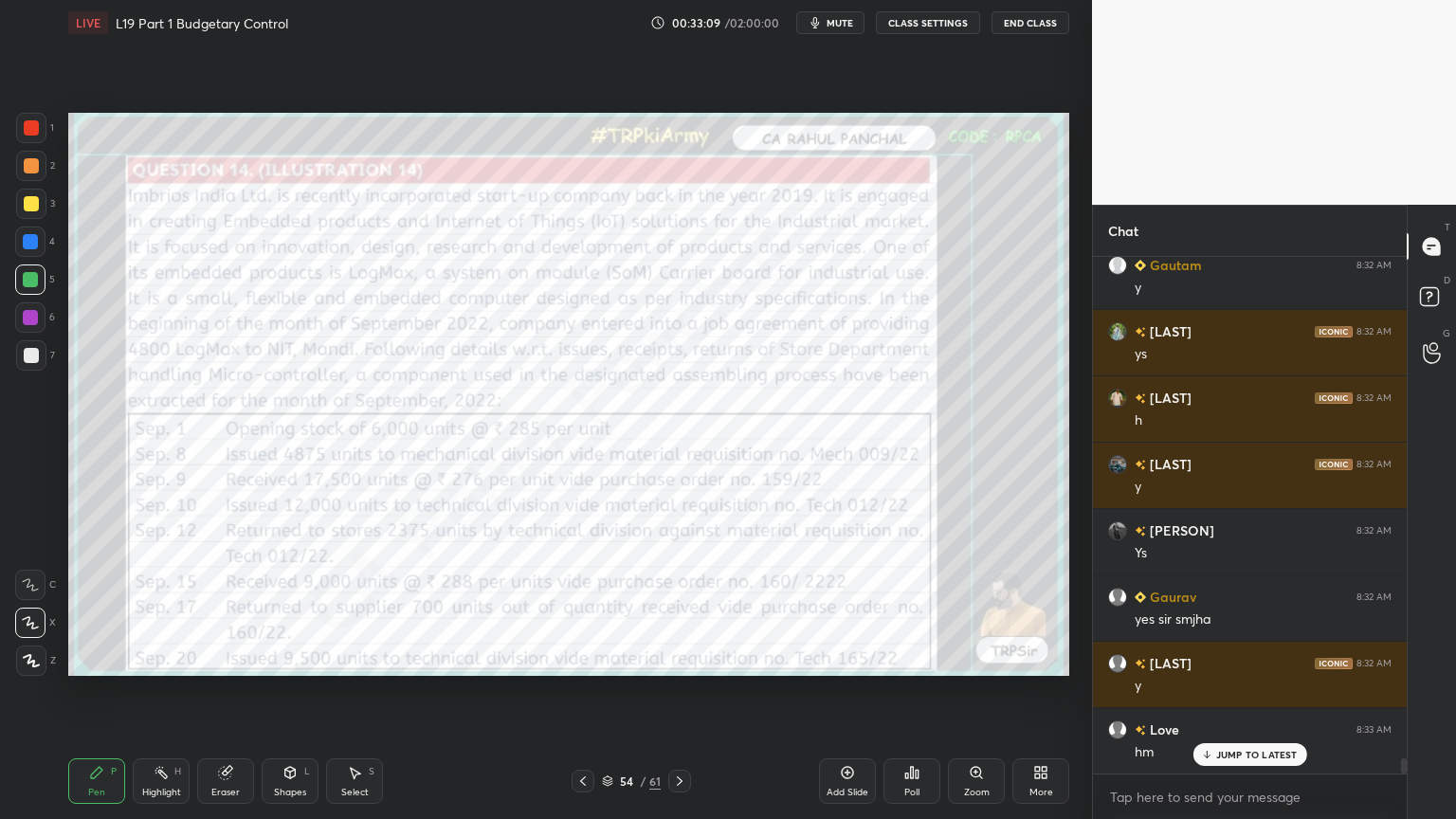 click on "Eraser" at bounding box center (226, 781) 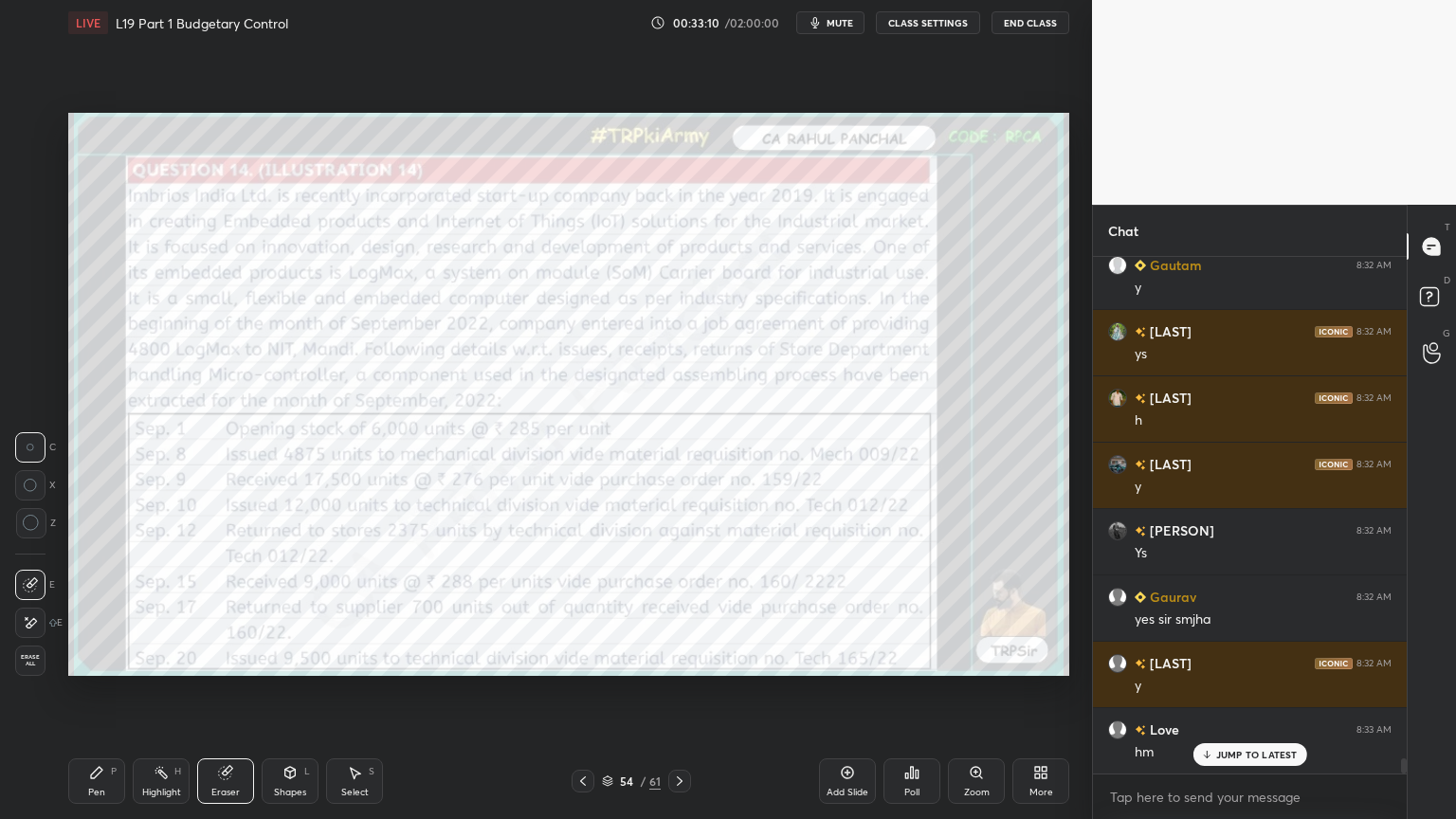 click on "Erase all" at bounding box center [30, 661] 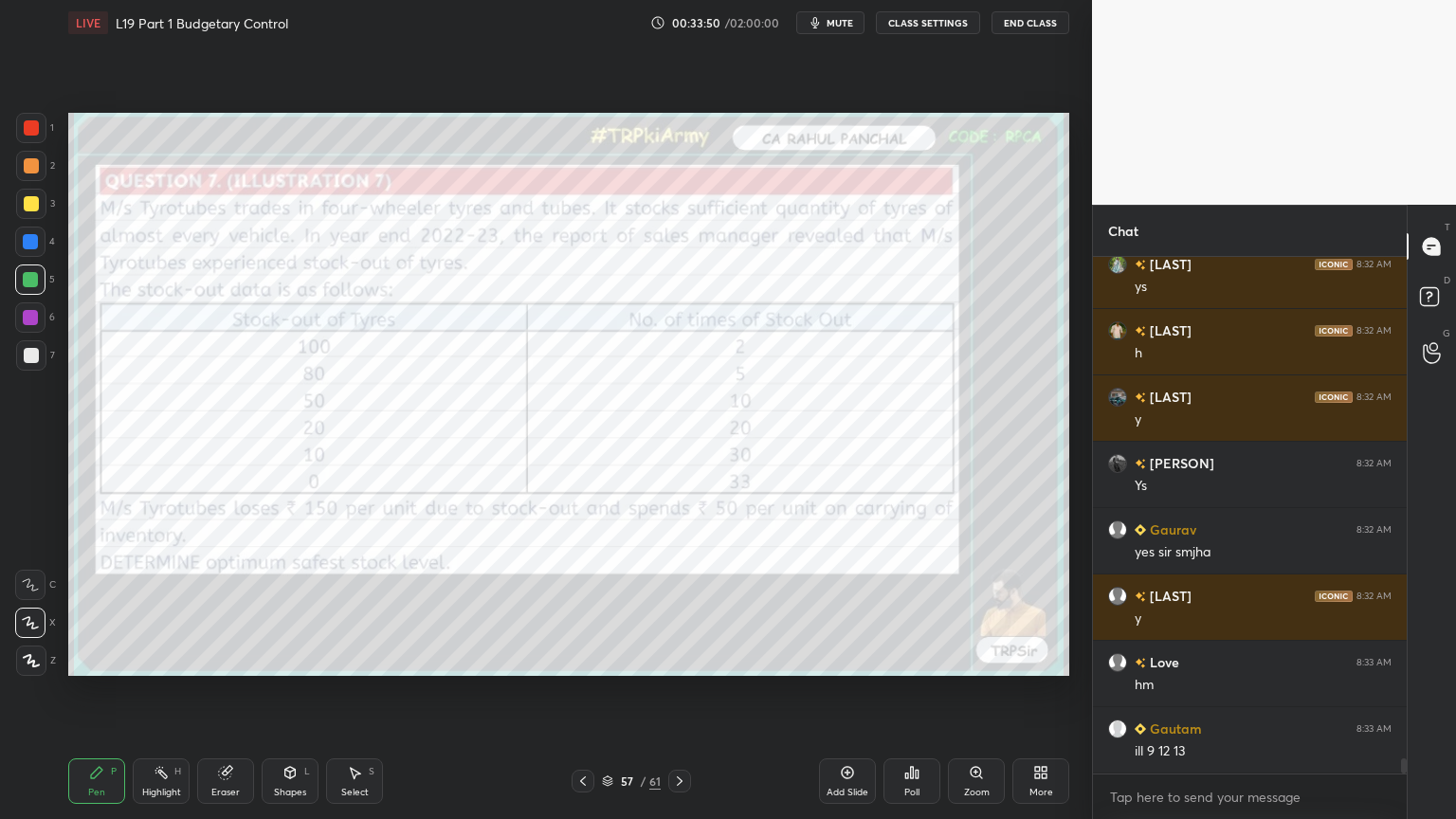 scroll, scrollTop: 16869, scrollLeft: 0, axis: vertical 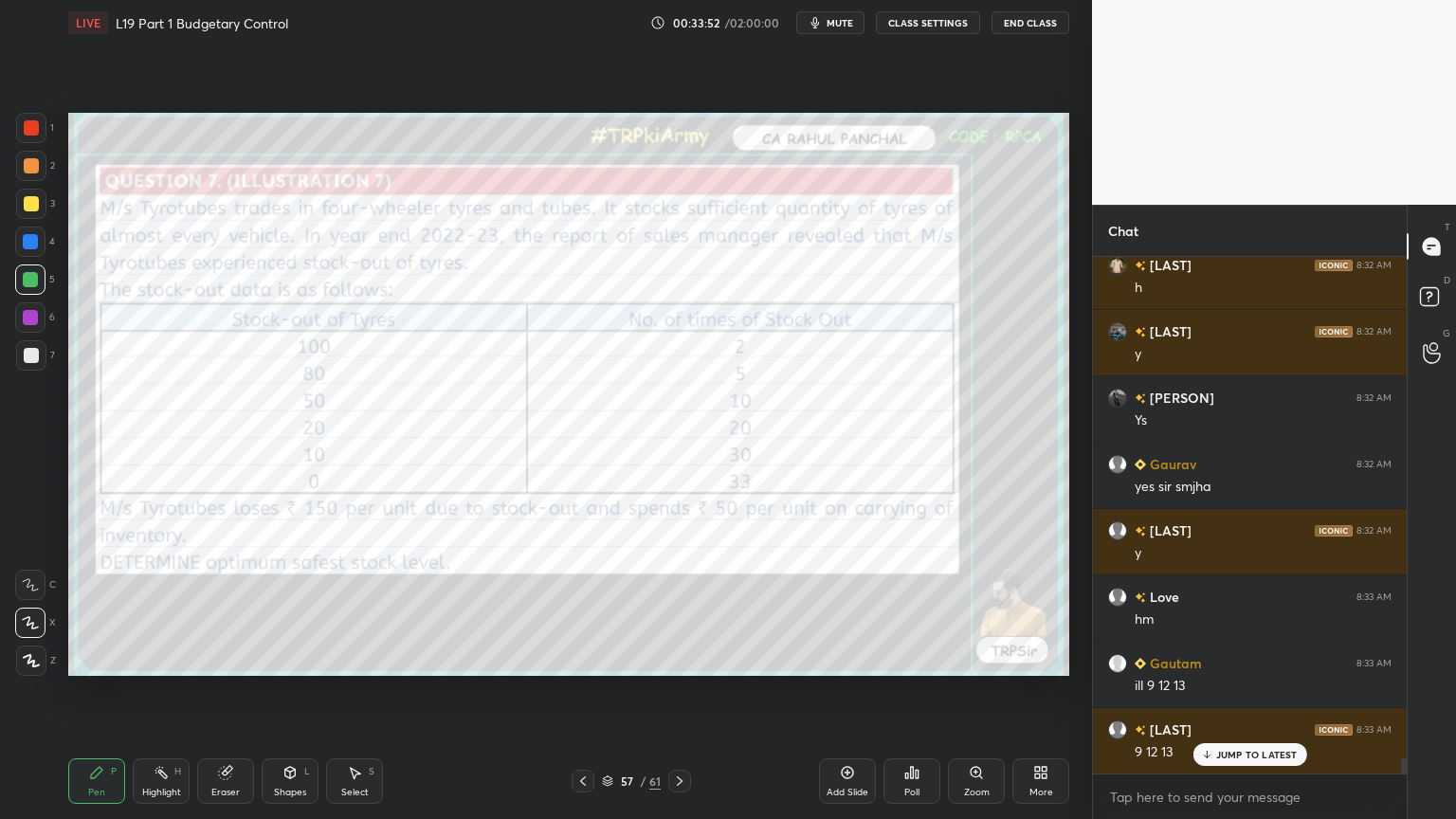 click 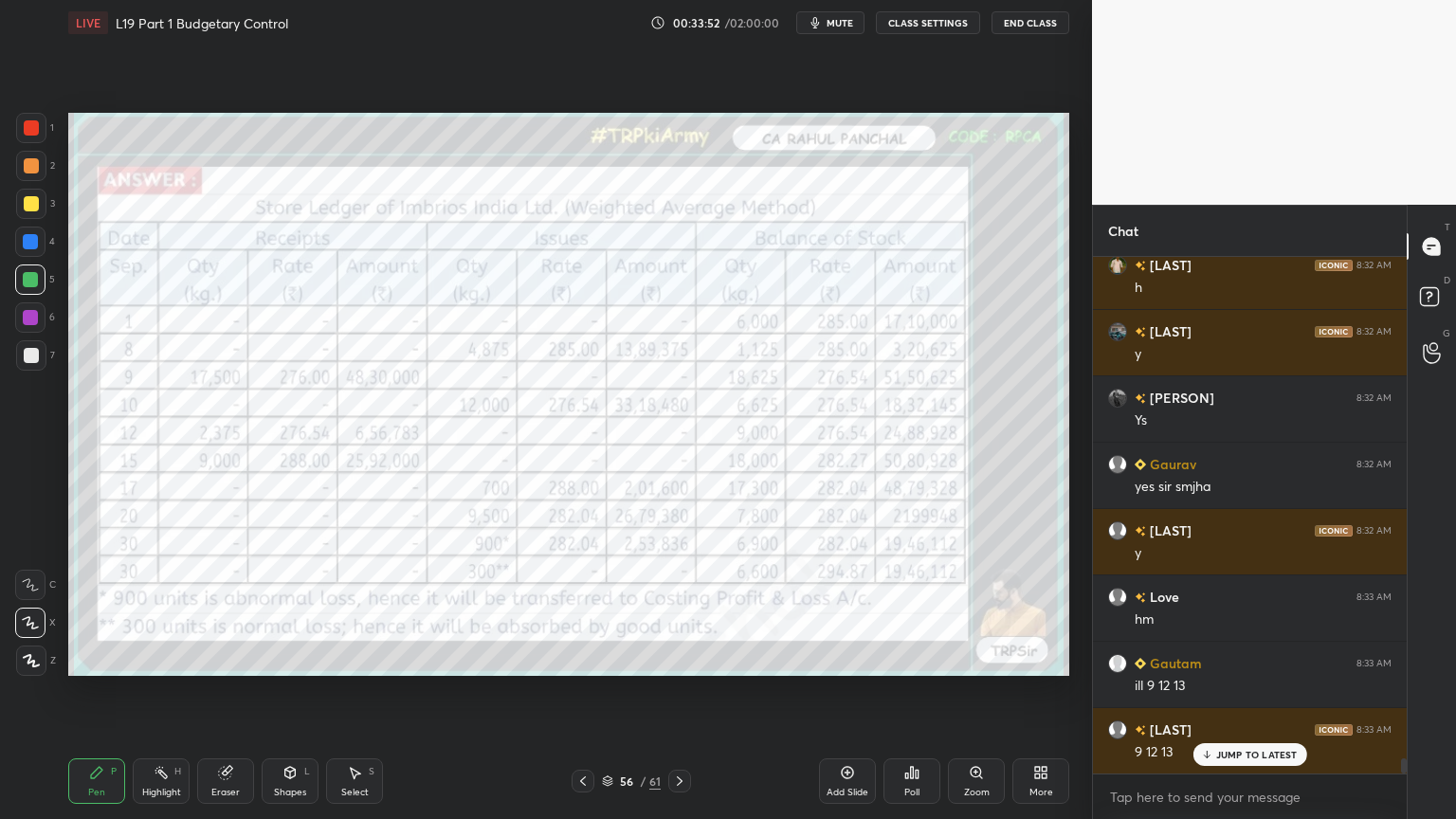 click 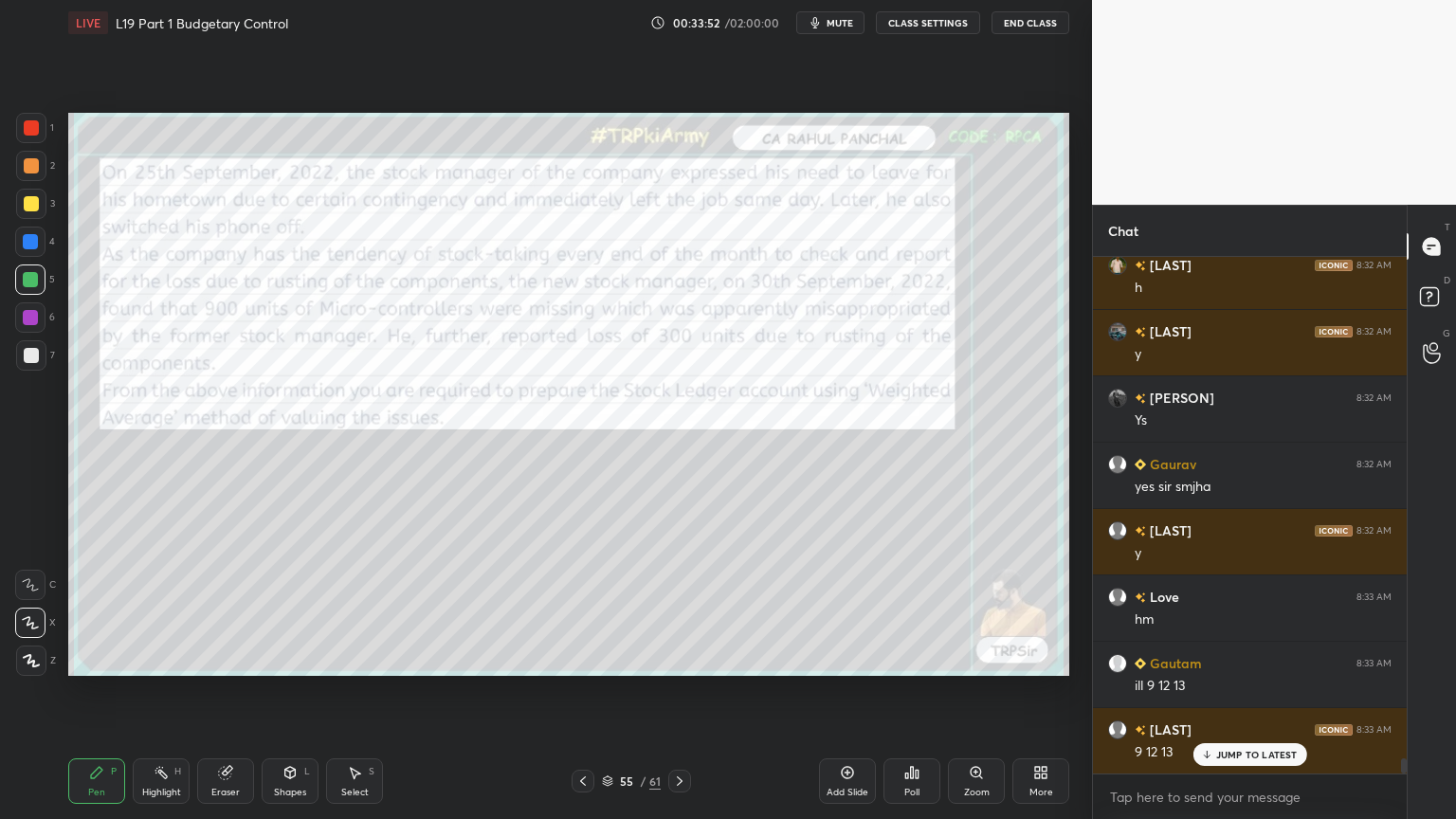 click 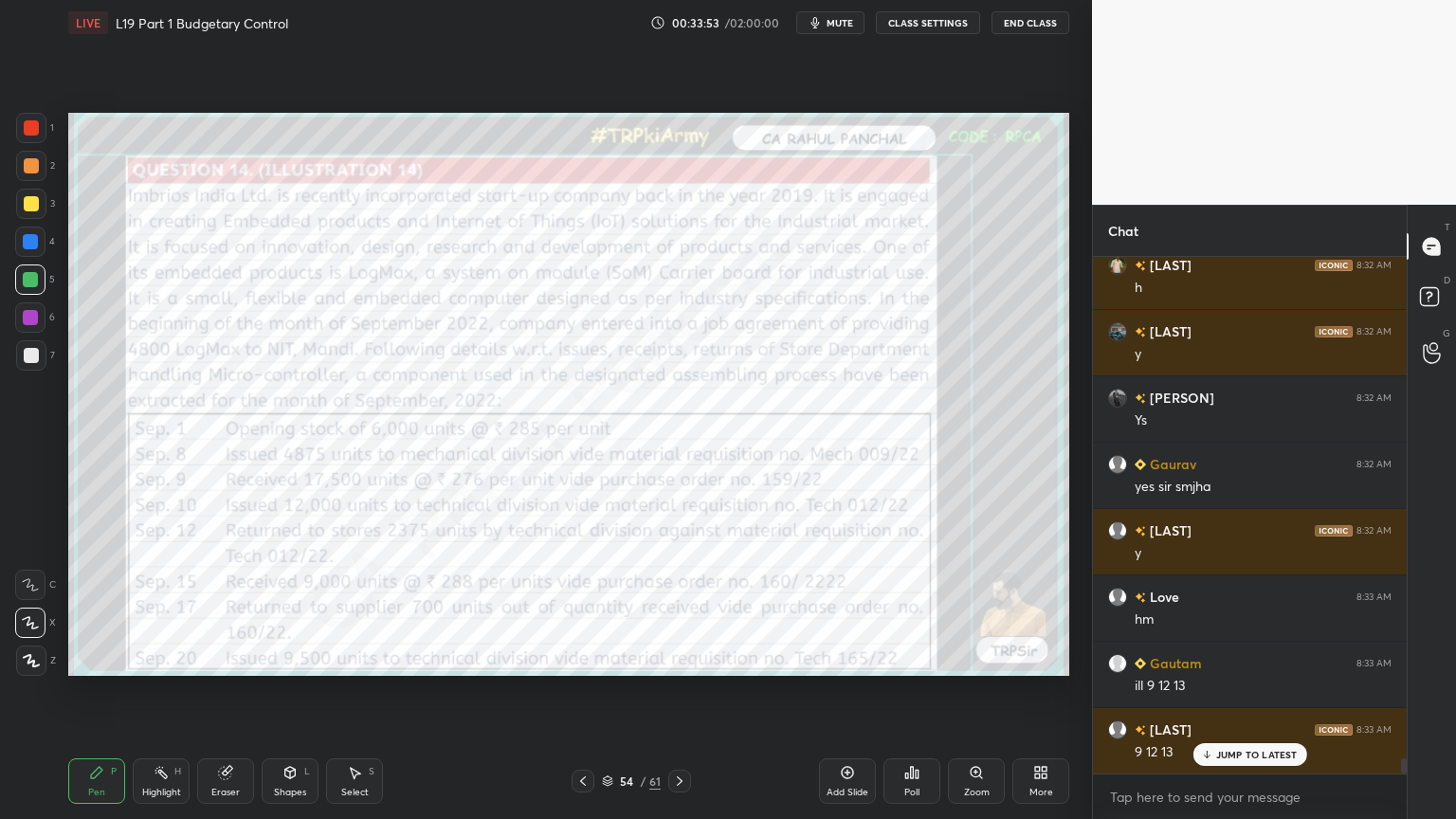 click 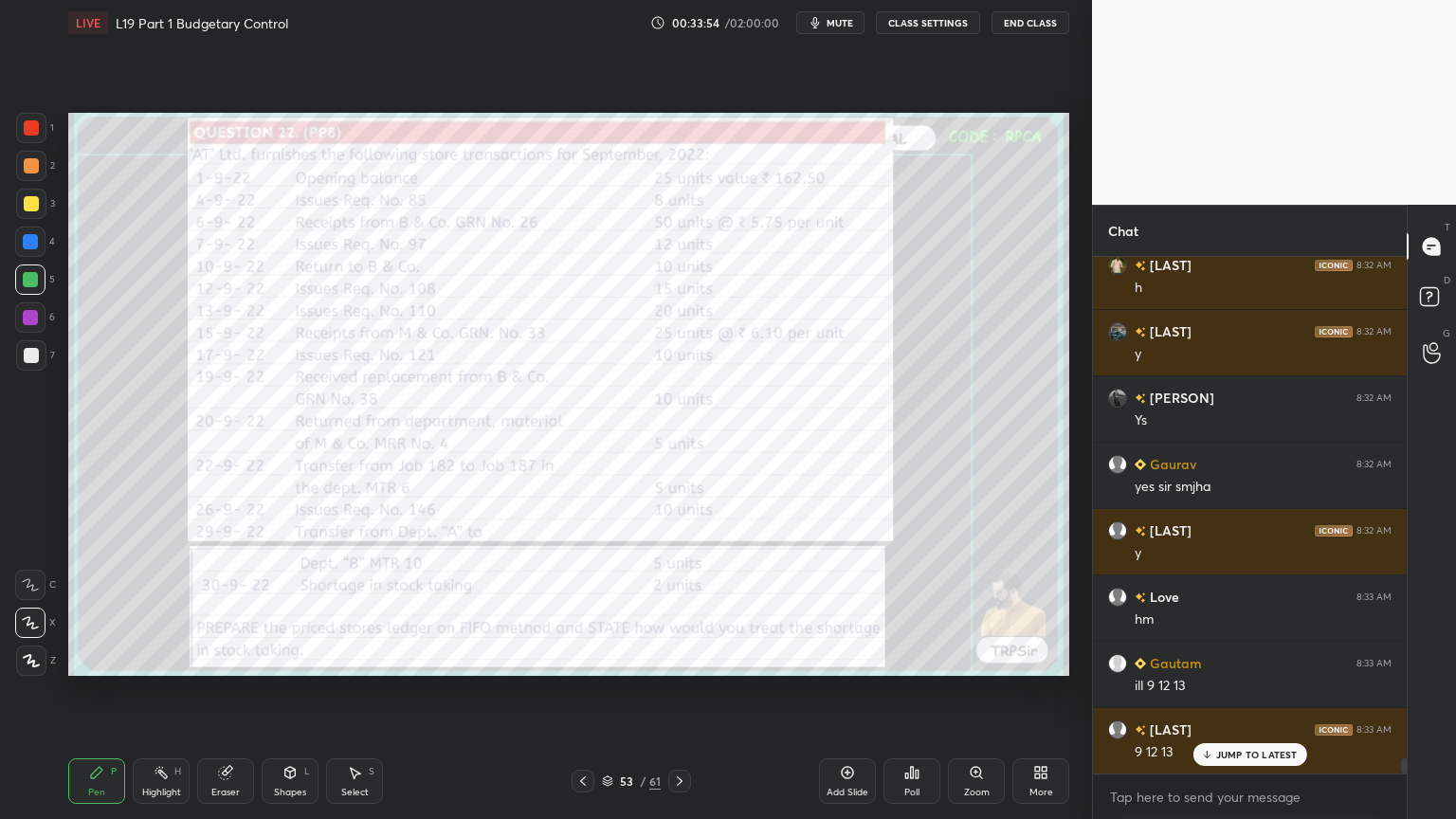 click at bounding box center (583, 781) 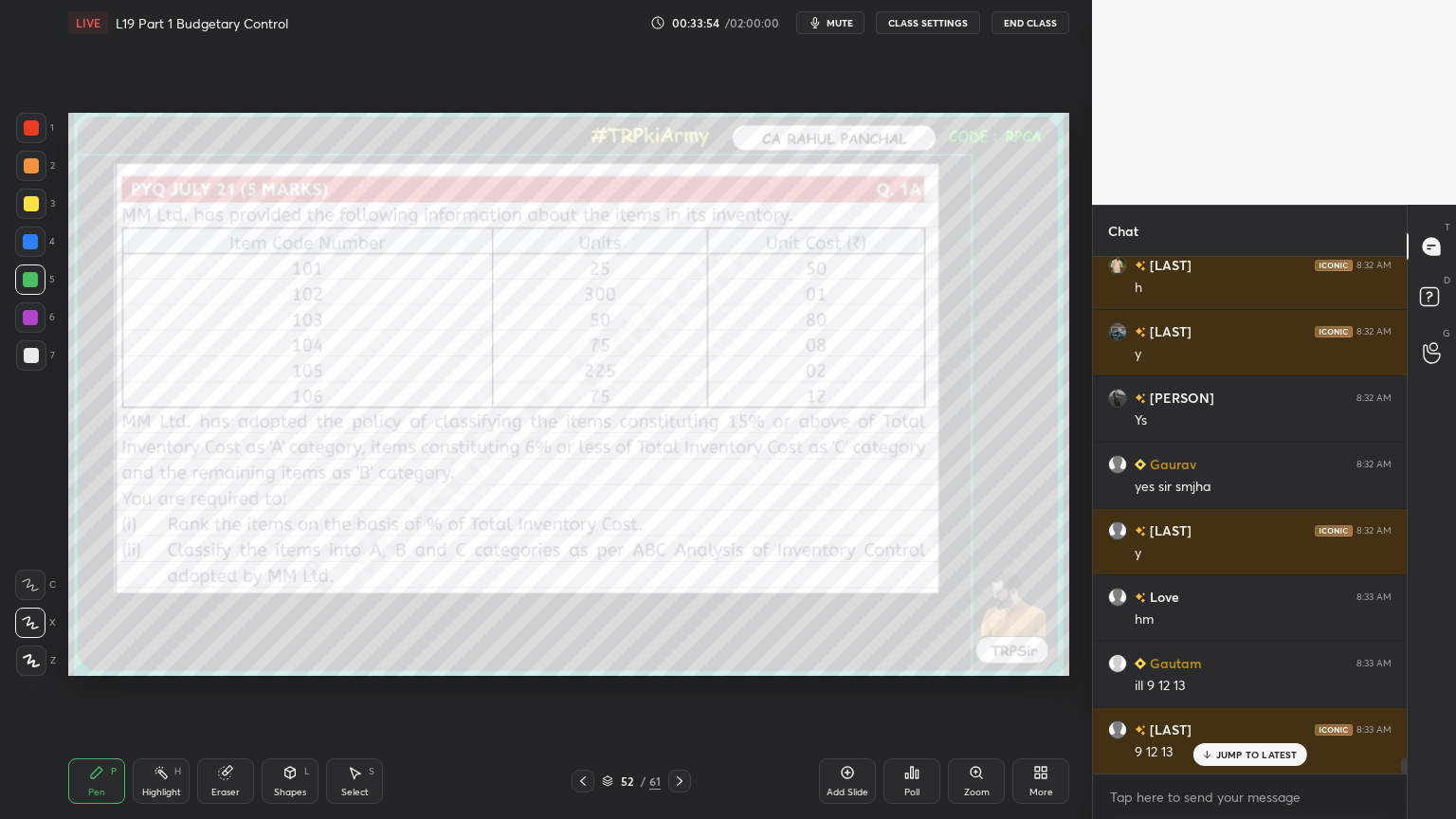 click at bounding box center (583, 781) 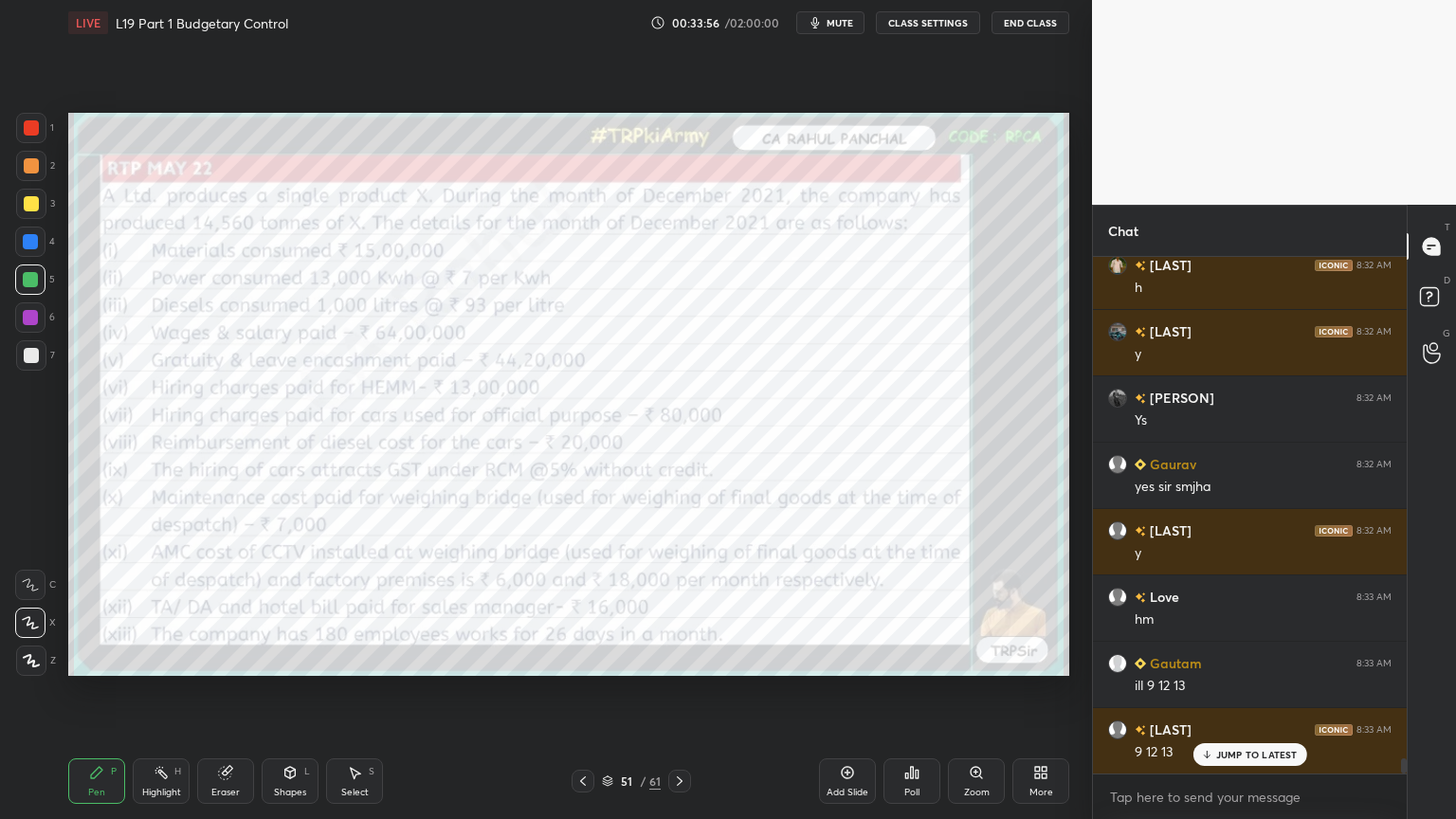 click 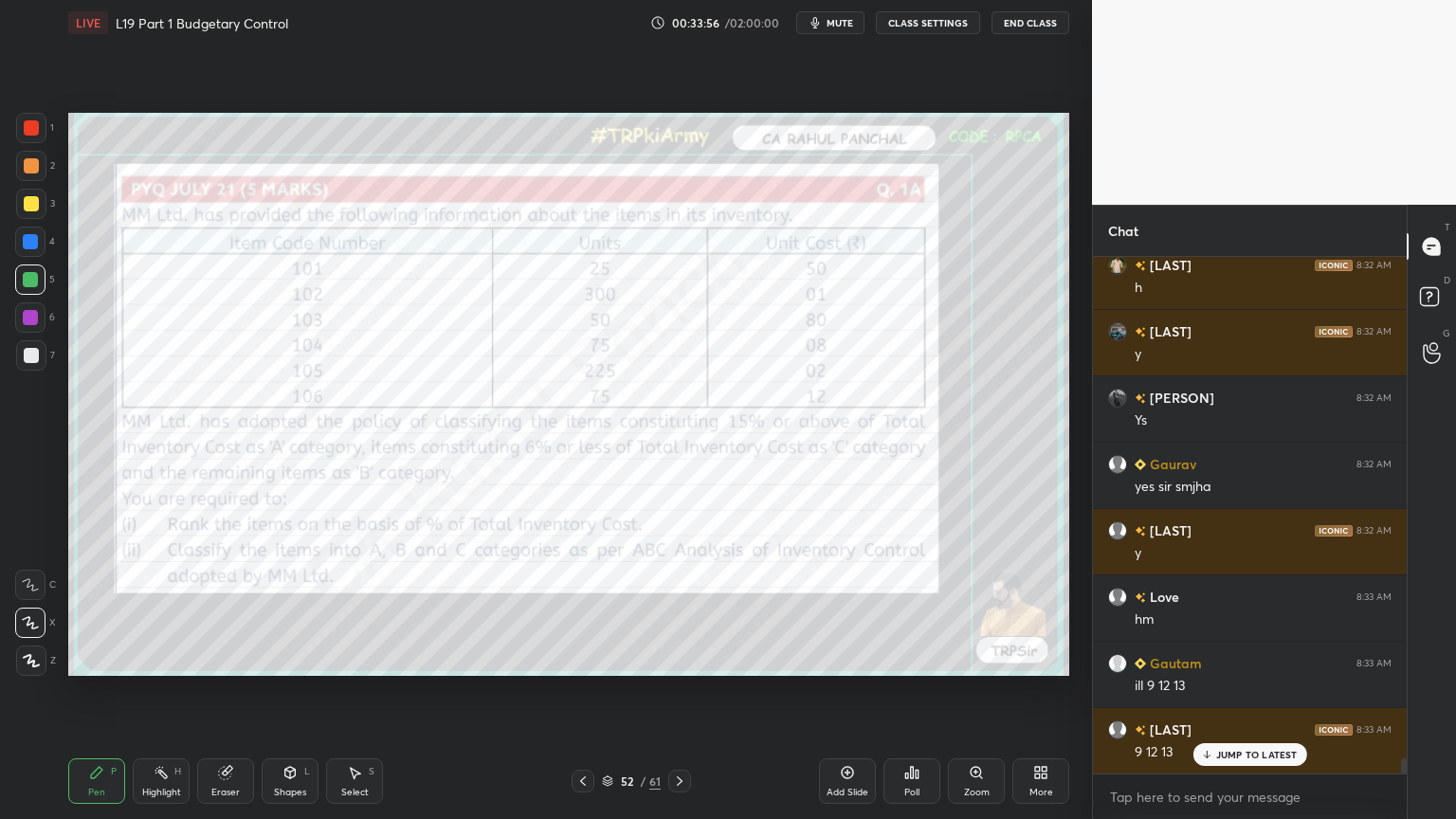 click 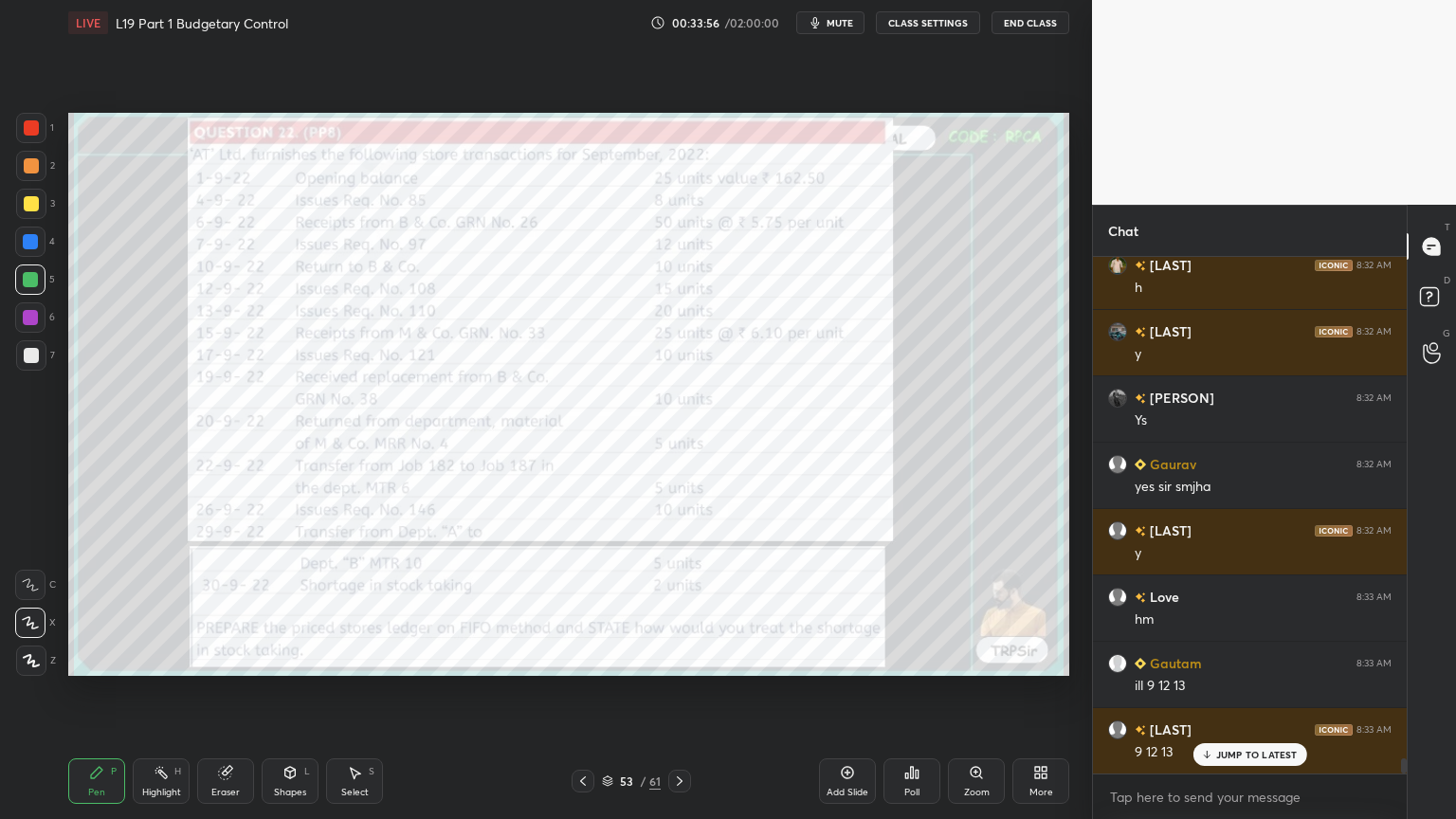 click 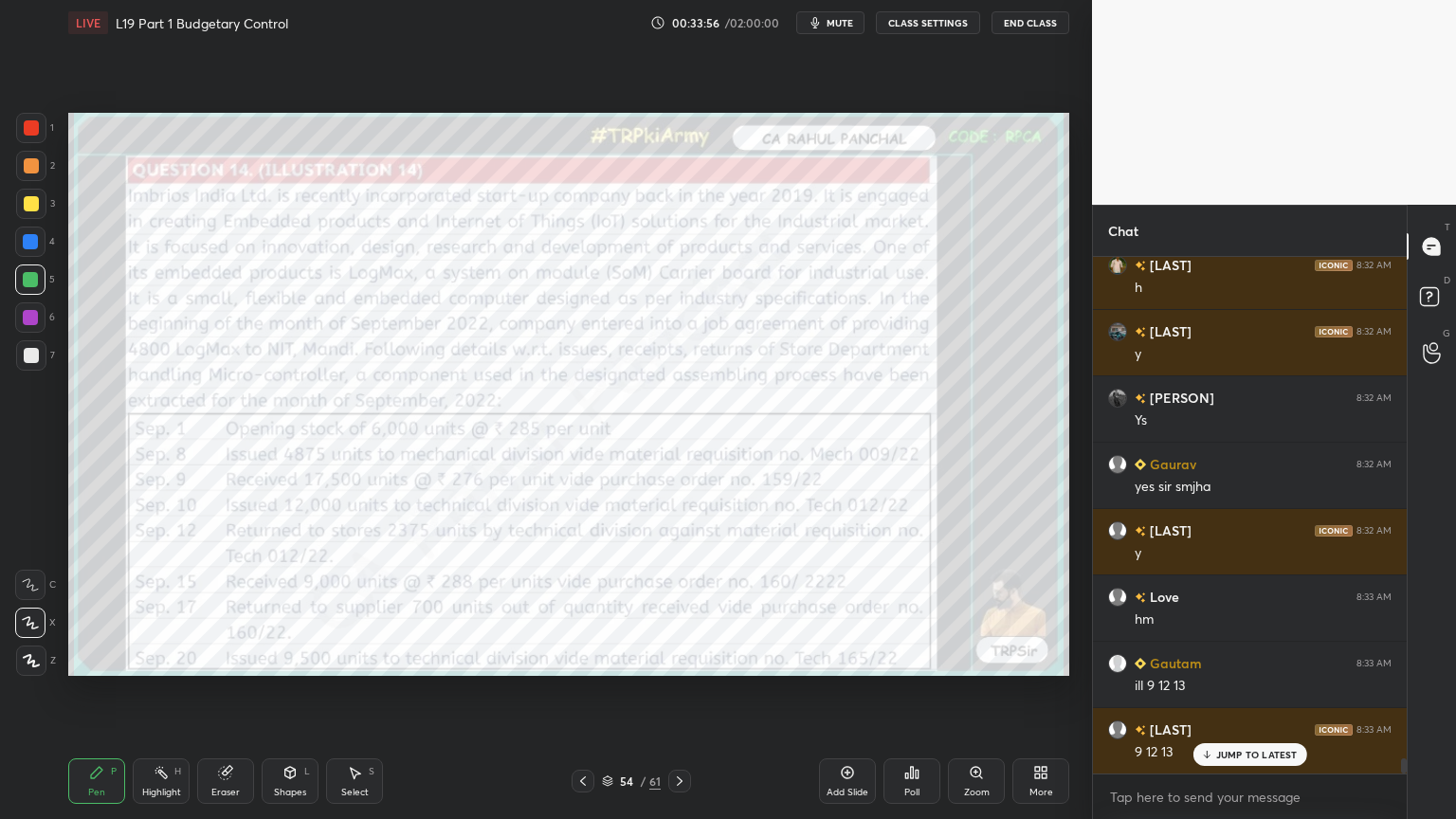 click 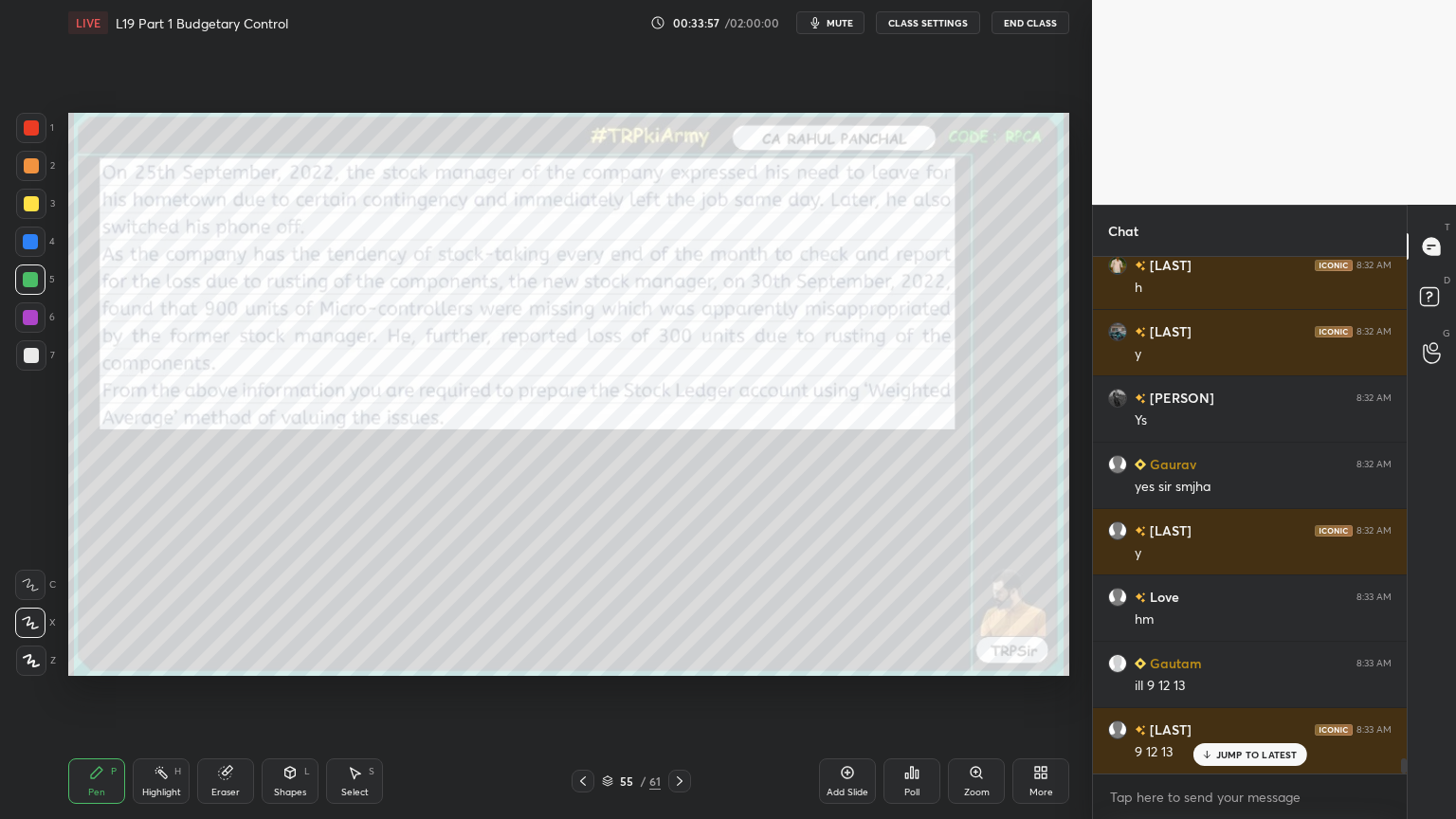 click 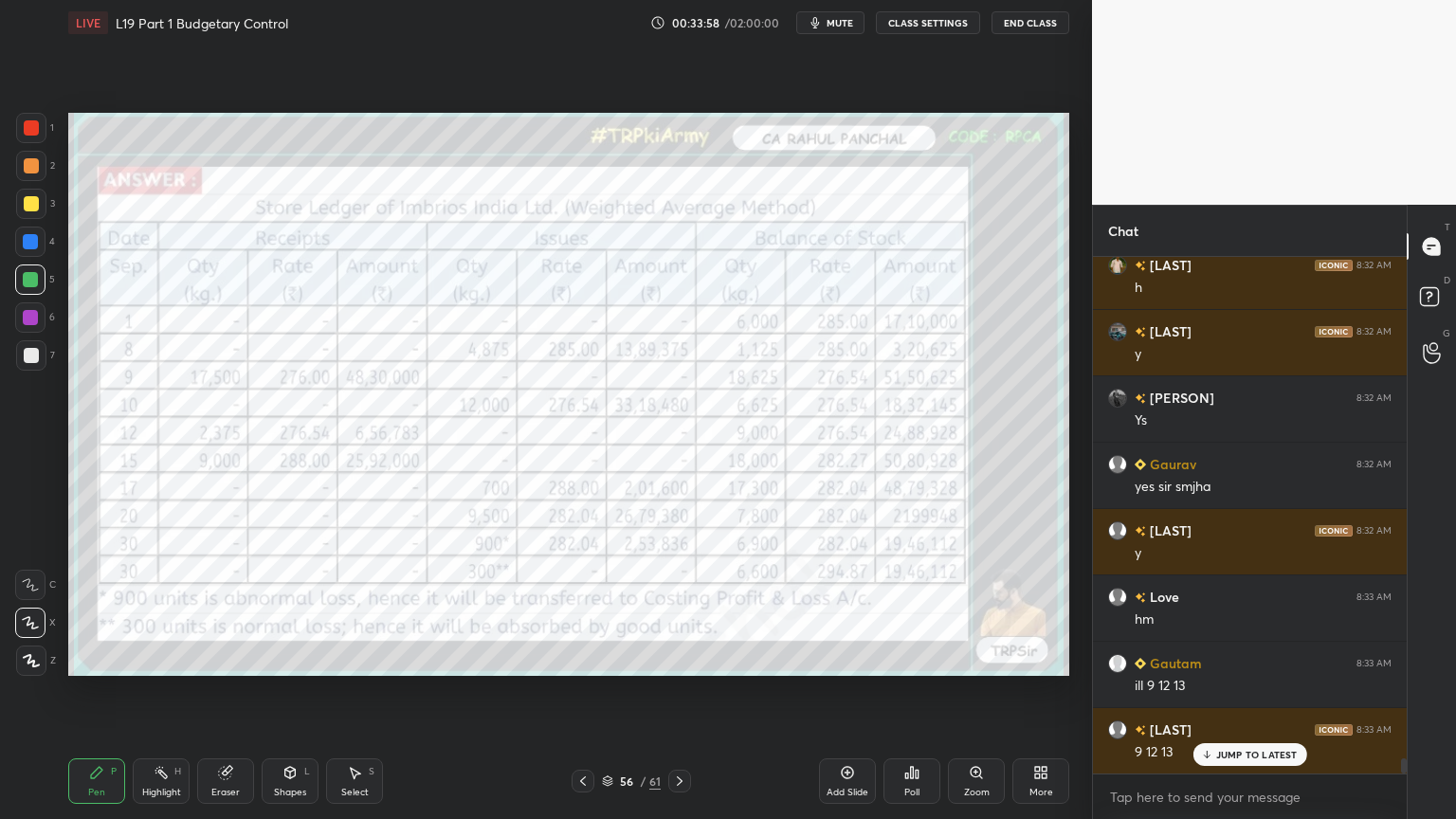 click 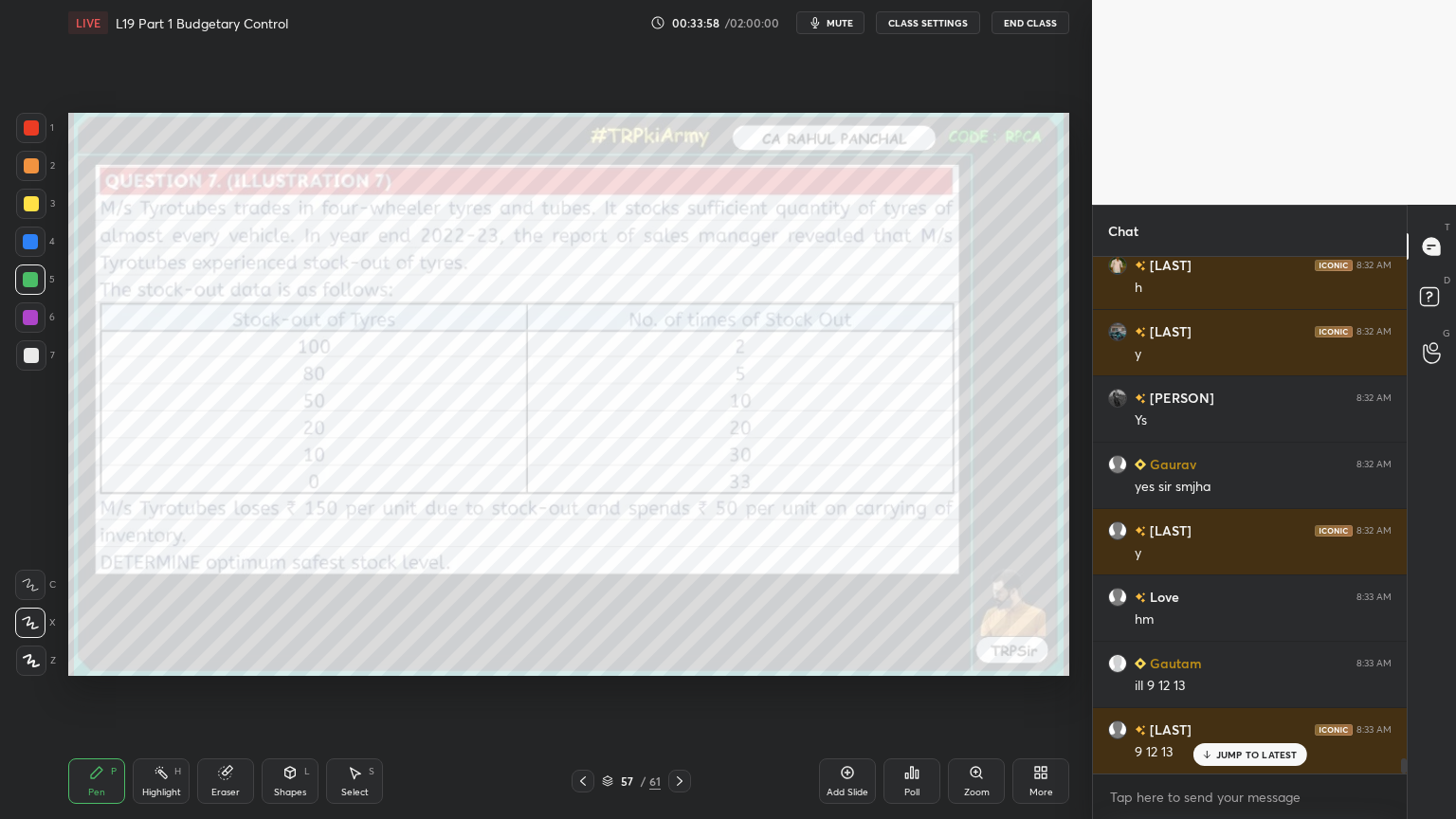 click 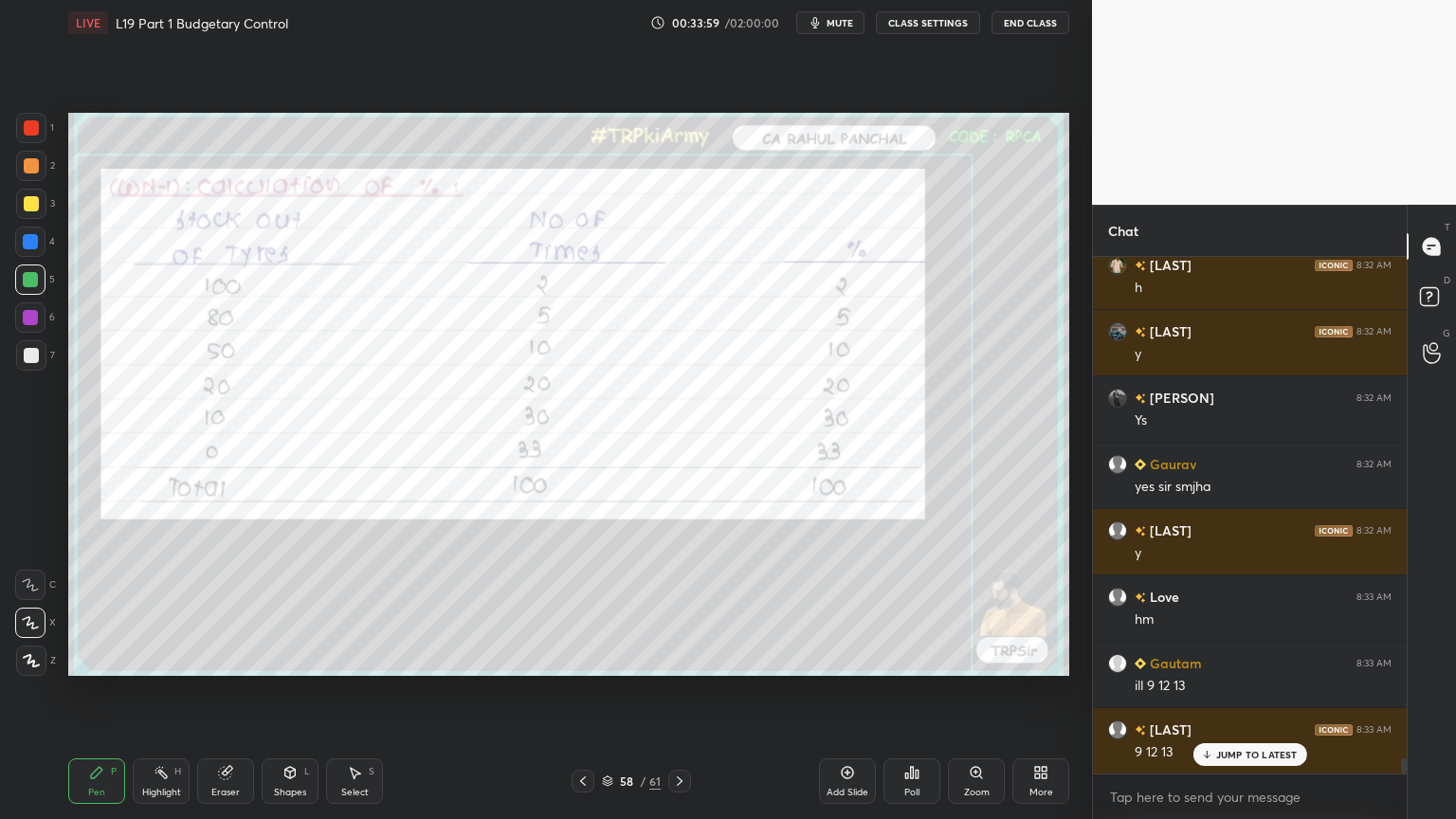 click at bounding box center (680, 781) 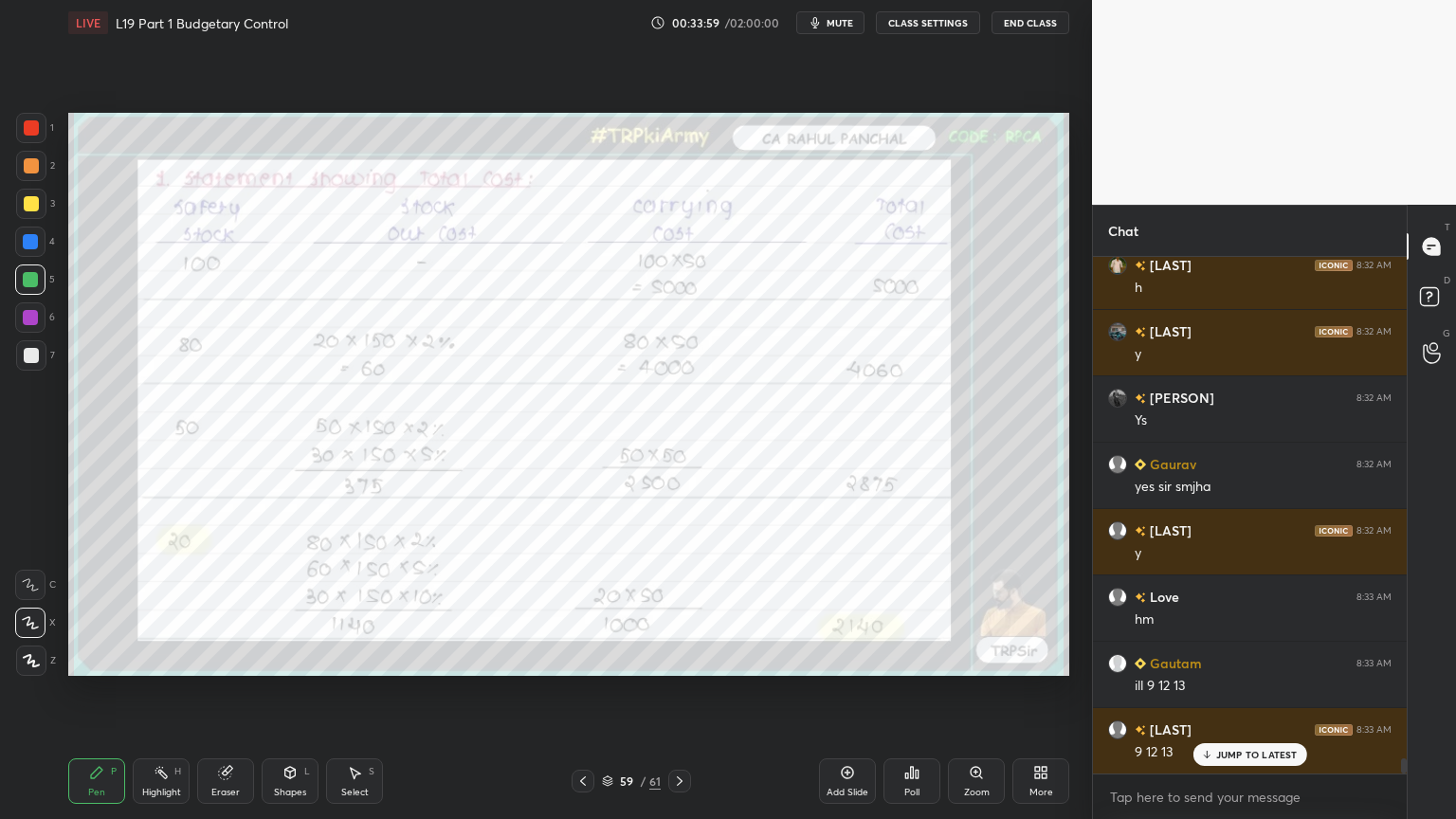 click at bounding box center [680, 781] 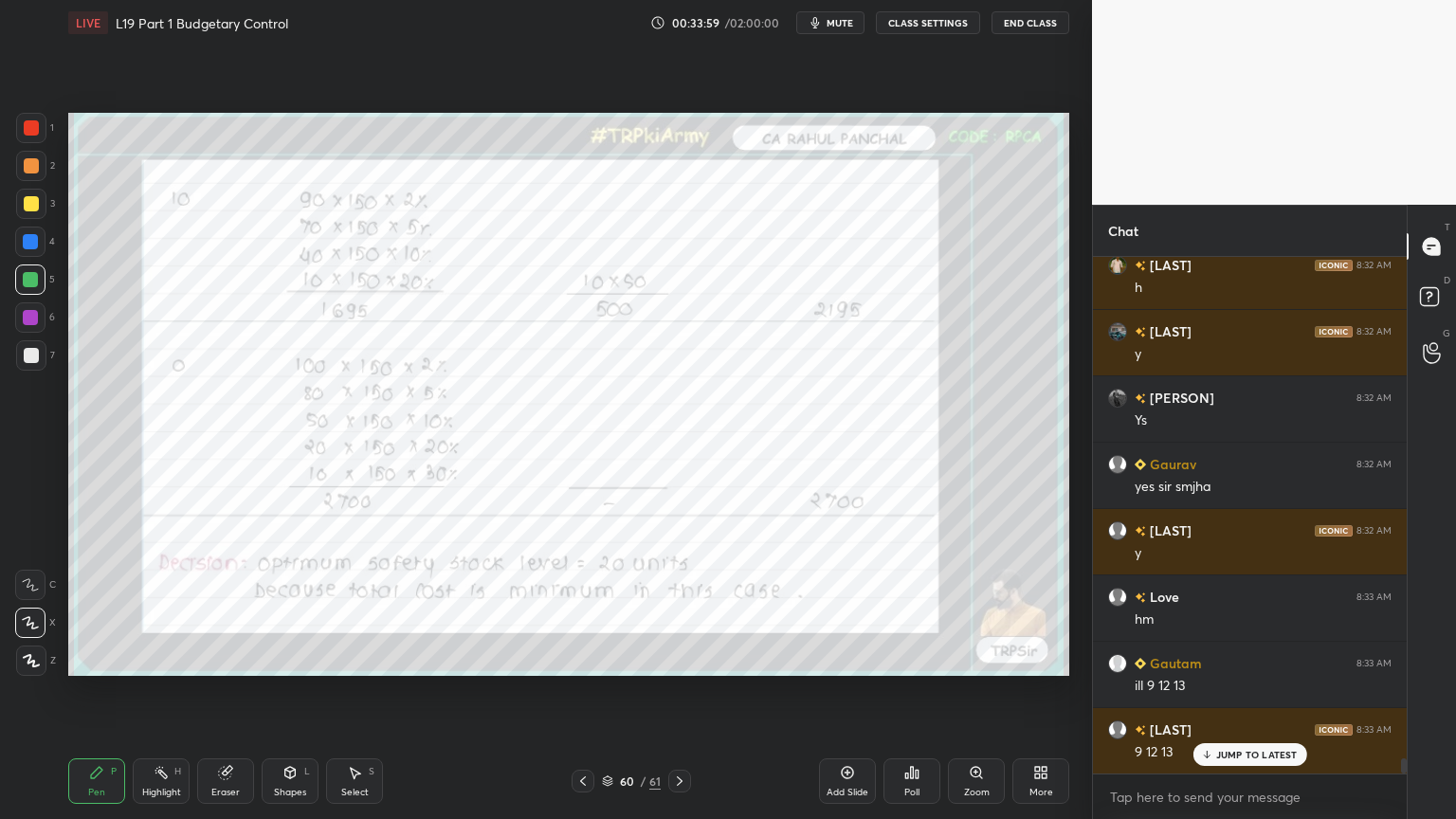 click at bounding box center [680, 781] 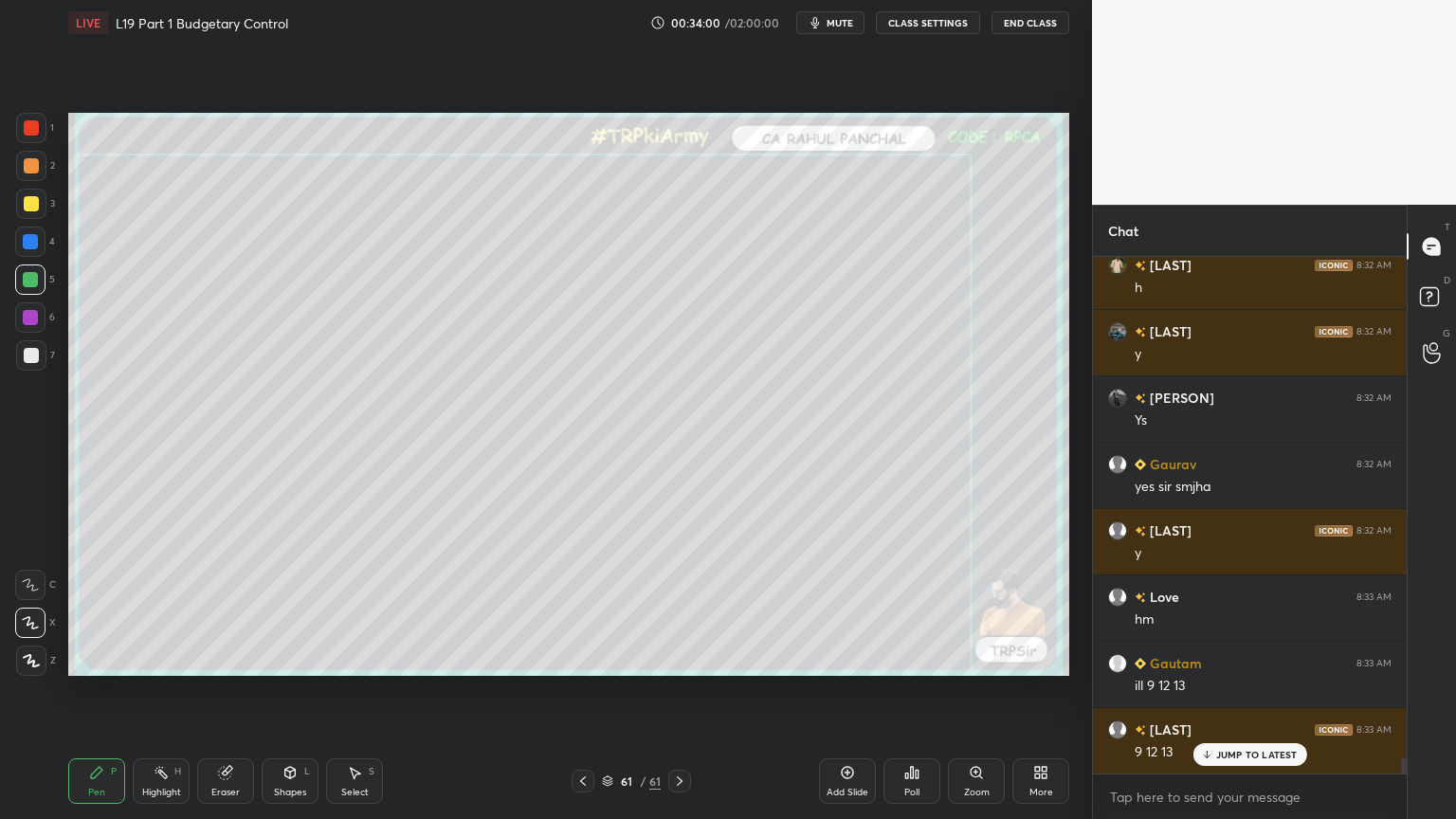 click at bounding box center (680, 781) 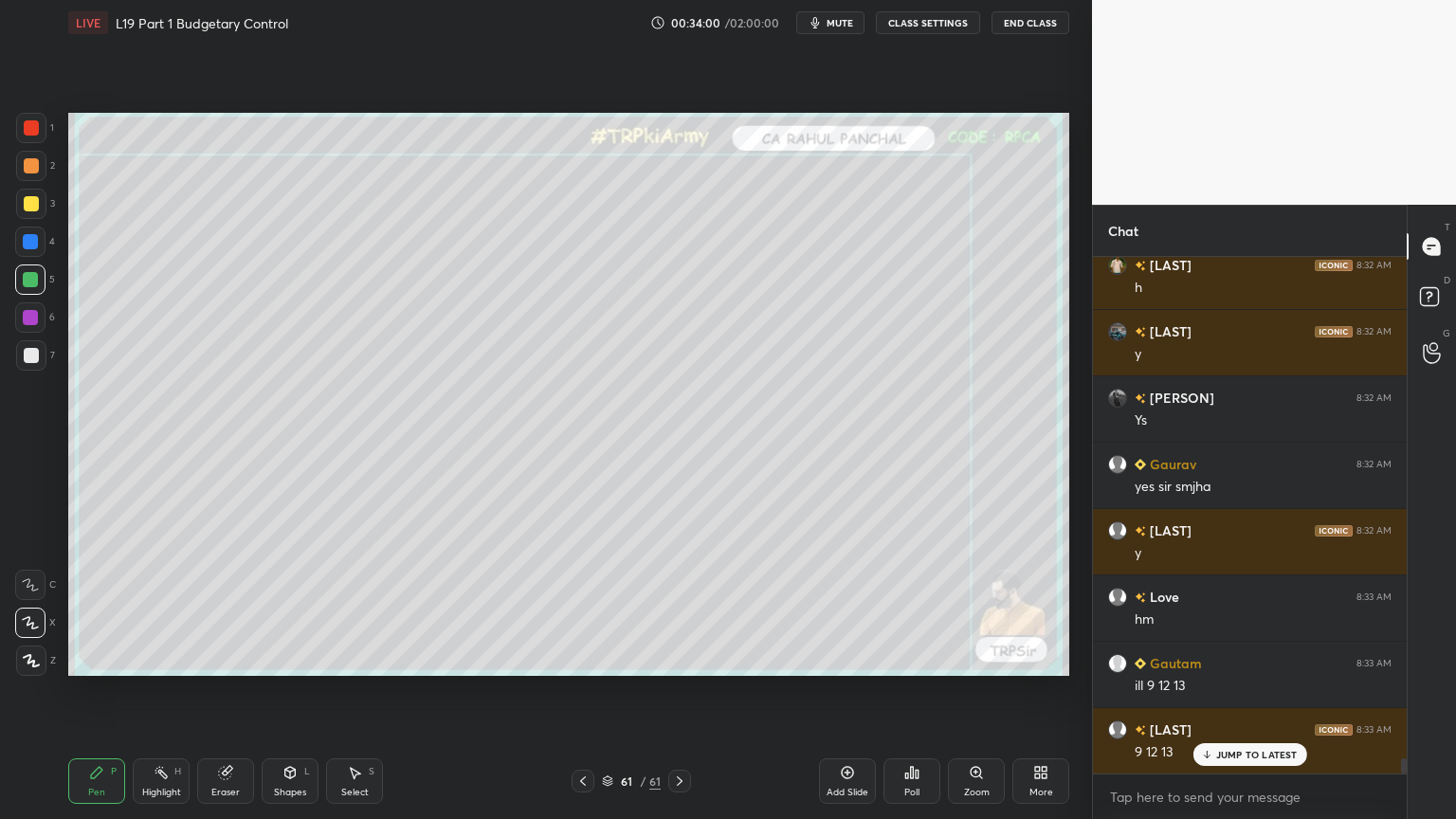 click at bounding box center (680, 781) 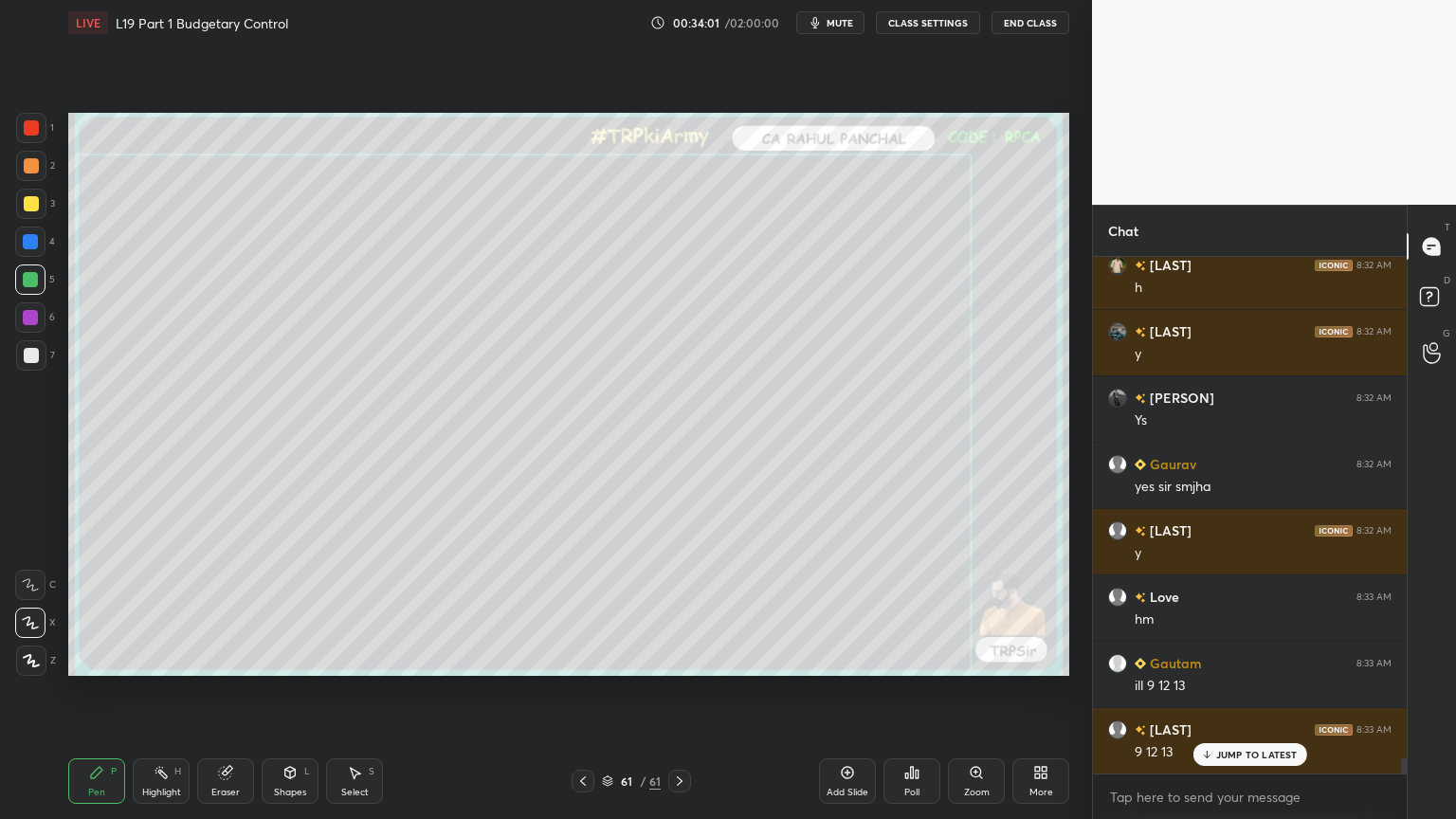 click 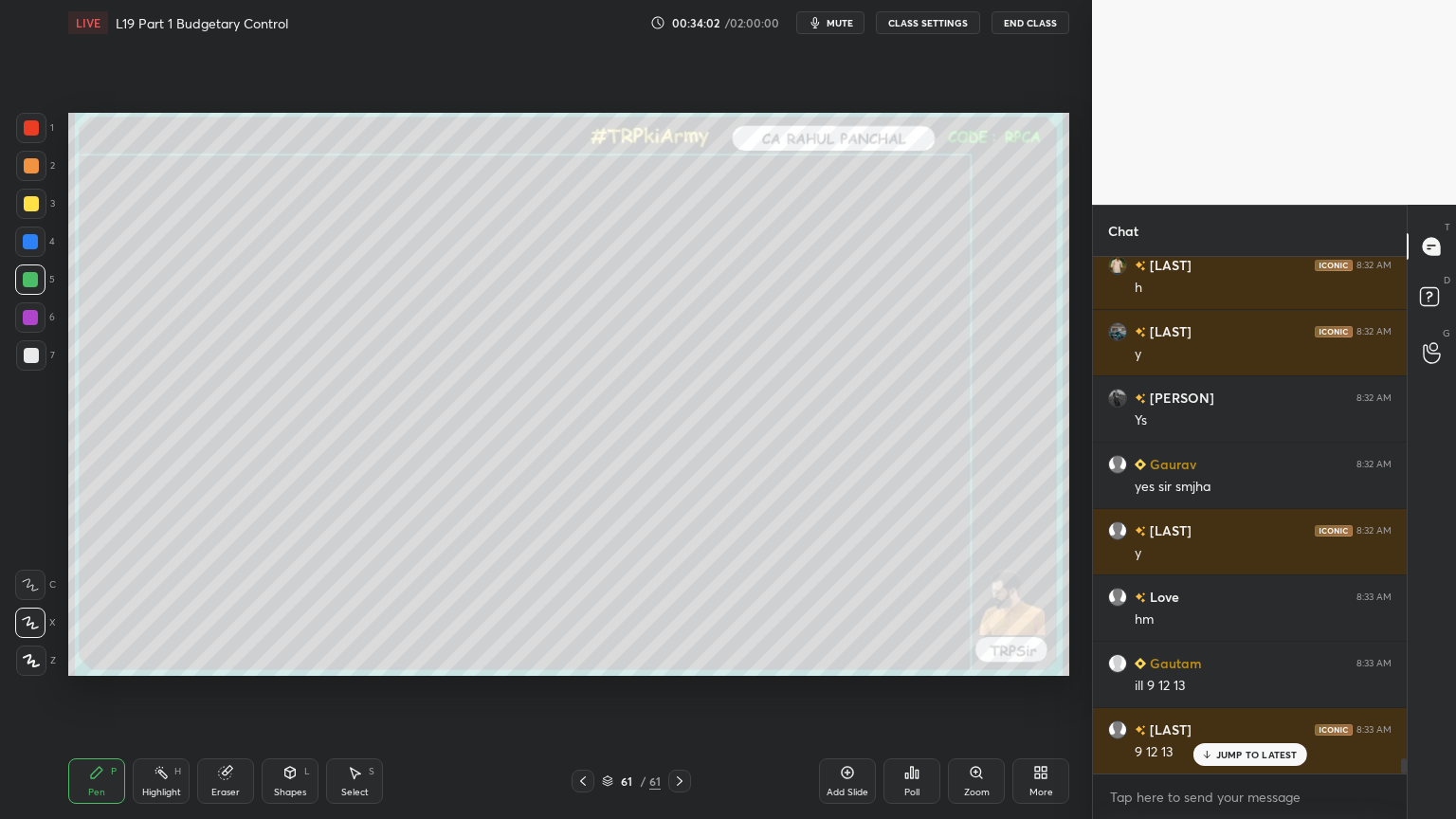 click 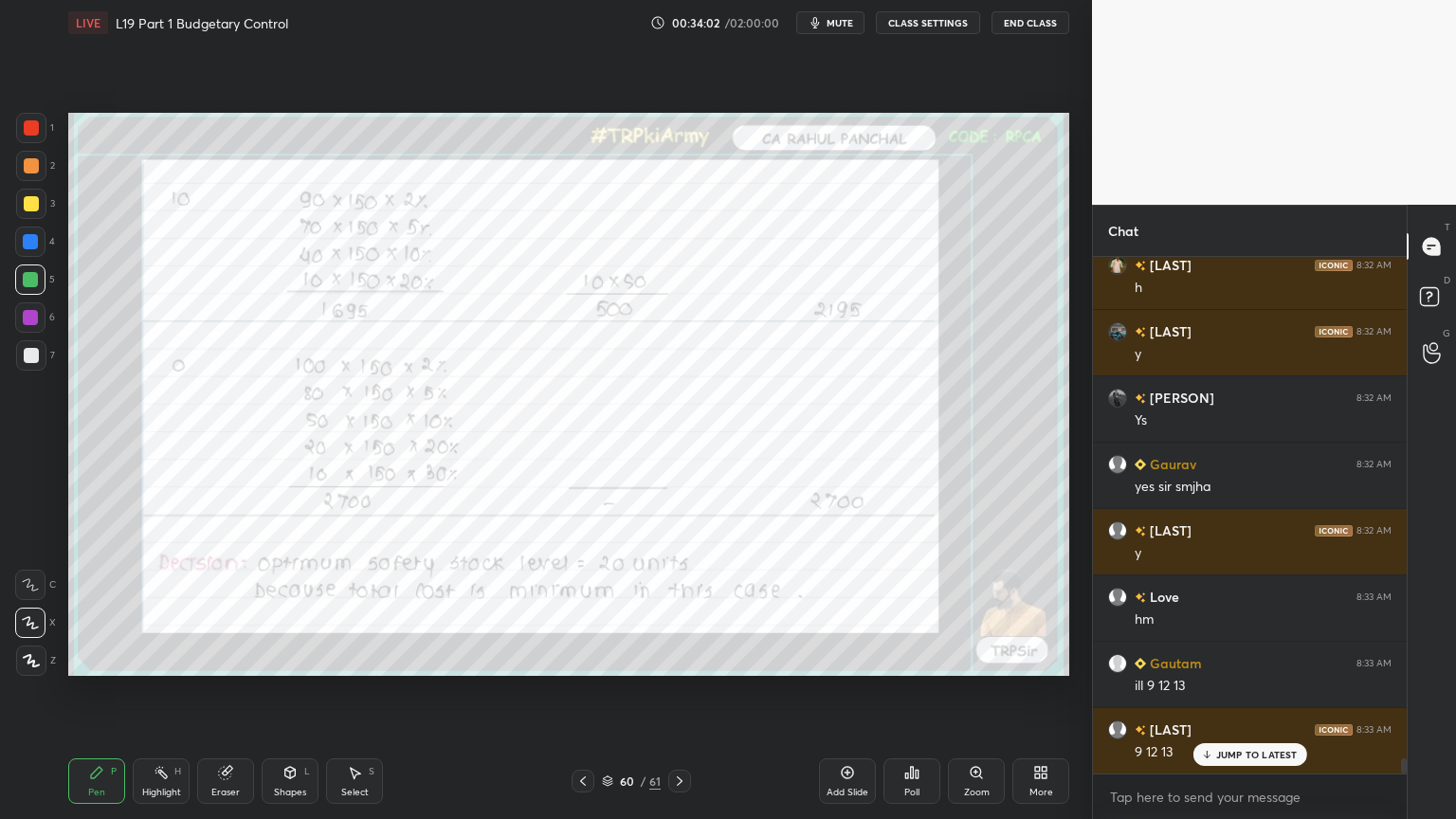 click 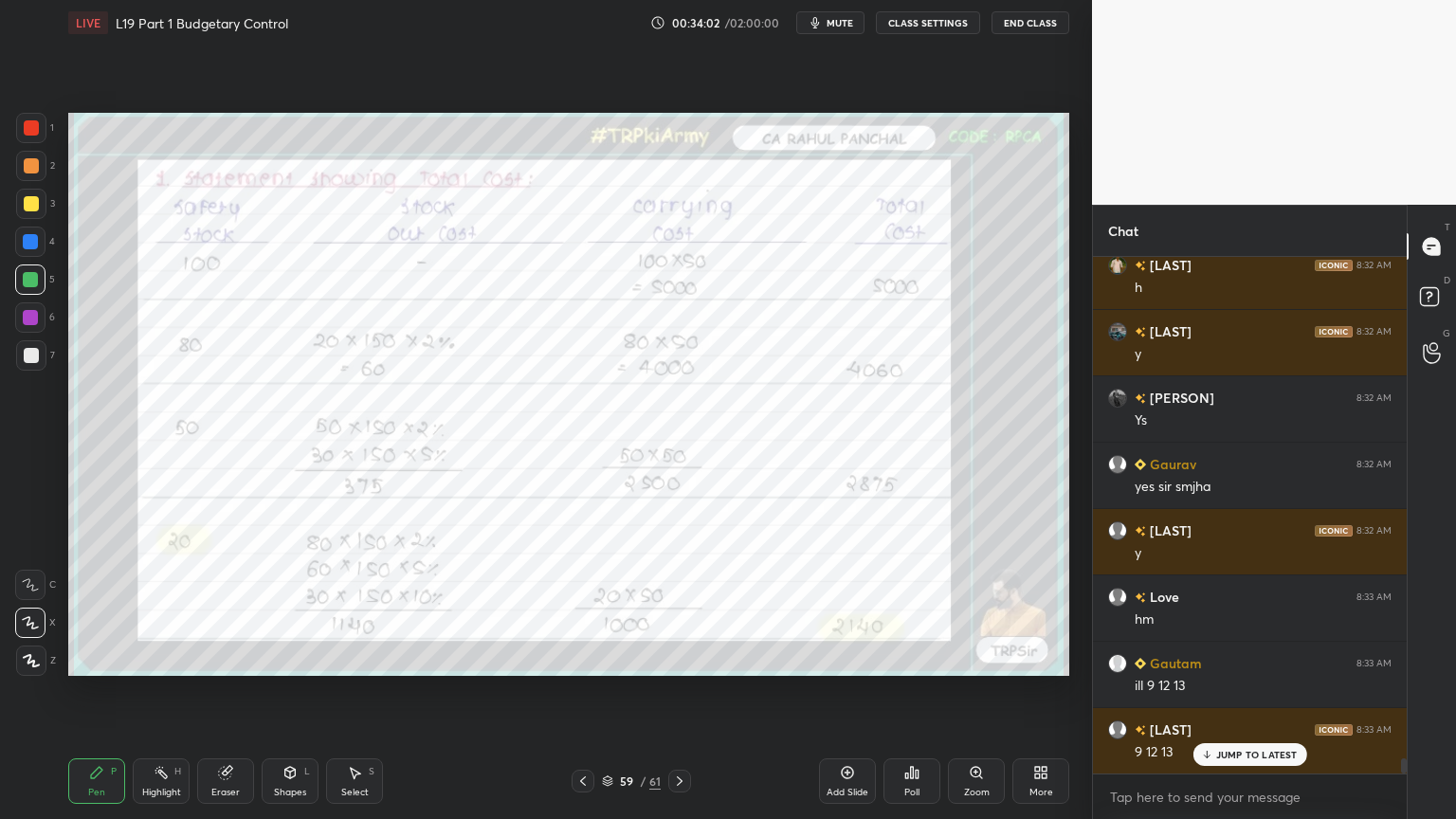 click 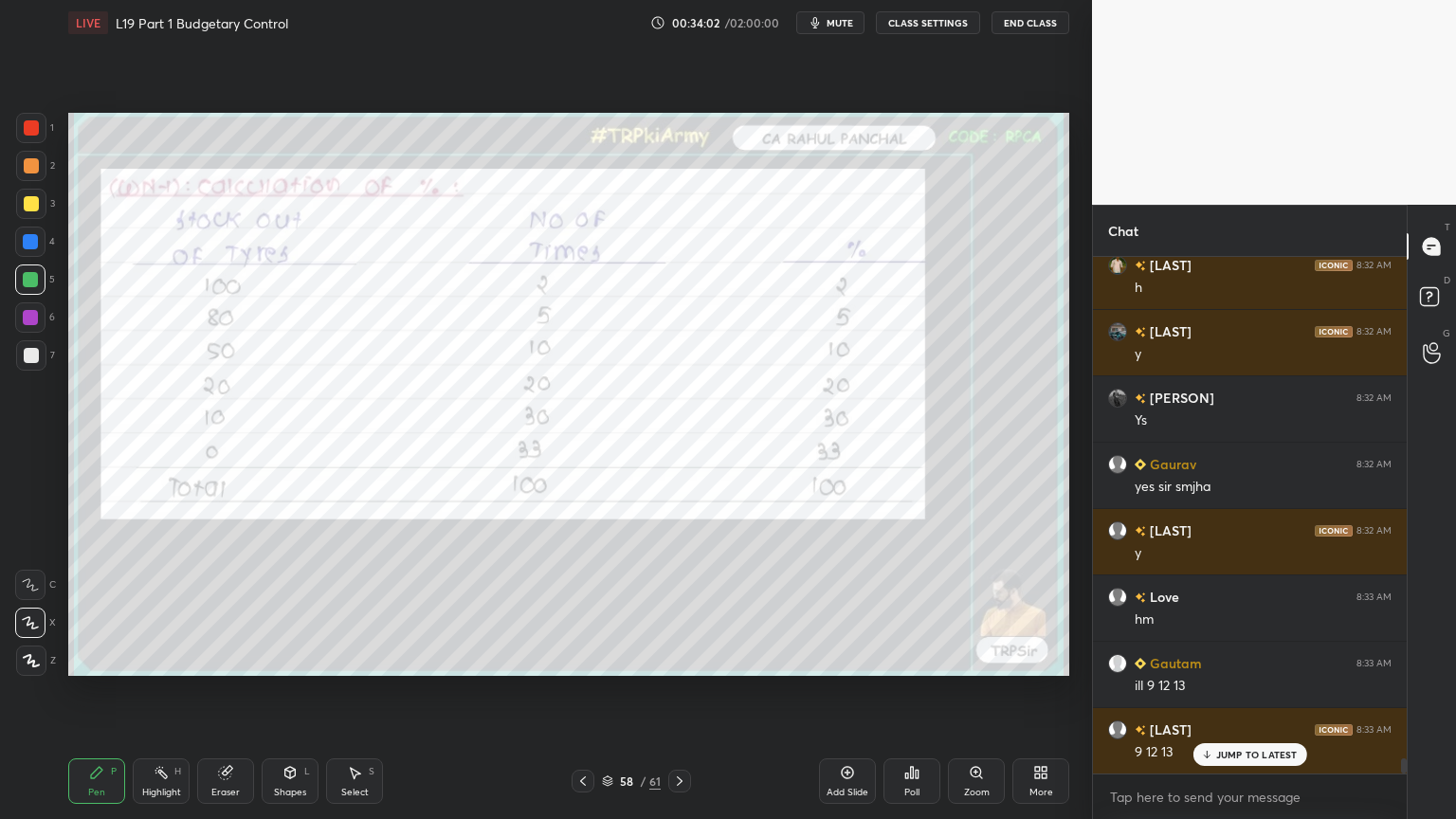 click 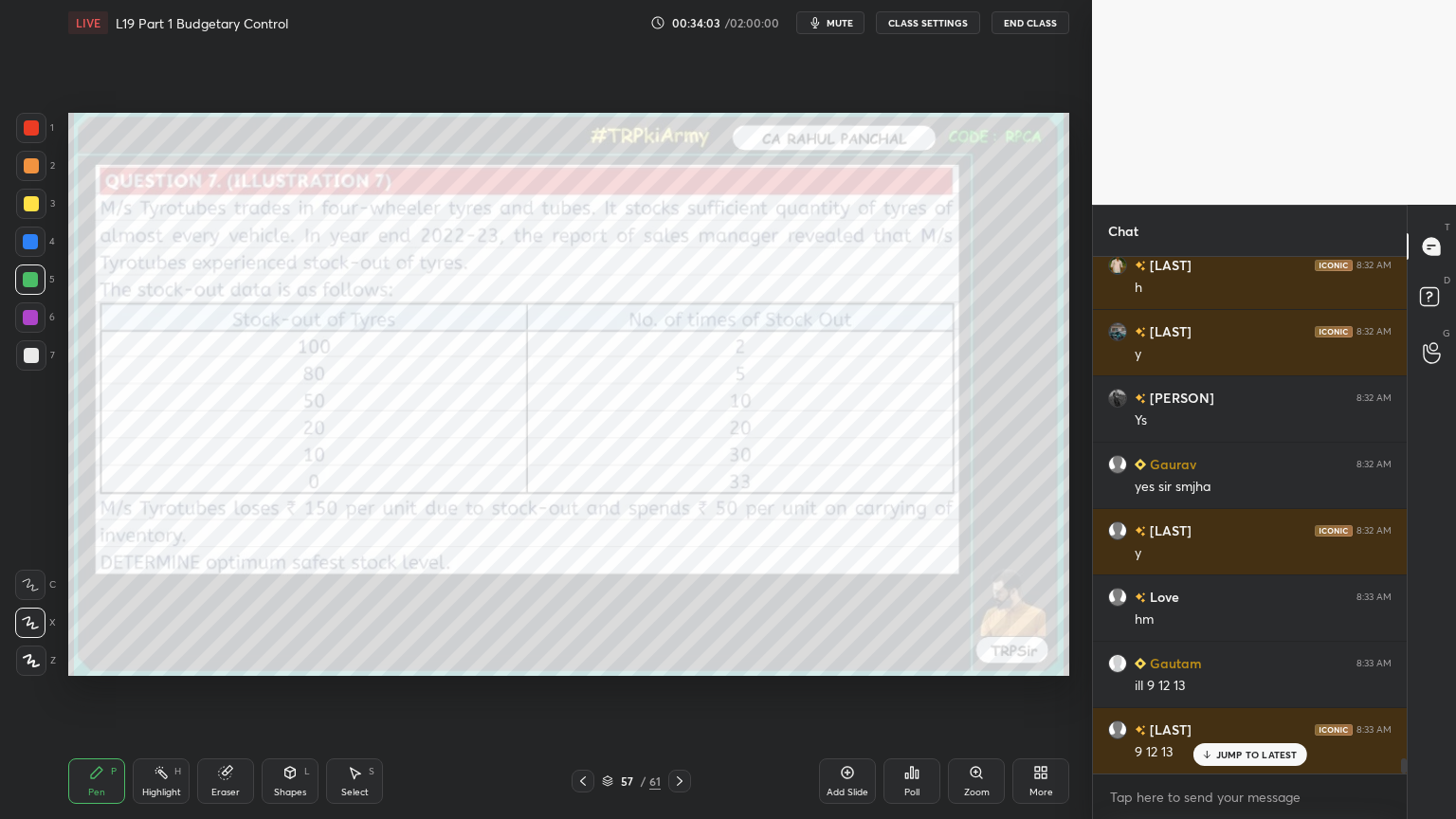 click 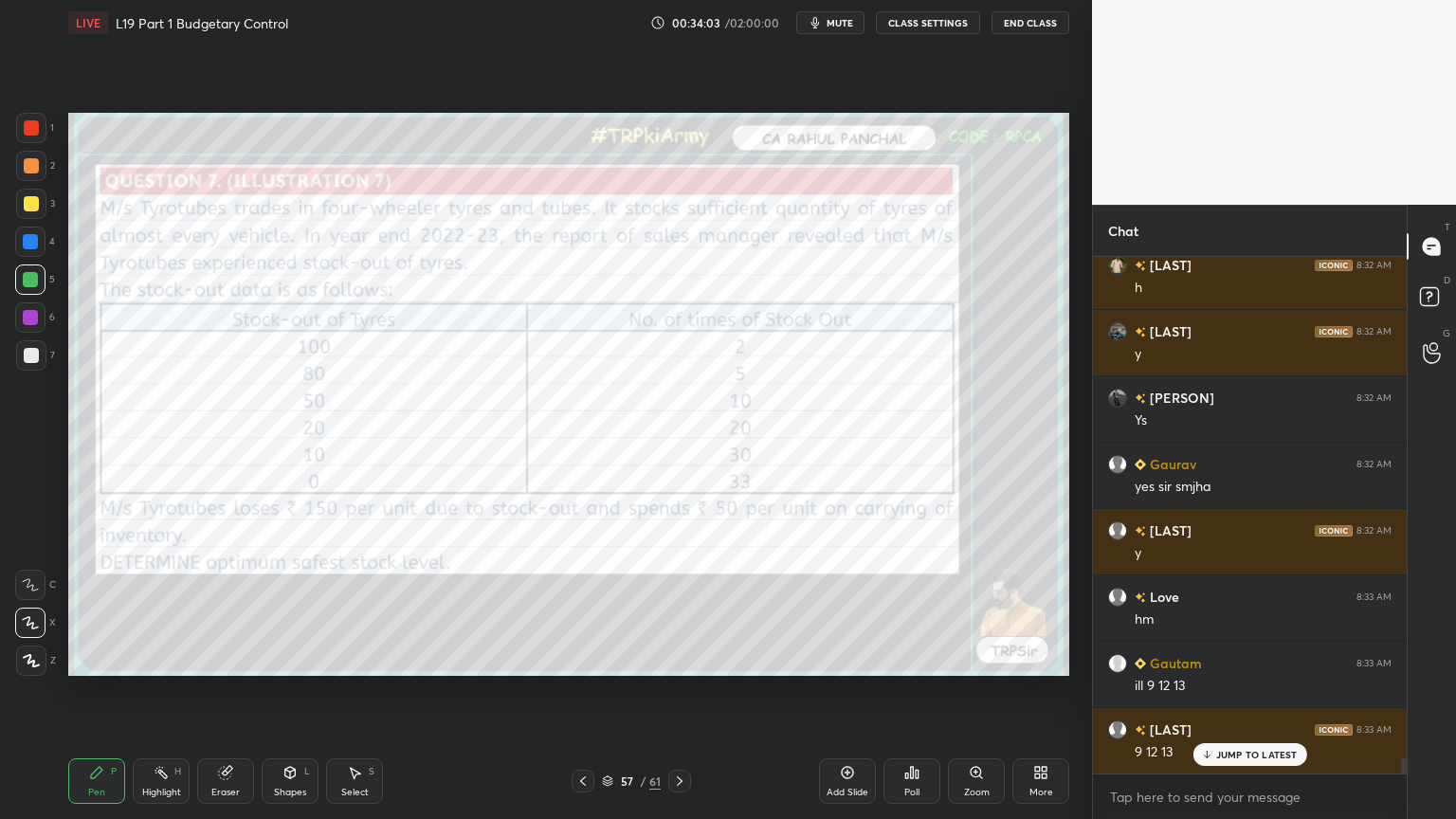 click 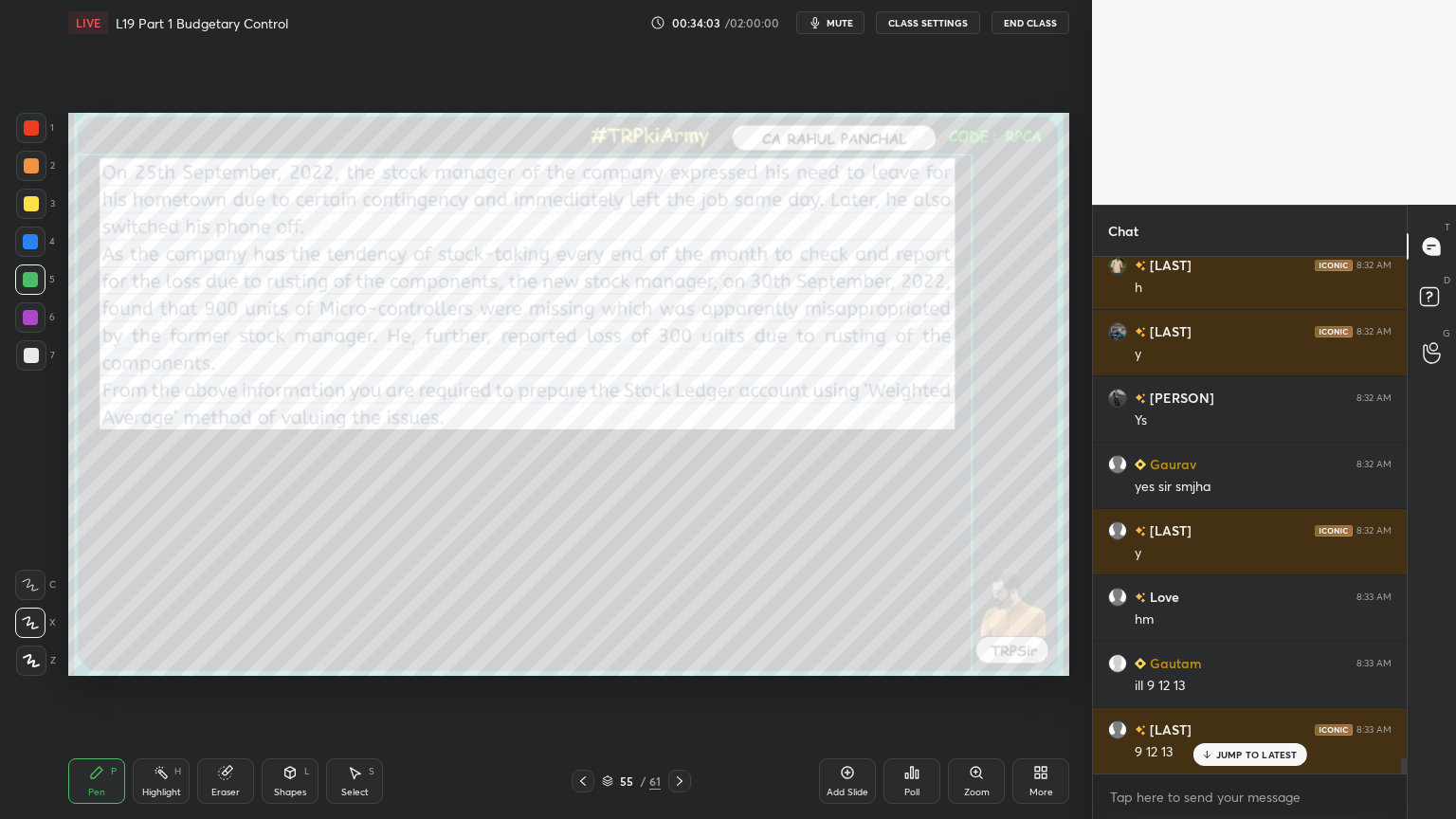 click 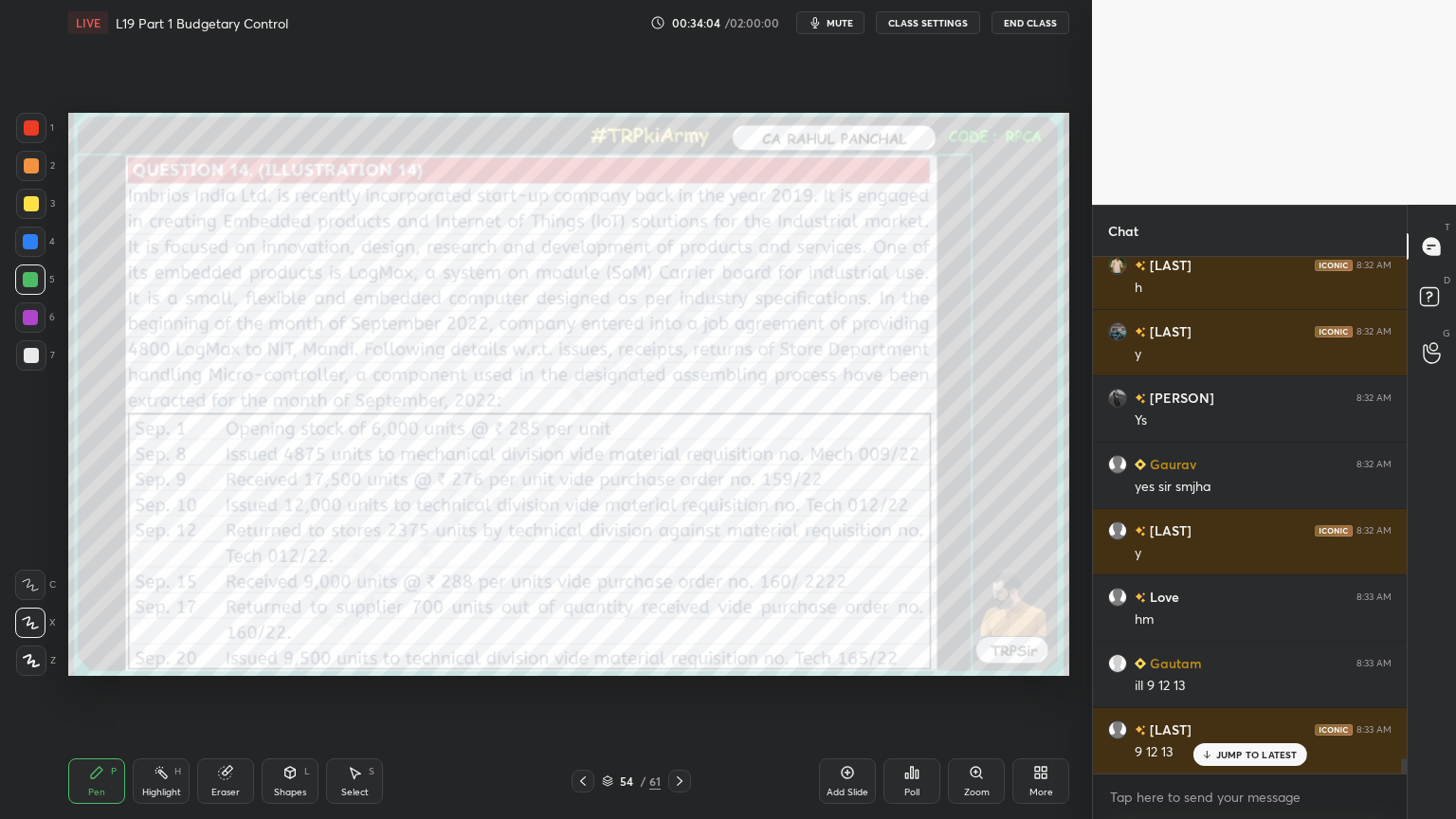 click 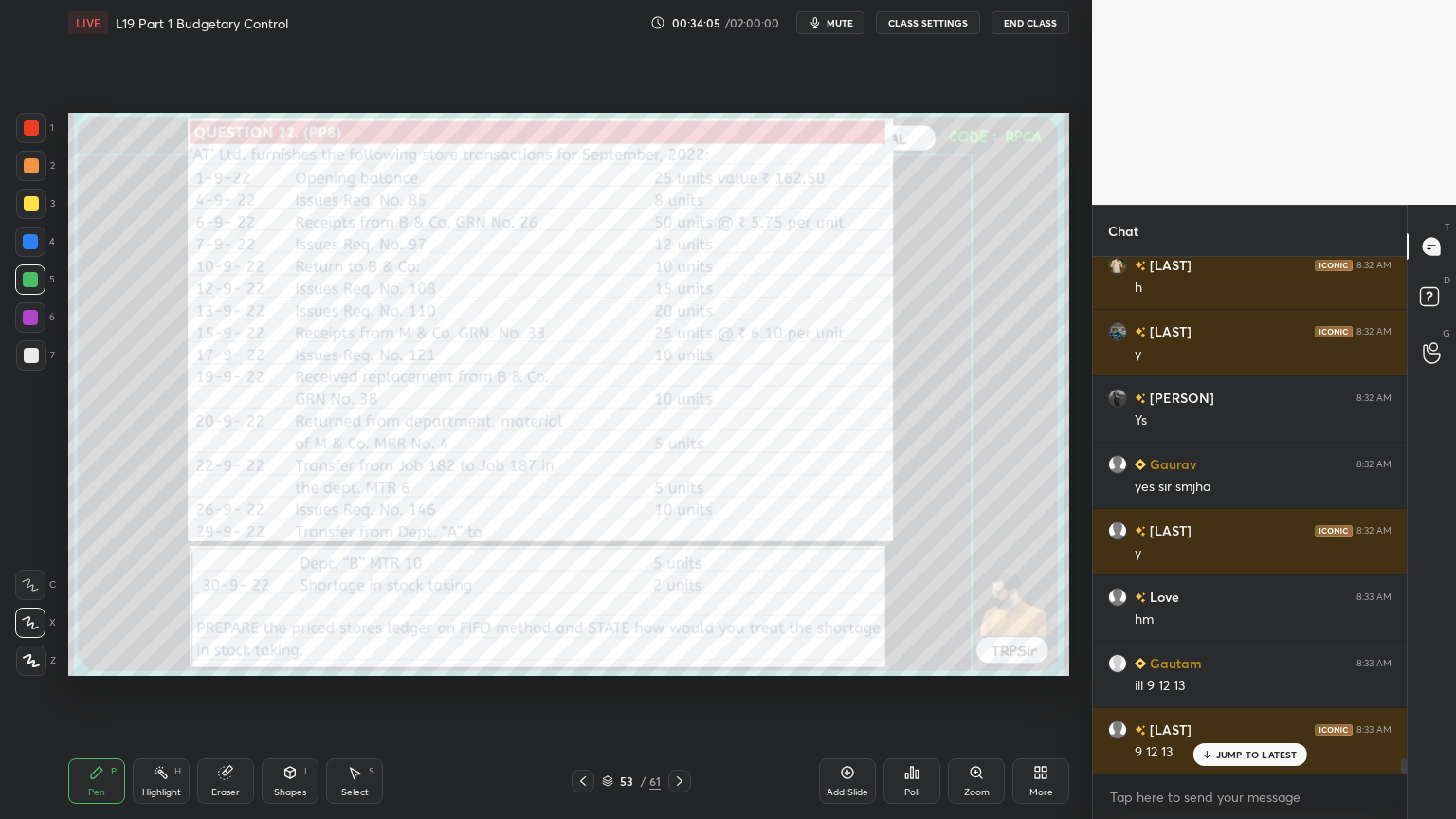 click 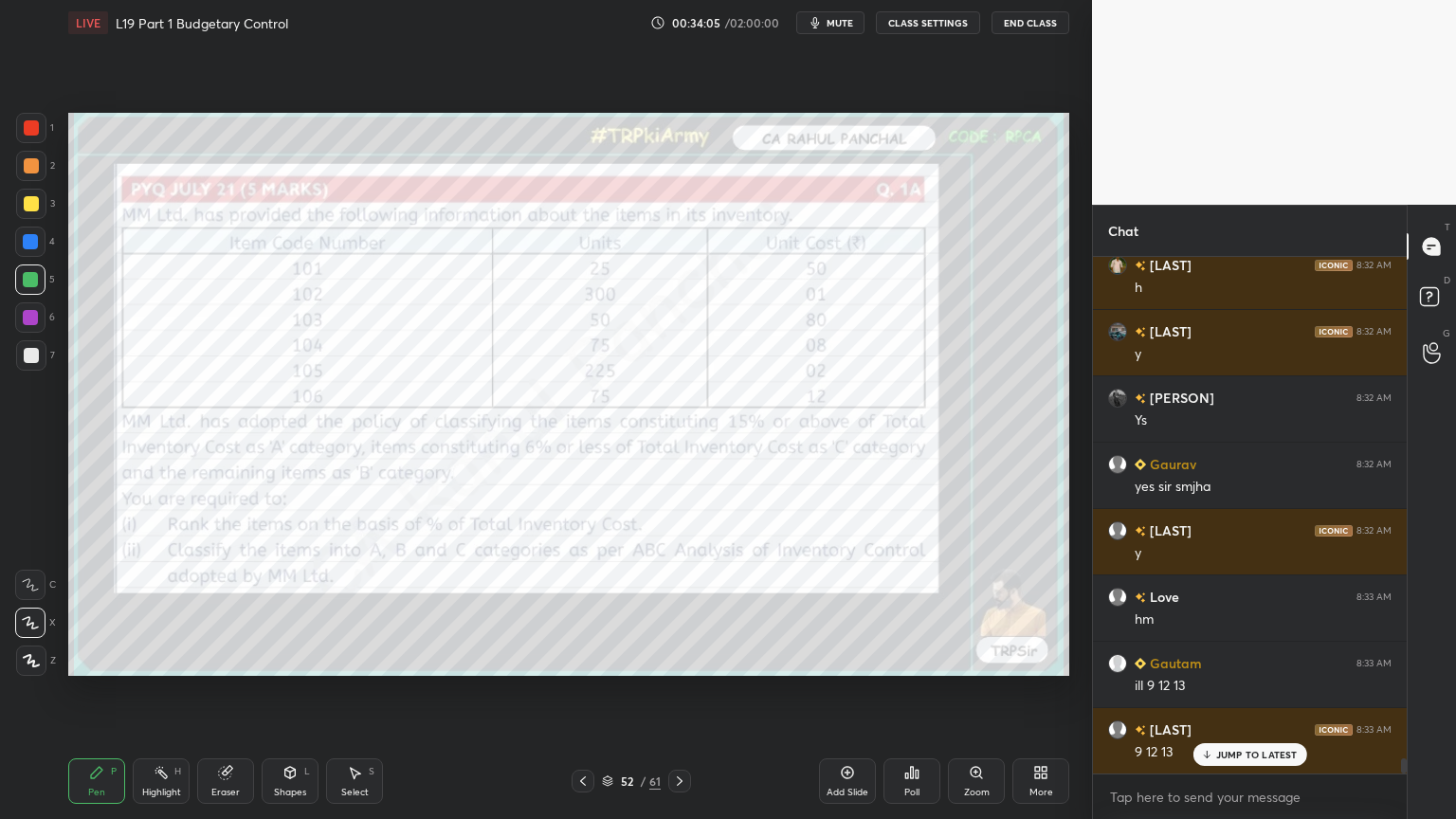 click at bounding box center (583, 781) 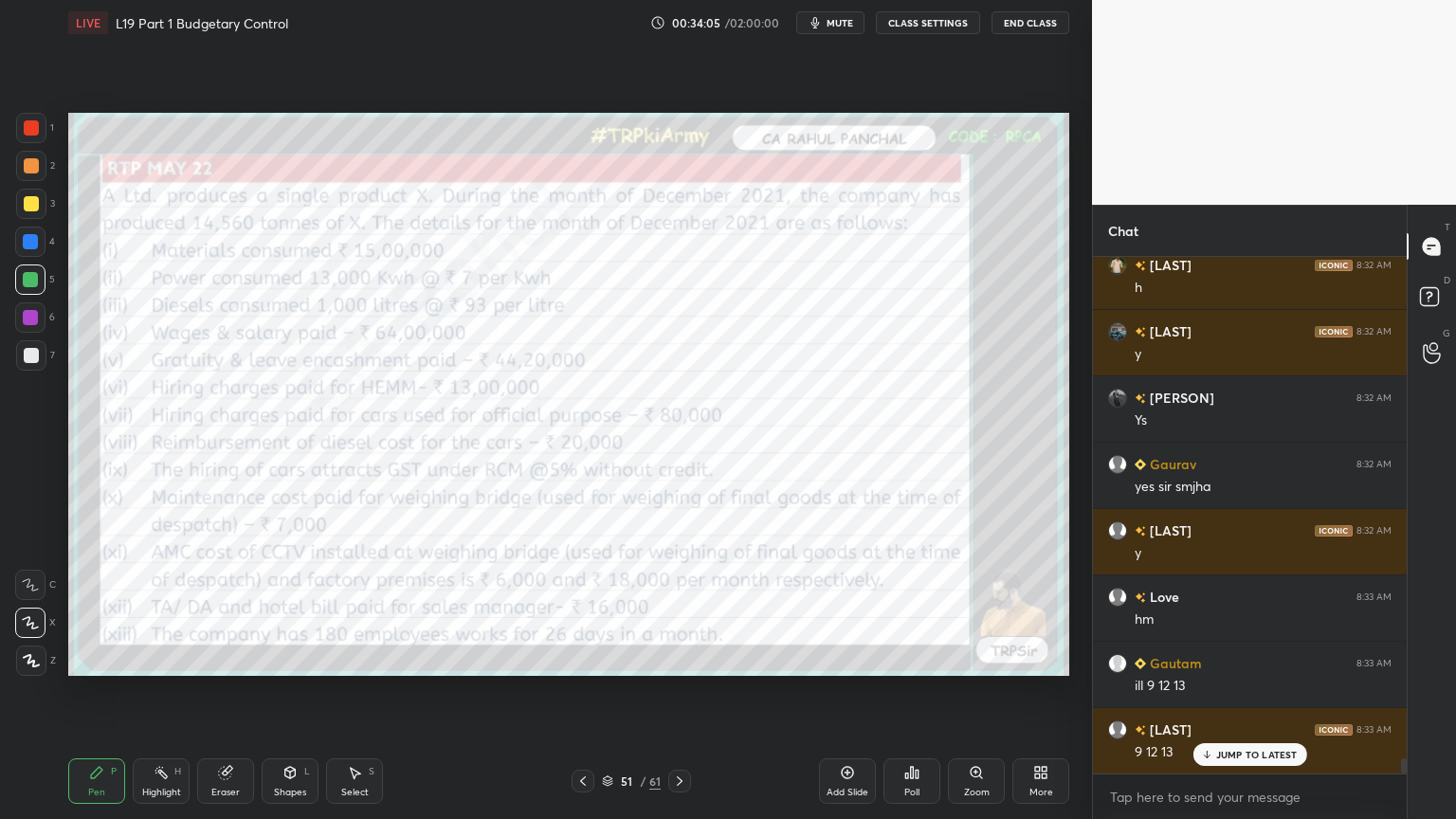 click 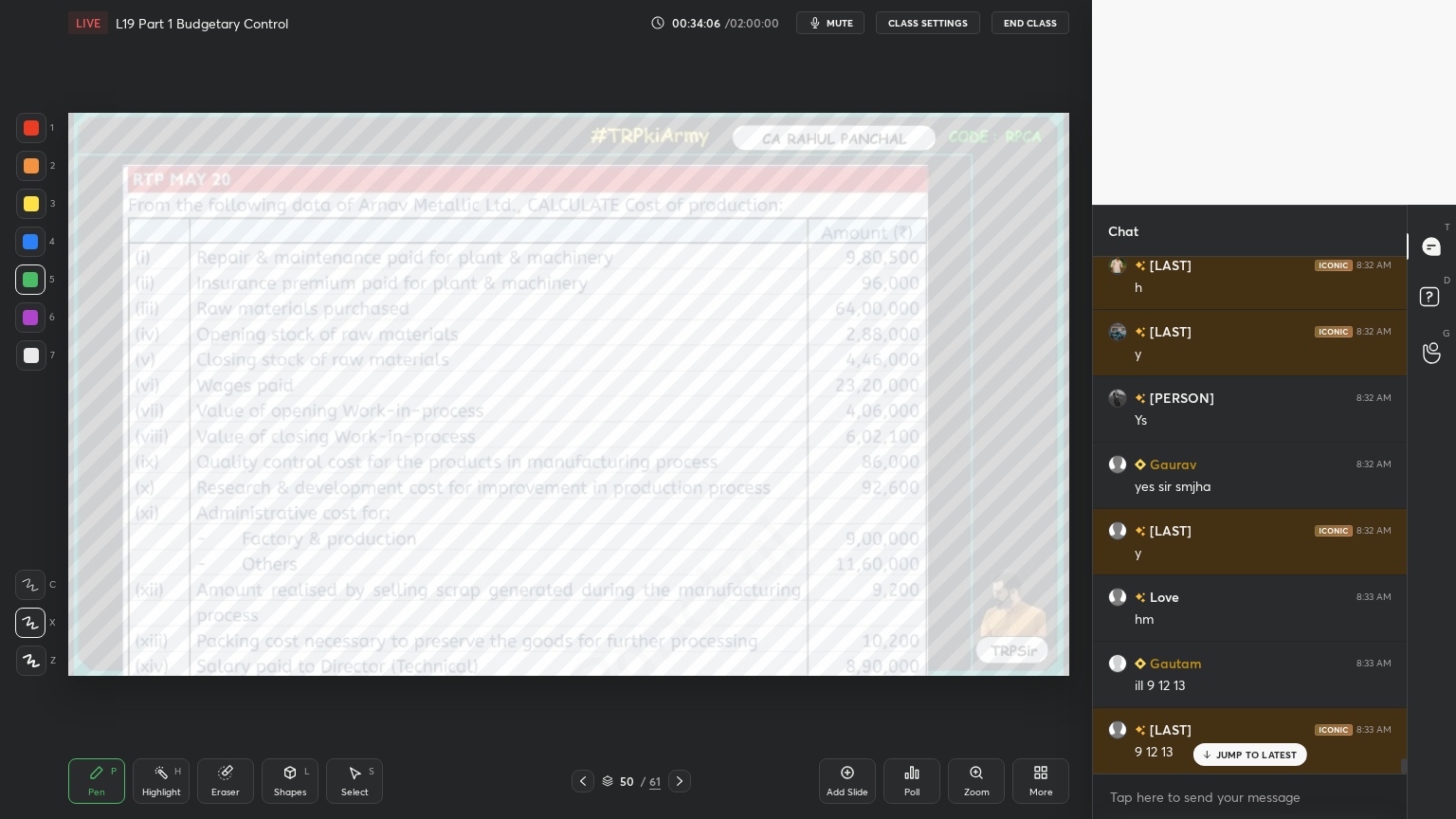 click 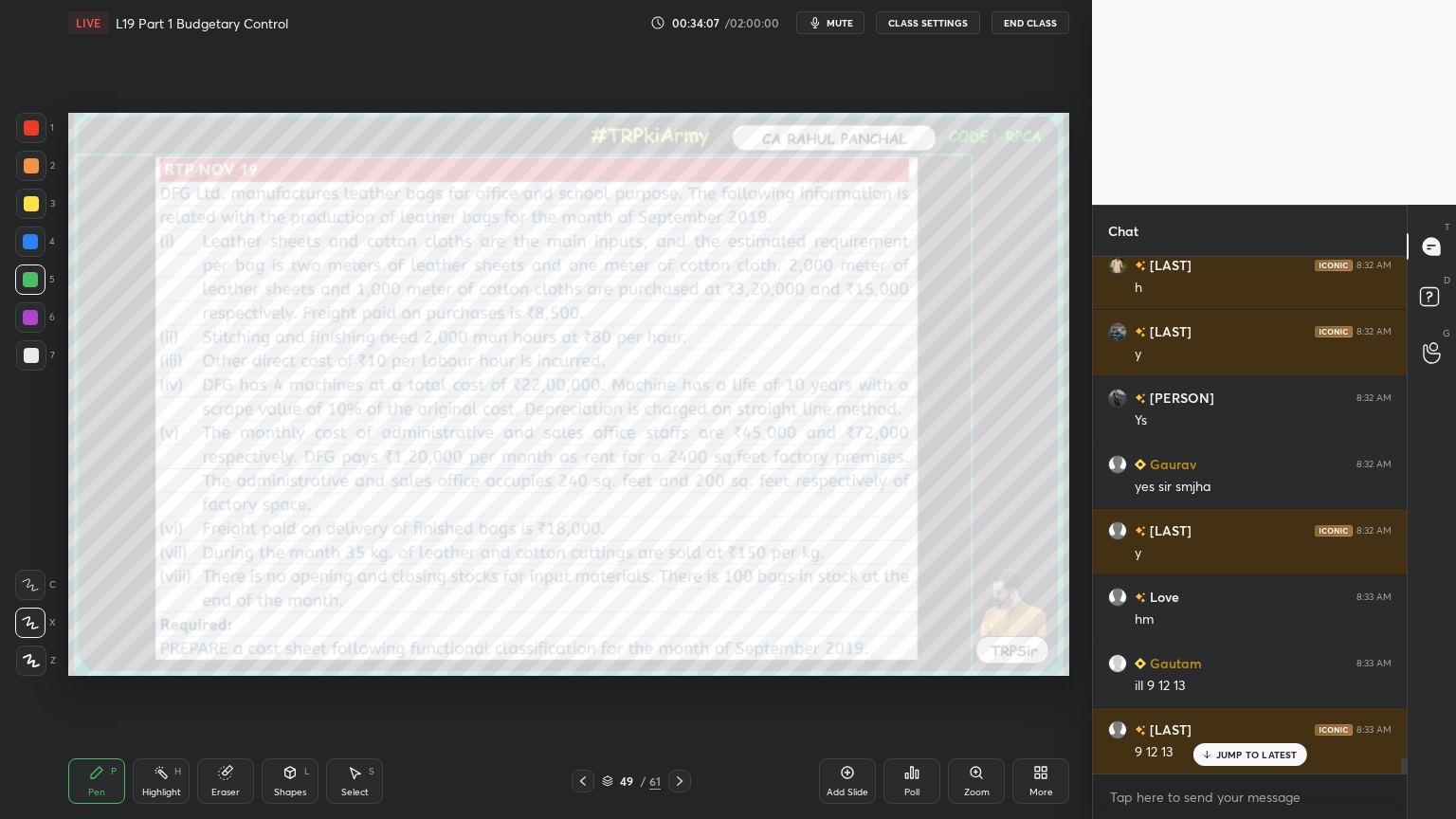 click 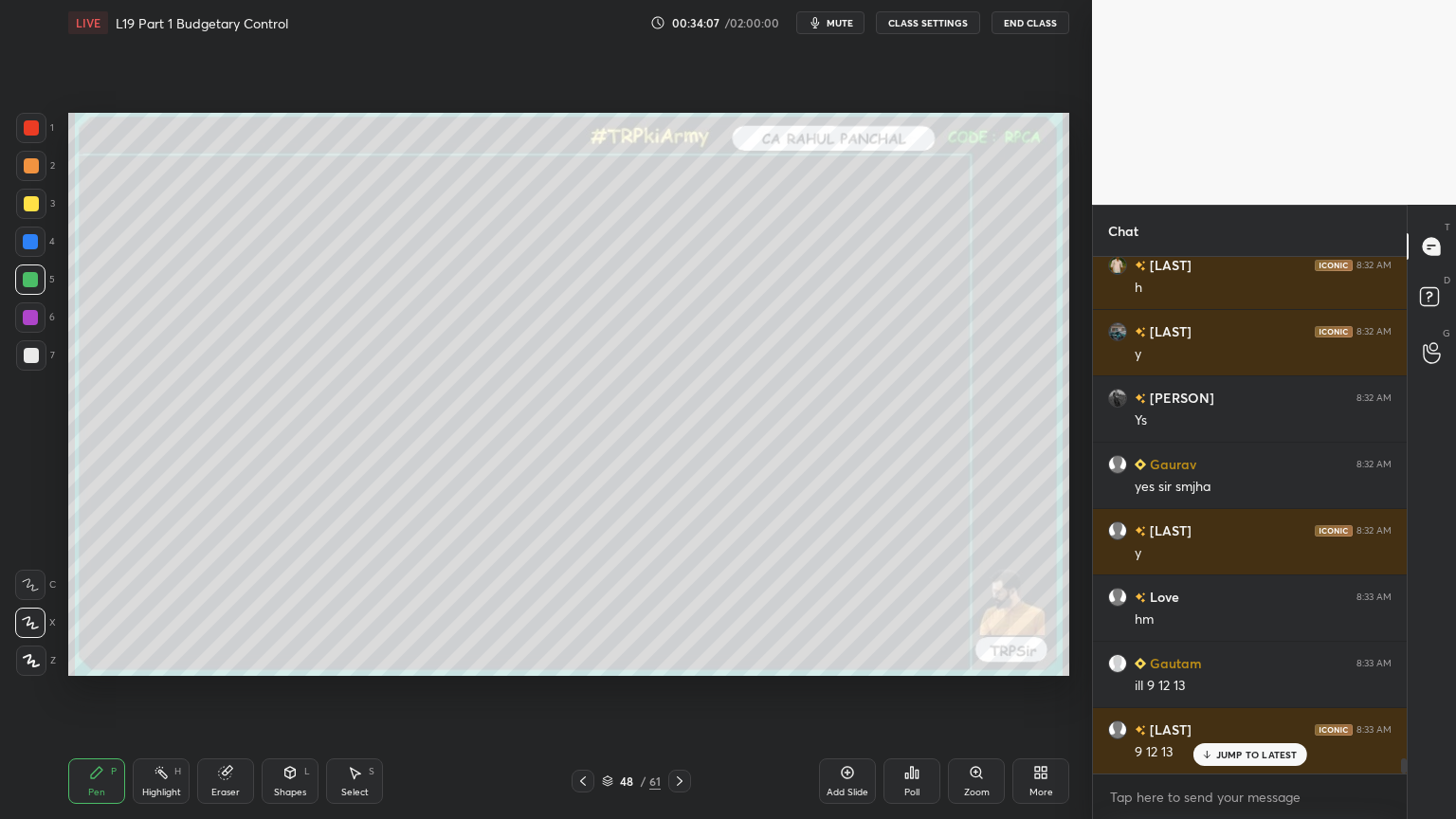 click 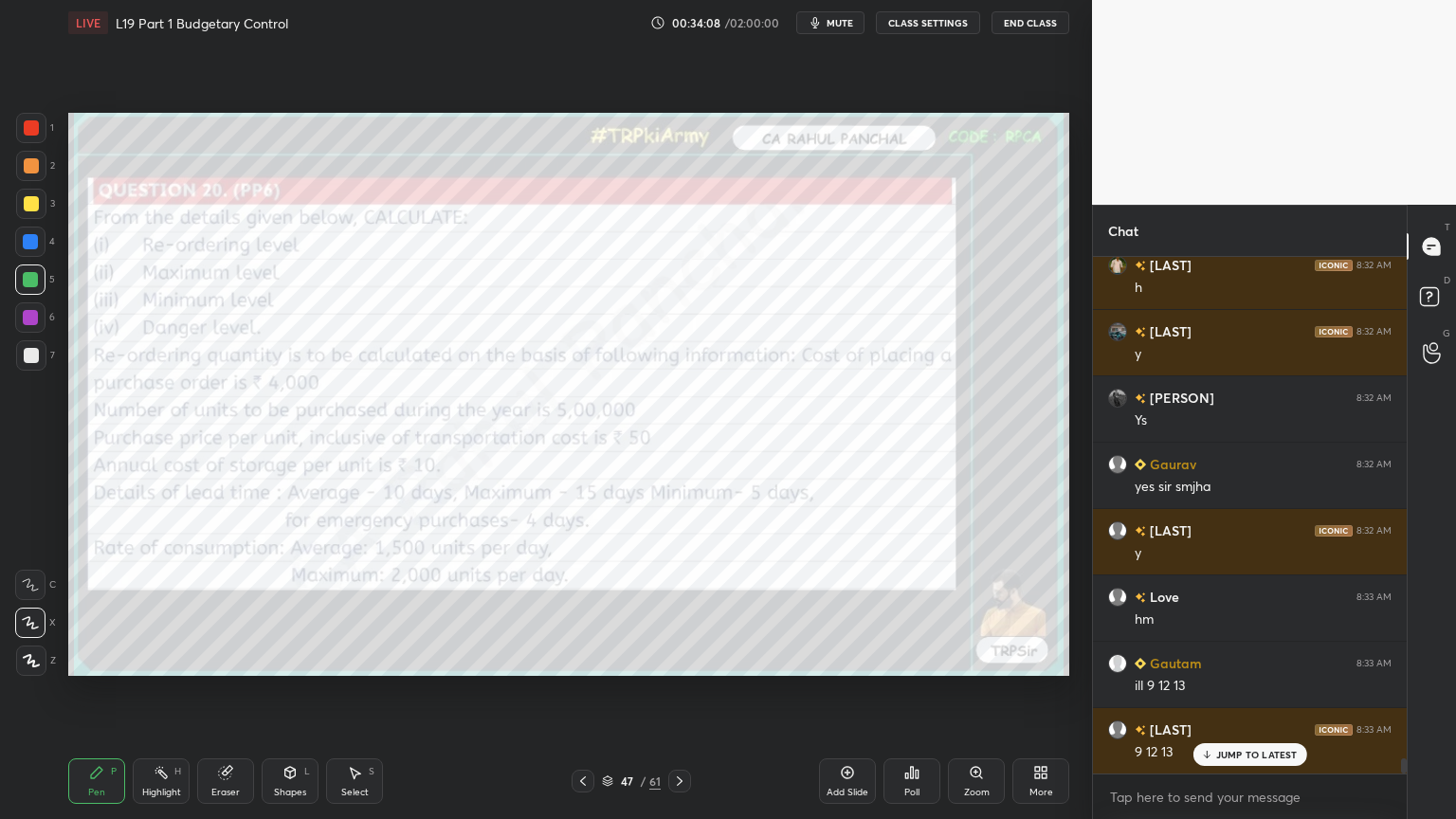 click 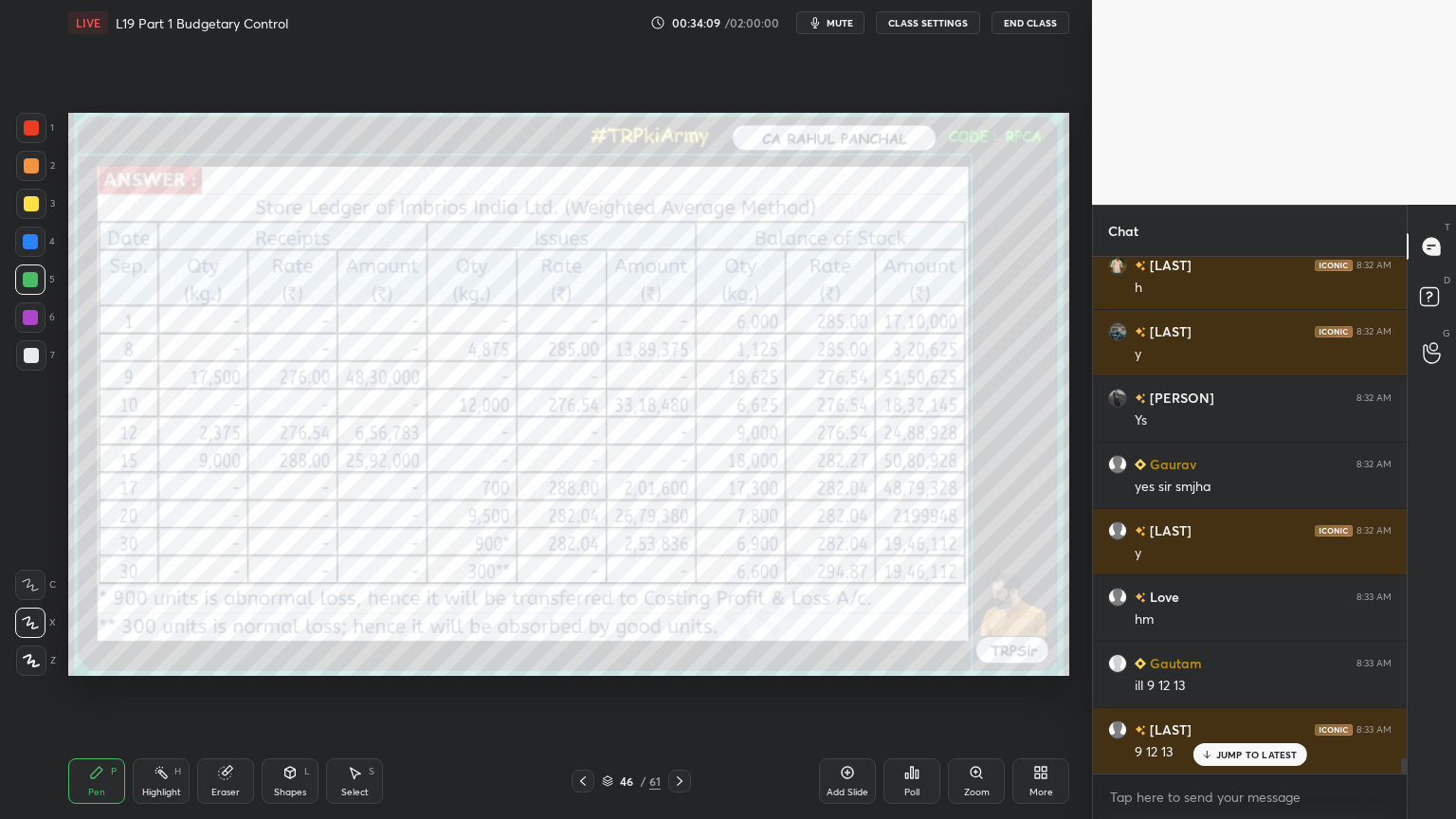 click on "46 / 61" at bounding box center [631, 781] 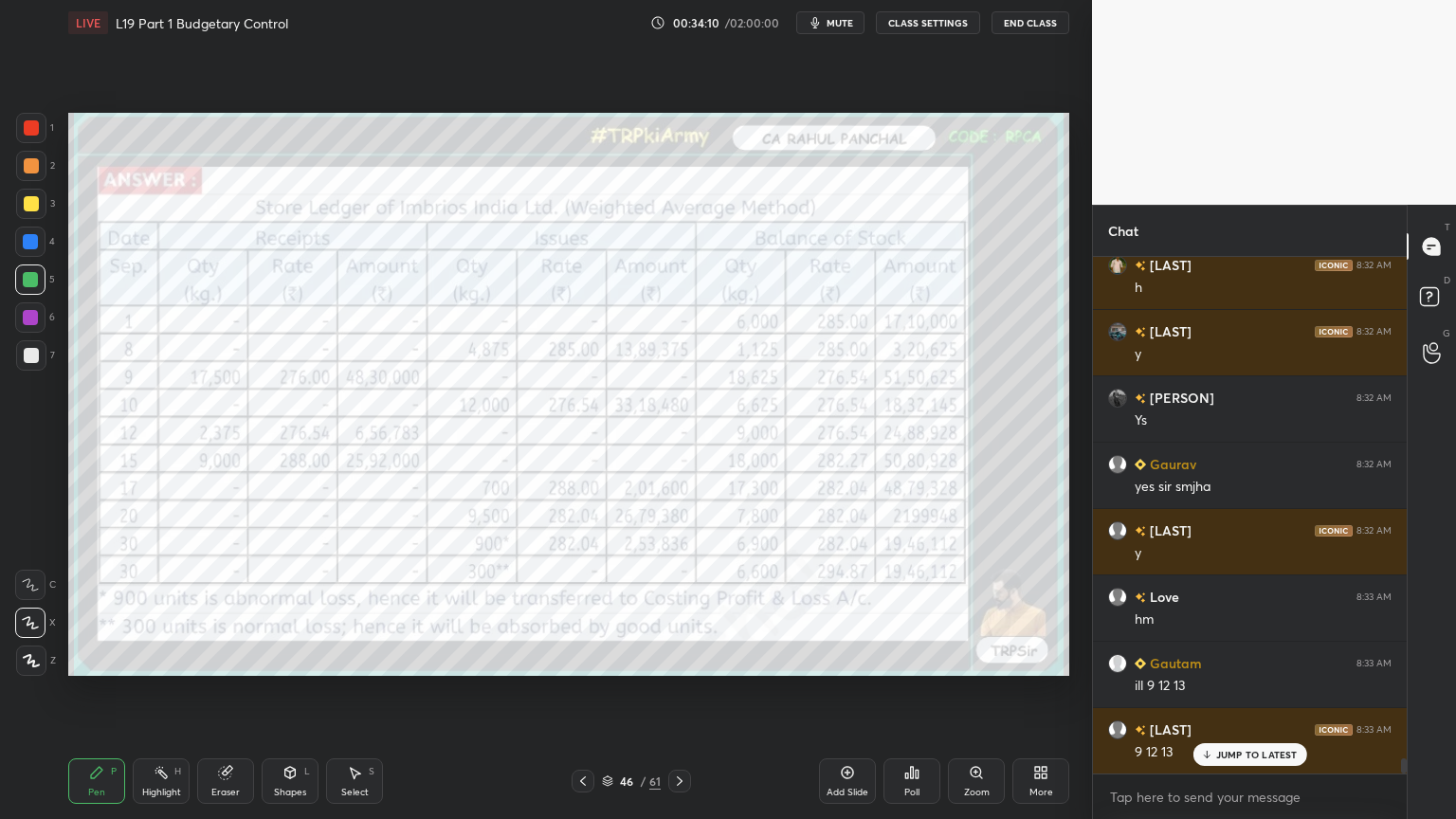 click on "46 / 61" at bounding box center [631, 781] 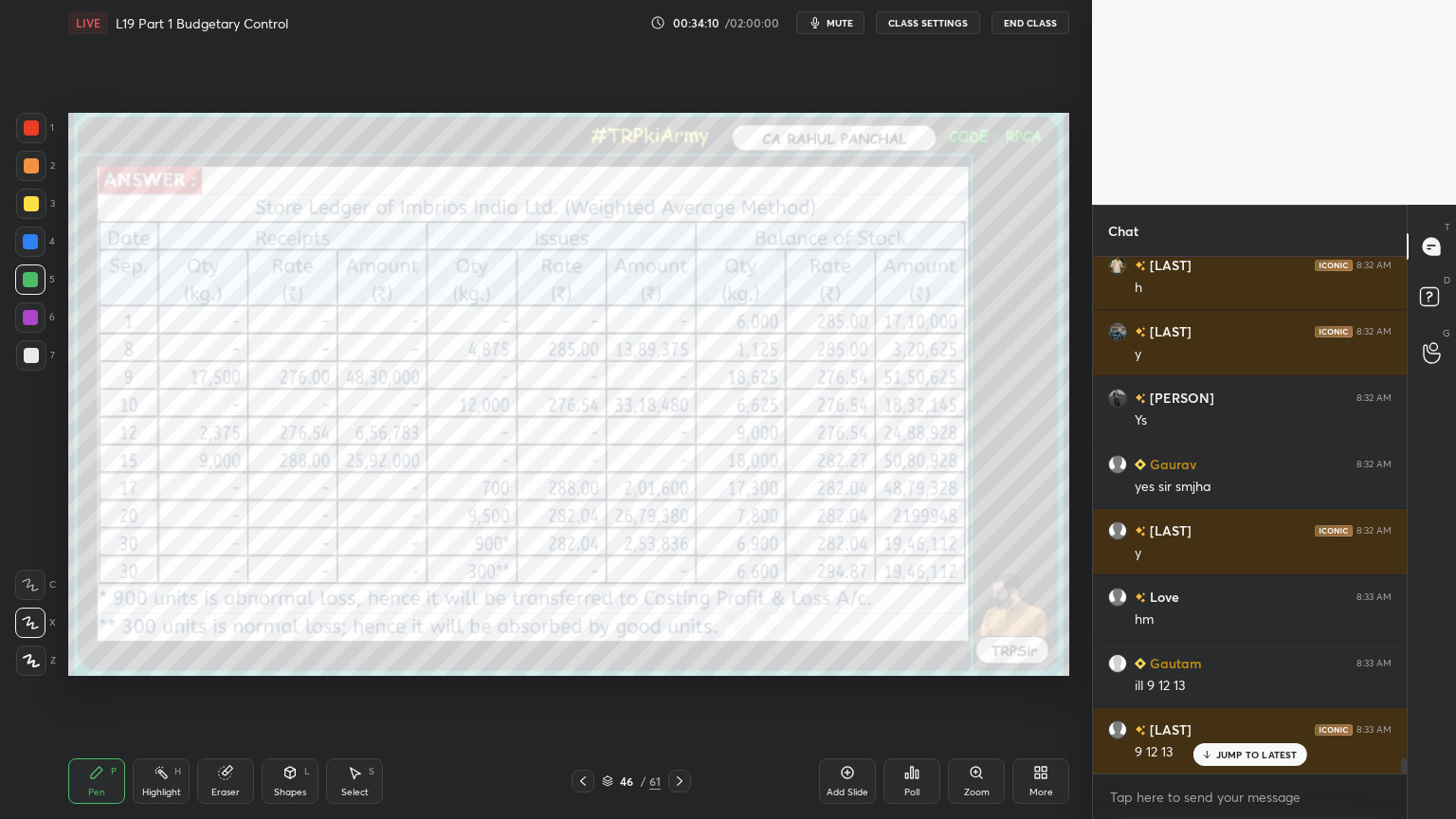 click 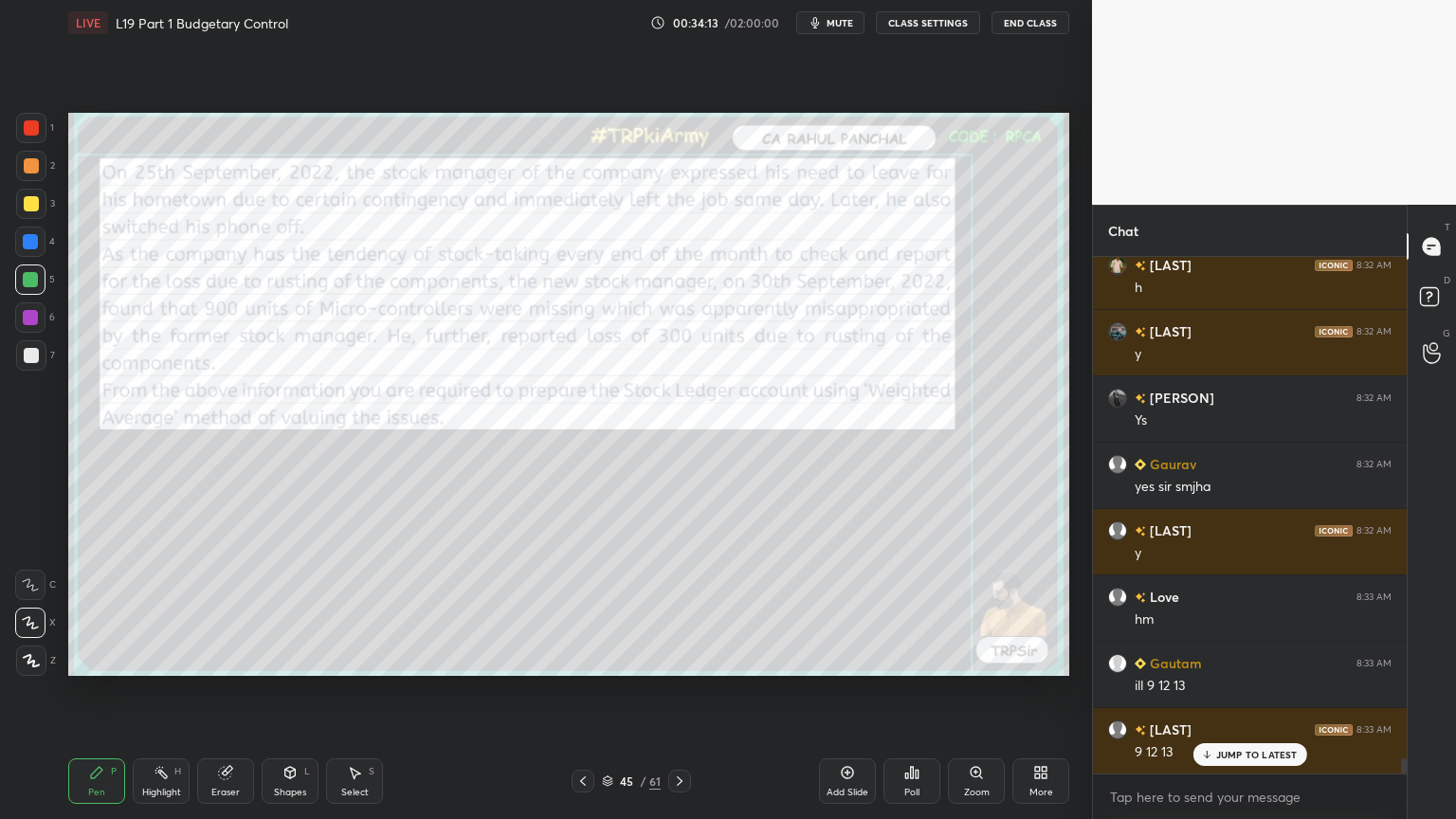 click 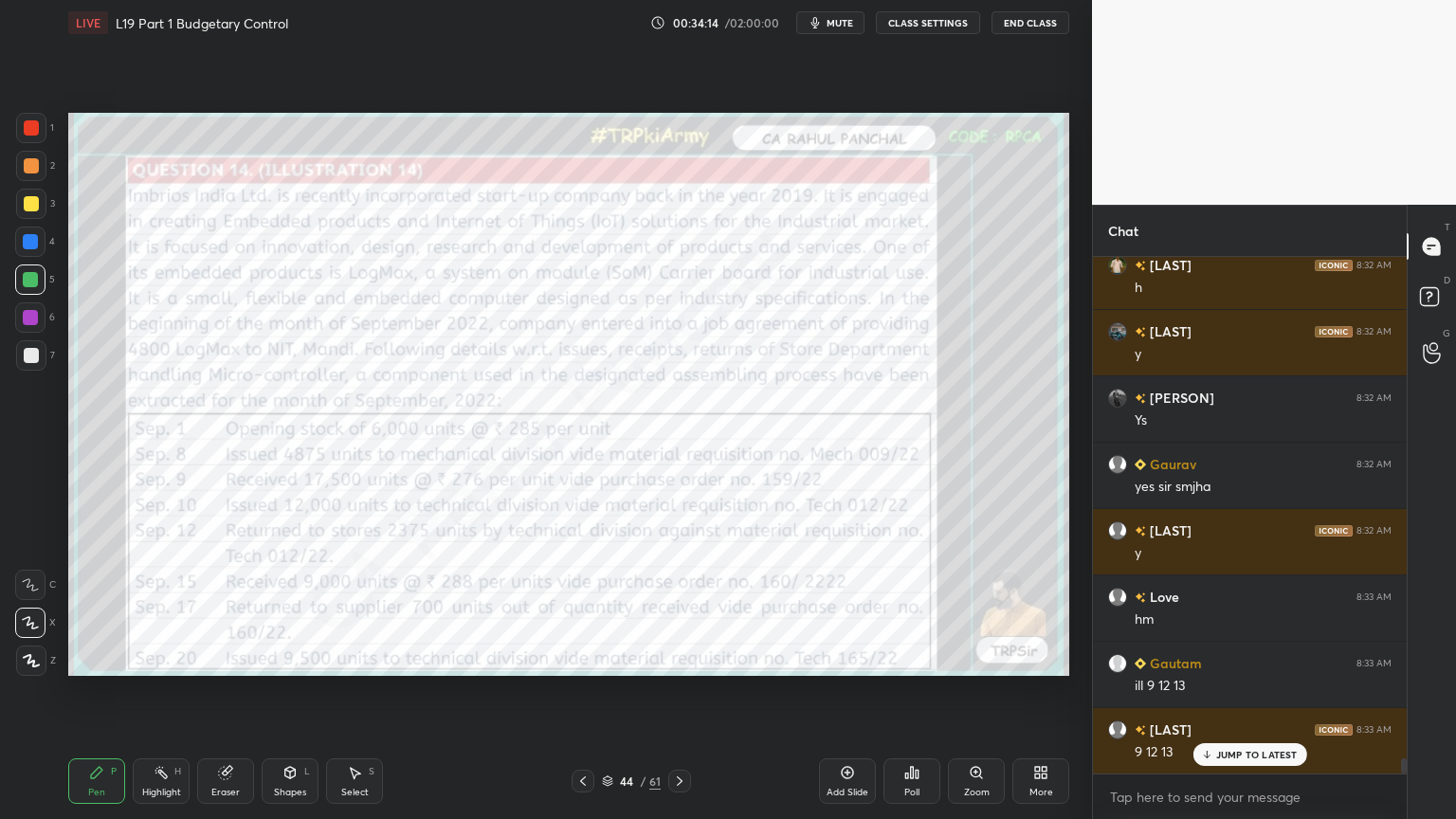 click at bounding box center (583, 781) 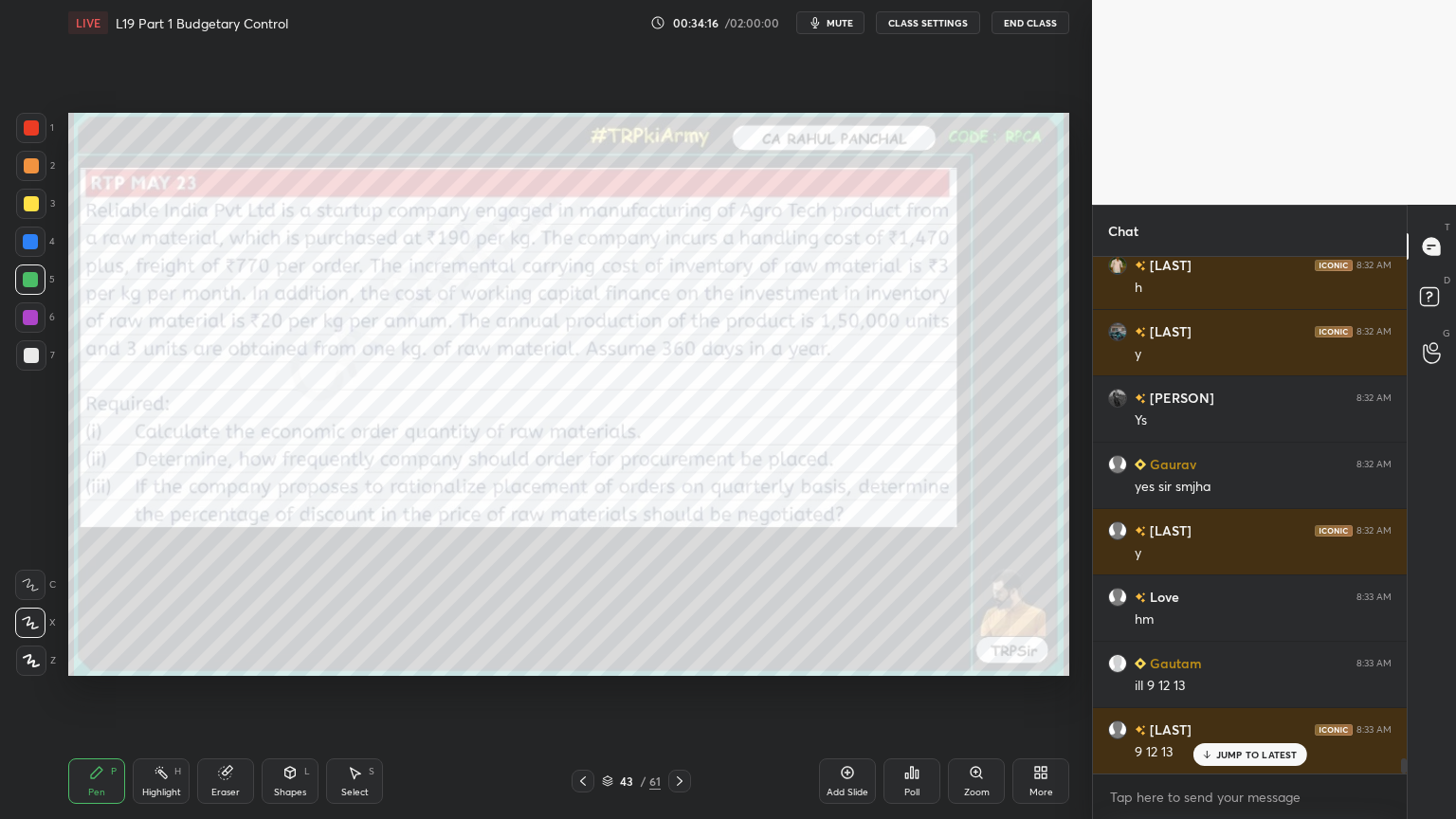 click 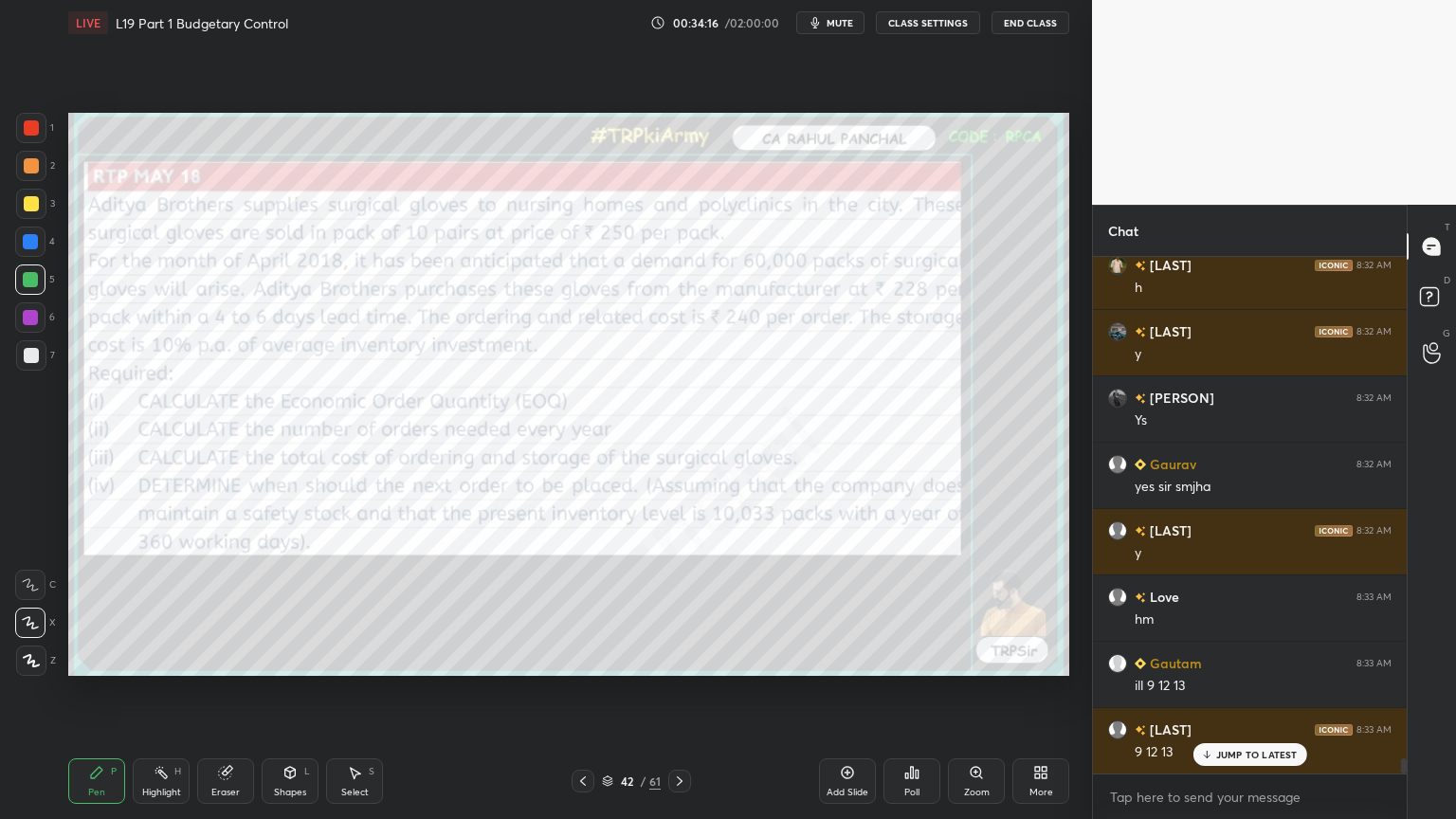 click 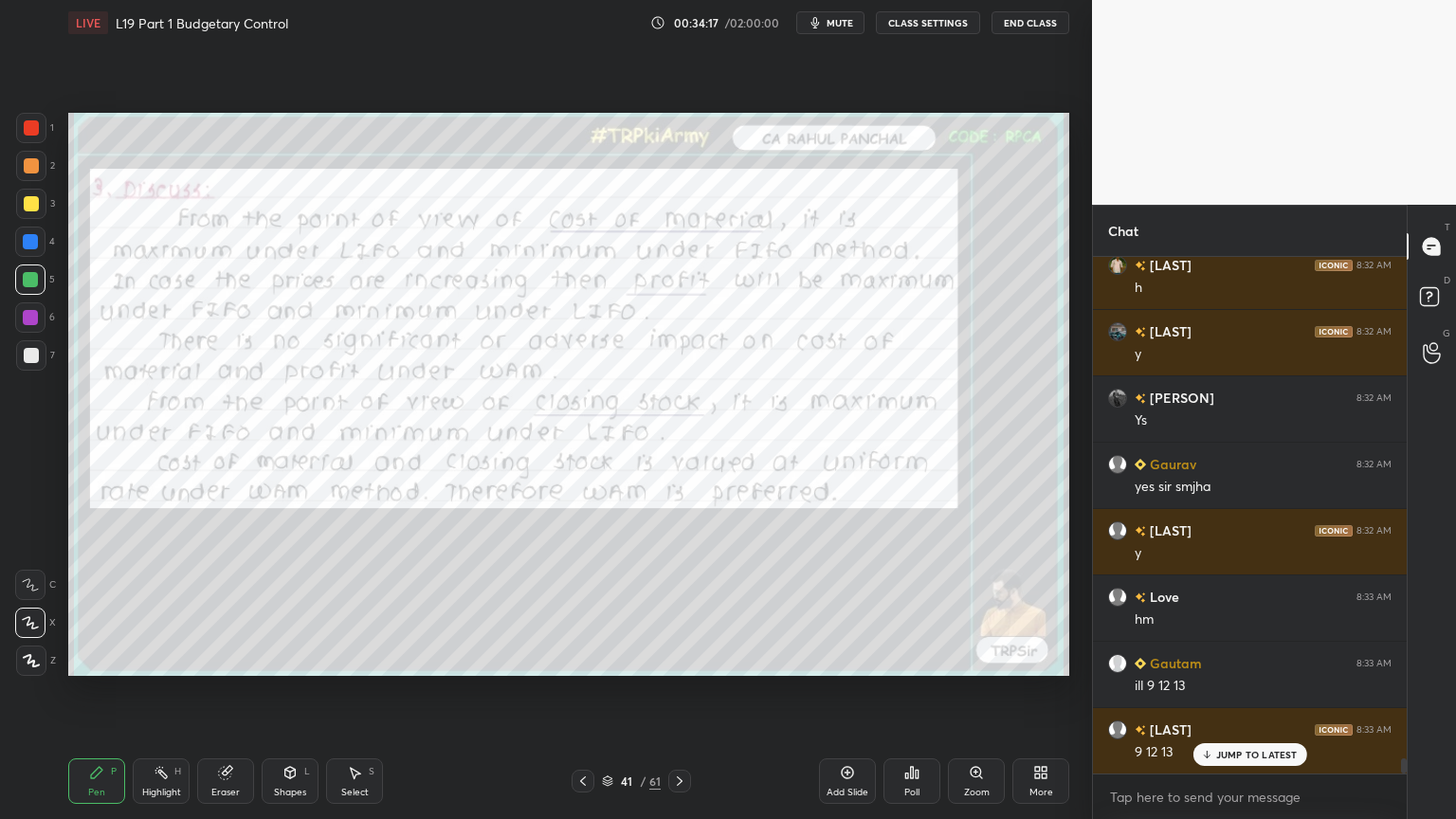 click 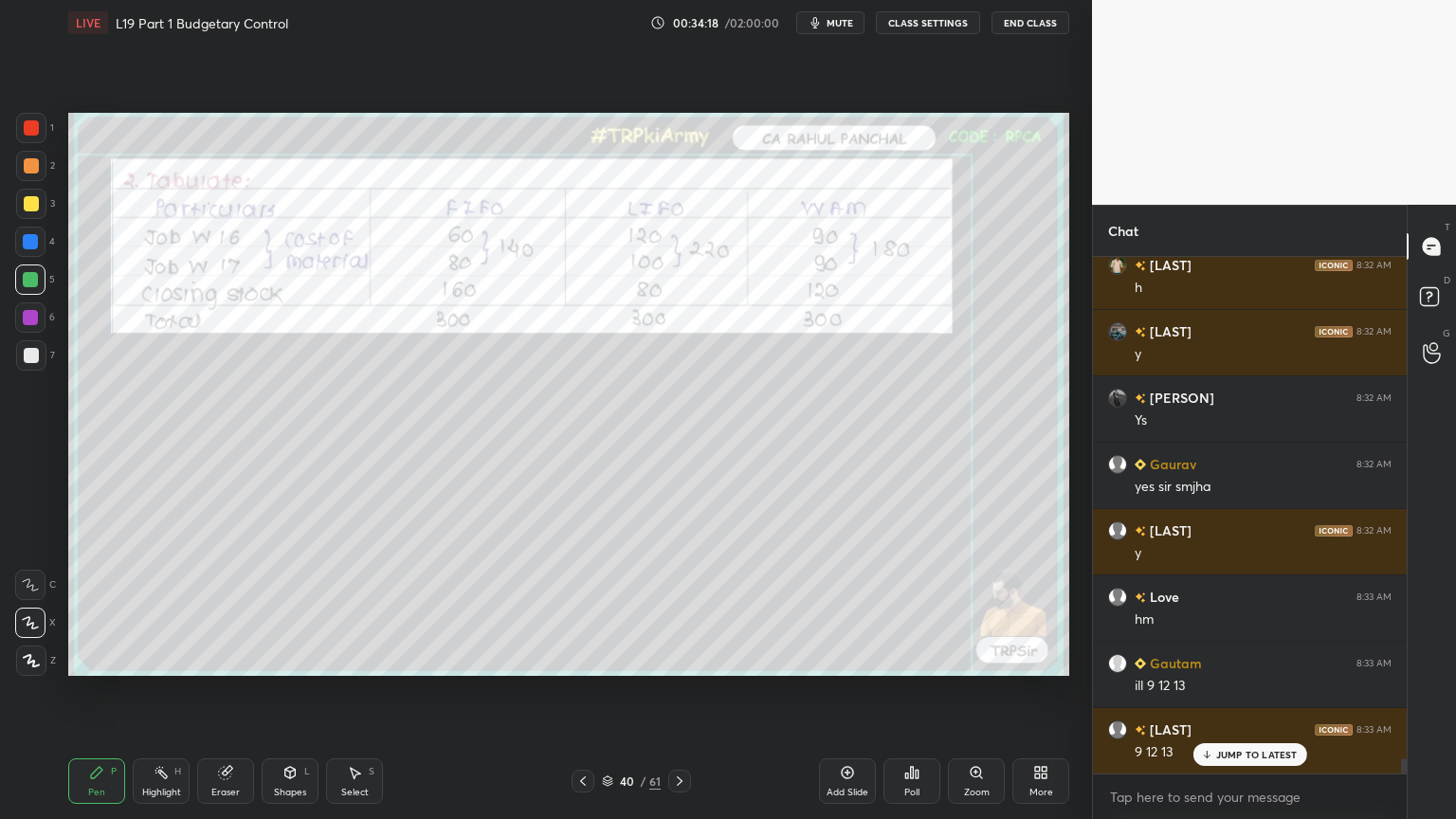 click 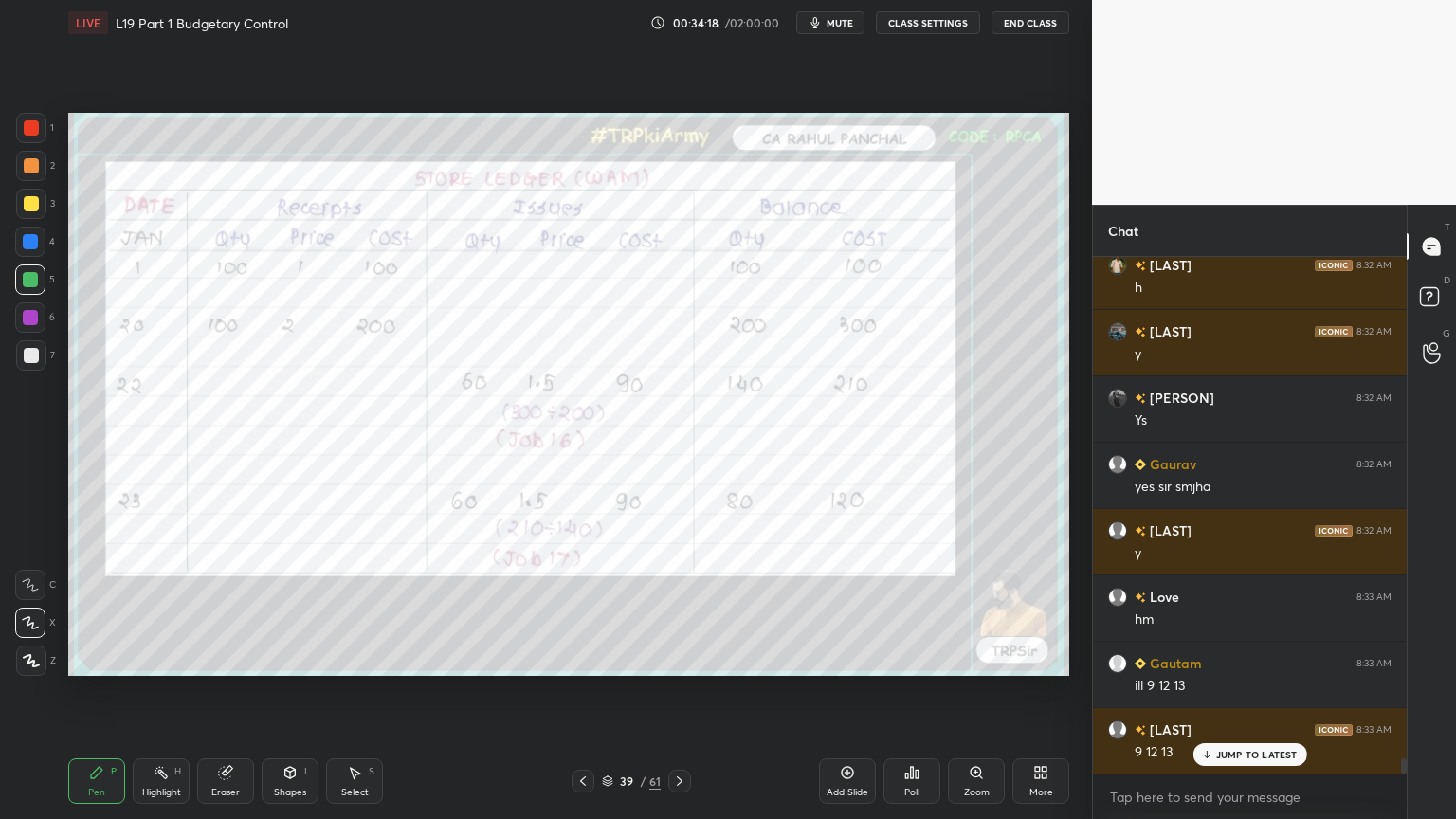 click 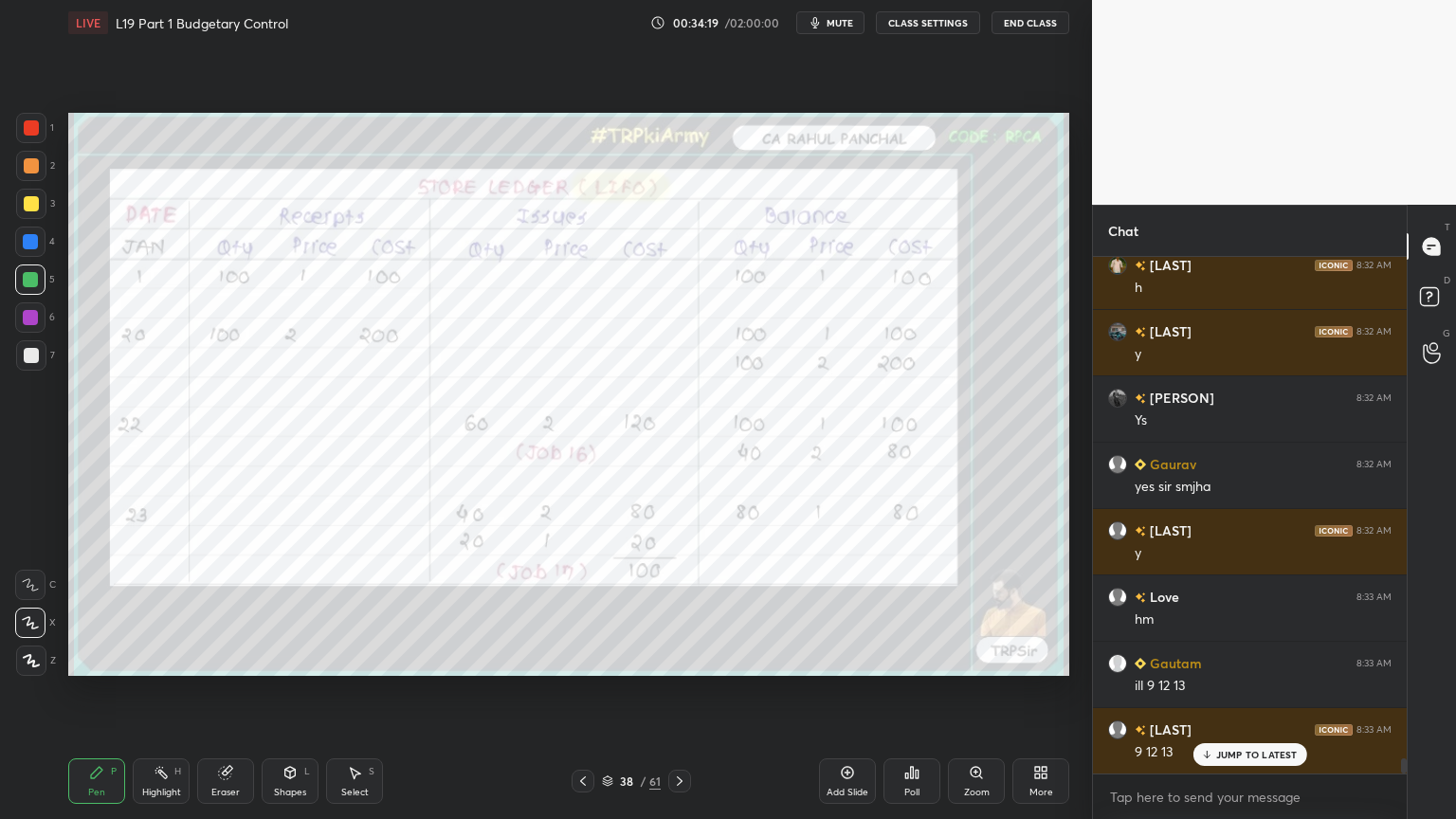 click 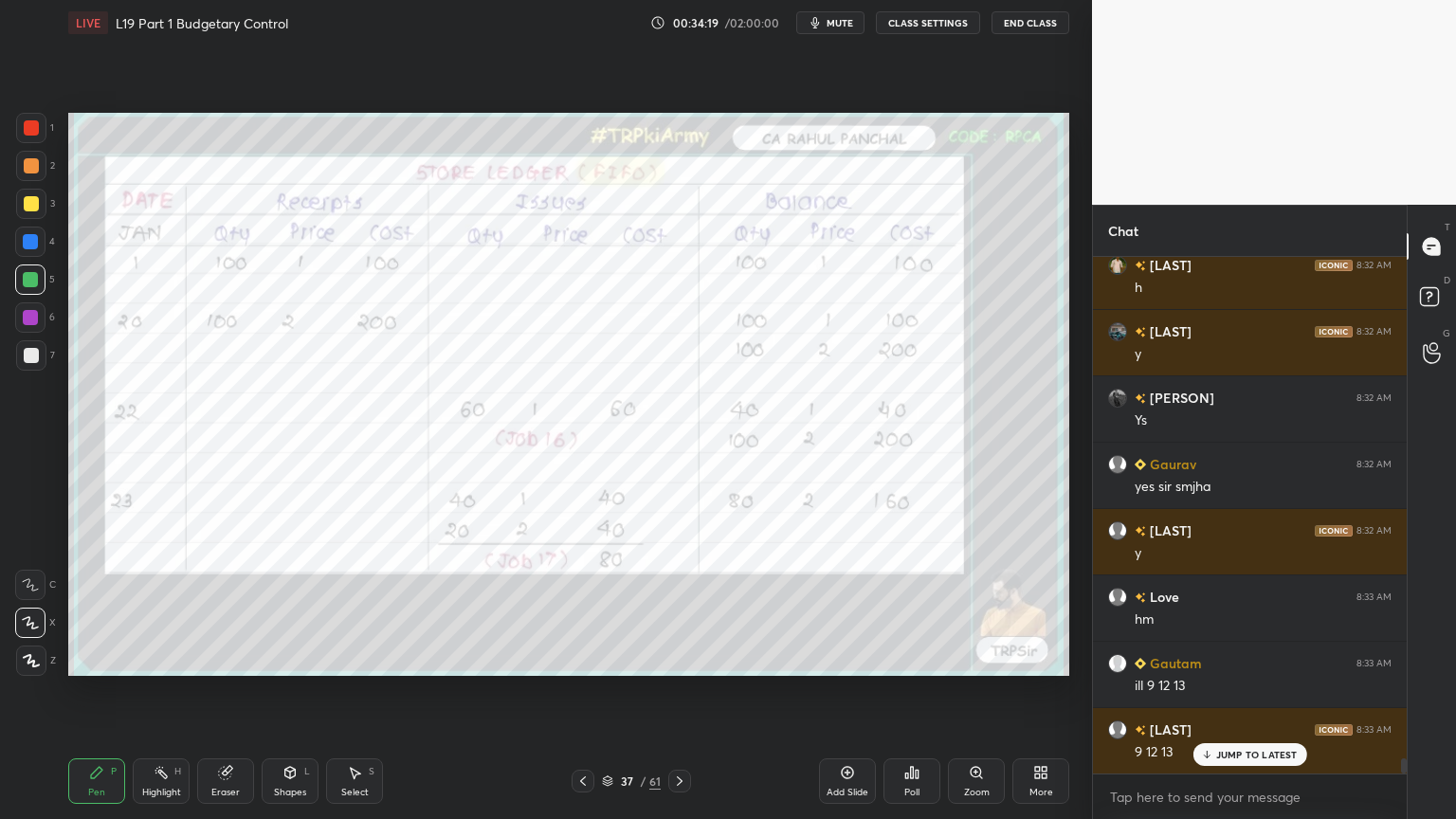 click 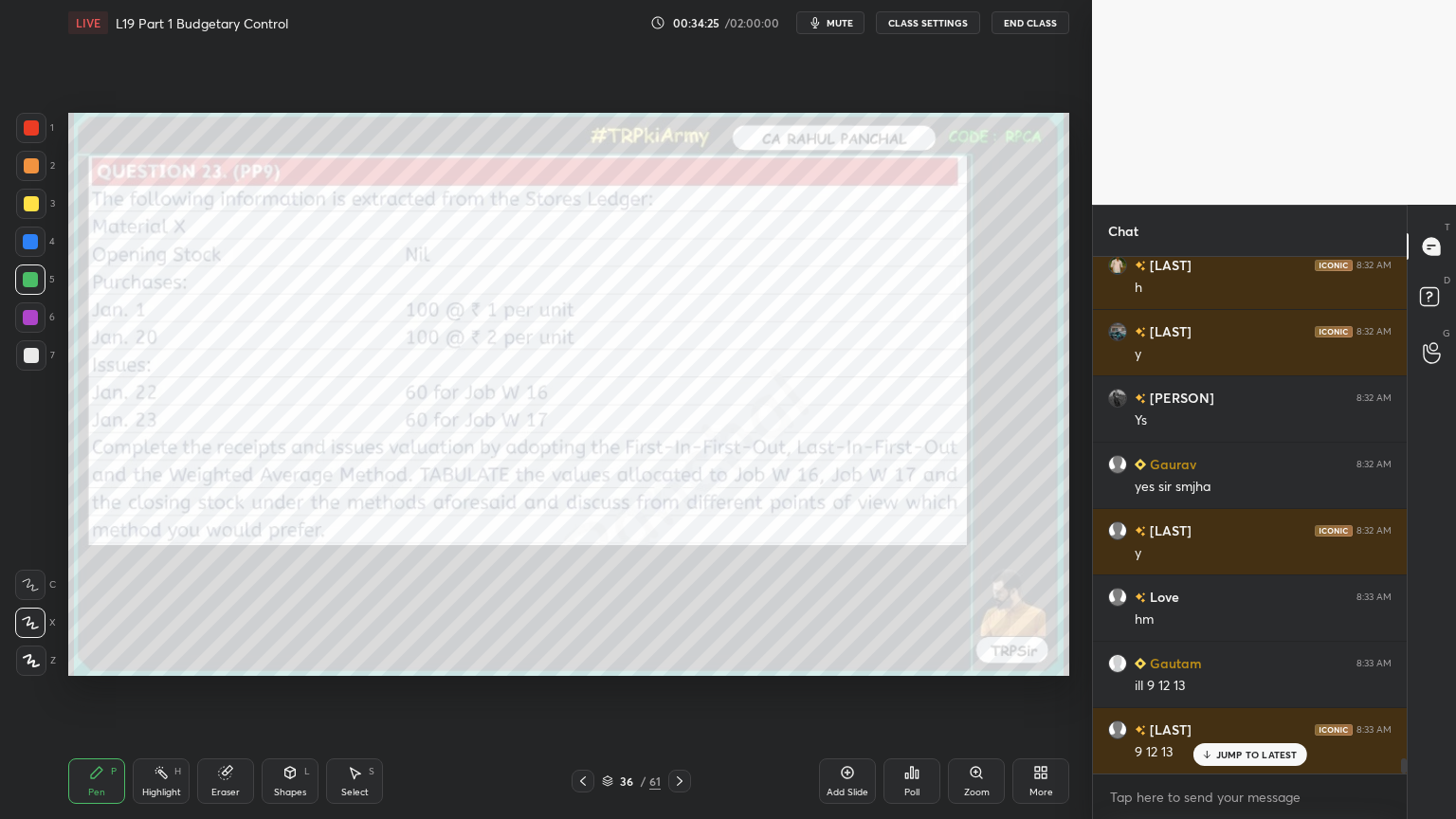 click 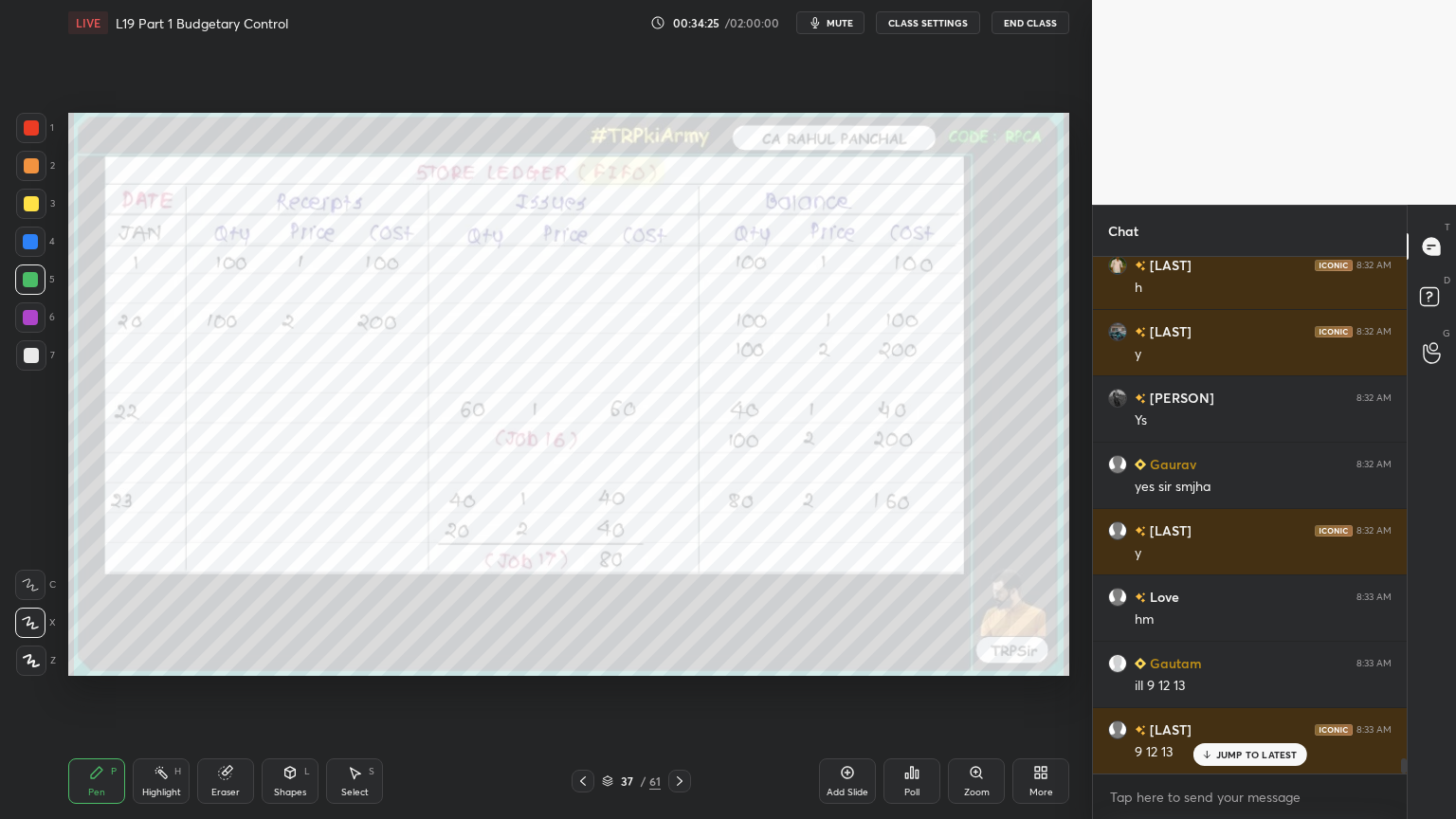 click at bounding box center (680, 781) 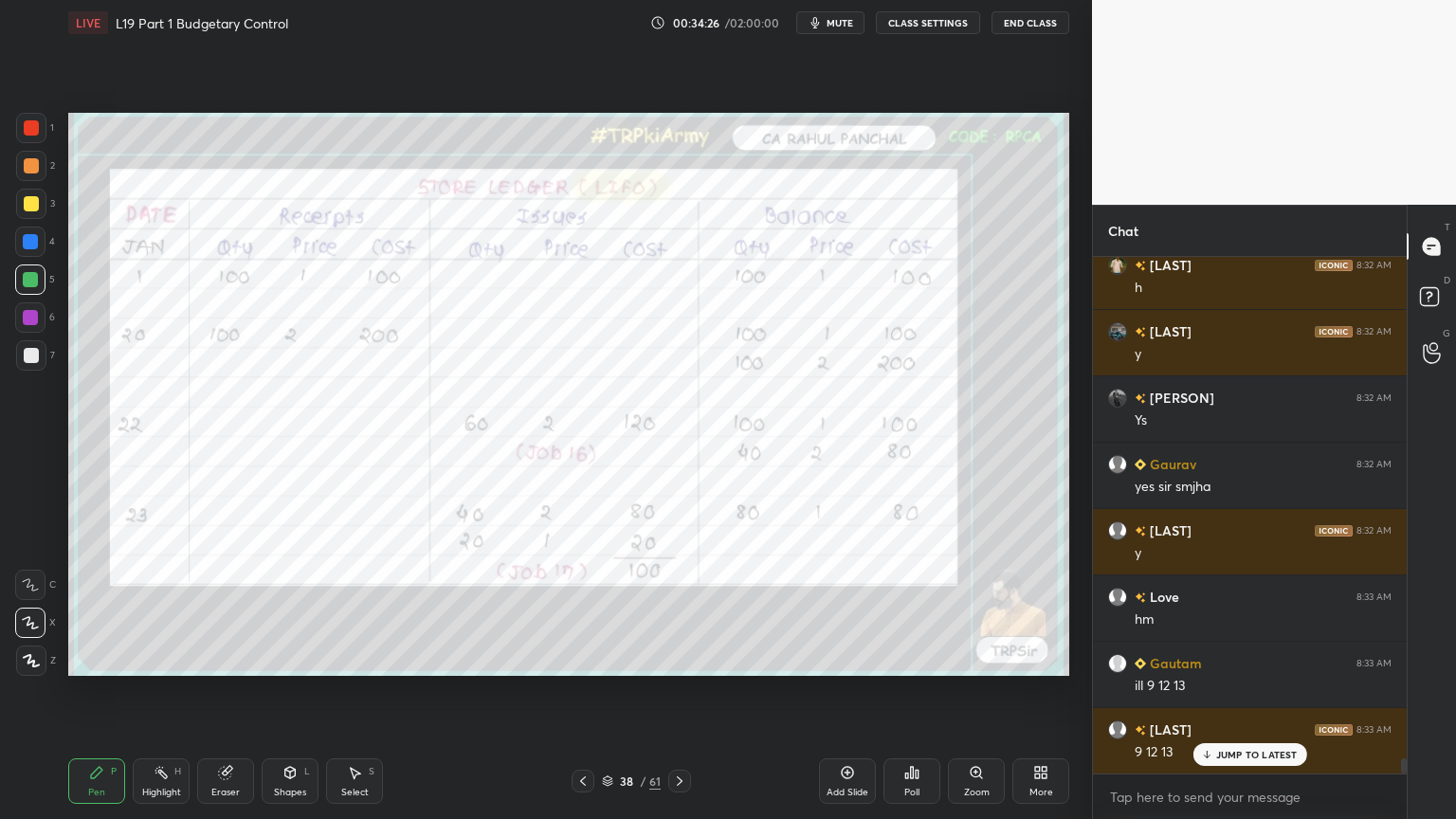 click at bounding box center [680, 781] 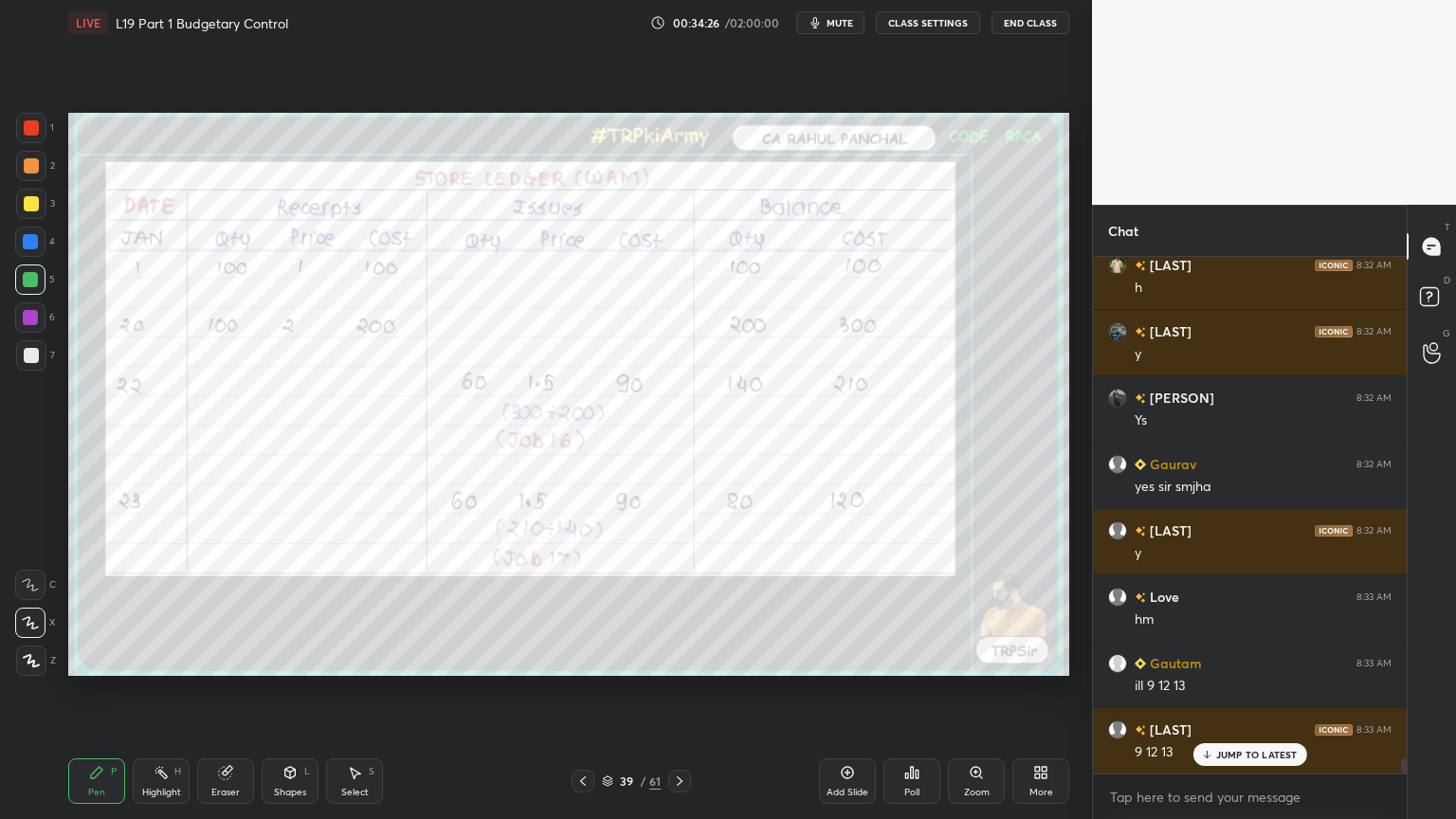 click at bounding box center [680, 781] 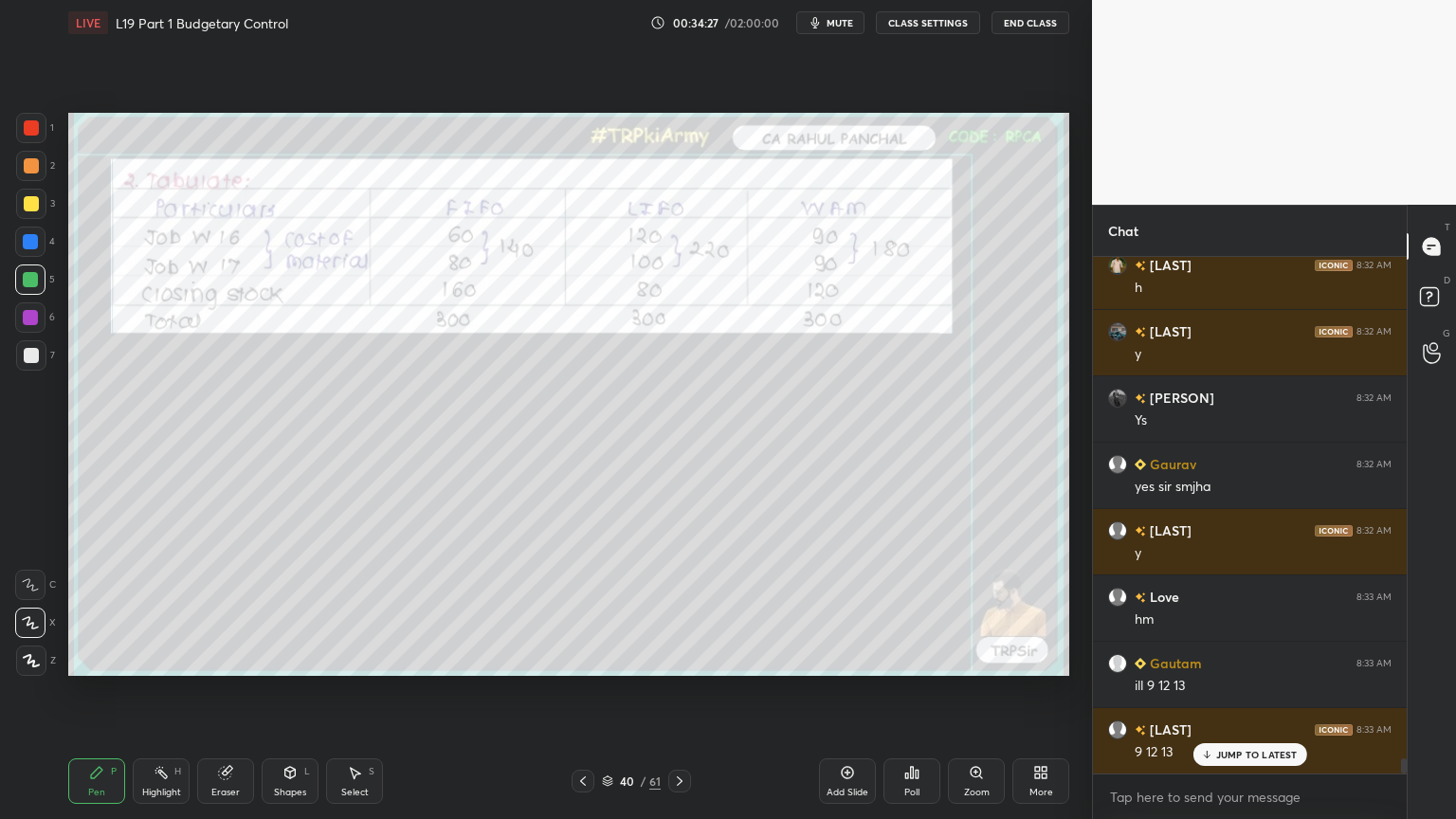 click on "40 / 61" at bounding box center [631, 781] 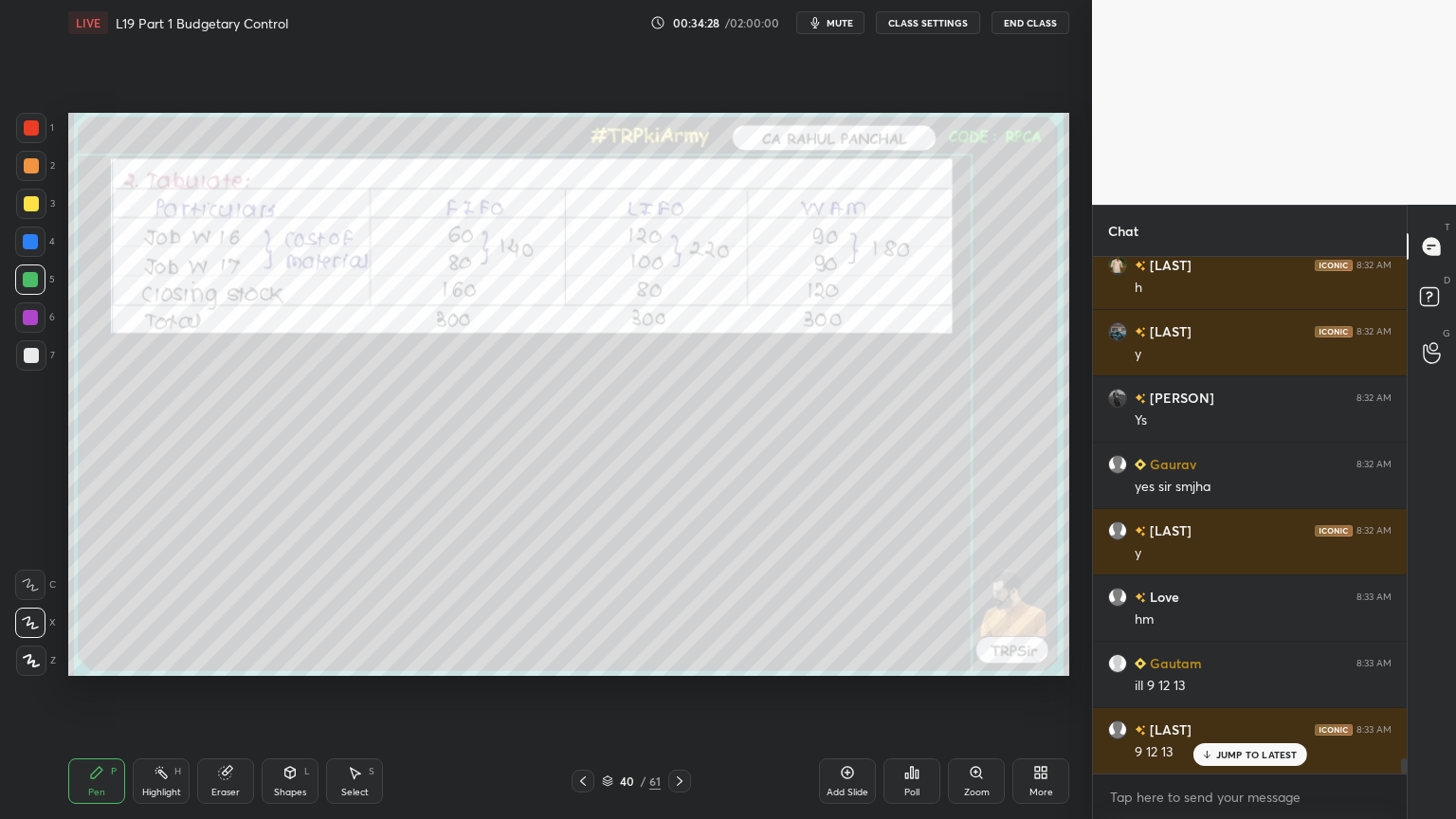 click 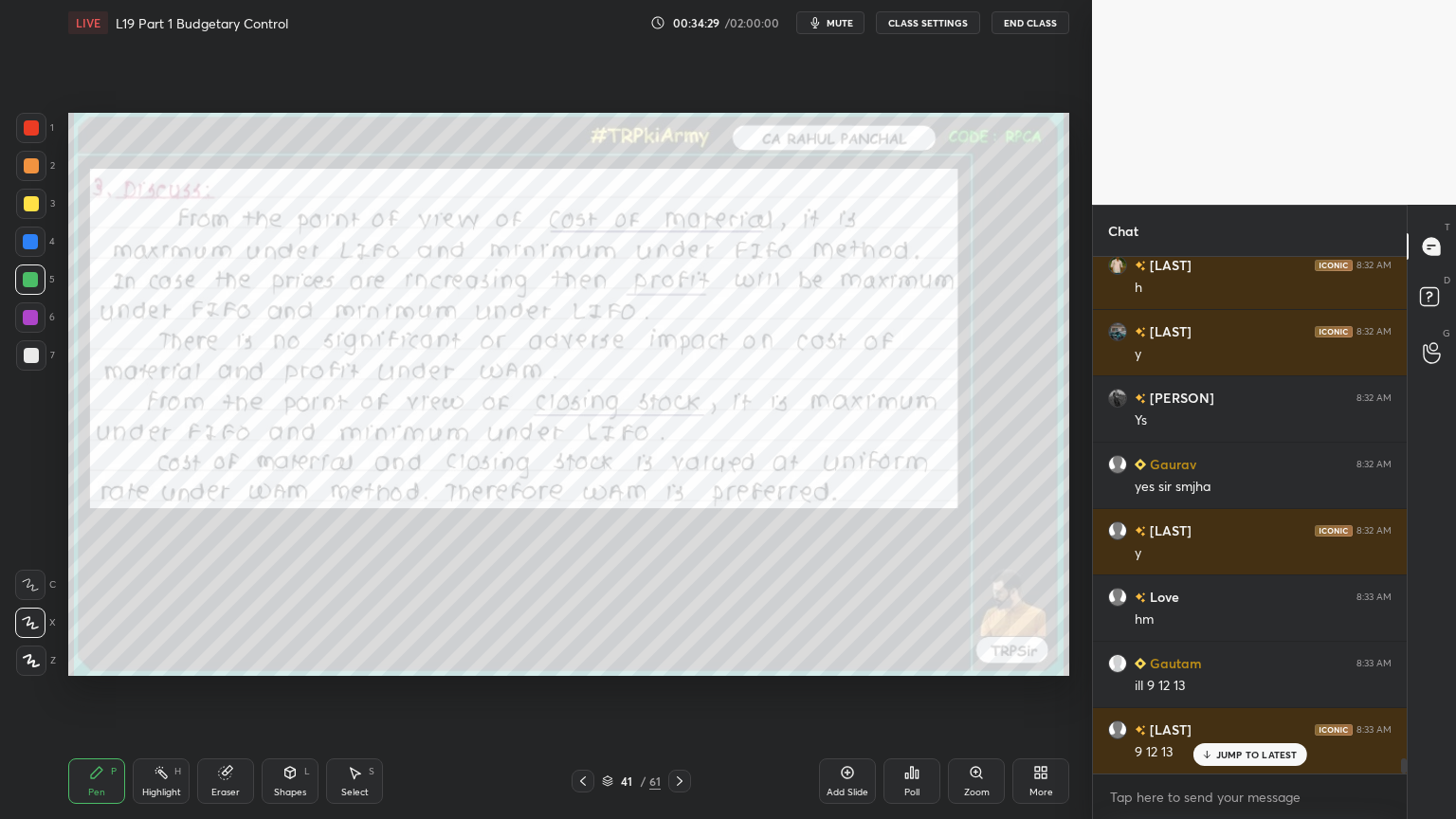 click 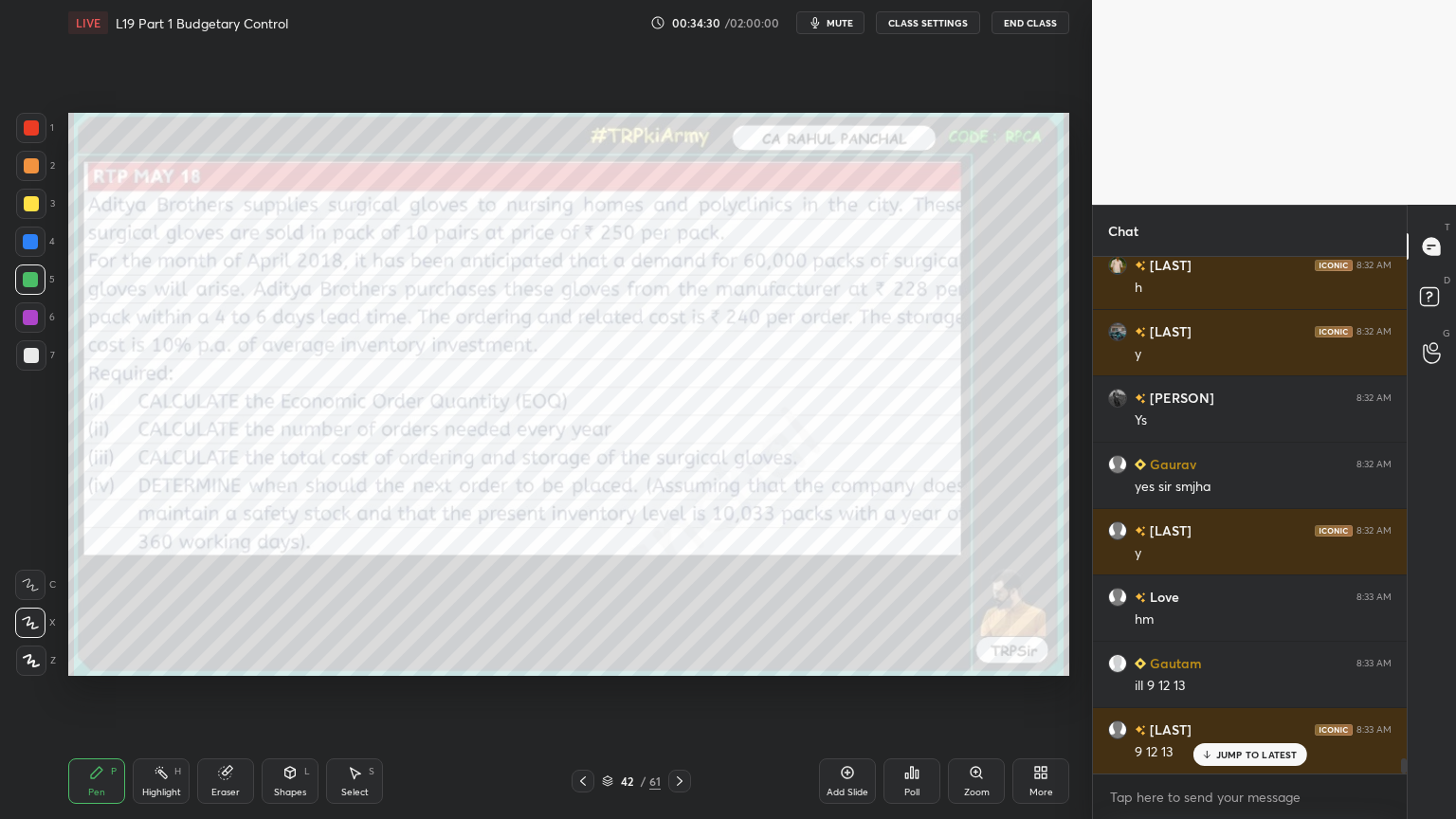 click 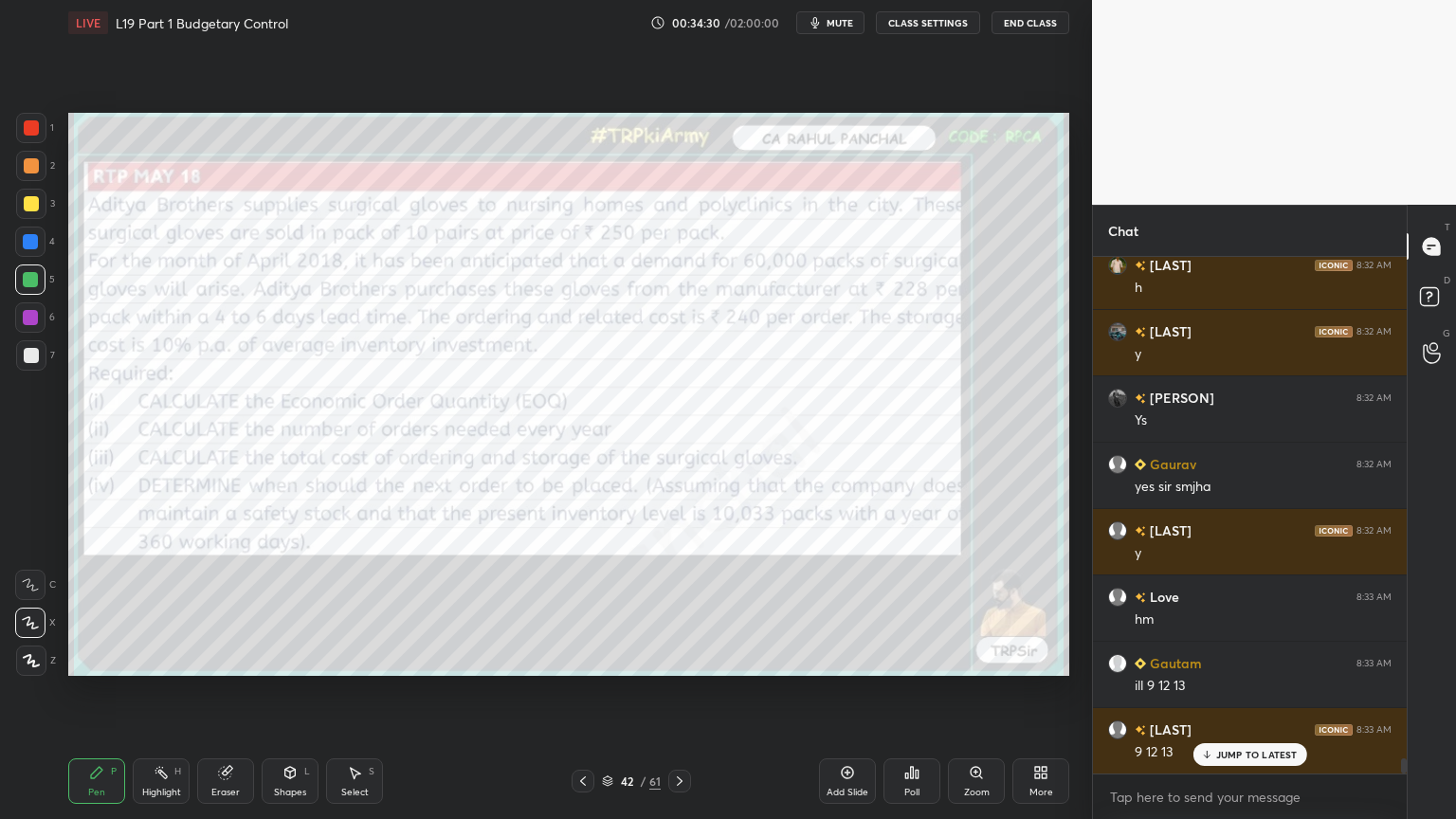 click 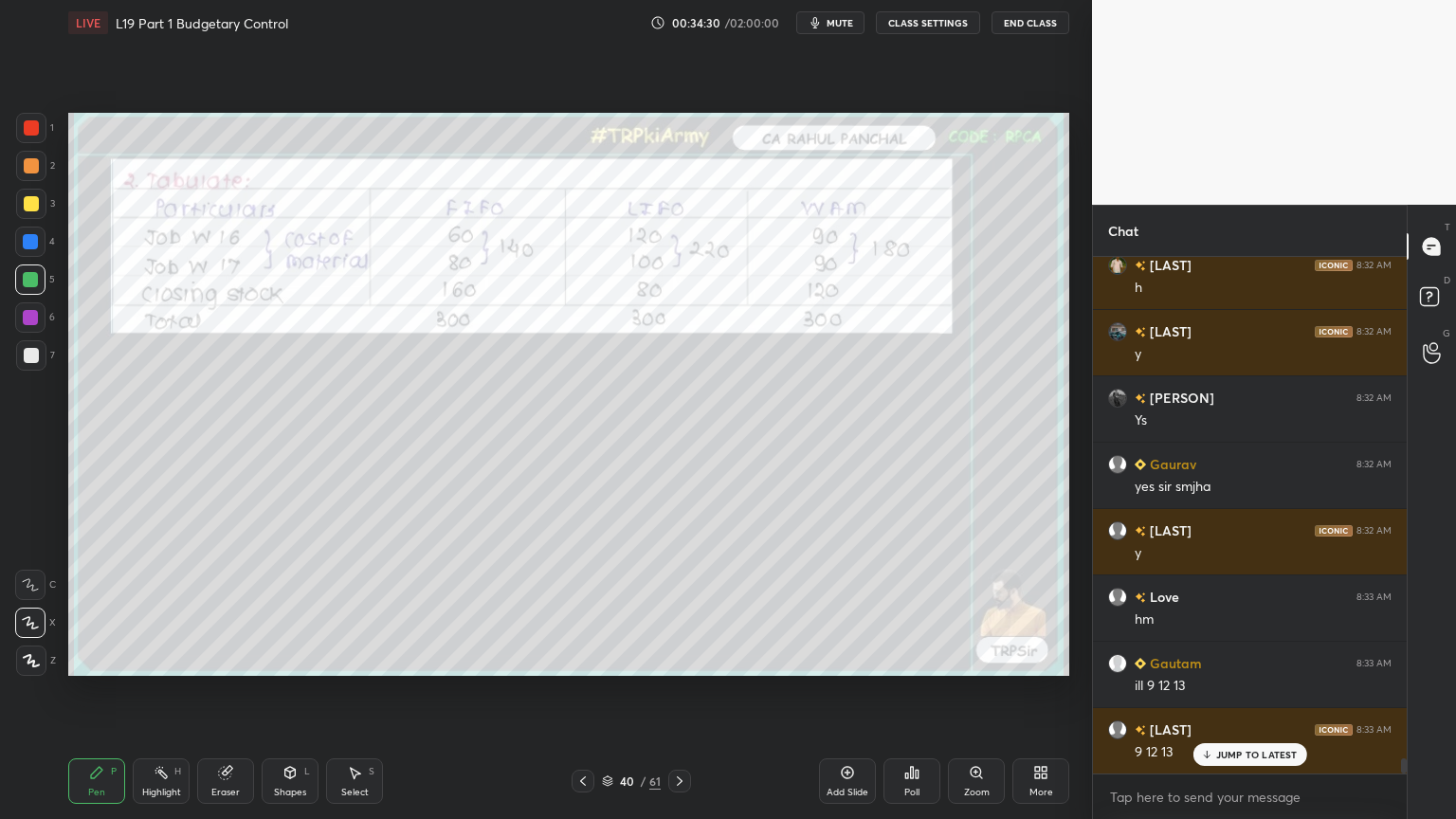 click 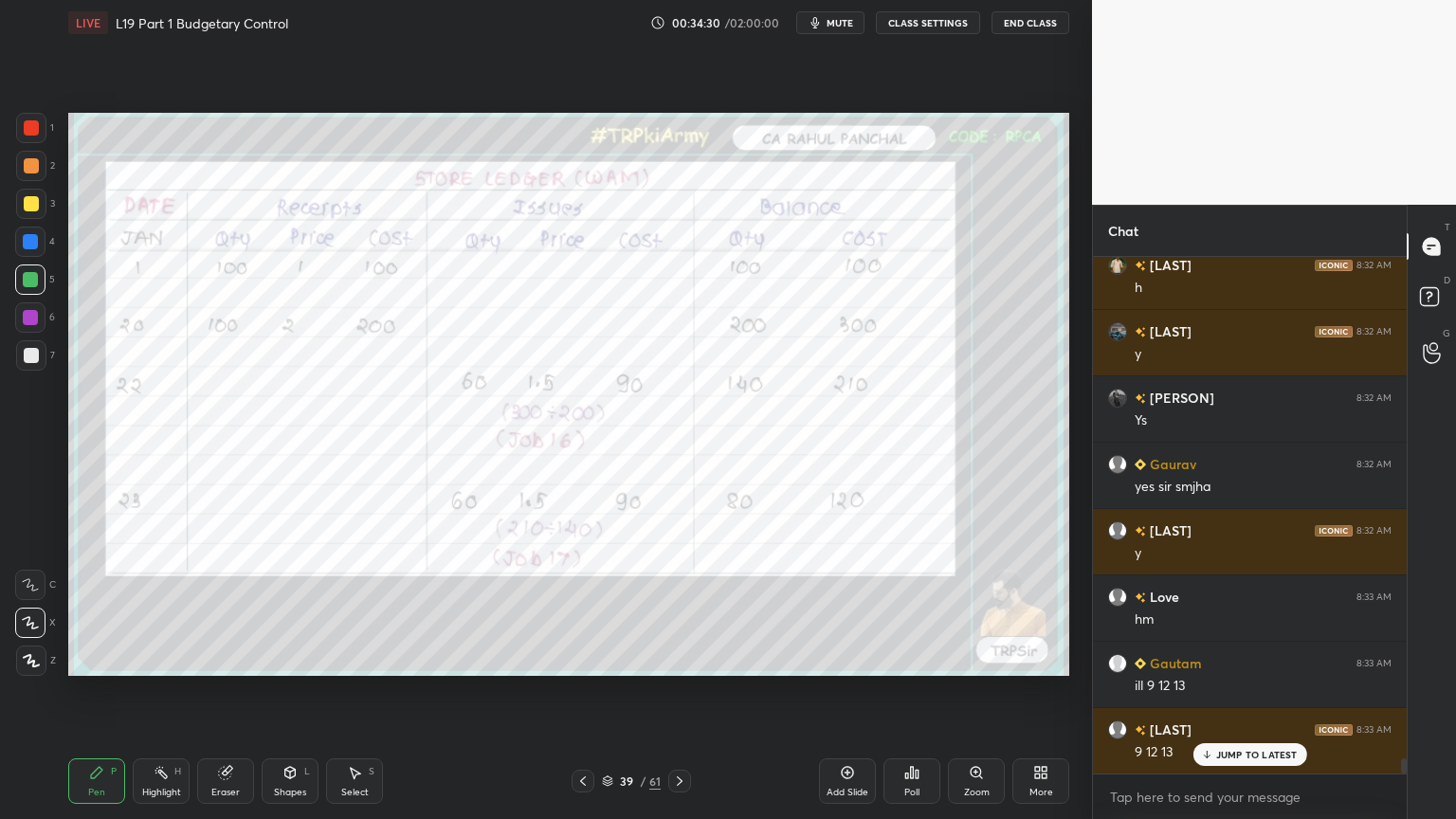 click at bounding box center (583, 781) 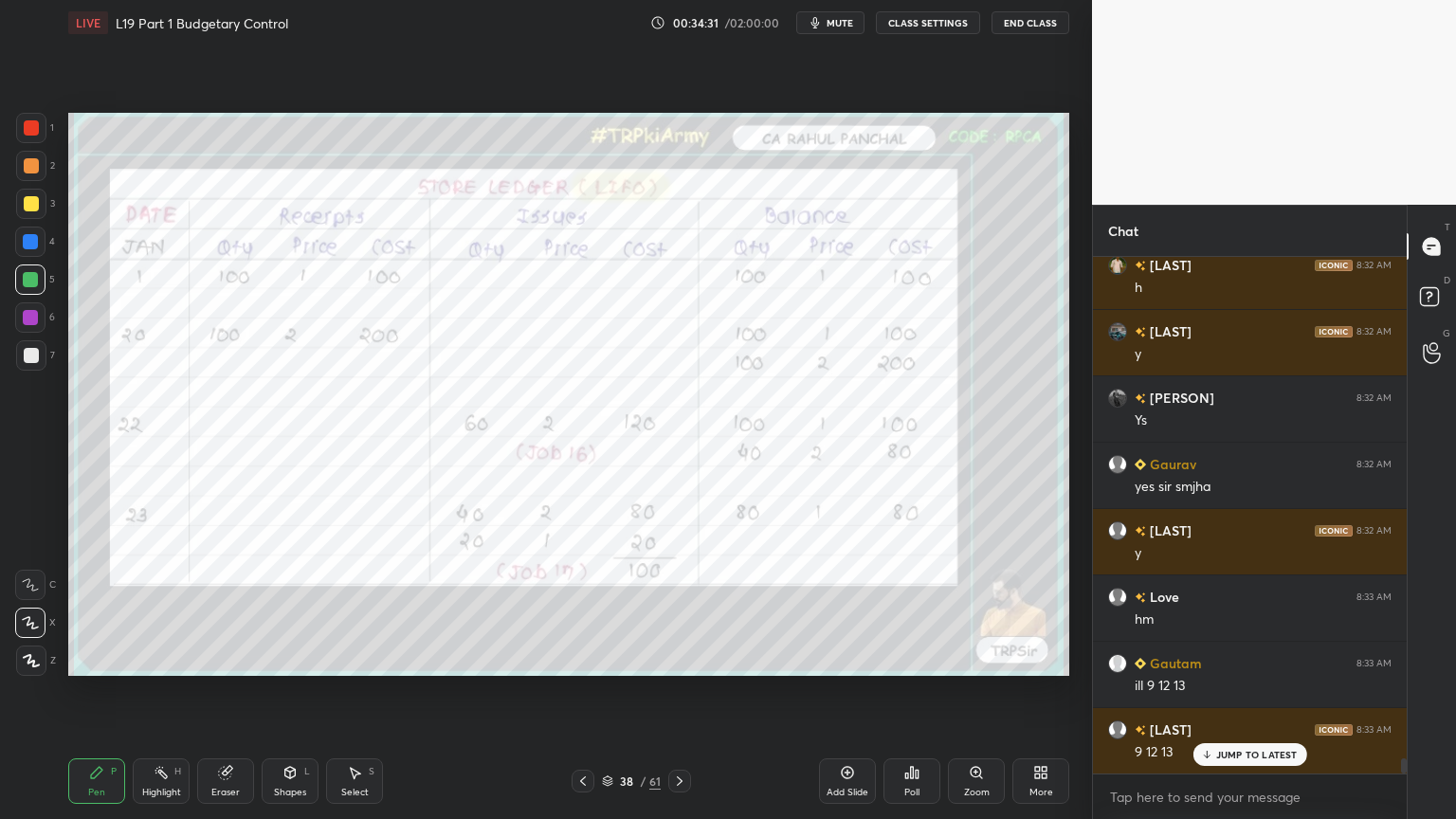 click at bounding box center [583, 781] 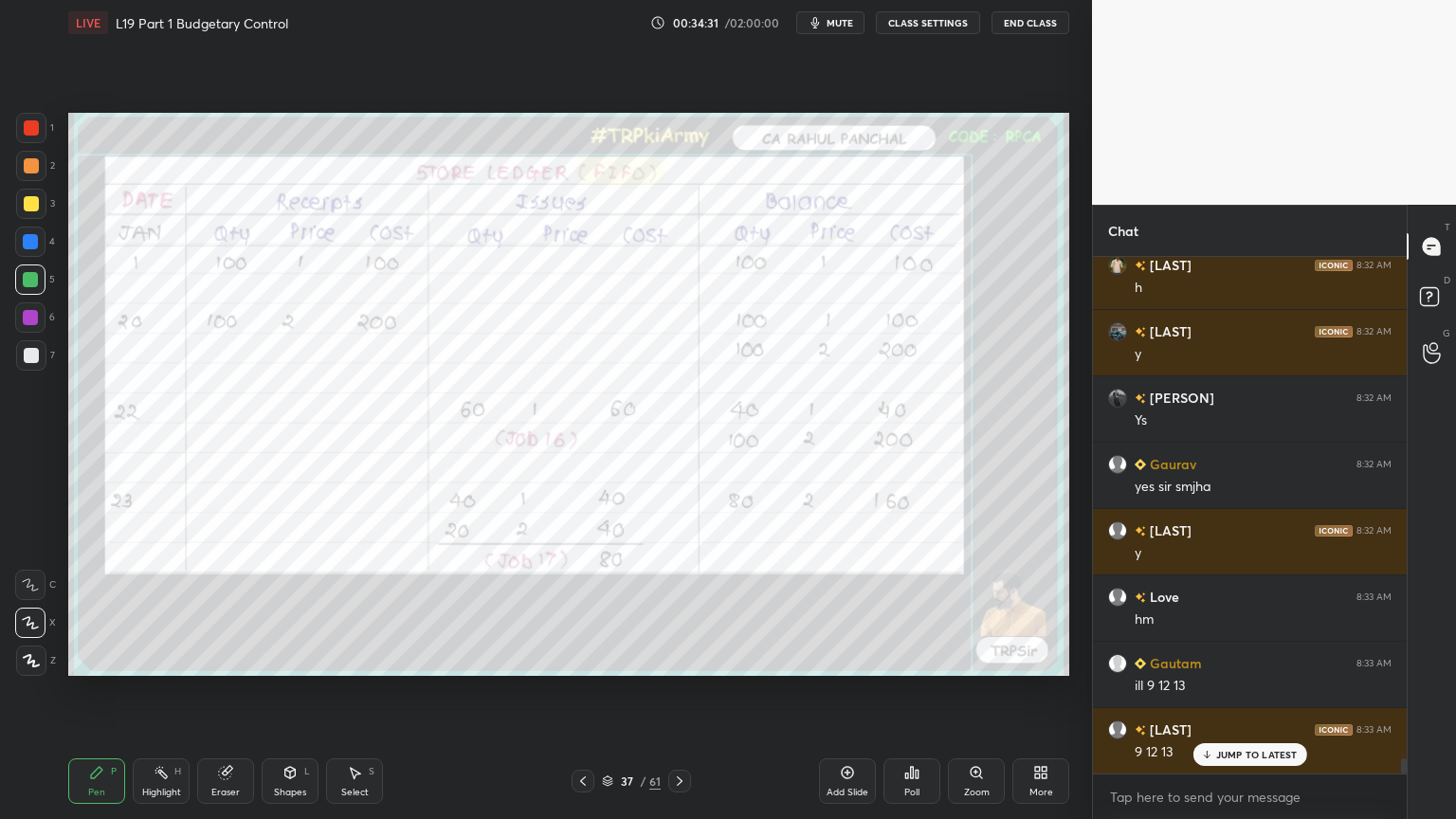 click 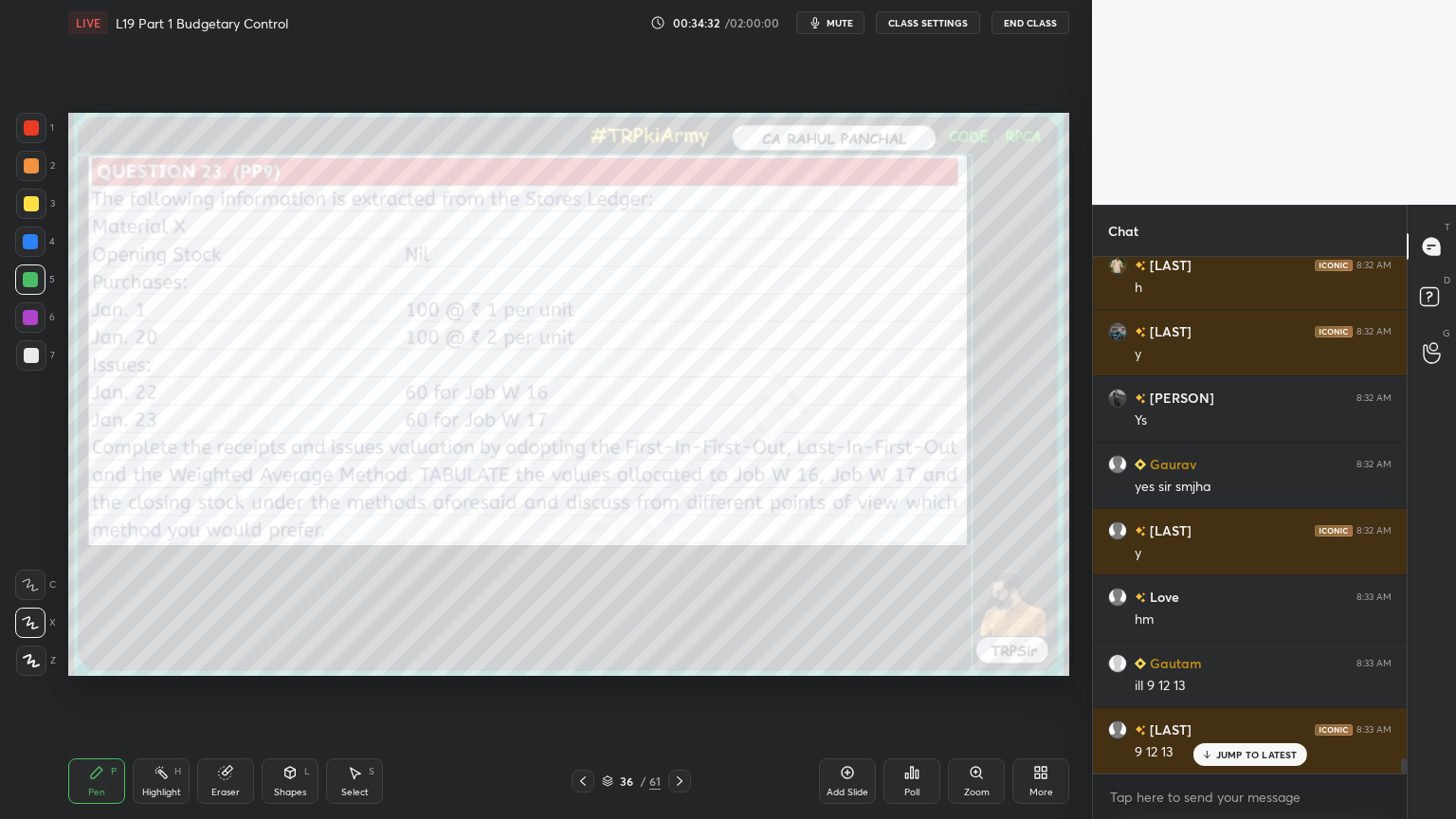 click 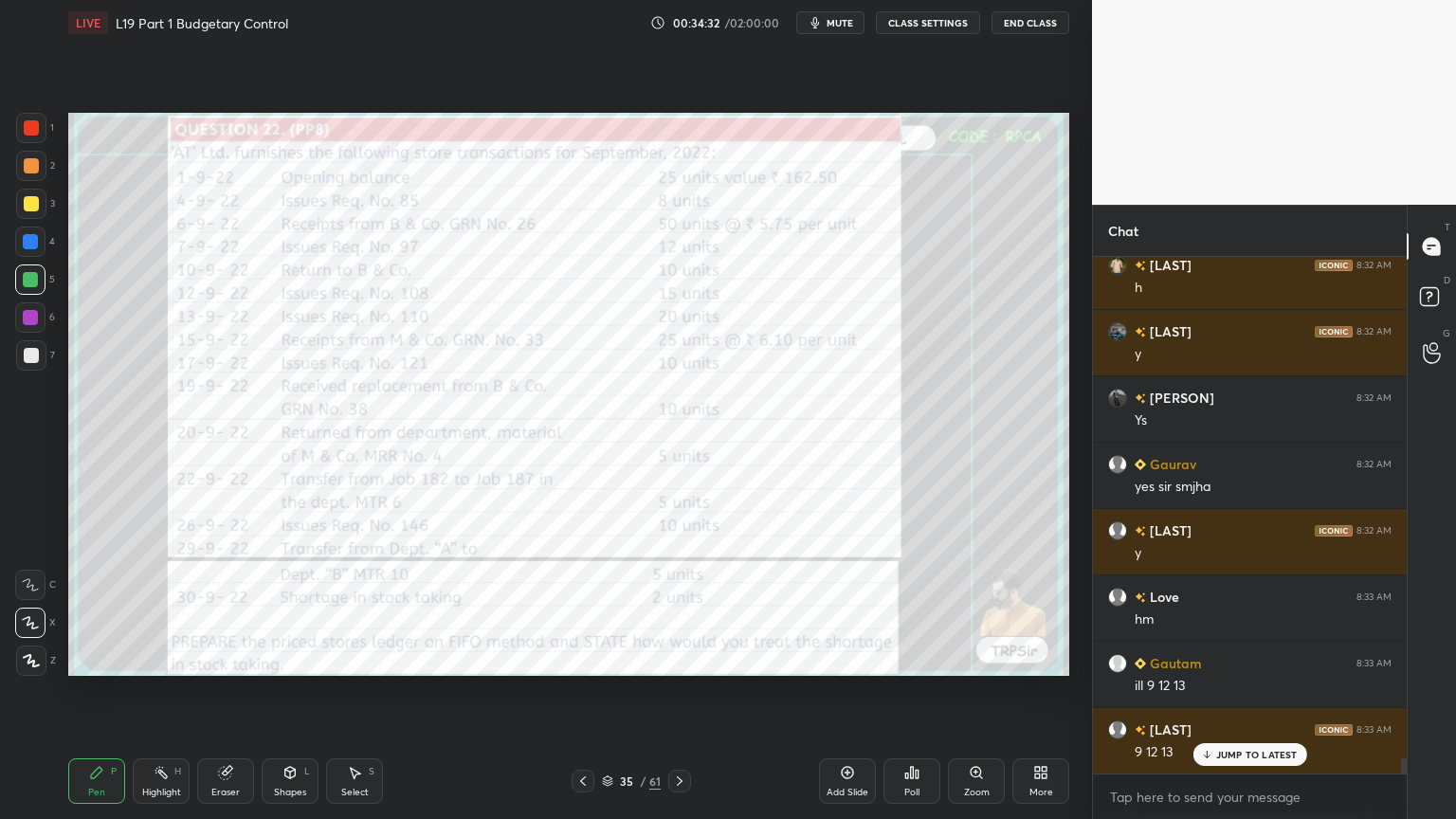 click at bounding box center (583, 781) 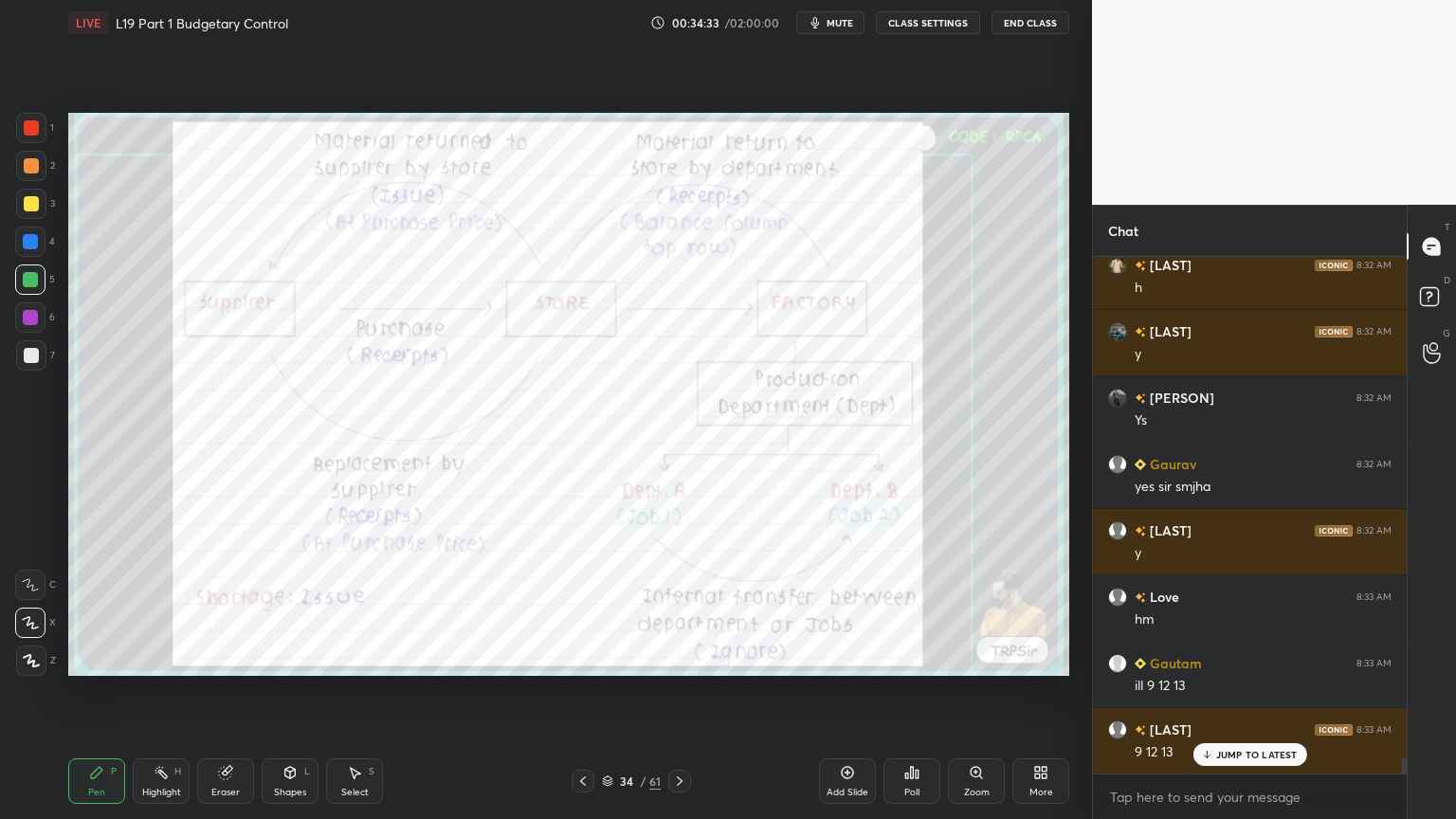 click at bounding box center [583, 781] 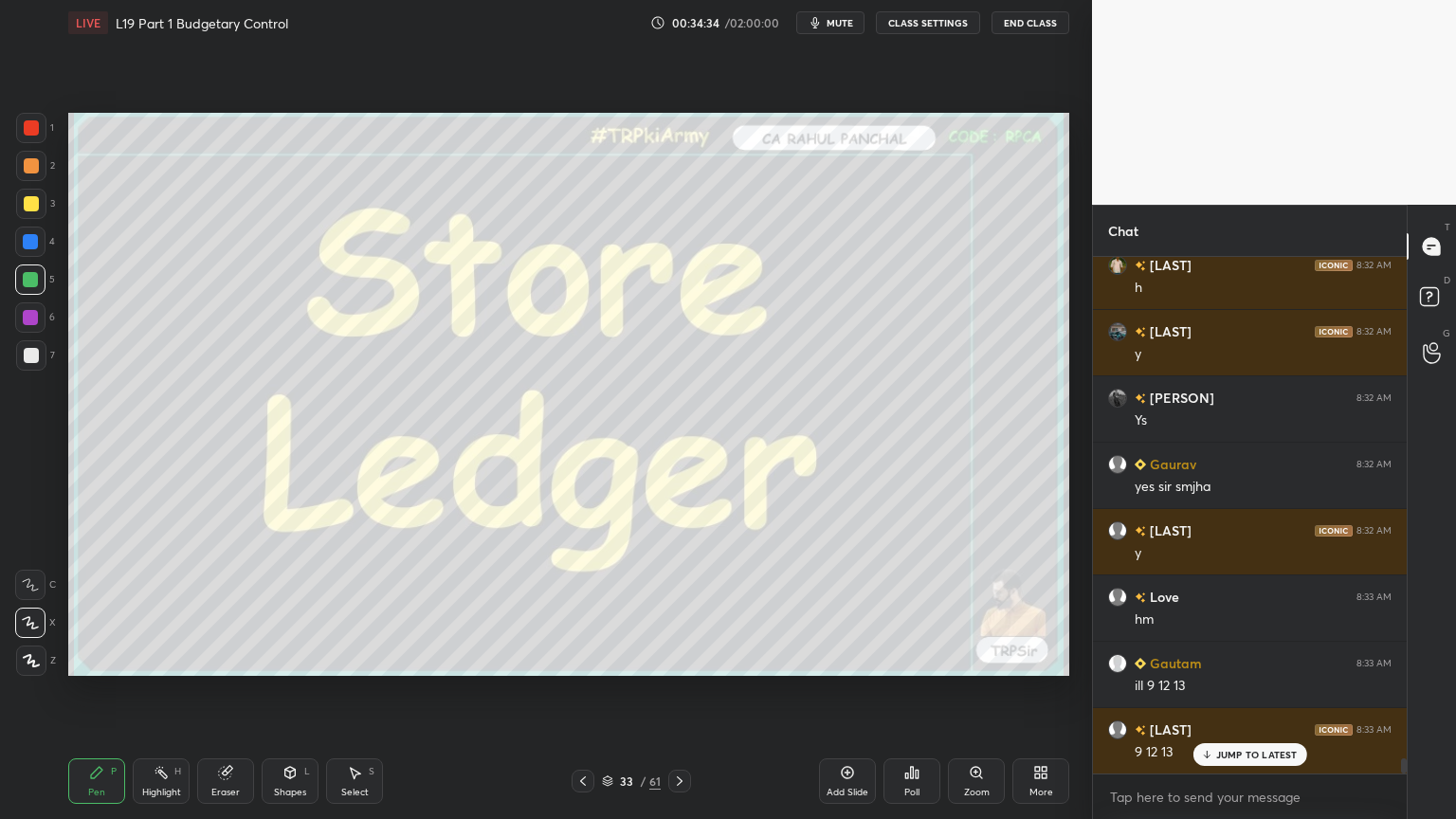 click at bounding box center (583, 781) 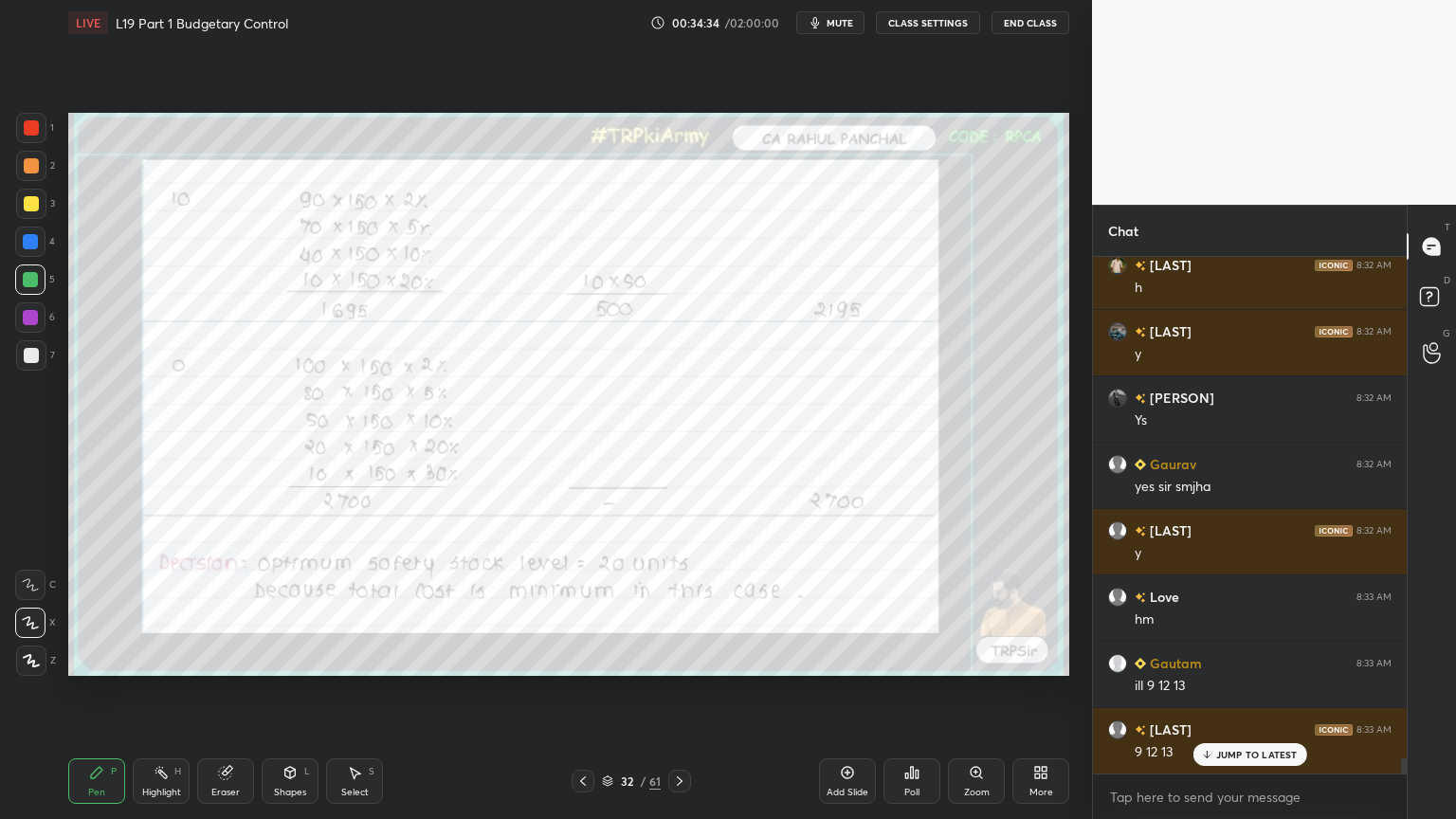 click at bounding box center [583, 781] 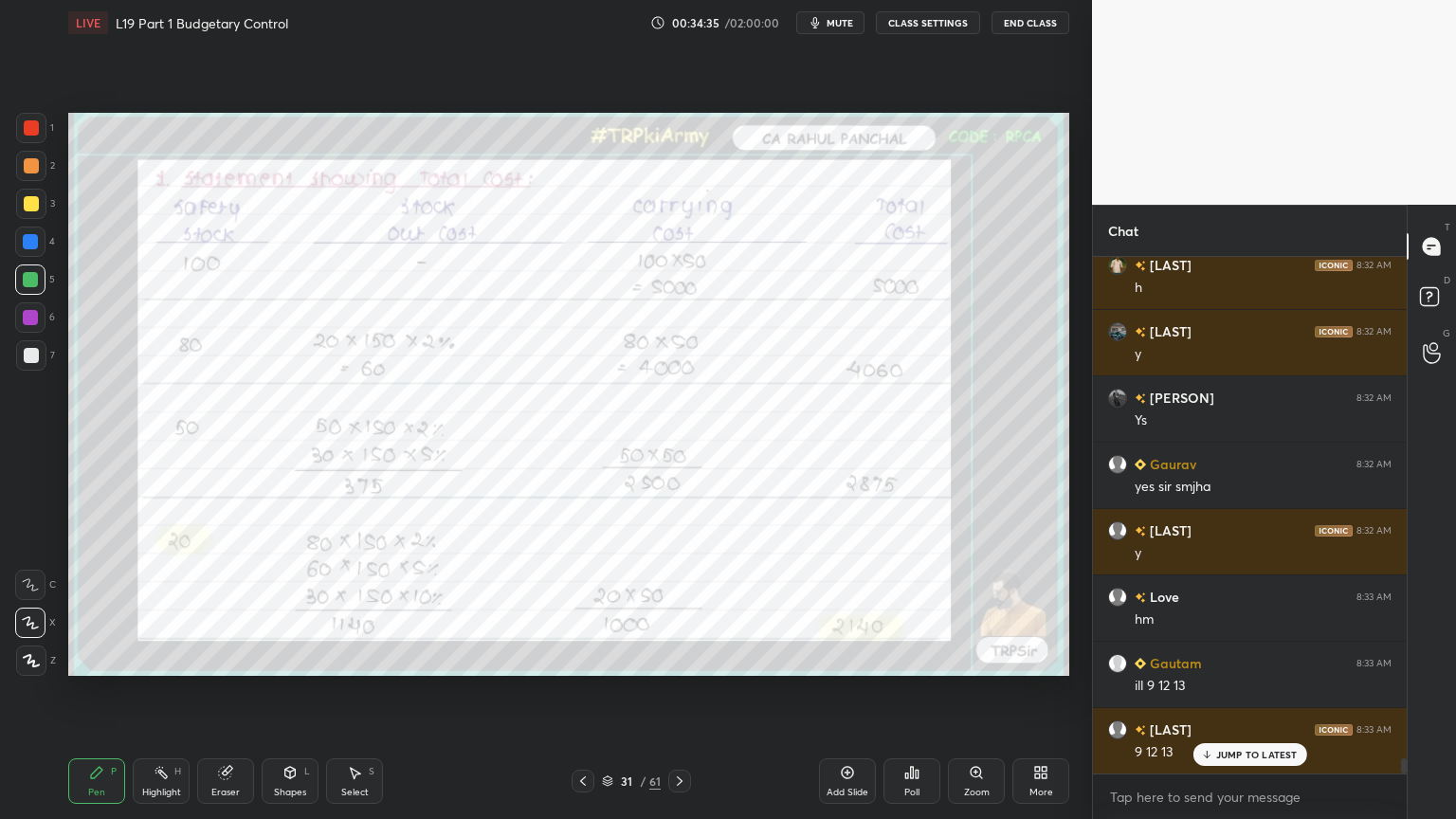 click at bounding box center (583, 781) 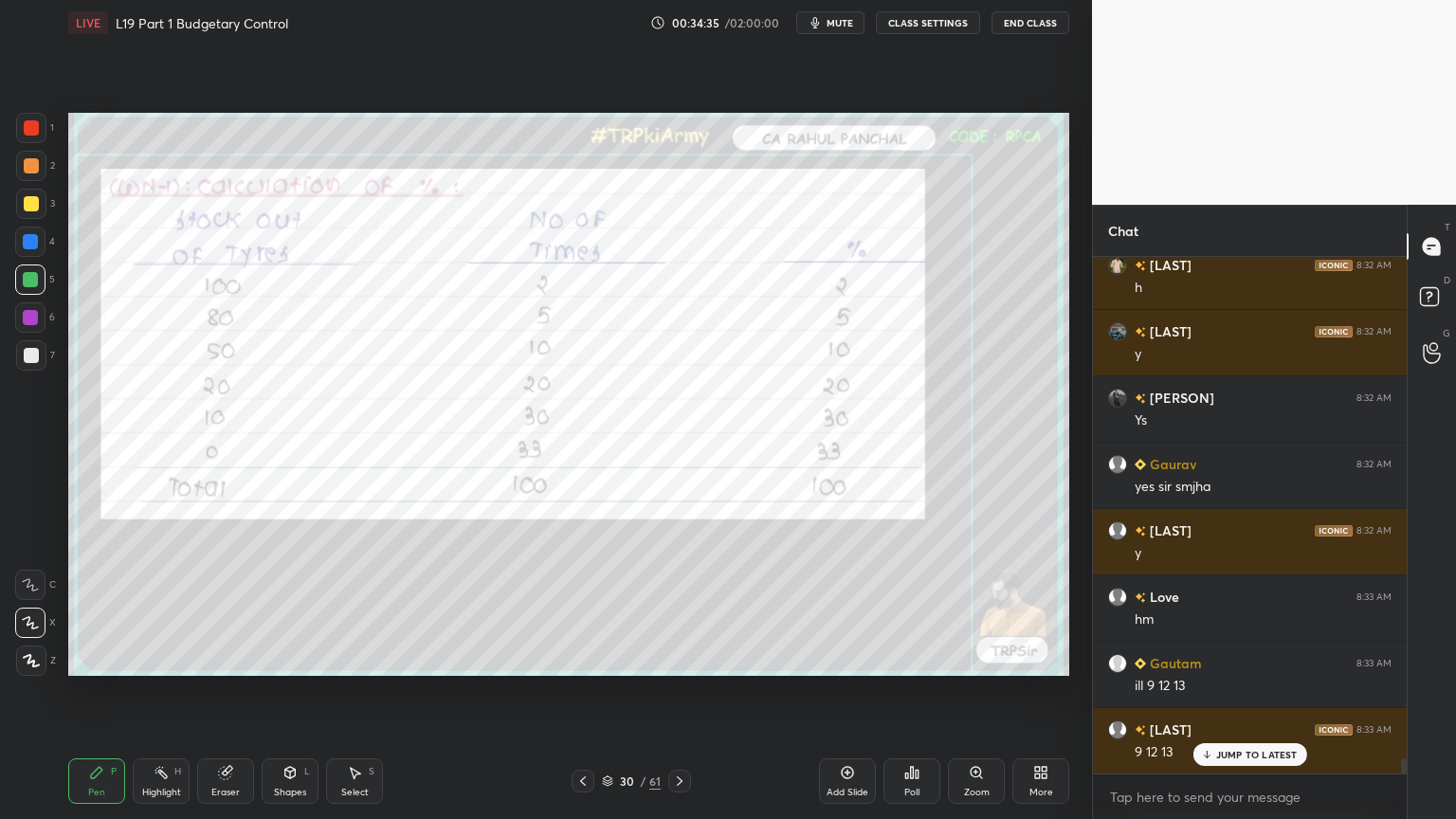 click at bounding box center (583, 781) 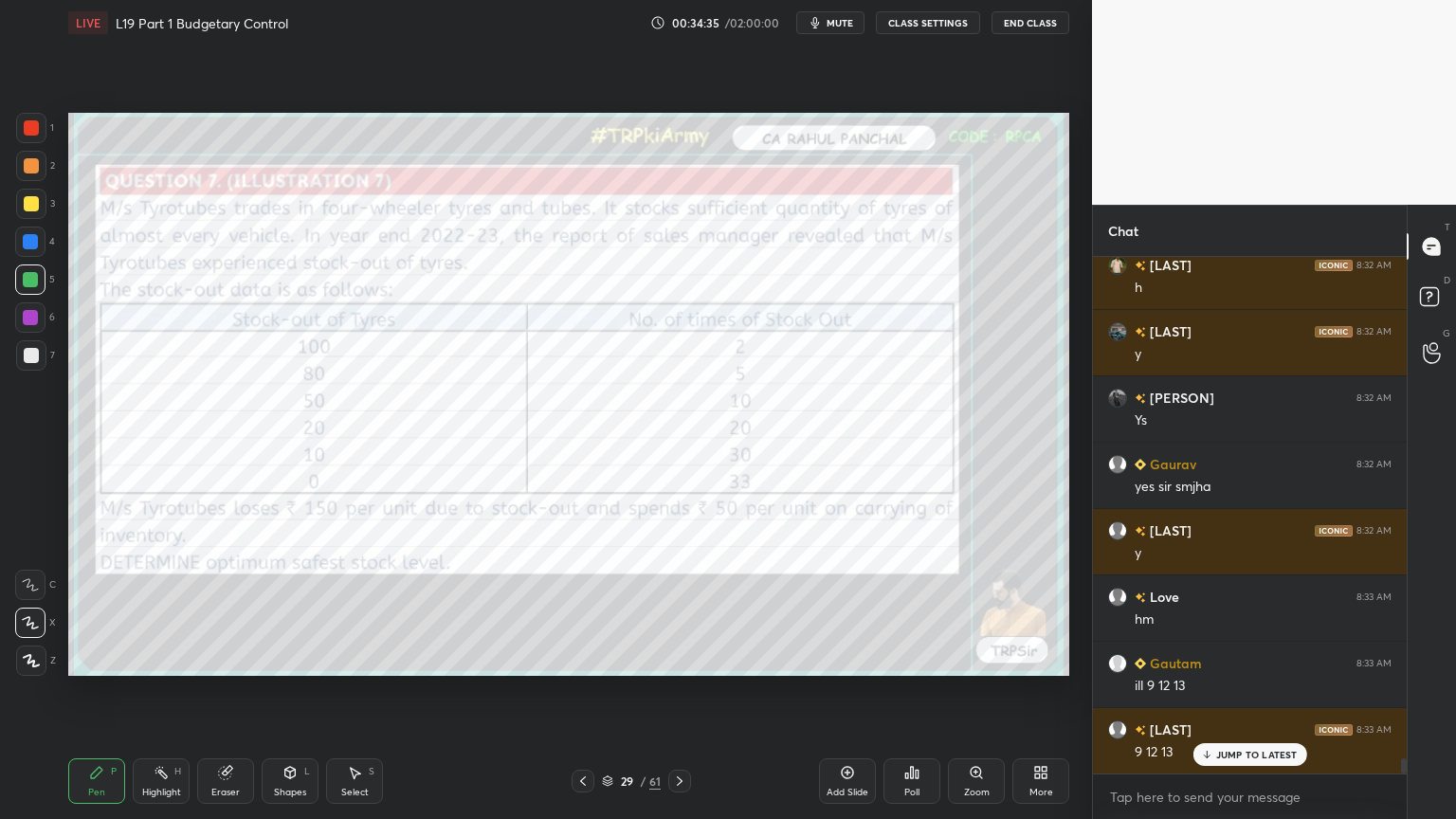 click at bounding box center (583, 781) 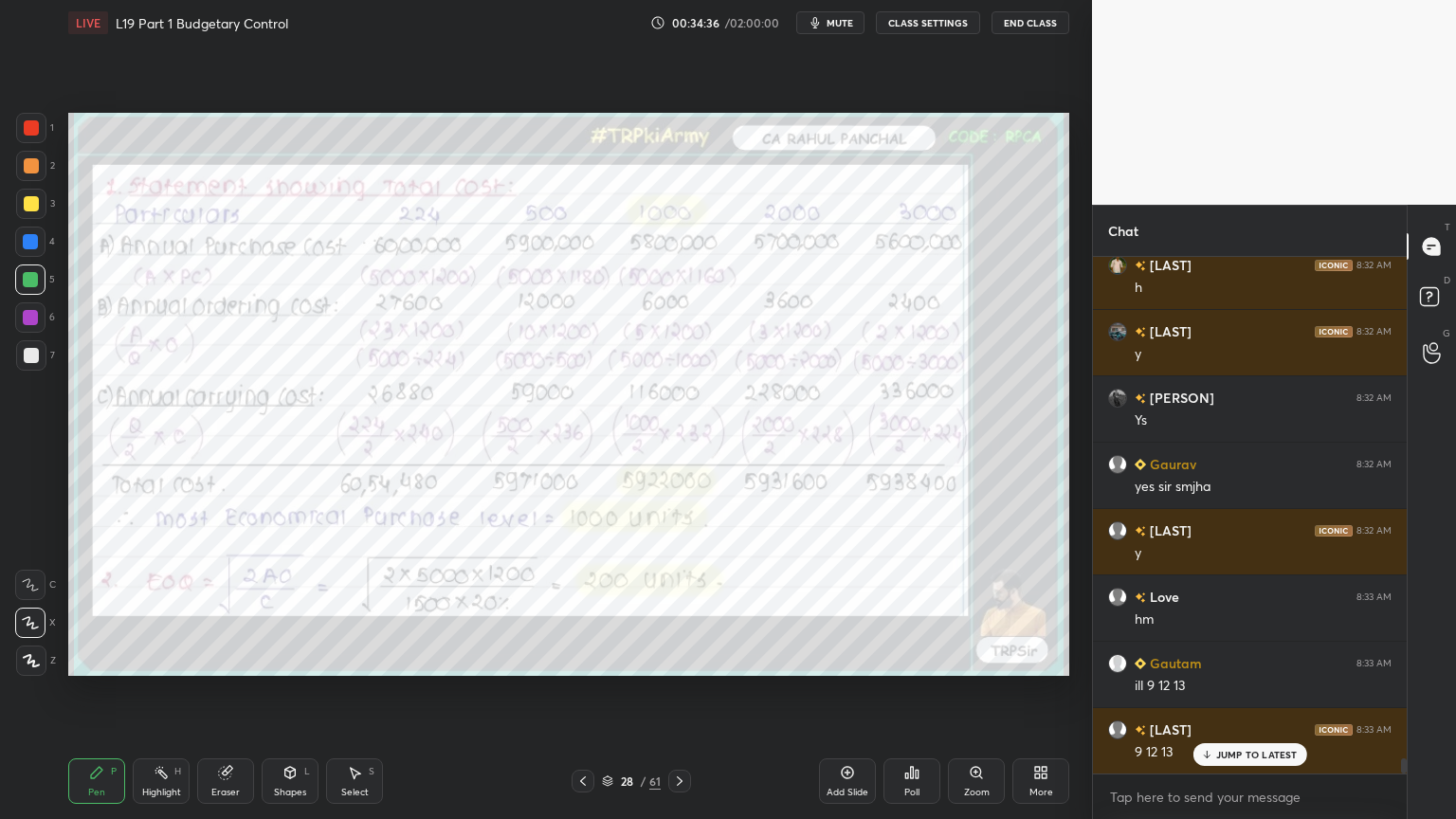click at bounding box center (583, 781) 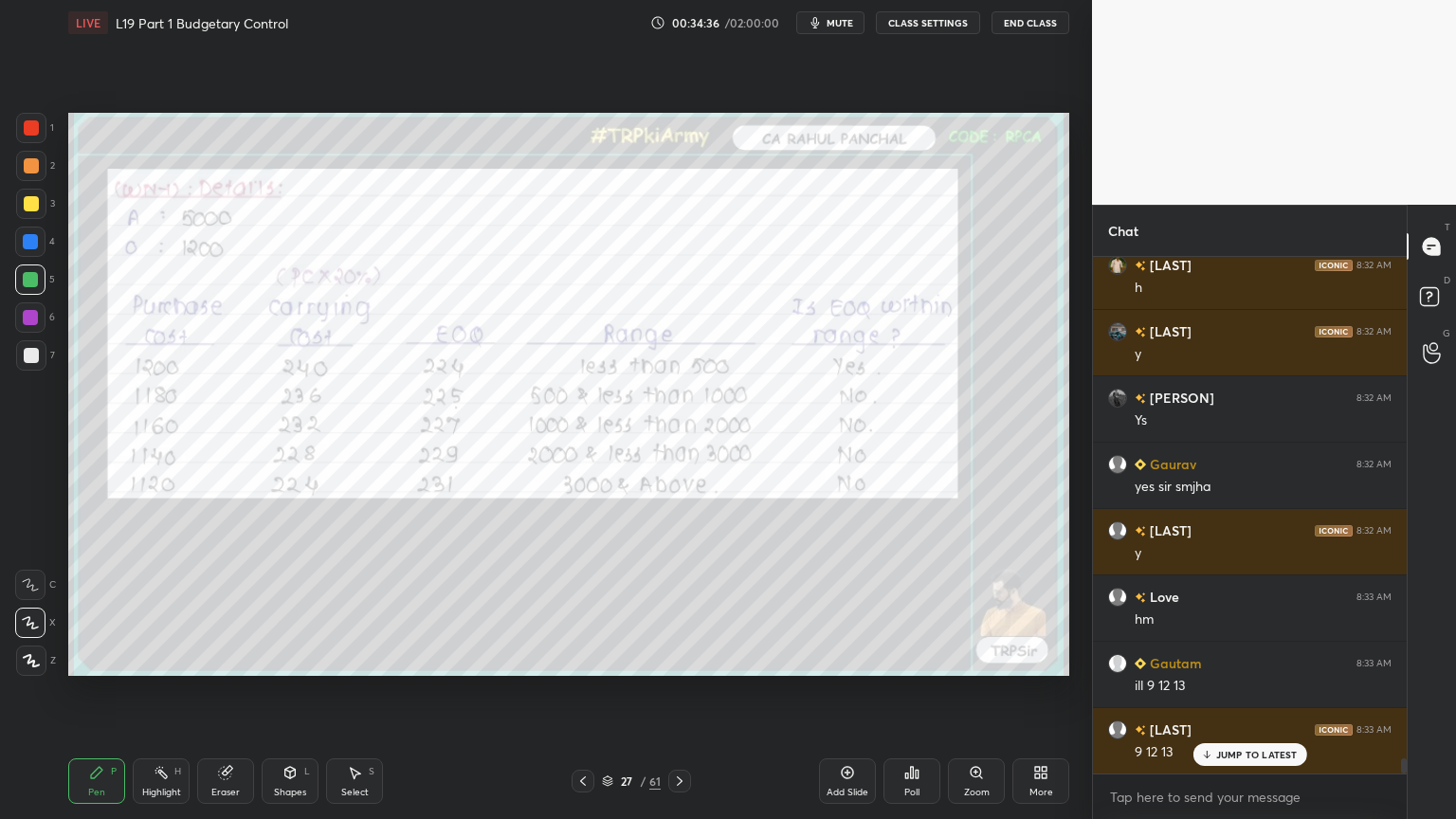 click at bounding box center [583, 781] 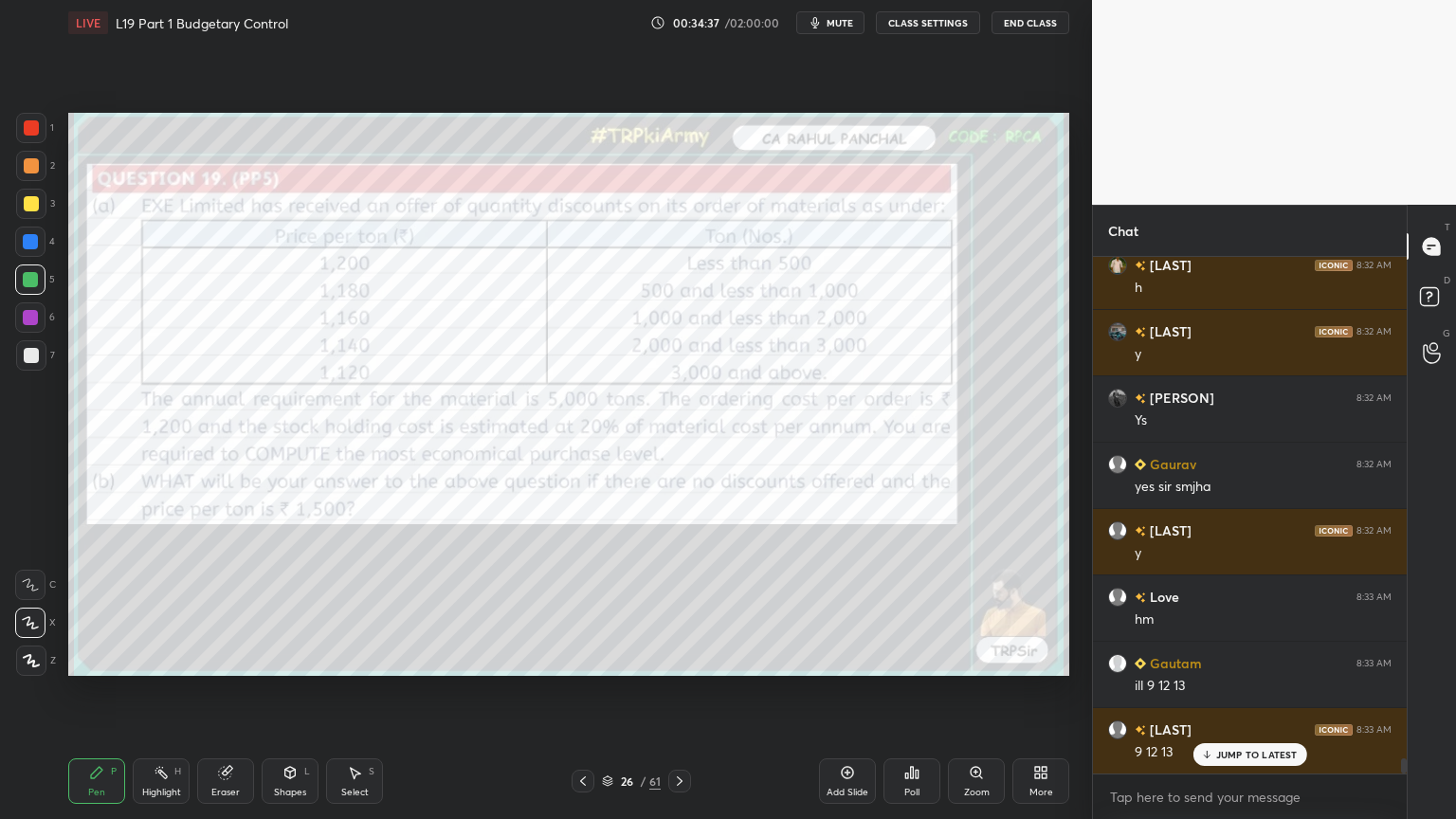 click at bounding box center (583, 781) 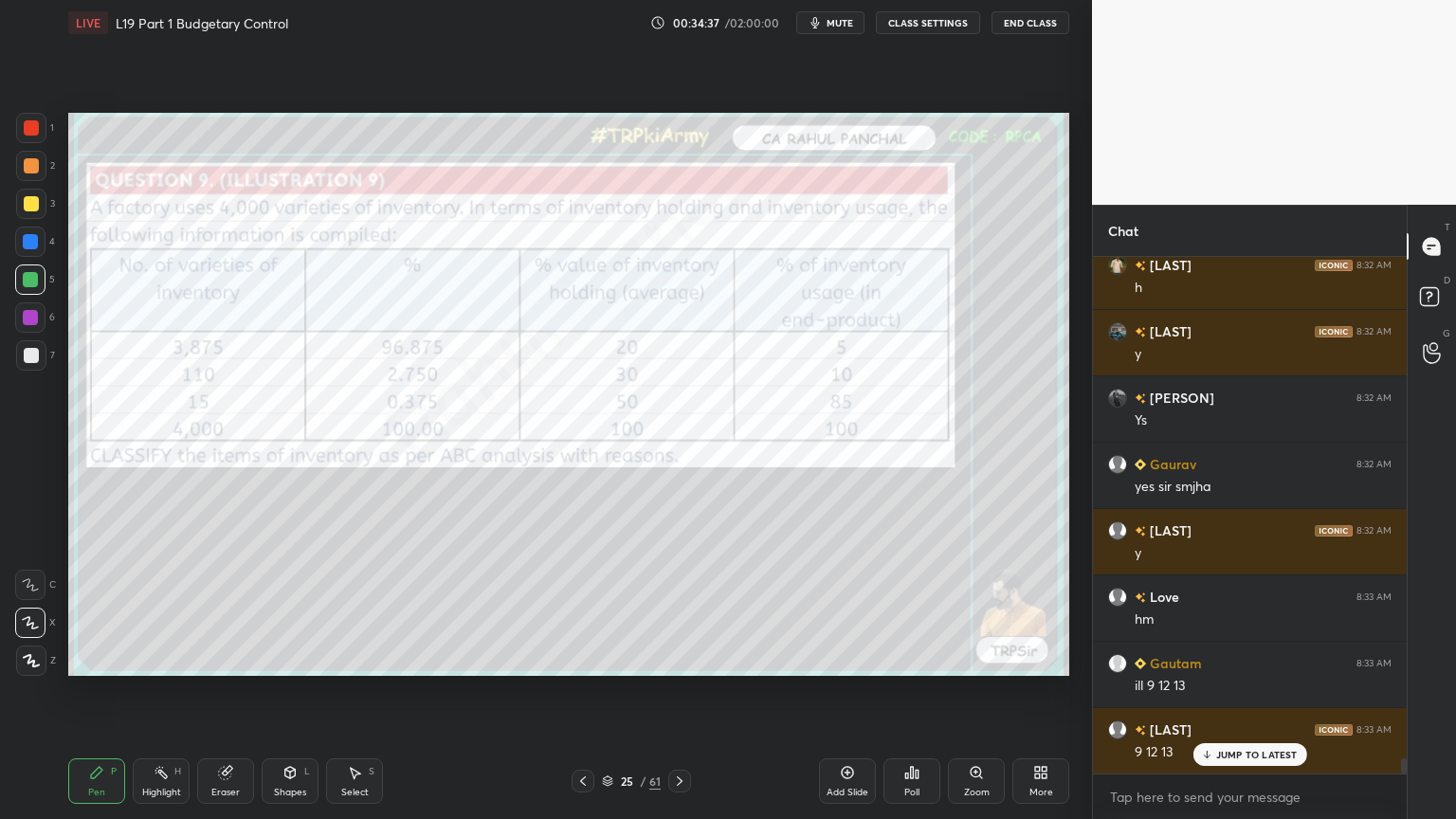 click at bounding box center [583, 781] 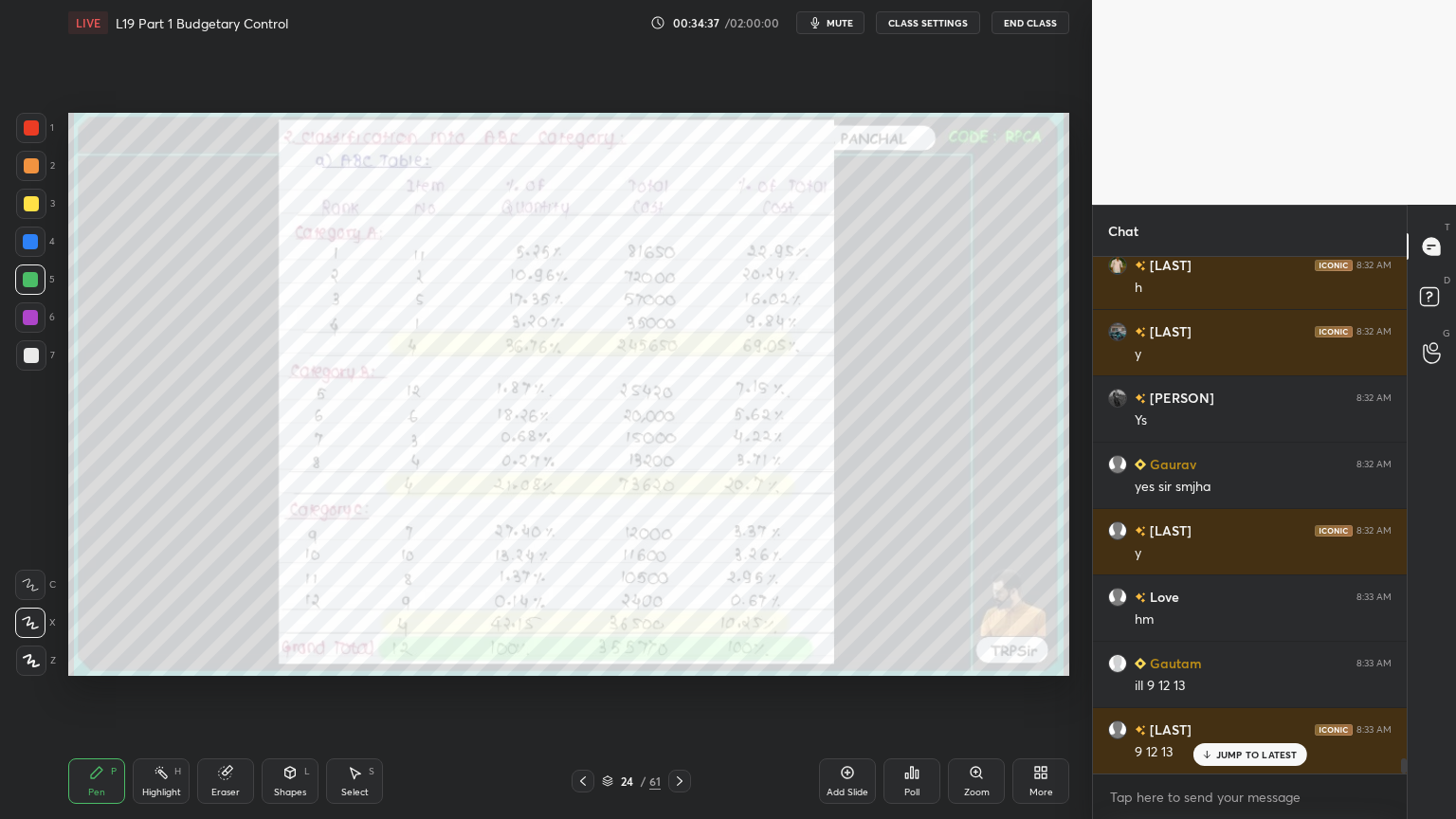 click at bounding box center (583, 781) 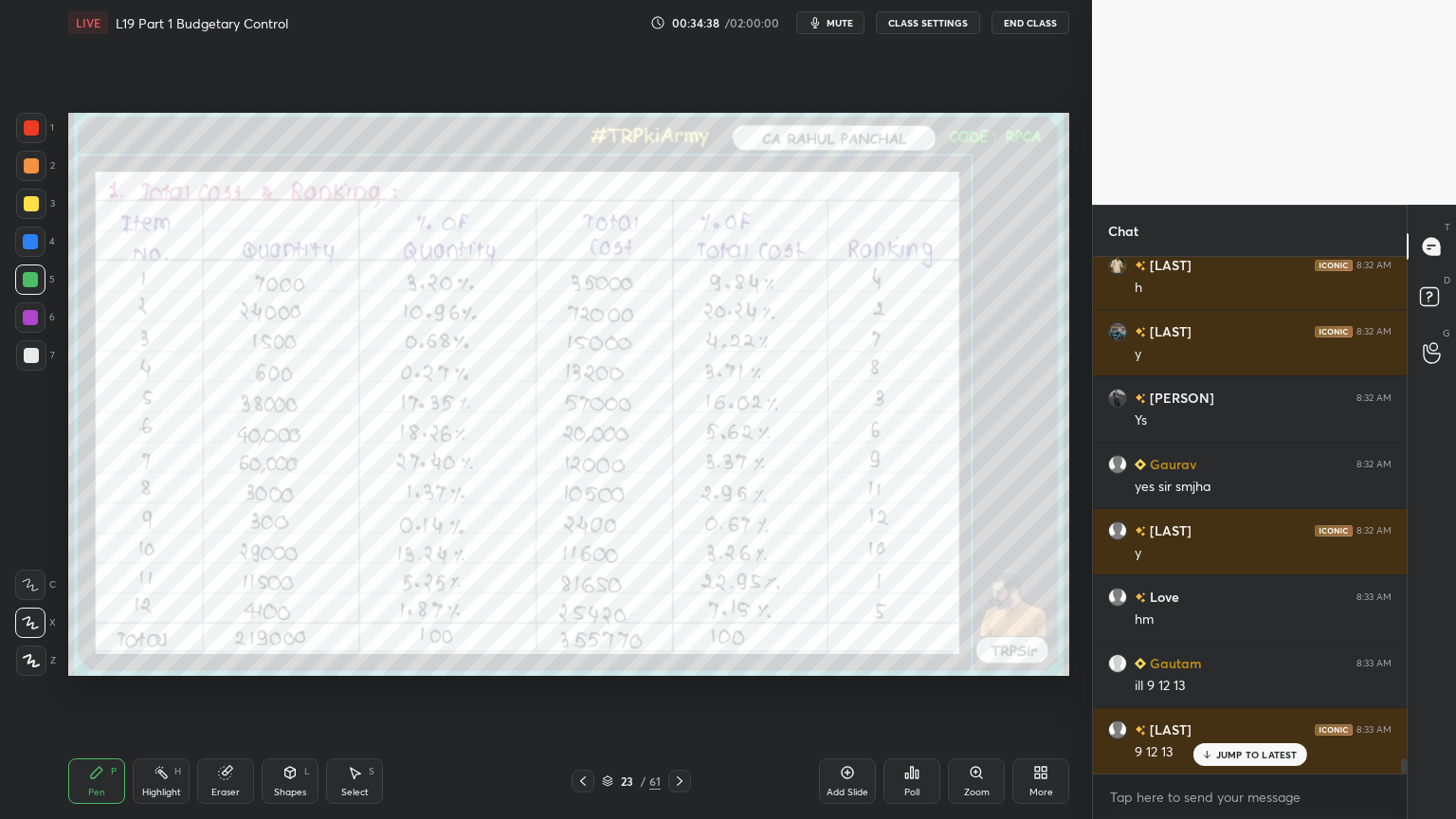 click at bounding box center [583, 781] 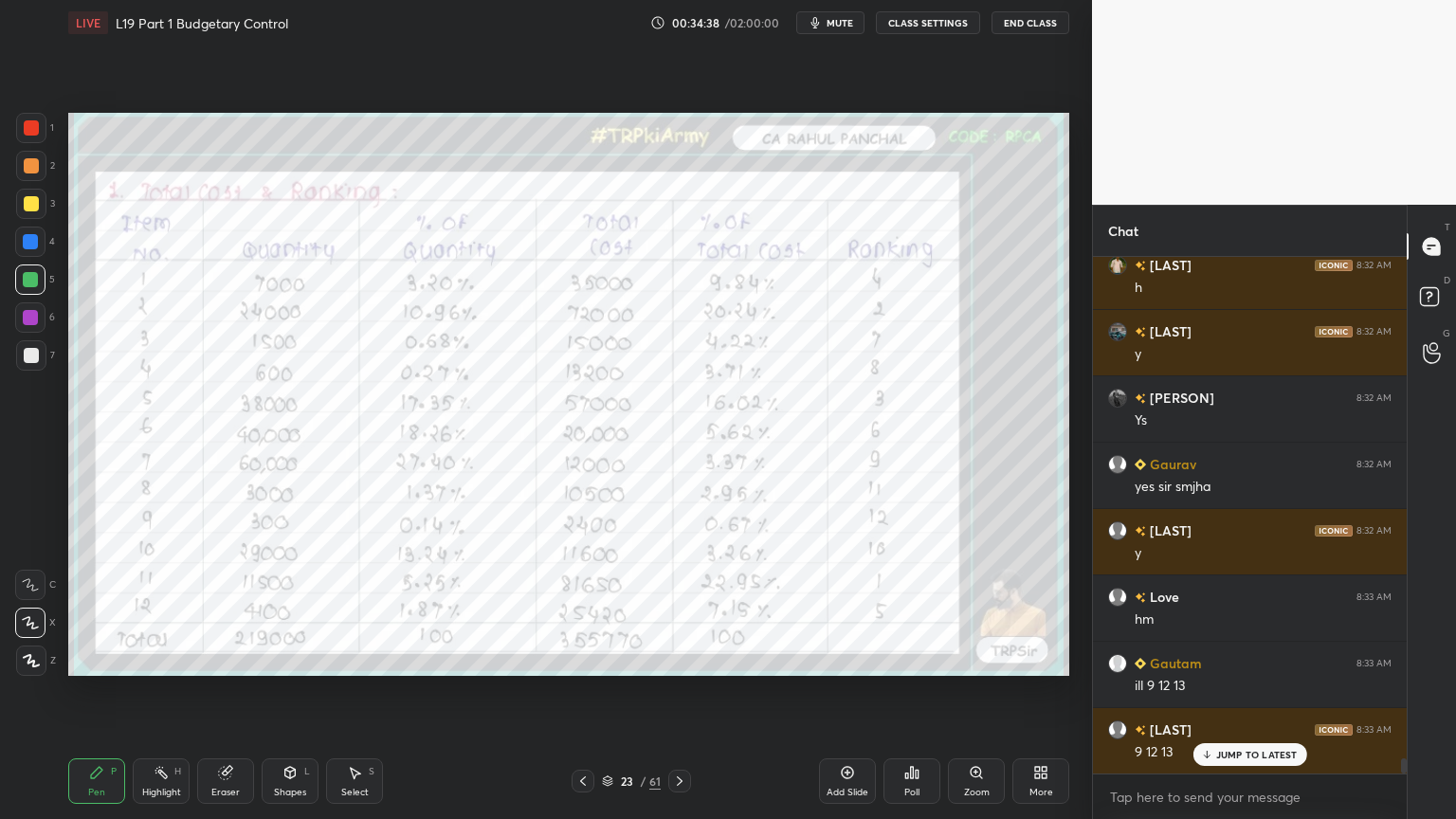 click at bounding box center (583, 781) 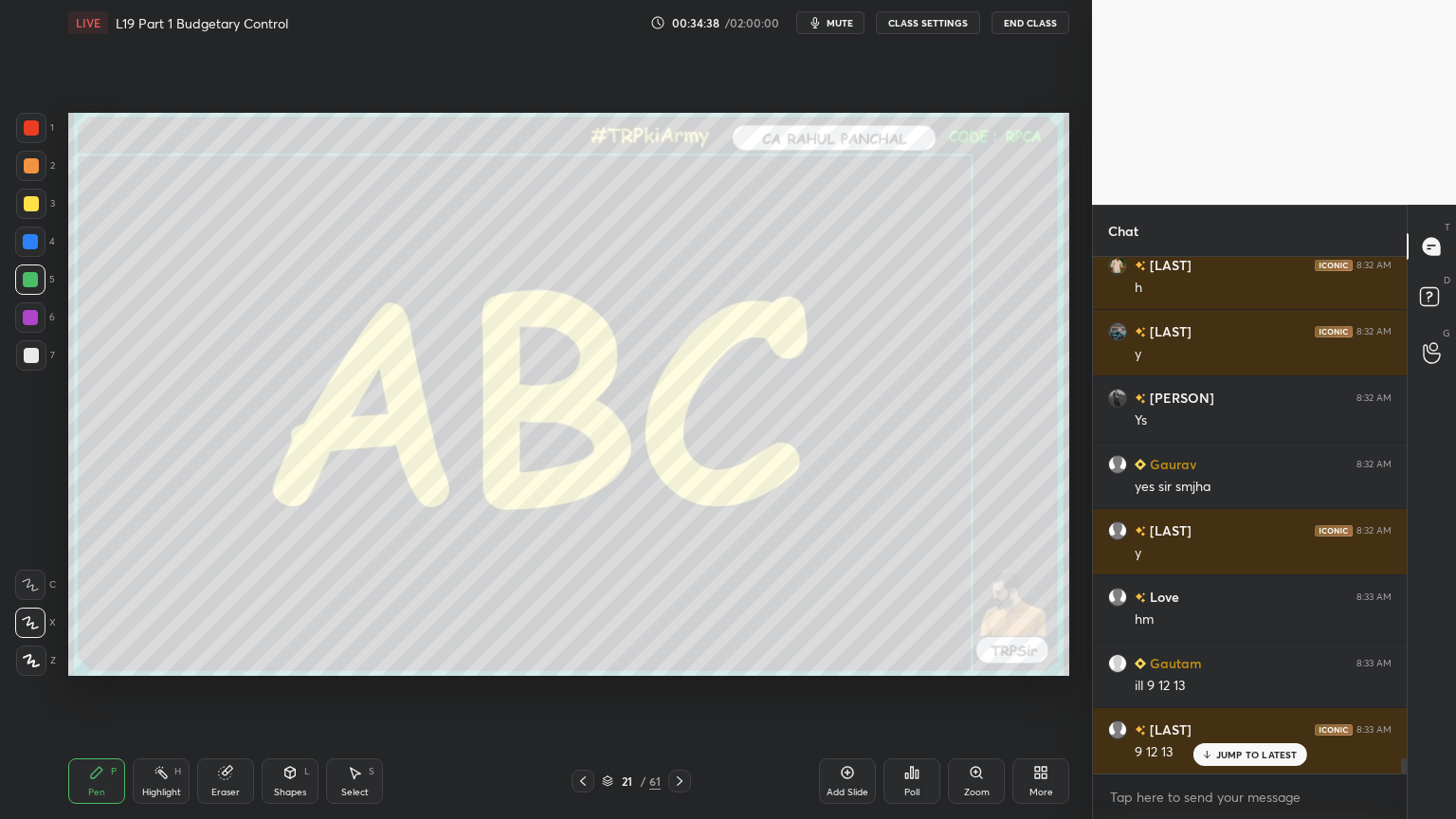 click at bounding box center (583, 781) 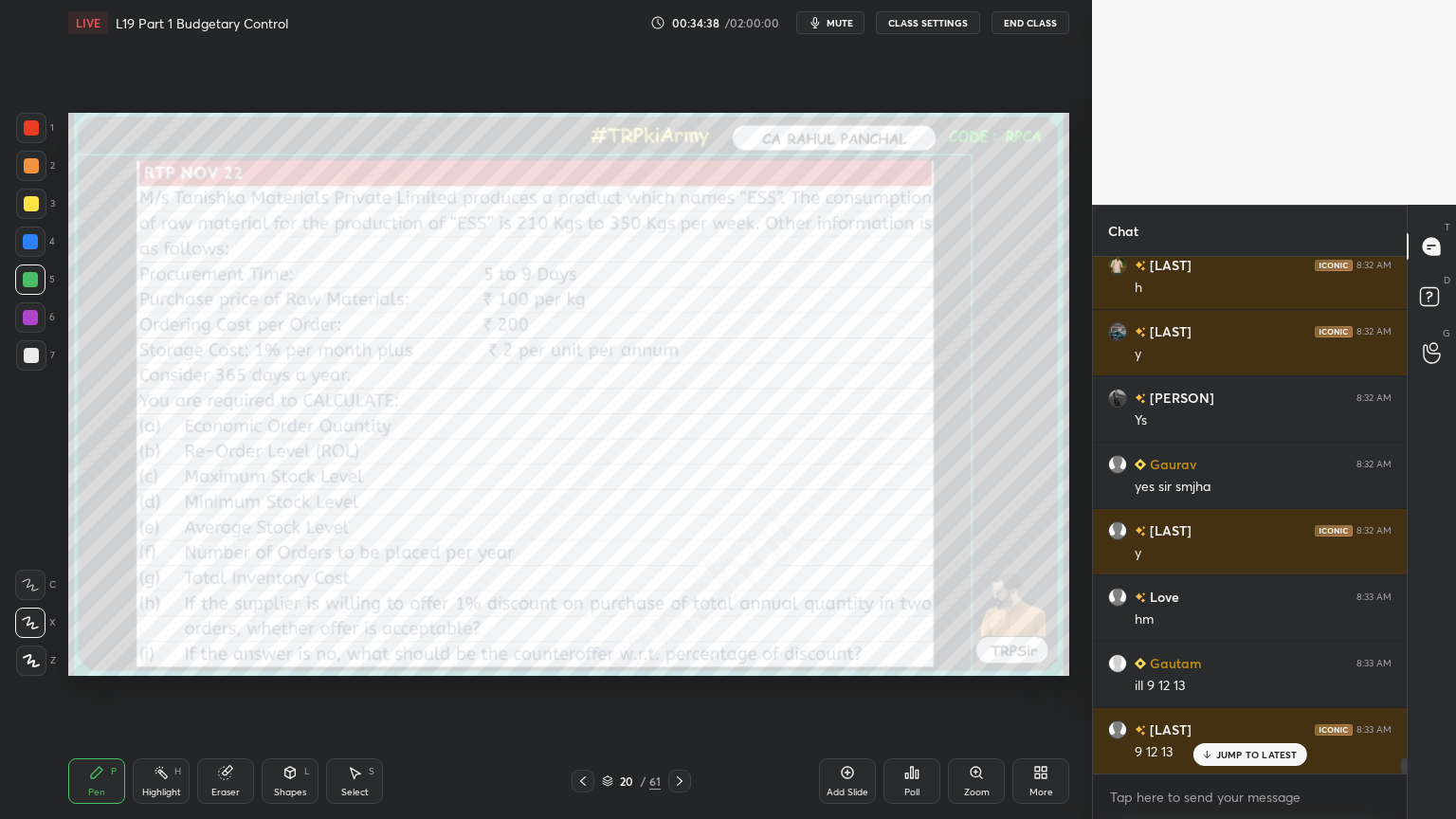 click at bounding box center (583, 781) 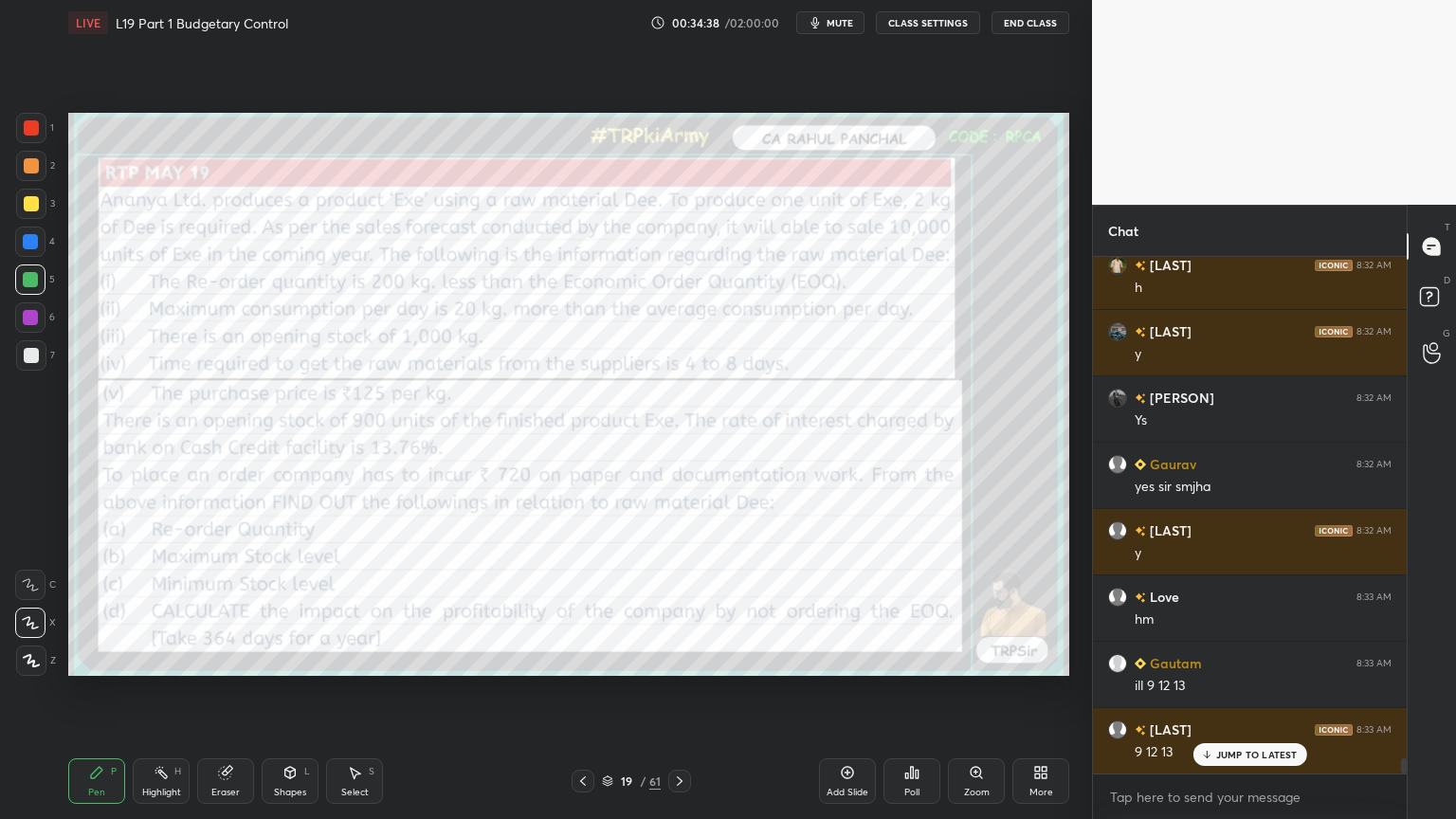click at bounding box center [583, 781] 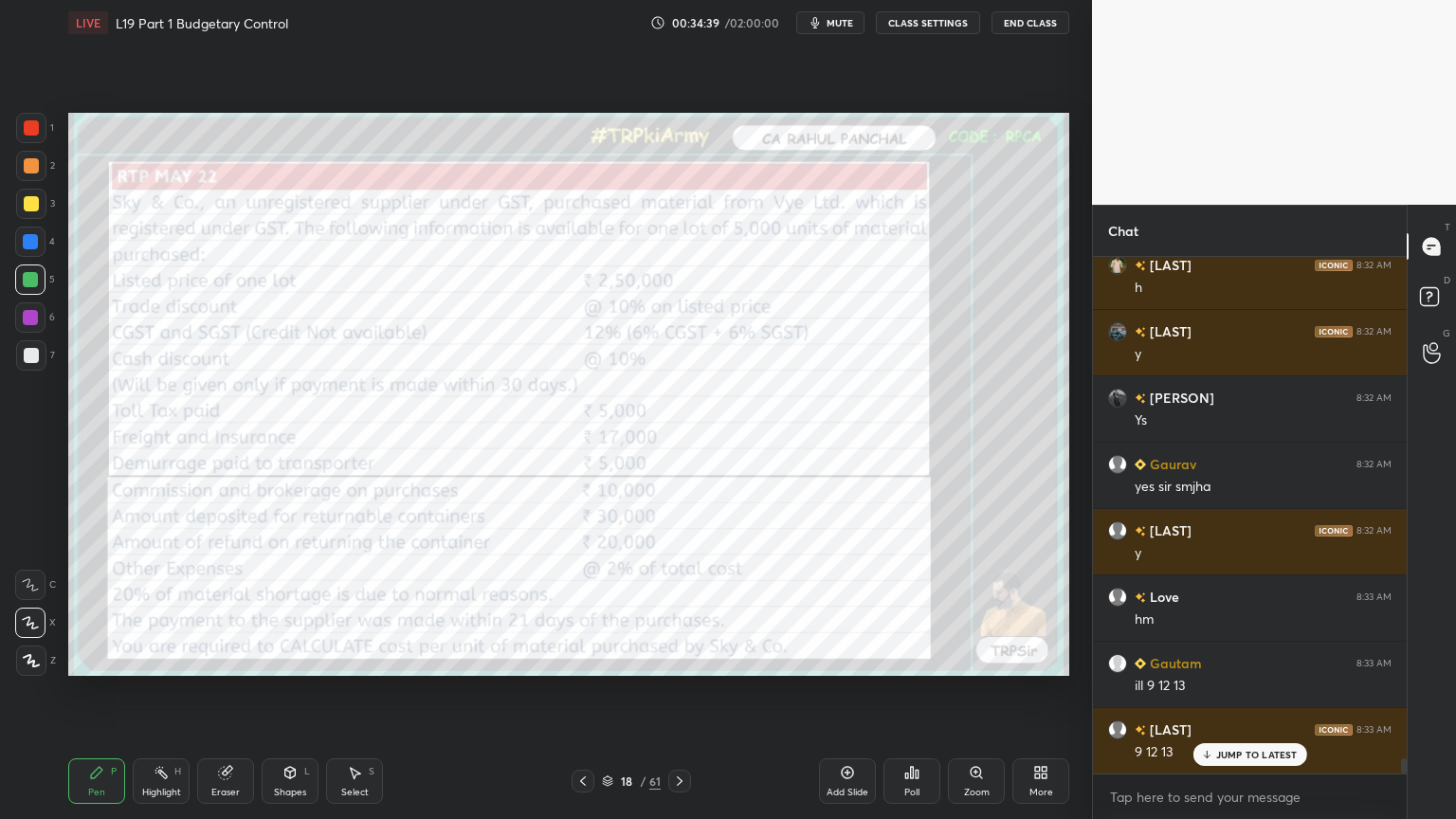 click at bounding box center [583, 781] 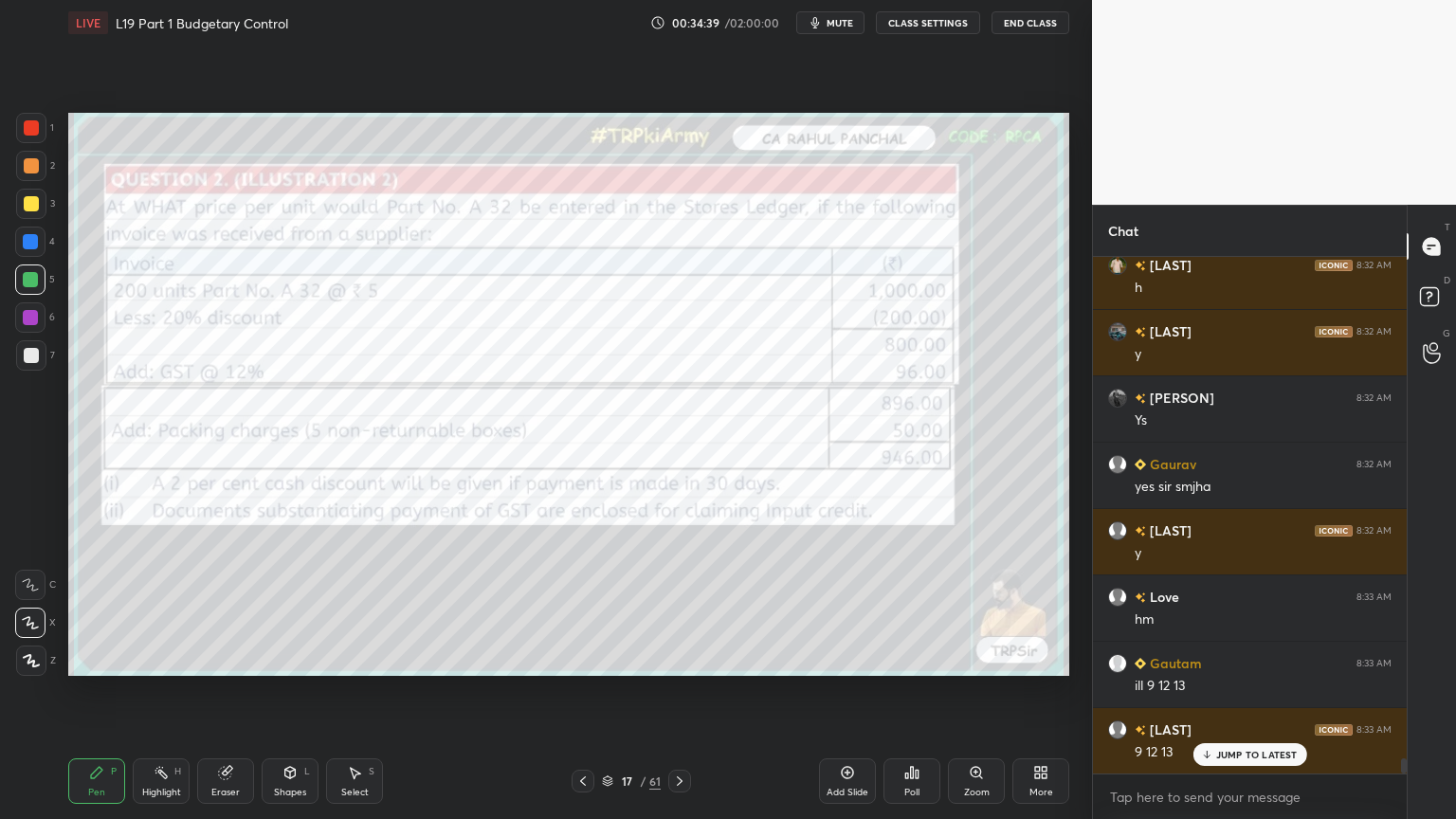 click at bounding box center (583, 781) 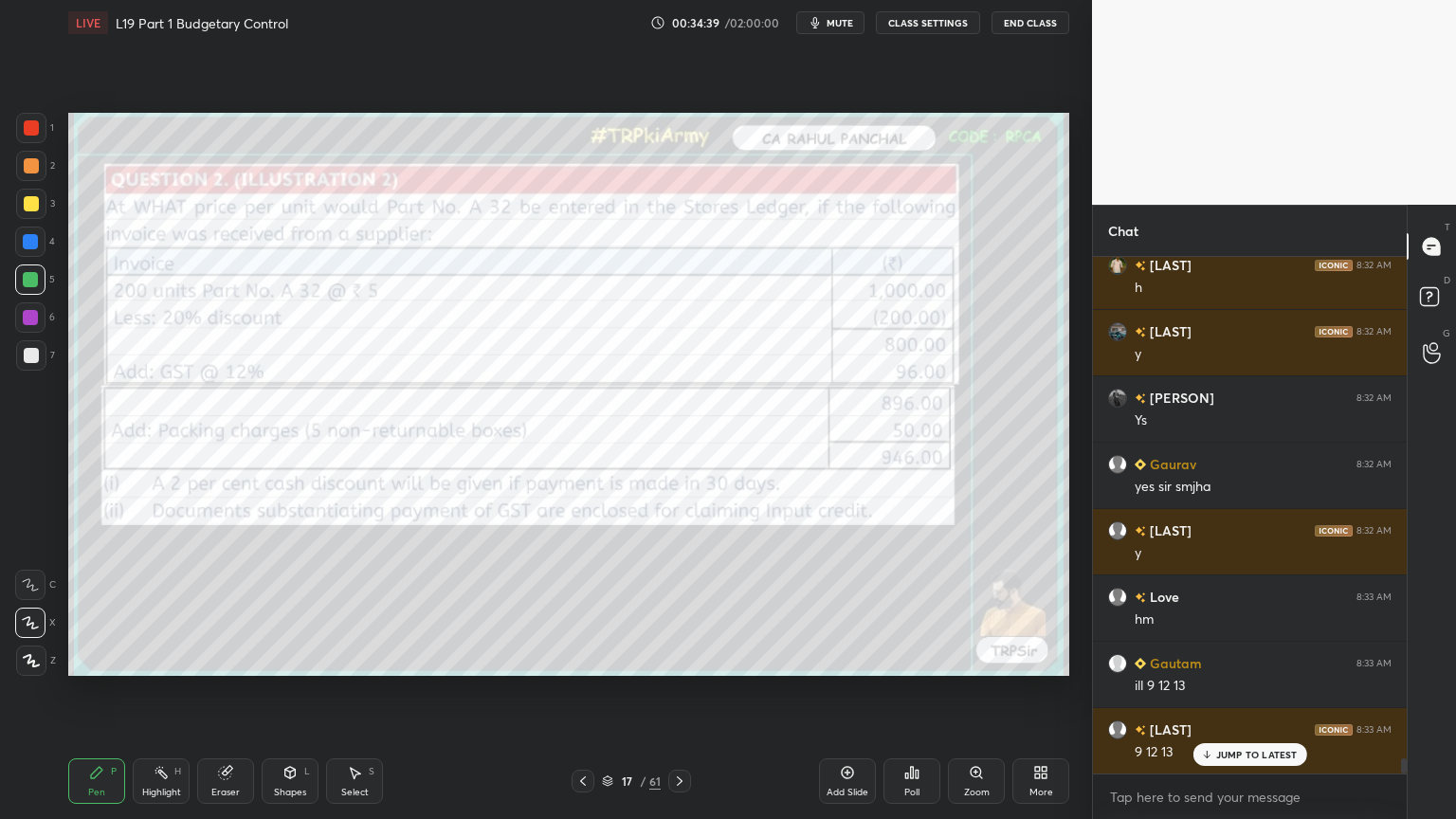 click 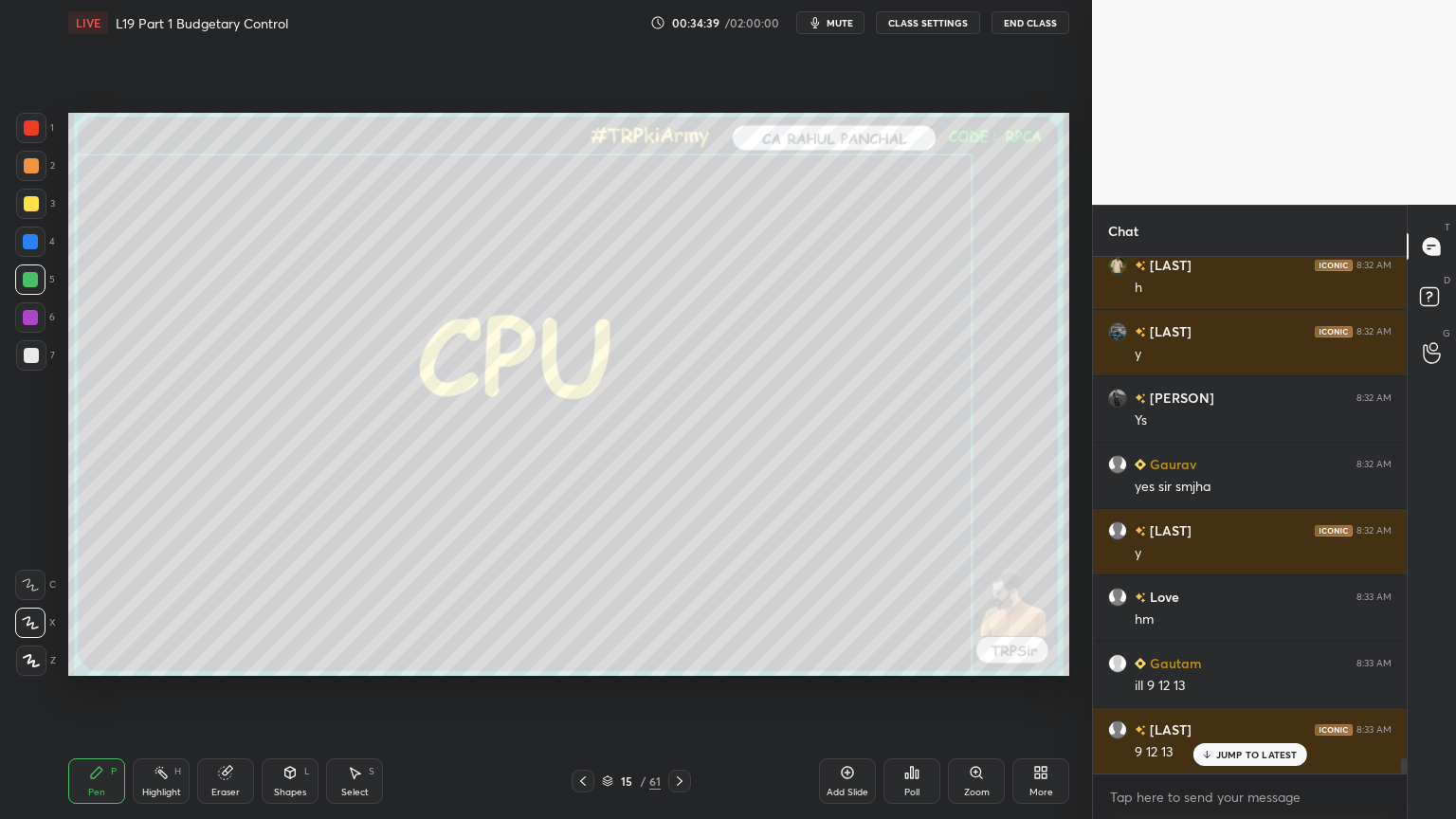 click 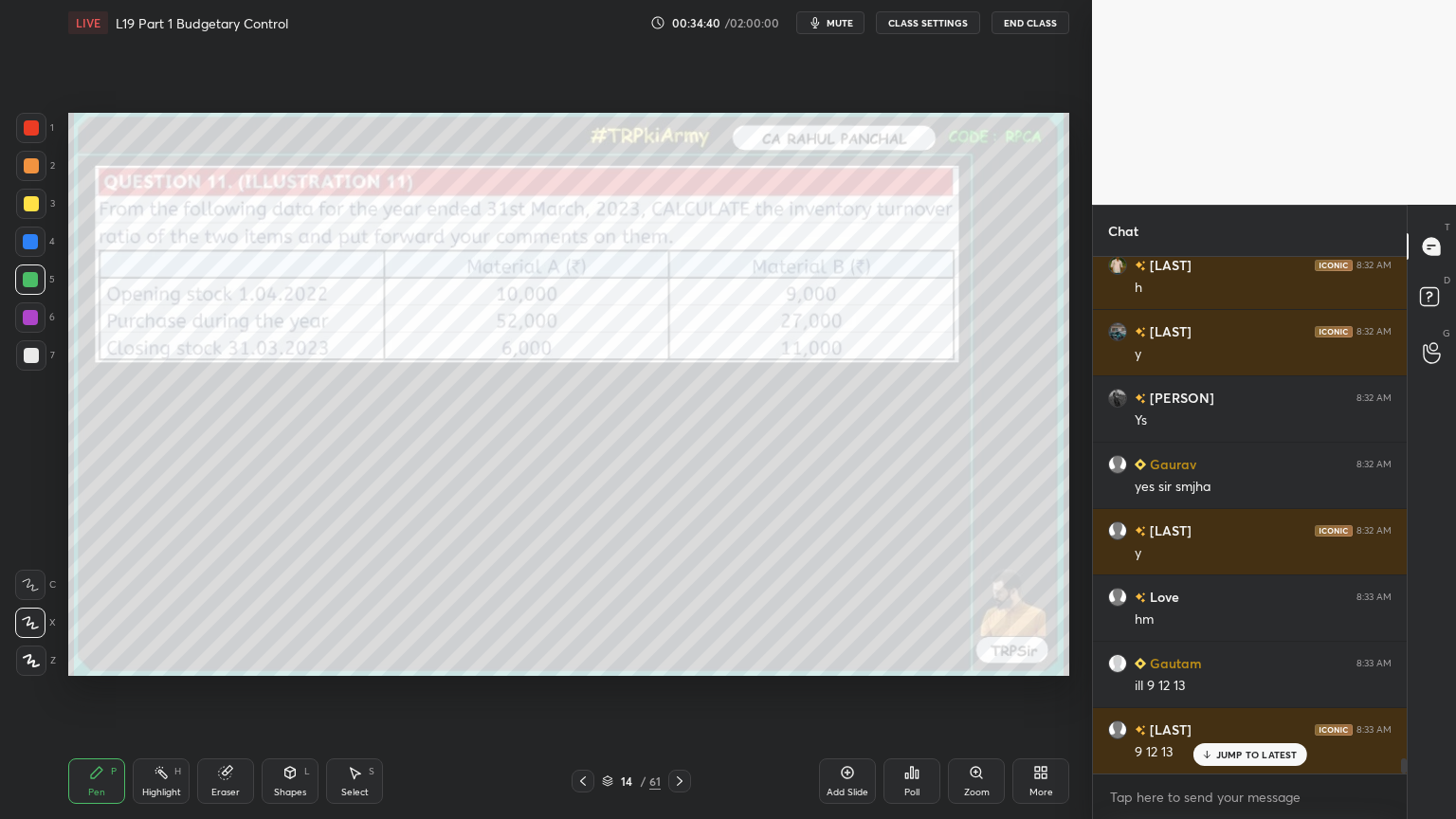 click 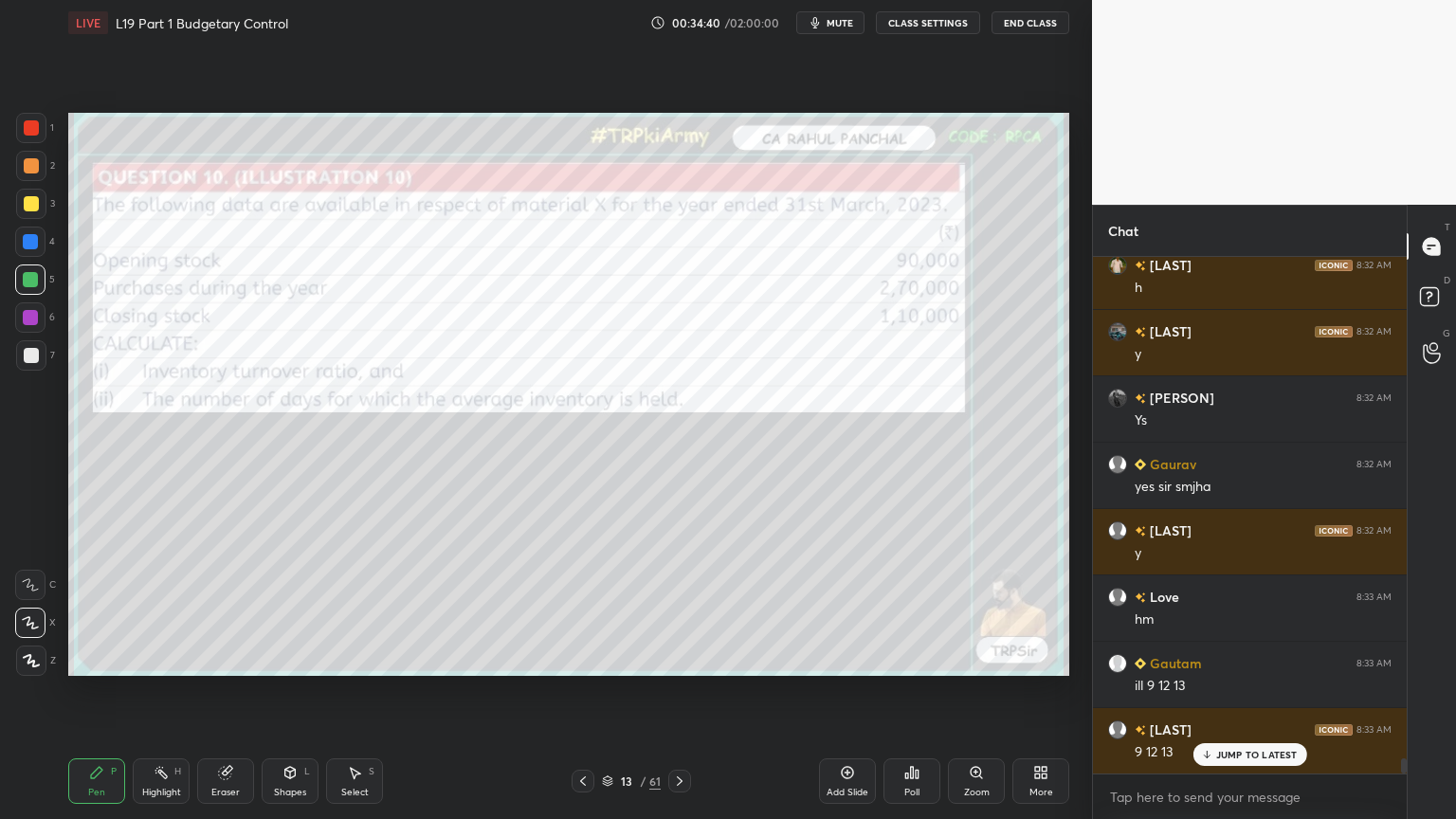 click at bounding box center [583, 781] 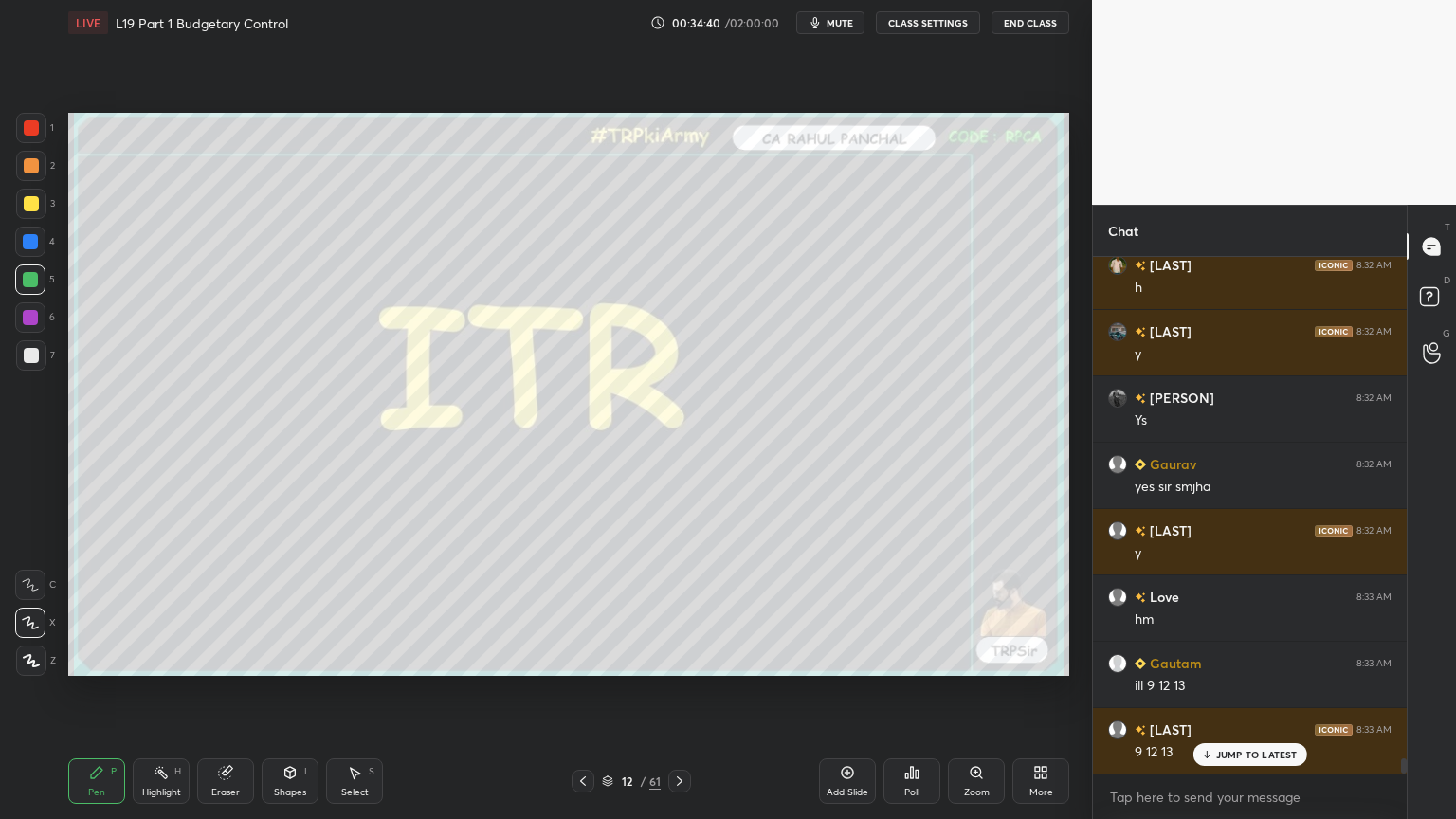 click at bounding box center [583, 781] 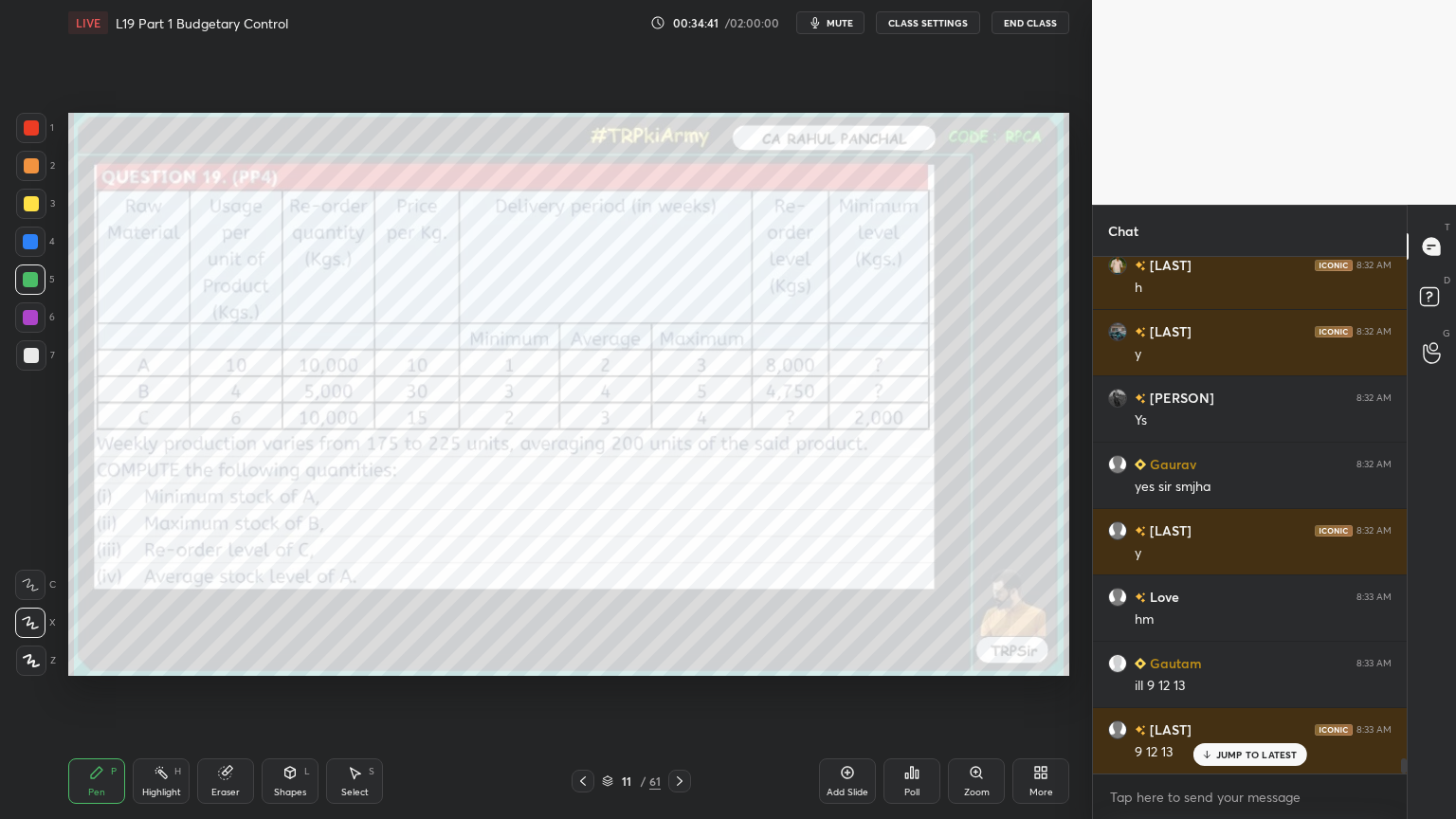 click 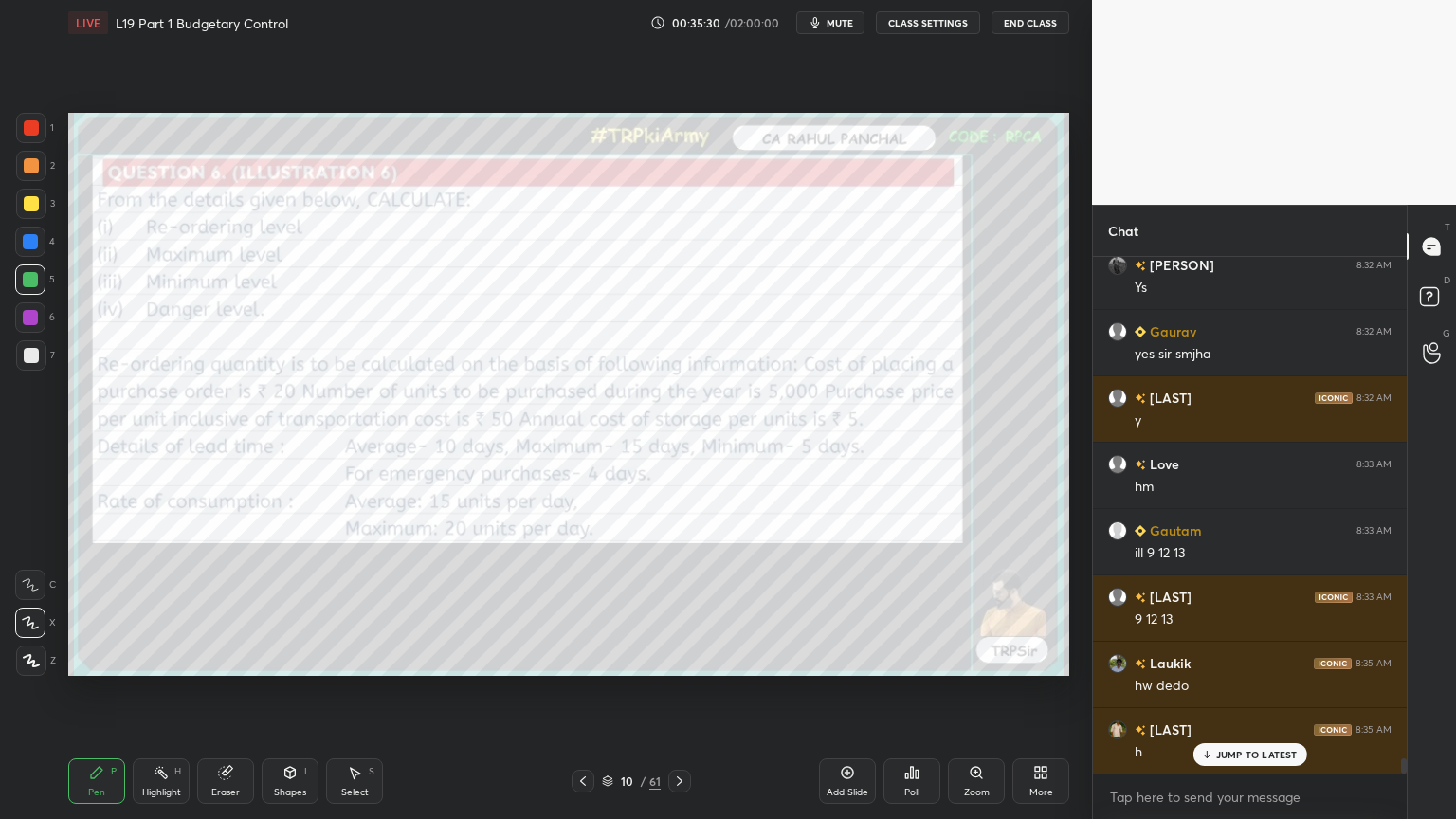 scroll, scrollTop: 17069, scrollLeft: 0, axis: vertical 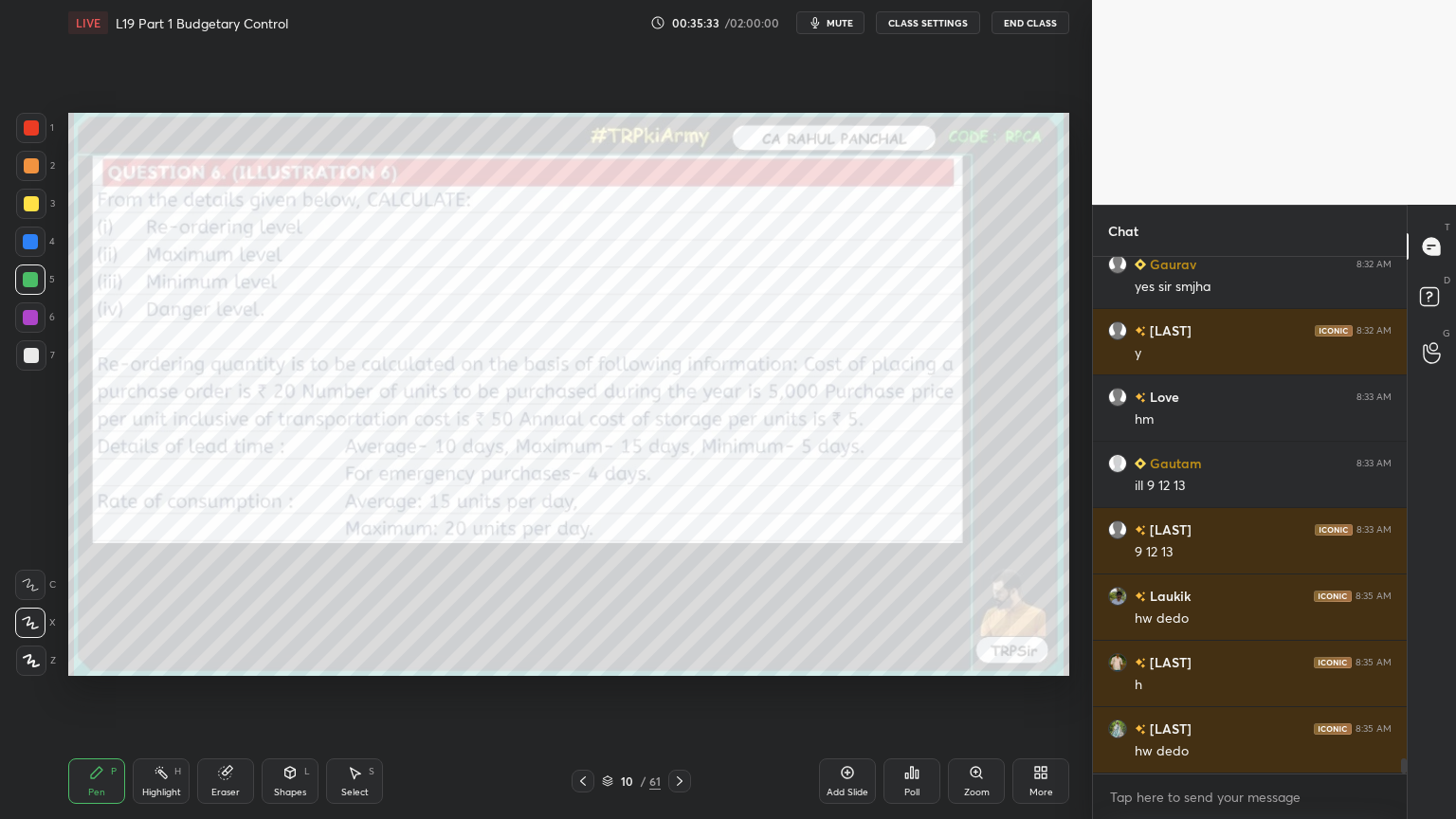 click at bounding box center [31, 128] 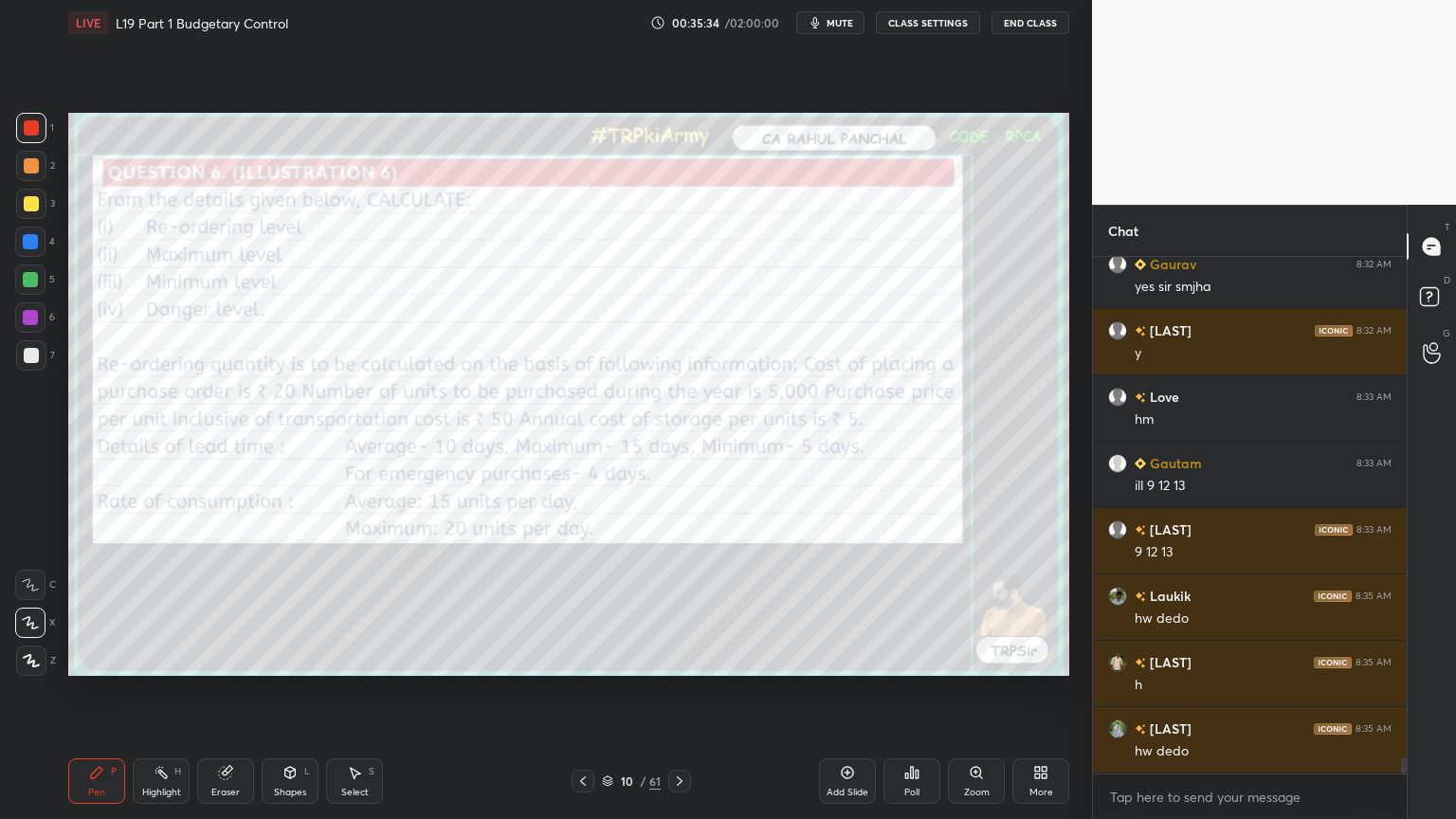 scroll, scrollTop: 17135, scrollLeft: 0, axis: vertical 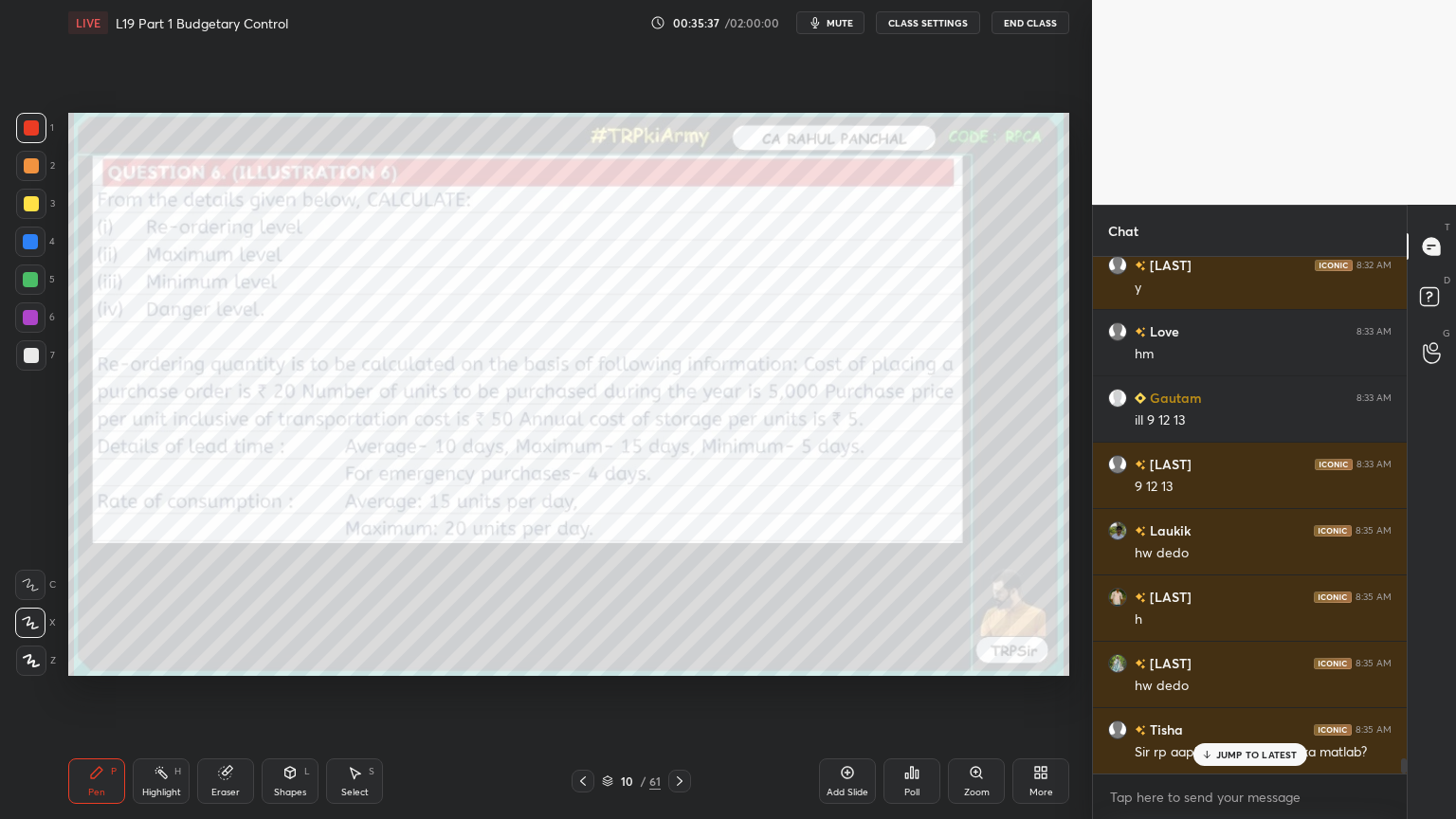 click 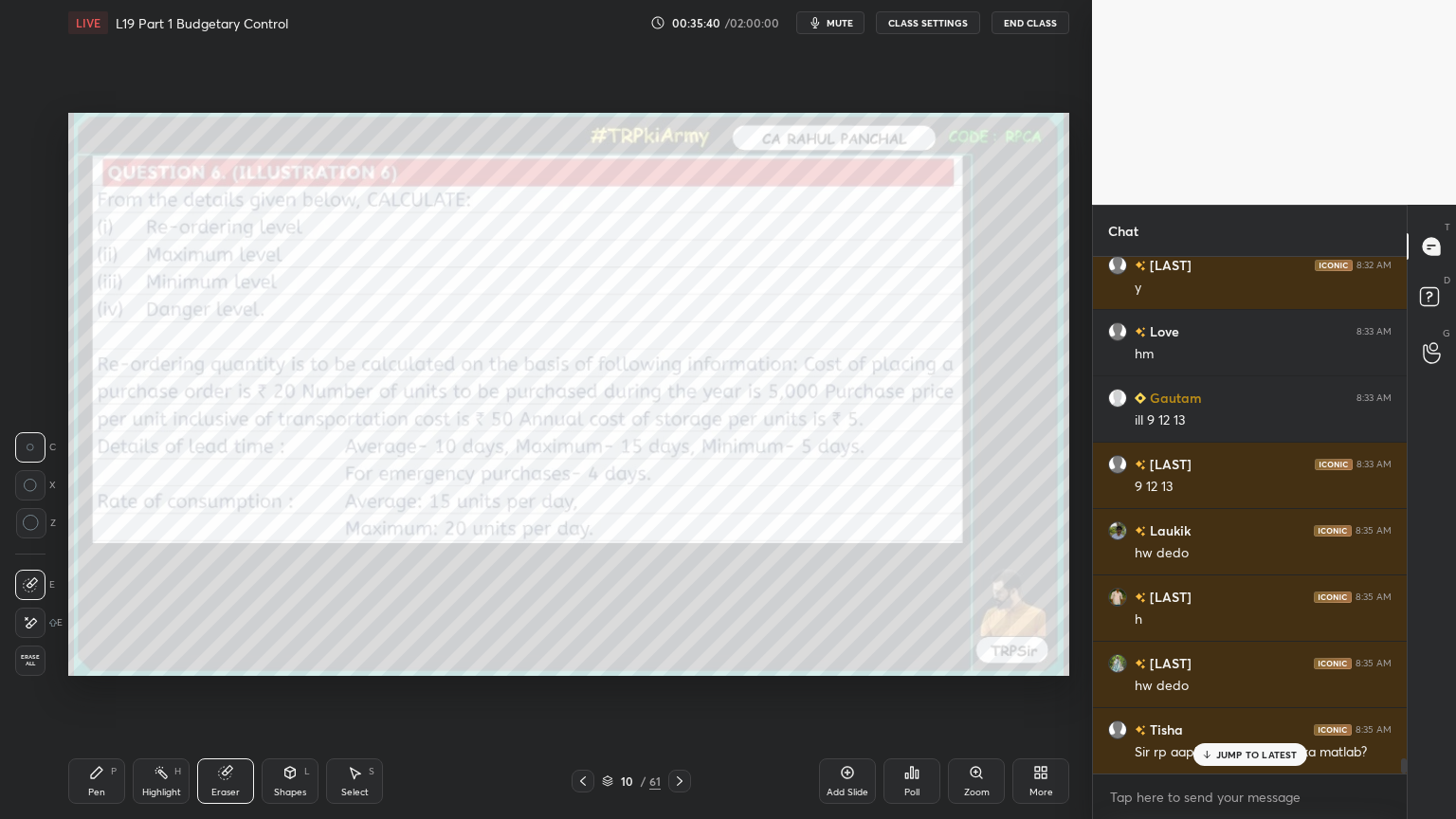 scroll, scrollTop: 17202, scrollLeft: 0, axis: vertical 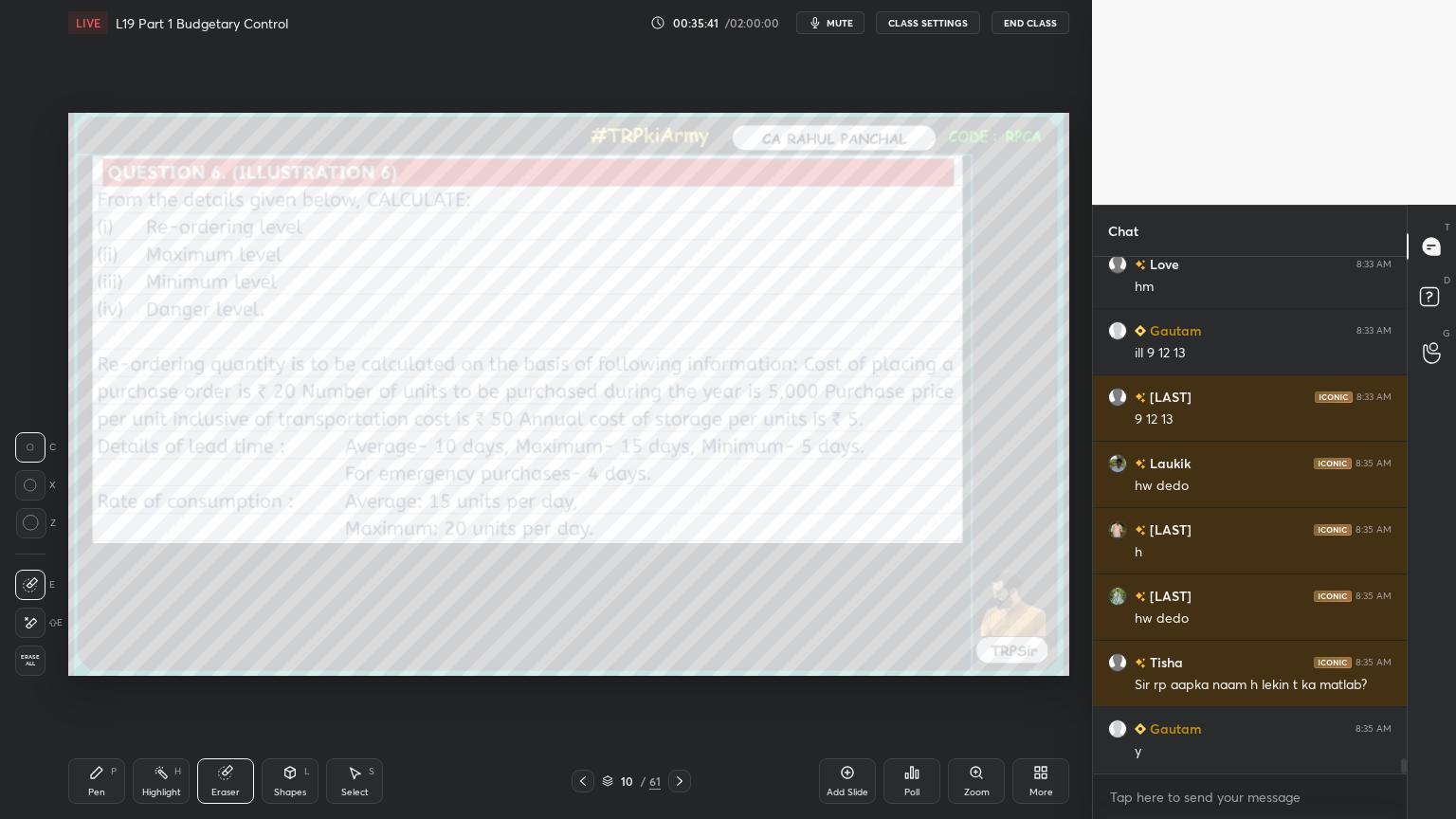 click 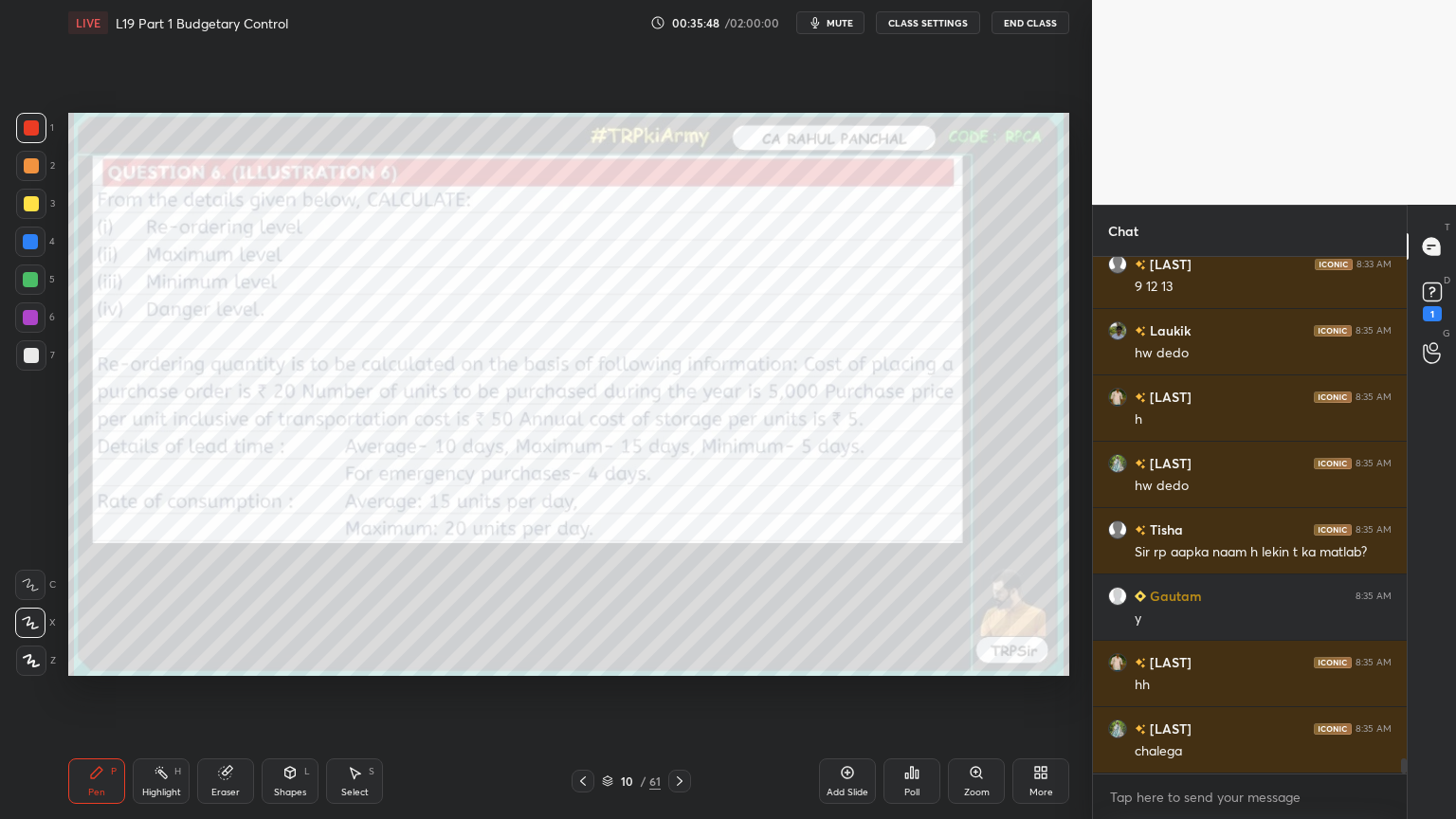 scroll, scrollTop: 17415, scrollLeft: 0, axis: vertical 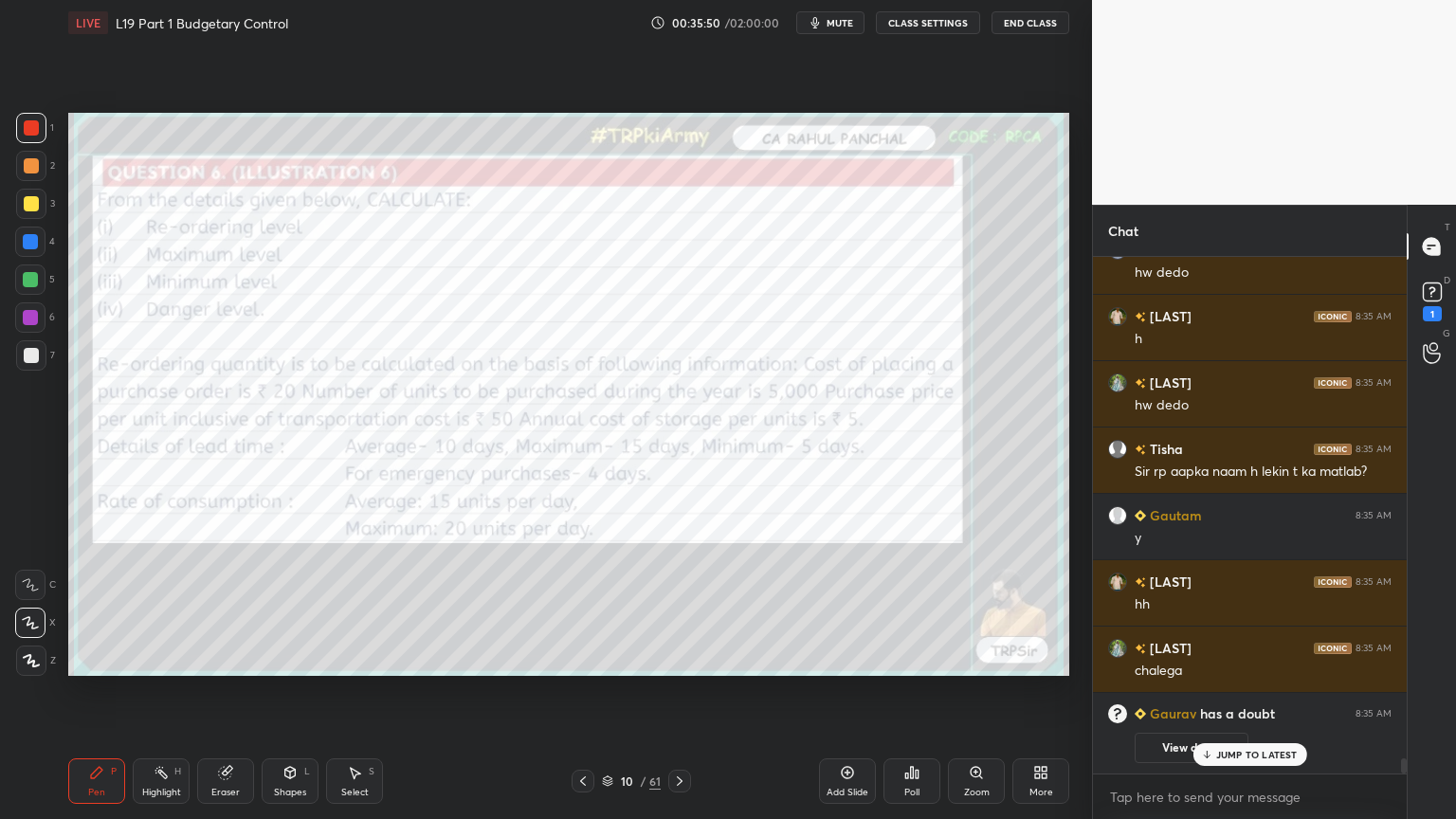 click on "1" at bounding box center [1432, 314] 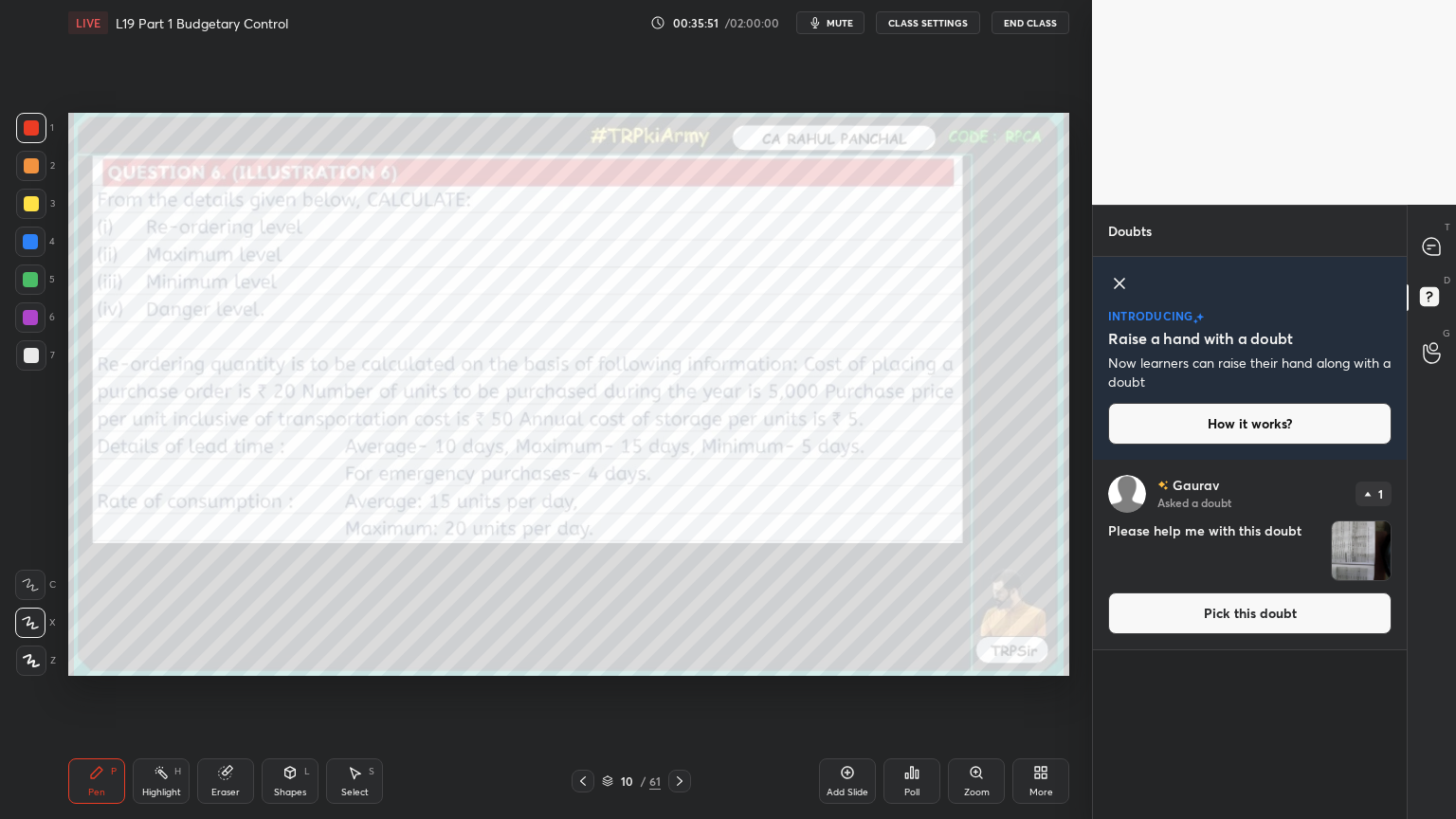 click at bounding box center [1361, 551] 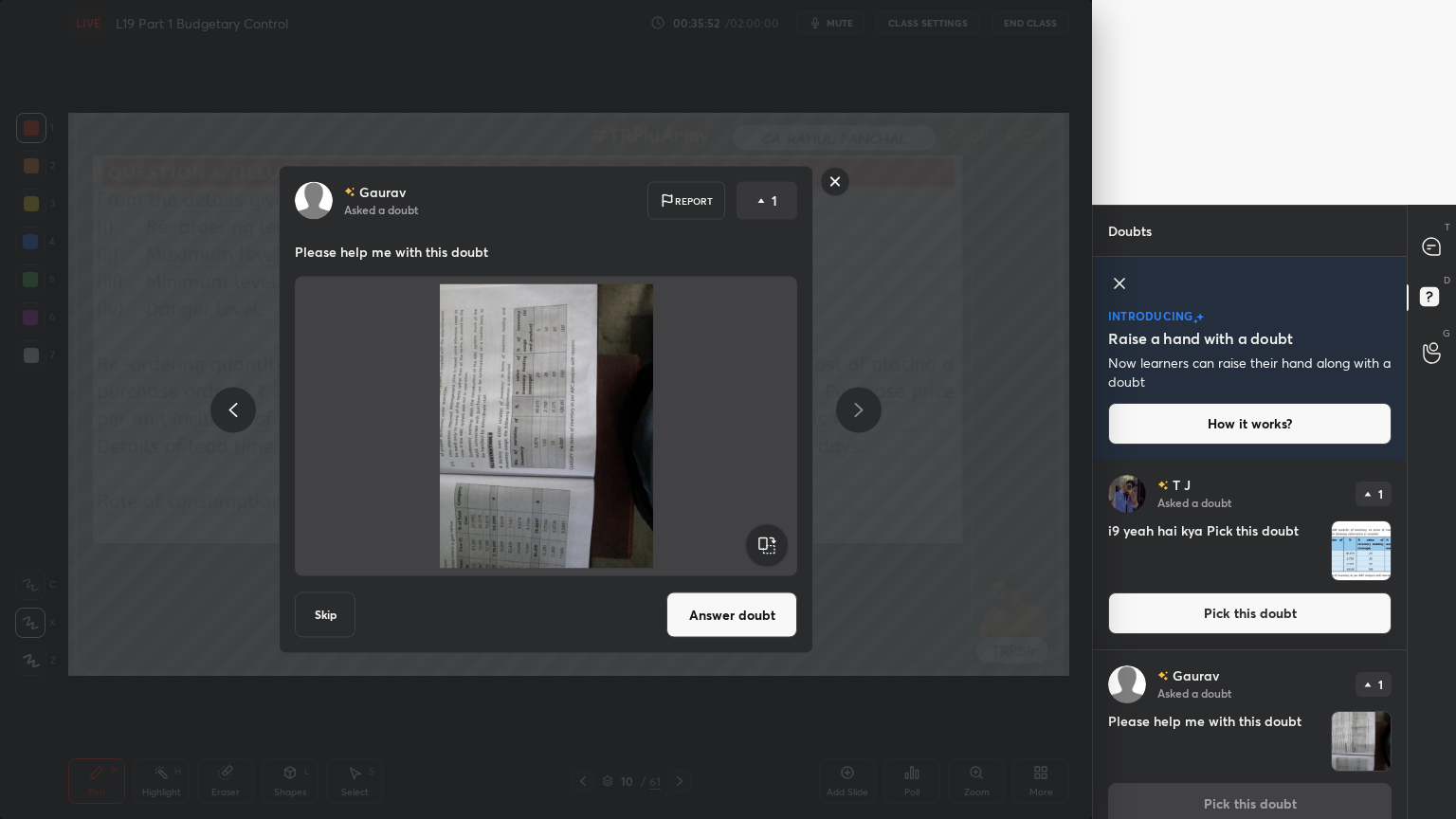 click 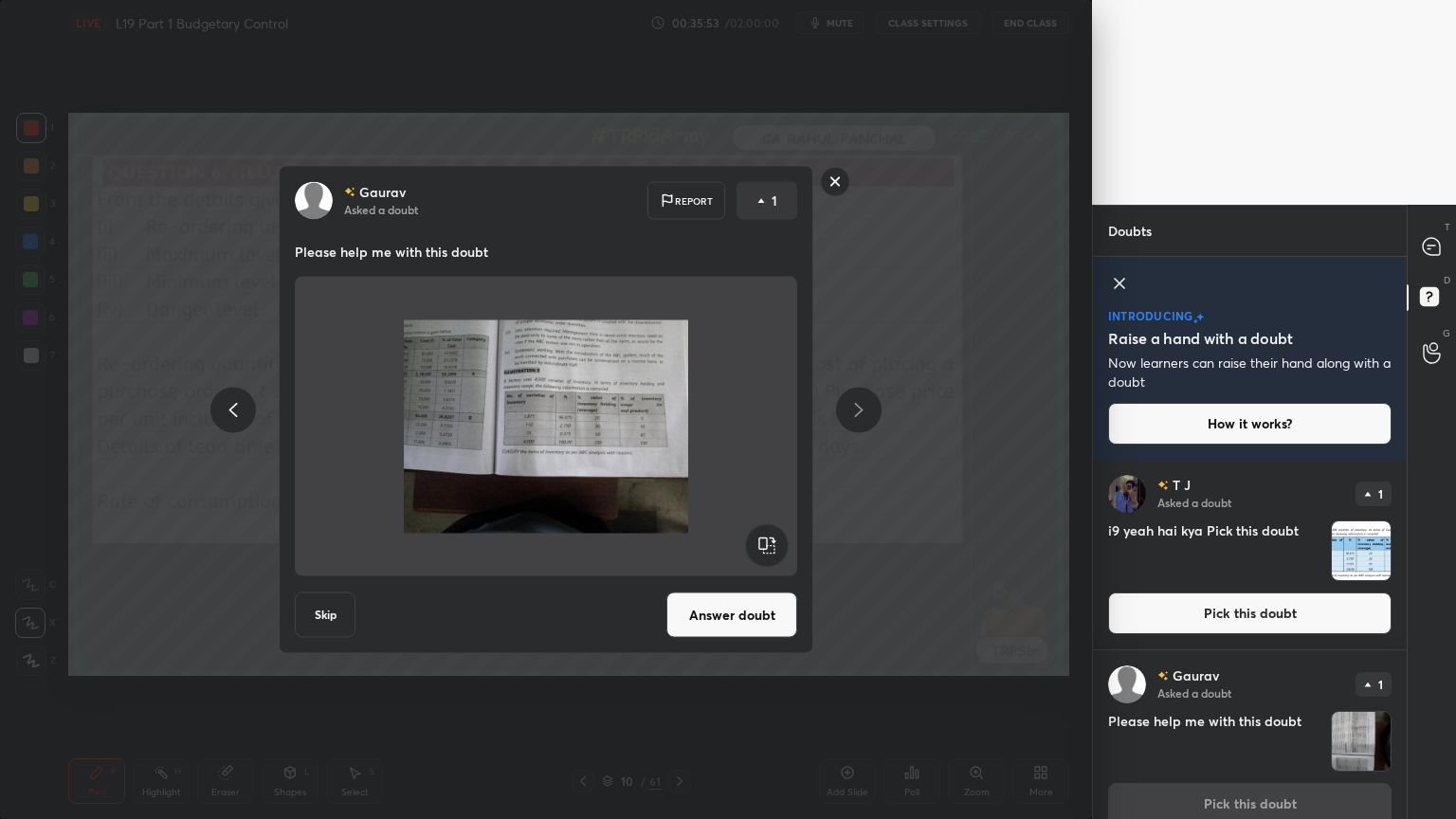 click 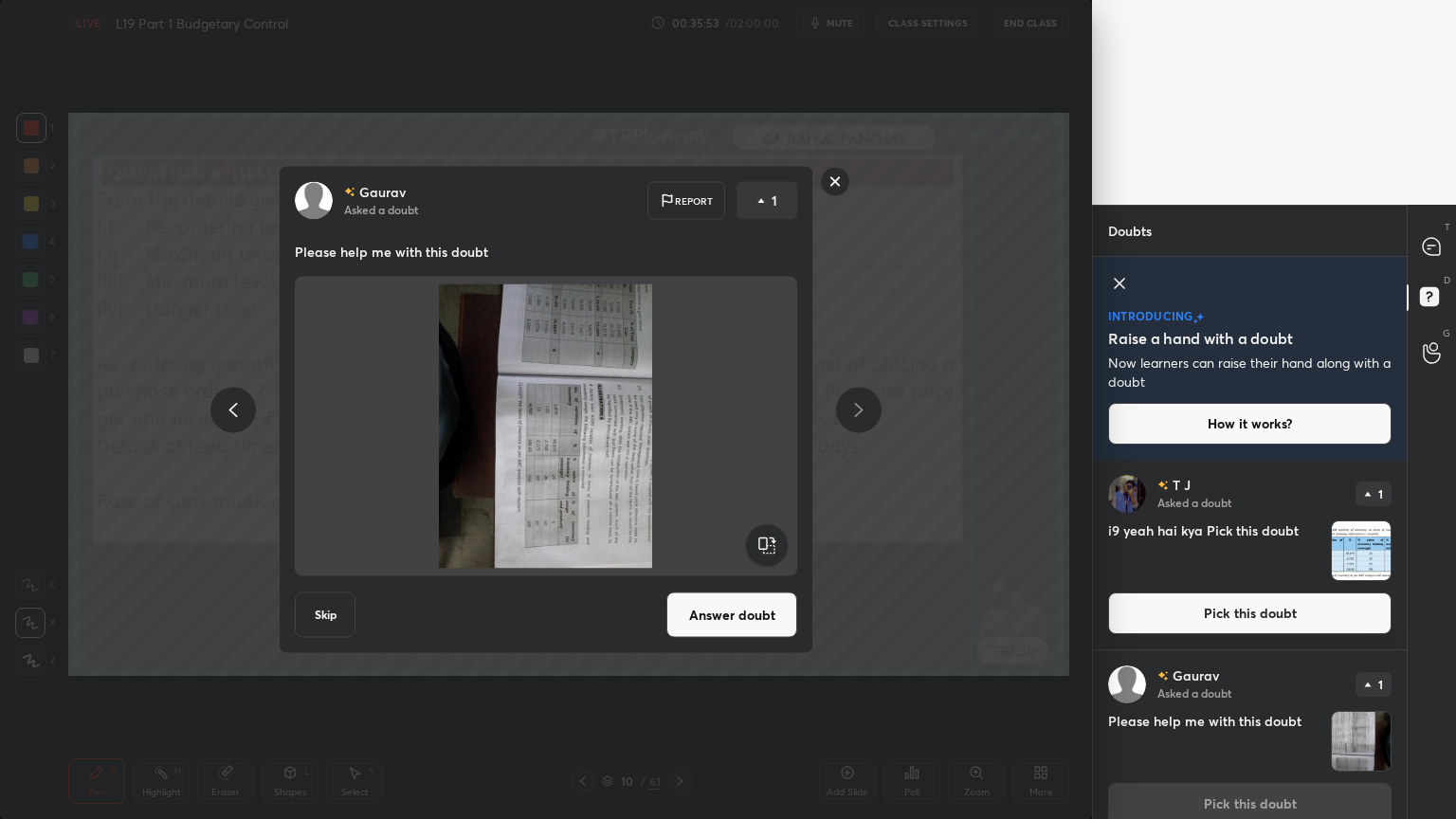 click 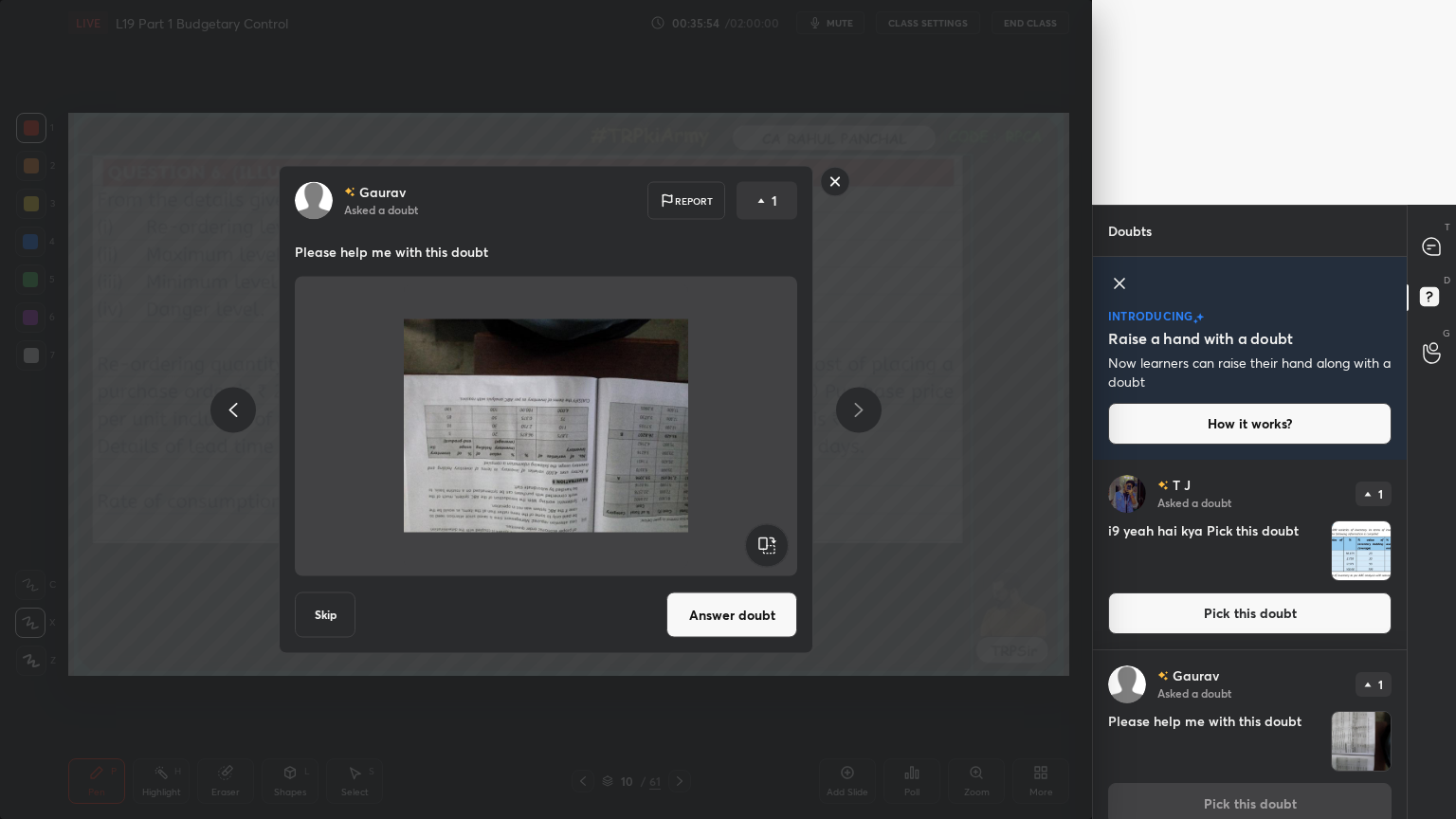 click 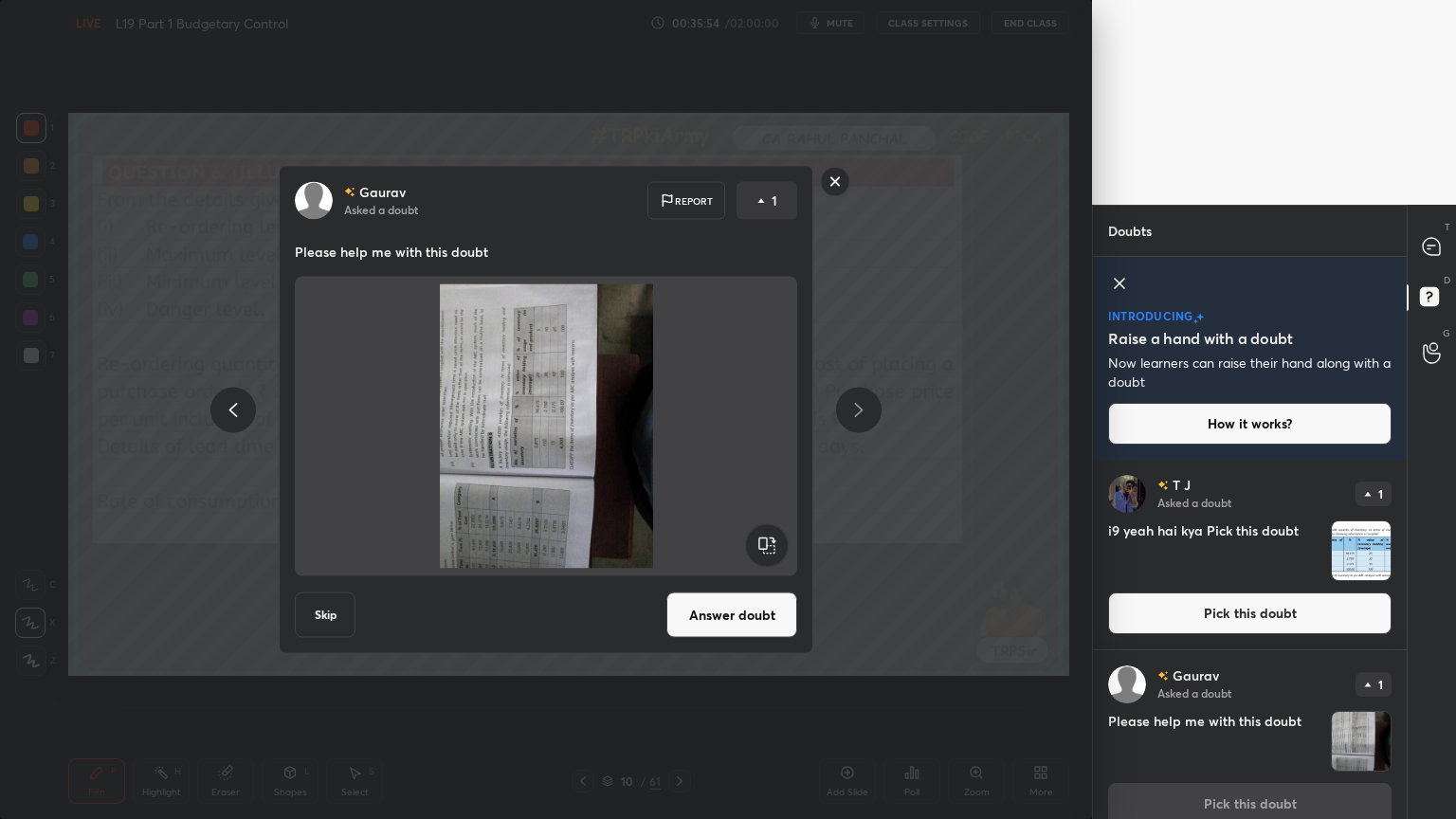 click 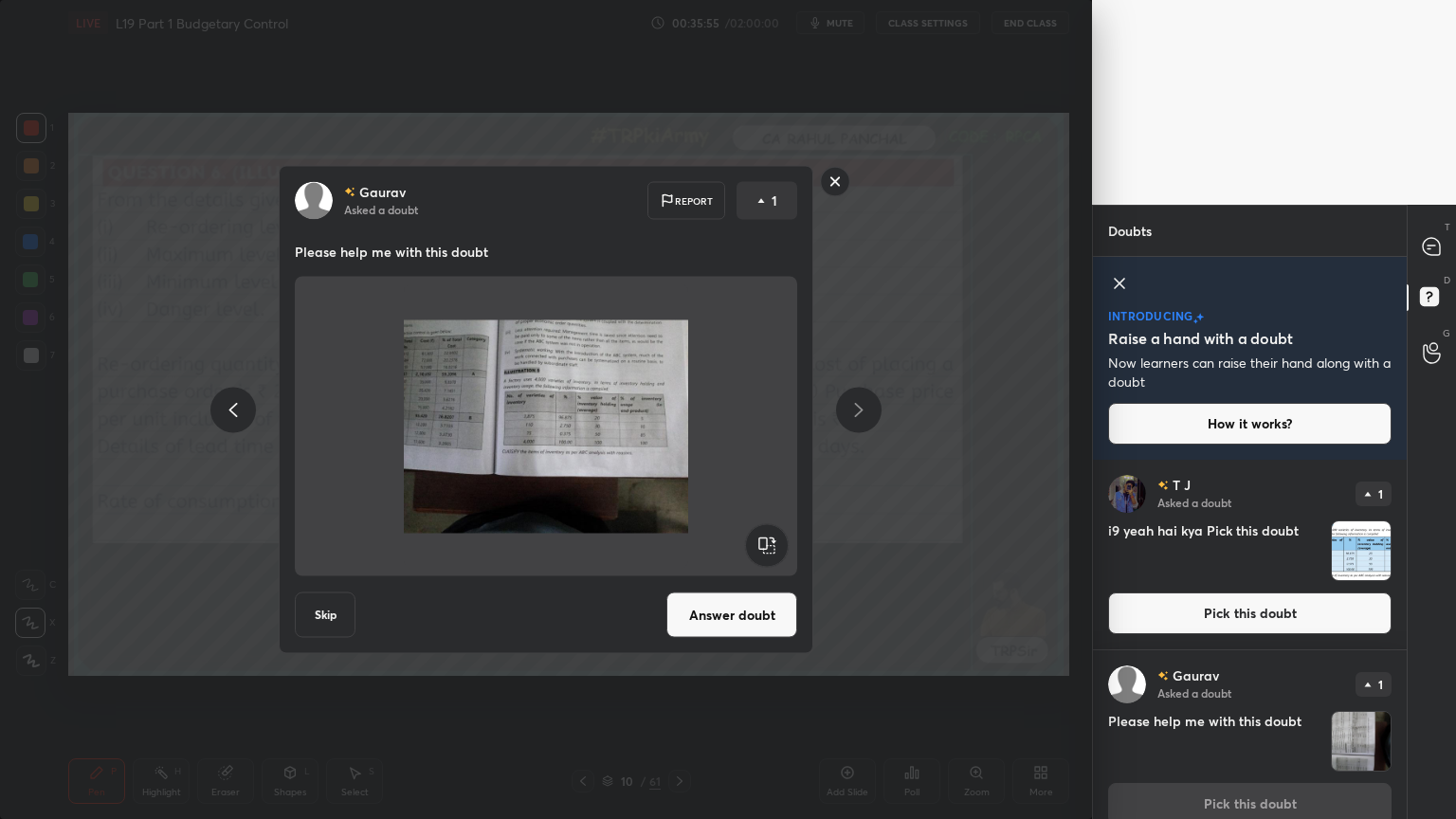 click on "Answer doubt" at bounding box center [732, 615] 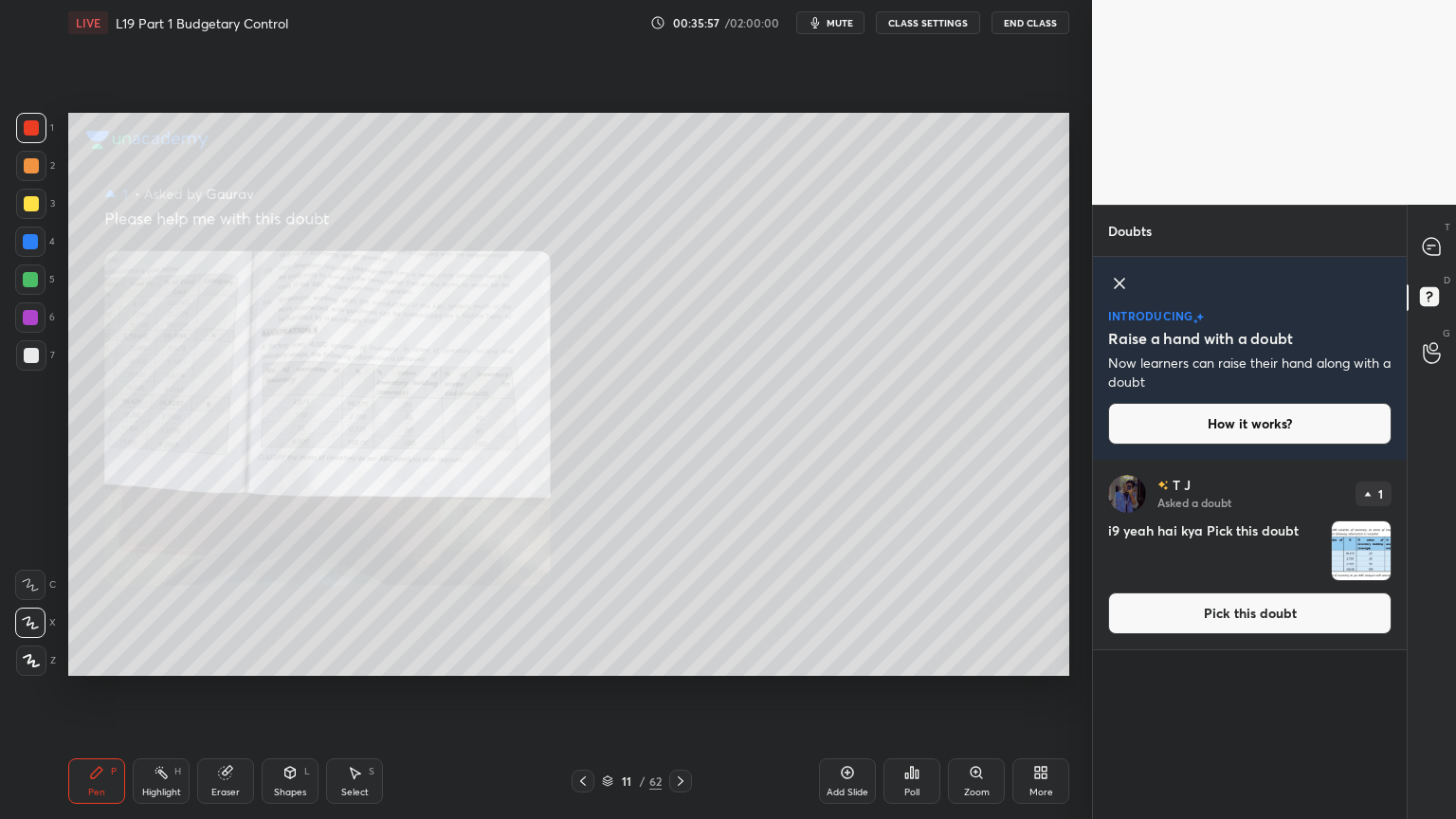 click at bounding box center [1361, 551] 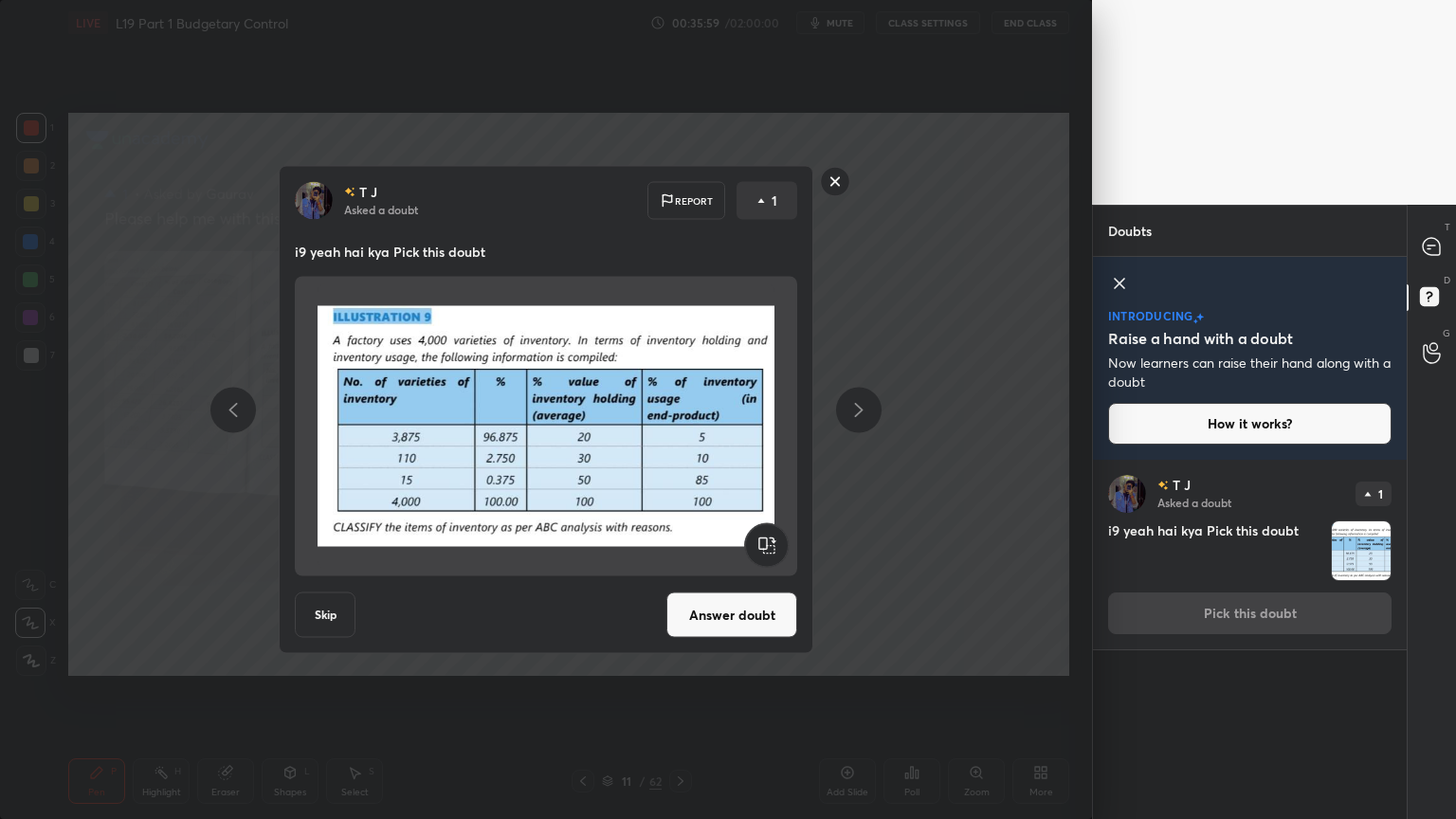 click on "Answer doubt" at bounding box center [732, 615] 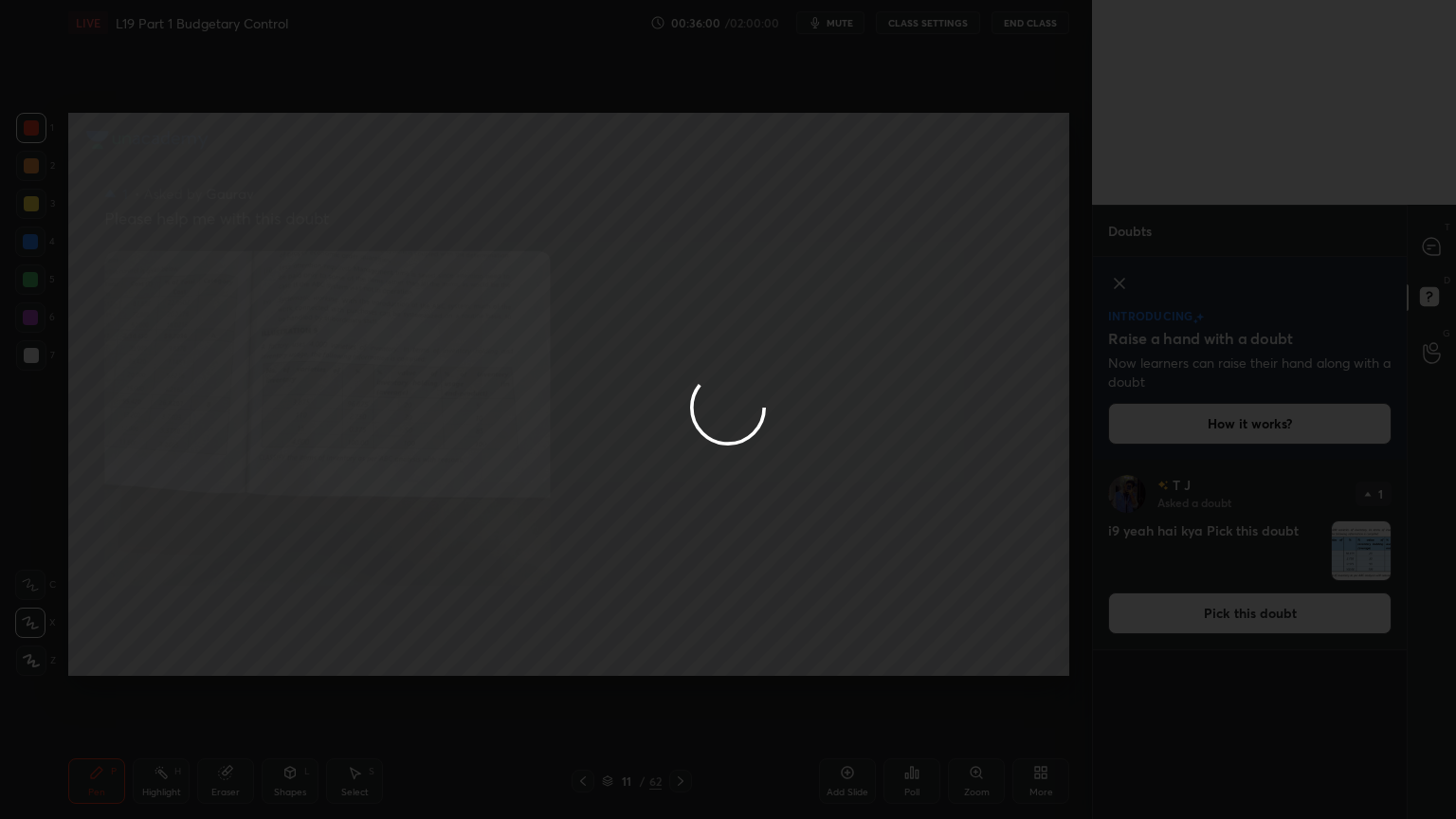 click 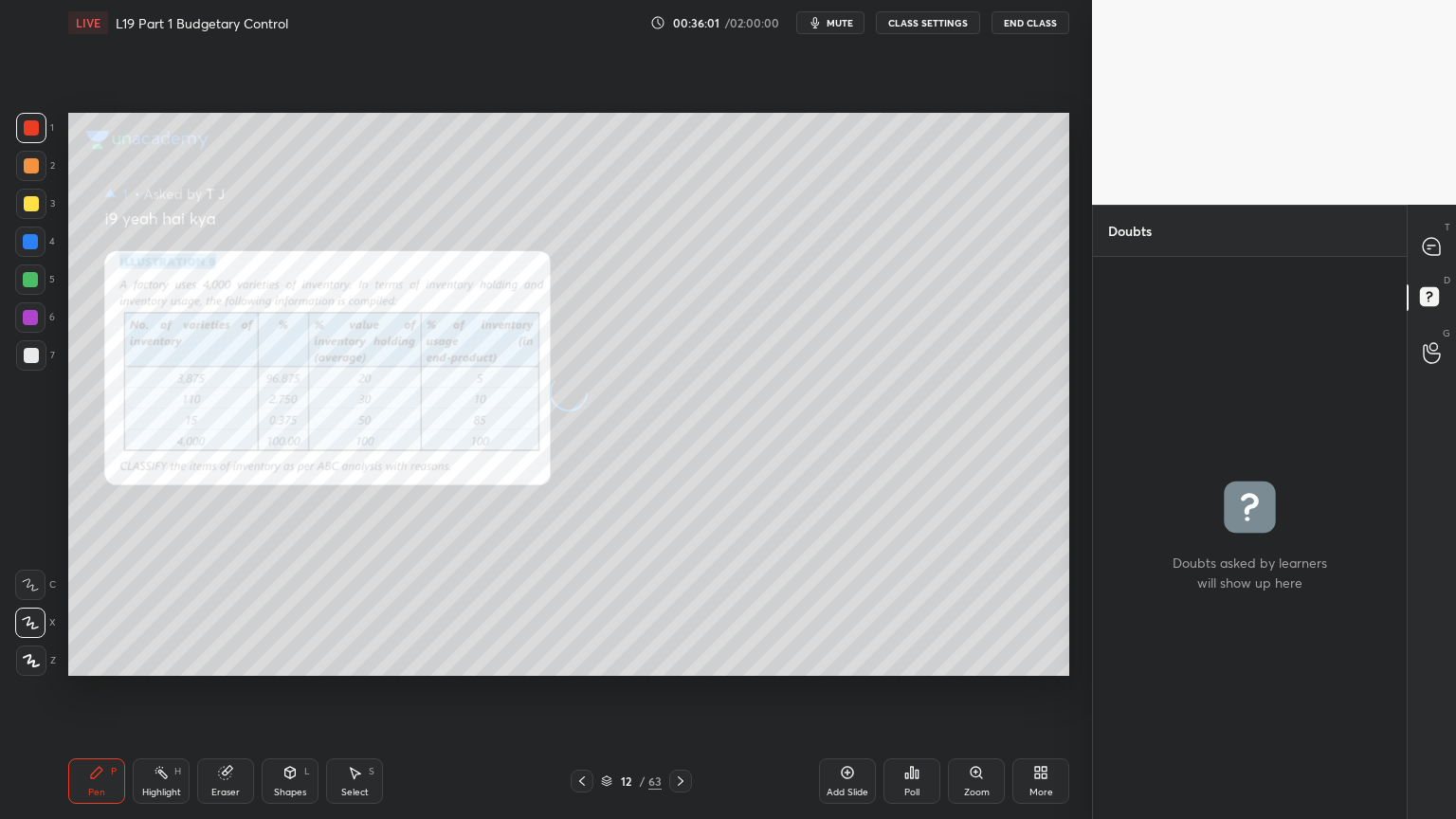 scroll, scrollTop: 6, scrollLeft: 6, axis: both 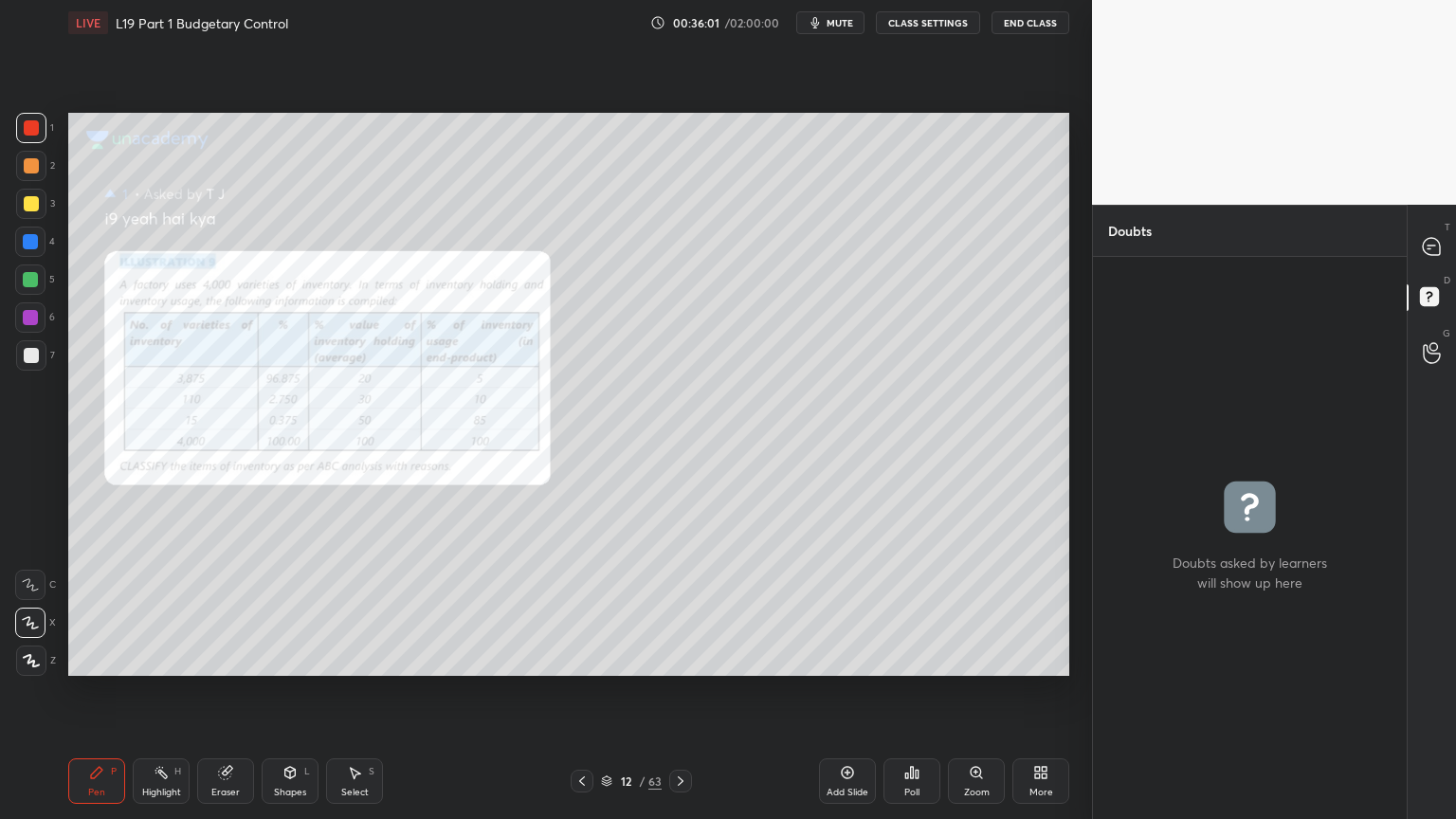 click 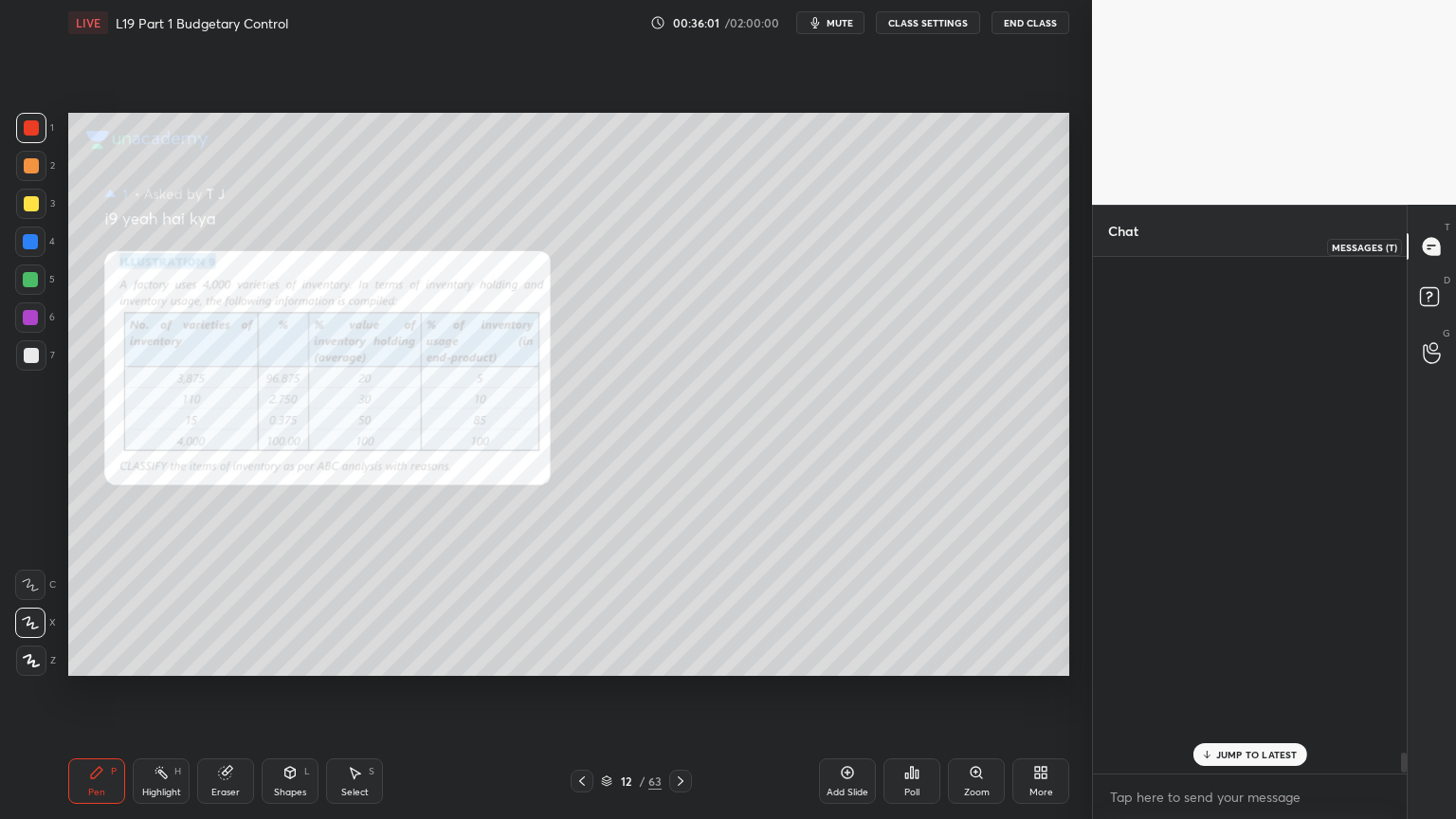 scroll, scrollTop: 13237, scrollLeft: 0, axis: vertical 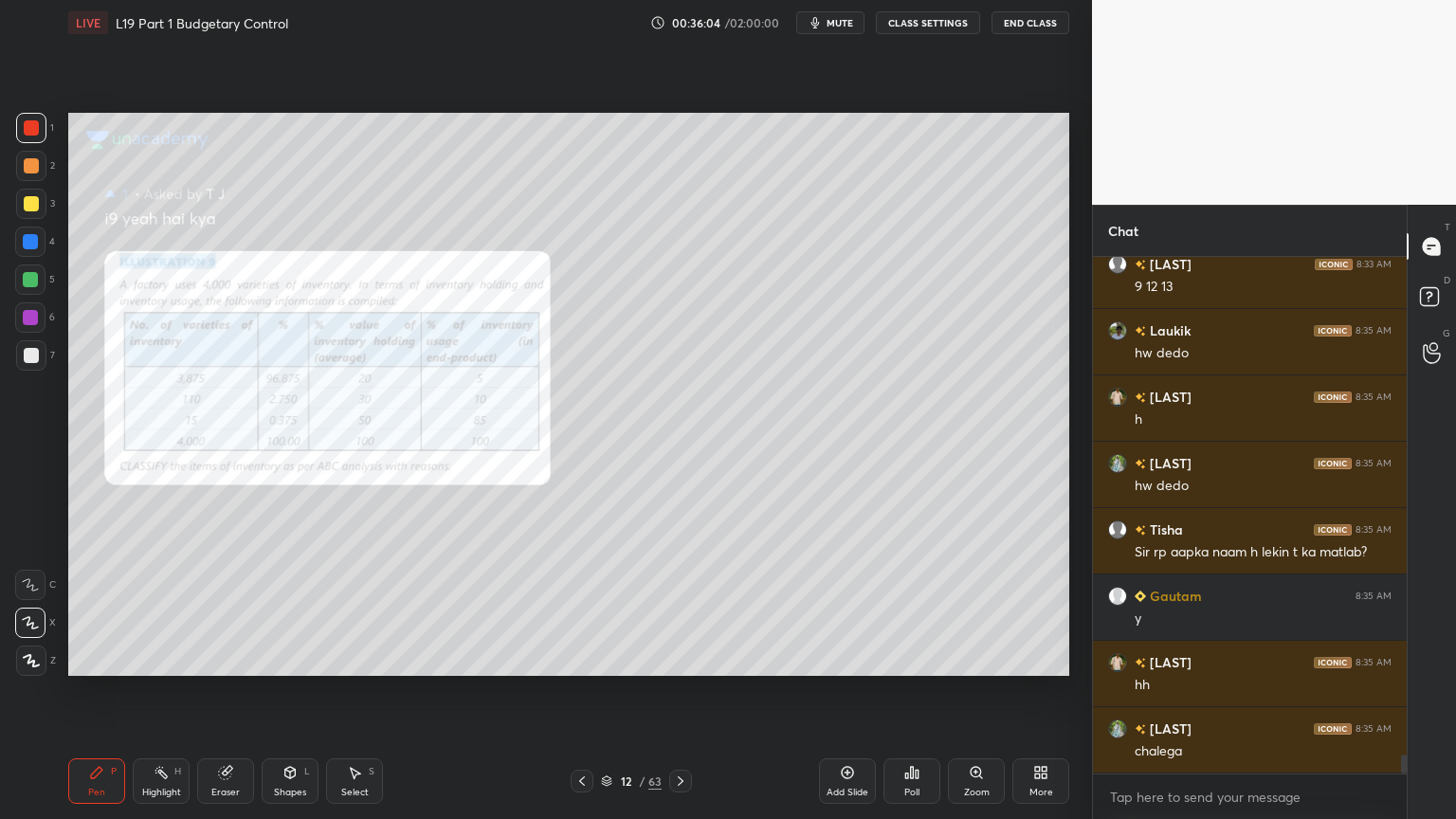click 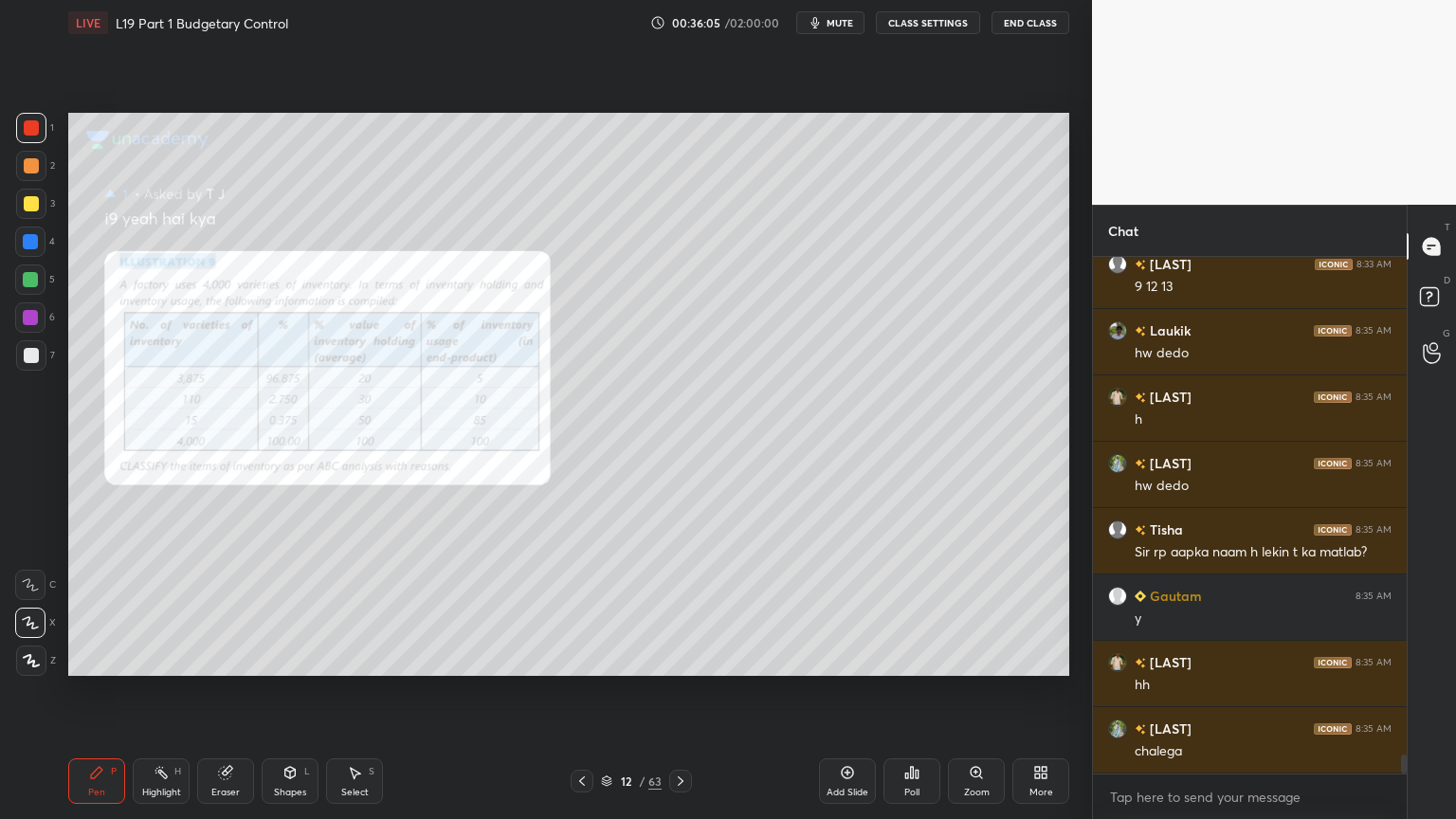 click at bounding box center [31, 355] 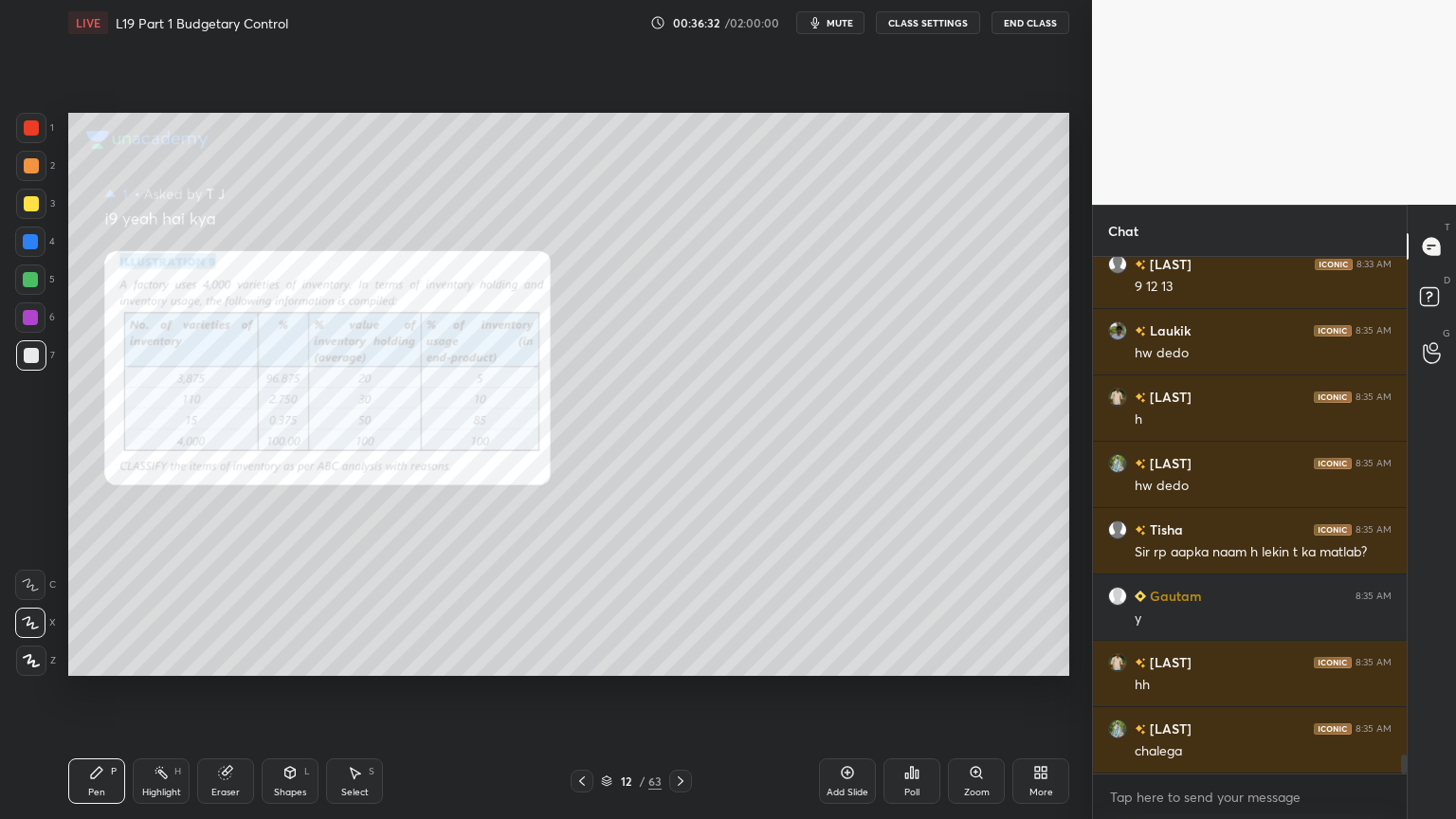 scroll, scrollTop: 13342, scrollLeft: 0, axis: vertical 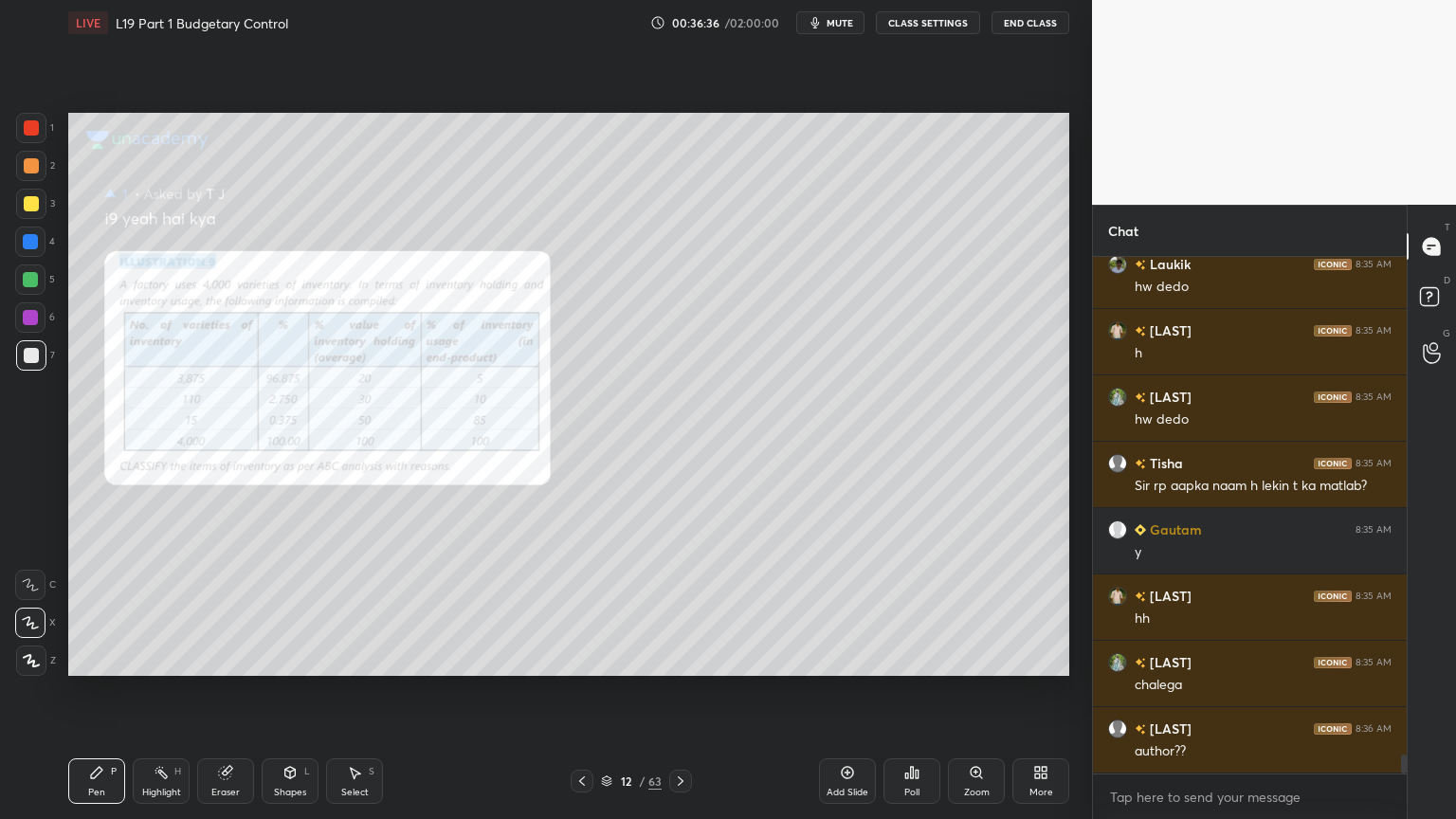 click at bounding box center [31, 128] 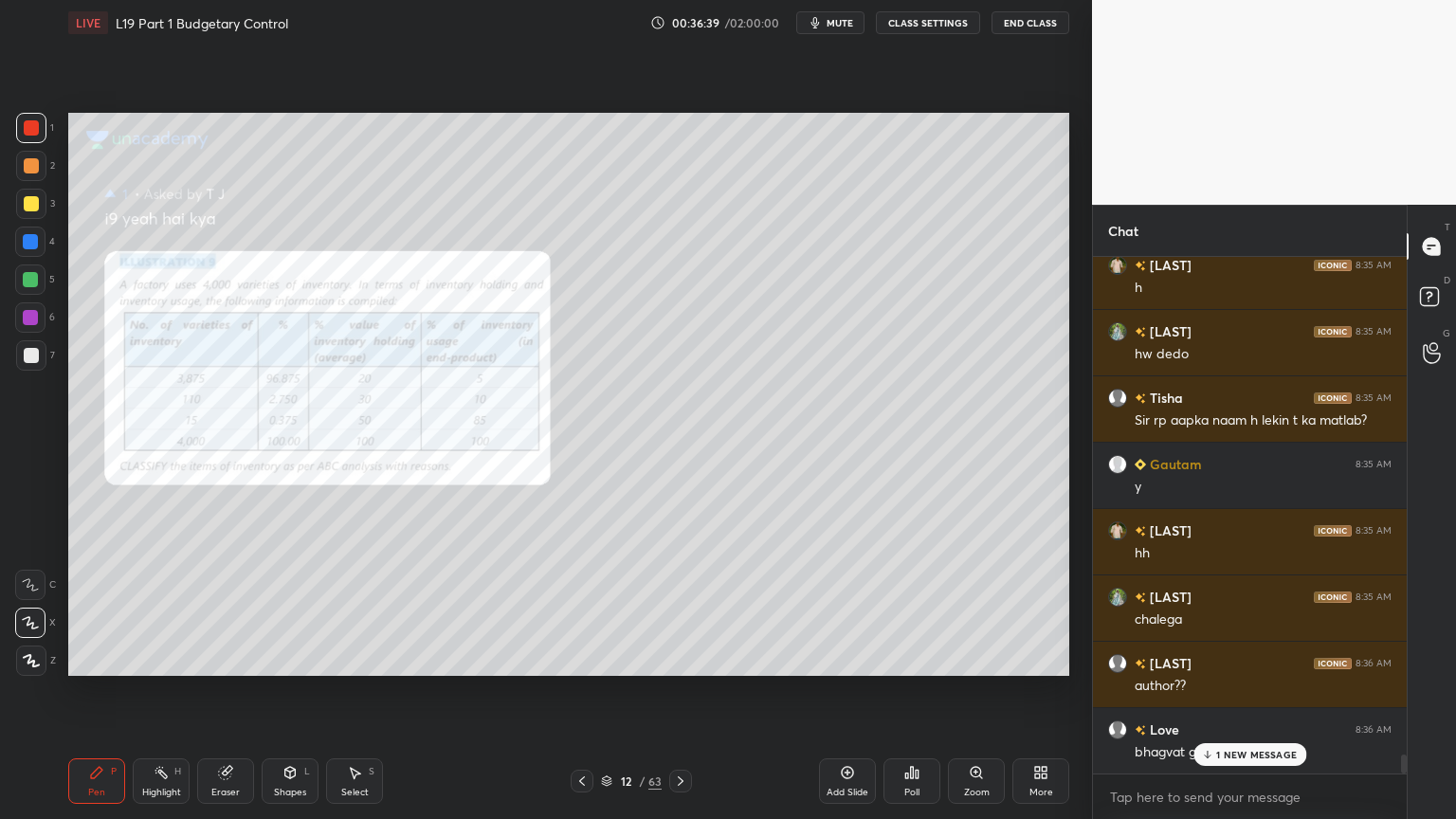 scroll, scrollTop: 13475, scrollLeft: 0, axis: vertical 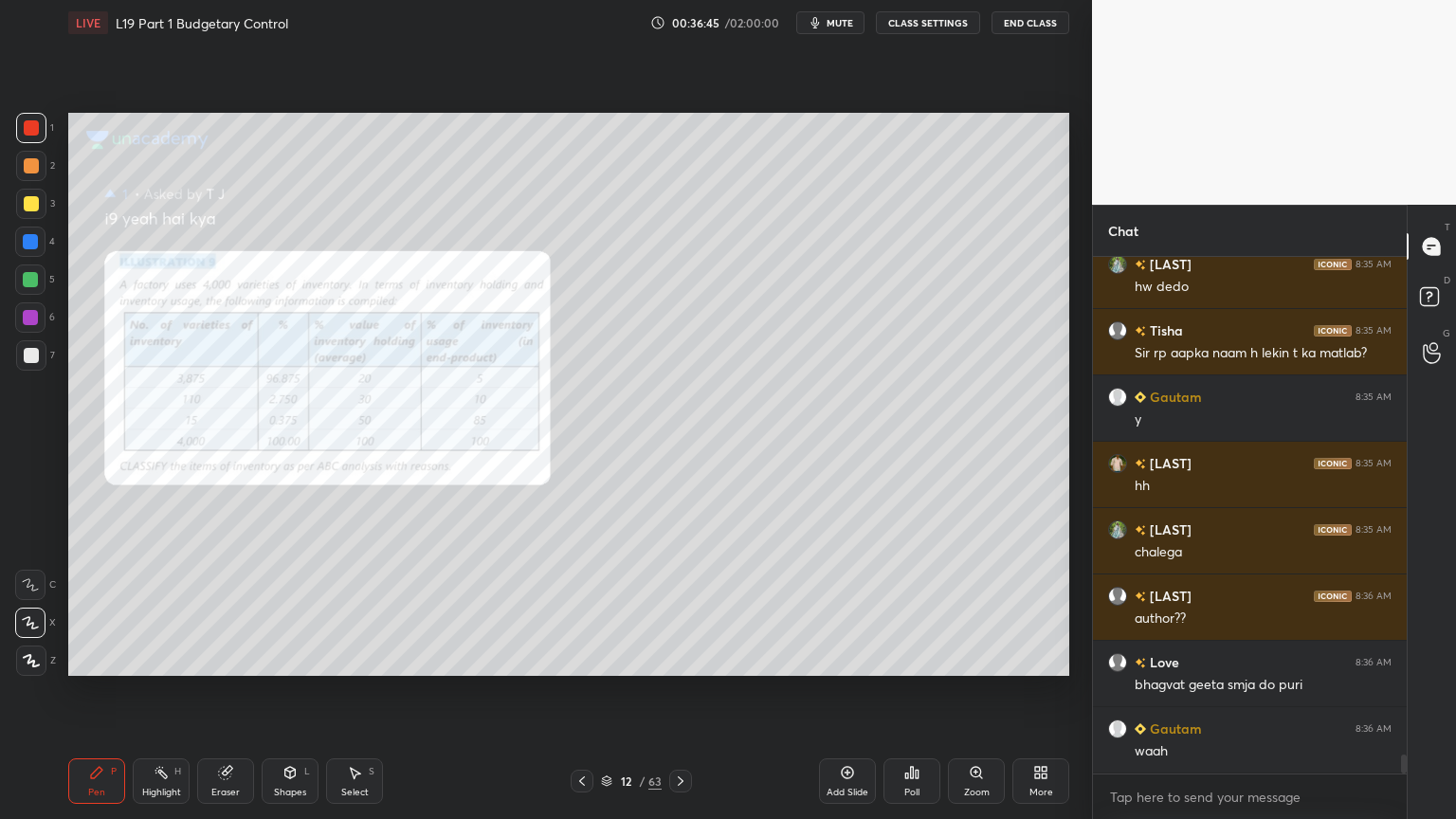click on "Pen P" at bounding box center (97, 781) 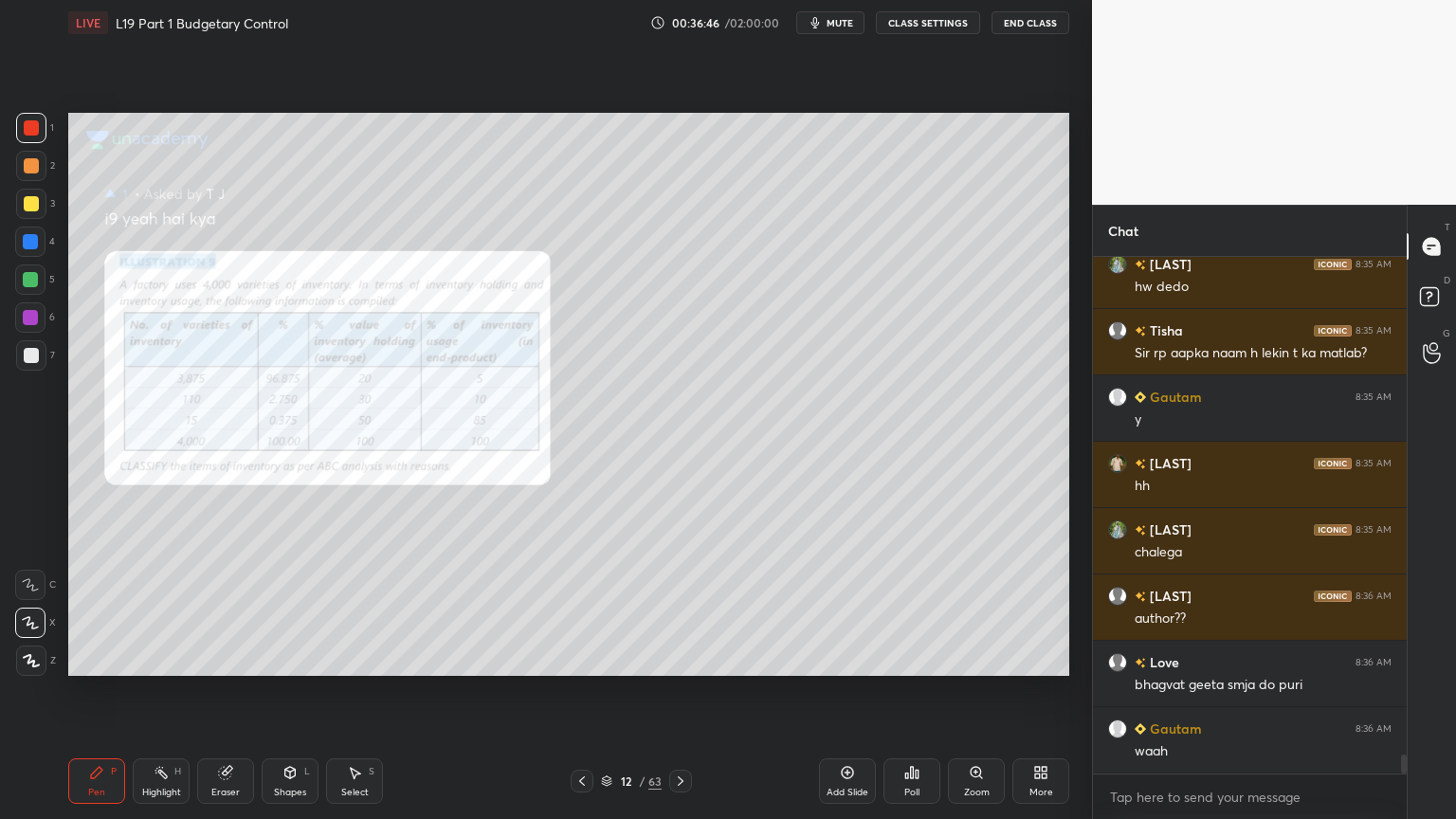 click at bounding box center [30, 280] 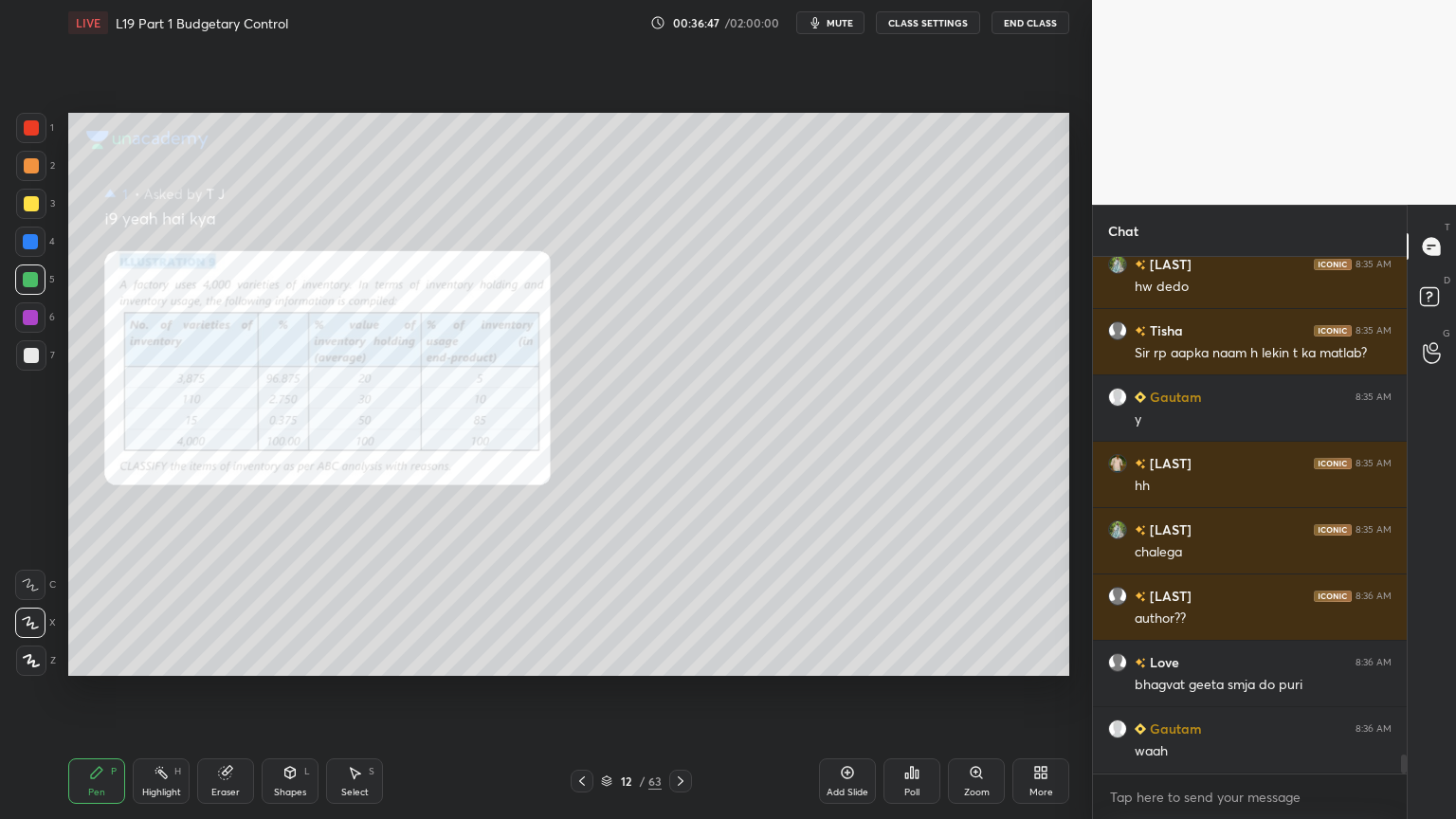 click 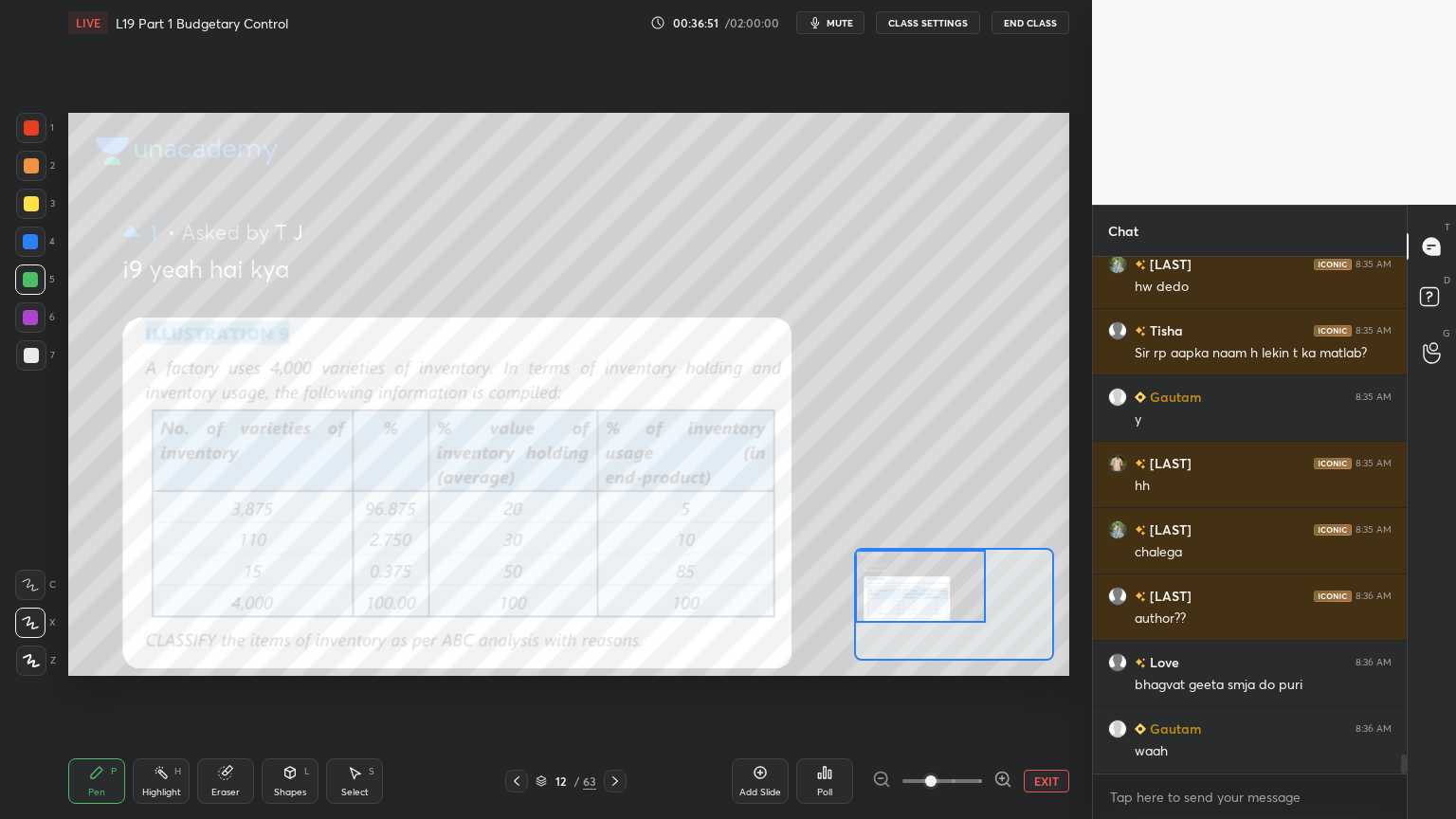 click 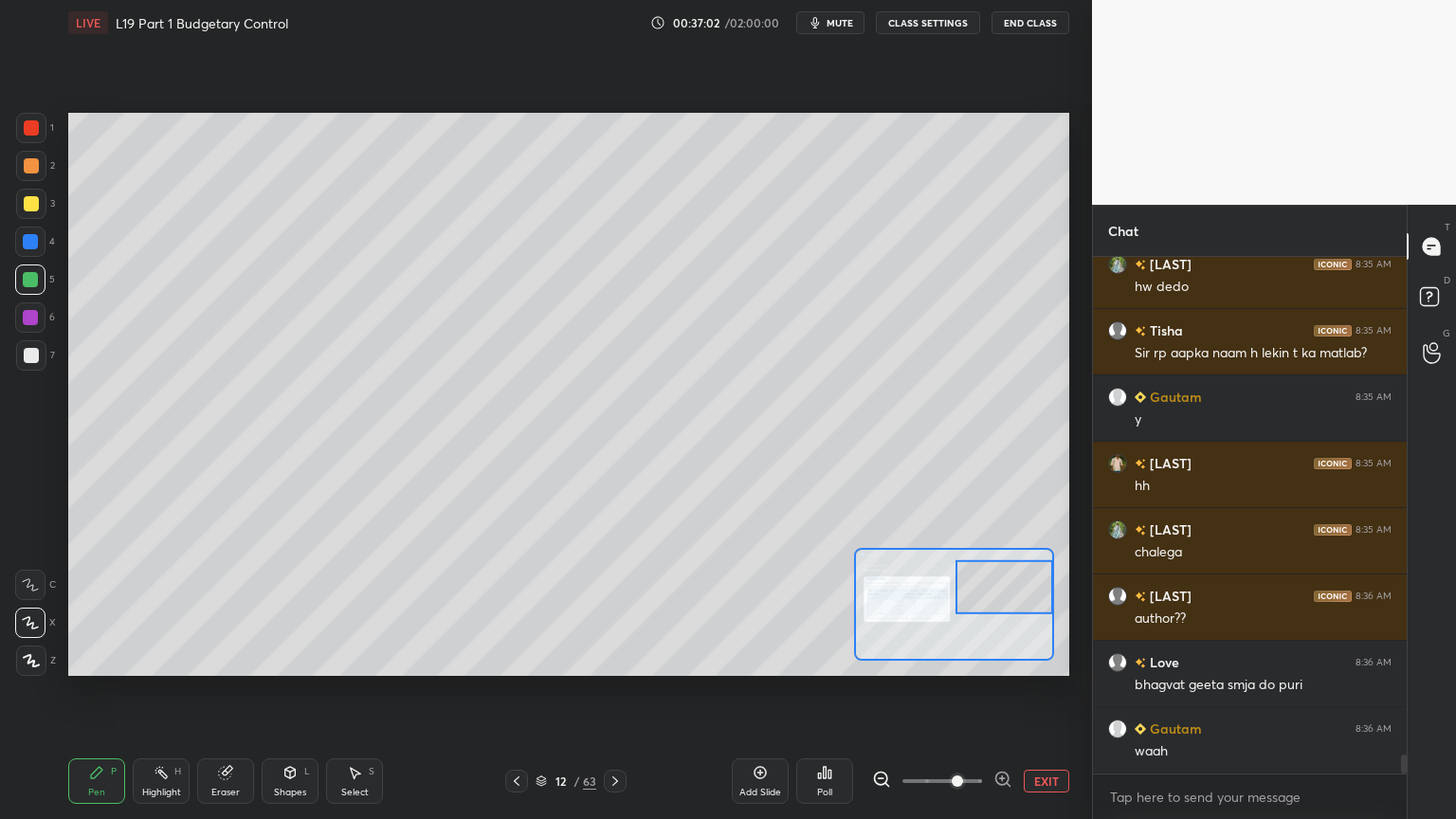 click on "Pen P" at bounding box center [97, 781] 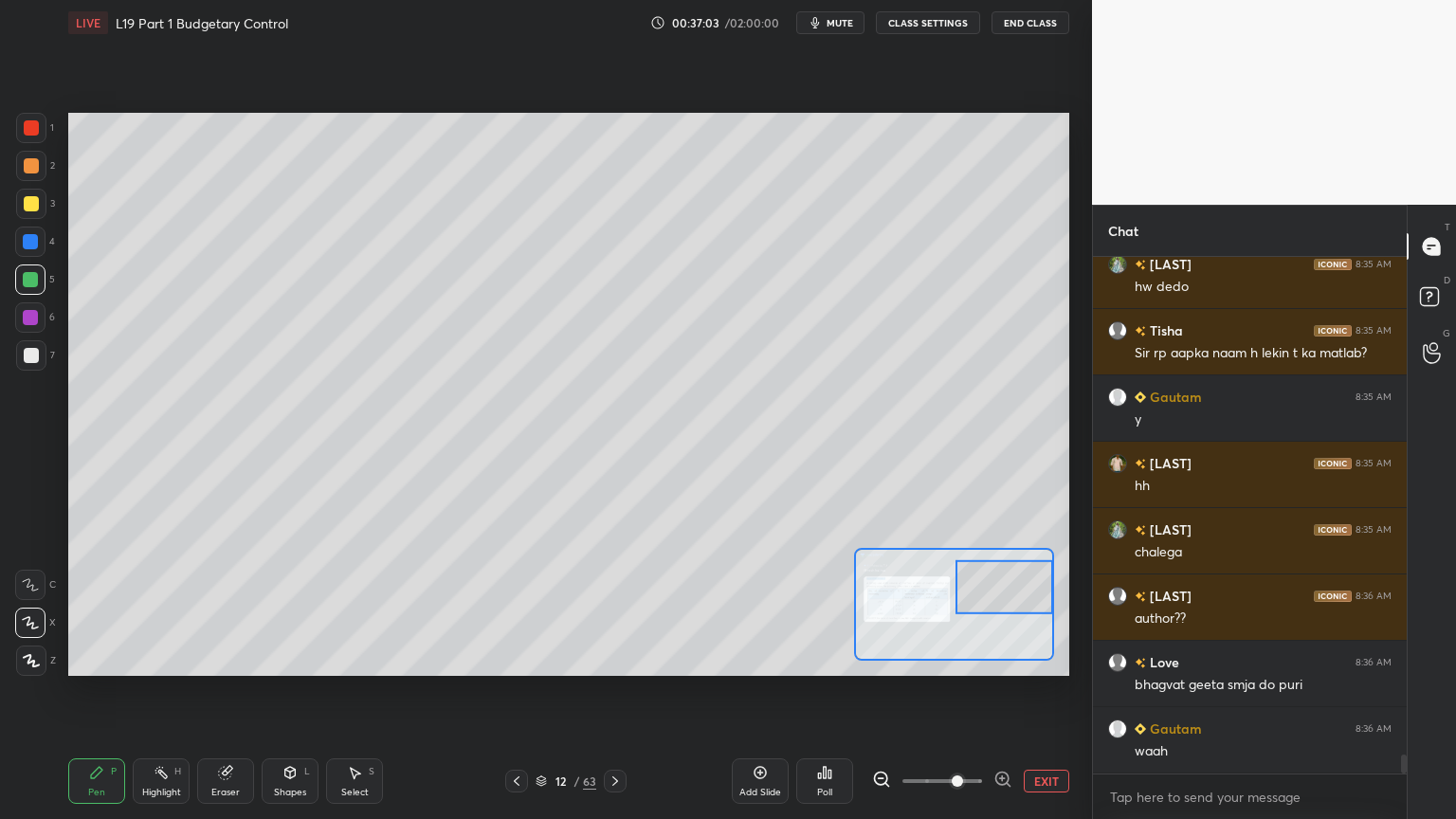 click at bounding box center [30, 242] 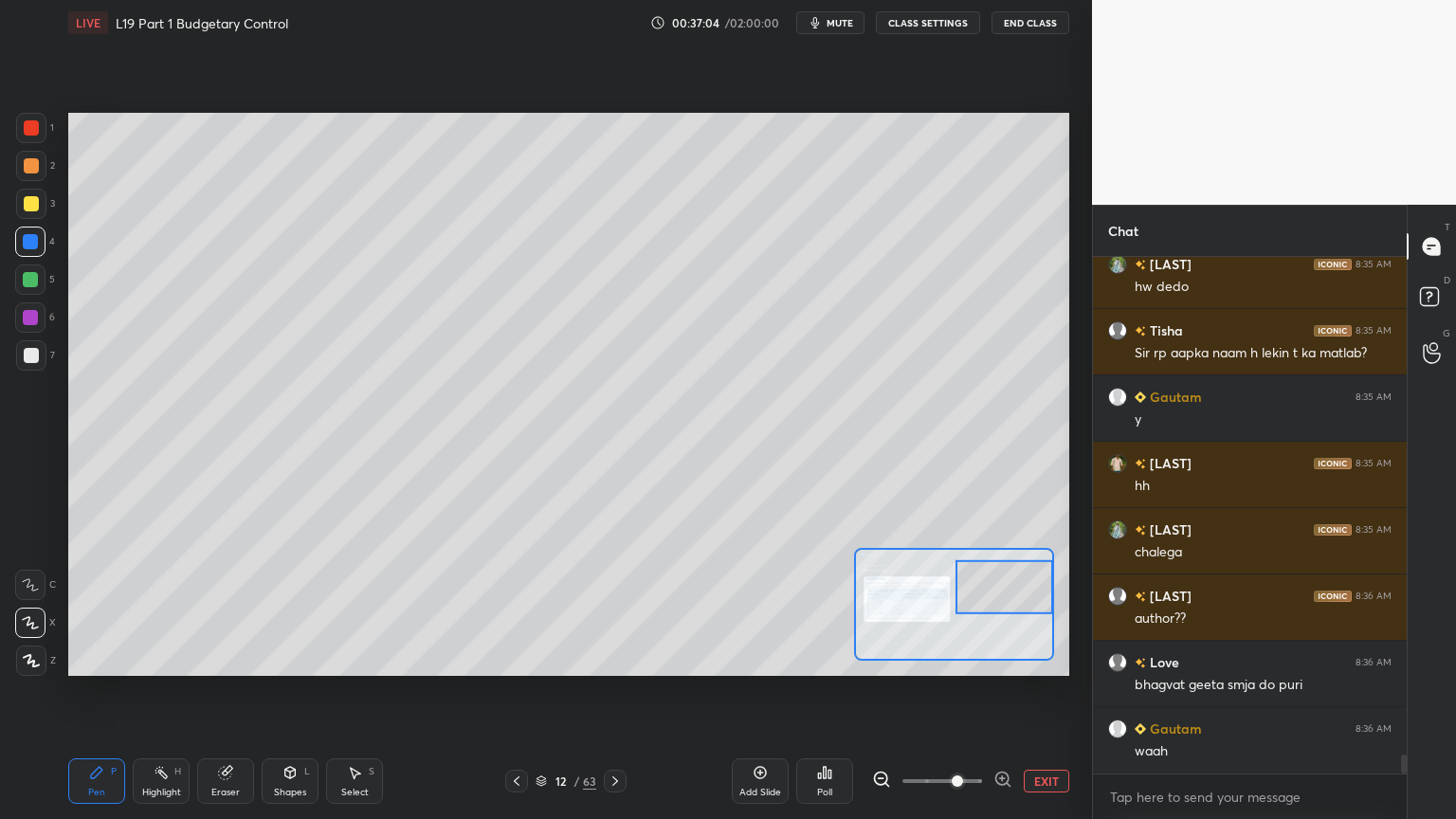 click on "Shapes L" at bounding box center [290, 781] 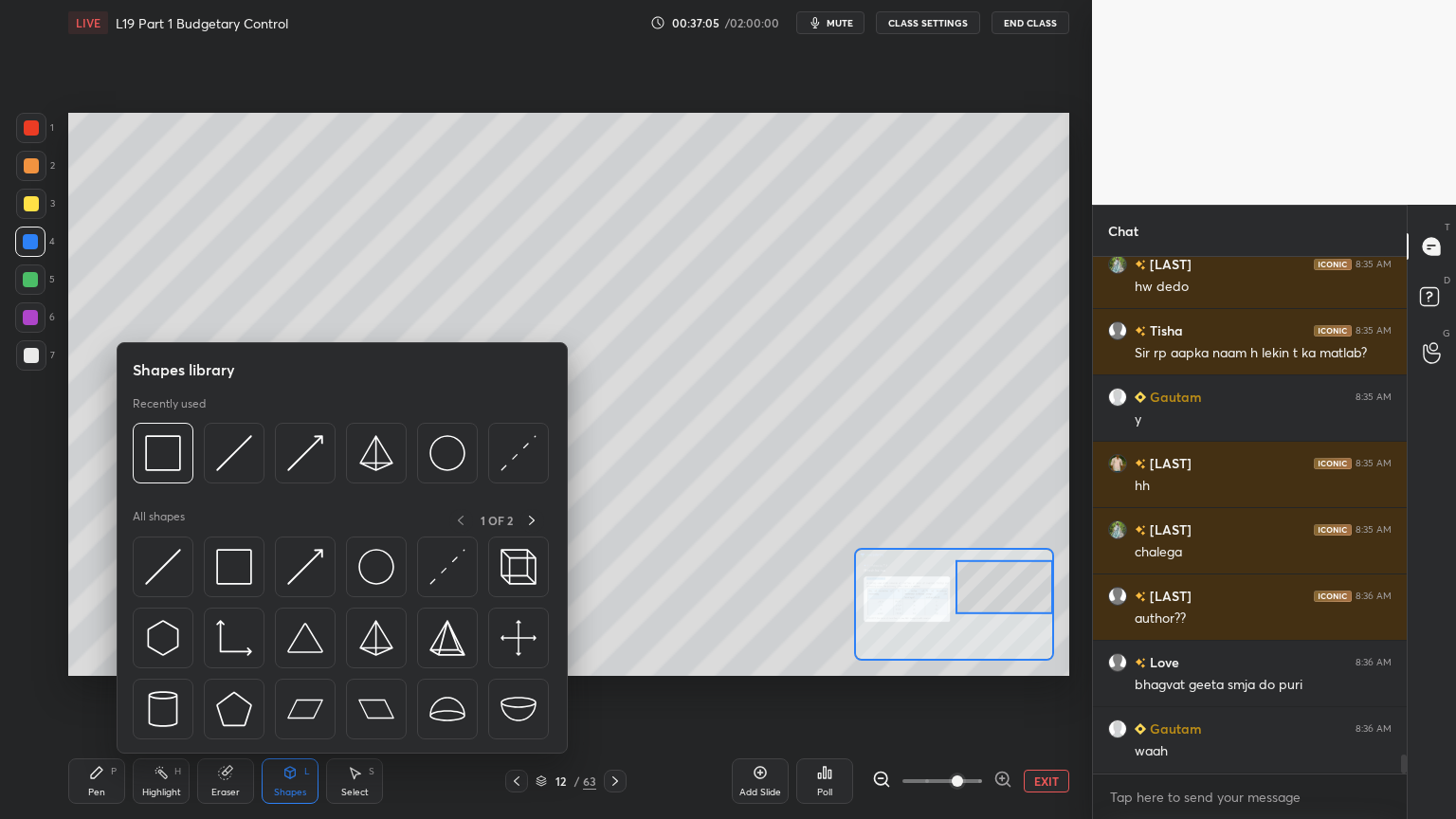 click at bounding box center [234, 453] 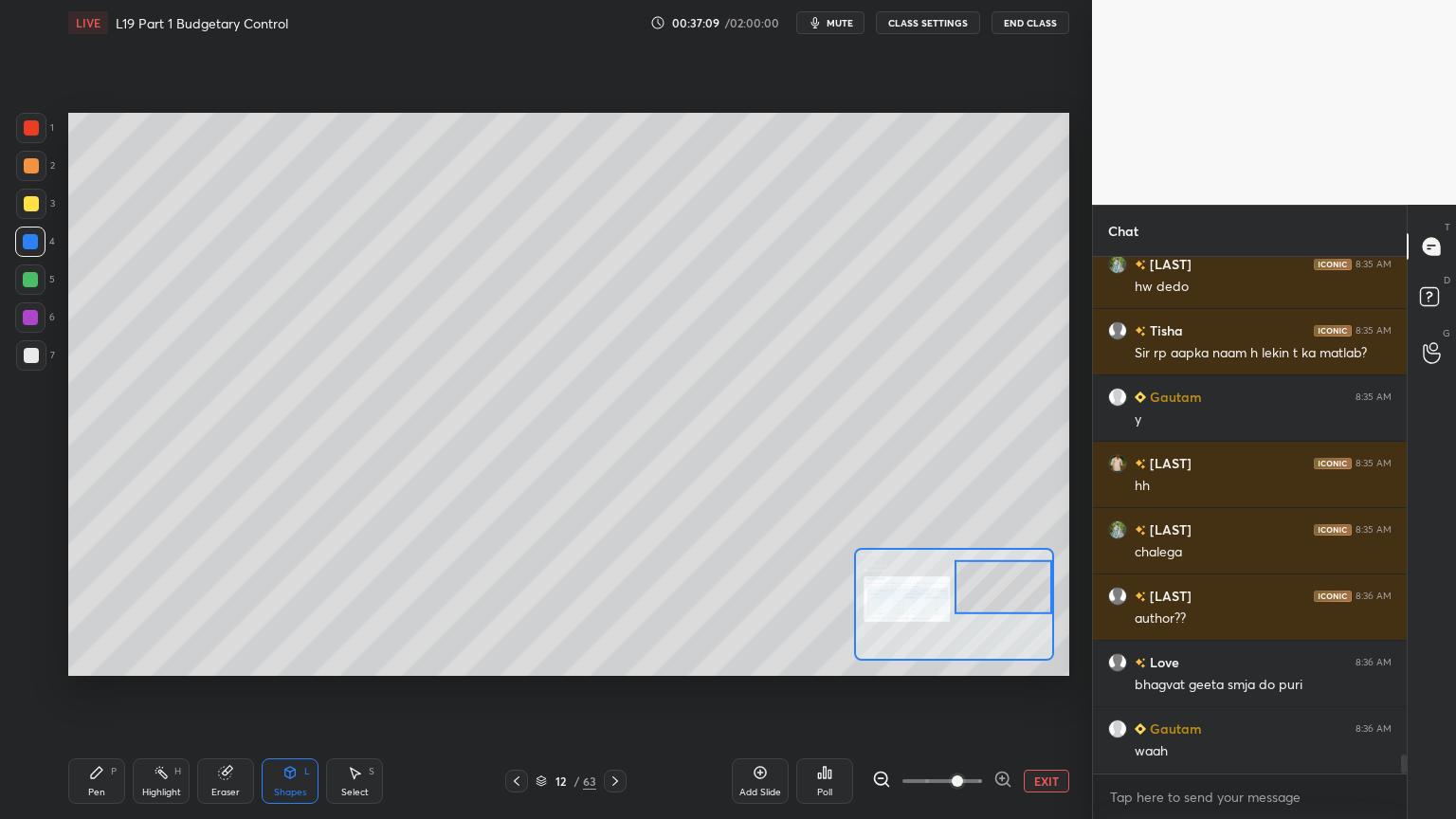 click on "Pen P Highlight H Eraser Shapes L Select S 12 / 63 Add Slide Poll EXIT" at bounding box center (569, 781) 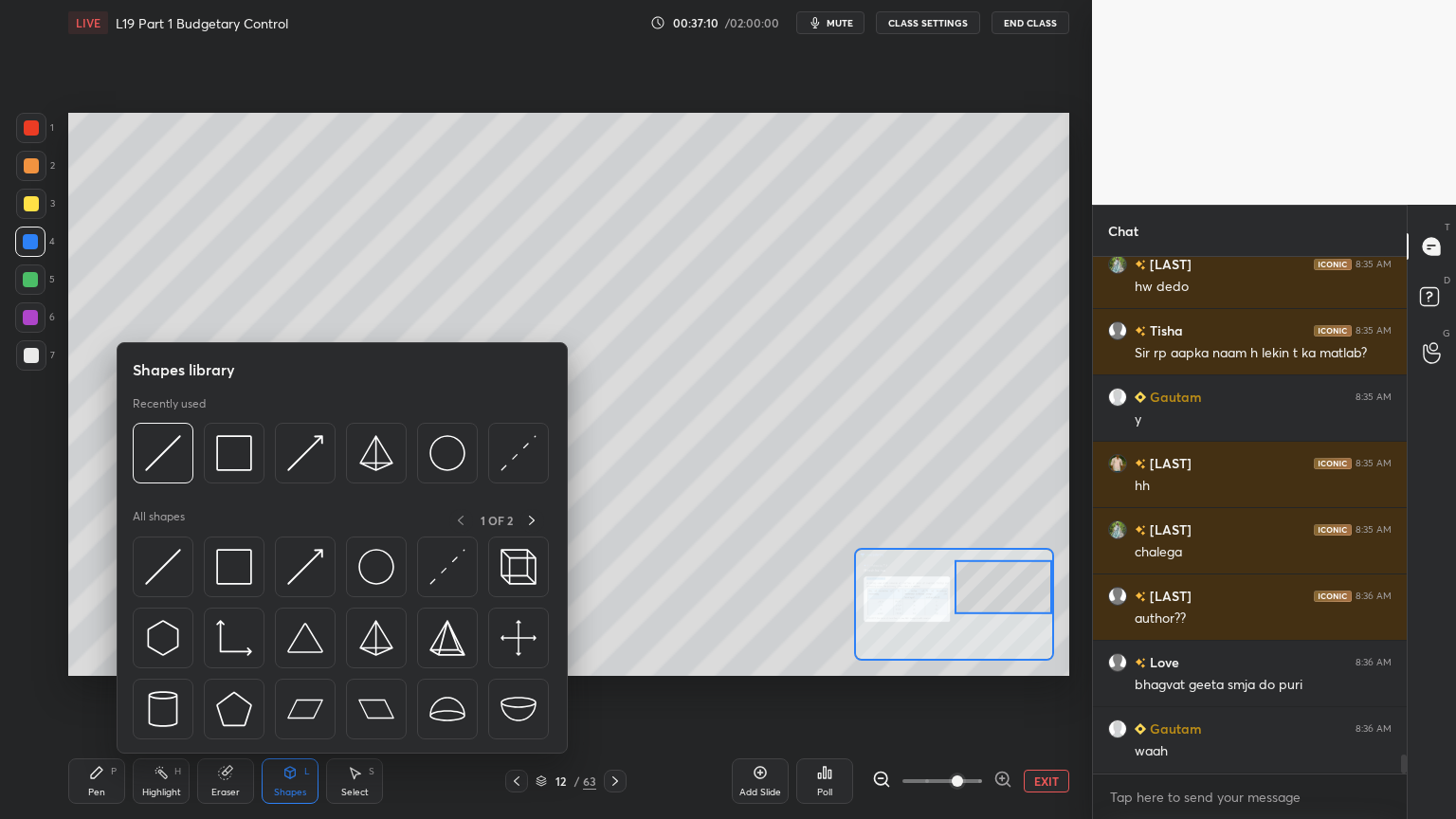 click at bounding box center [234, 453] 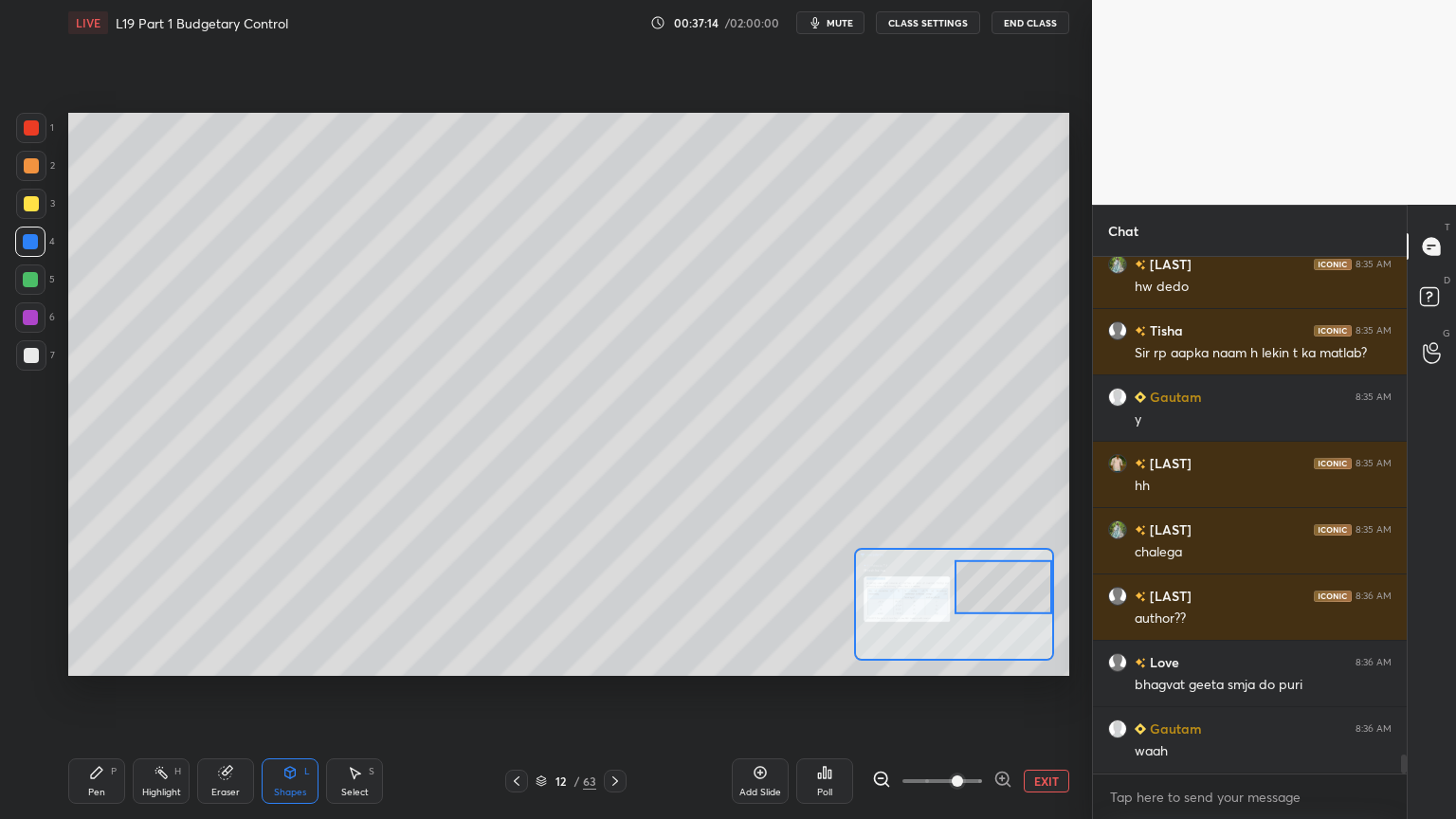 click on "Pen P" at bounding box center [97, 781] 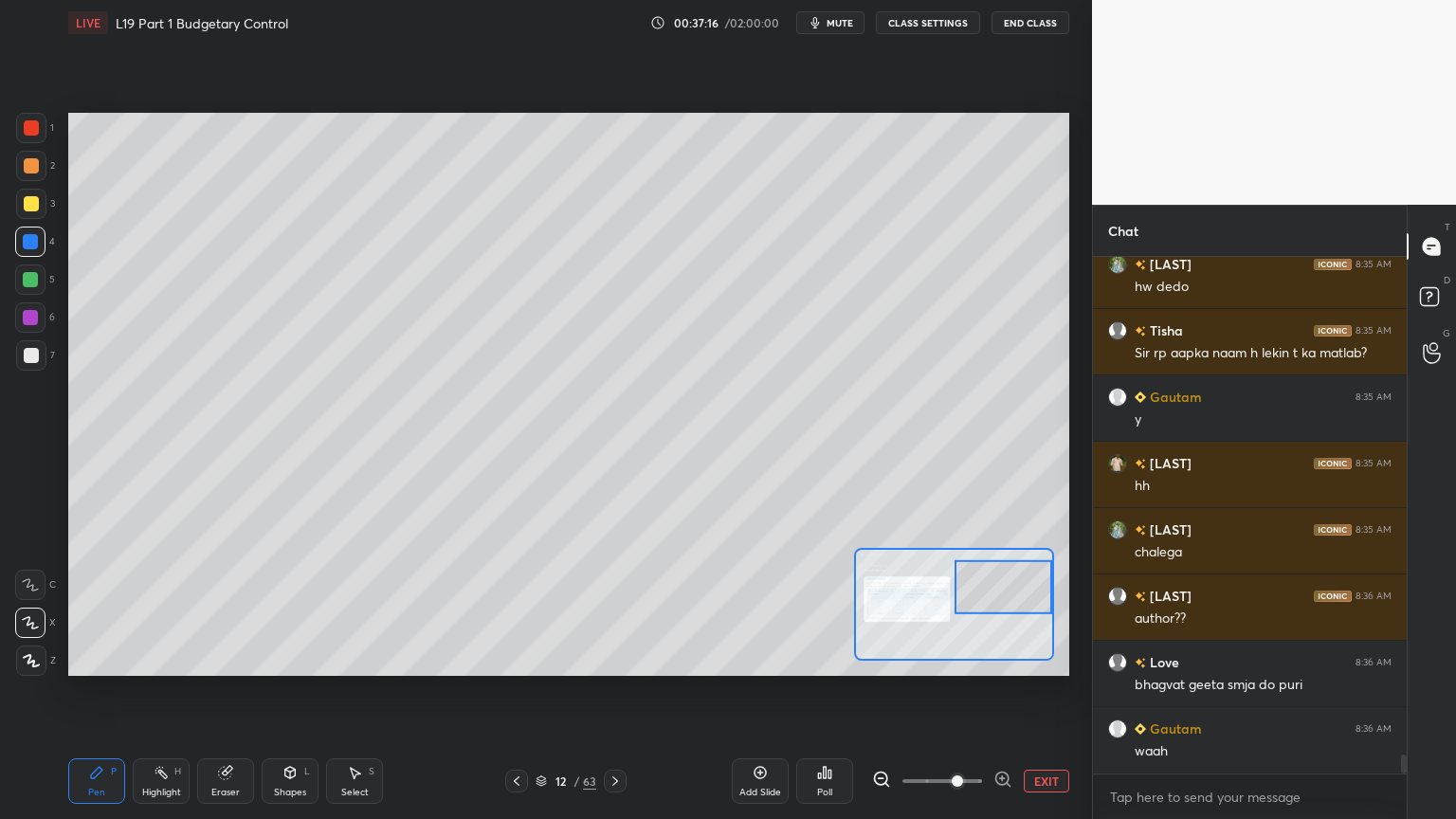 click at bounding box center [31, 355] 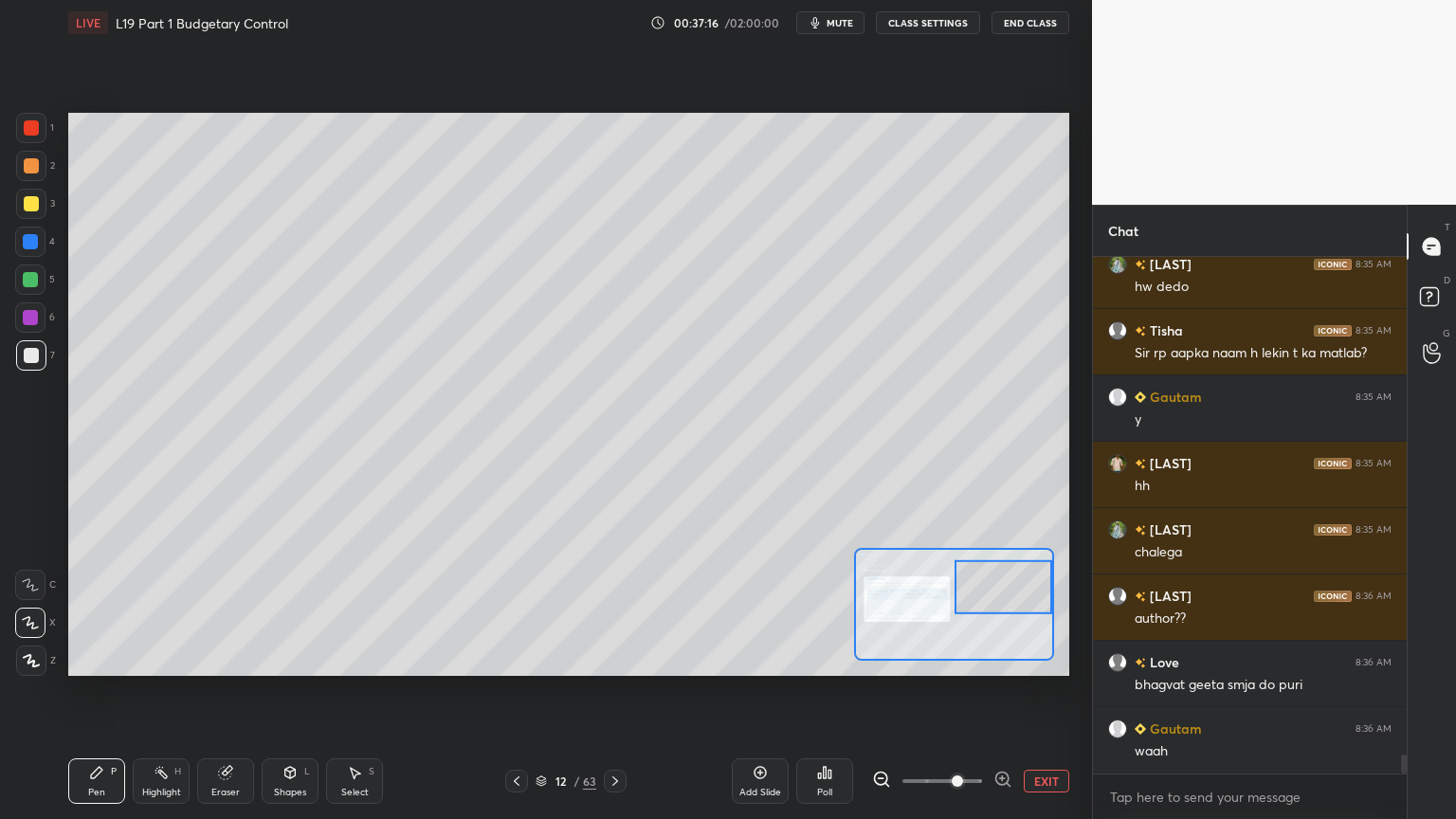 click at bounding box center (30, 318) 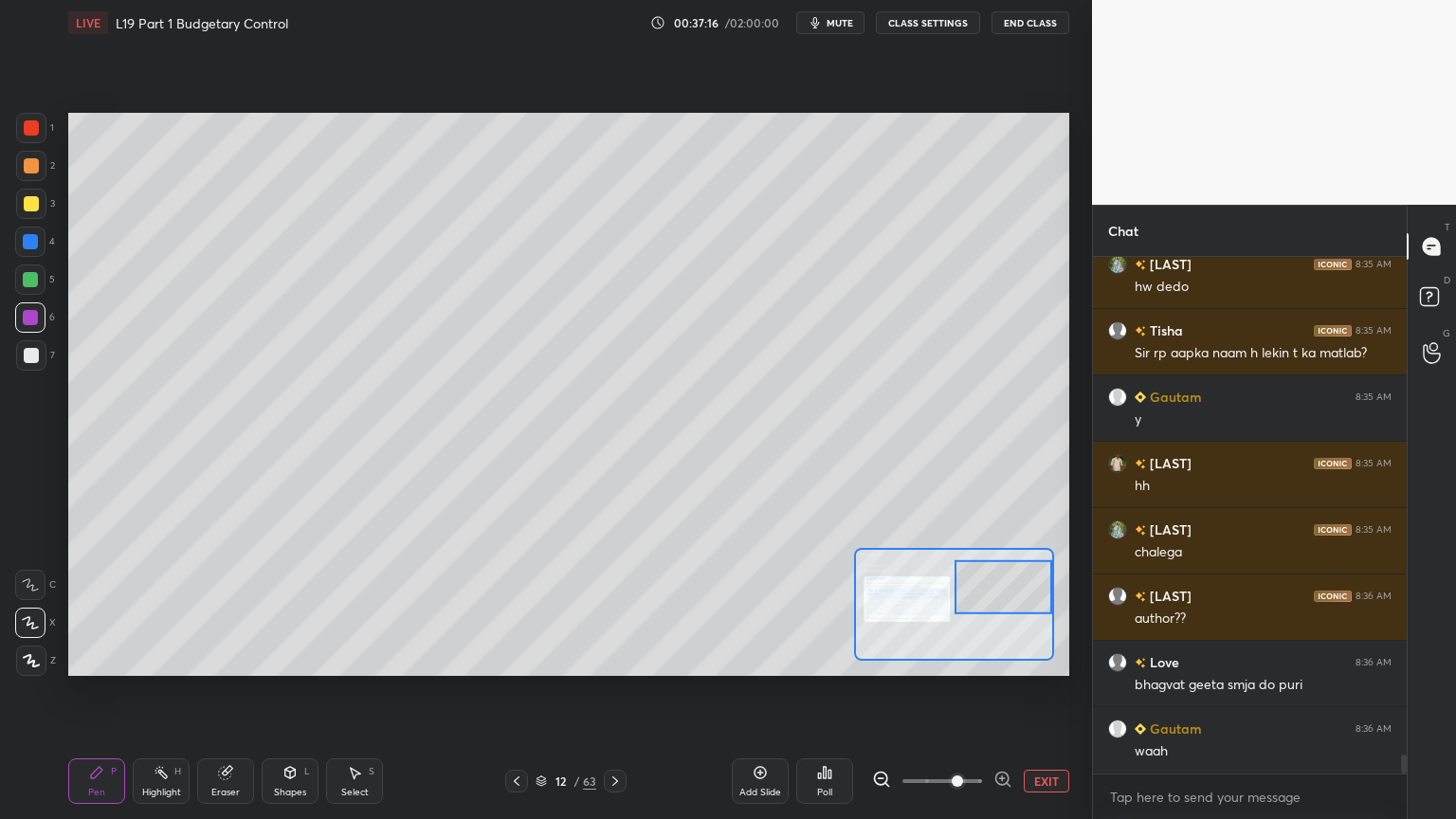 click at bounding box center [30, 280] 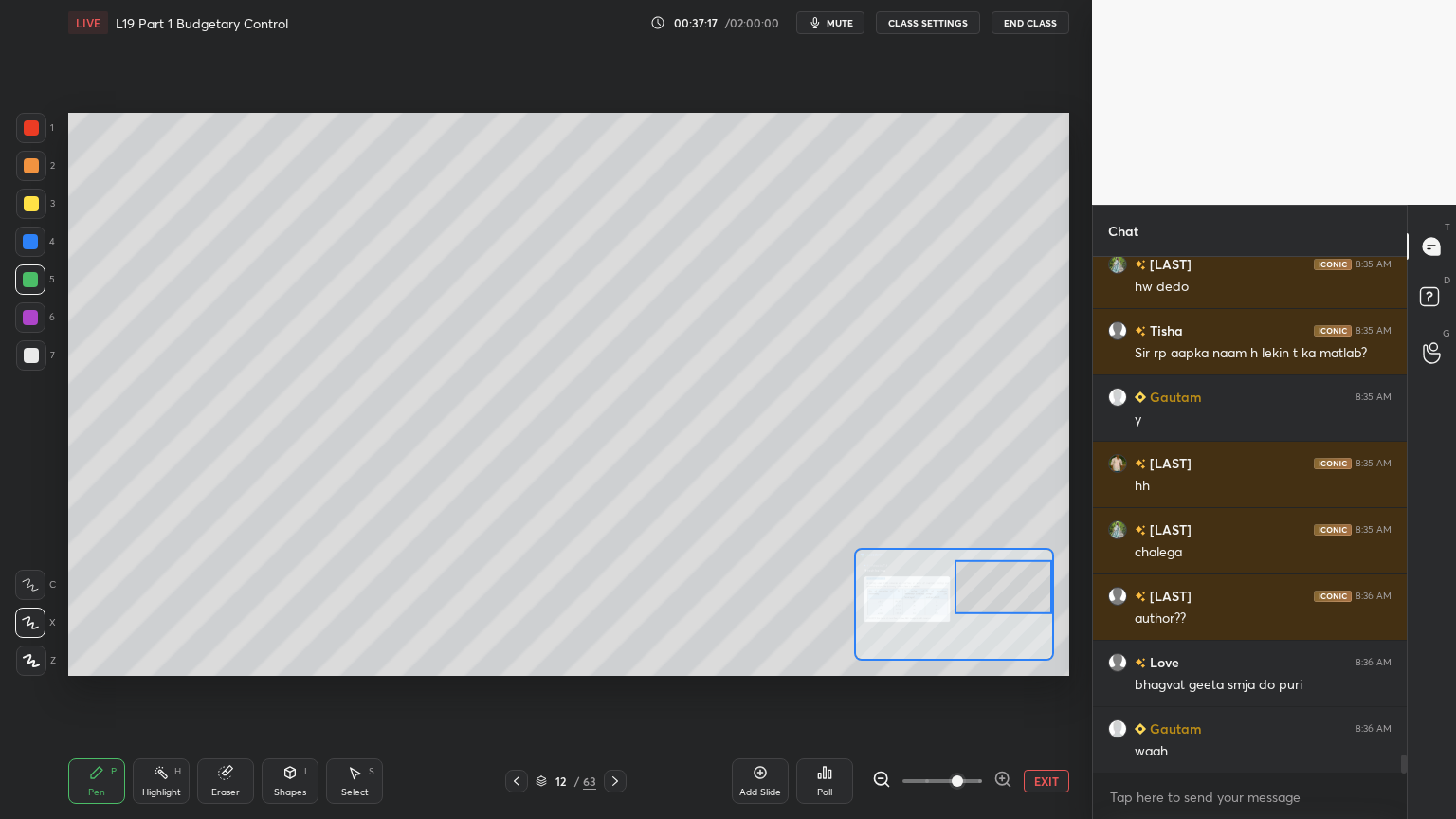 click at bounding box center (31, 204) 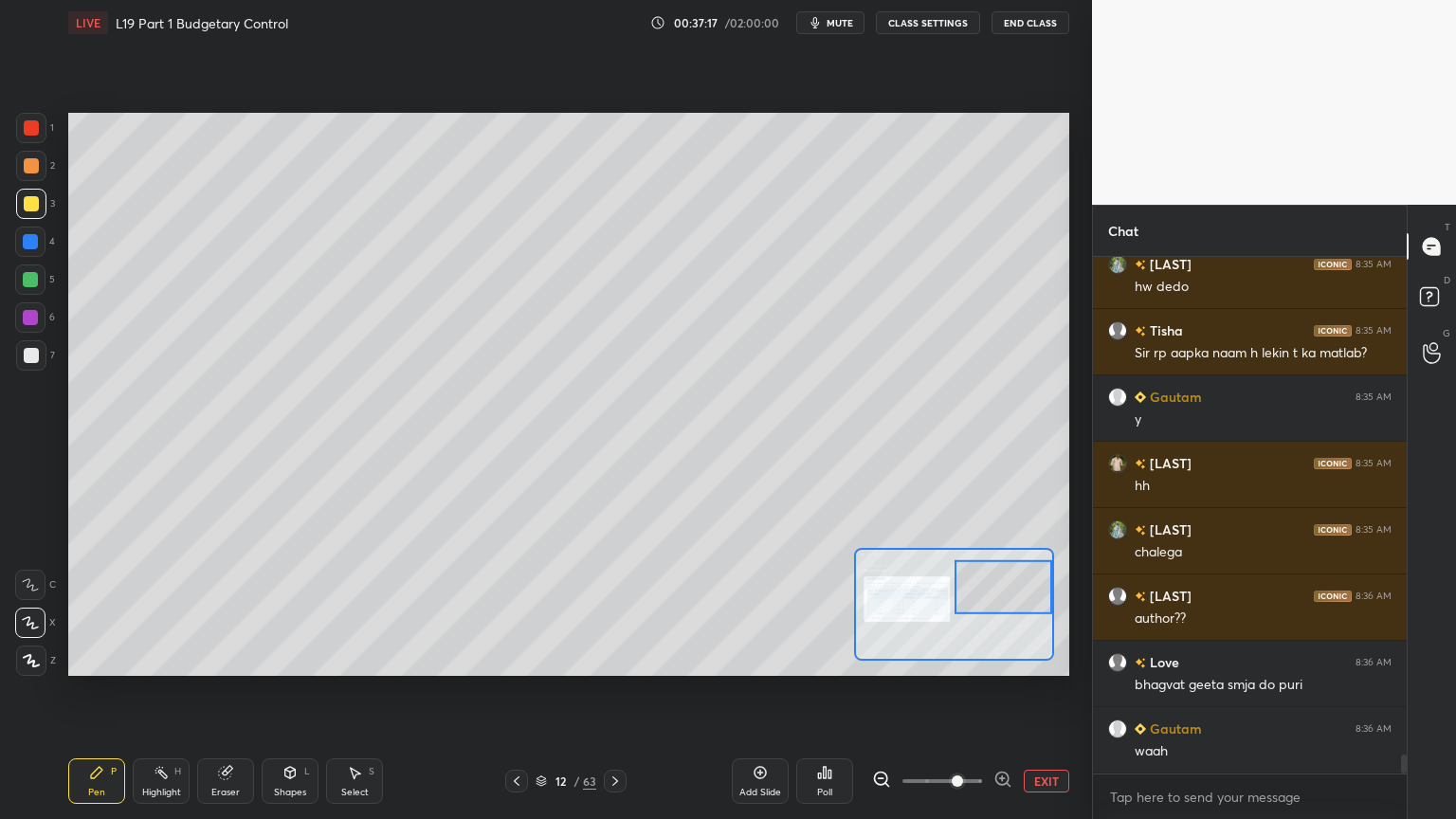 click at bounding box center (31, 128) 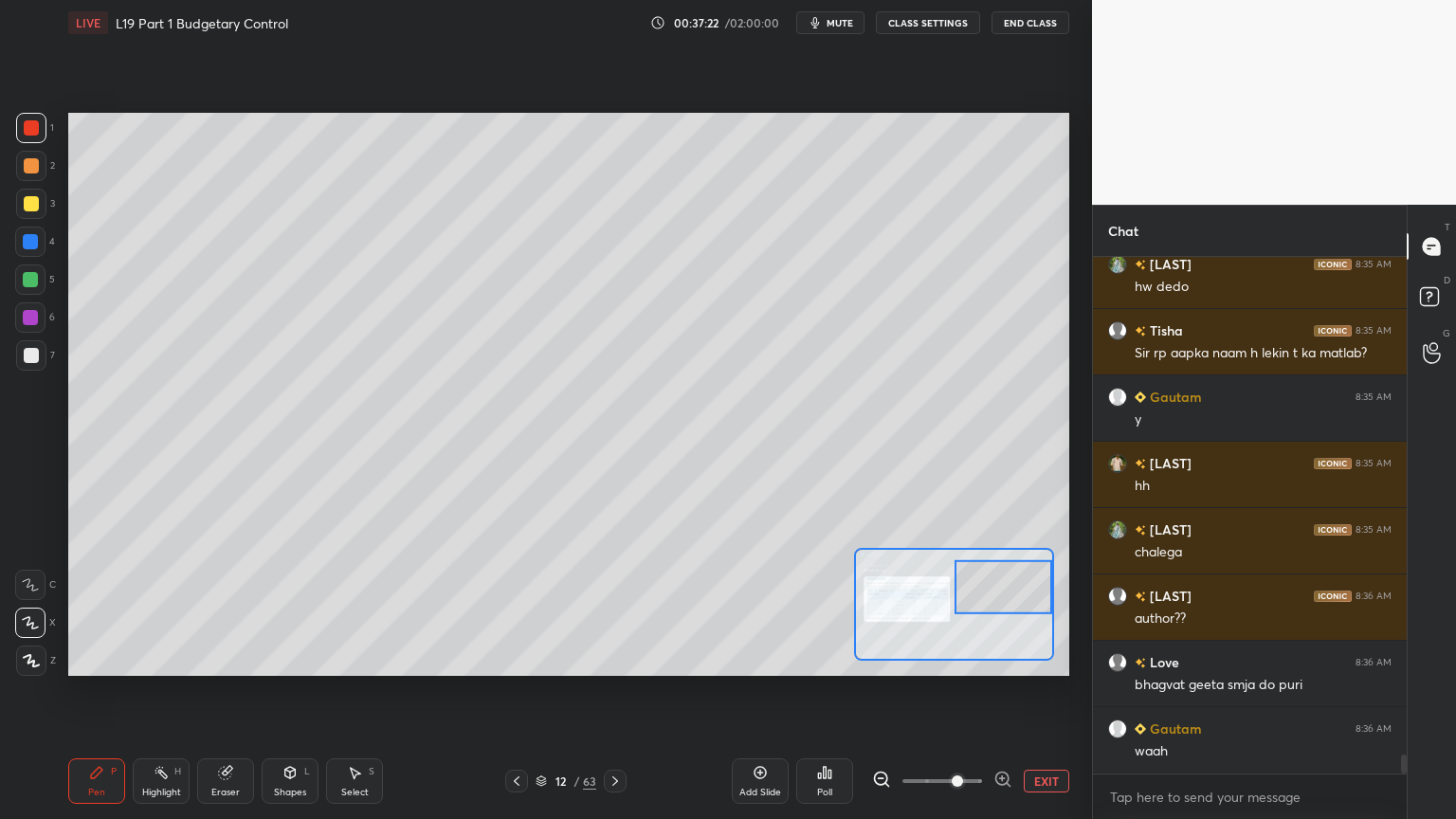 click at bounding box center [30, 280] 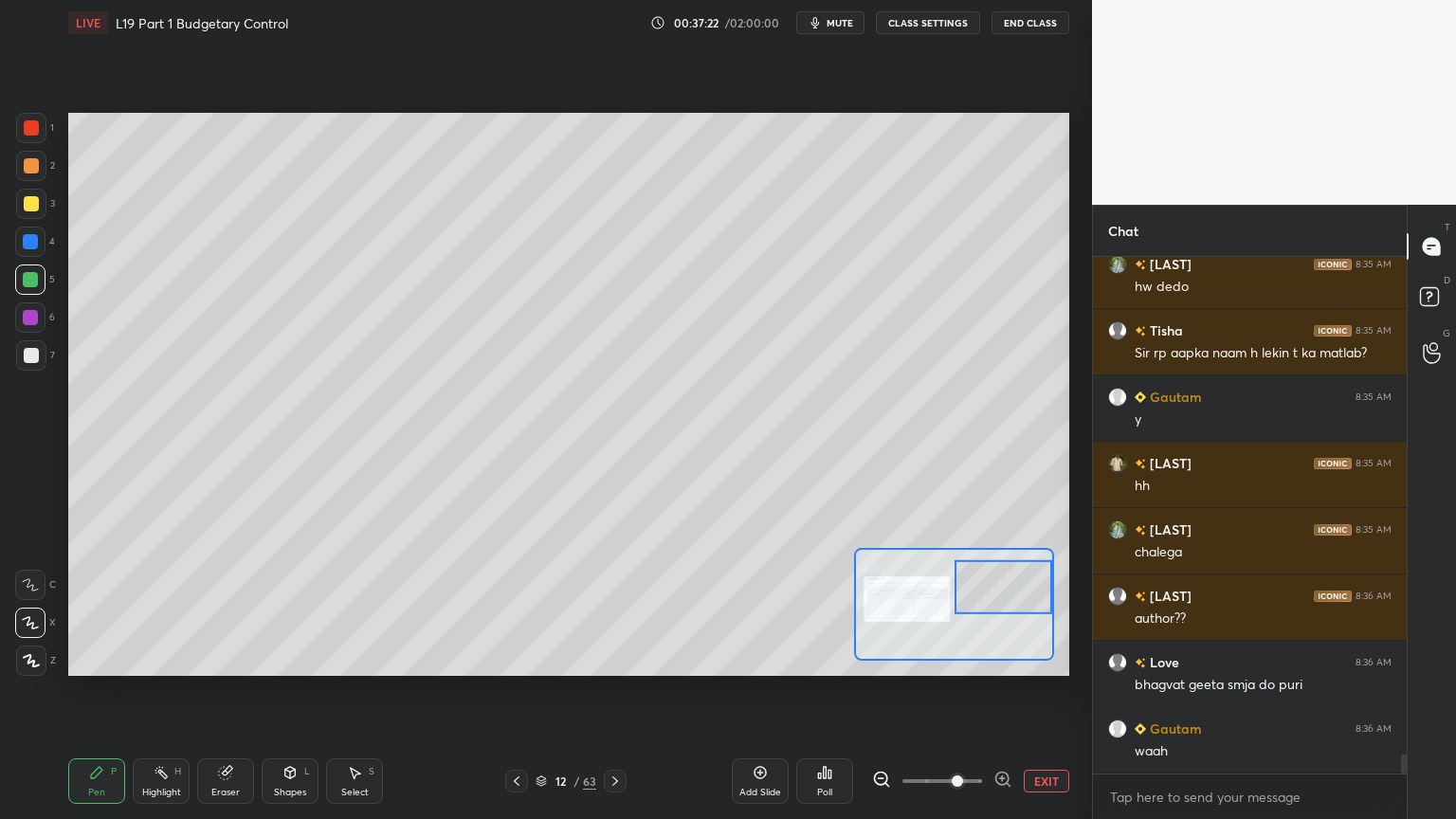 click at bounding box center (30, 242) 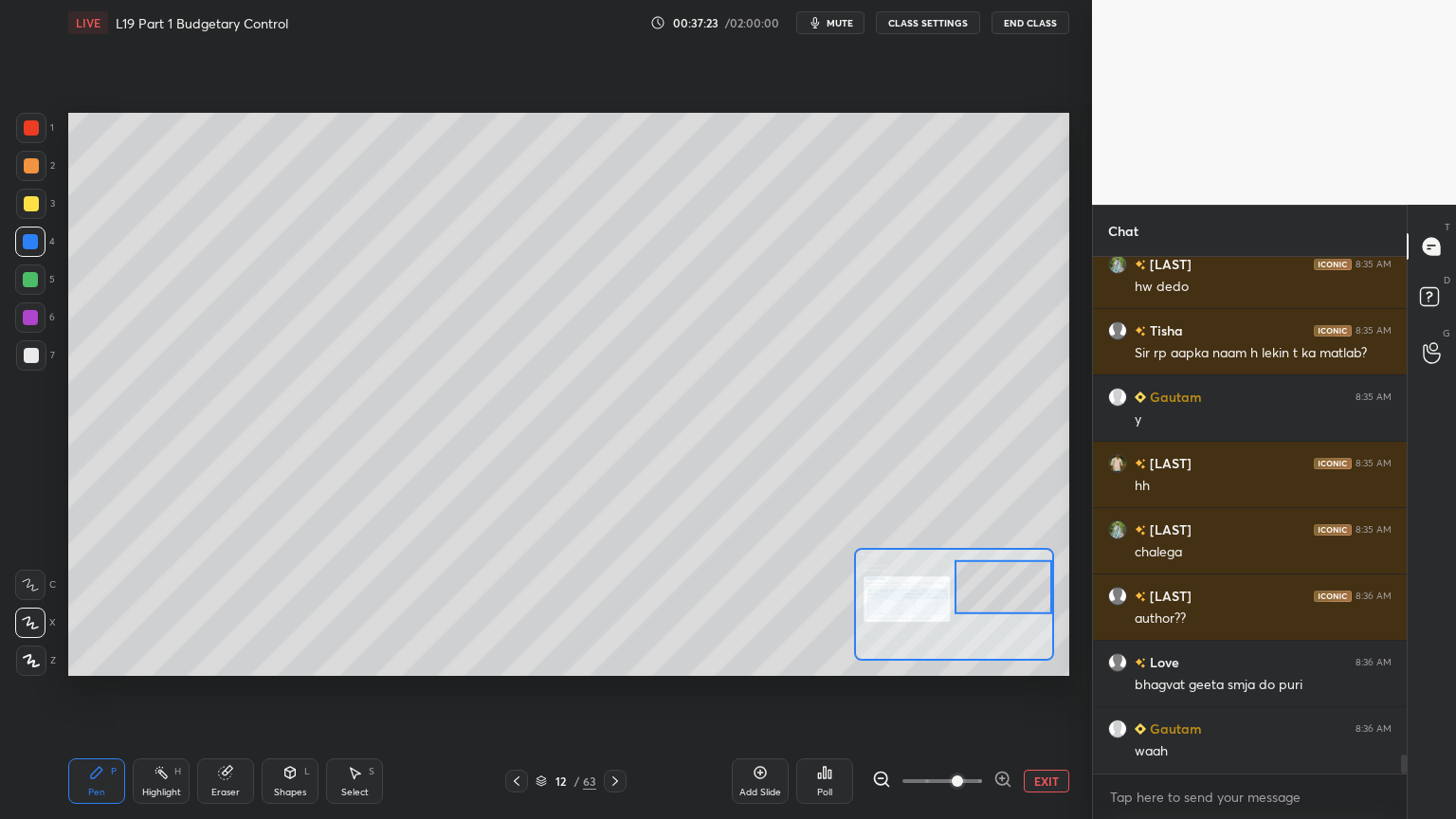 click on "Pen P" at bounding box center (97, 781) 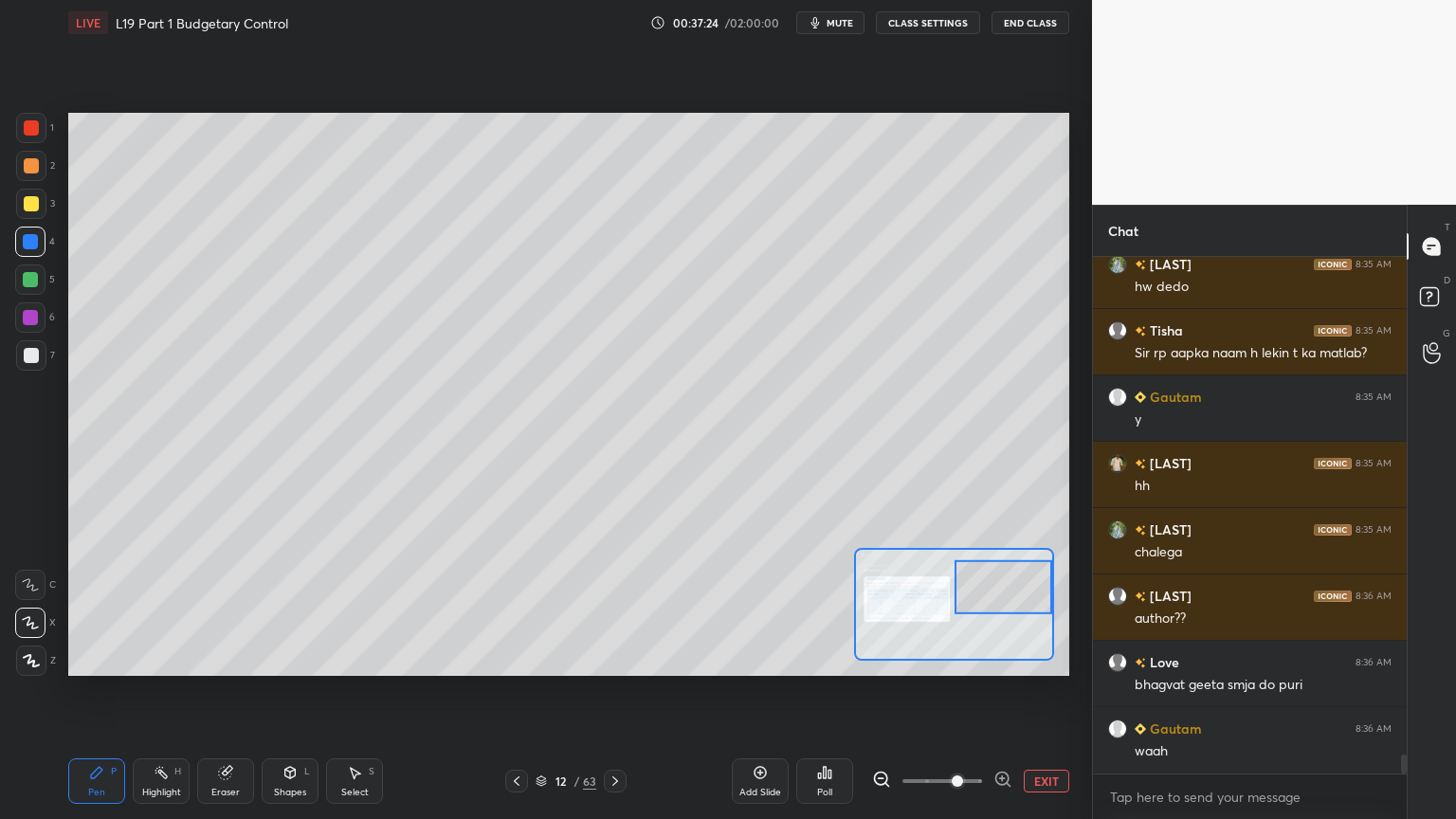 click at bounding box center [30, 280] 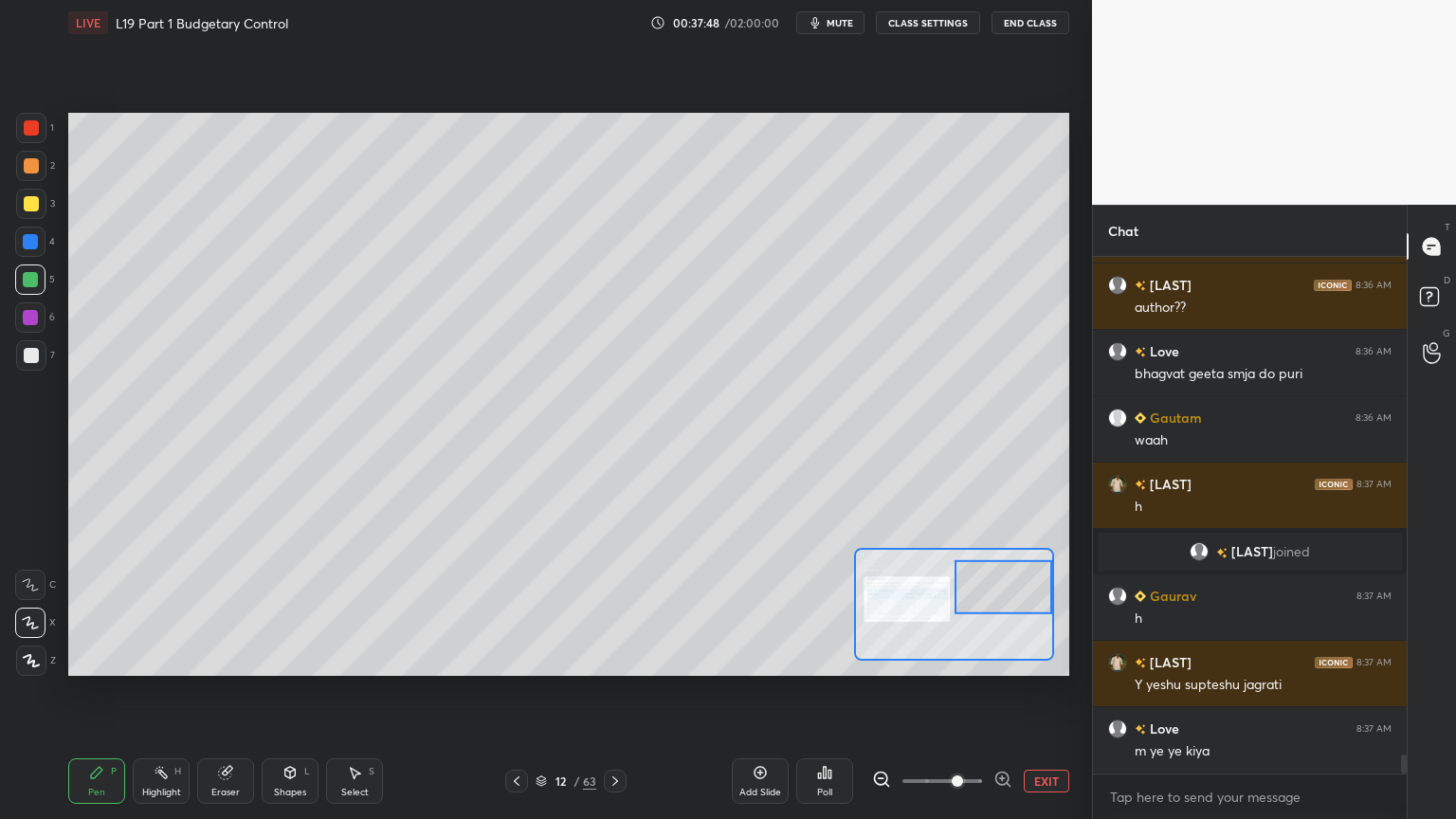 scroll, scrollTop: 13866, scrollLeft: 0, axis: vertical 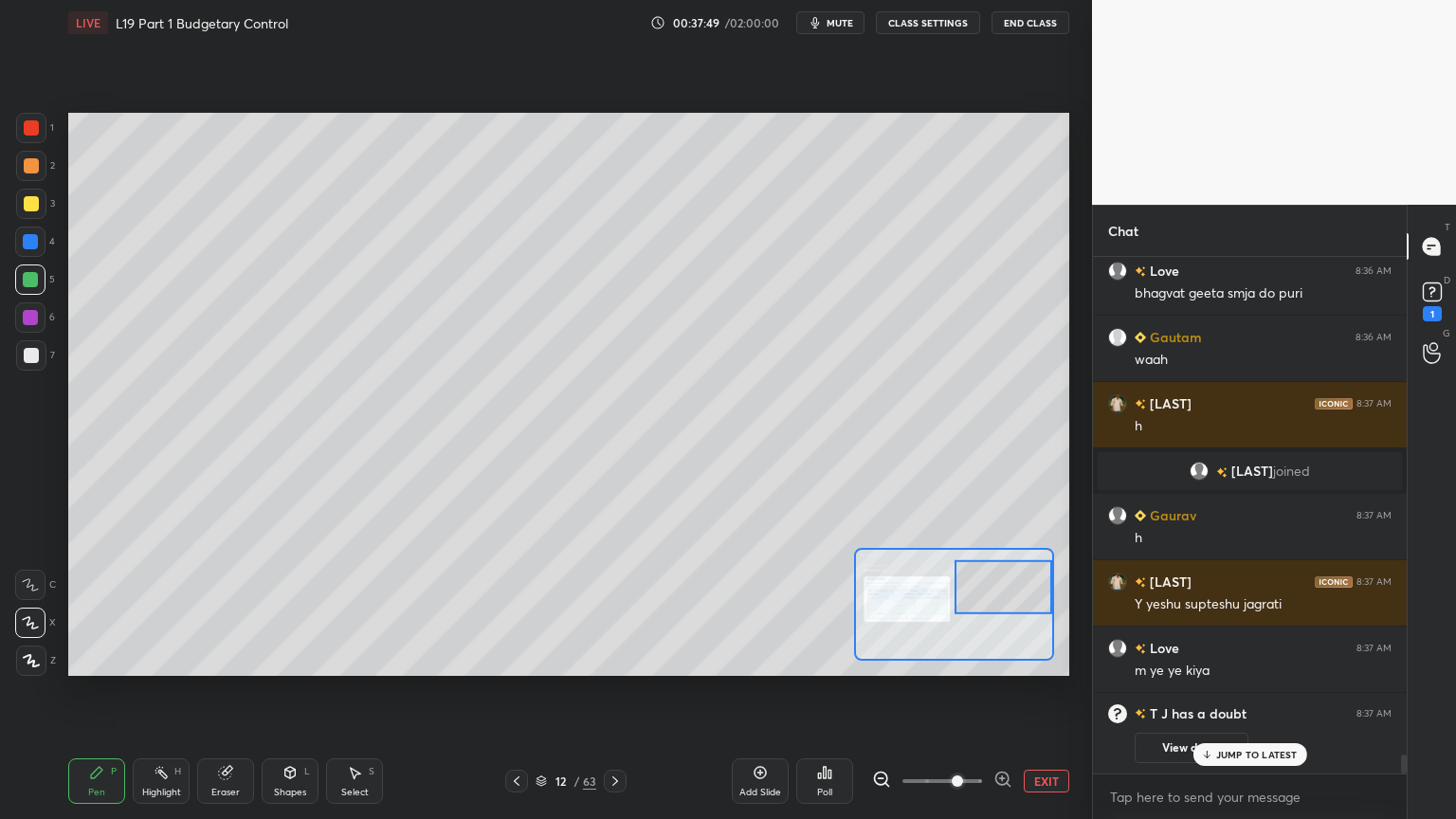 click 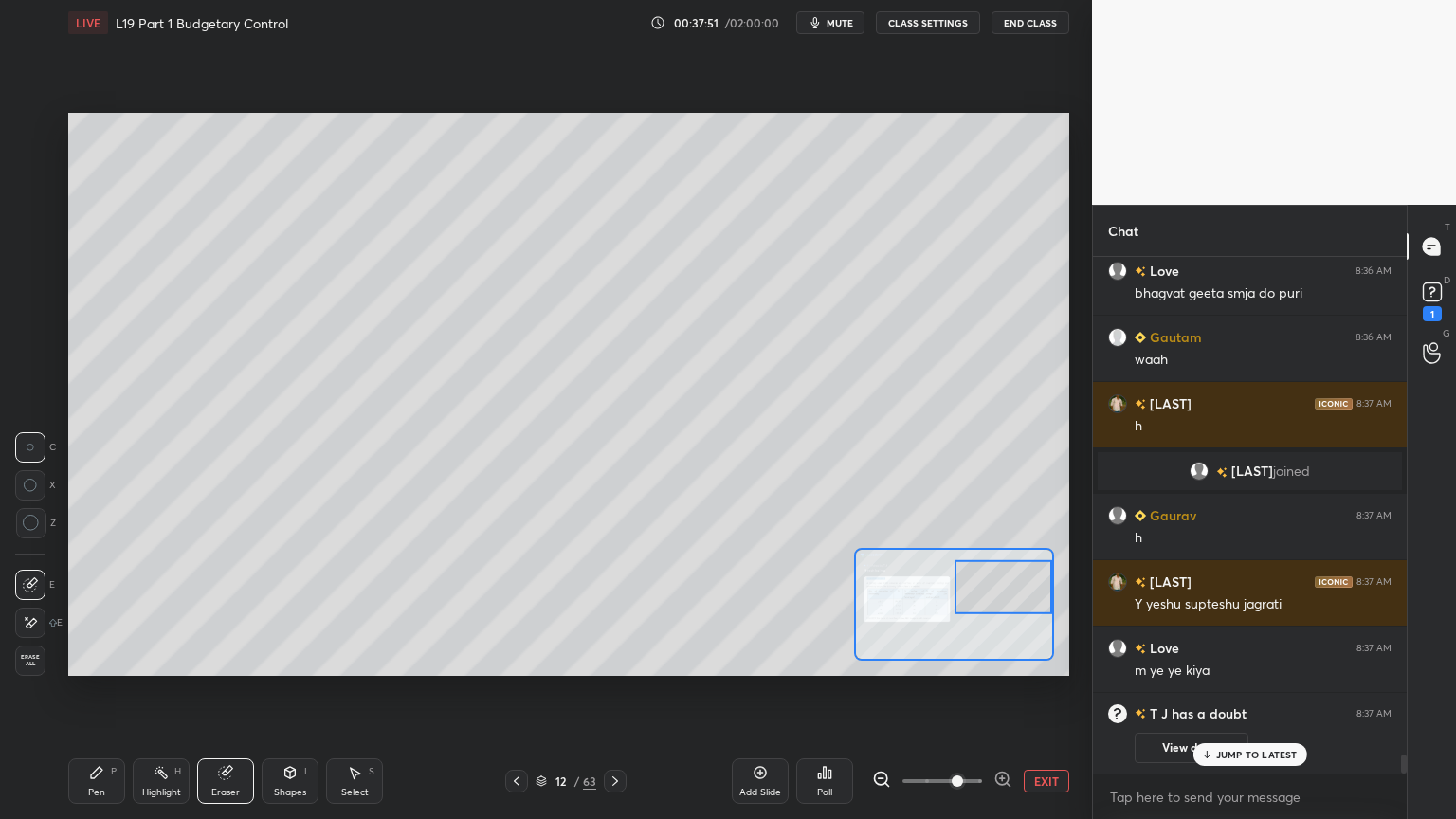 scroll, scrollTop: 13392, scrollLeft: 0, axis: vertical 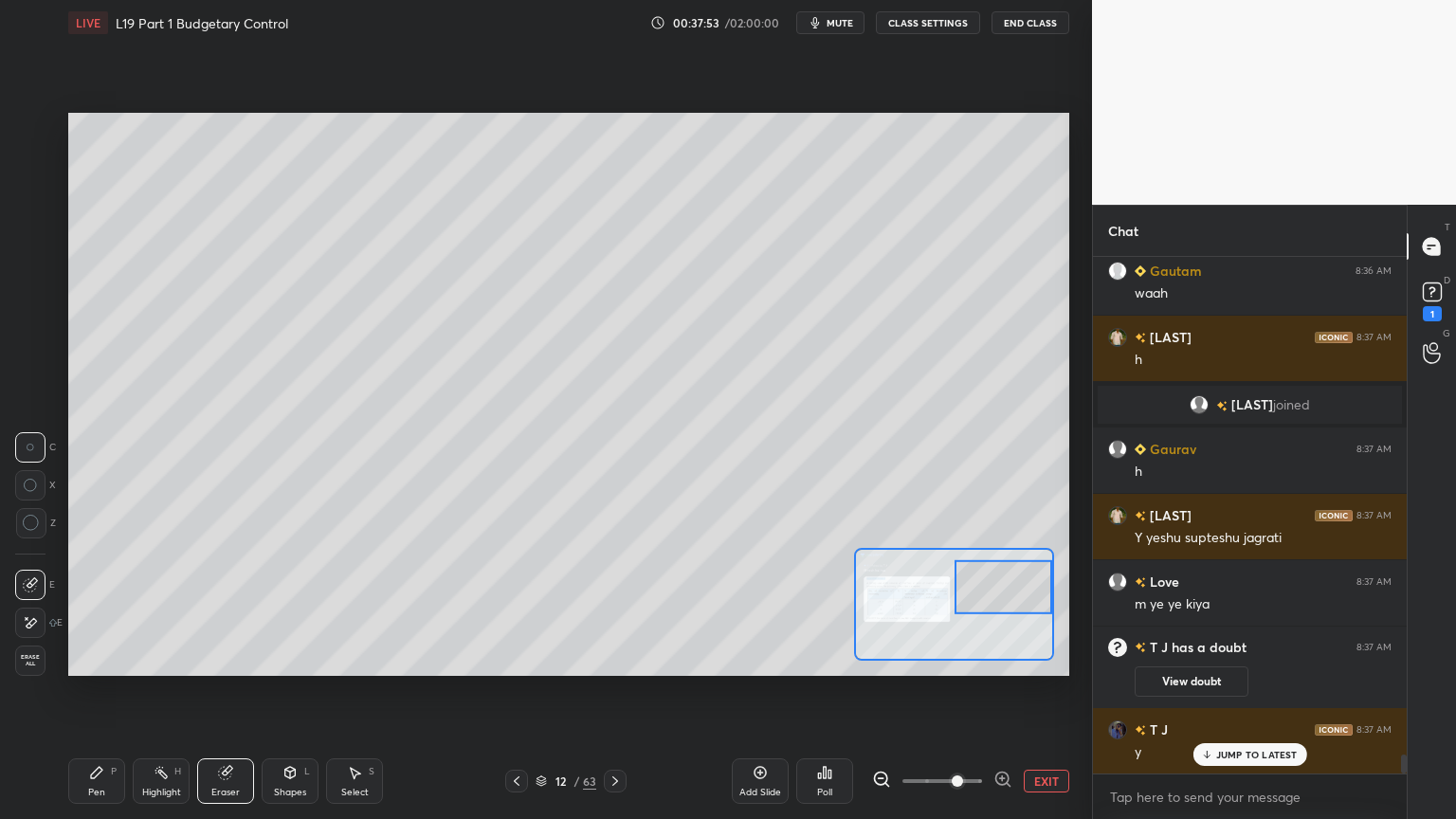 click on "Pen P Highlight H Eraser Shapes L Select S 12 / 63 Add Slide Poll EXIT" at bounding box center (569, 781) 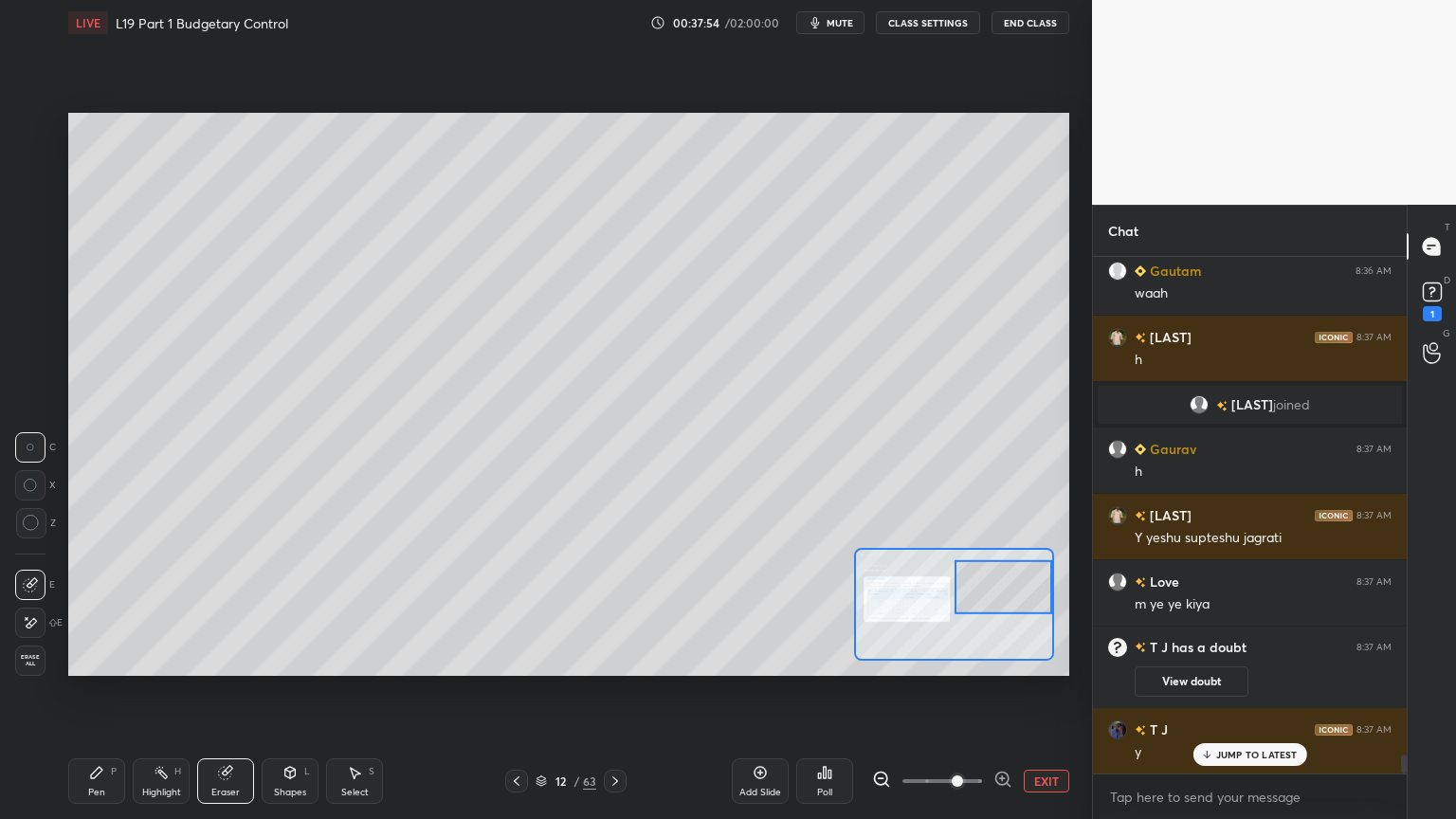click 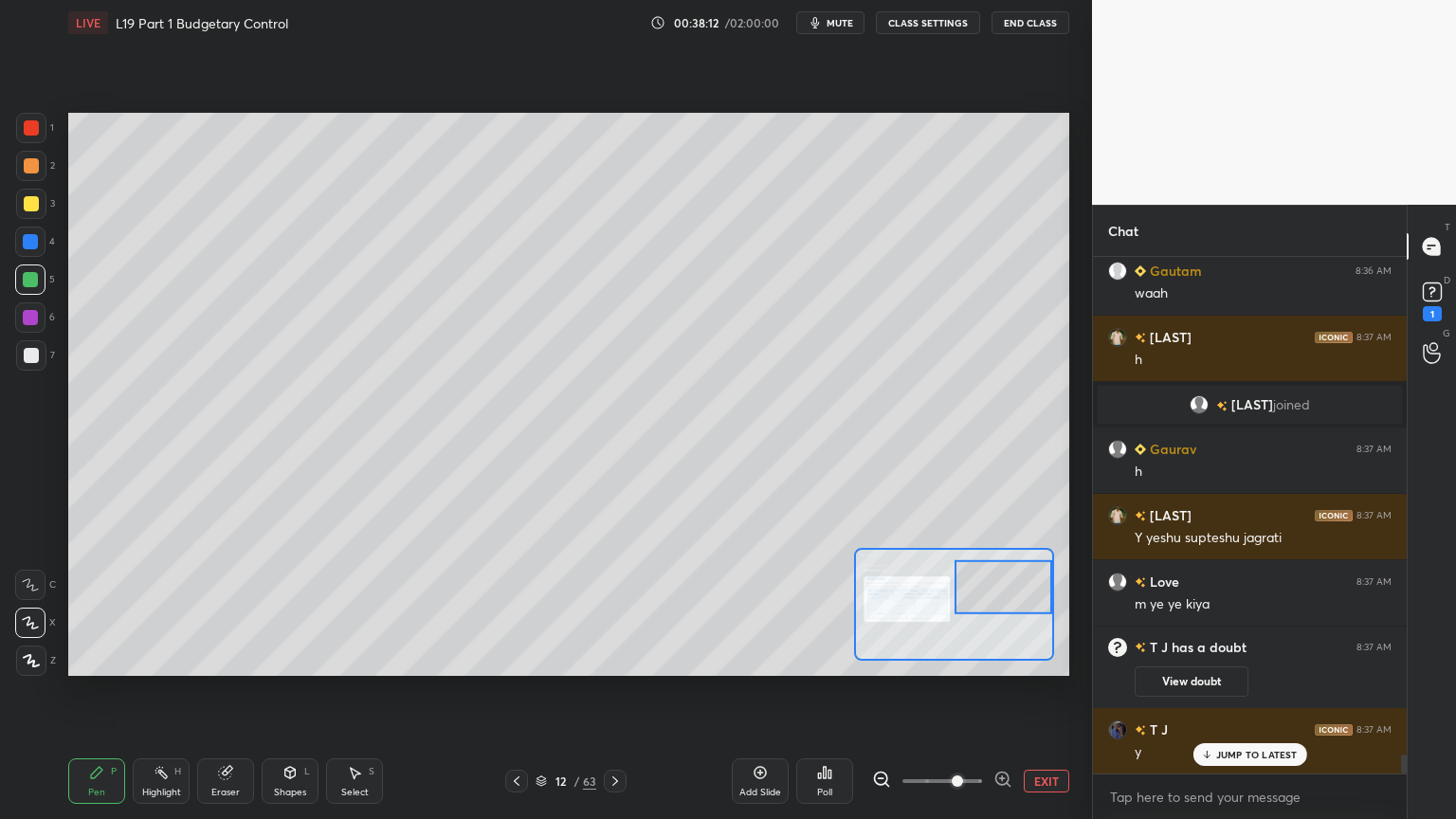 scroll, scrollTop: 13459, scrollLeft: 0, axis: vertical 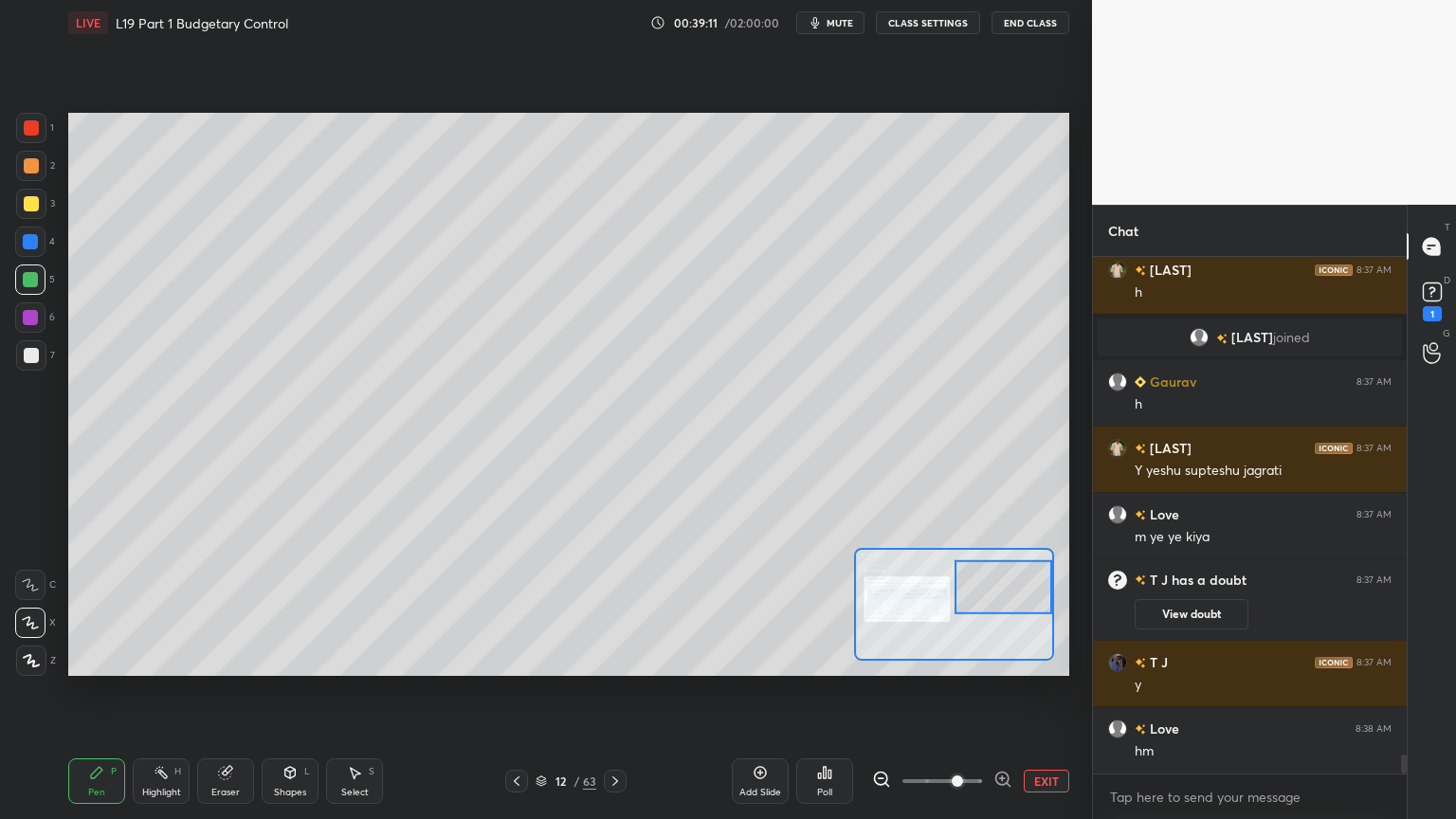 click 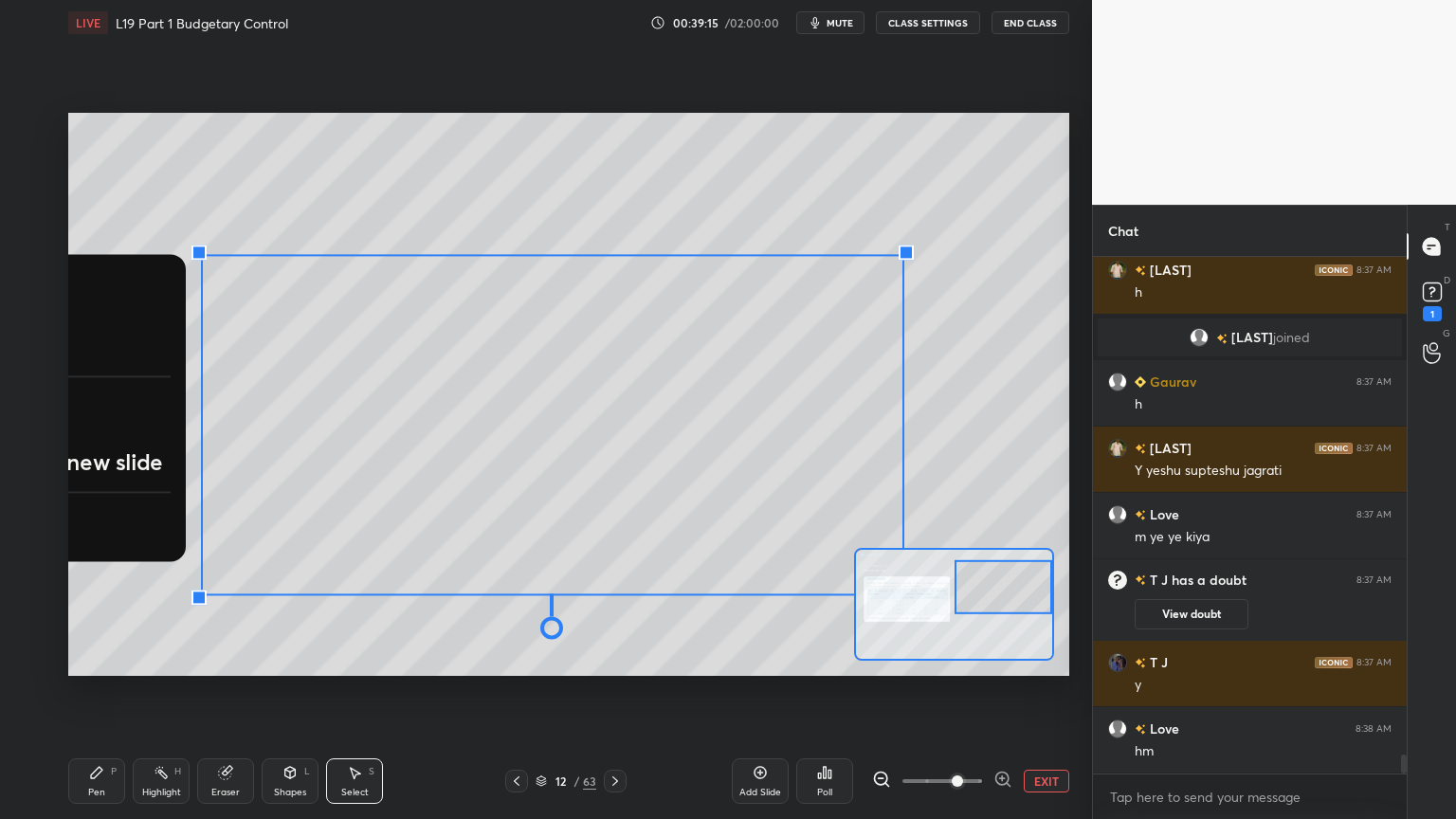 click on "EXIT" at bounding box center [1046, 781] 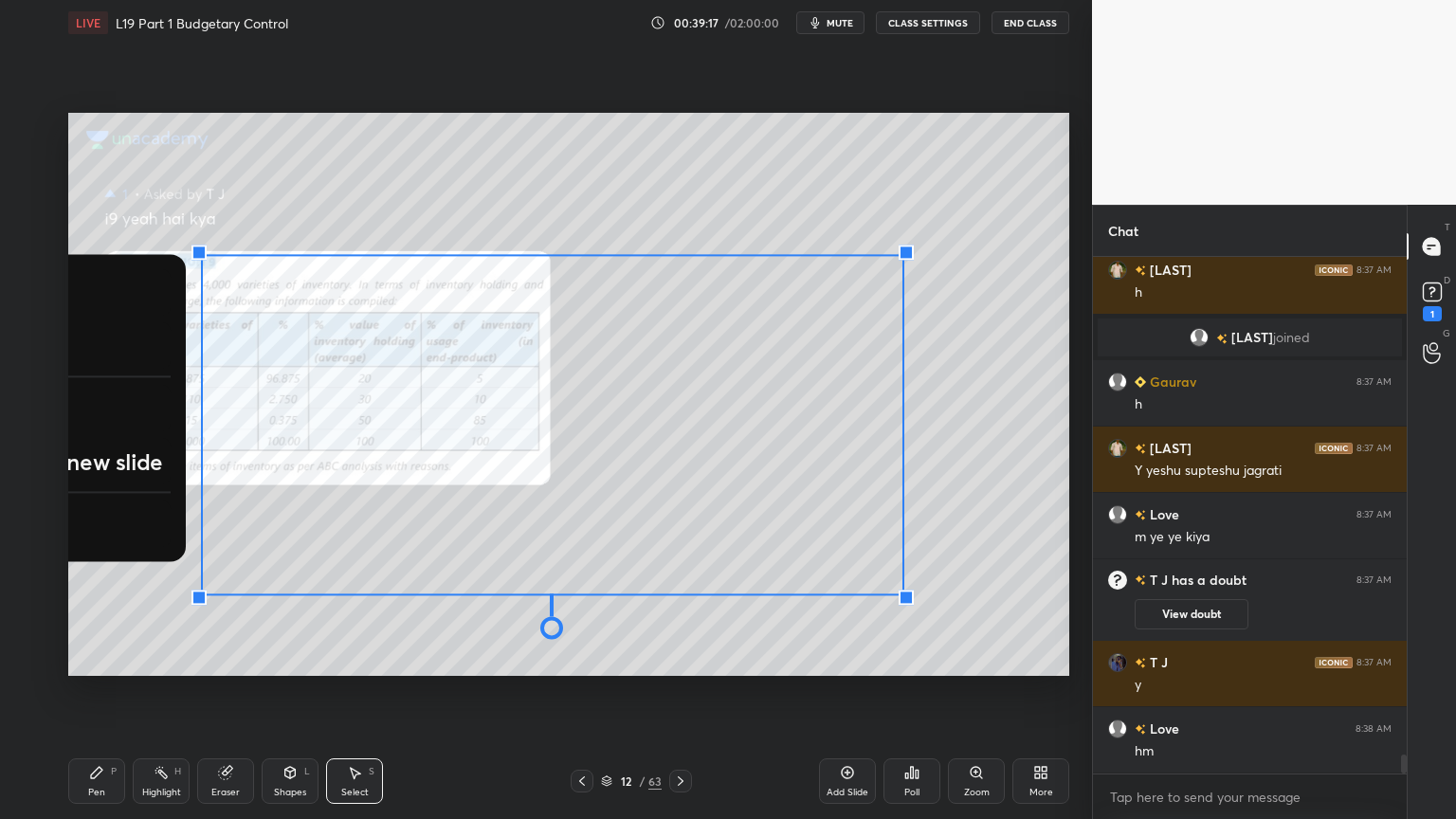 click on "0 ° Undo Copy Duplicate Duplicate to new slide Delete Setting up your live class Poll for   secs No correct answer Start poll" at bounding box center (569, 394) 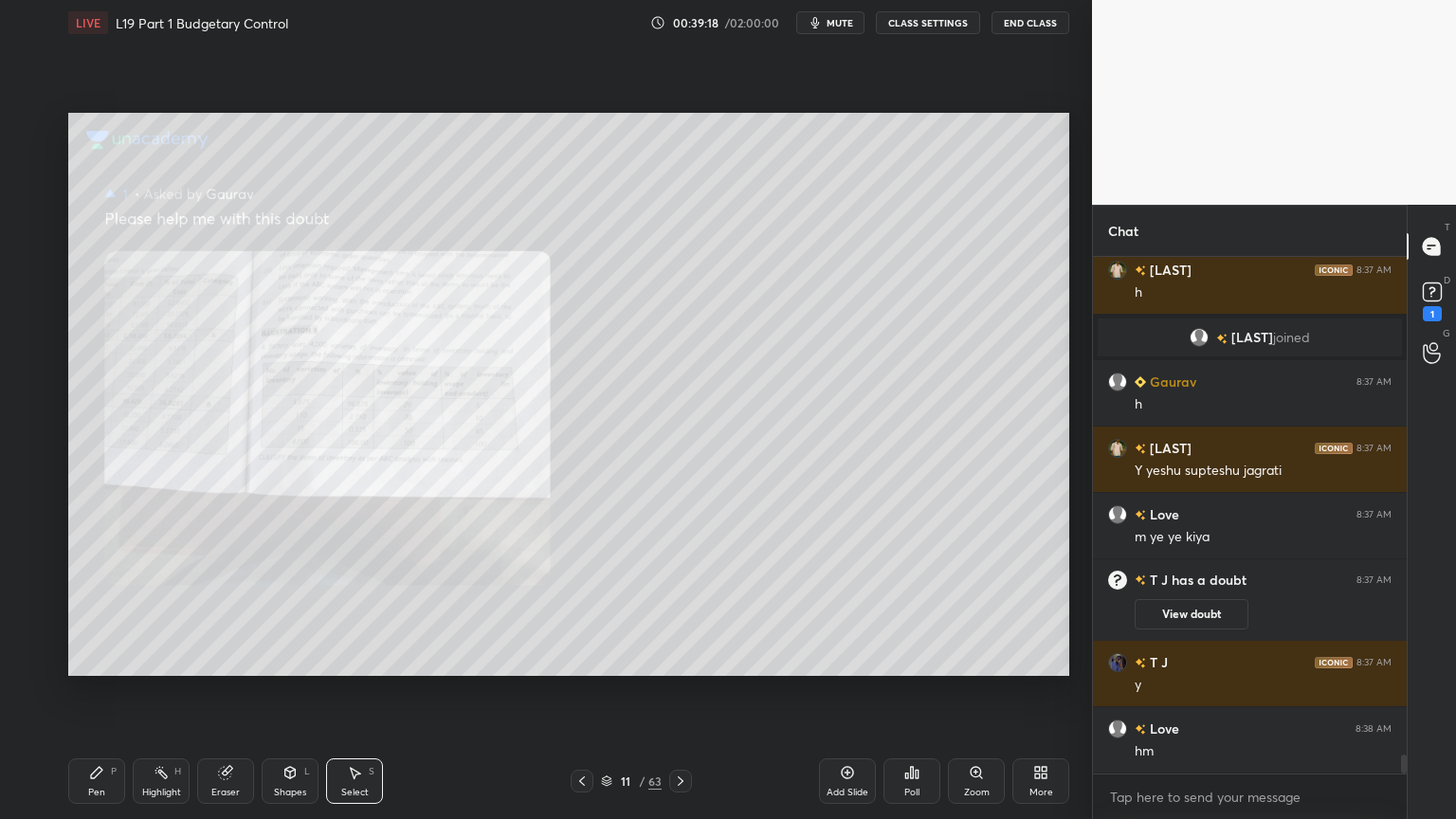 click 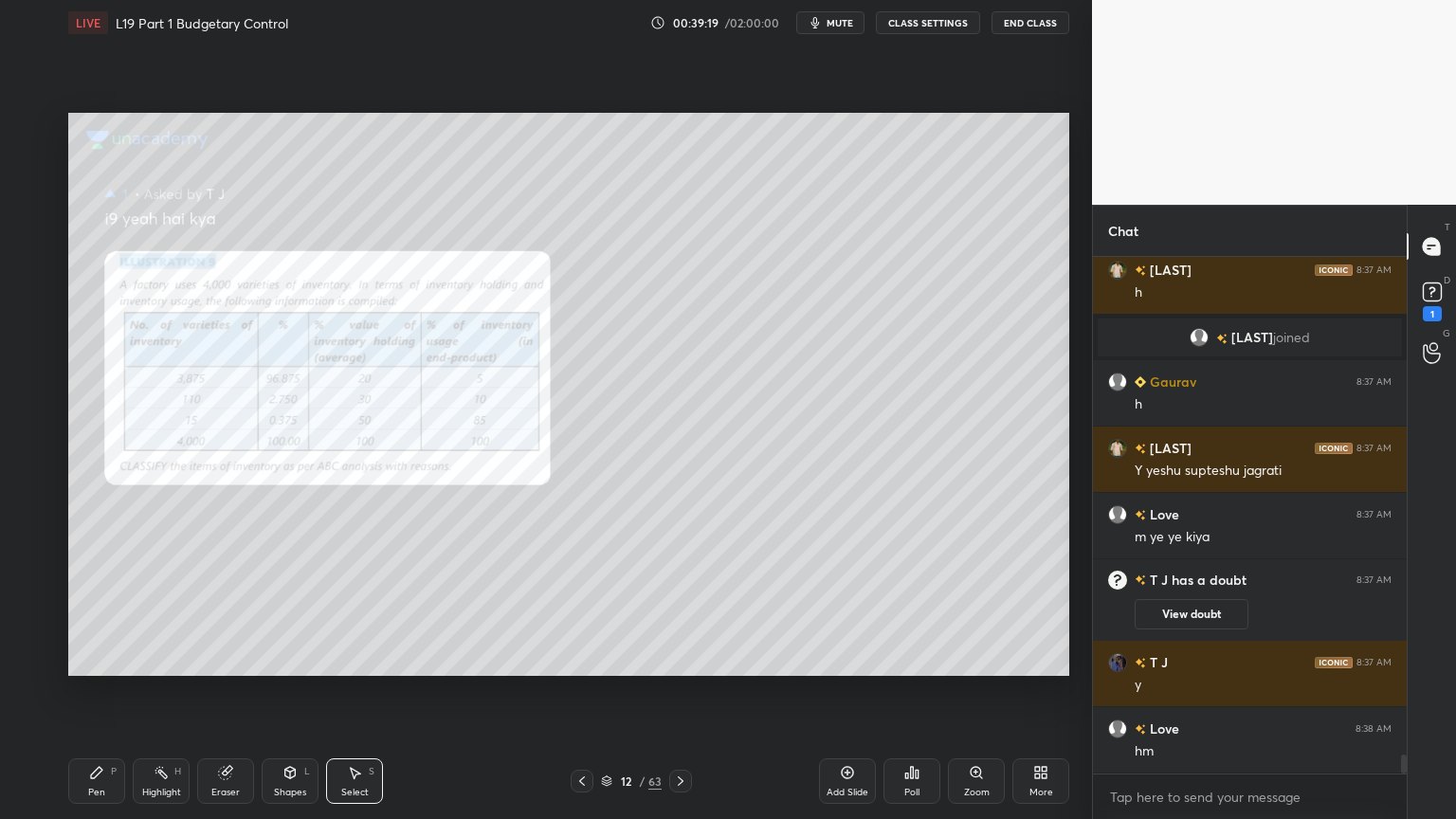 click 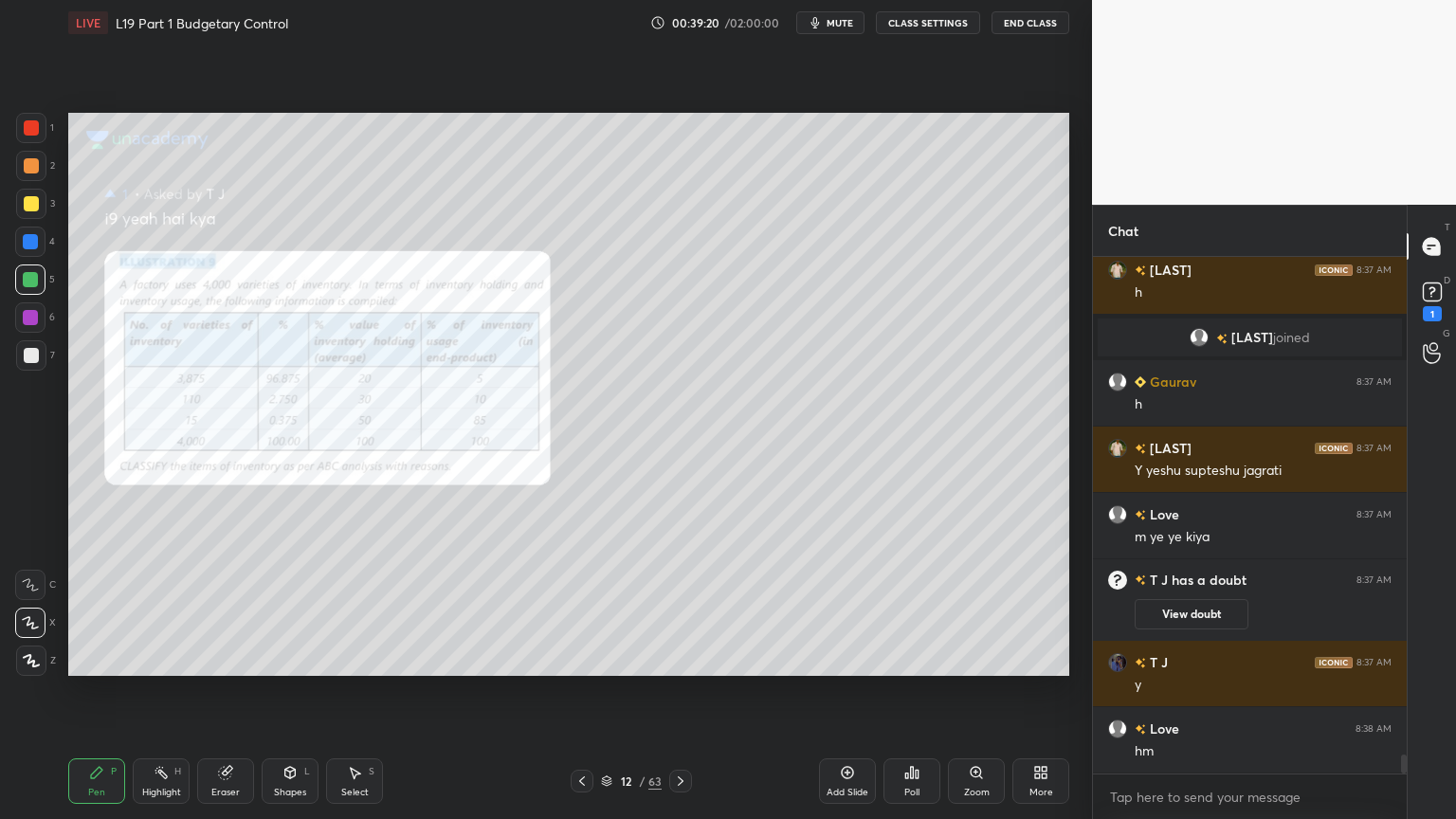 click 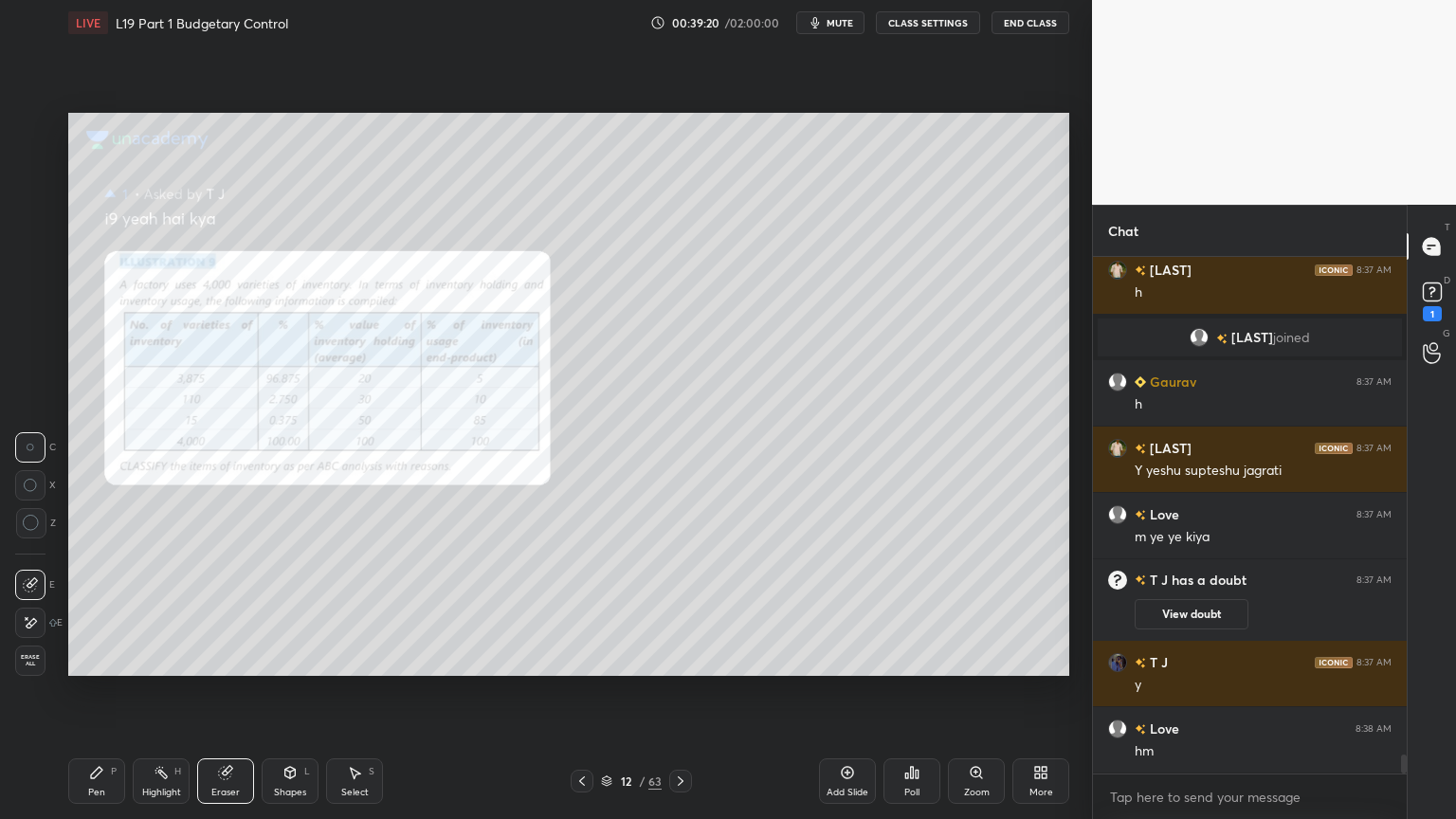 click on "Erase all" at bounding box center [30, 661] 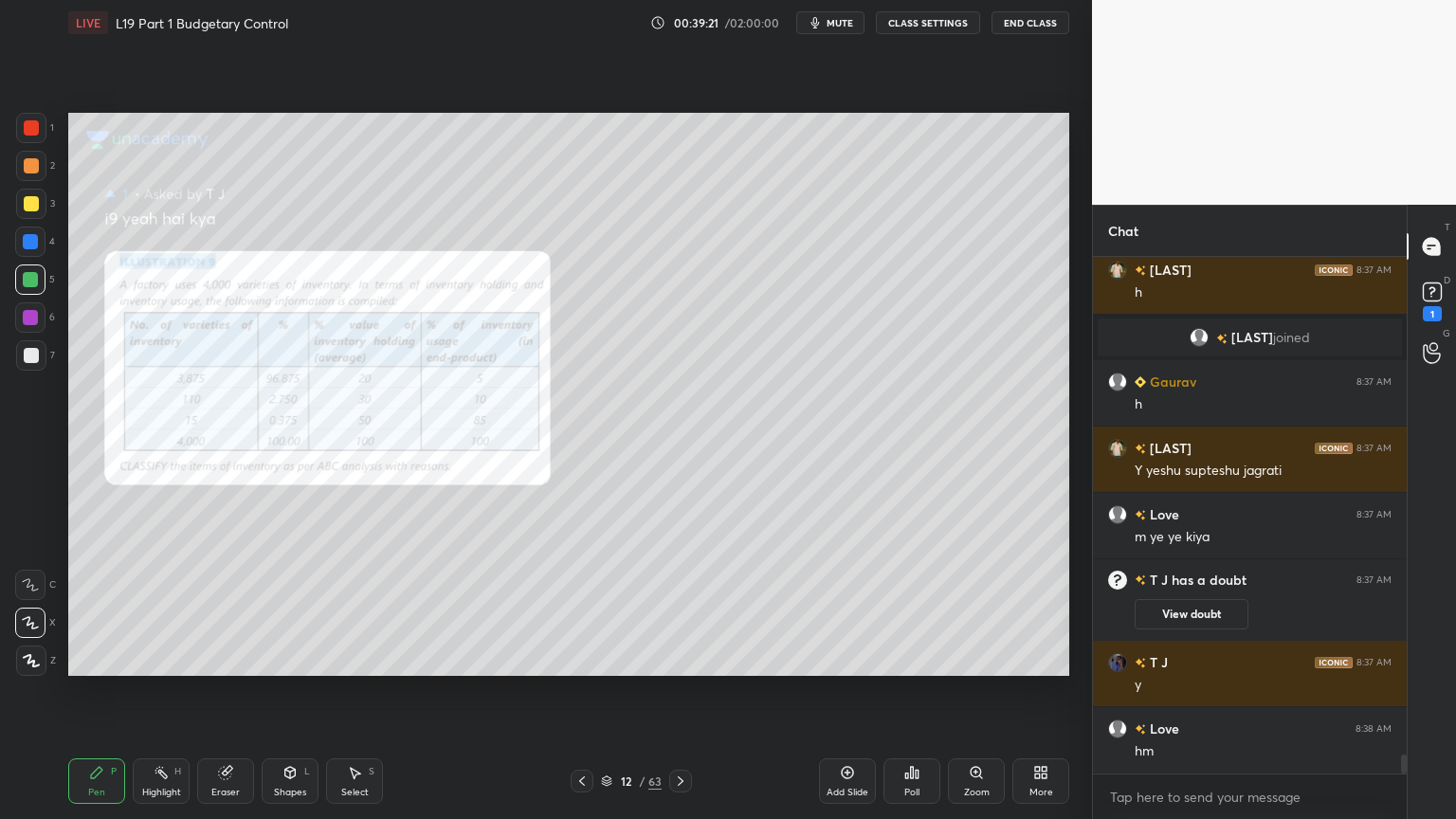 click on "1 2 3 4 5 6 7 C X Z C X Z E E Erase all   H H LIVE L19 Part 1 Budgetary Control 00:39:21 /  02:00:00 mute CLASS SETTINGS End Class Setting up your live class Poll for   secs No correct answer Start poll Back L19 Part 1 Budgetary Control • L19 of Costing Regular Course For Jan 26 & May 26 Rahul Panchal Pen P Highlight H Eraser Shapes L Select S 12 / 63 Add Slide Poll Zoom More" at bounding box center (538, 410) 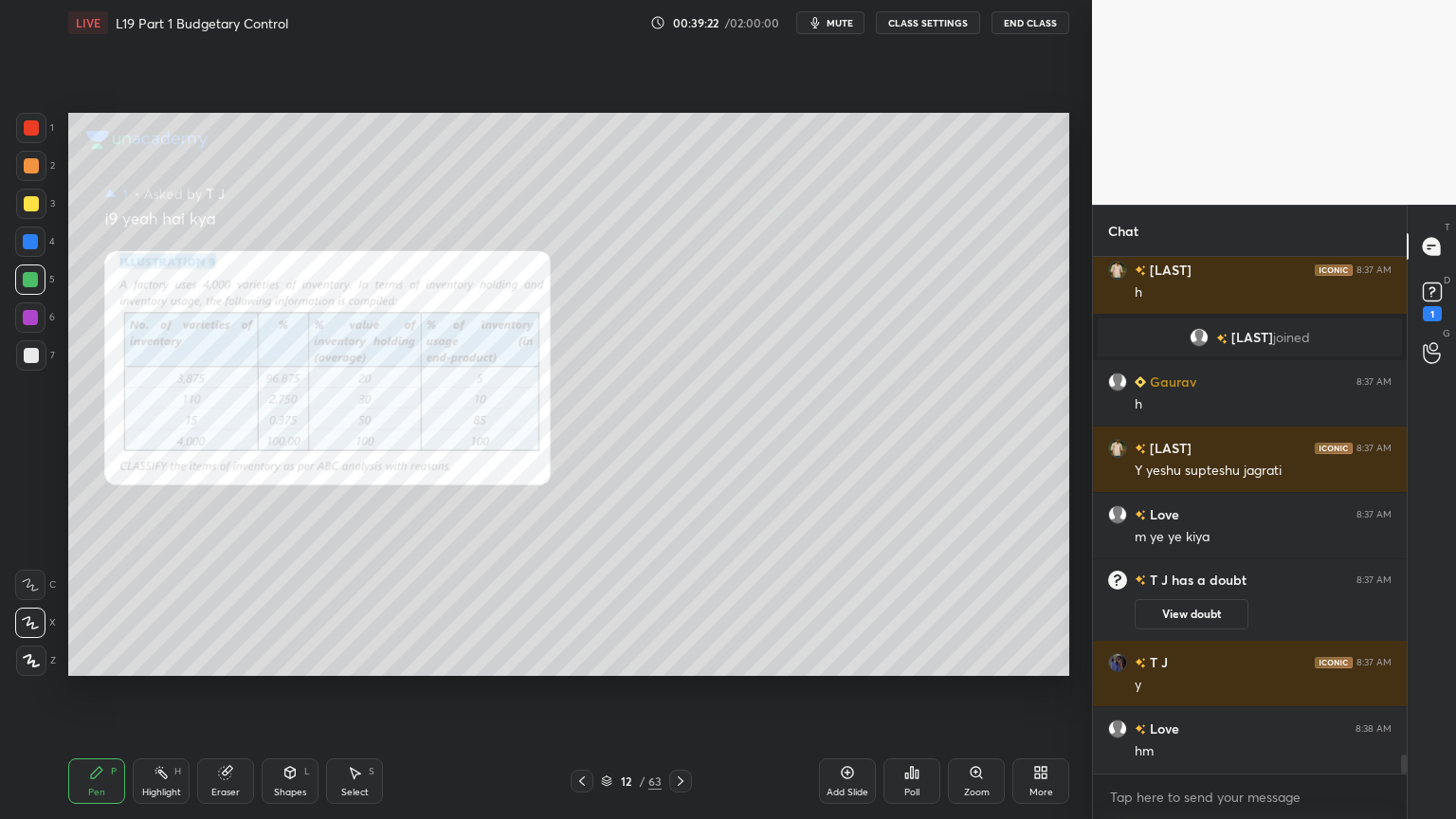click 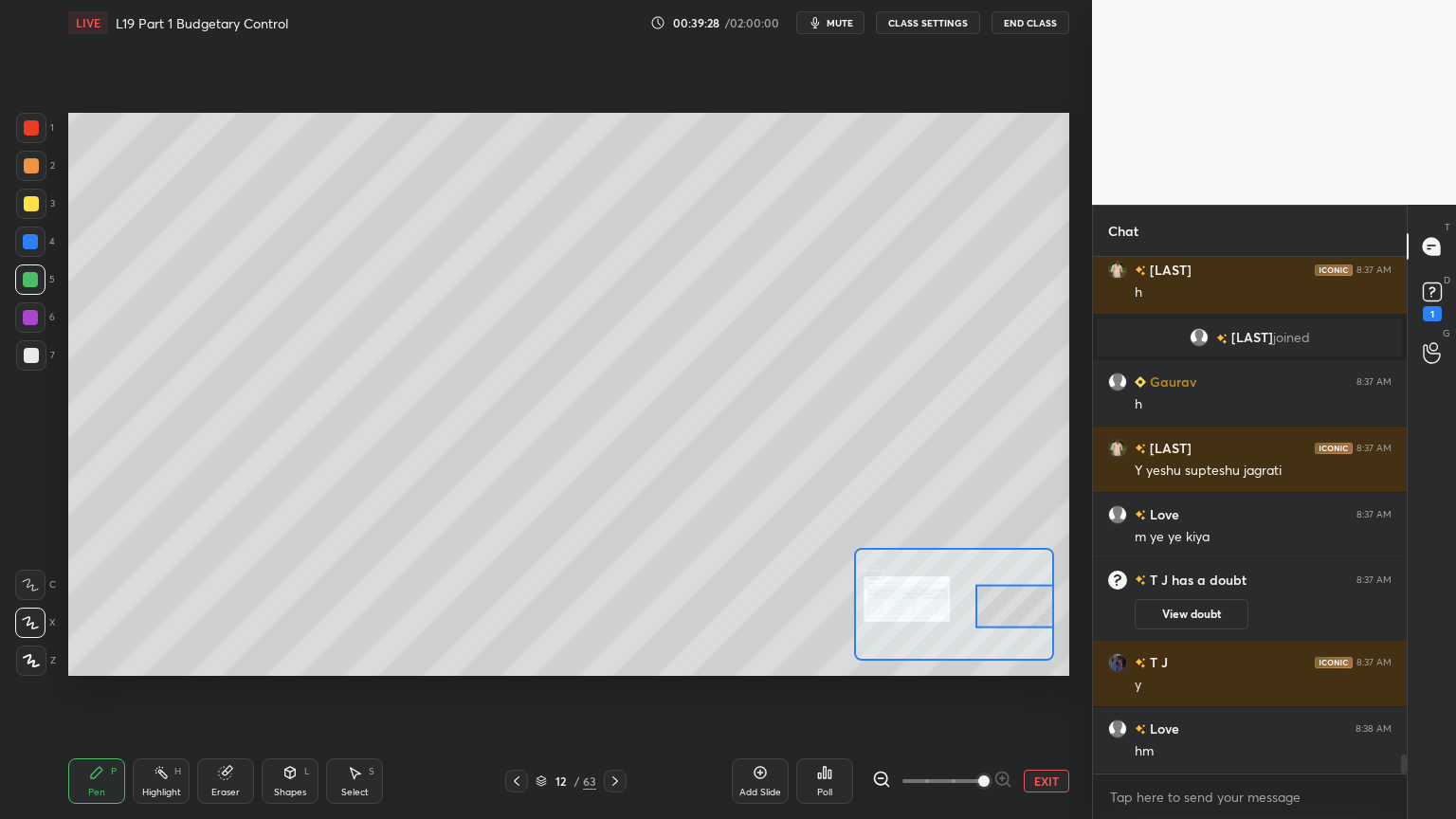click on "Shapes L" at bounding box center [290, 781] 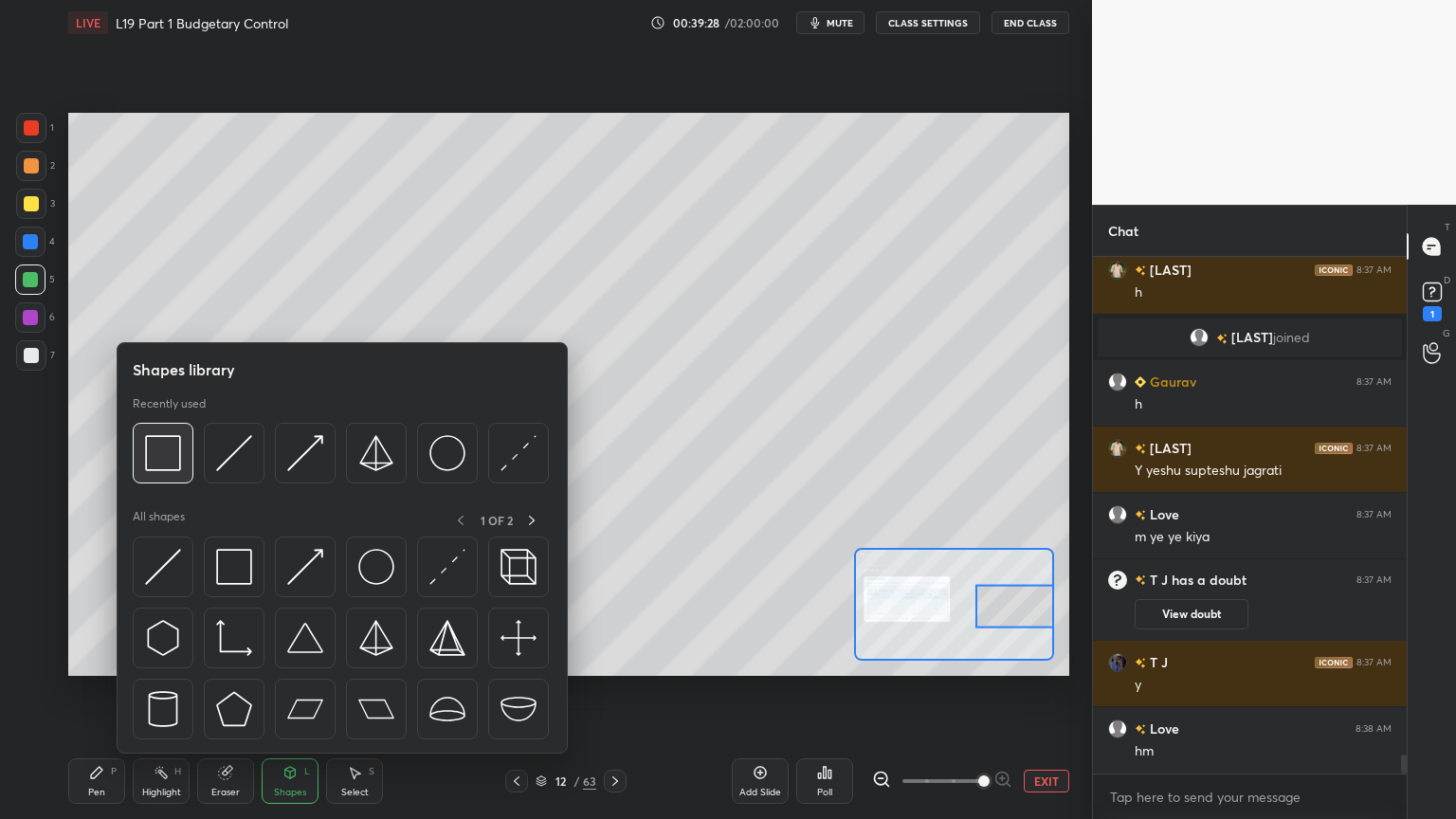 click at bounding box center [163, 453] 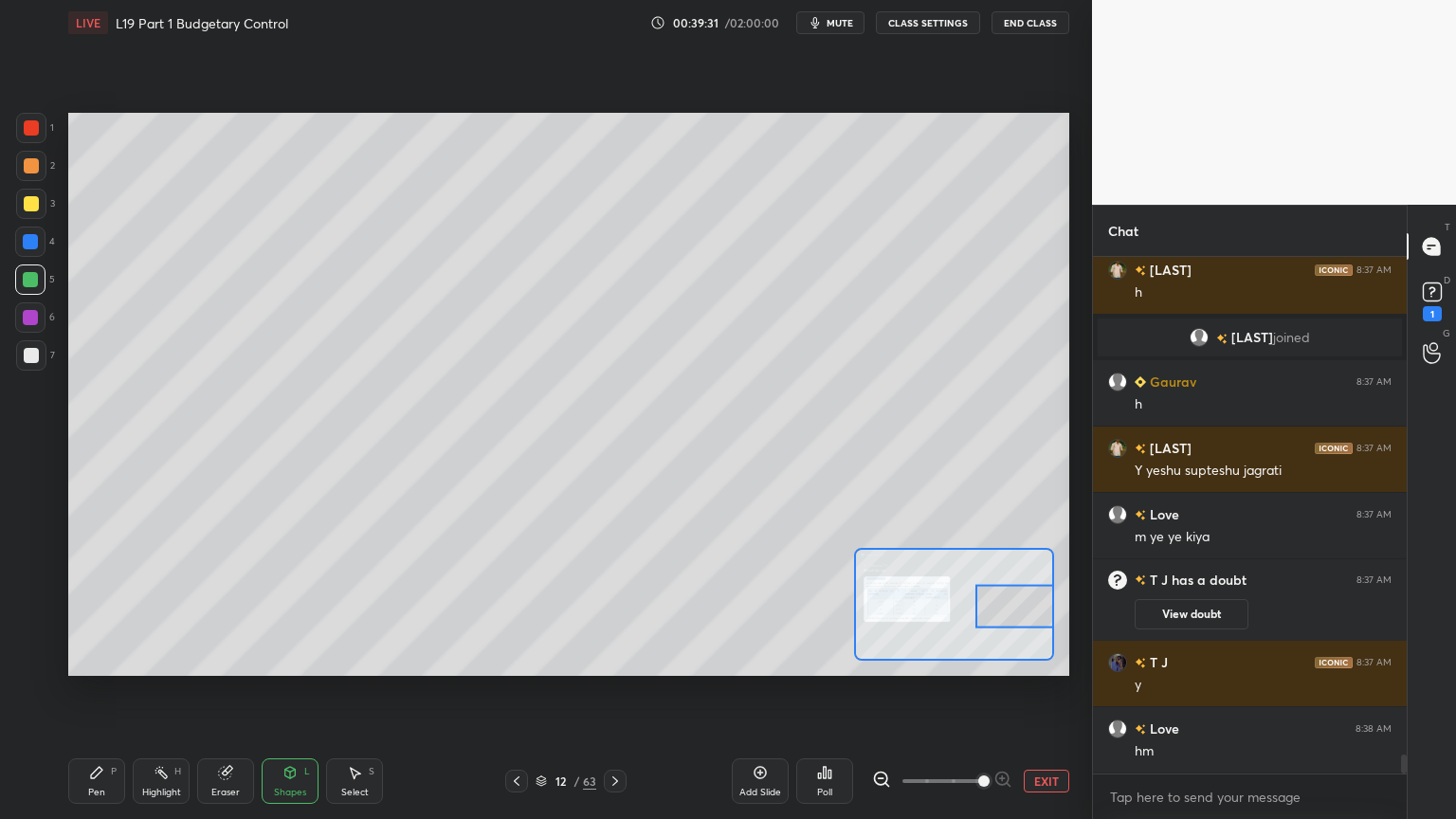 click on "Pen P" at bounding box center [97, 781] 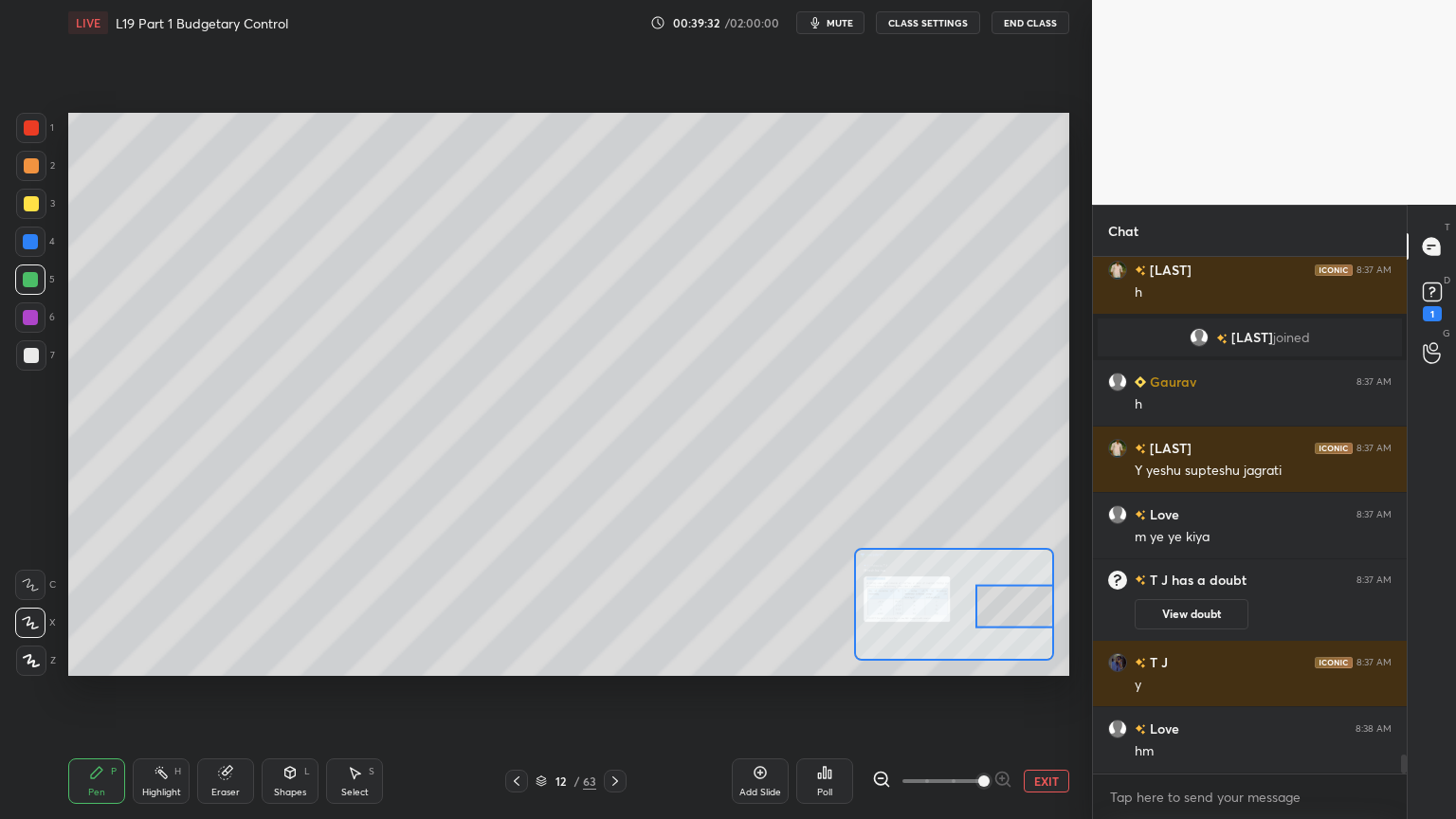 click at bounding box center [30, 280] 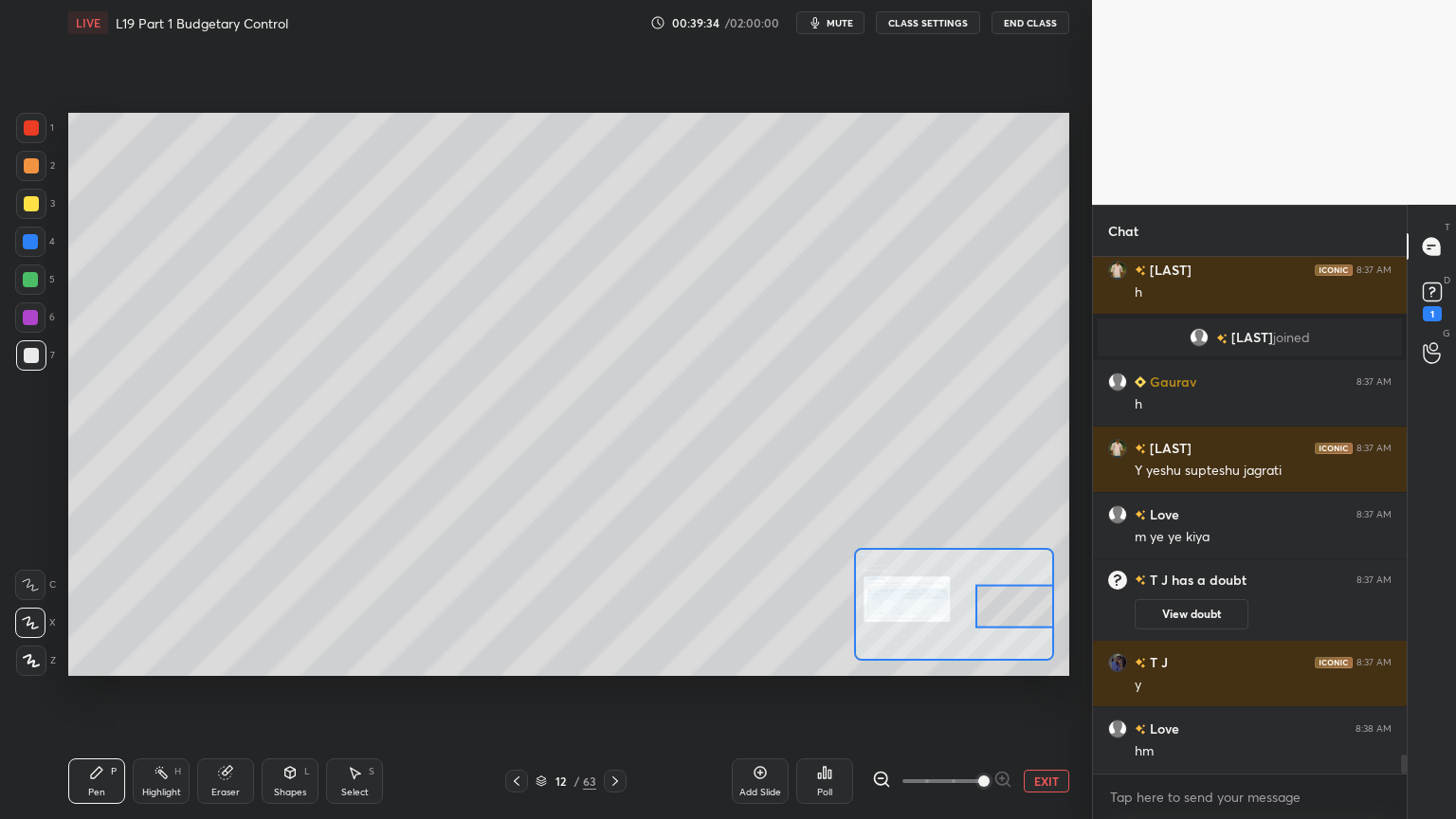 click on "1" at bounding box center [35, 132] 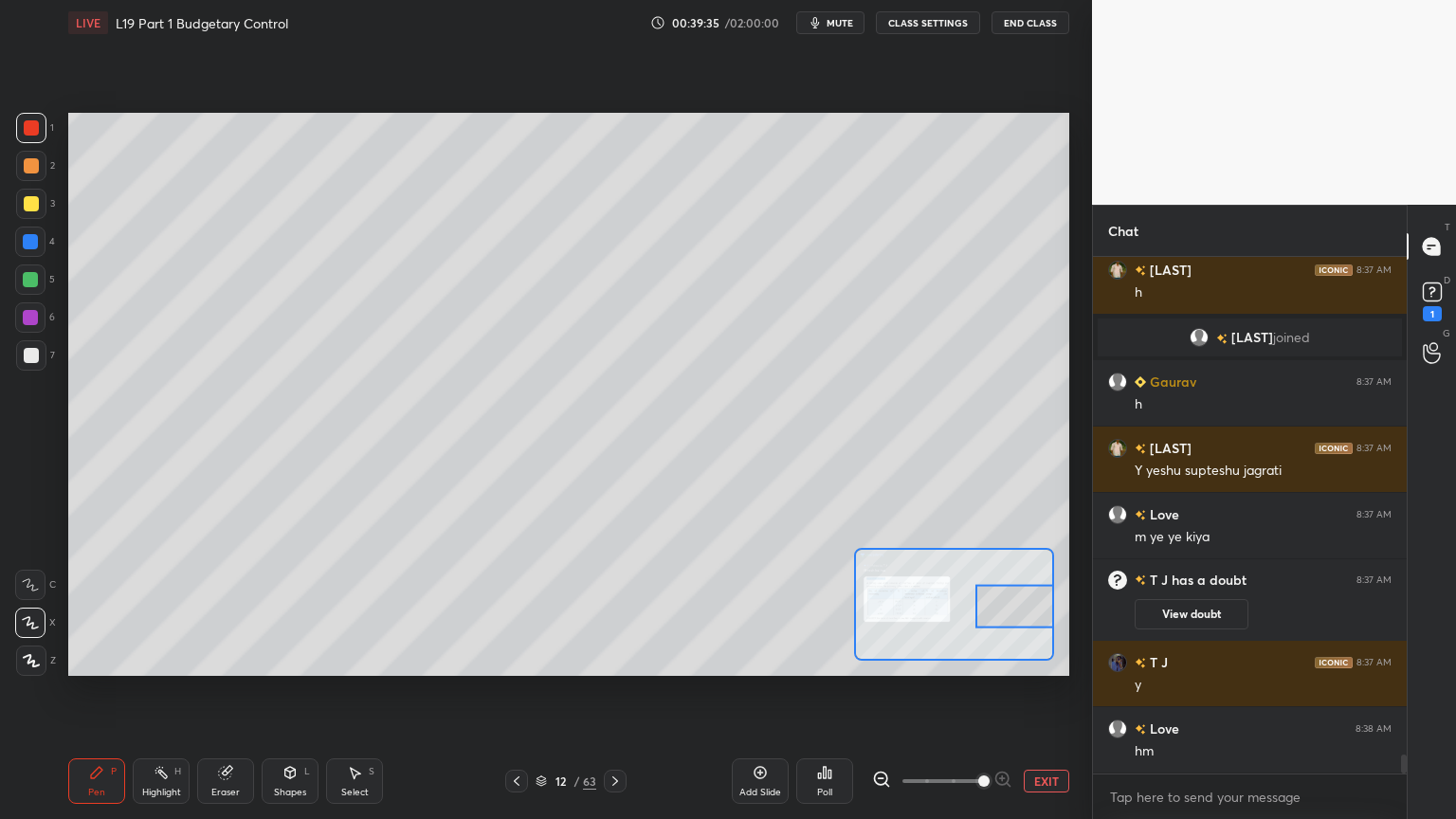 click 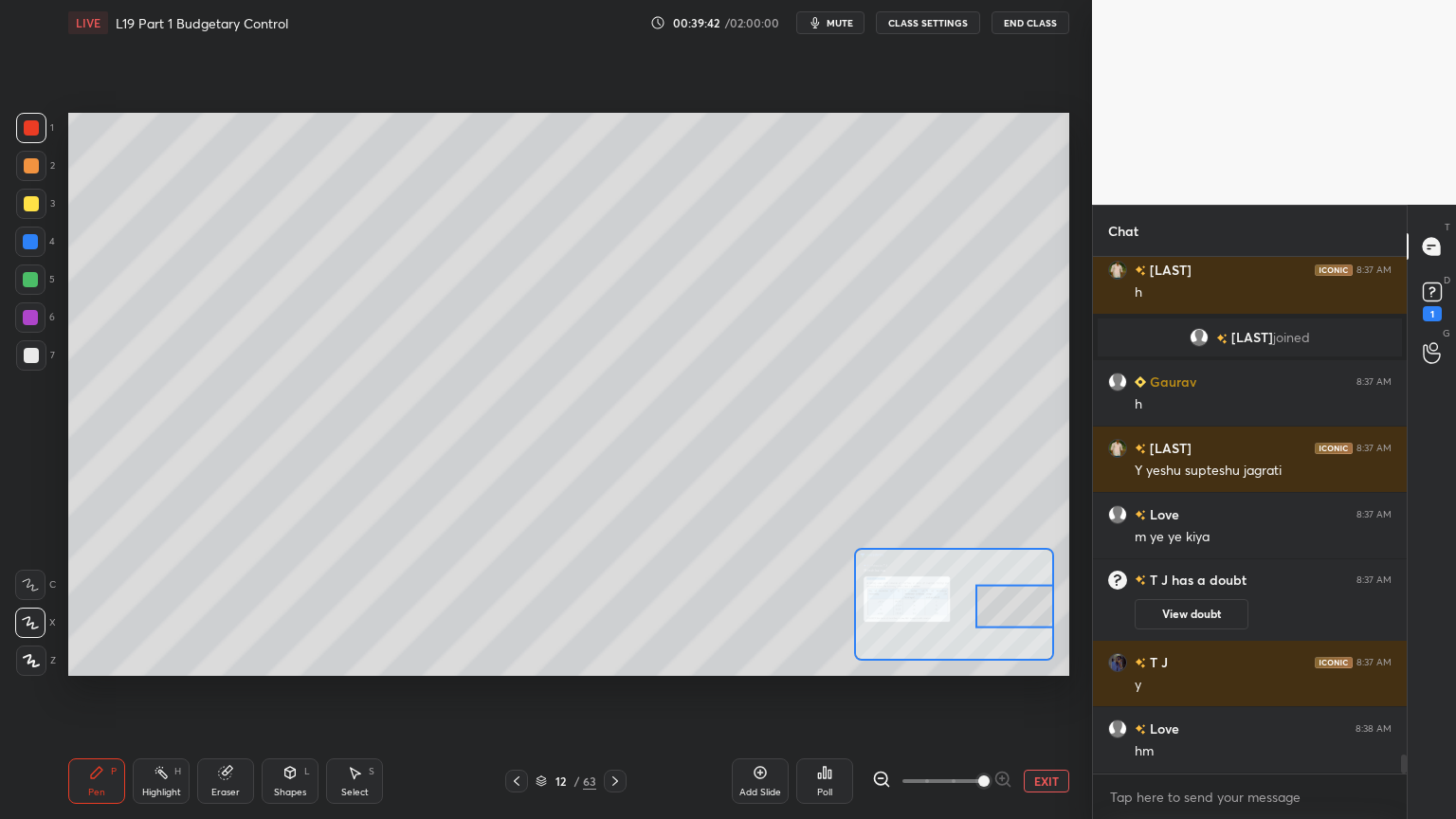 click at bounding box center [30, 242] 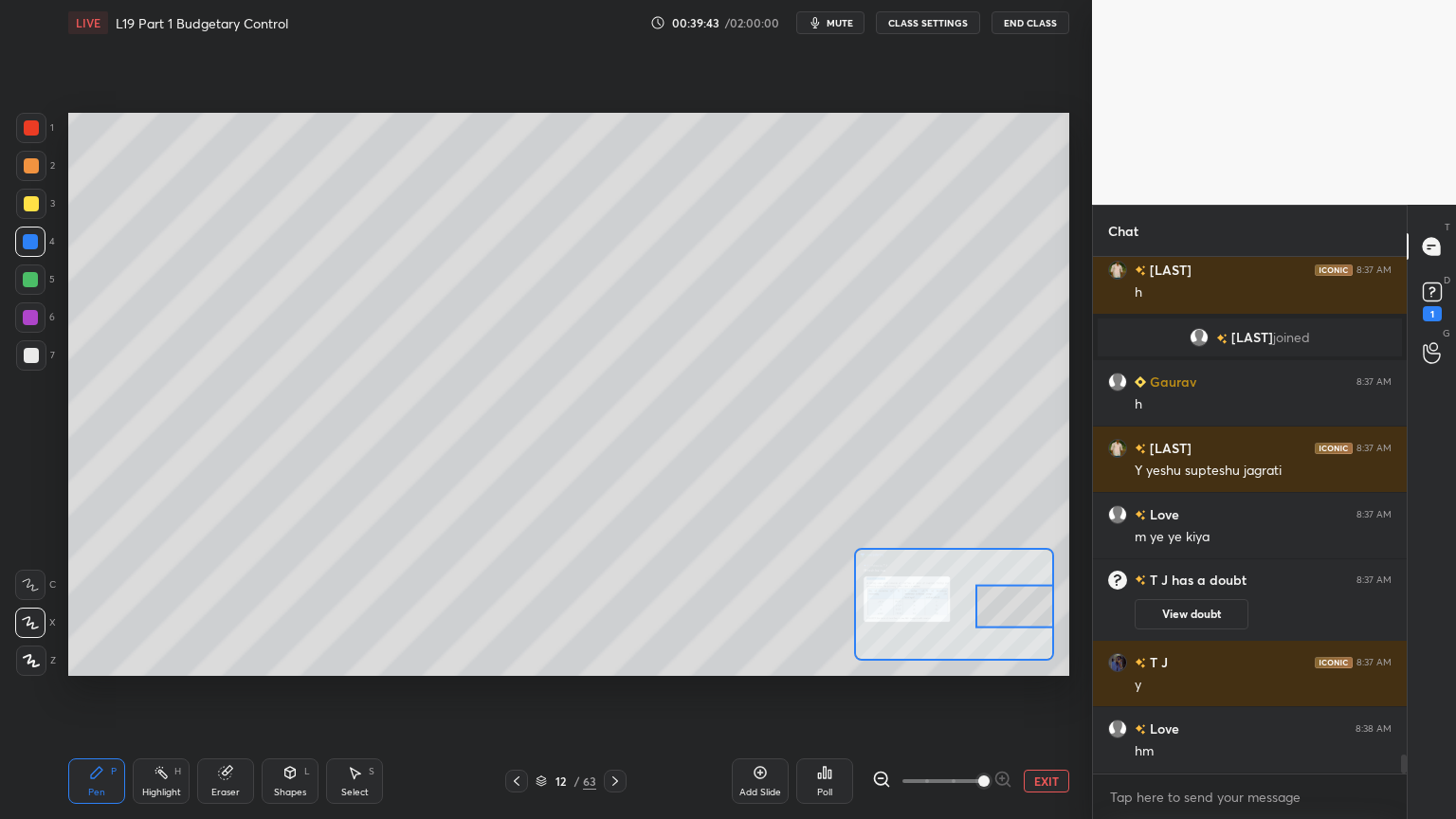 click on "Pen P Highlight H Eraser Shapes L Select S" at bounding box center [234, 781] 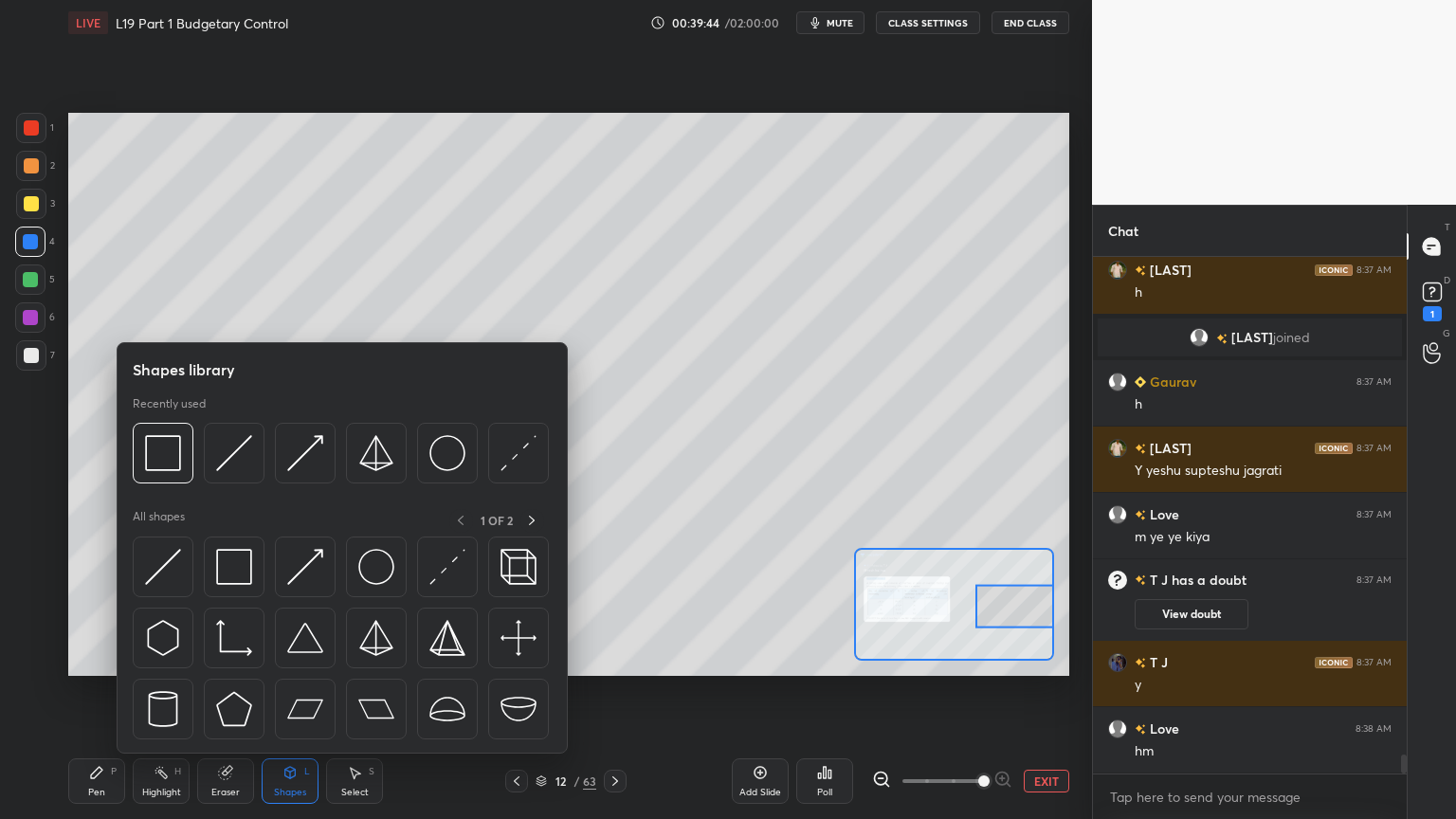 click at bounding box center [234, 453] 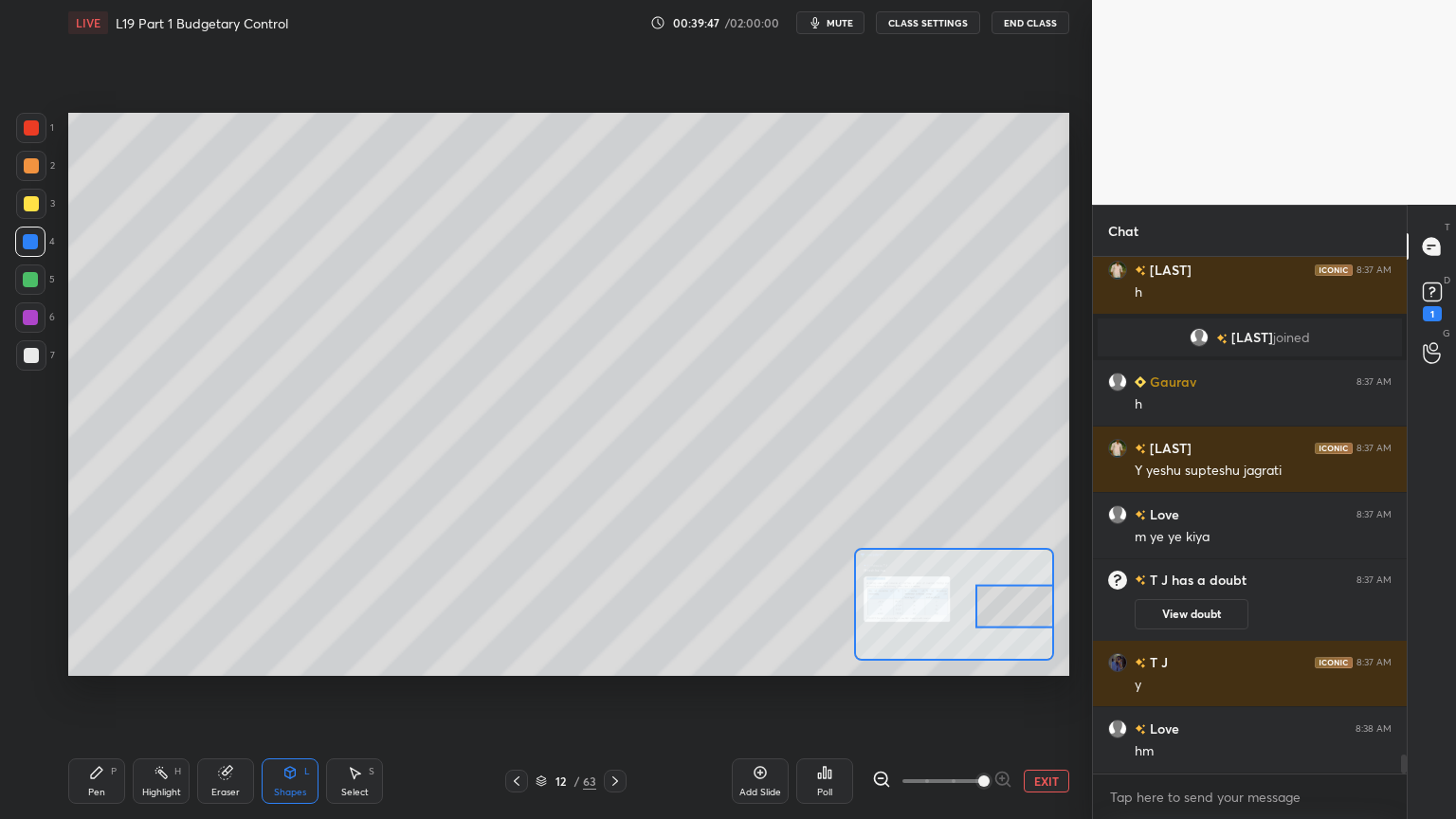 click on "Select S" at bounding box center [355, 781] 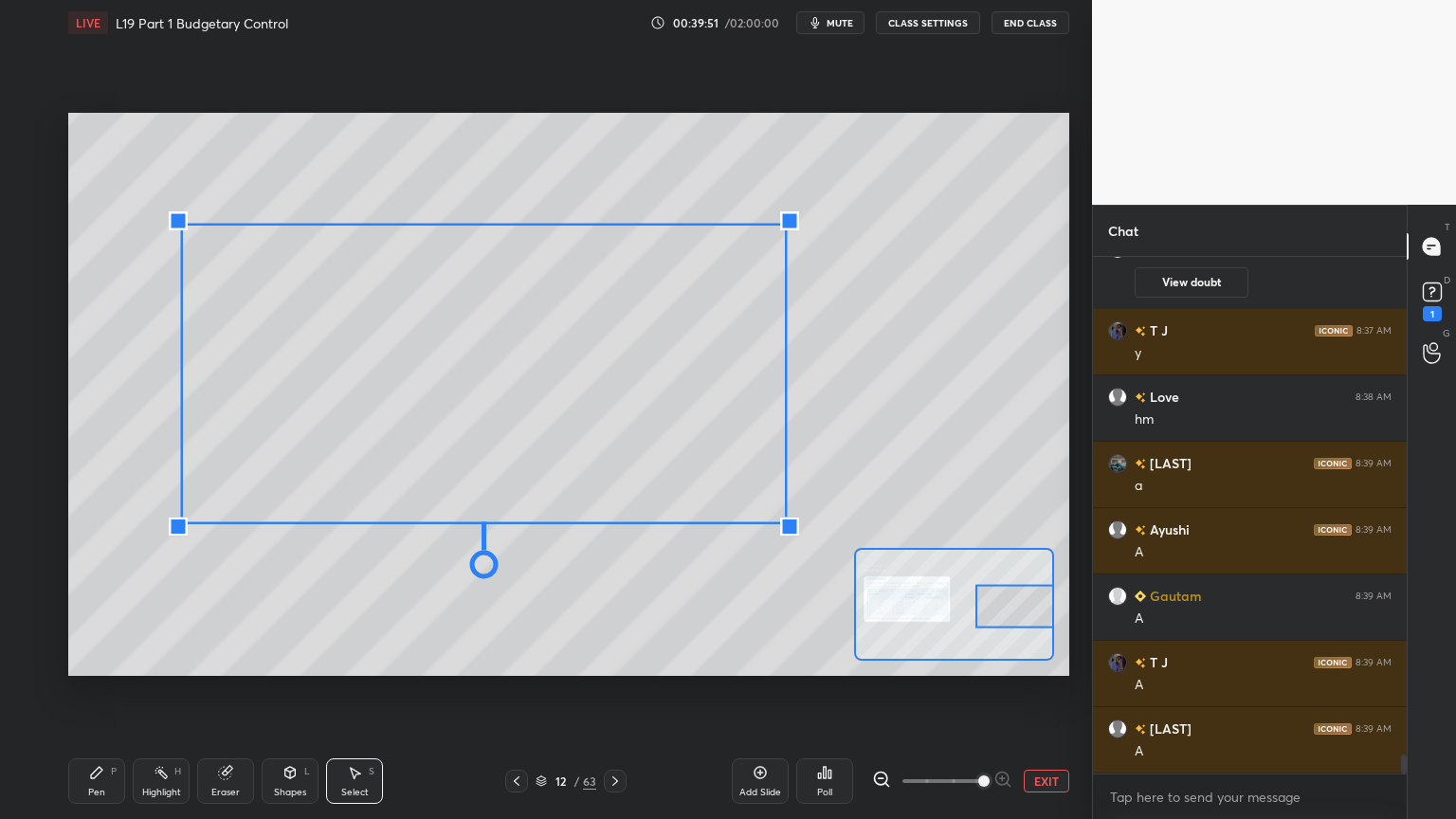 scroll, scrollTop: 13696, scrollLeft: 0, axis: vertical 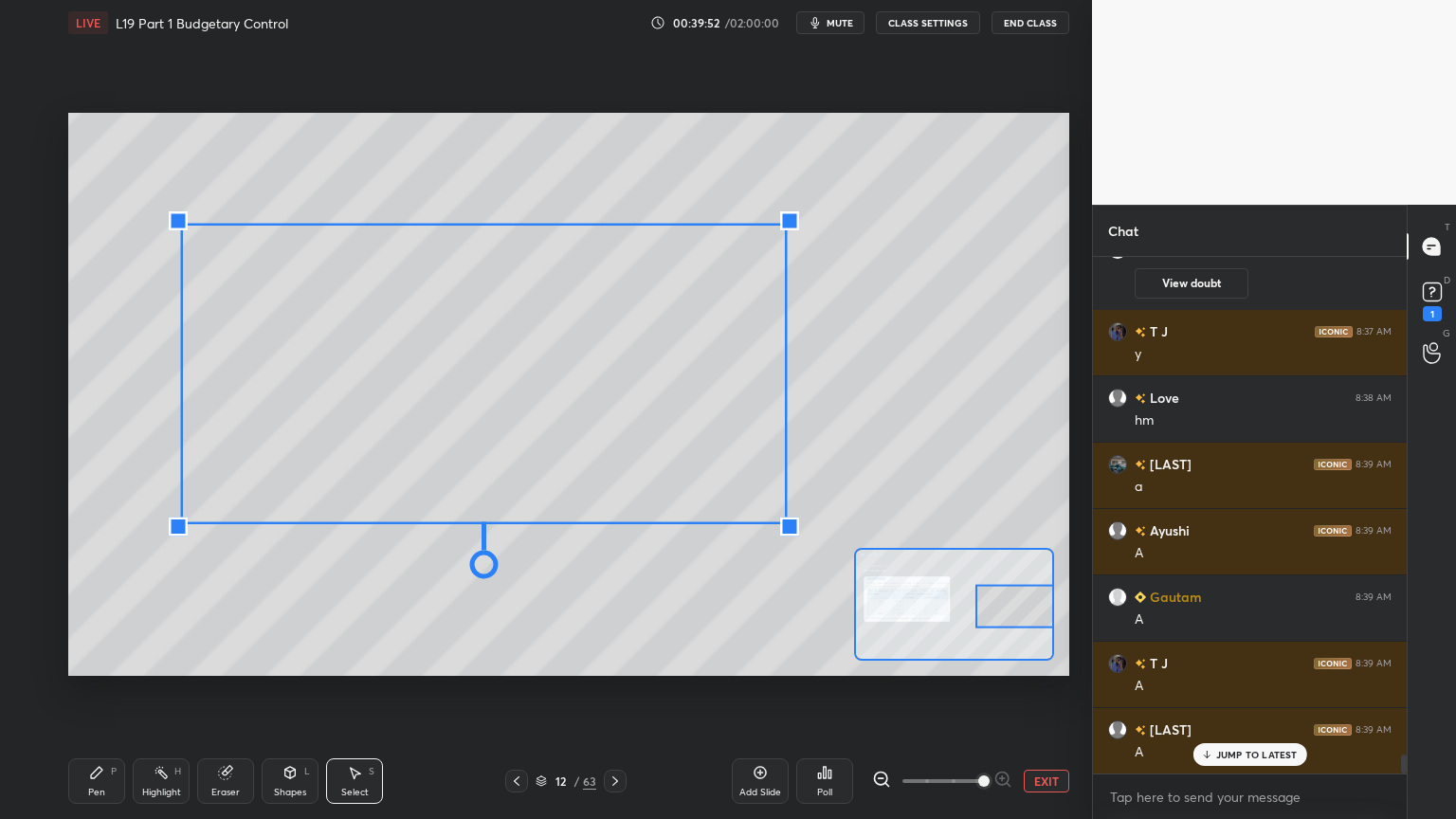 click 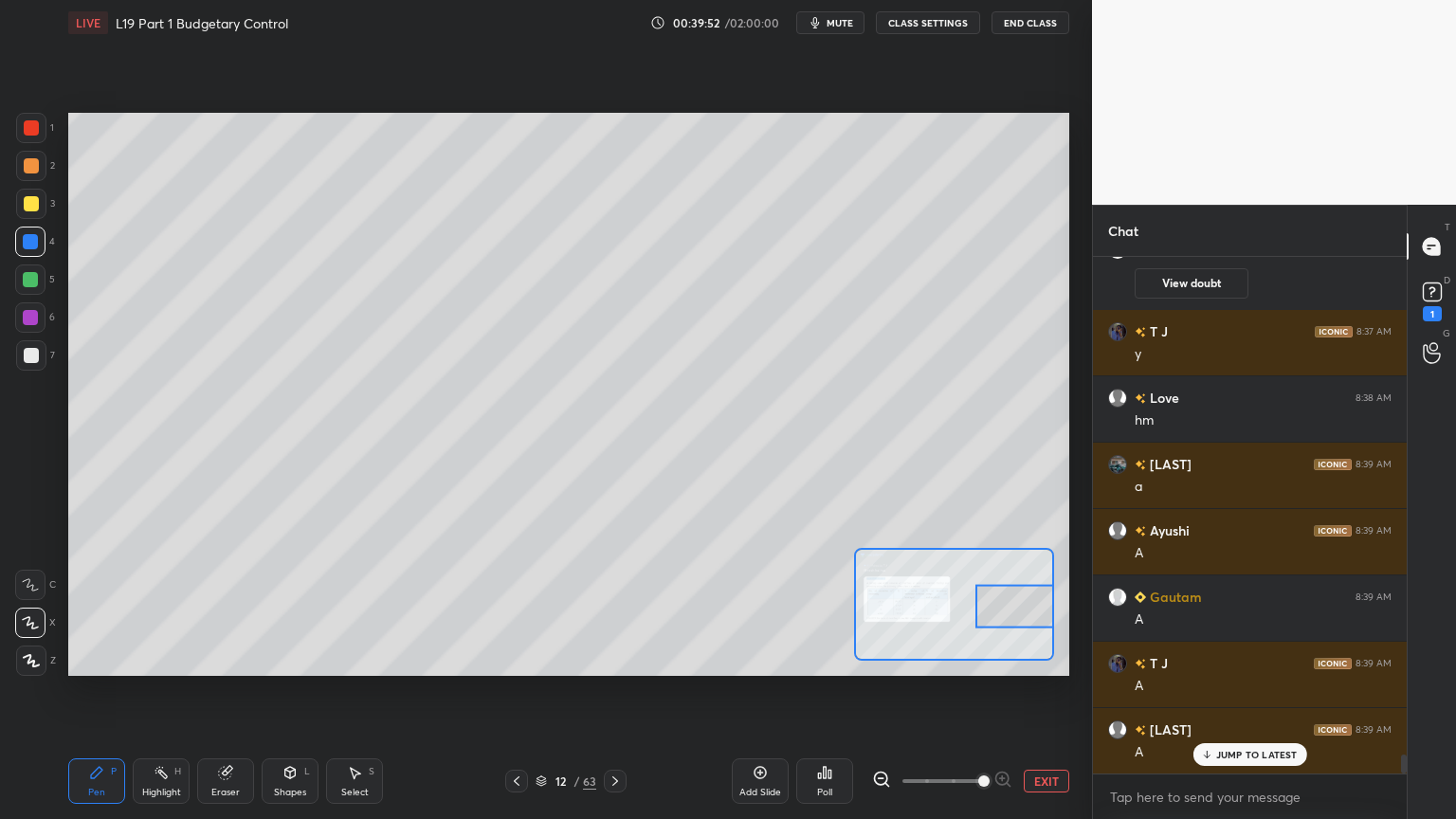 scroll, scrollTop: 13896, scrollLeft: 0, axis: vertical 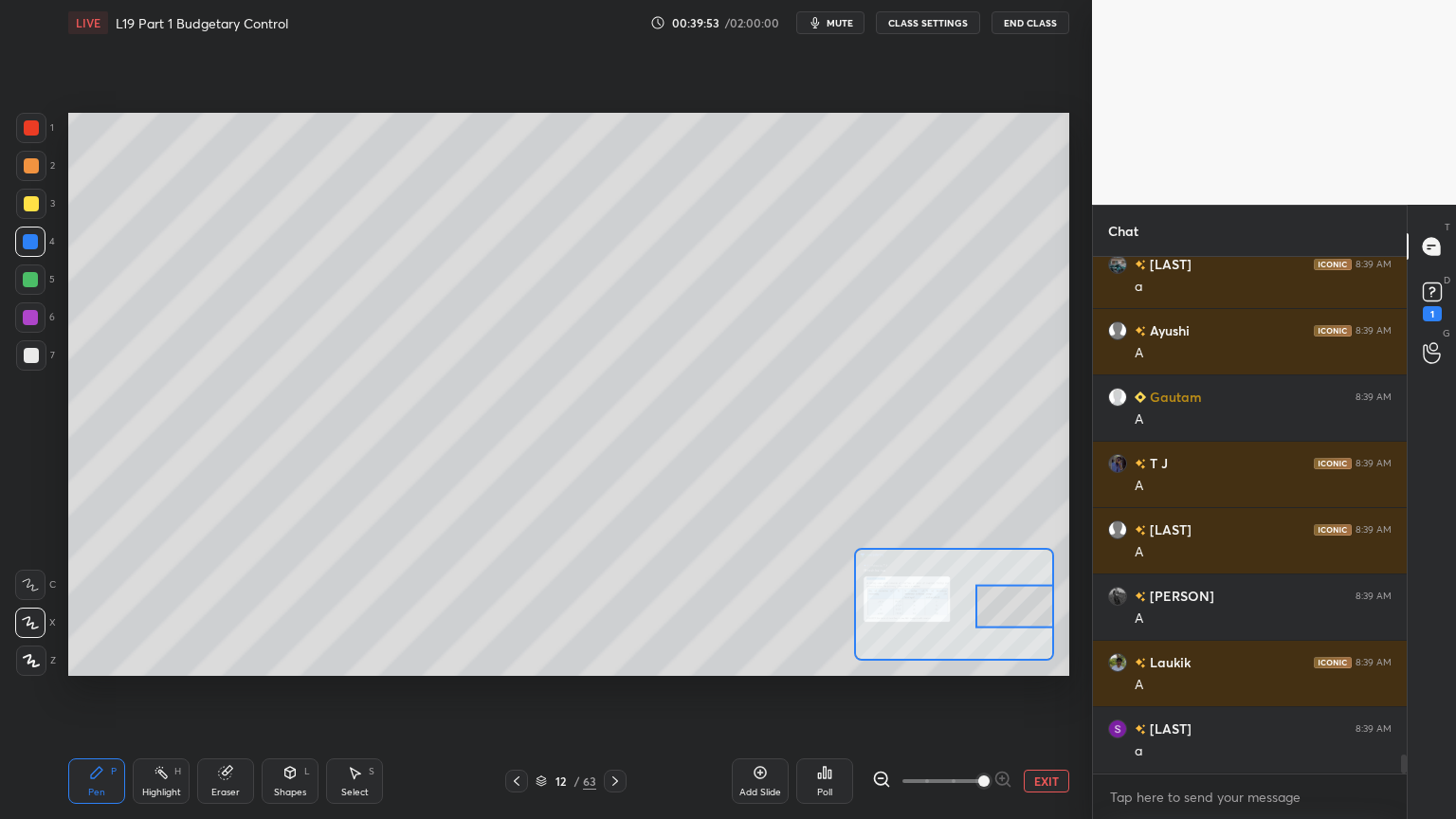 click at bounding box center [31, 128] 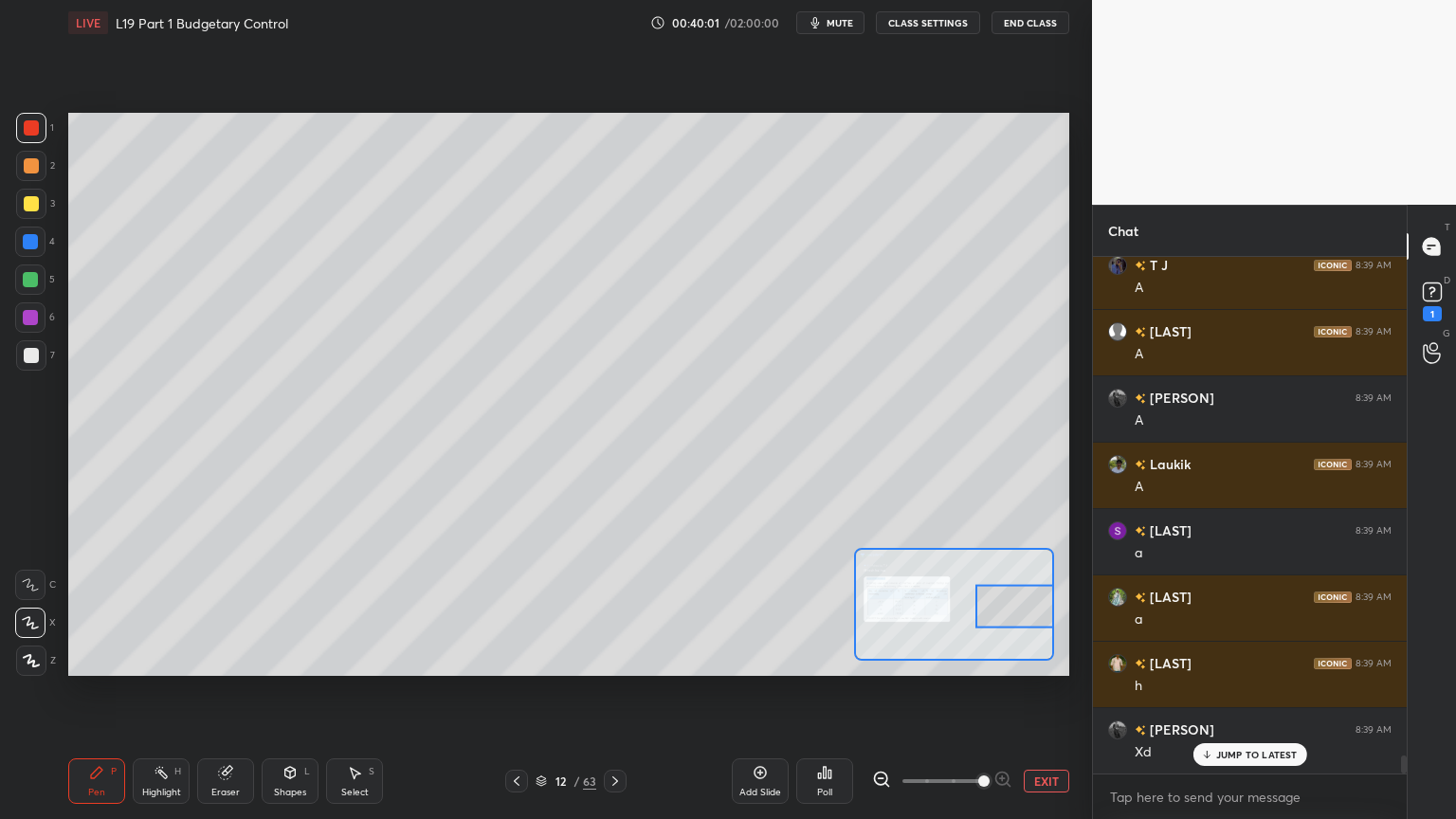 scroll, scrollTop: 14161, scrollLeft: 0, axis: vertical 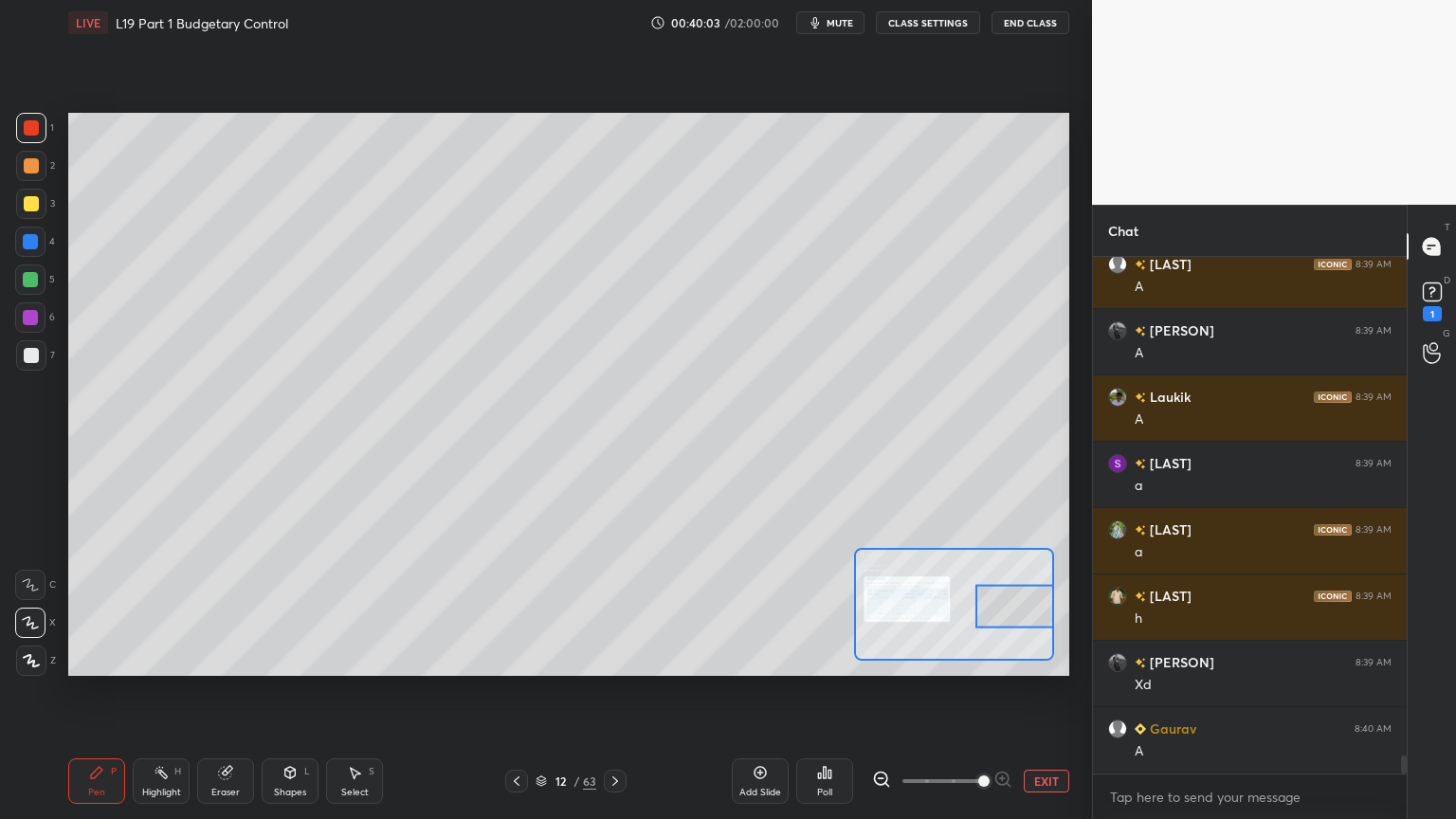 click at bounding box center [31, 355] 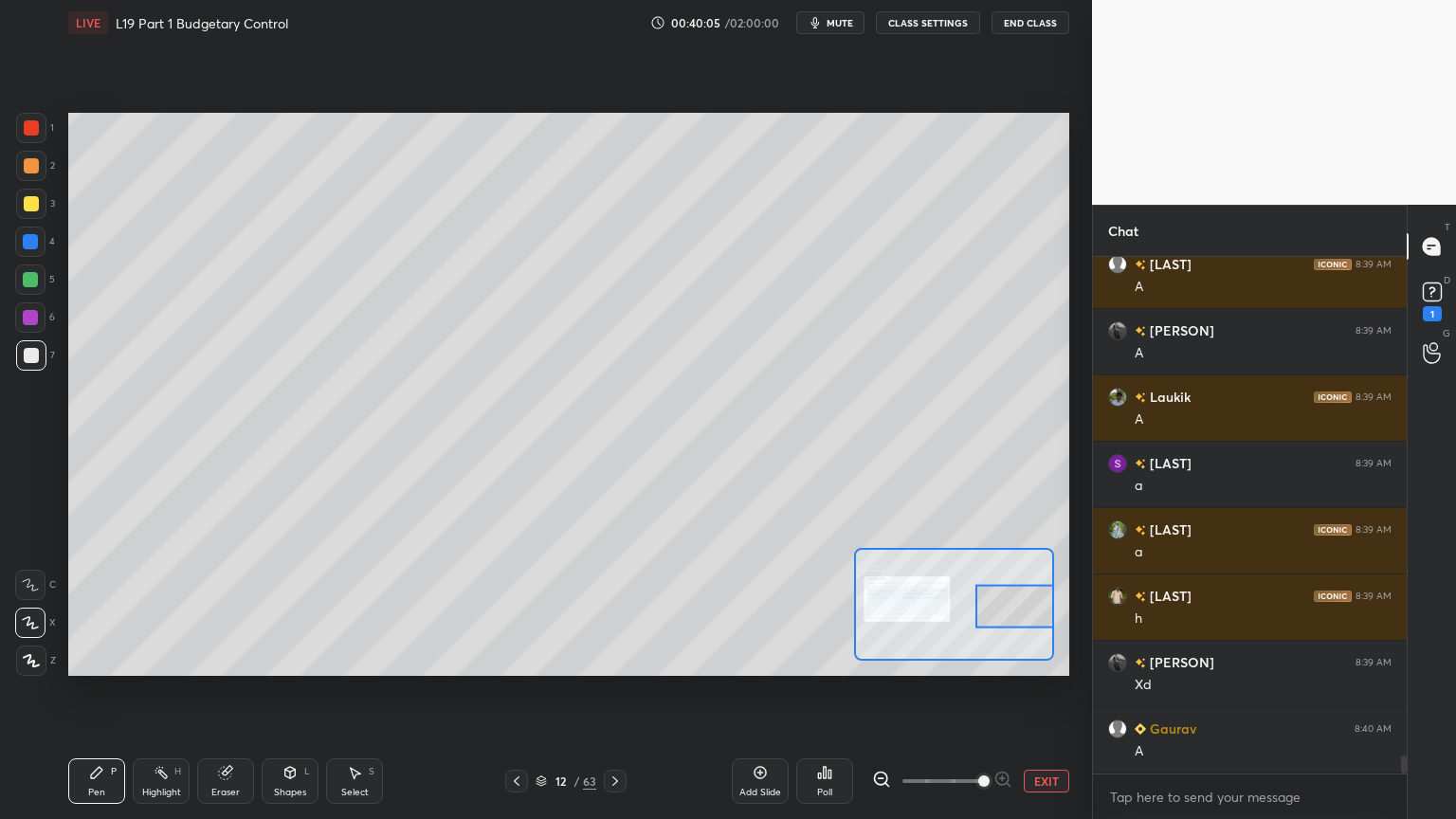 click on "Pen P" at bounding box center (97, 781) 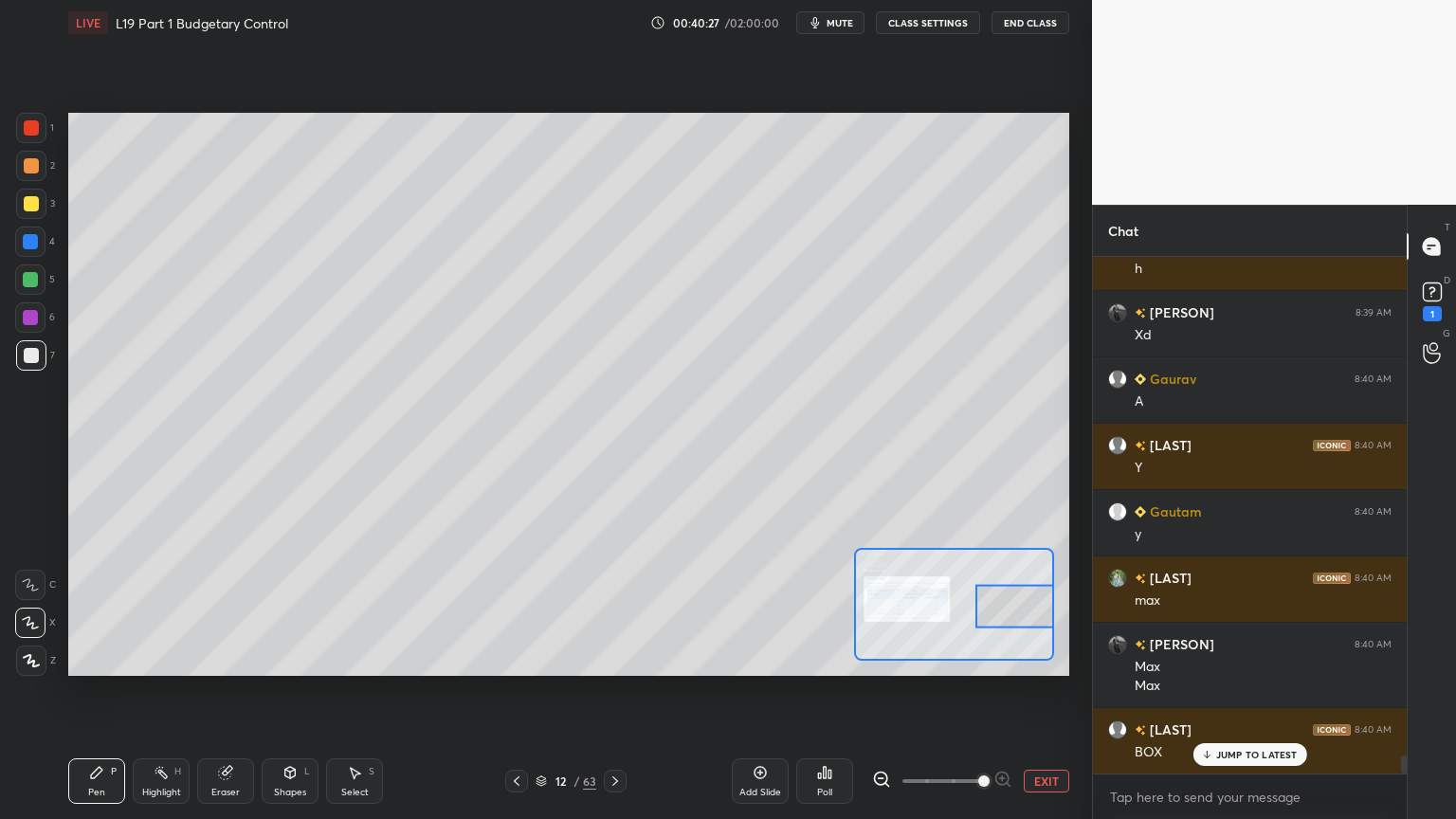 scroll, scrollTop: 14578, scrollLeft: 0, axis: vertical 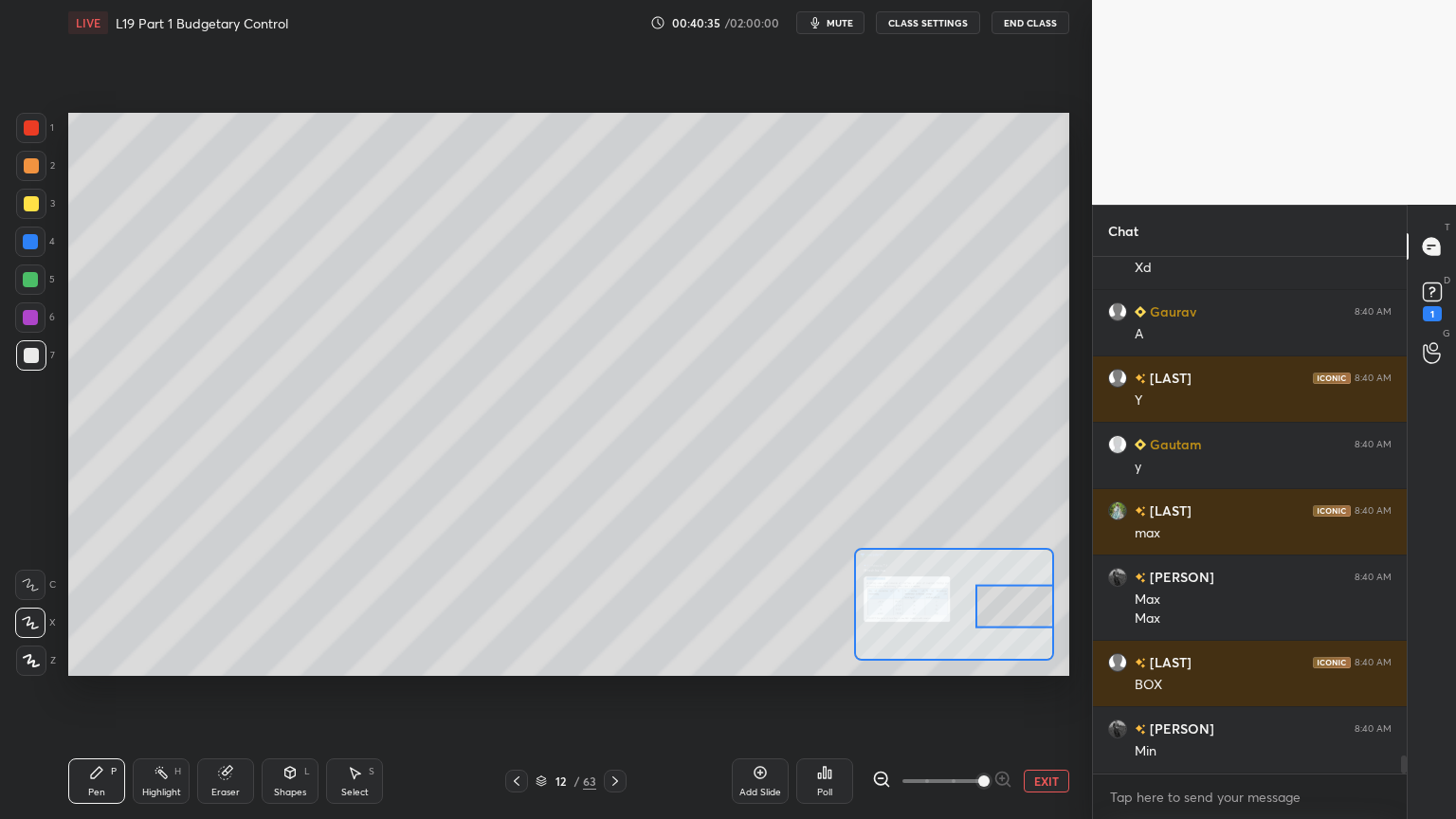 click at bounding box center (31, 204) 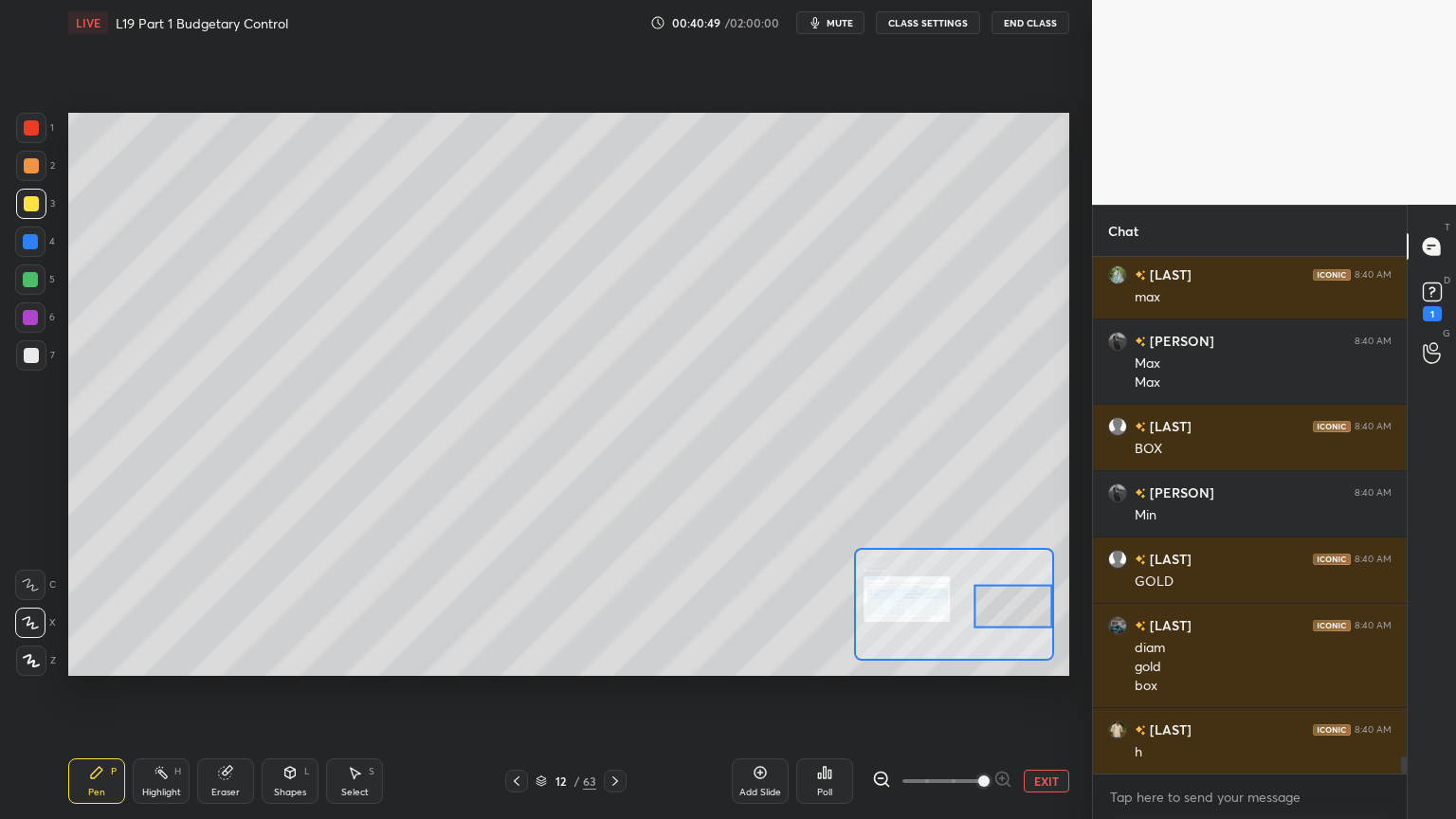 scroll, scrollTop: 14881, scrollLeft: 0, axis: vertical 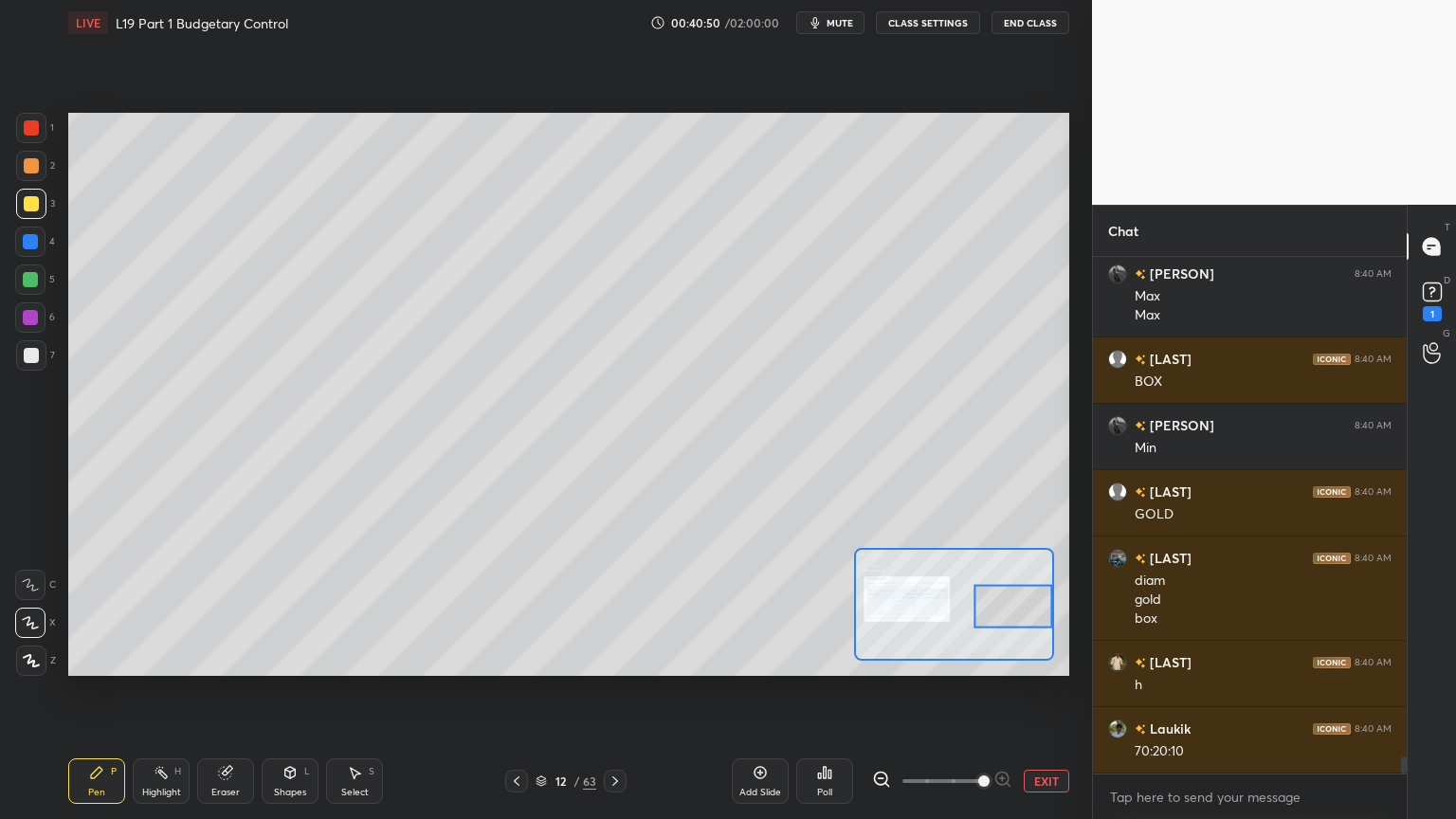 click at bounding box center (31, 355) 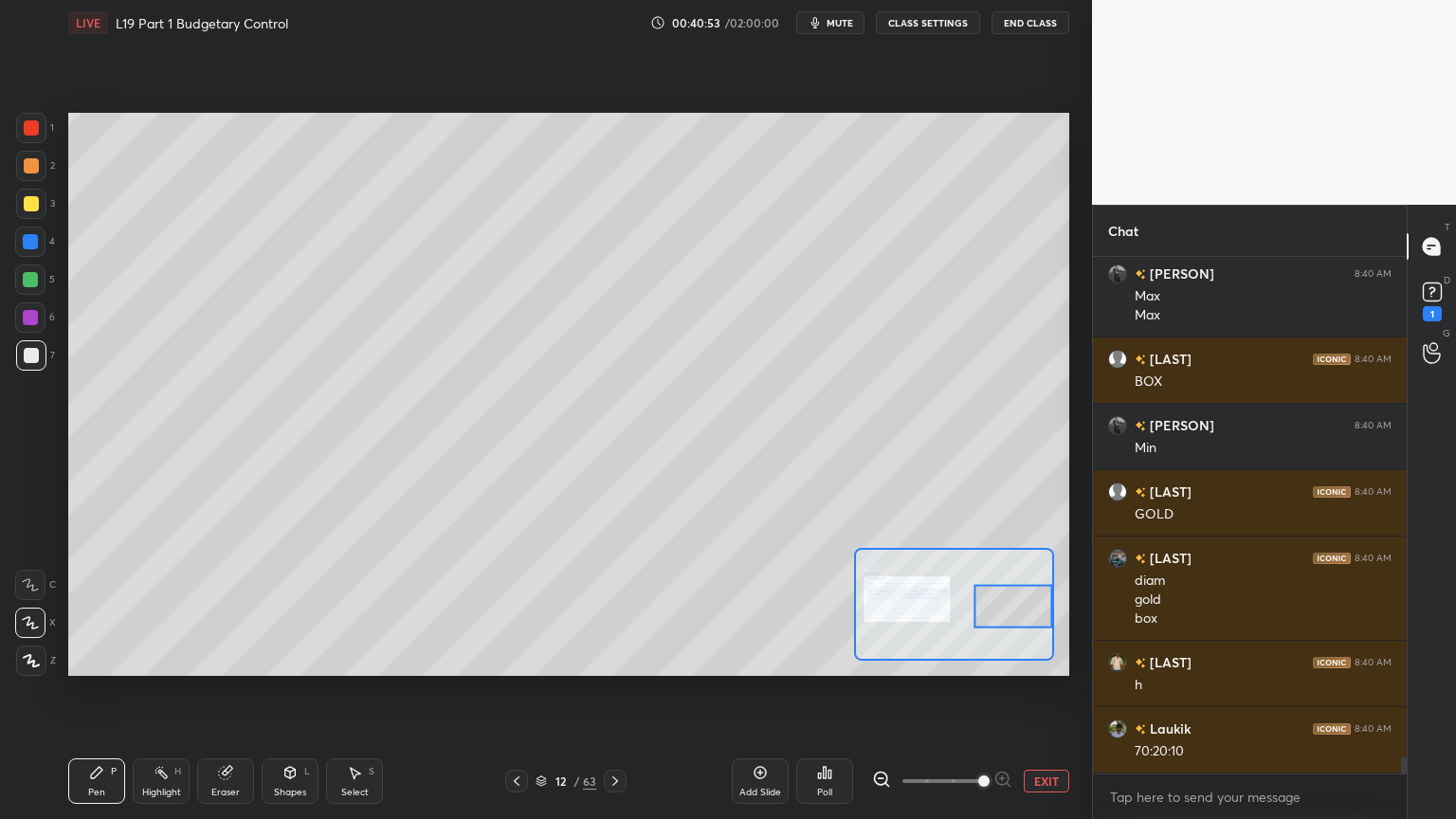 click at bounding box center (30, 280) 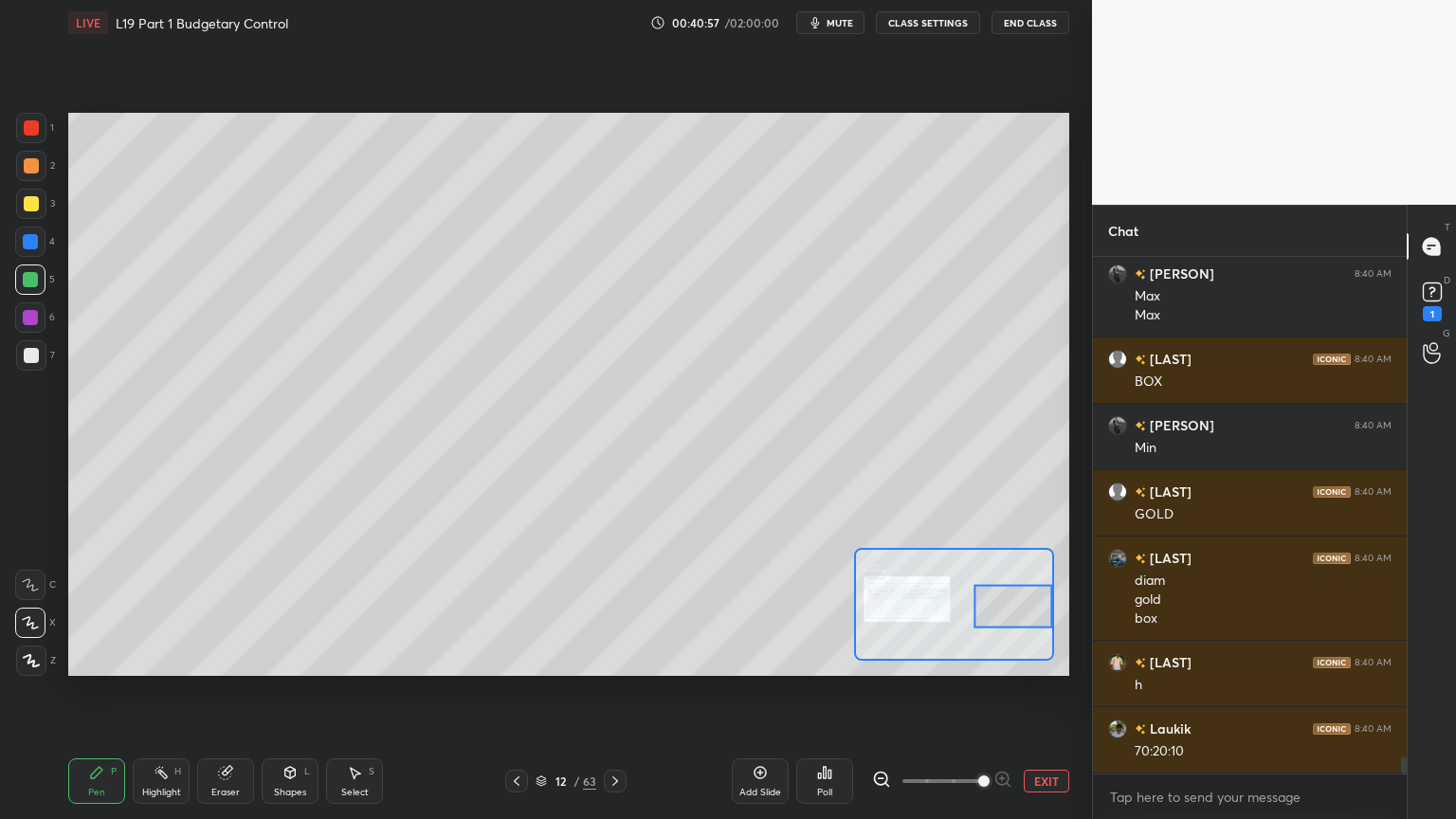scroll, scrollTop: 14947, scrollLeft: 0, axis: vertical 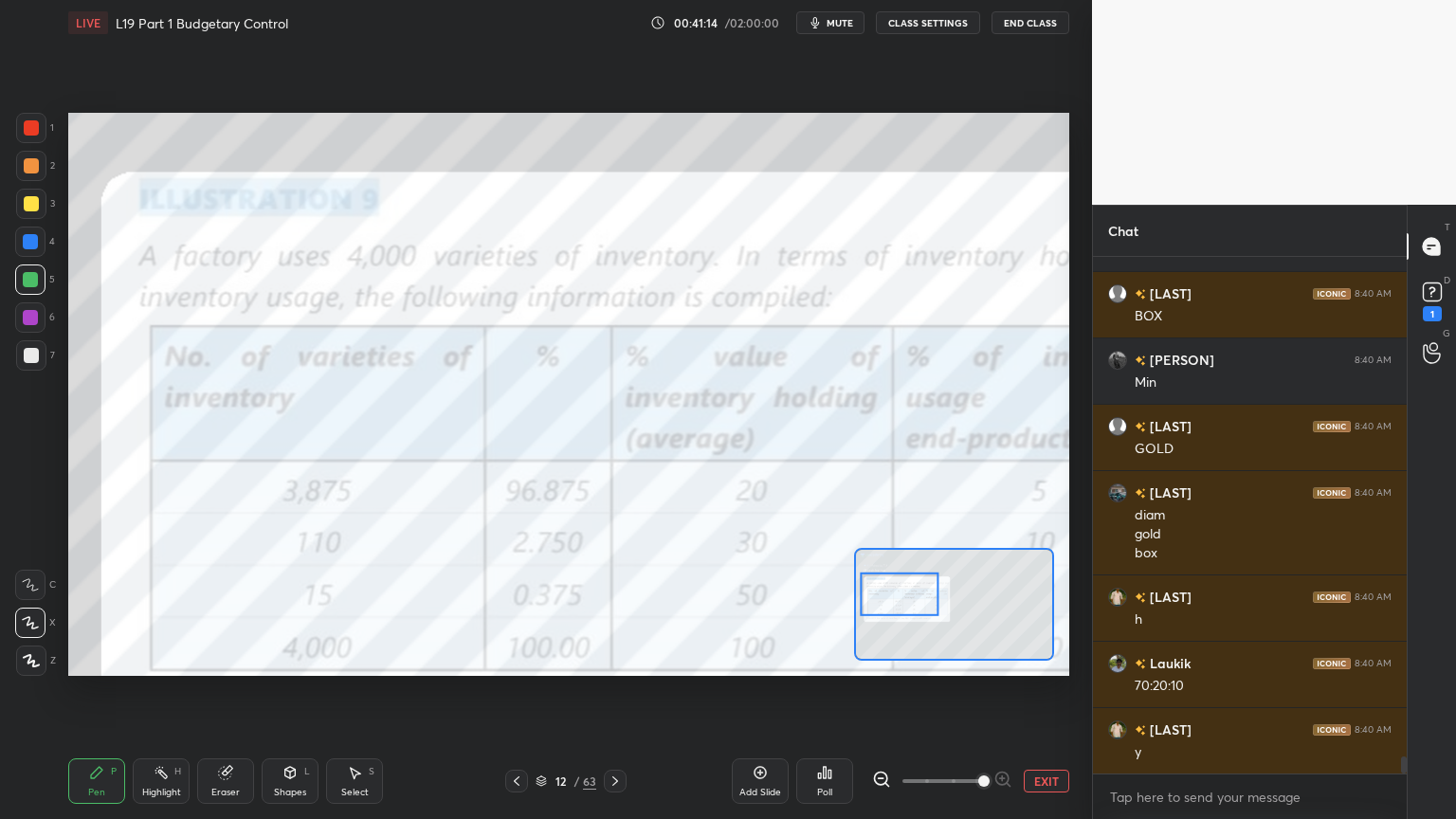 click at bounding box center (31, 128) 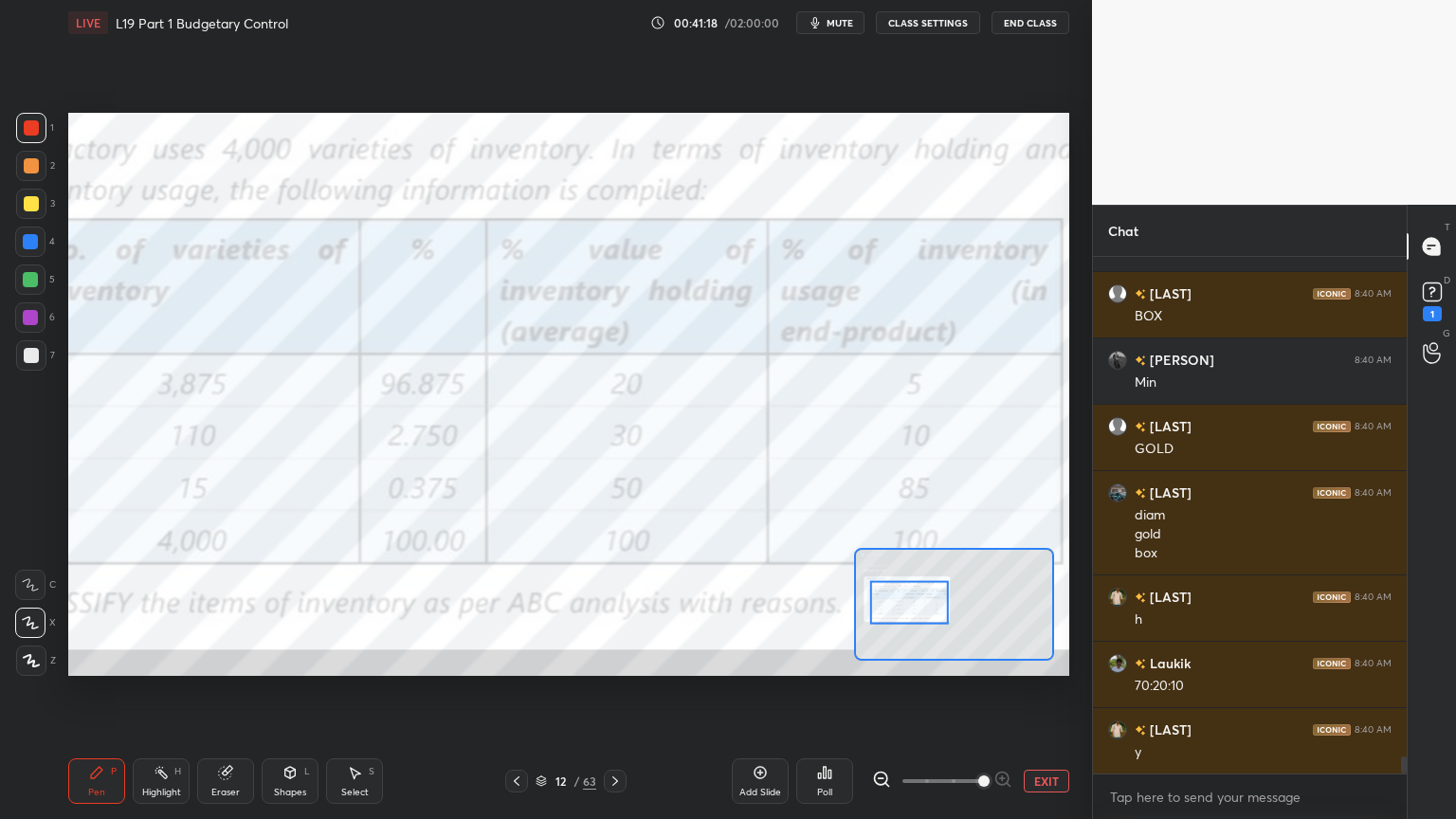 click 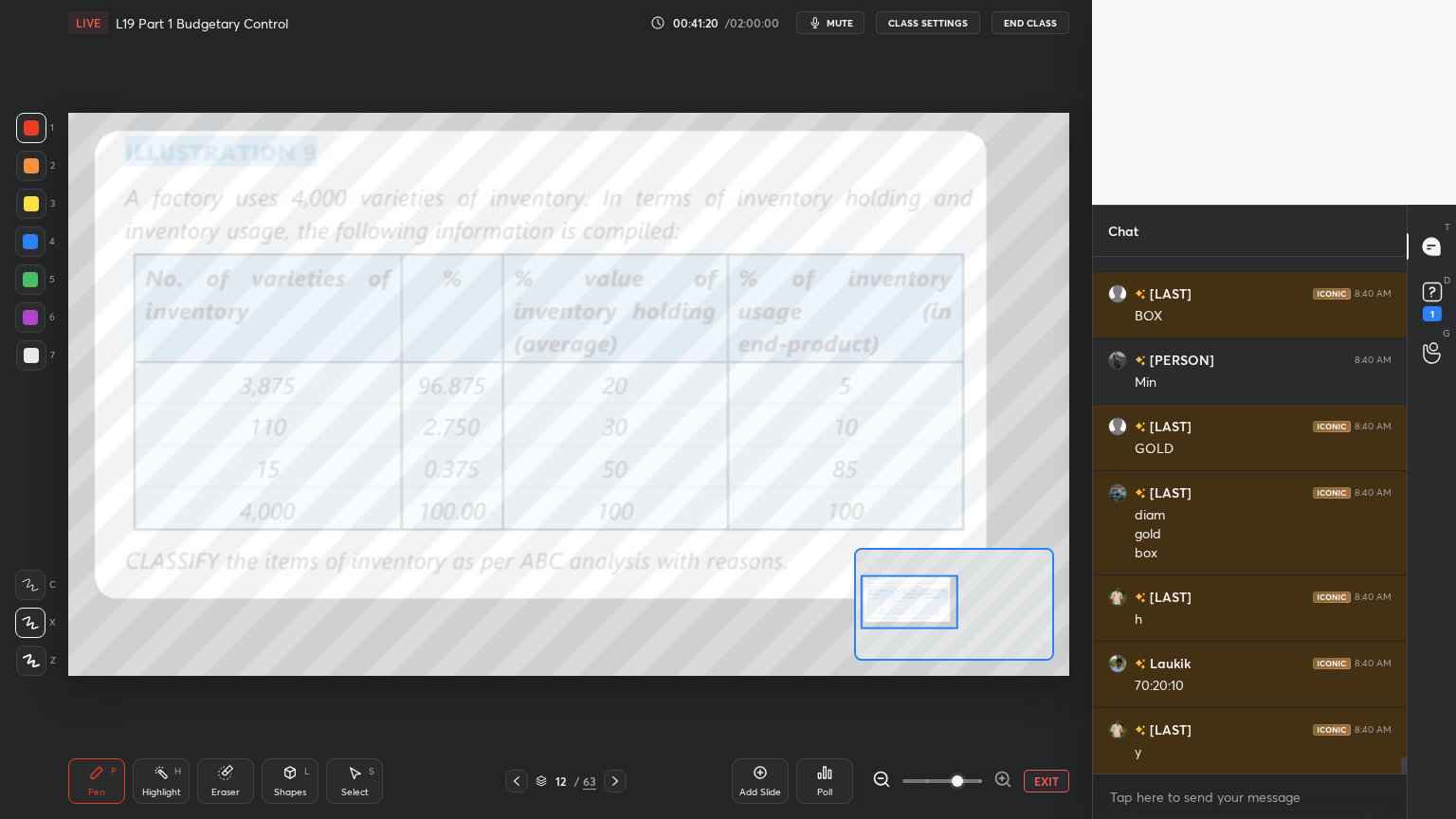 click at bounding box center (30, 280) 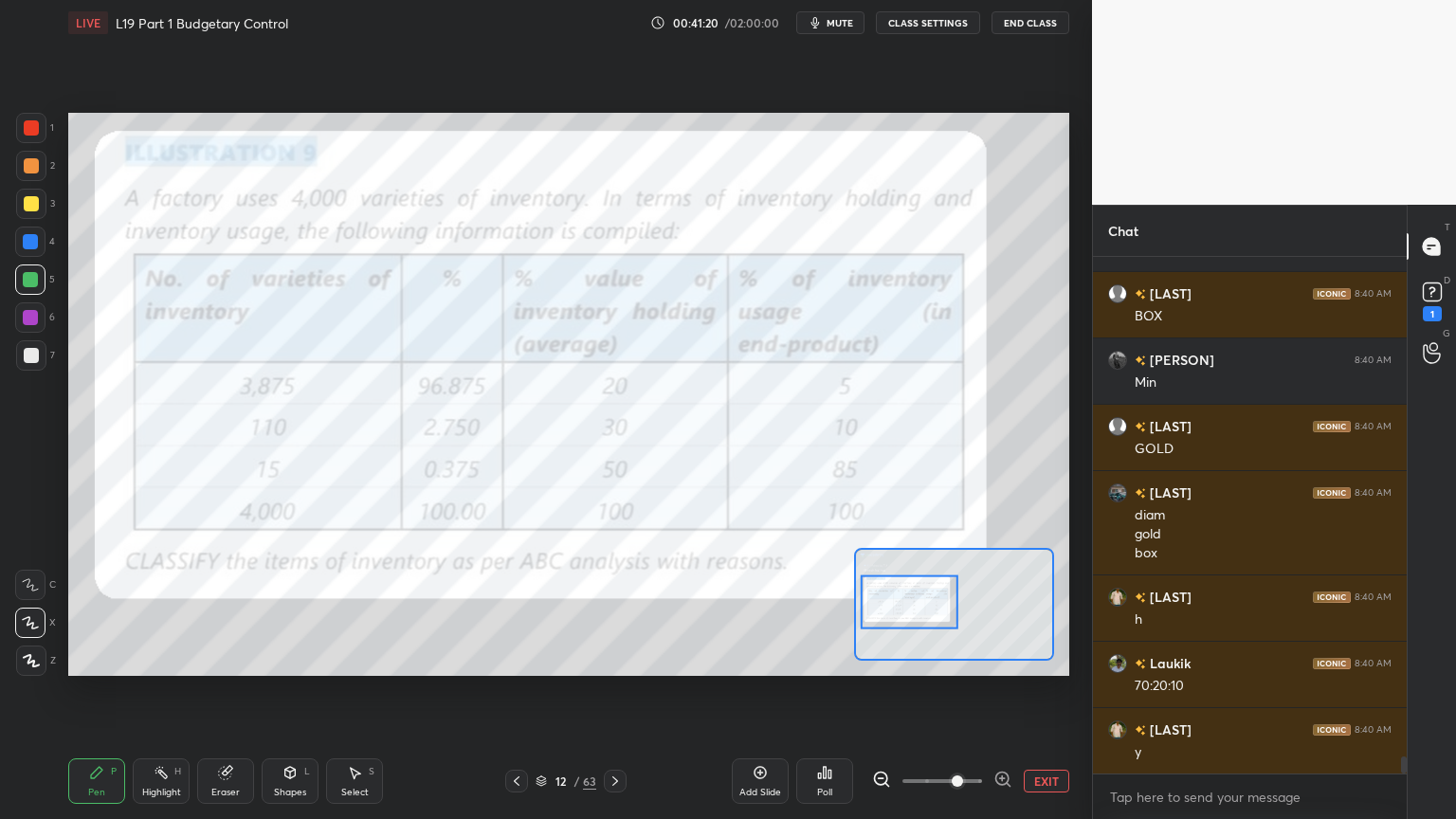click on "Shapes L" at bounding box center (290, 781) 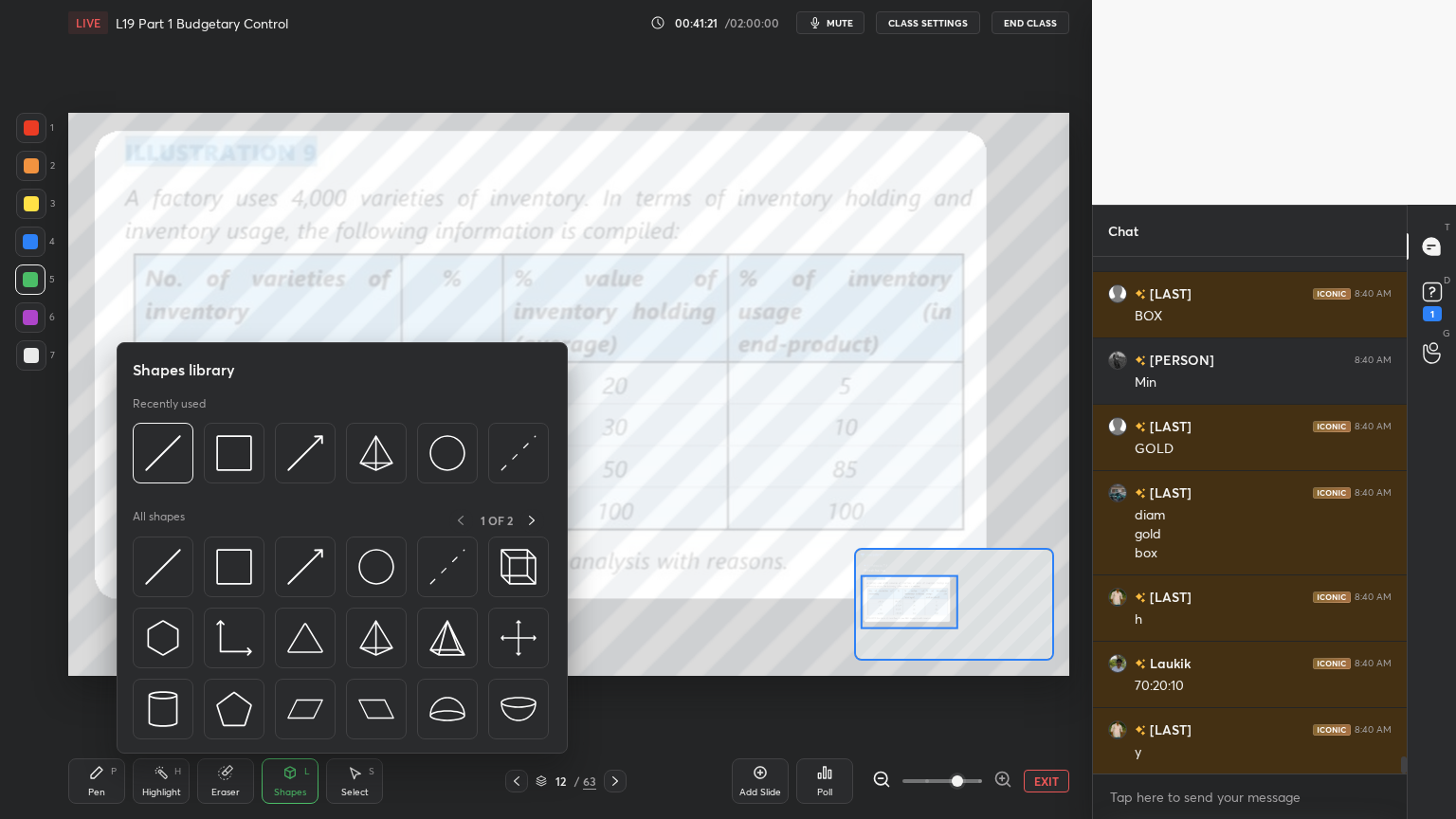 click at bounding box center (163, 453) 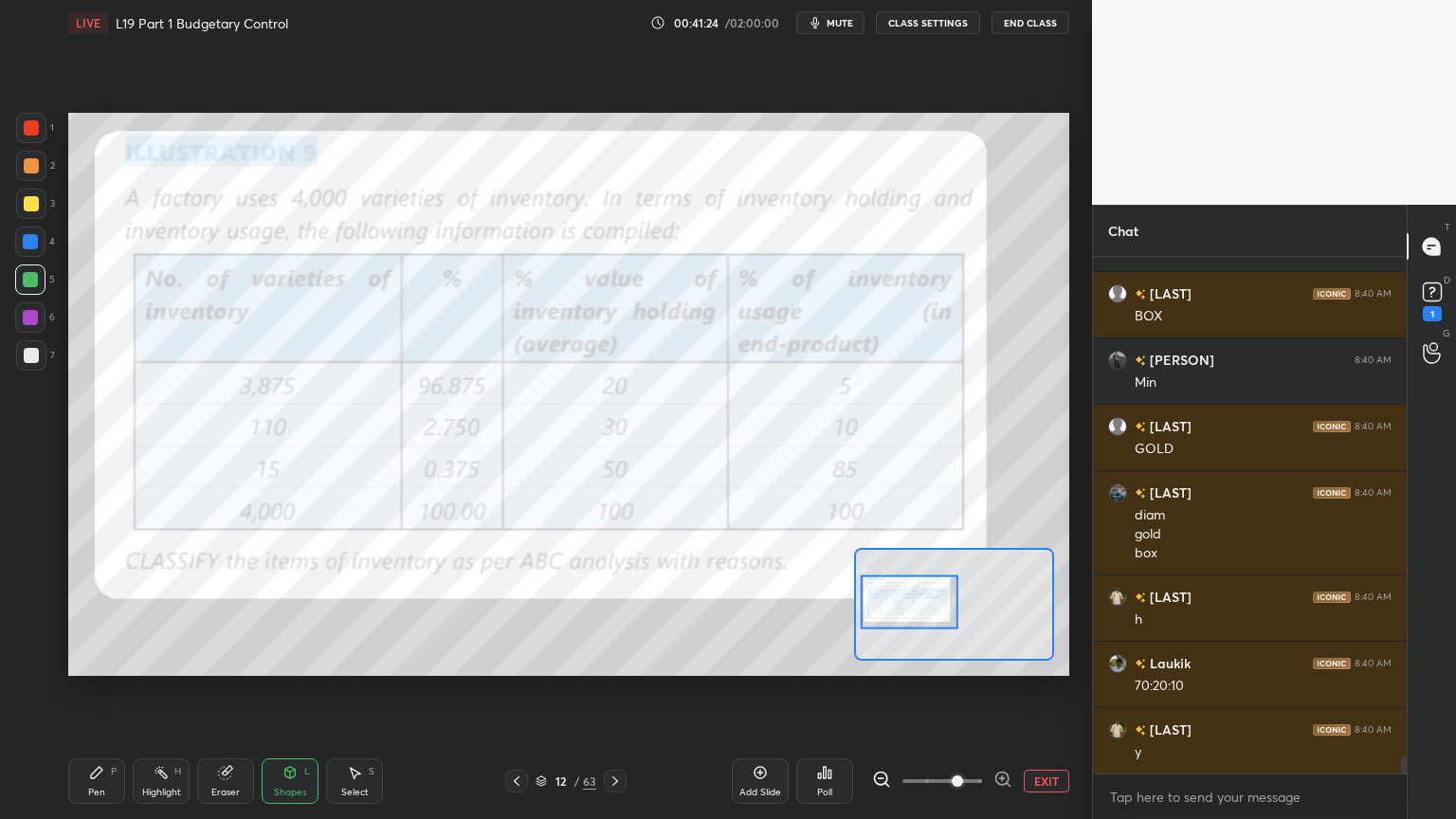 click on "Pen" at bounding box center (97, 792) 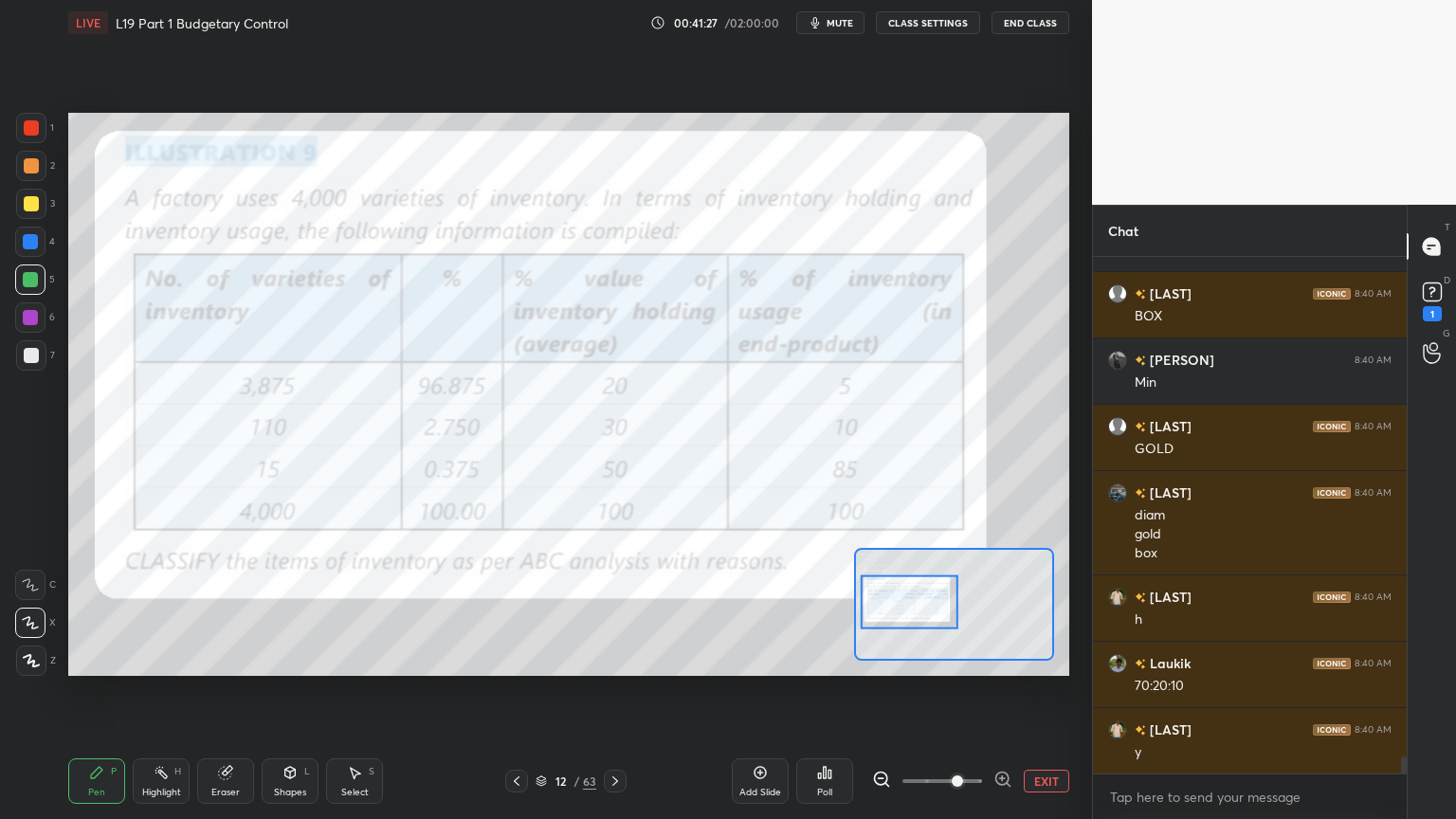 click at bounding box center (31, 166) 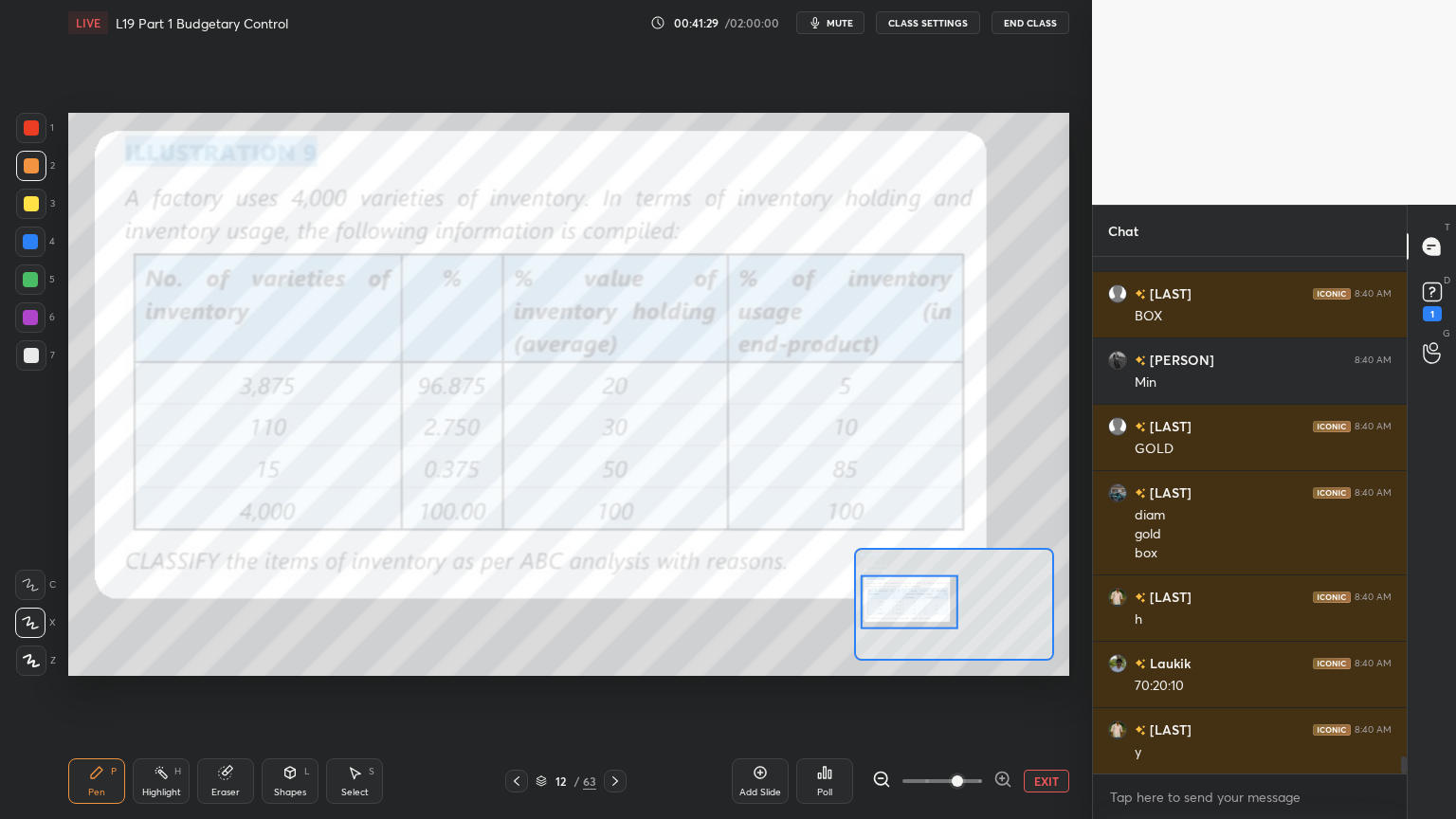 click at bounding box center (31, 128) 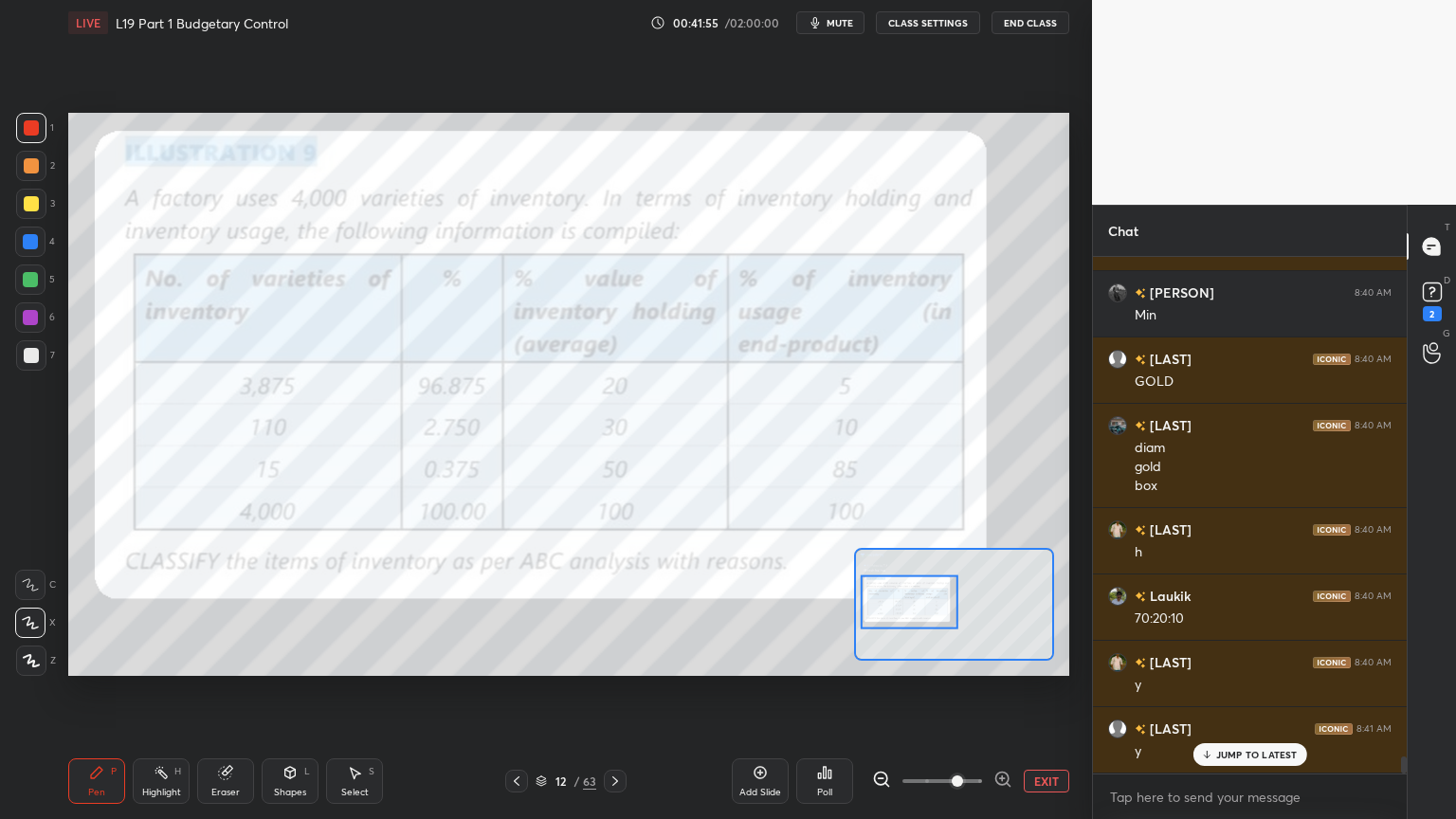 scroll, scrollTop: 15095, scrollLeft: 0, axis: vertical 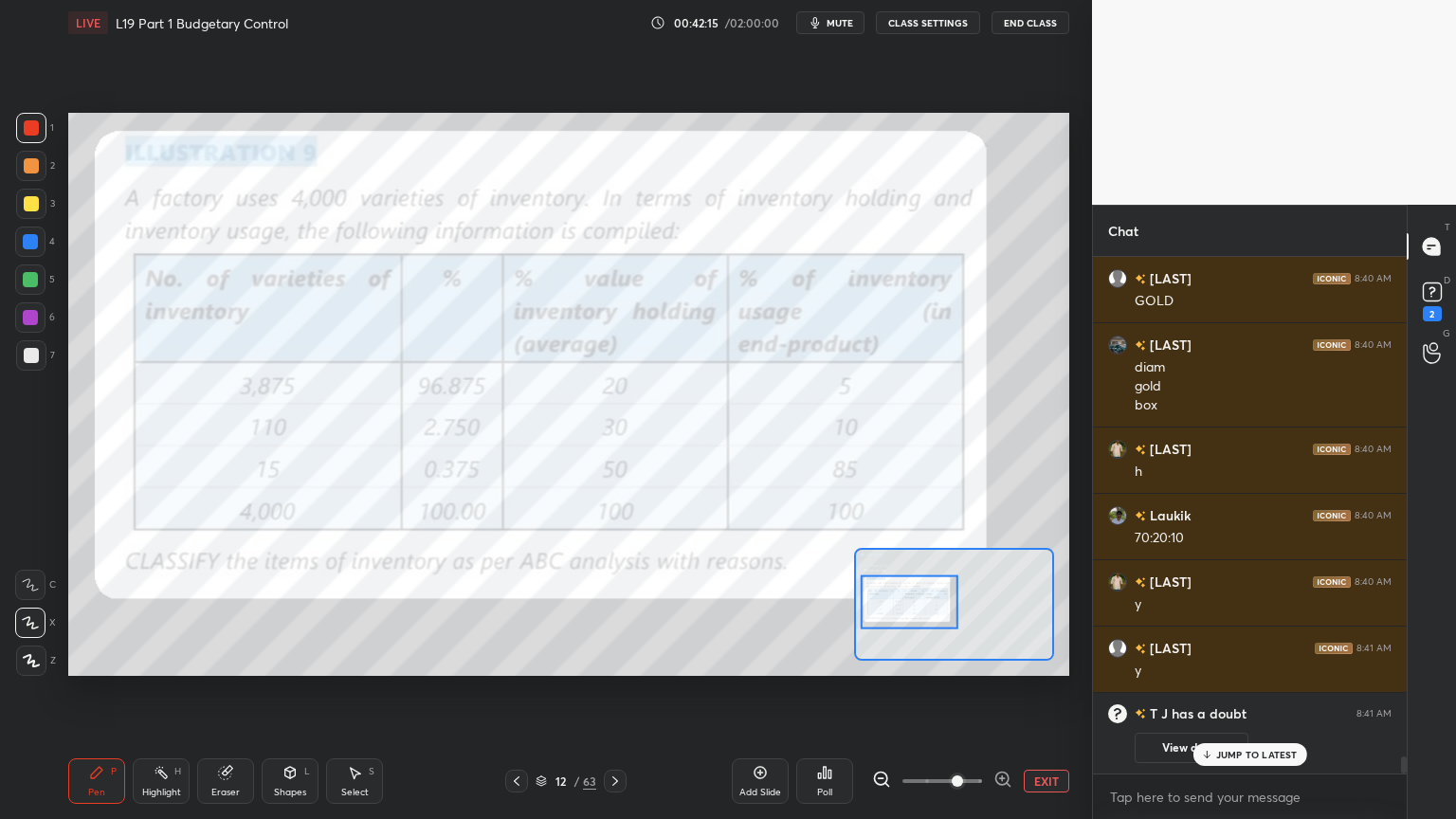 click 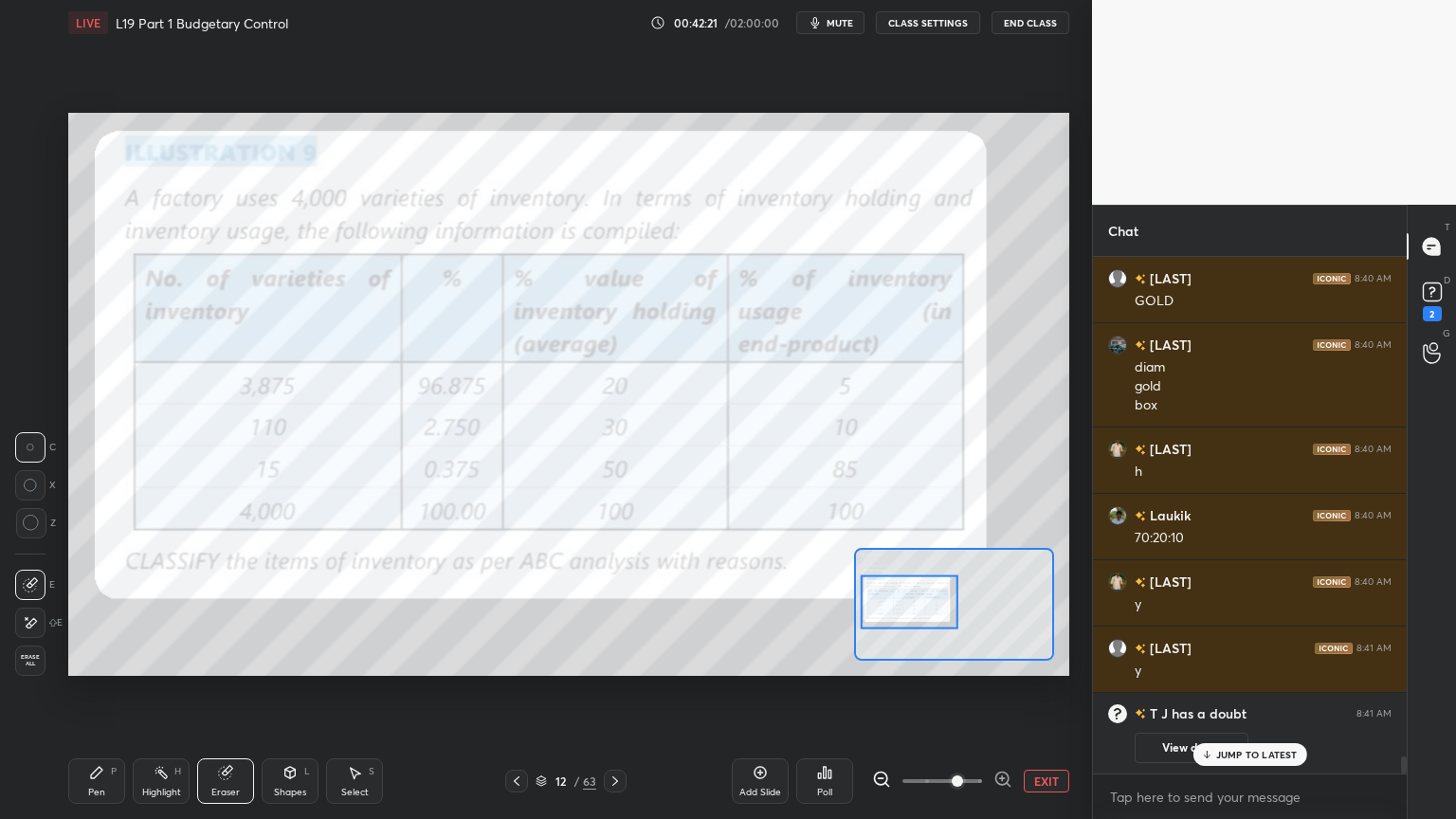 click on "Pen P" at bounding box center [97, 781] 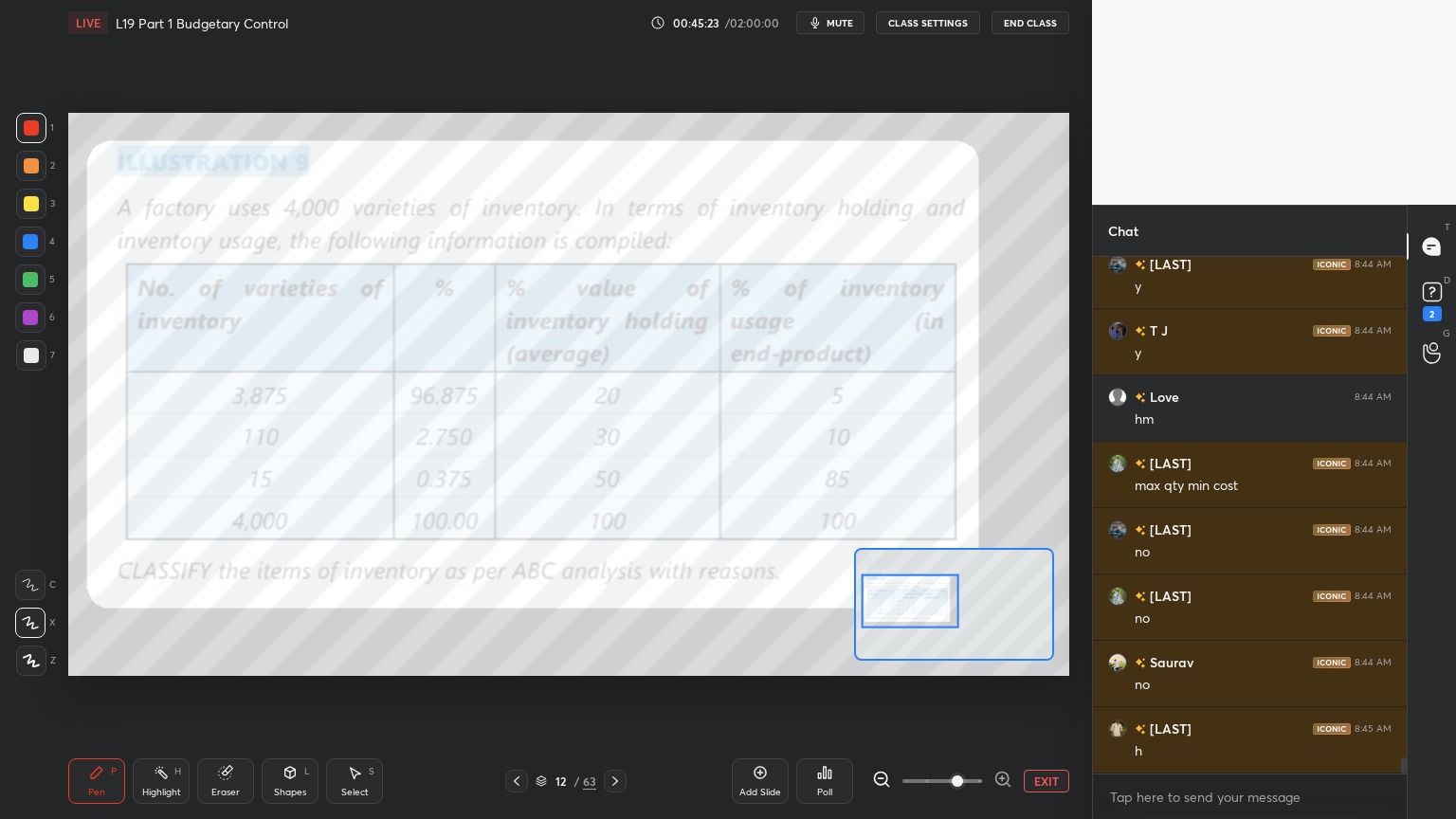 scroll, scrollTop: 16209, scrollLeft: 0, axis: vertical 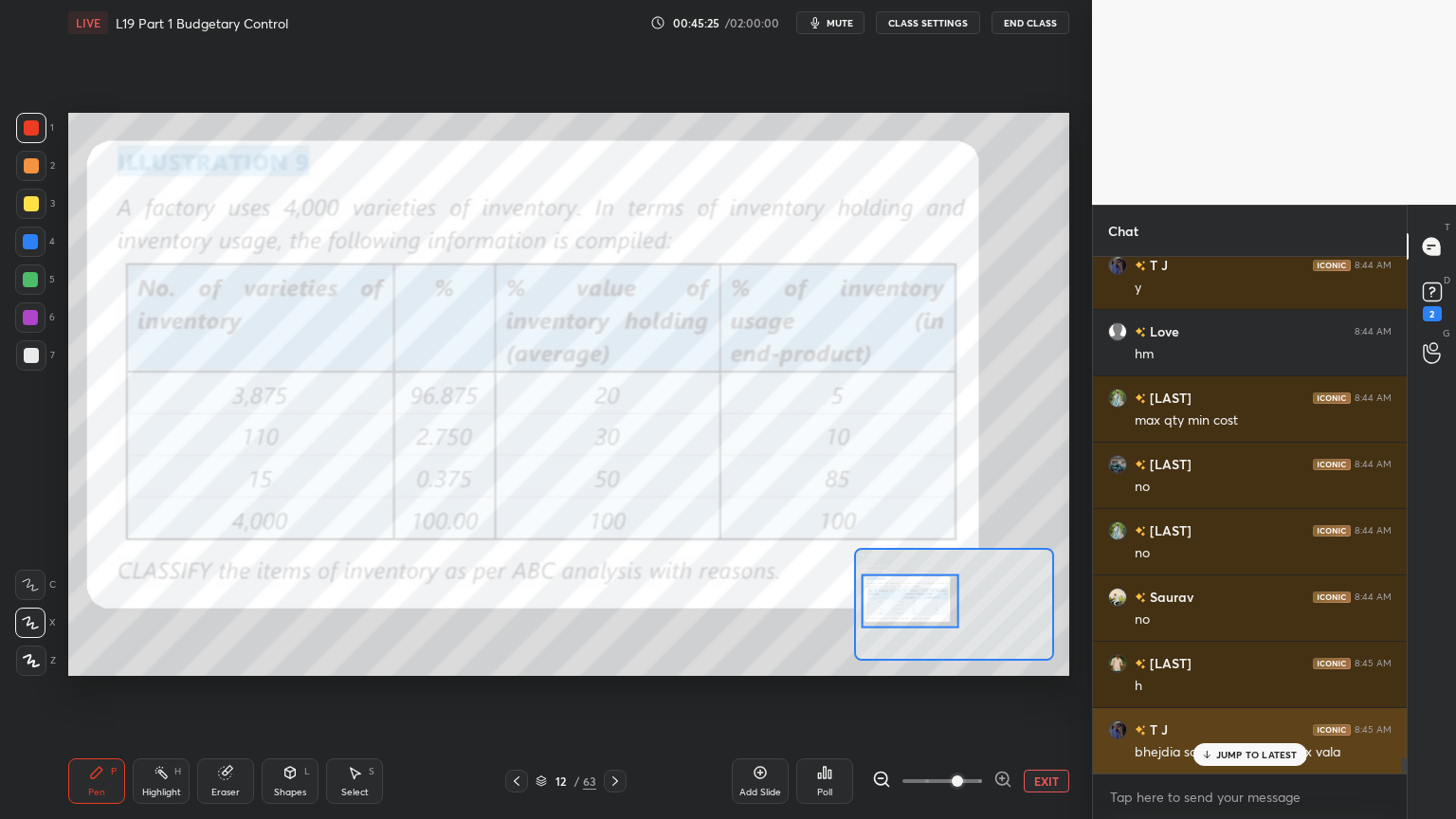 click on "JUMP TO LATEST" at bounding box center (1249, 755) 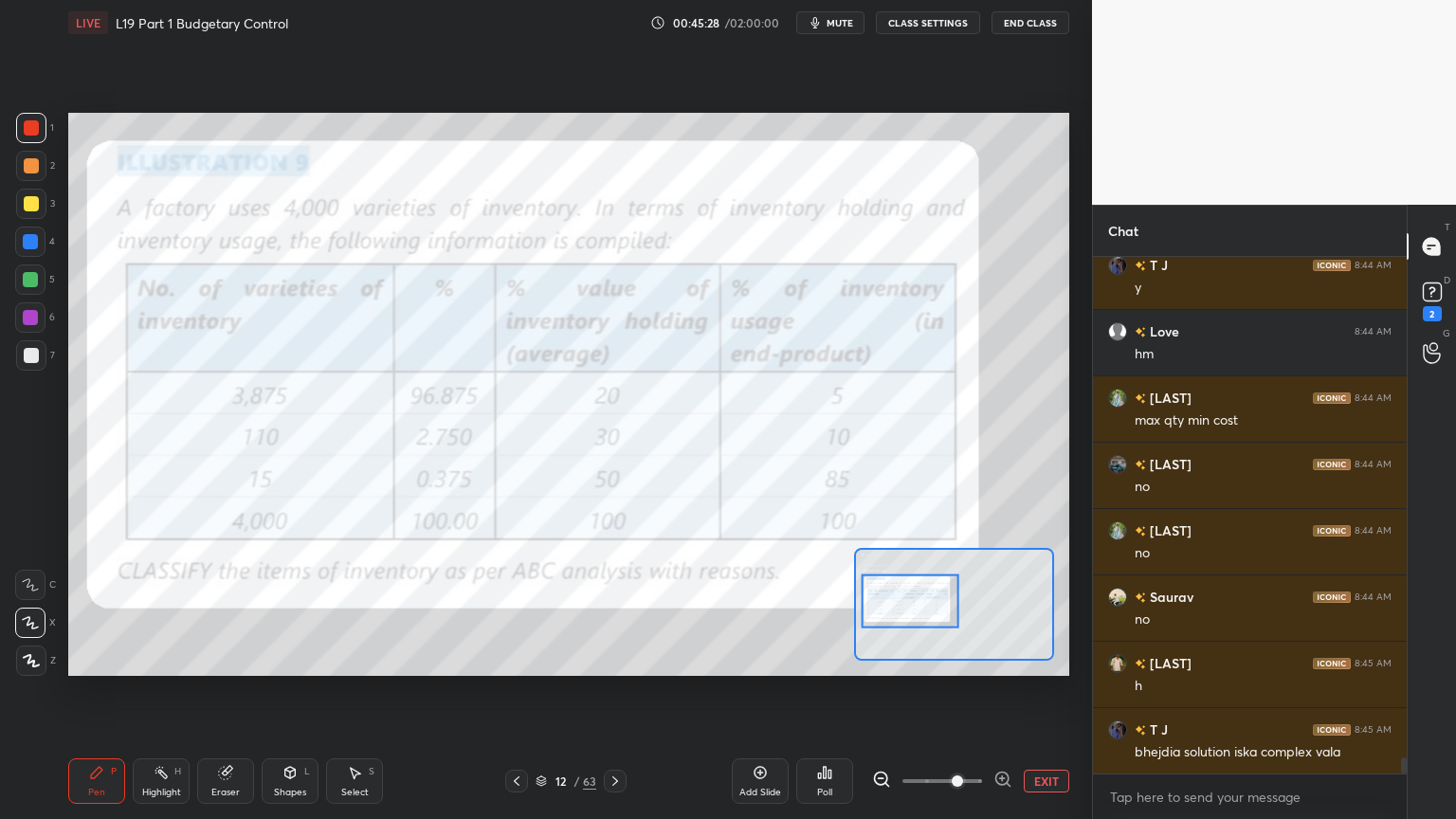 click on "2" at bounding box center (1432, 314) 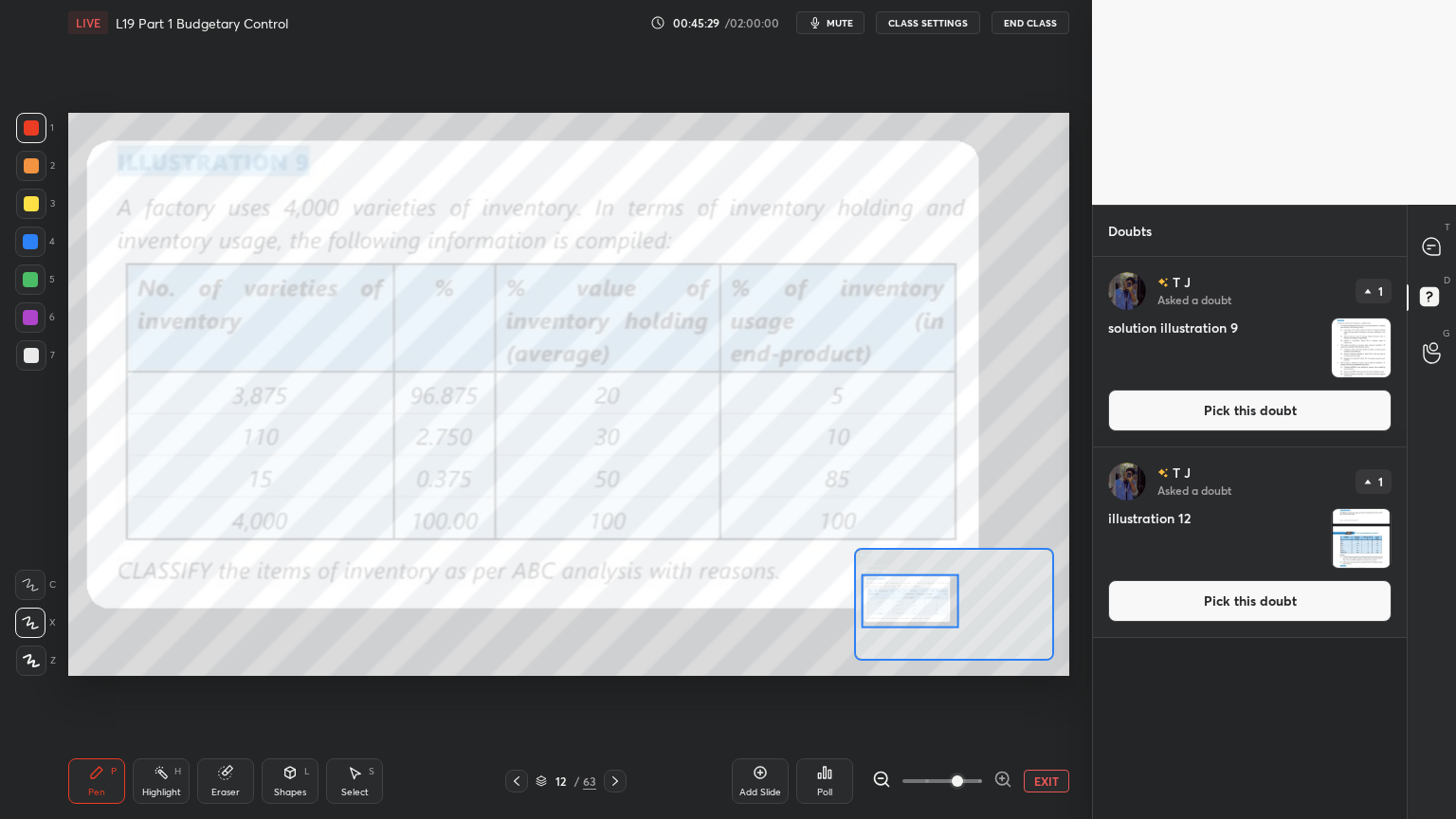 click at bounding box center (1361, 348) 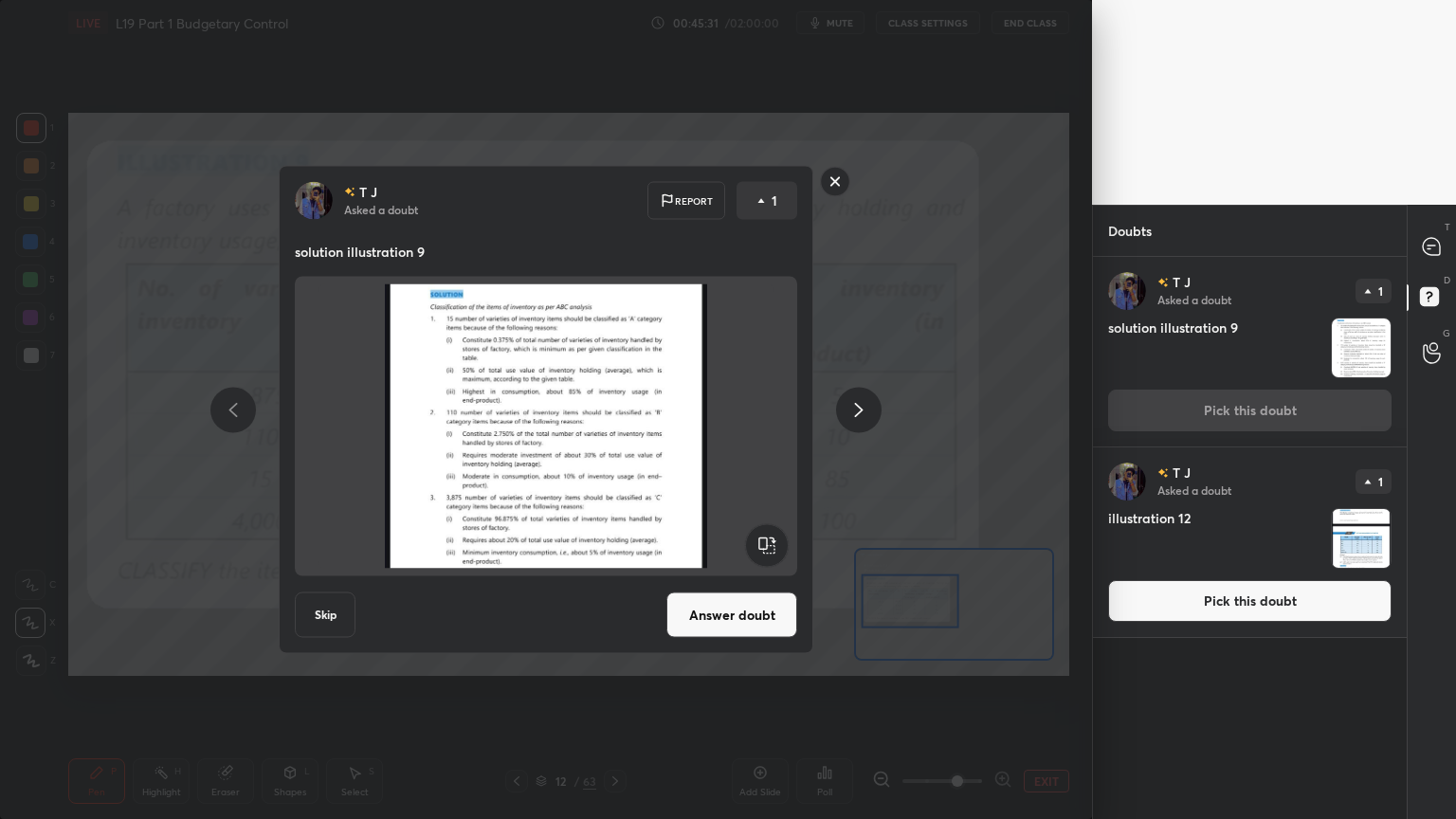 click on "Answer doubt" at bounding box center (732, 615) 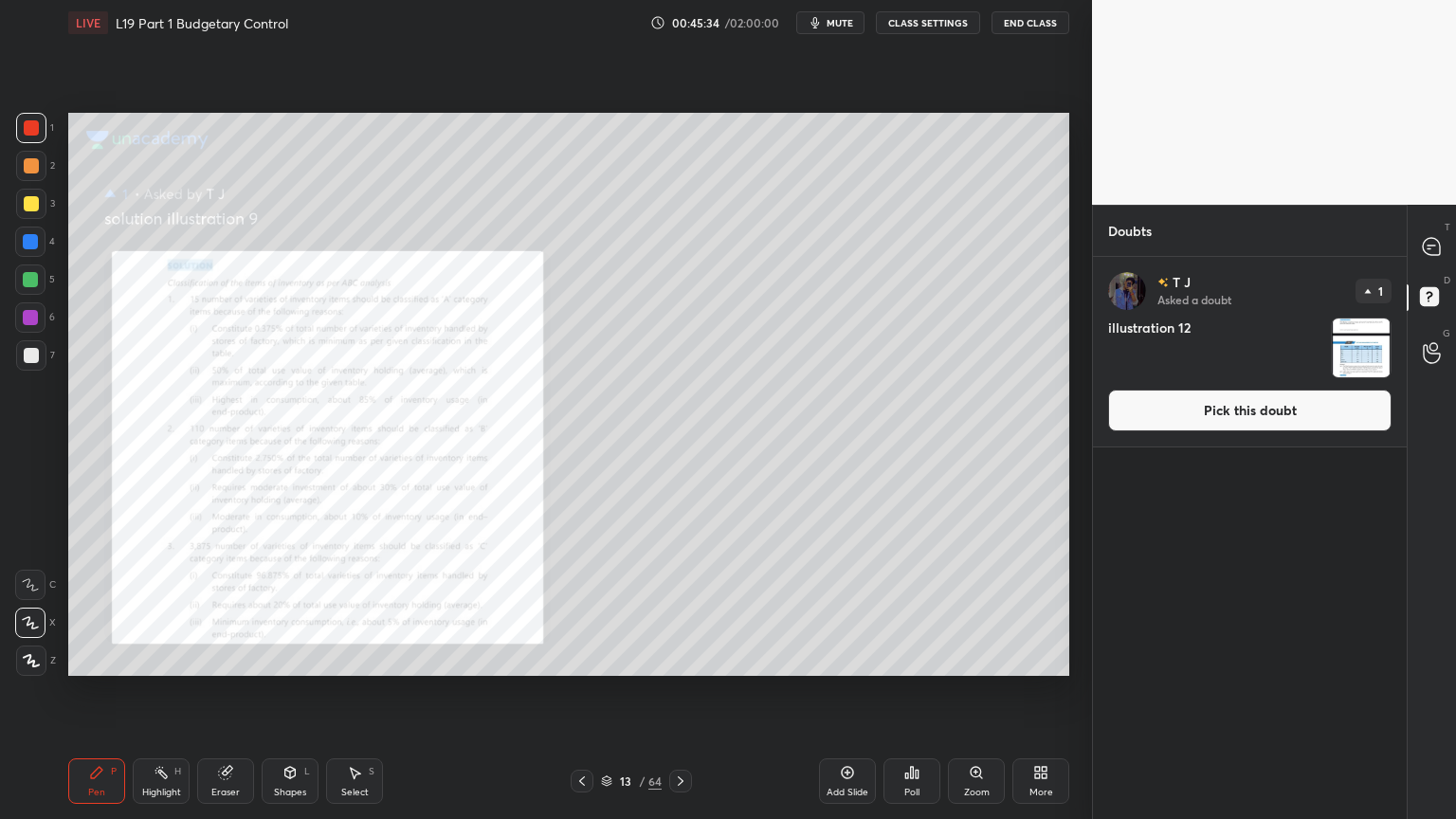click on "Zoom" at bounding box center [976, 792] 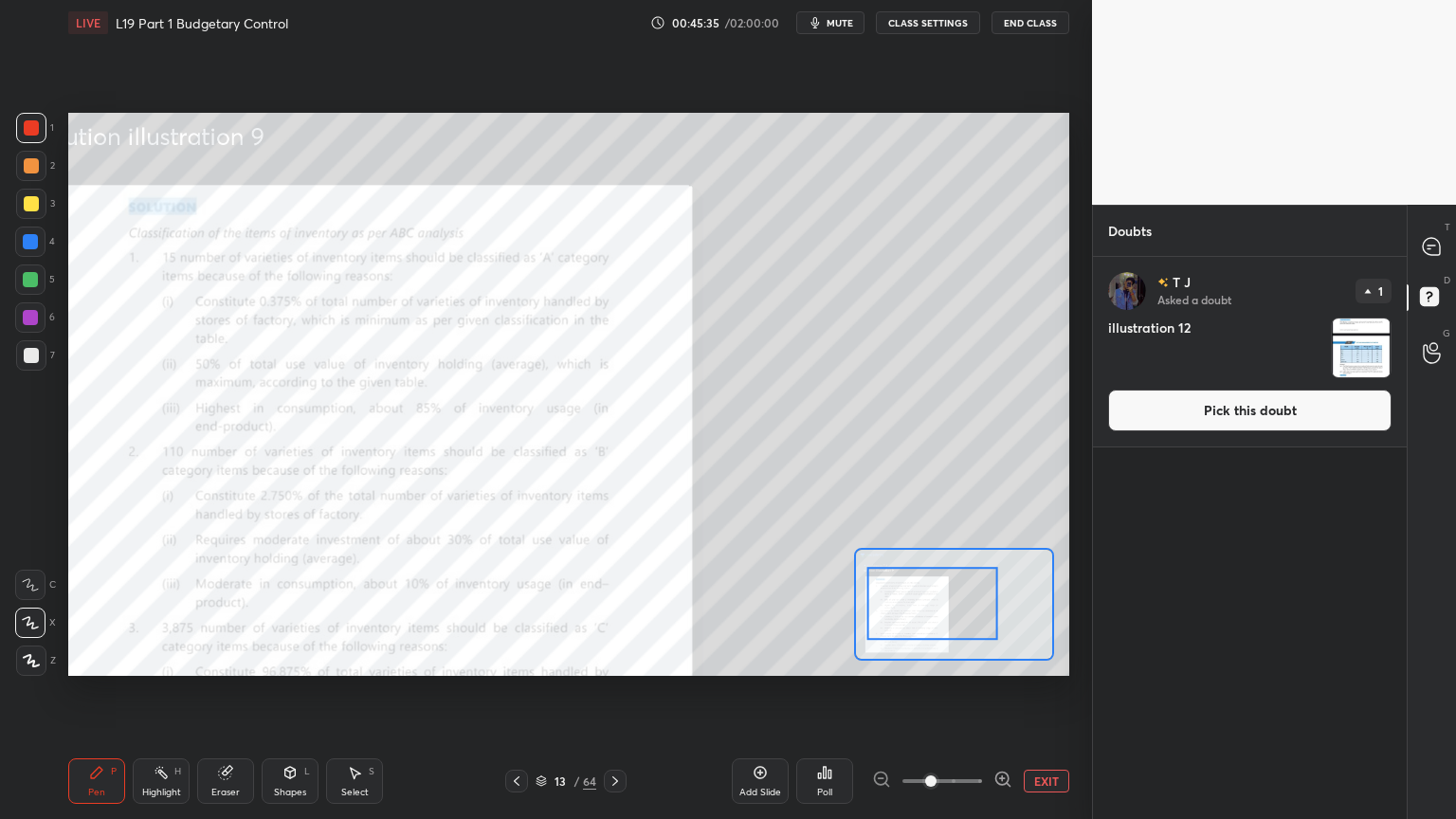 click 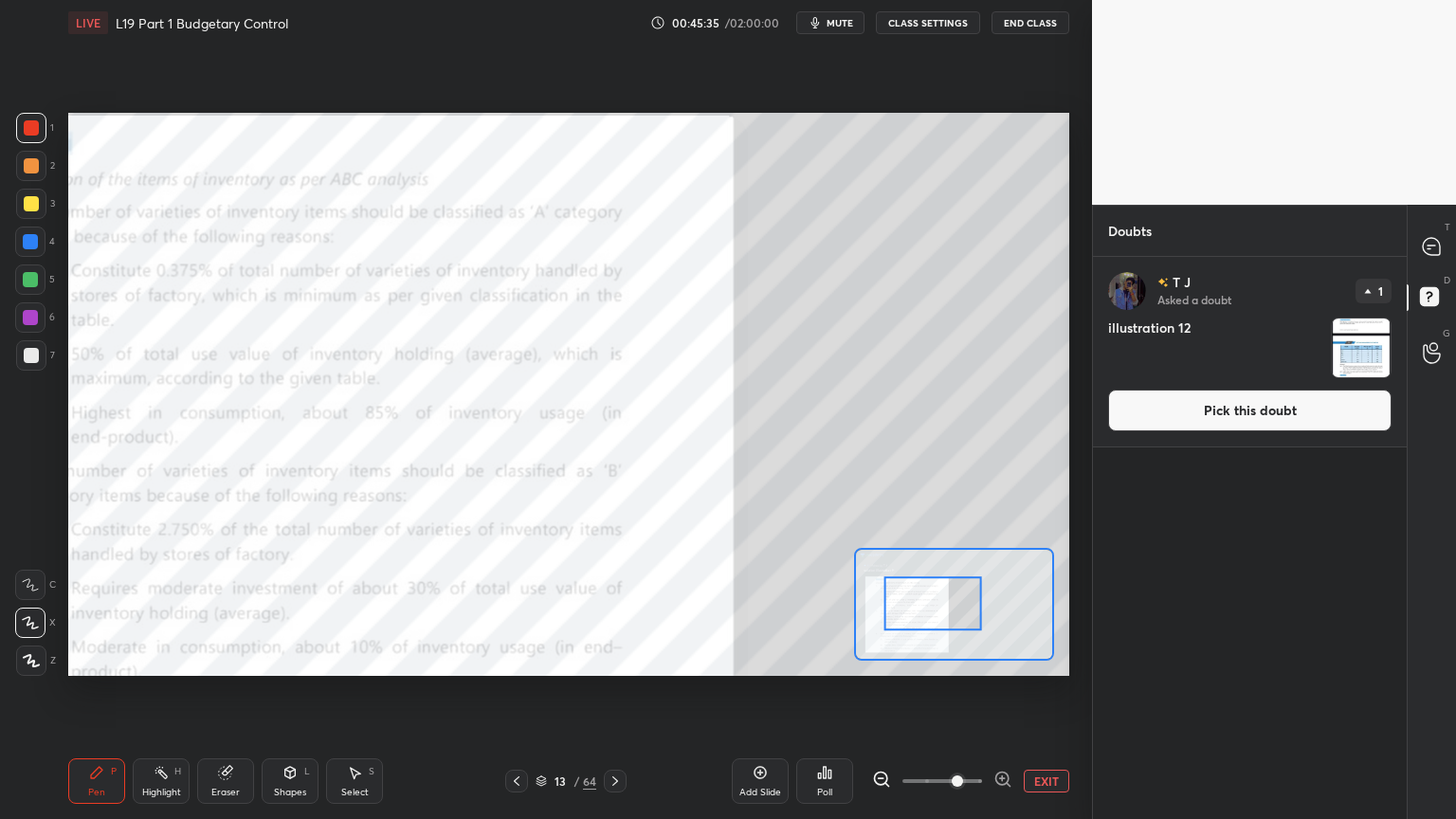 click 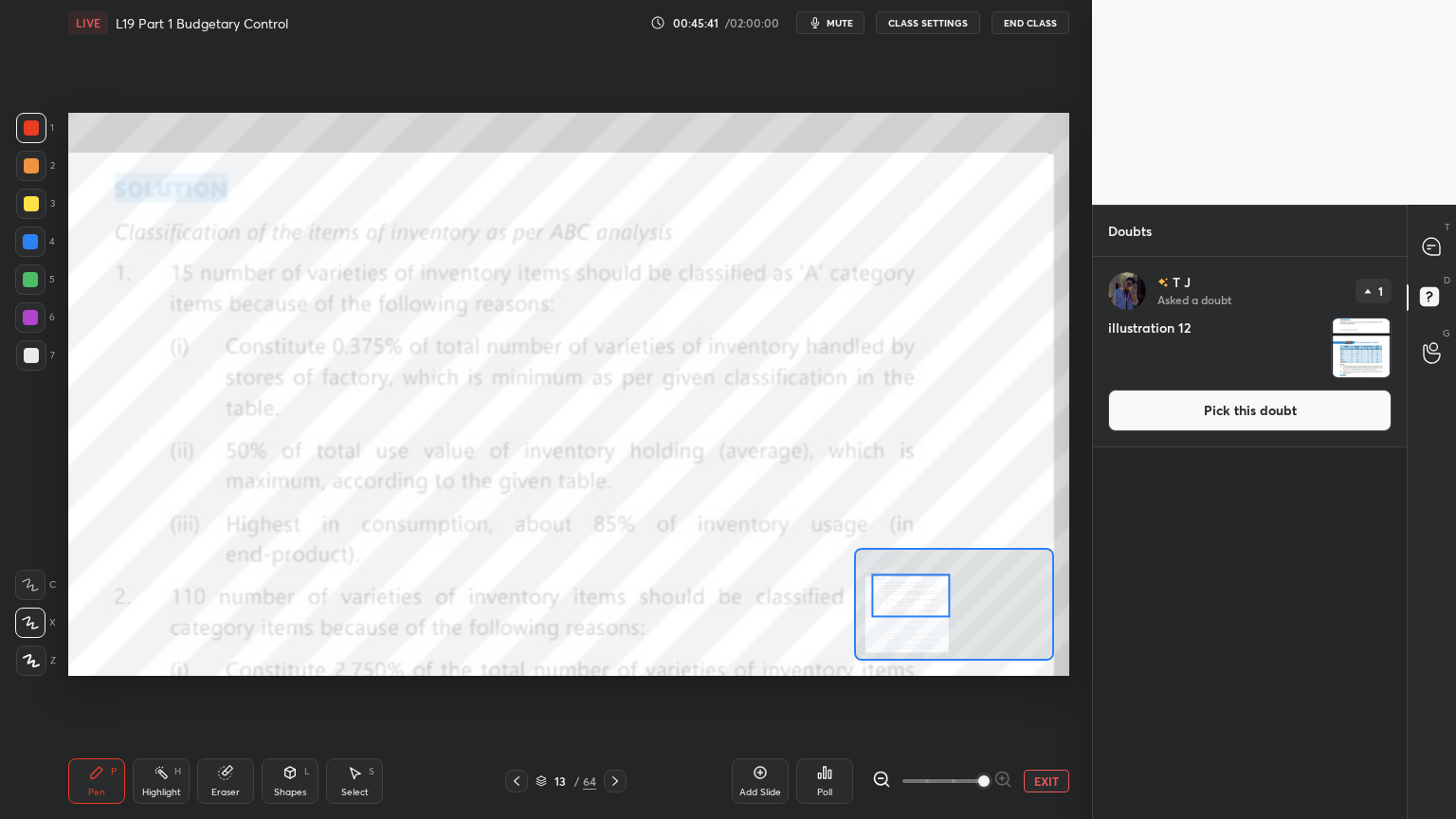 click on "T Messages (T)" at bounding box center (1431, 246) 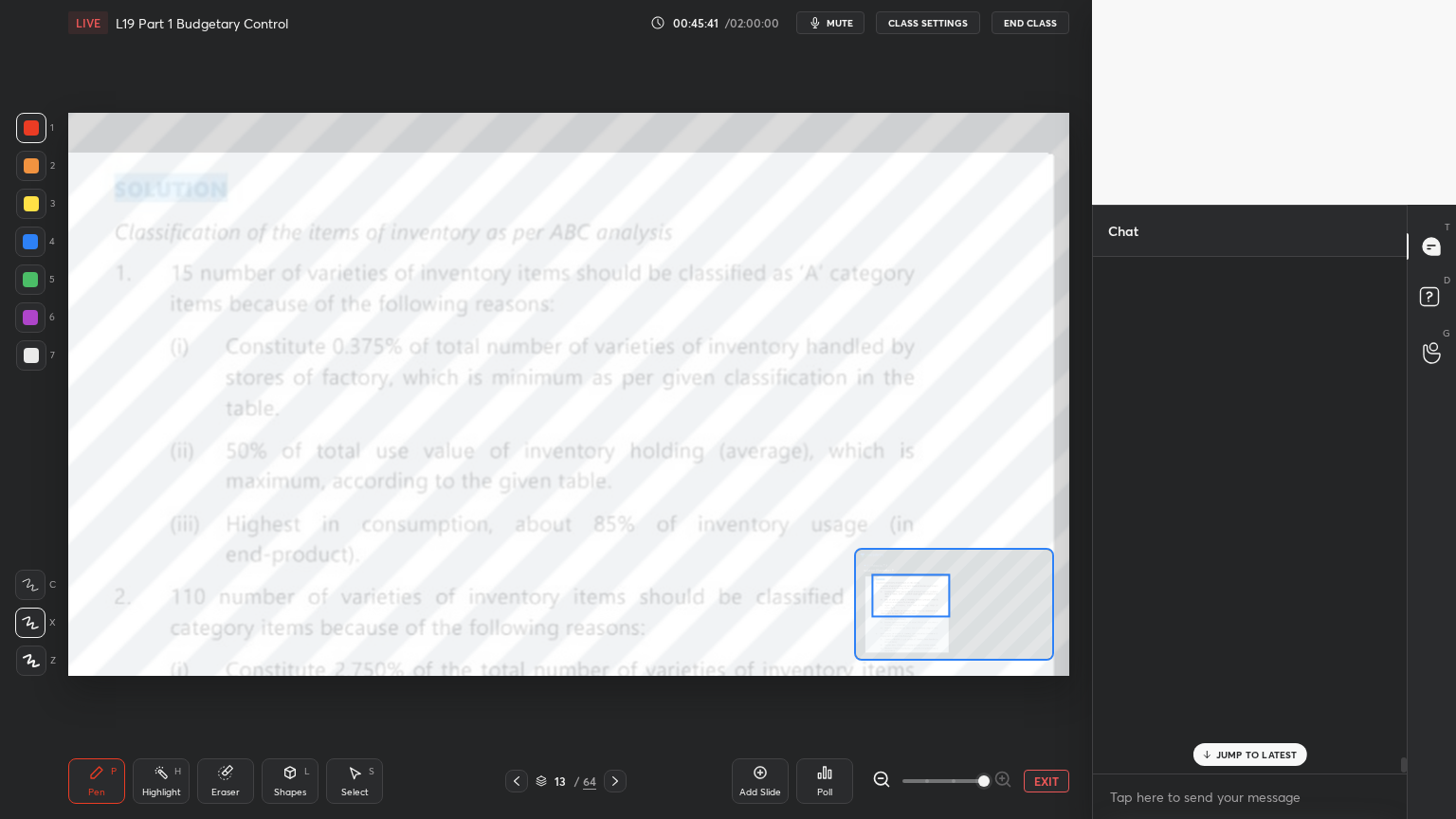 scroll, scrollTop: 16479, scrollLeft: 0, axis: vertical 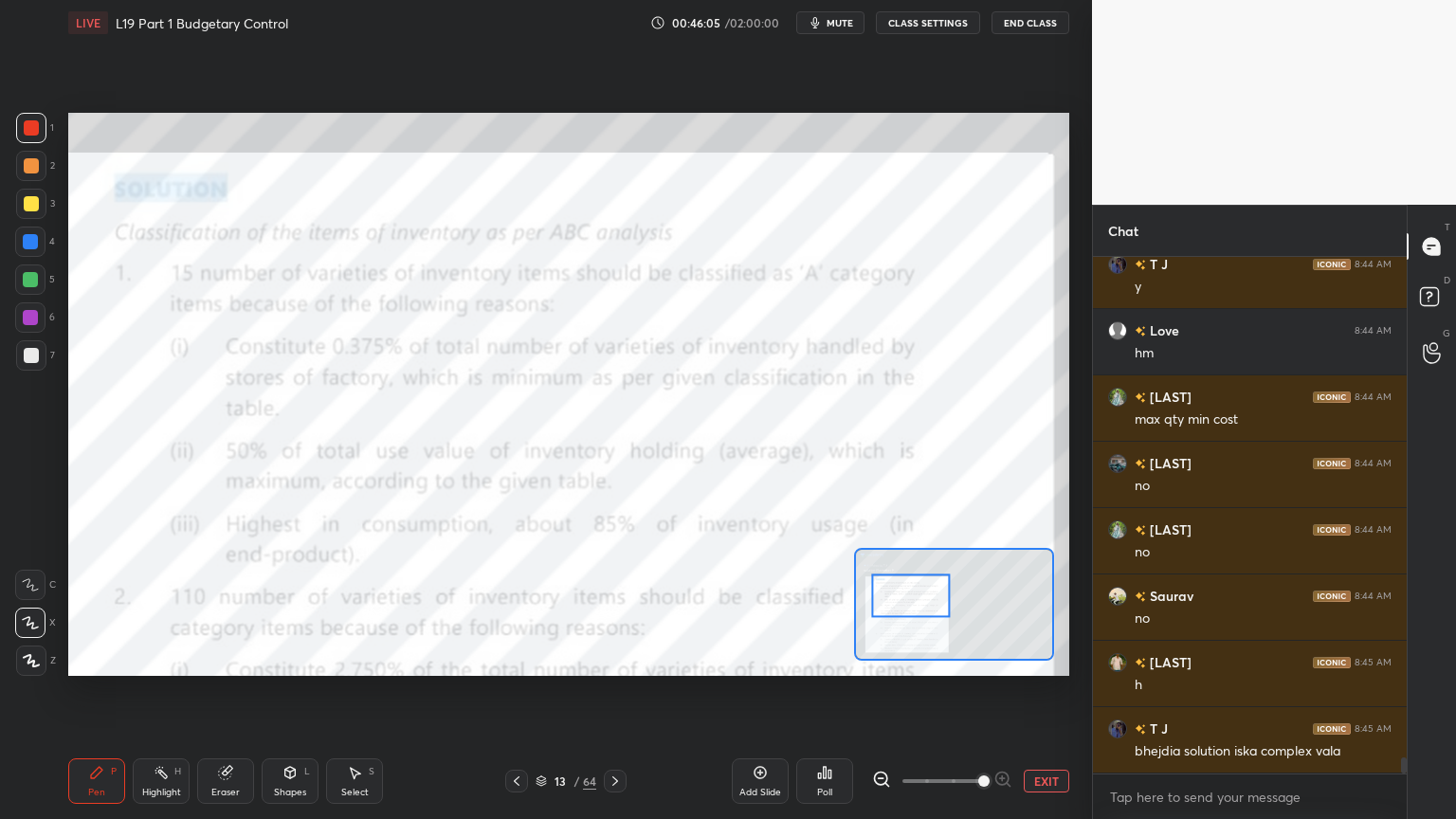 click on "Eraser" at bounding box center [226, 781] 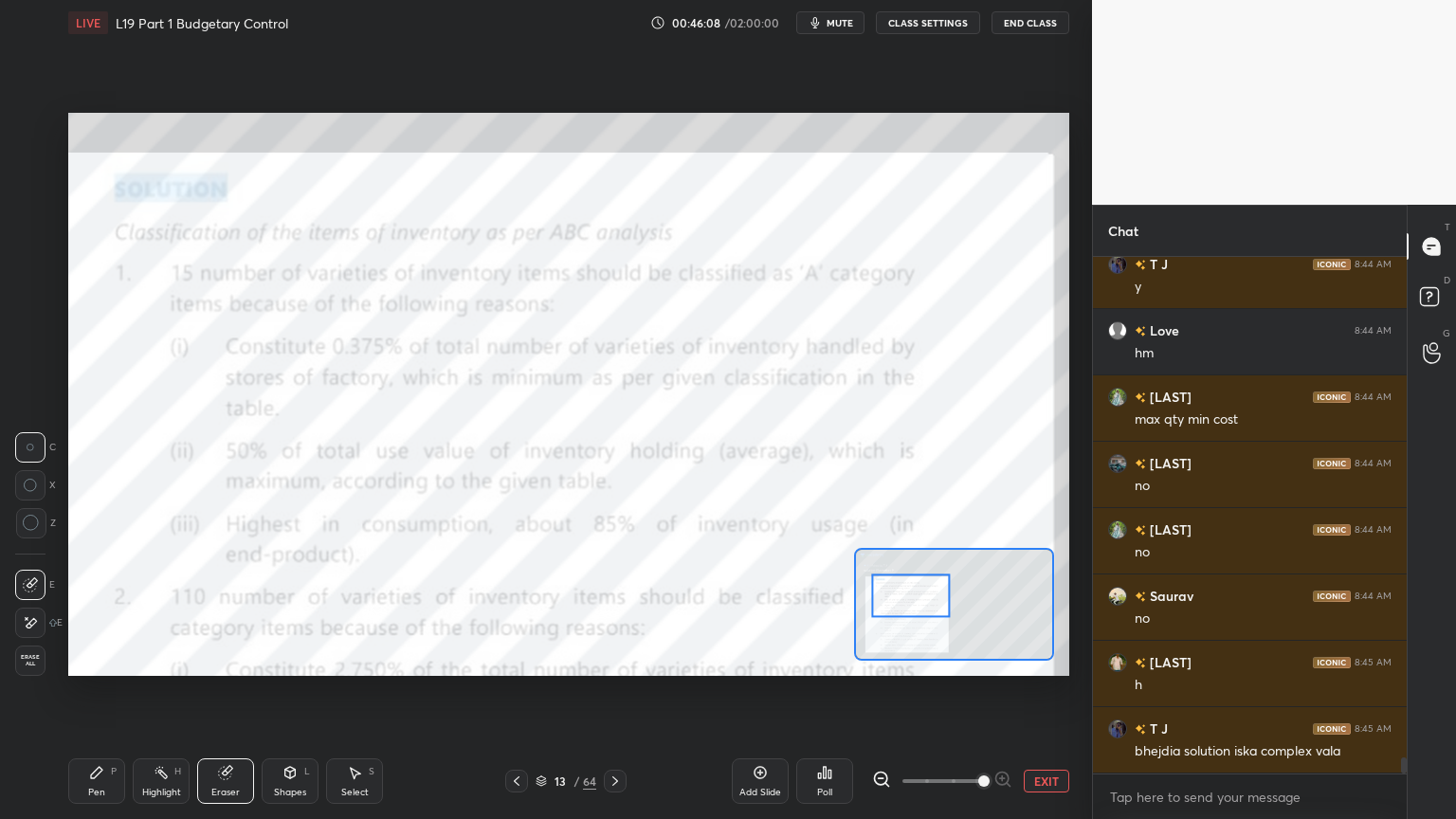 click 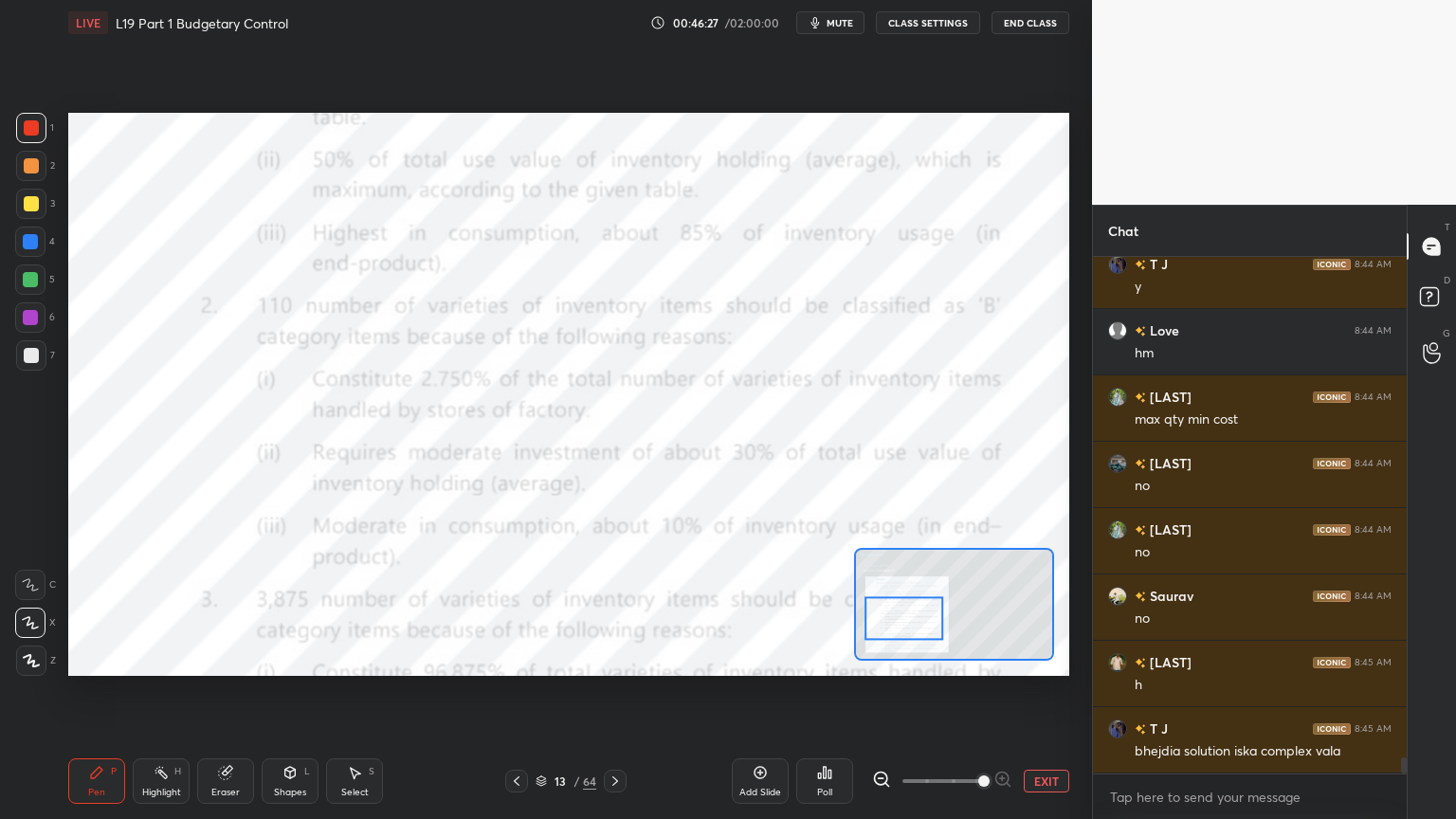 scroll, scrollTop: 16546, scrollLeft: 0, axis: vertical 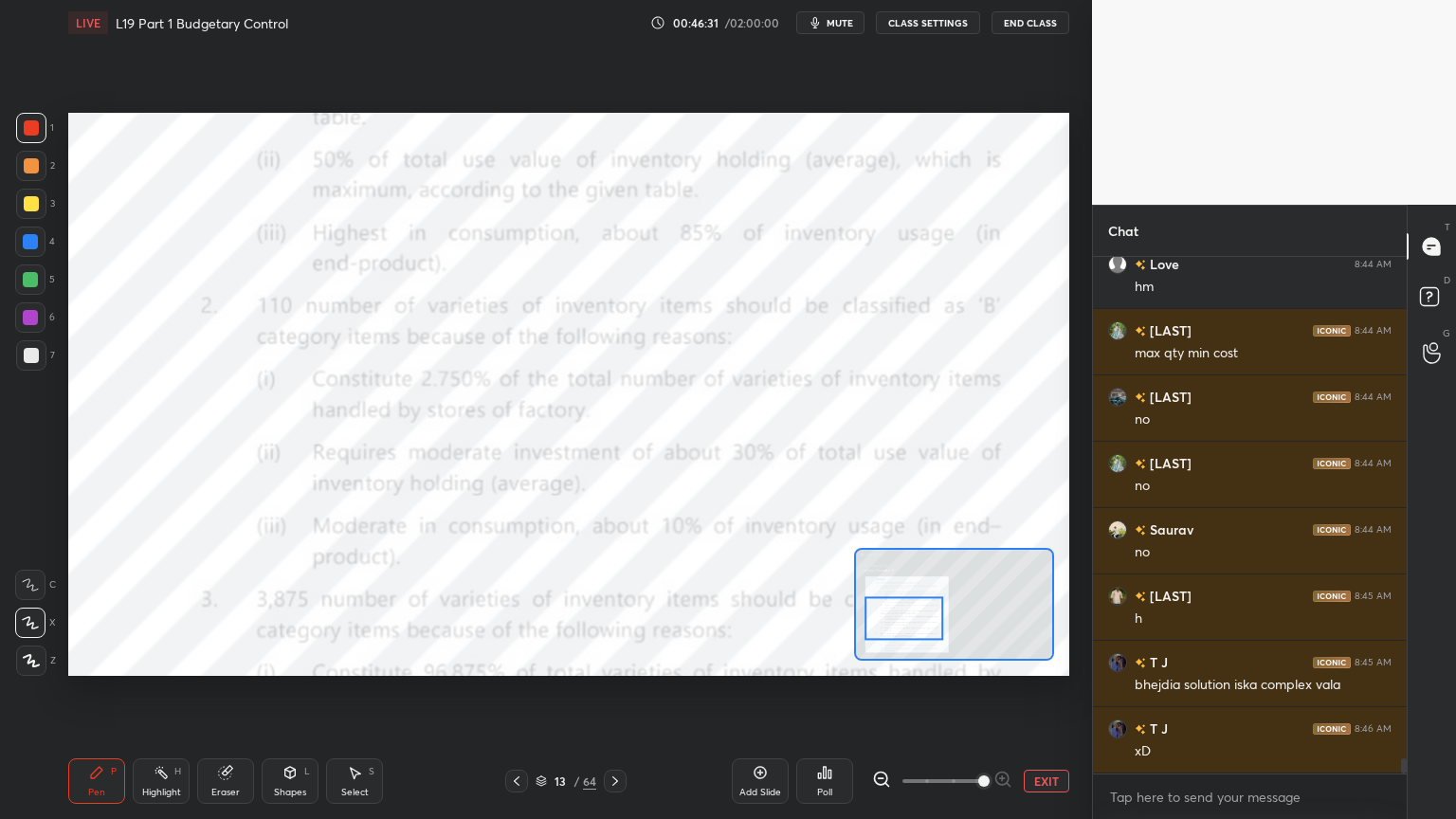 click 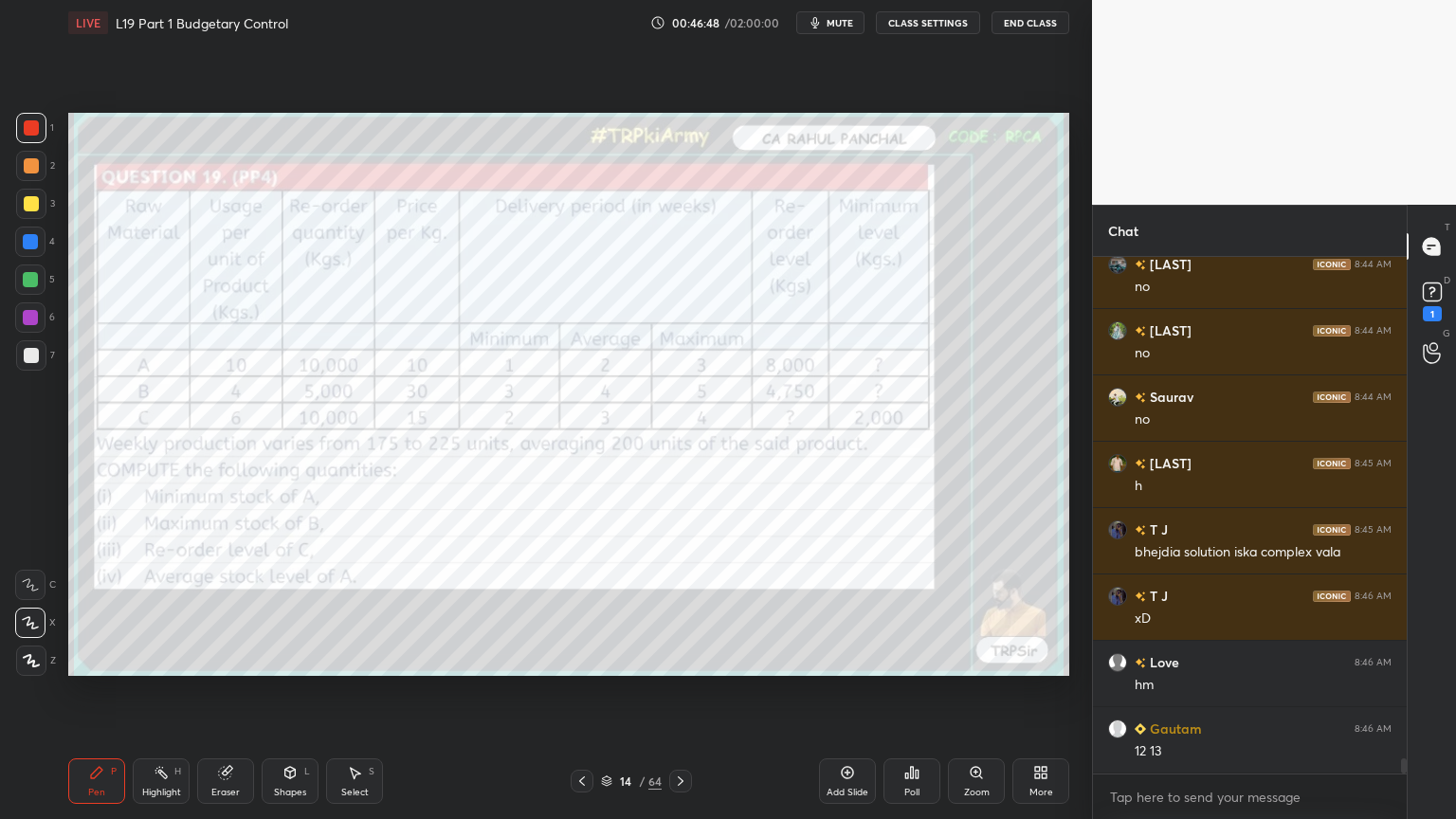 scroll, scrollTop: 16759, scrollLeft: 0, axis: vertical 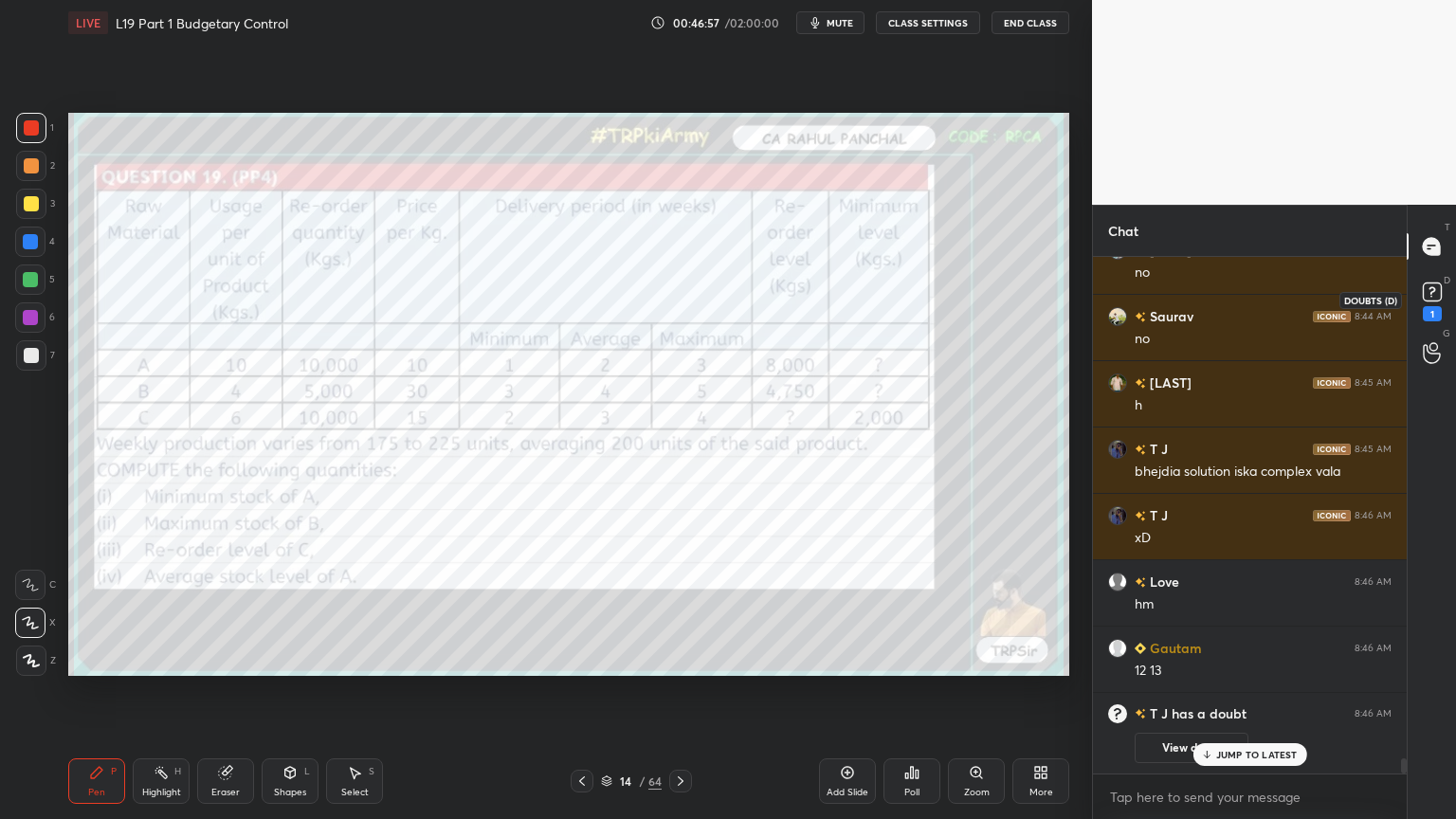 click 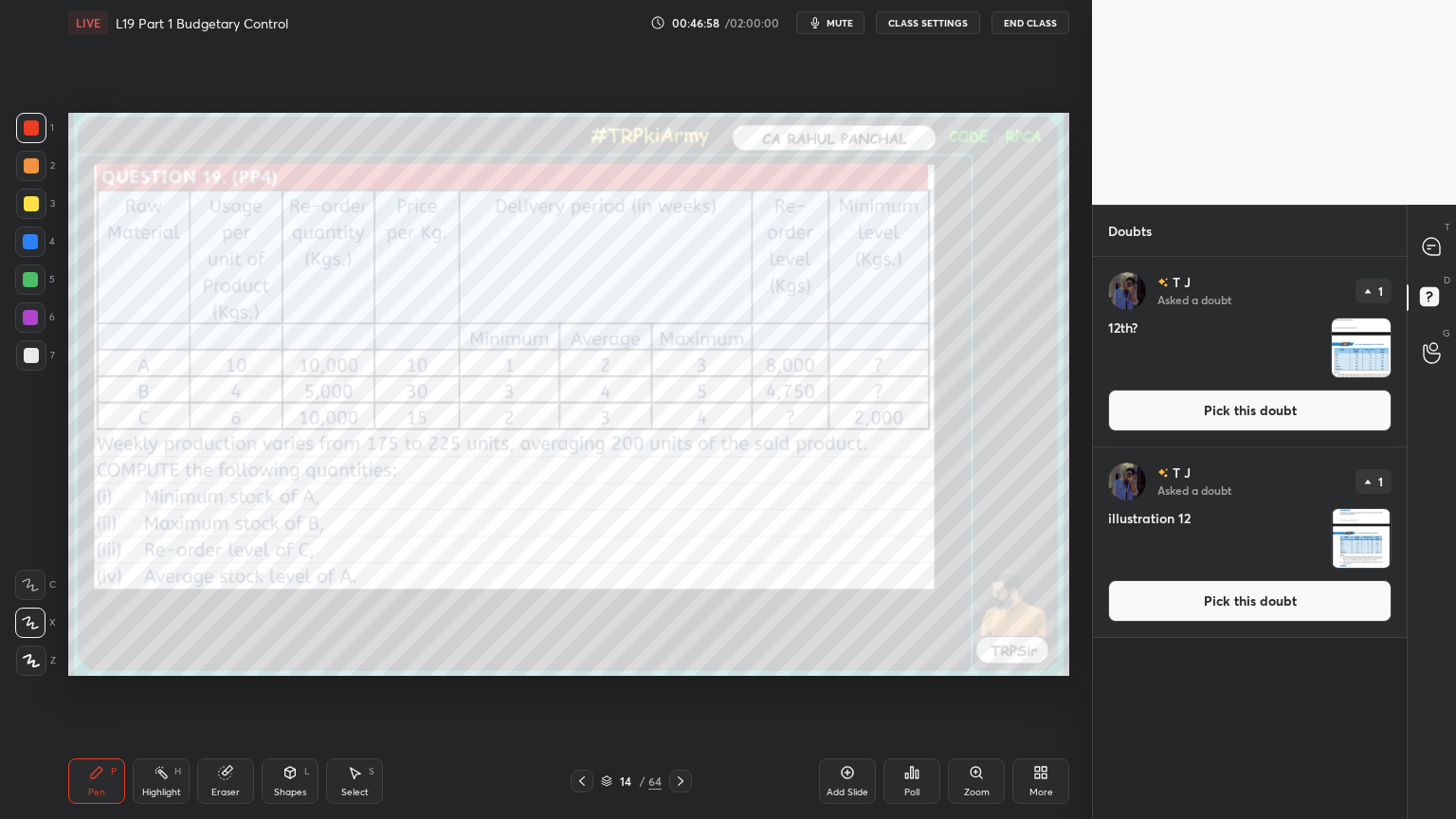 click at bounding box center [1361, 348] 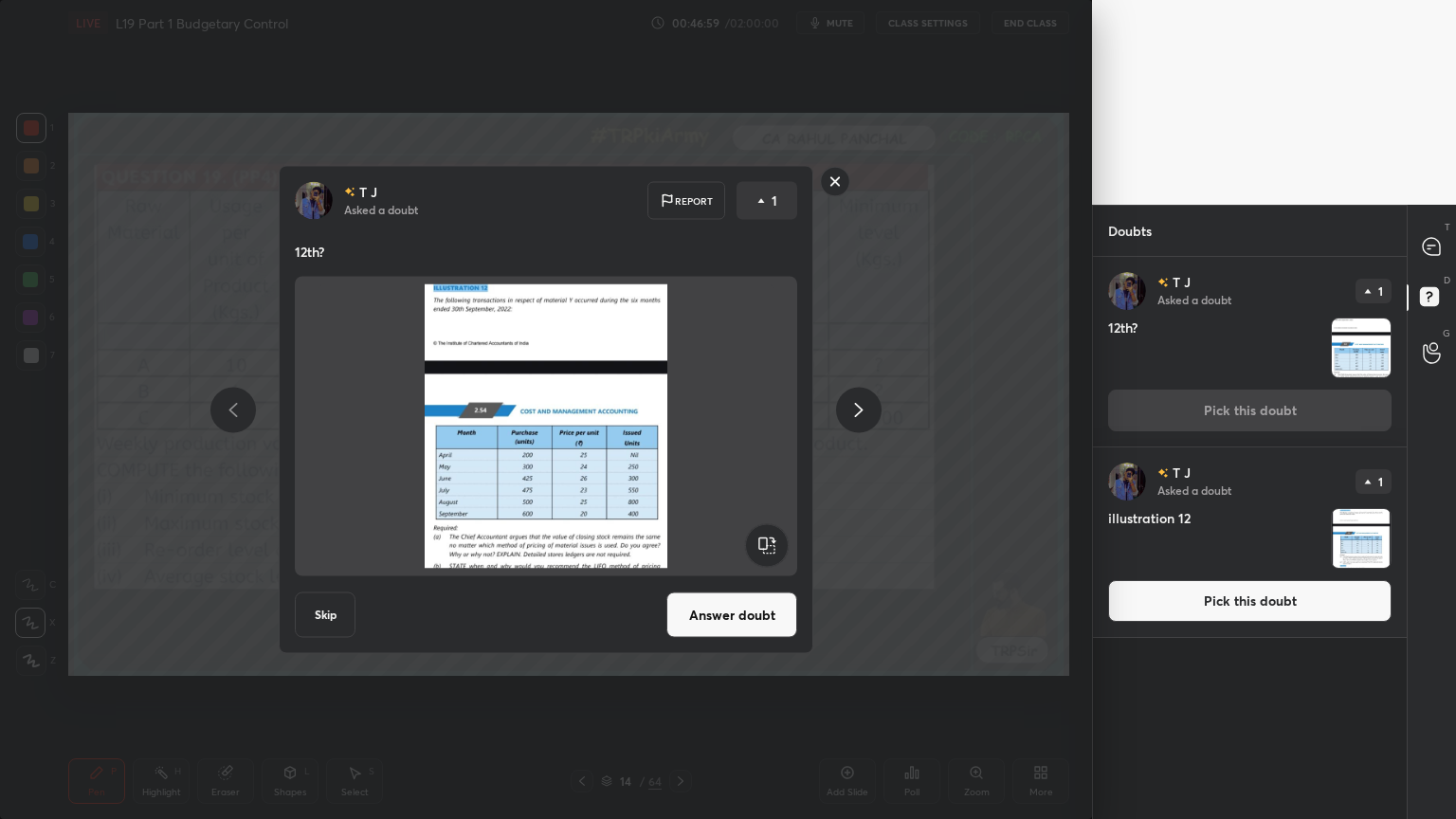click on "Answer doubt" at bounding box center [732, 615] 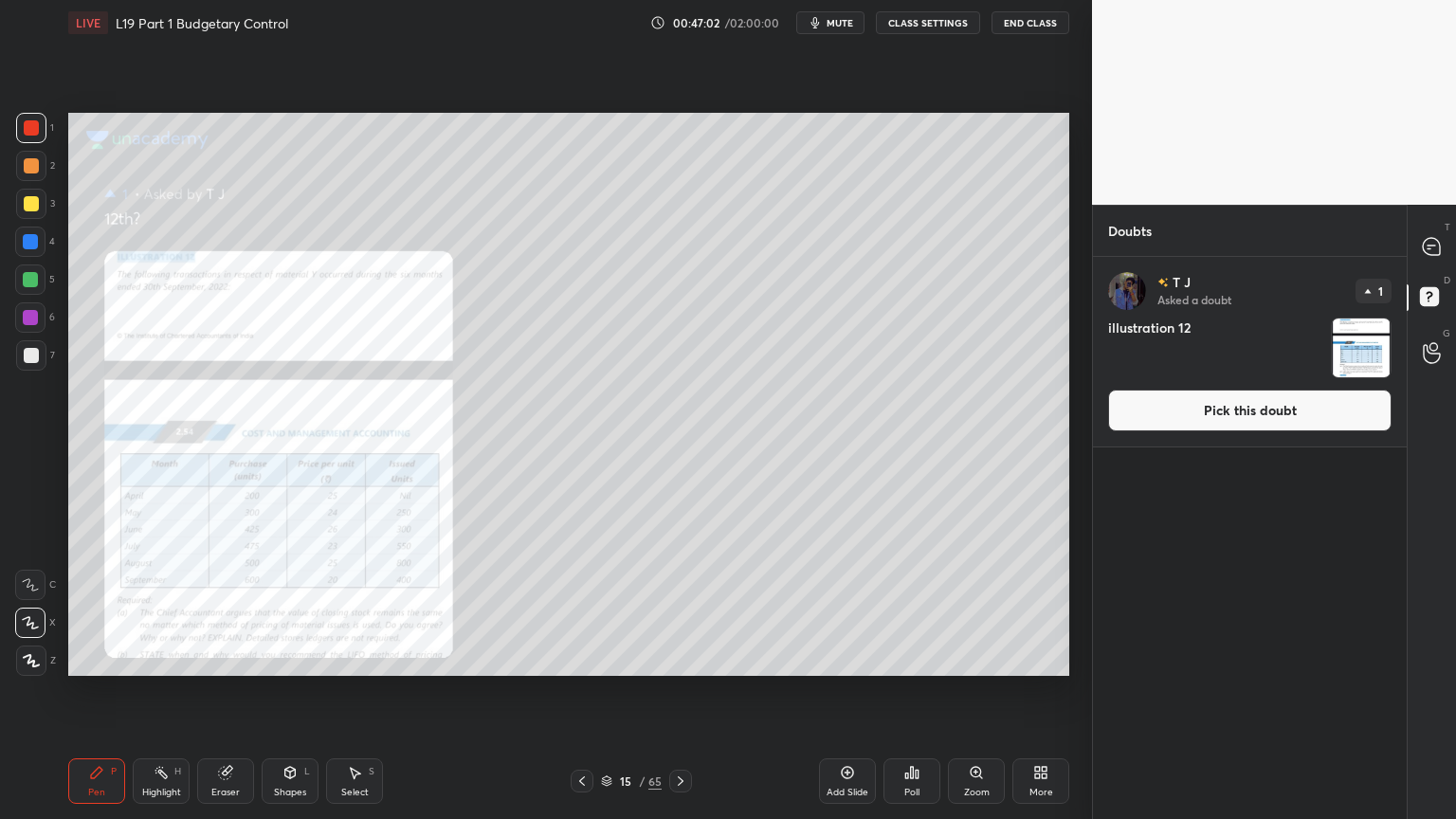 click 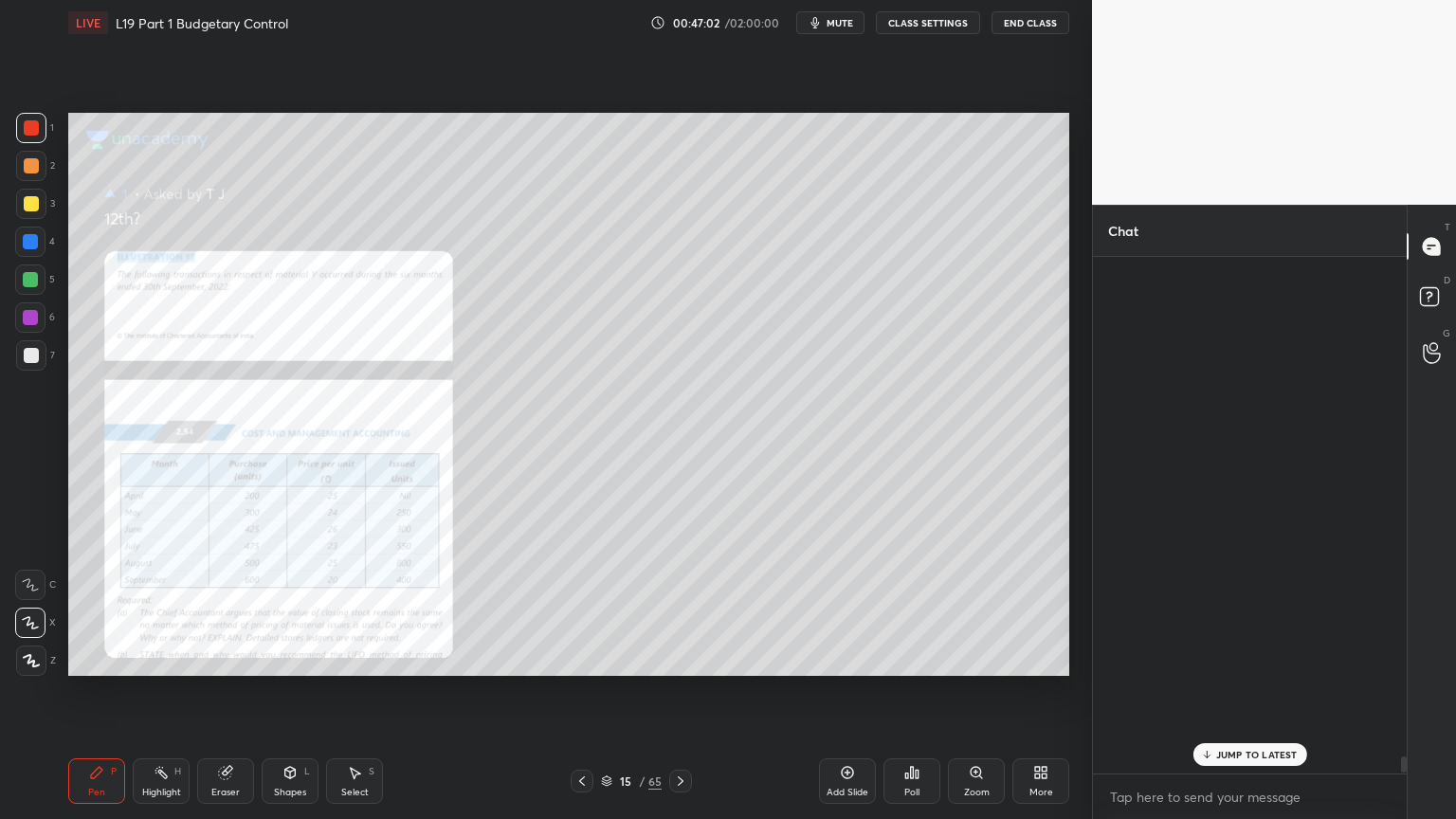 scroll, scrollTop: 16194, scrollLeft: 0, axis: vertical 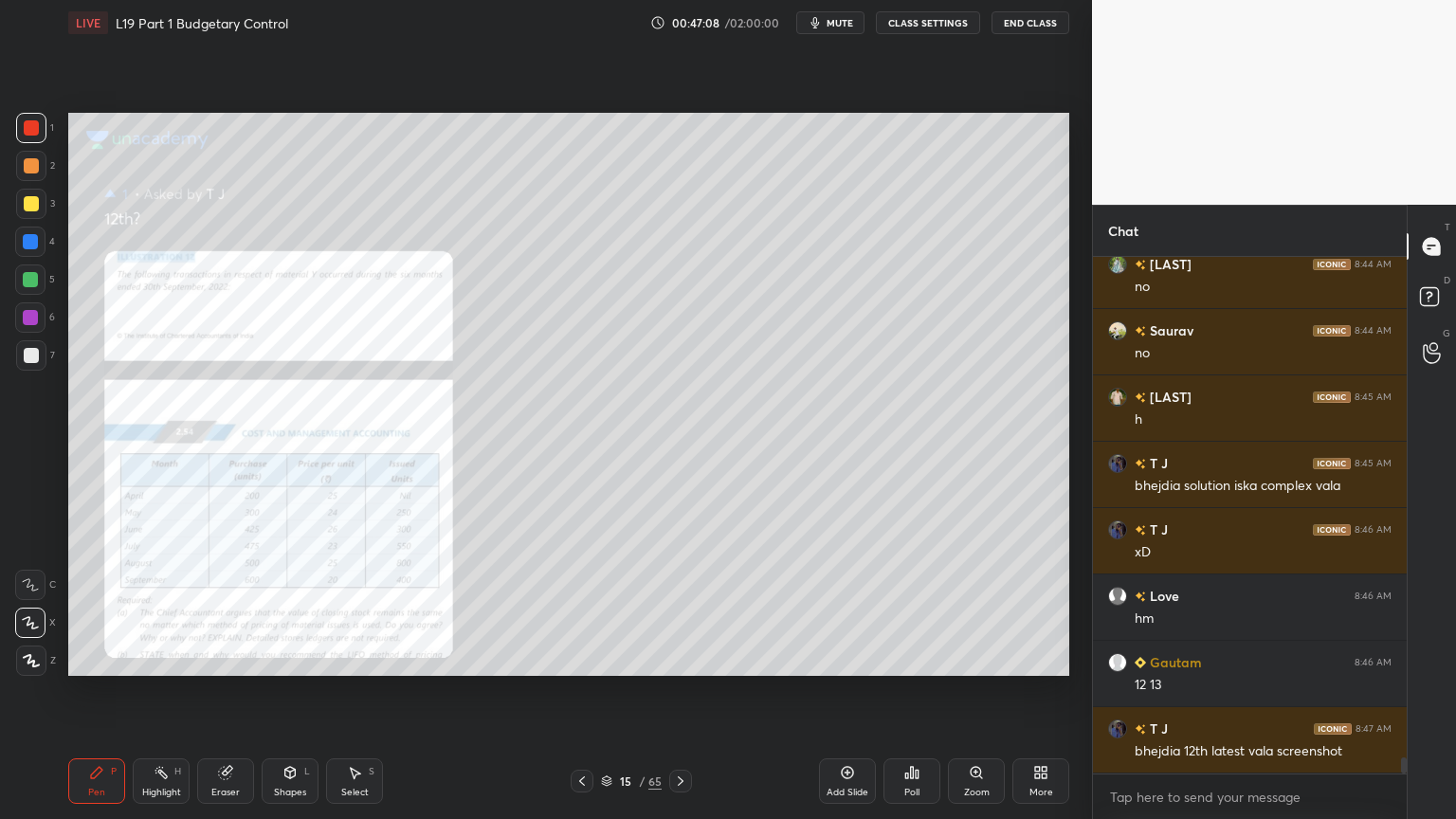 click on "Zoom" at bounding box center [976, 781] 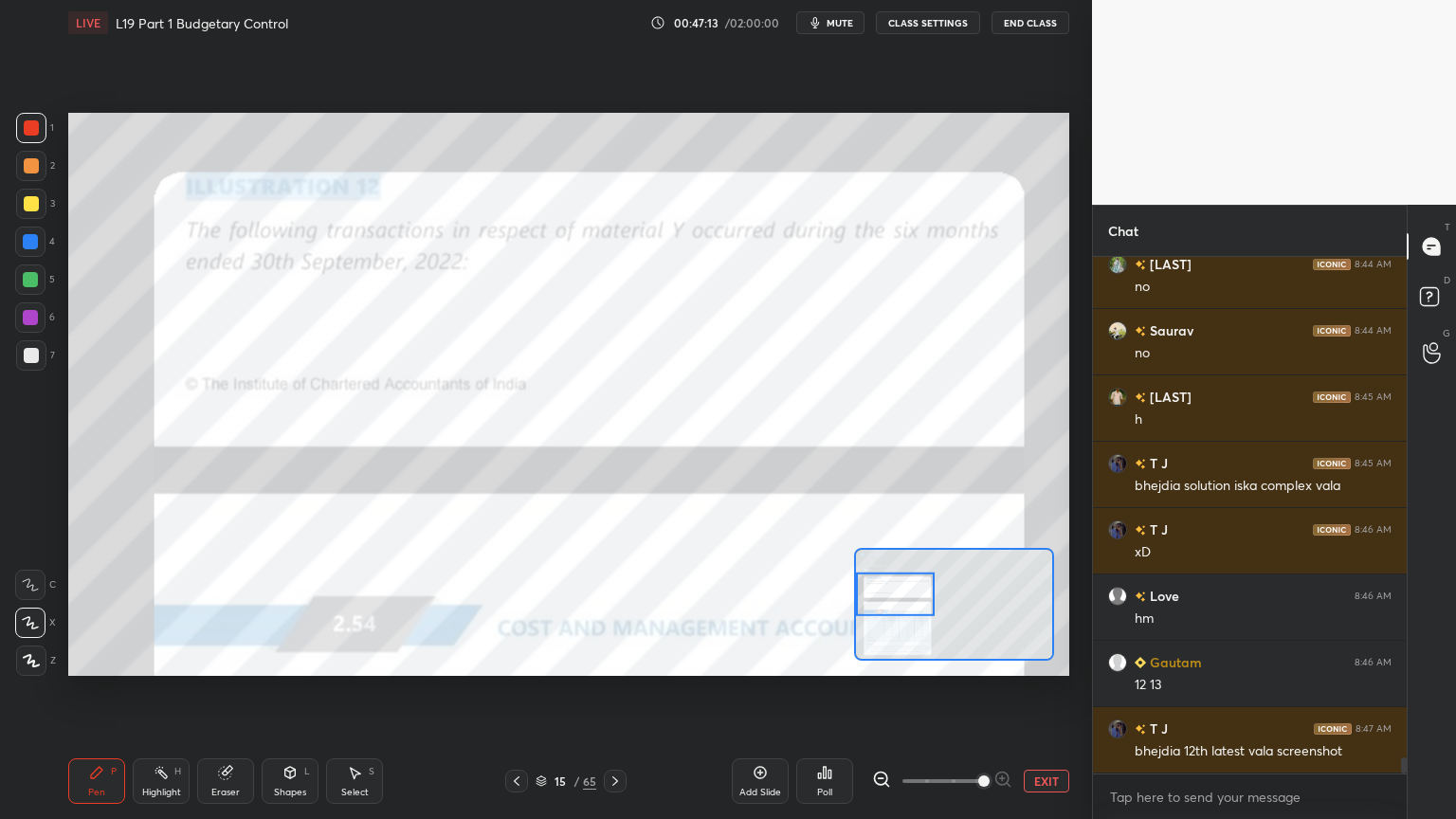 click 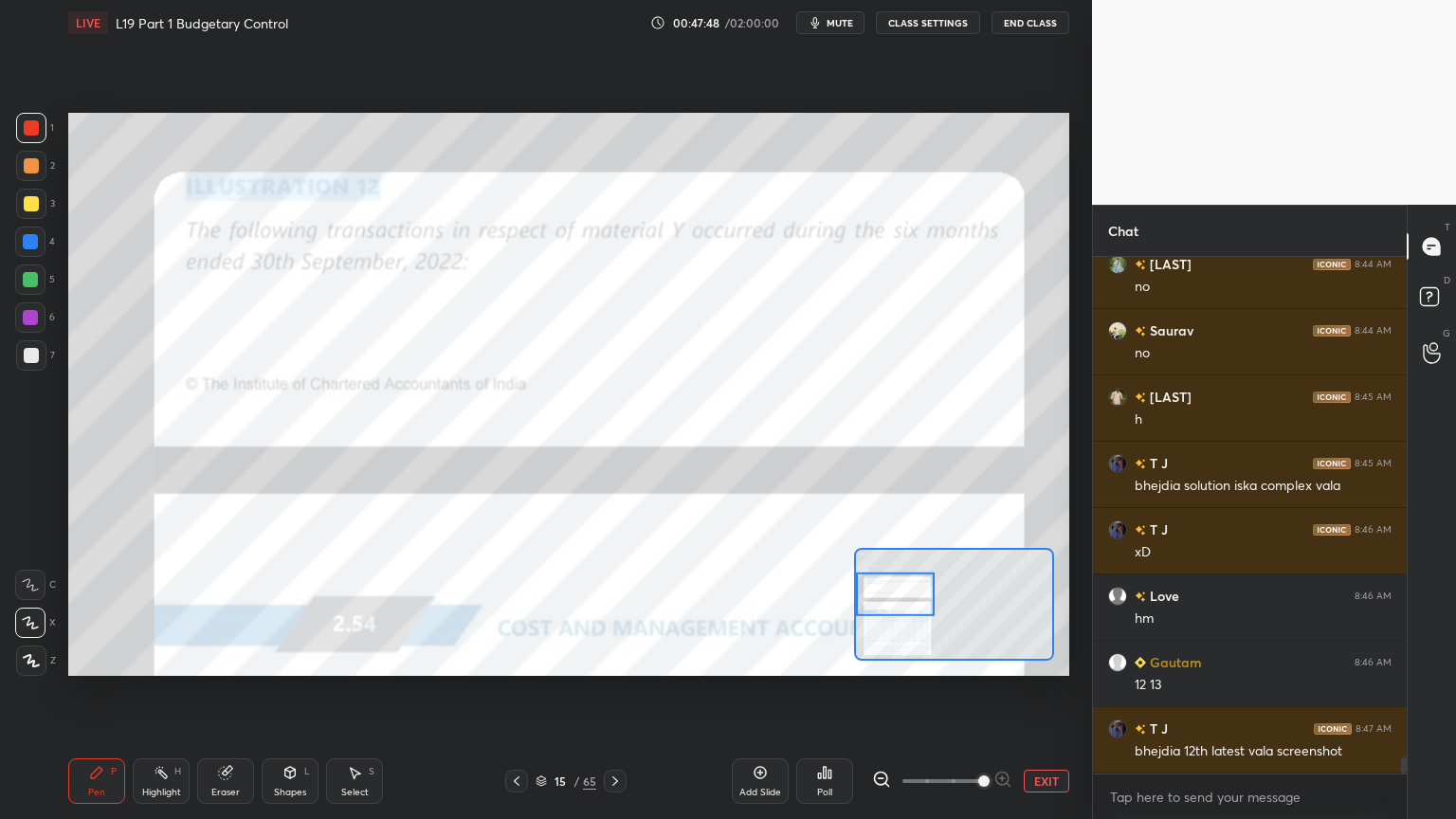 scroll, scrollTop: 16251, scrollLeft: 0, axis: vertical 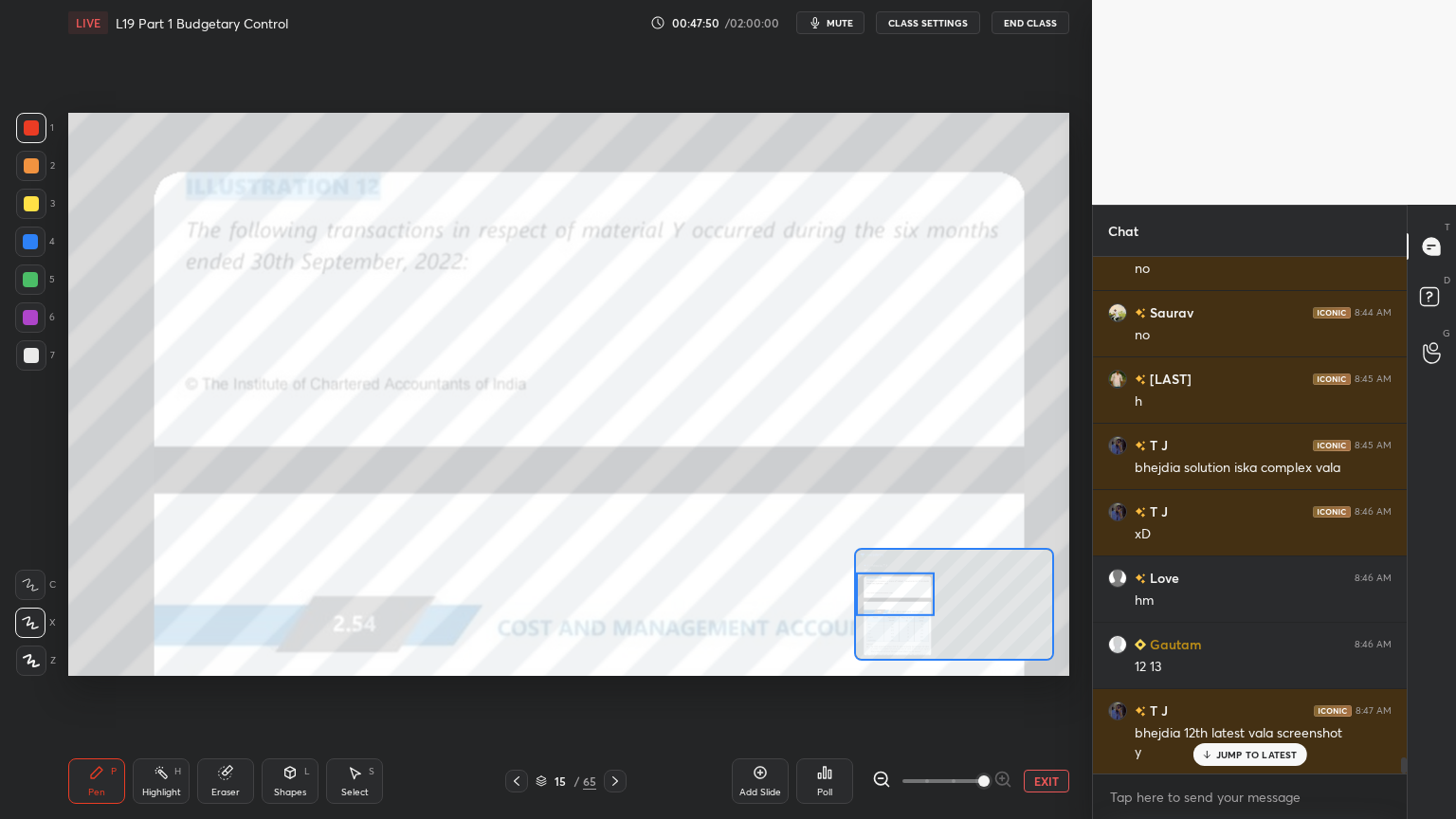click on "1 2 3 4 5 6 7 C X Z C X Z E E Erase all   H H" at bounding box center (30, 394) 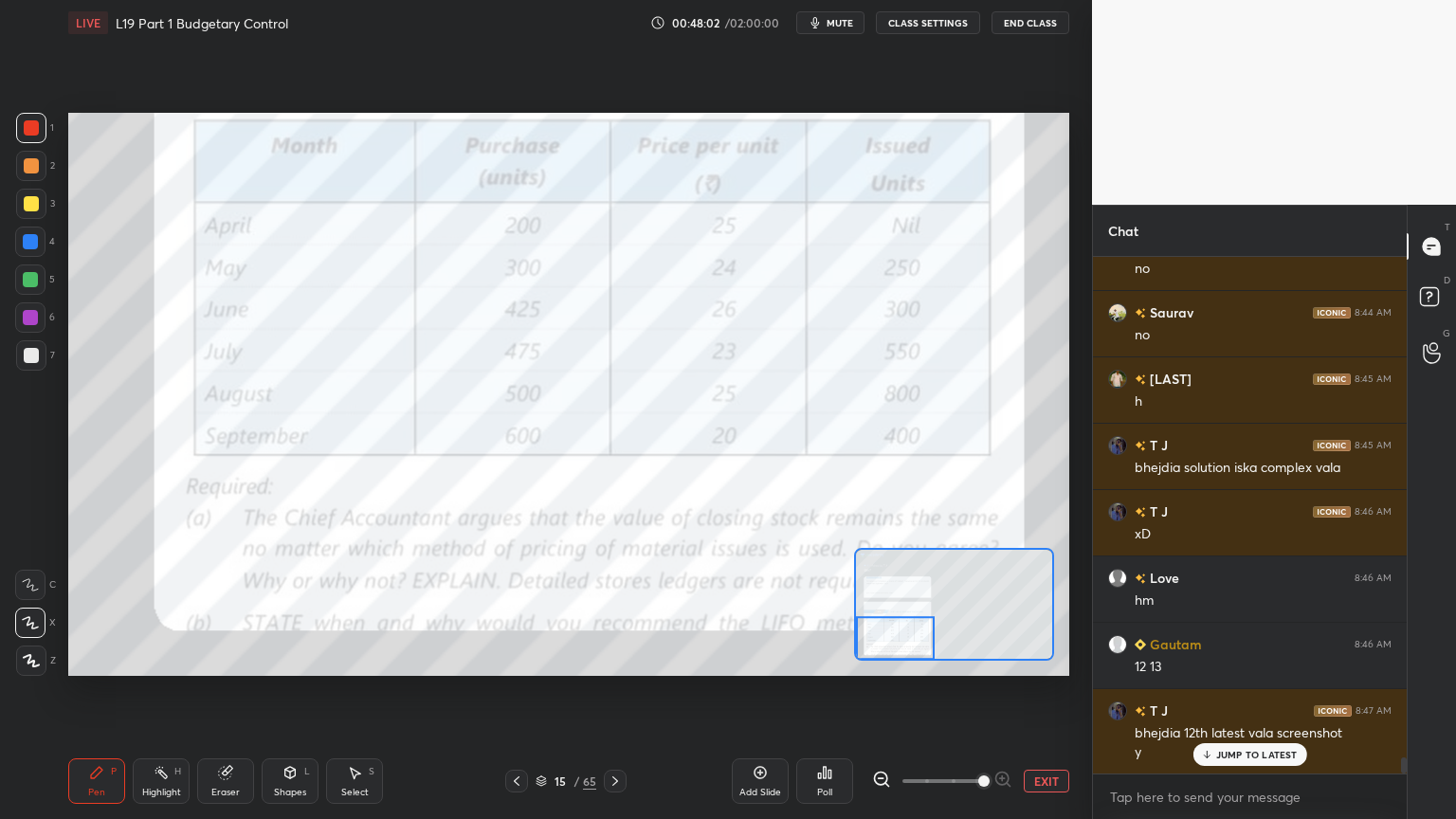 scroll, scrollTop: 16318, scrollLeft: 0, axis: vertical 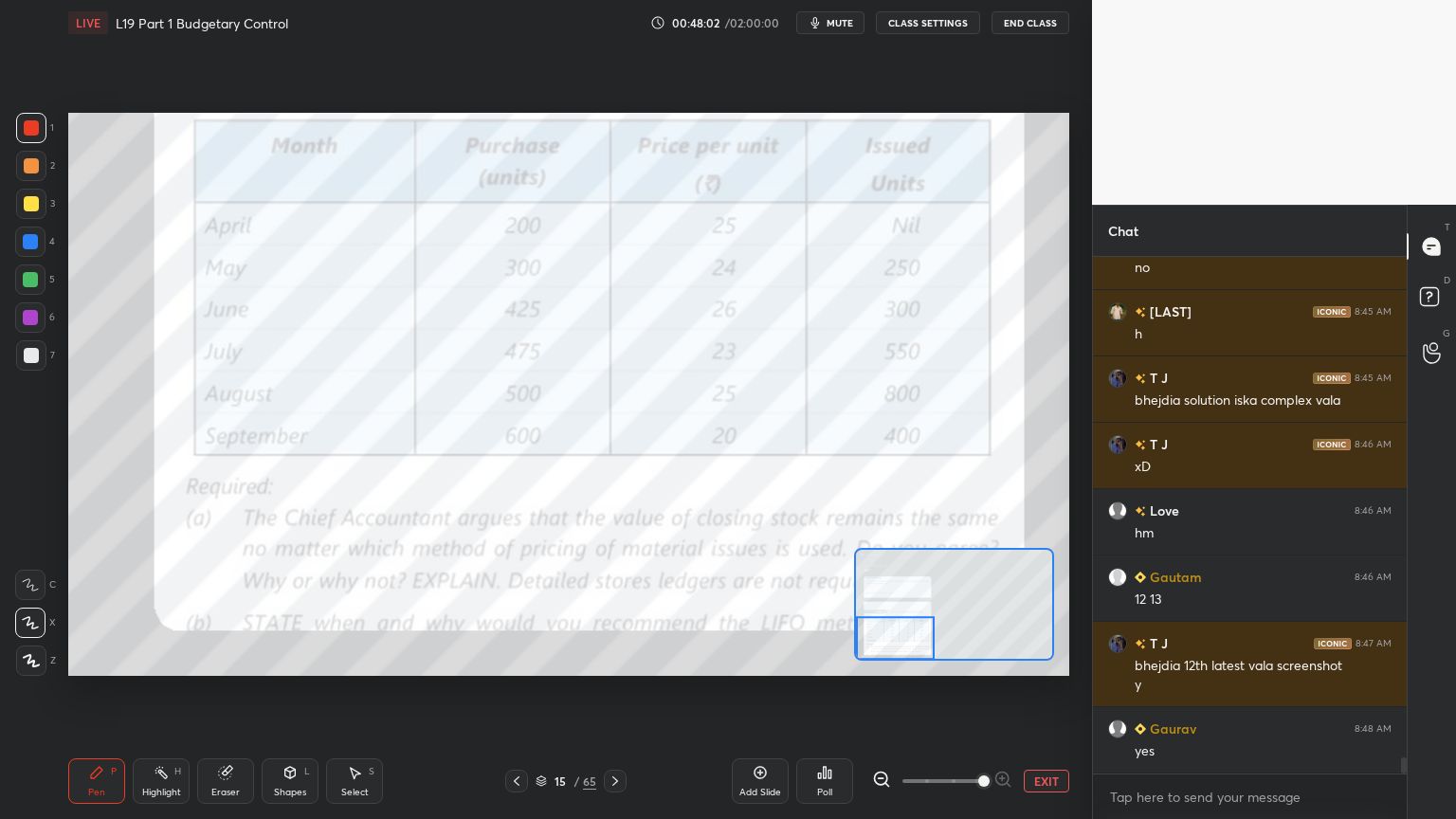 click on "Eraser" at bounding box center [226, 781] 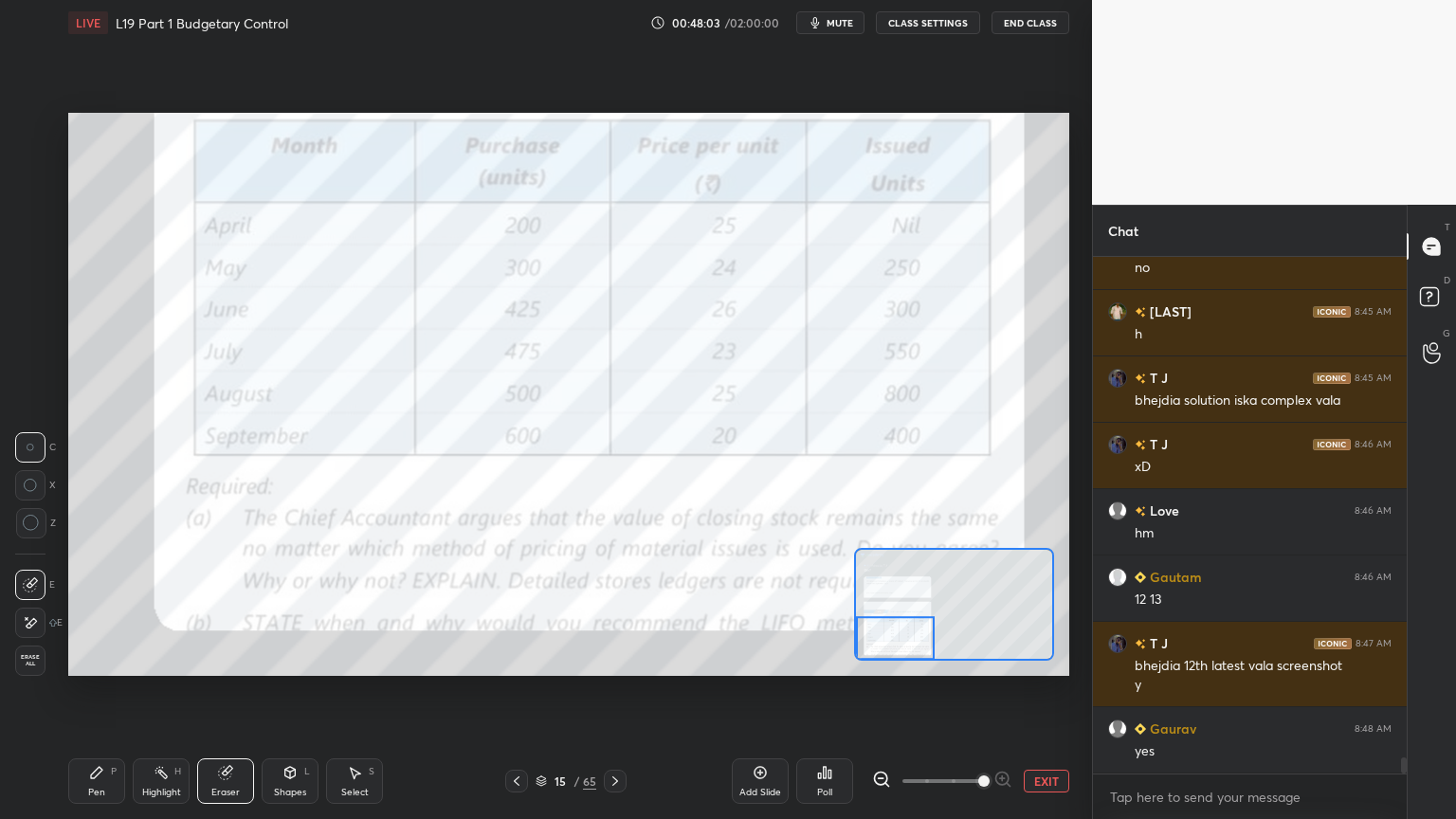 click on "Erase all" at bounding box center (30, 661) 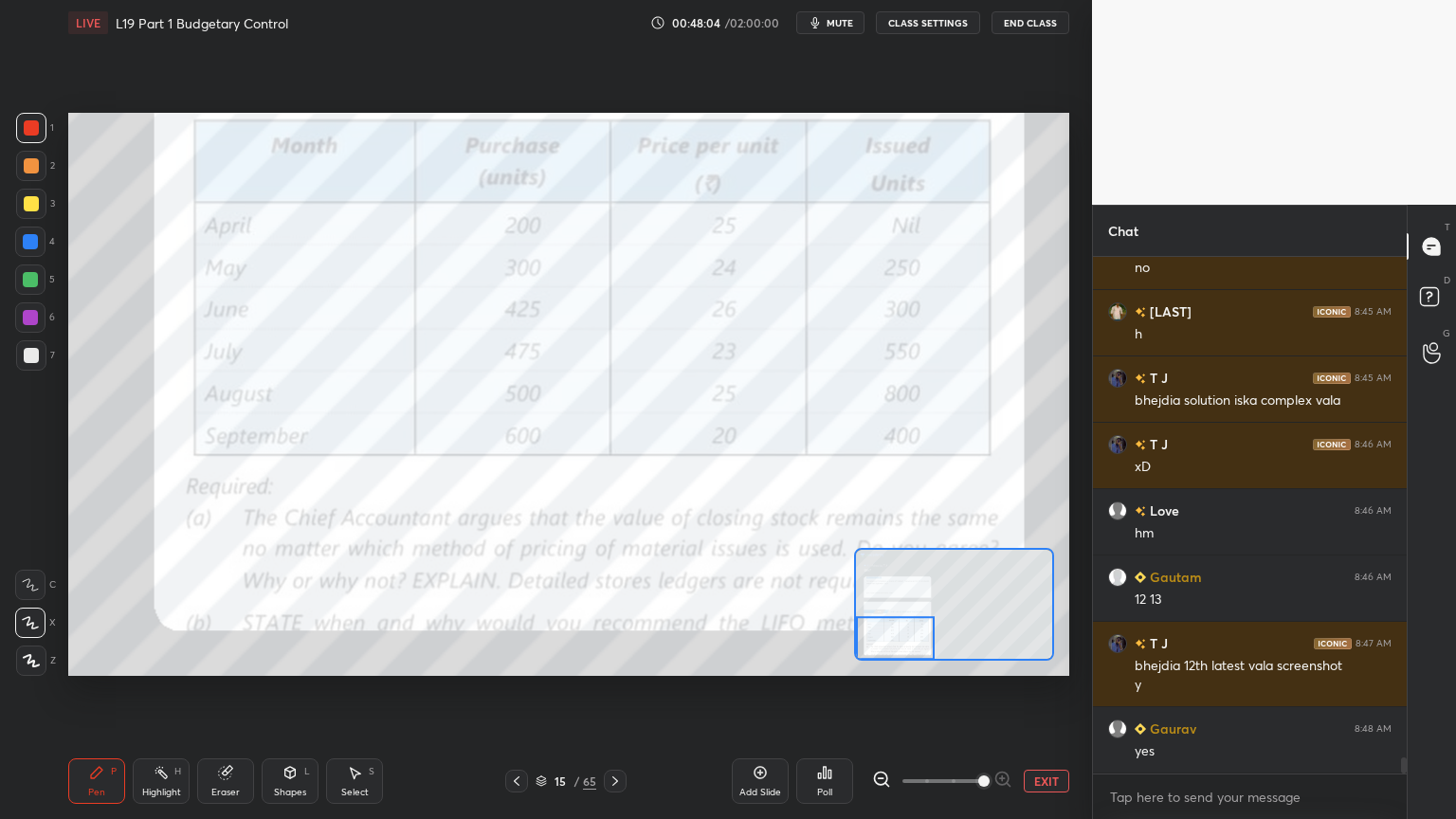 click on "Pen P" at bounding box center (97, 781) 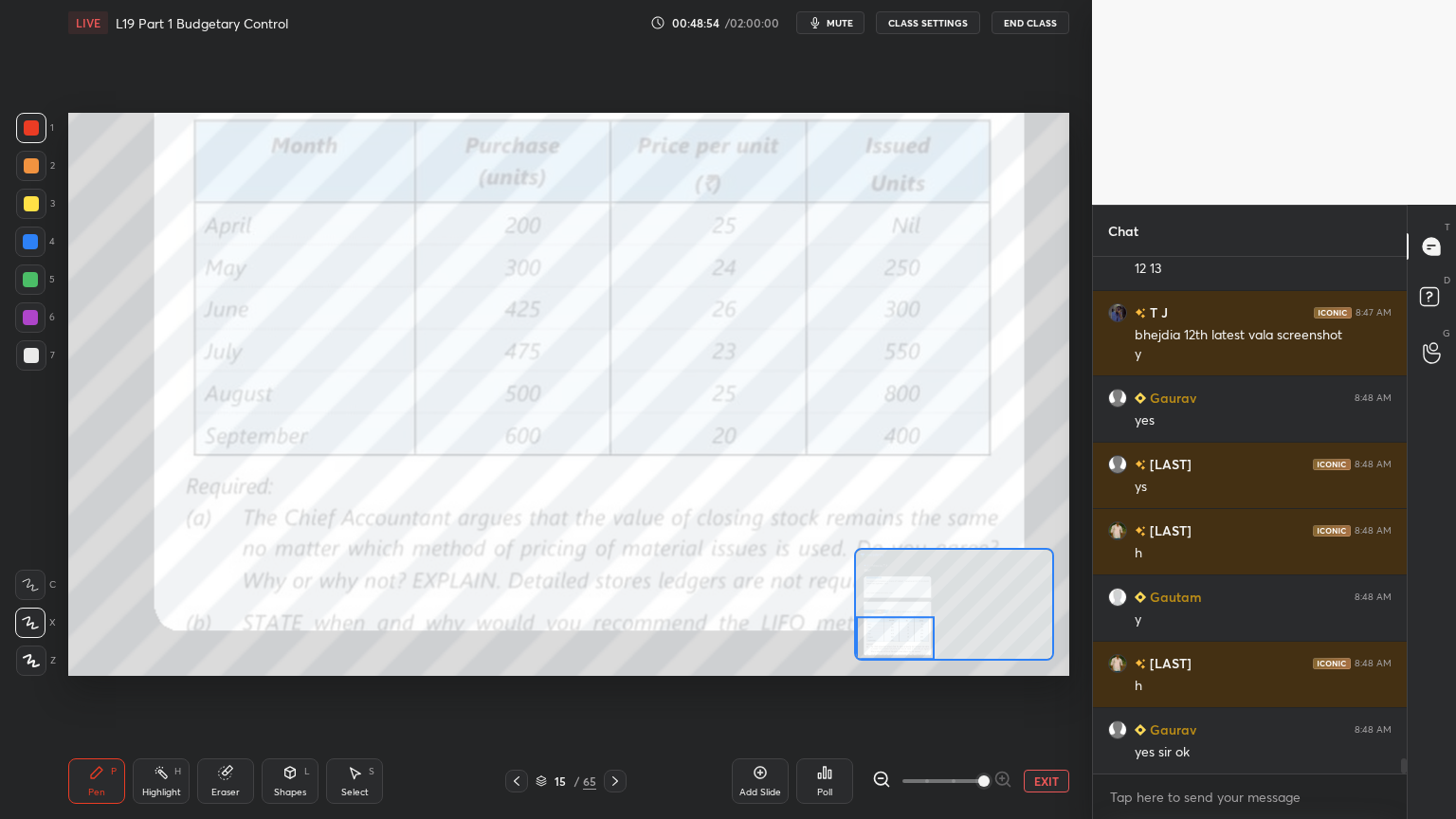 scroll, scrollTop: 16717, scrollLeft: 0, axis: vertical 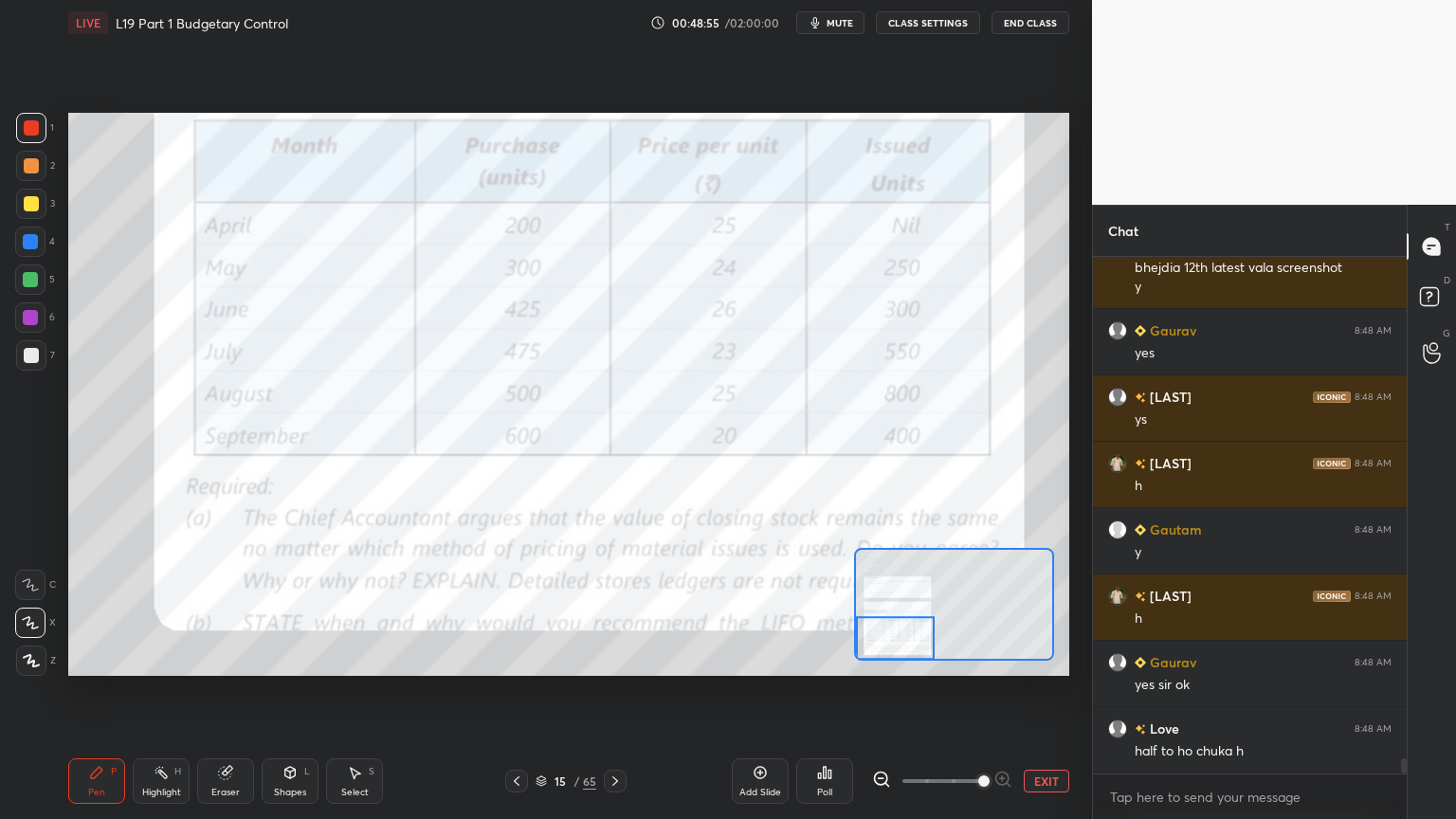 click on "Eraser" at bounding box center [226, 781] 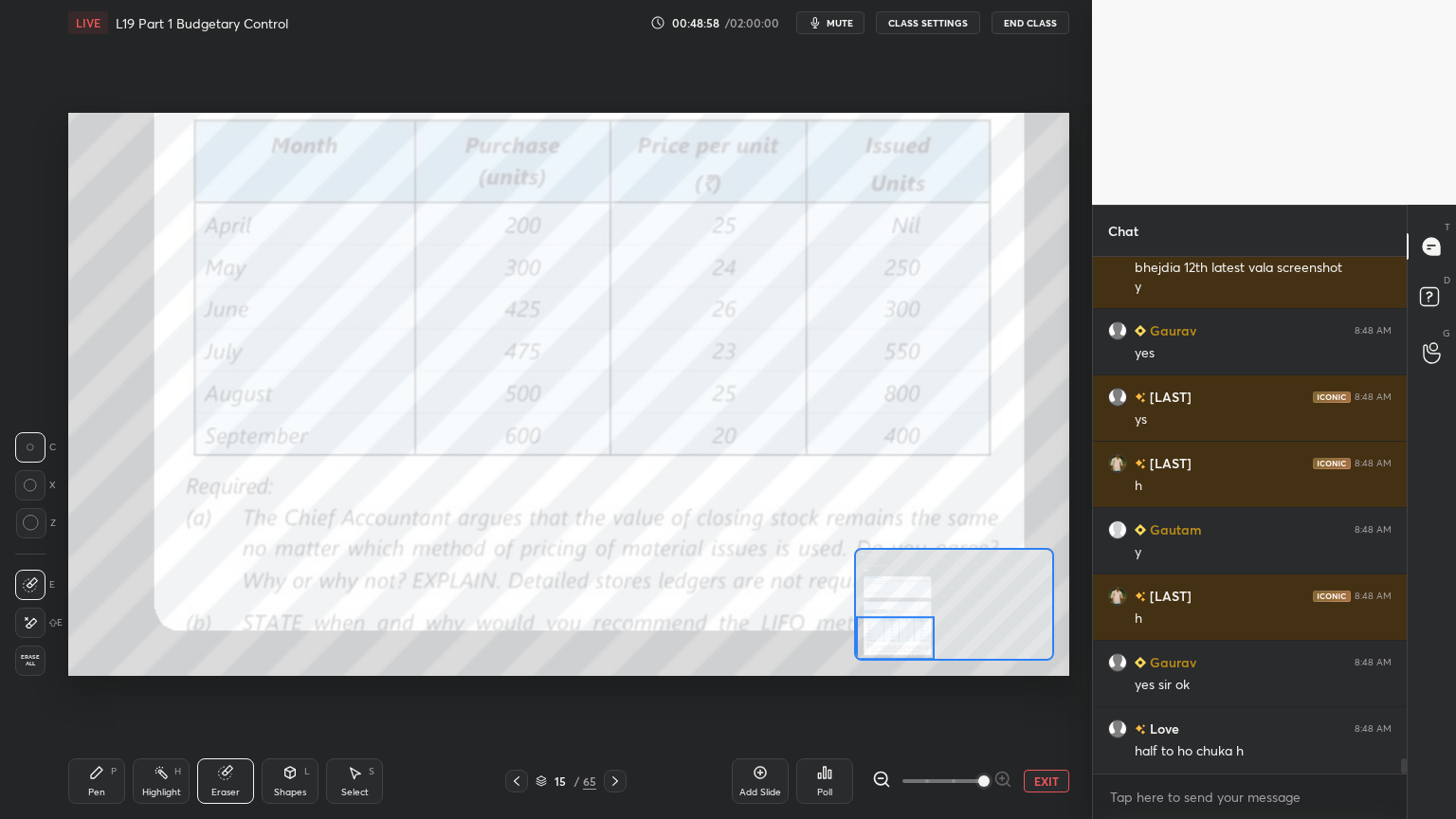 click on "Pen P" at bounding box center (97, 781) 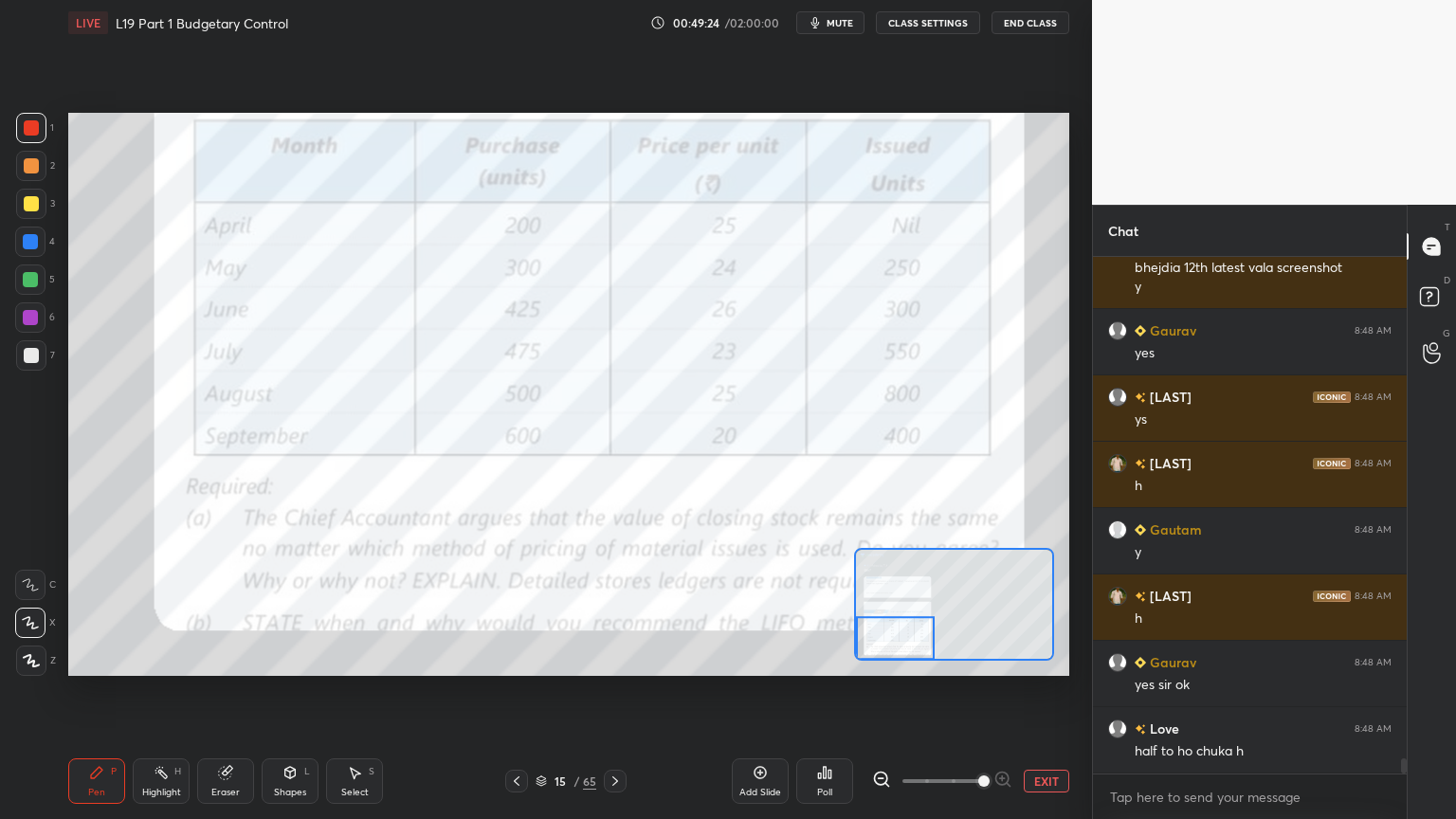 click on "Eraser" at bounding box center [226, 781] 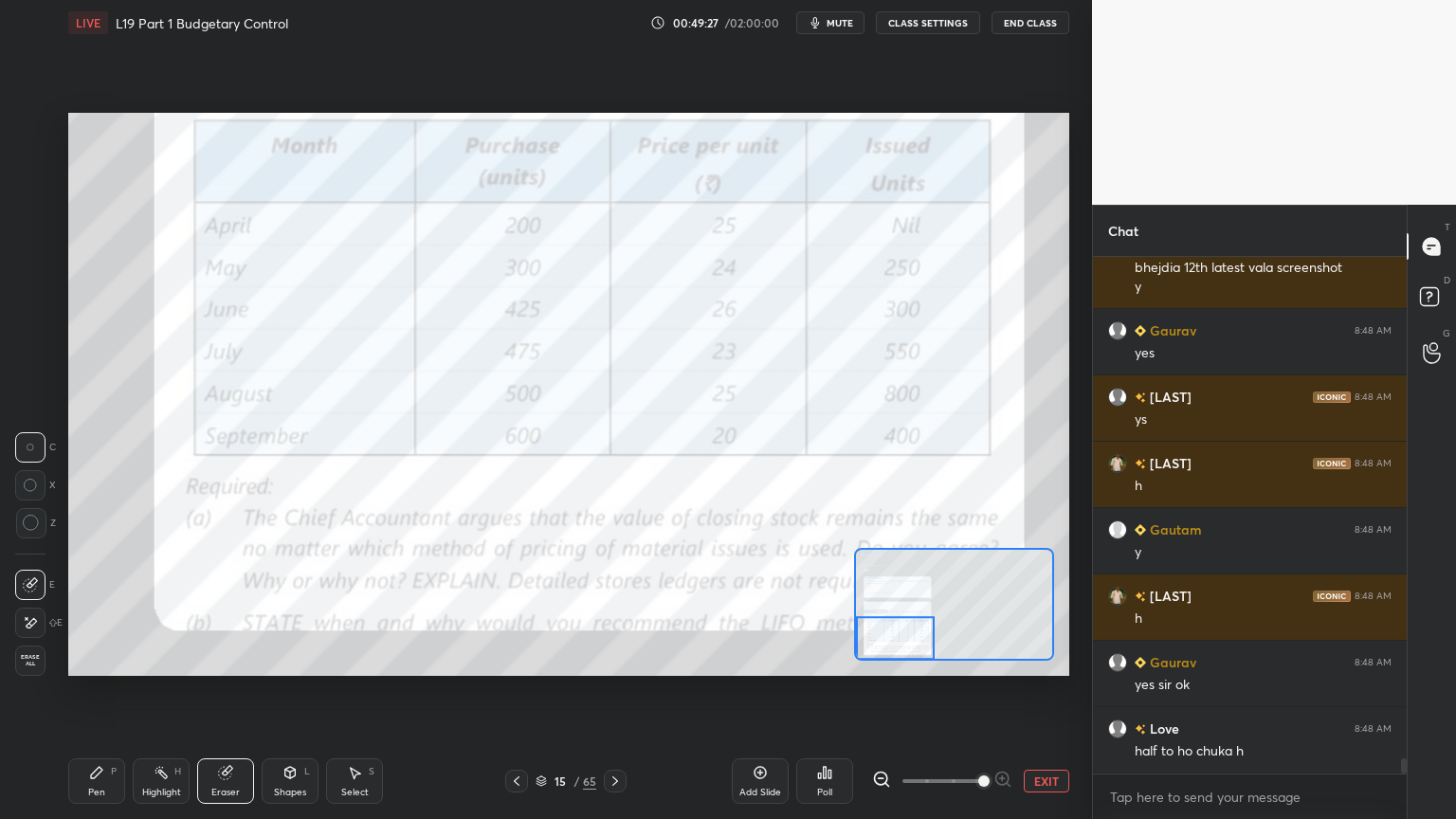 click on "Pen P" at bounding box center (97, 781) 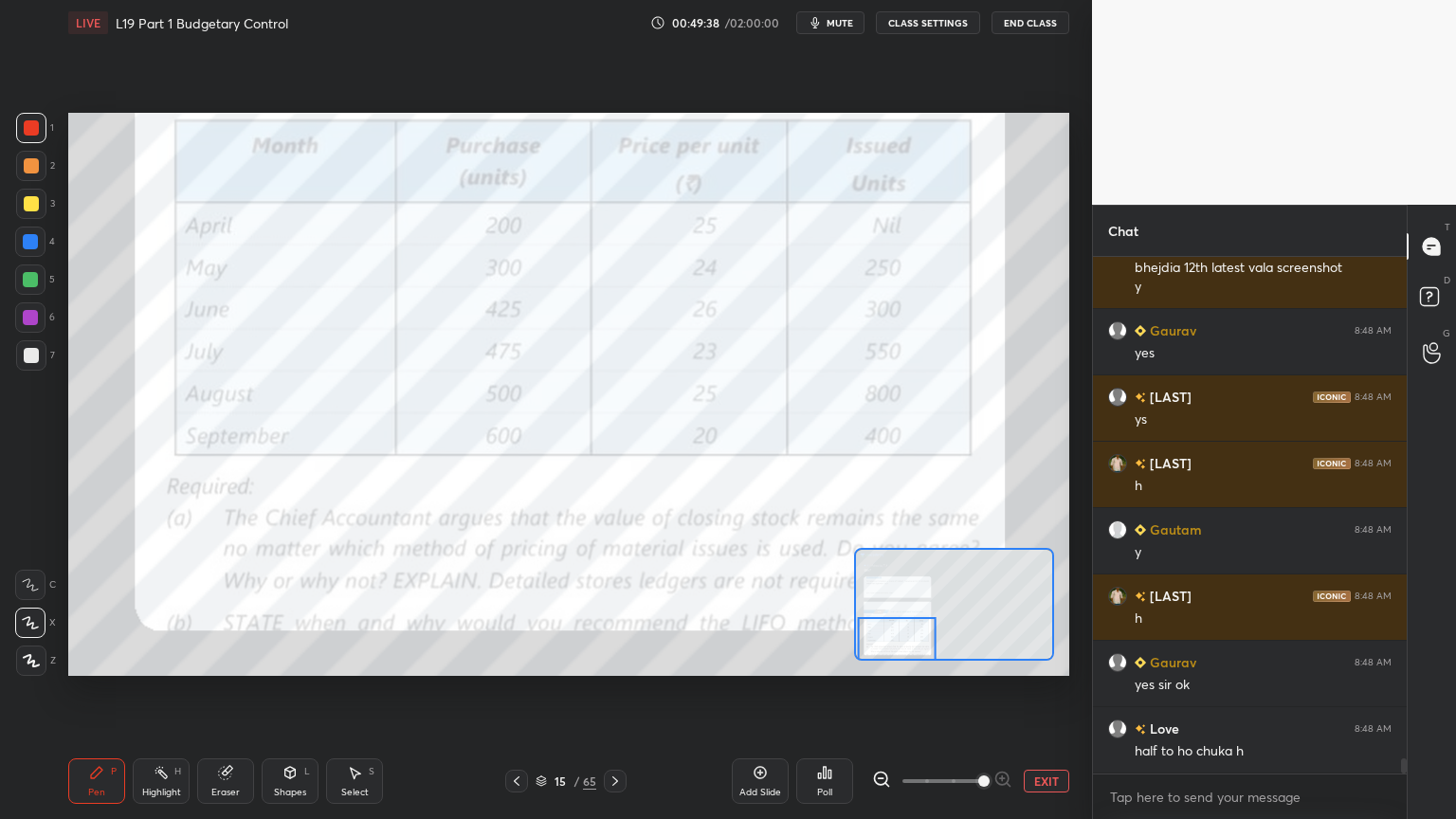 click on "Eraser" at bounding box center (226, 781) 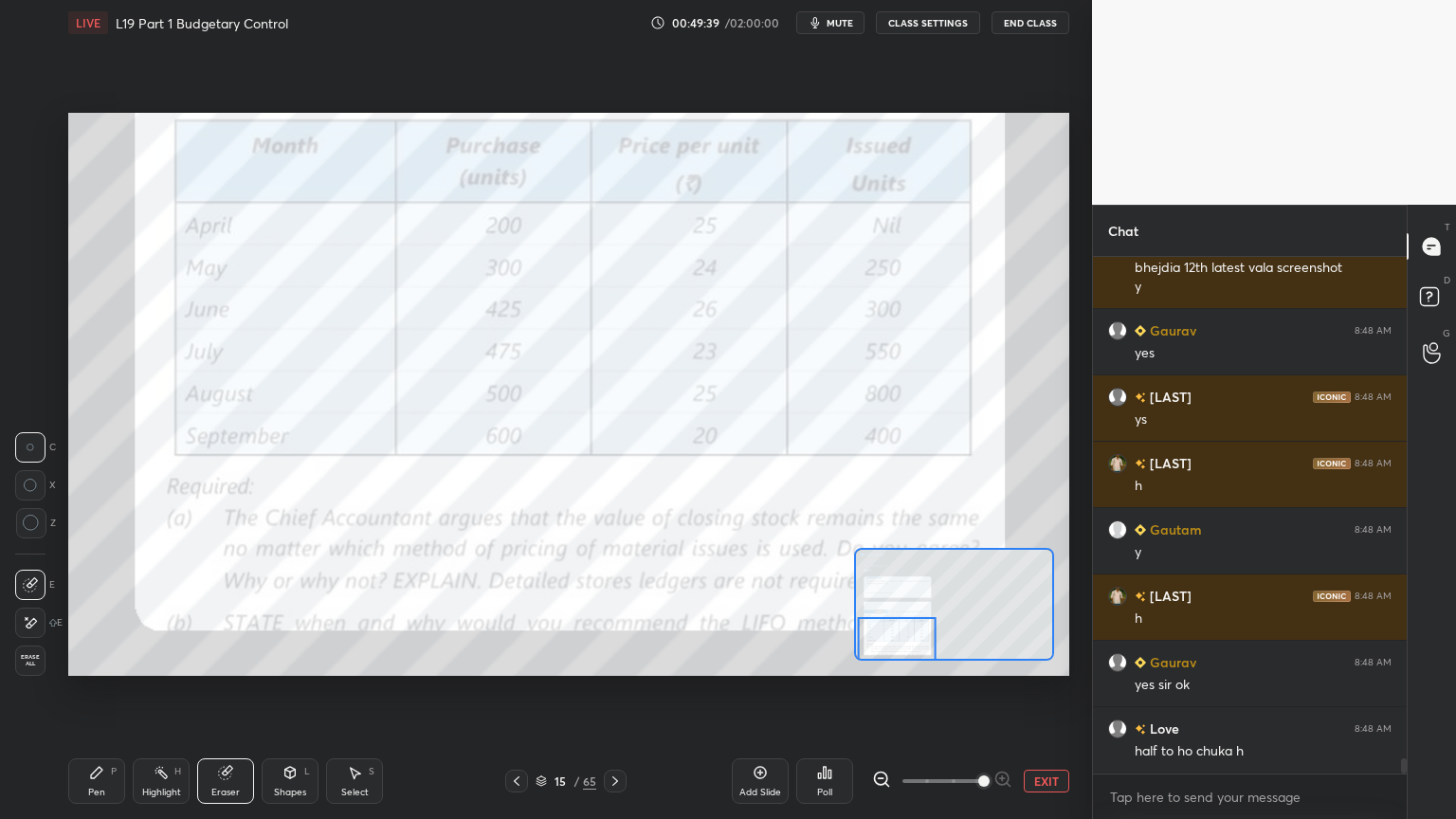 click on "Erase all" at bounding box center (30, 661) 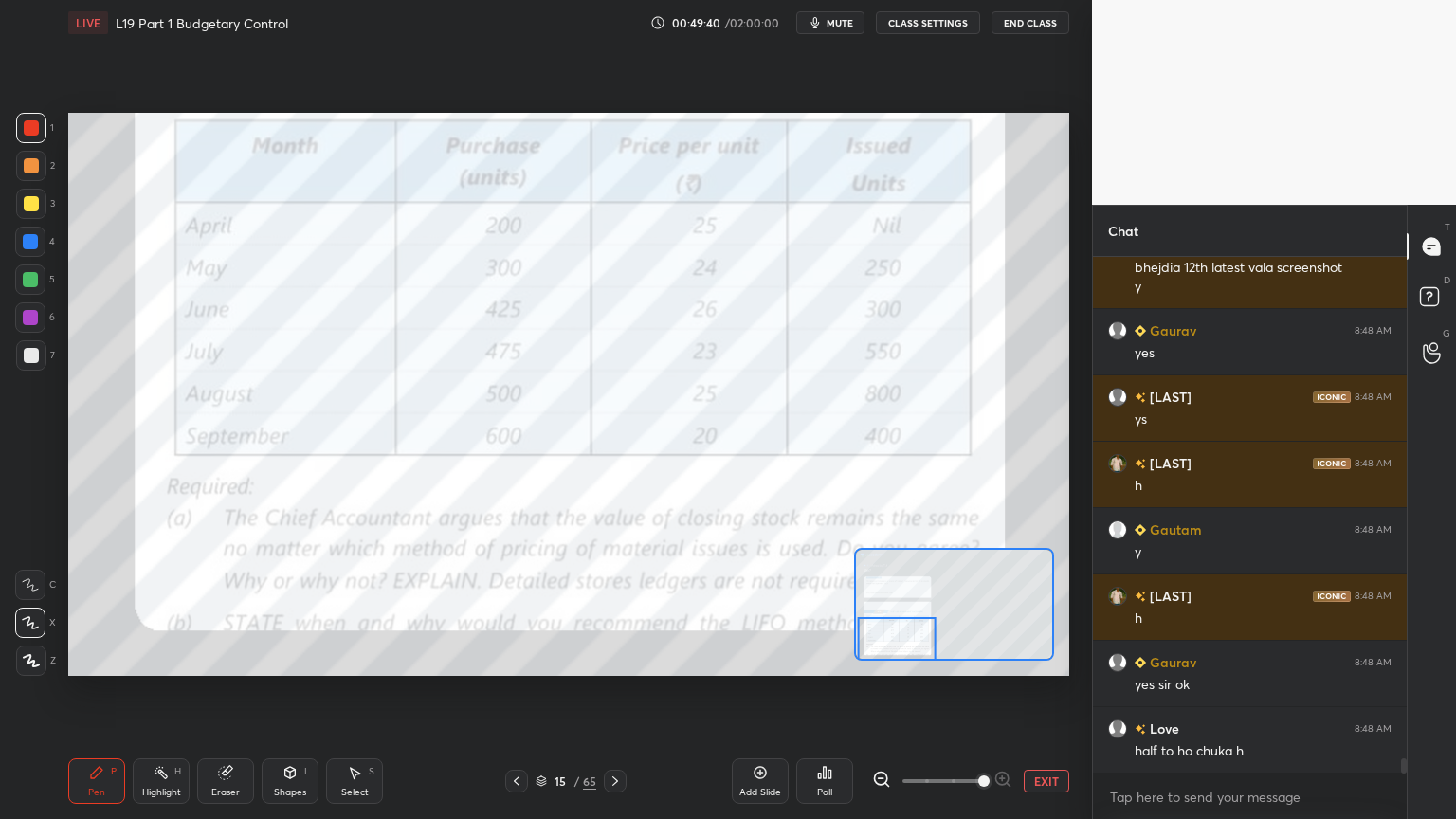 click on "Pen P Highlight H Eraser Shapes L Select S 15 / 65 Add Slide Poll EXIT" at bounding box center (569, 781) 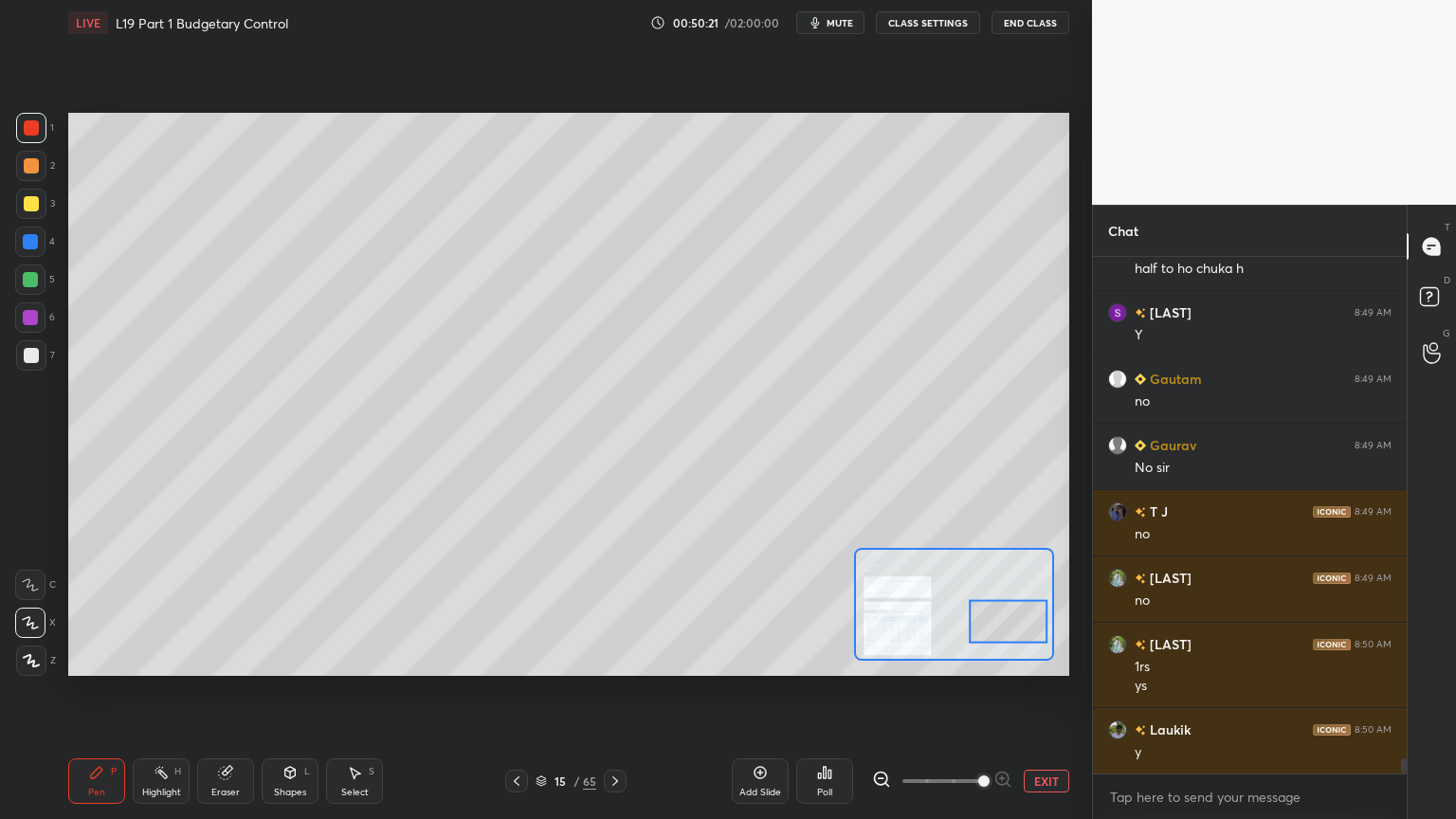 scroll, scrollTop: 17266, scrollLeft: 0, axis: vertical 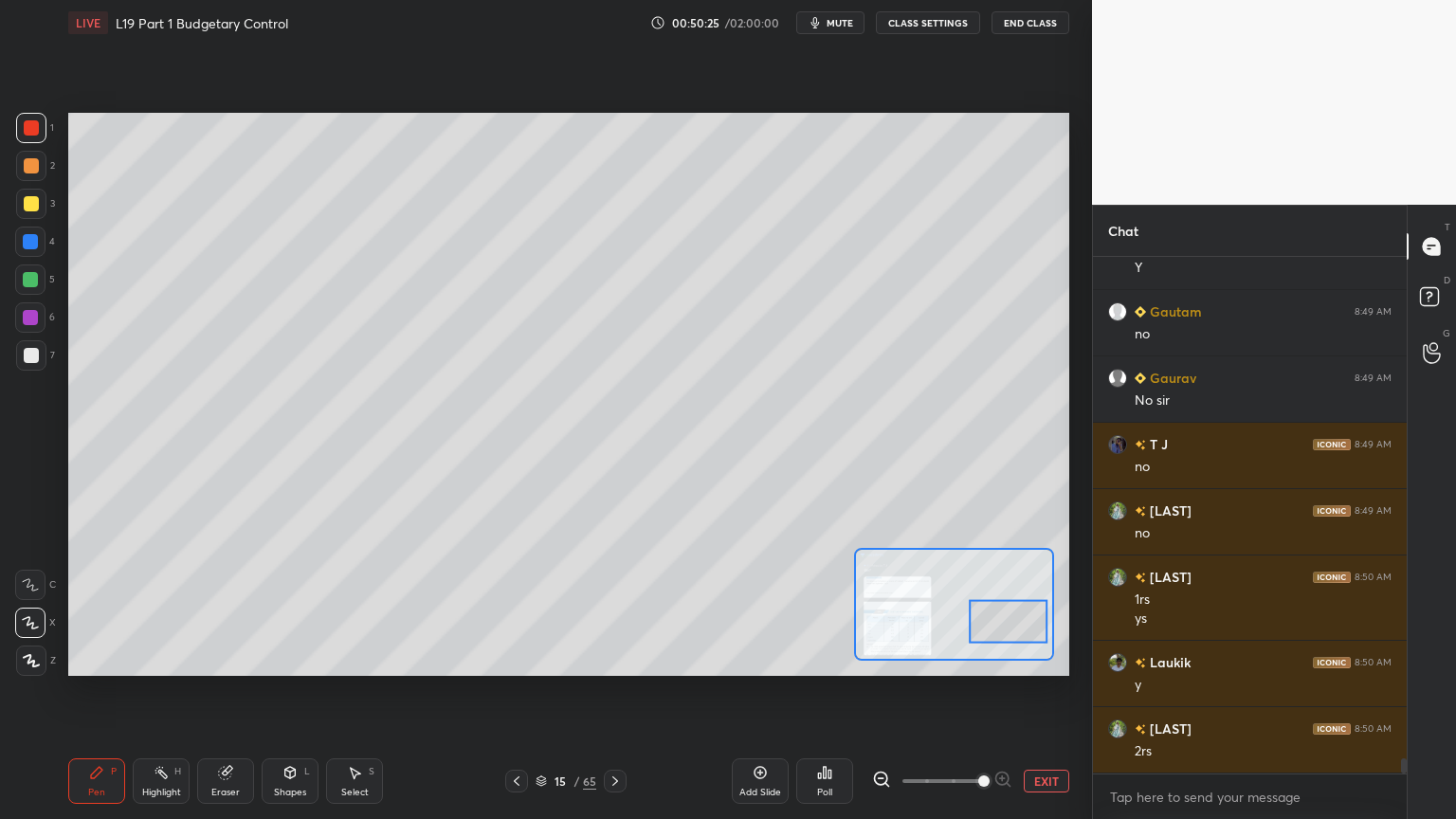 click at bounding box center (30, 280) 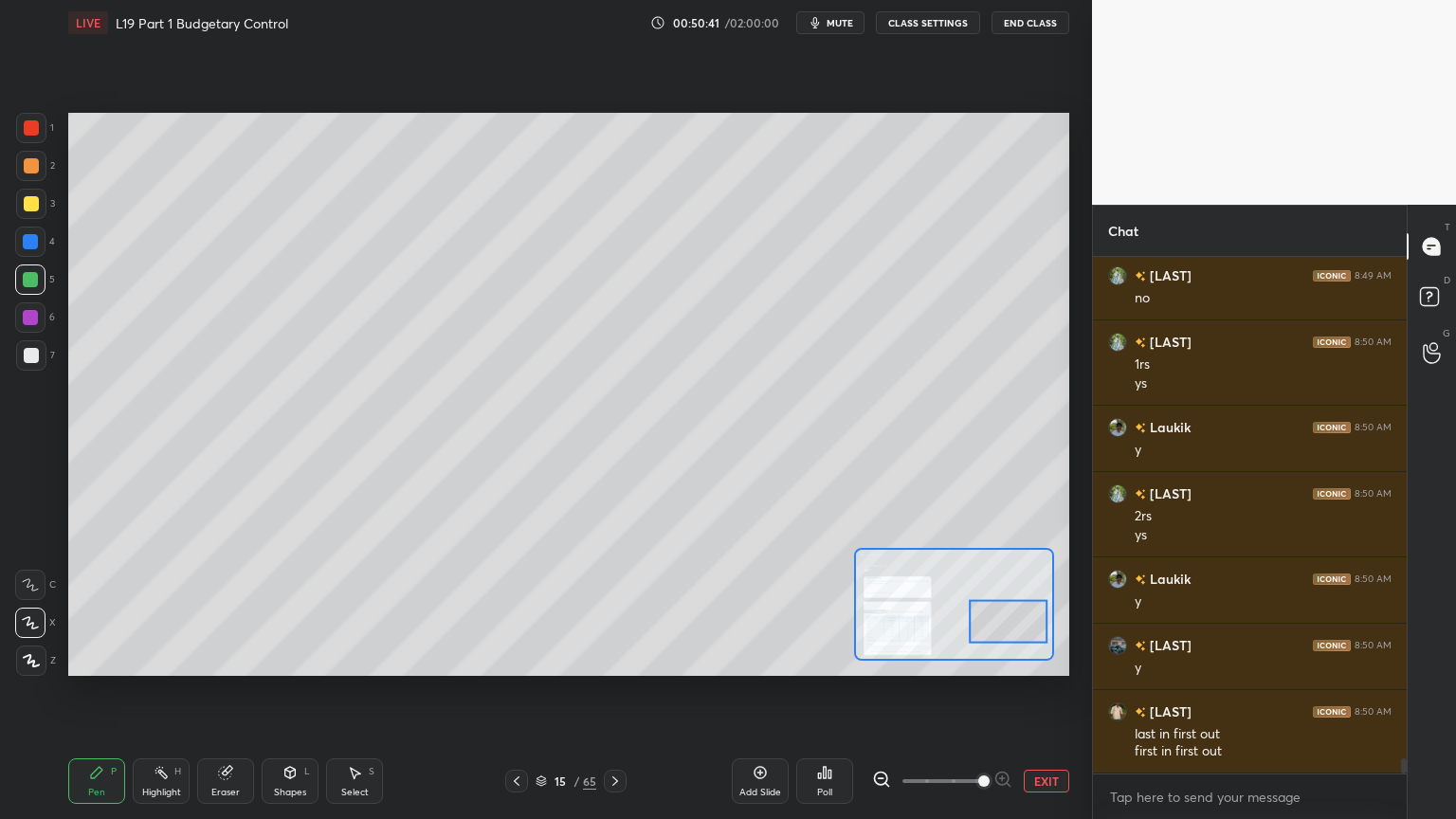scroll, scrollTop: 17547, scrollLeft: 0, axis: vertical 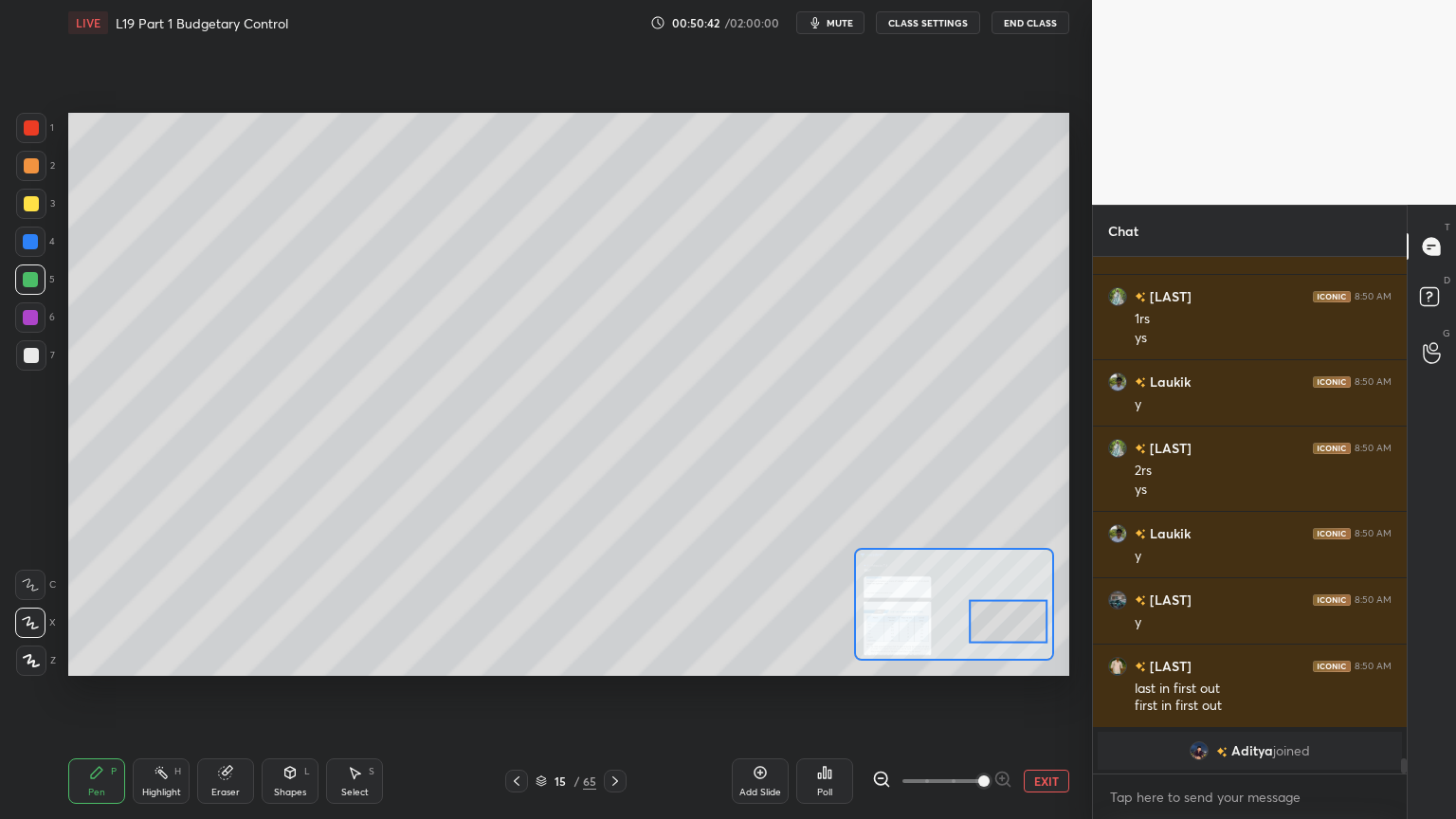 click at bounding box center (31, 355) 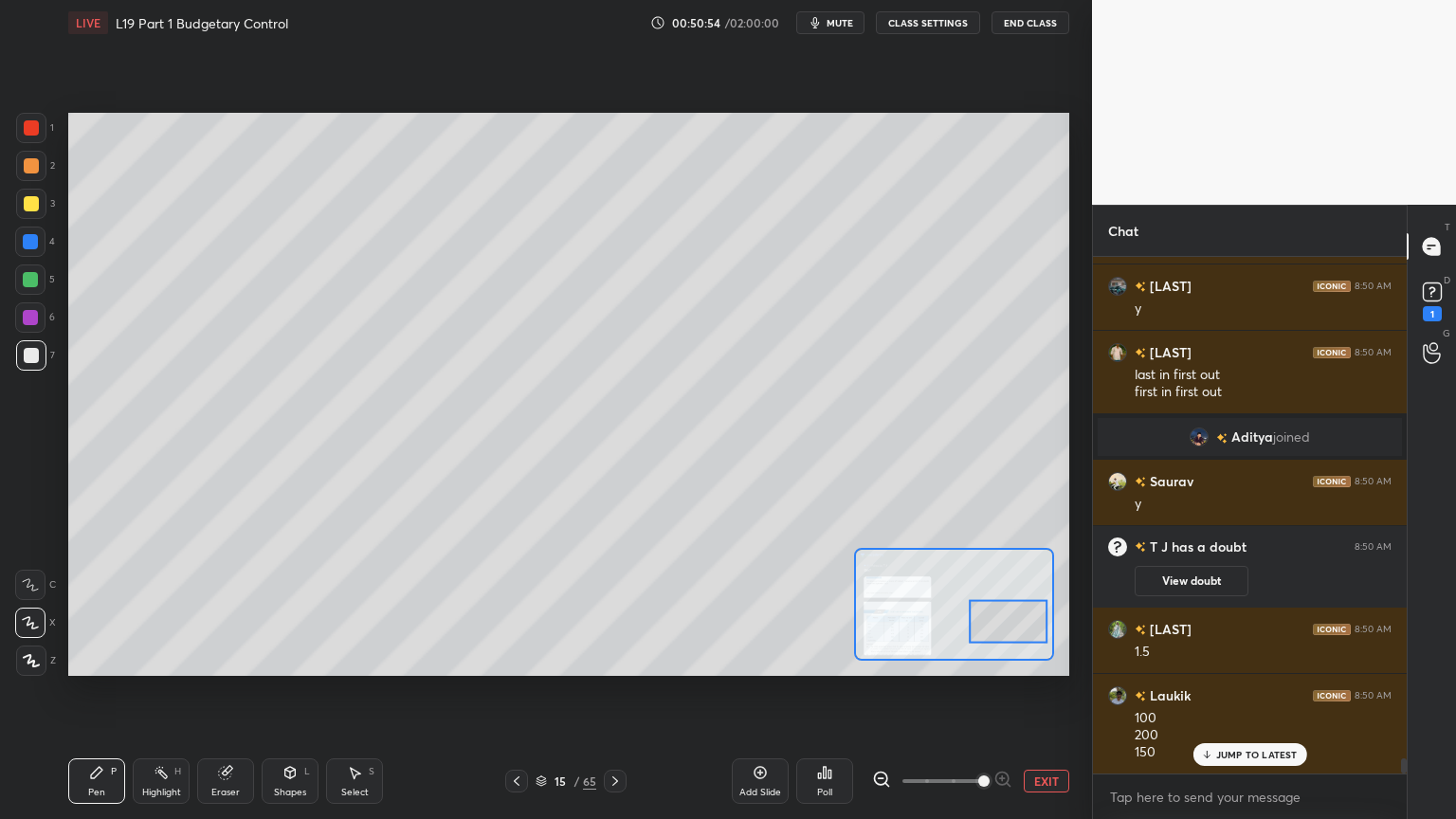 scroll, scrollTop: 17122, scrollLeft: 0, axis: vertical 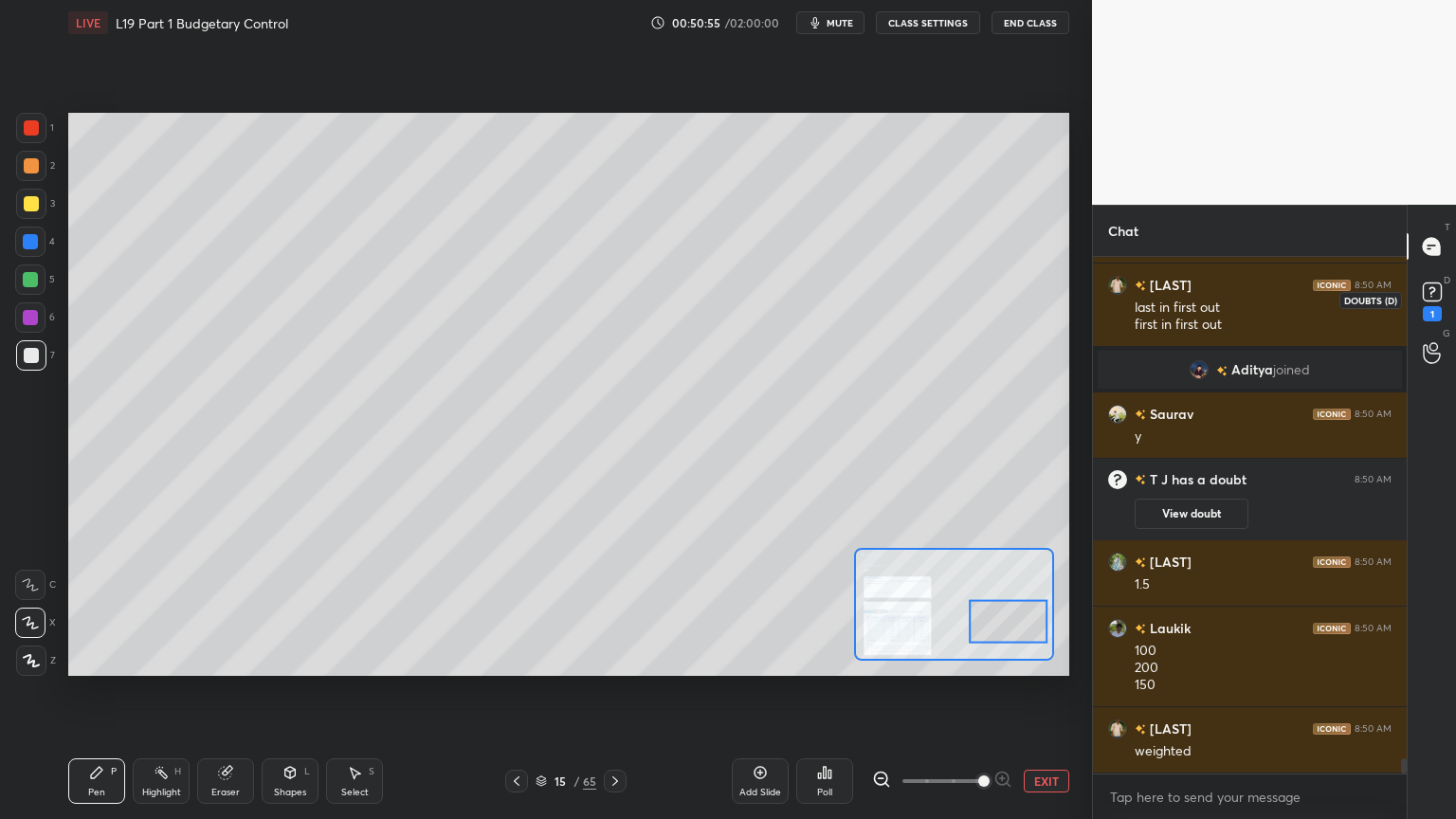 click on "D Doubts (D) 1" at bounding box center (1431, 300) 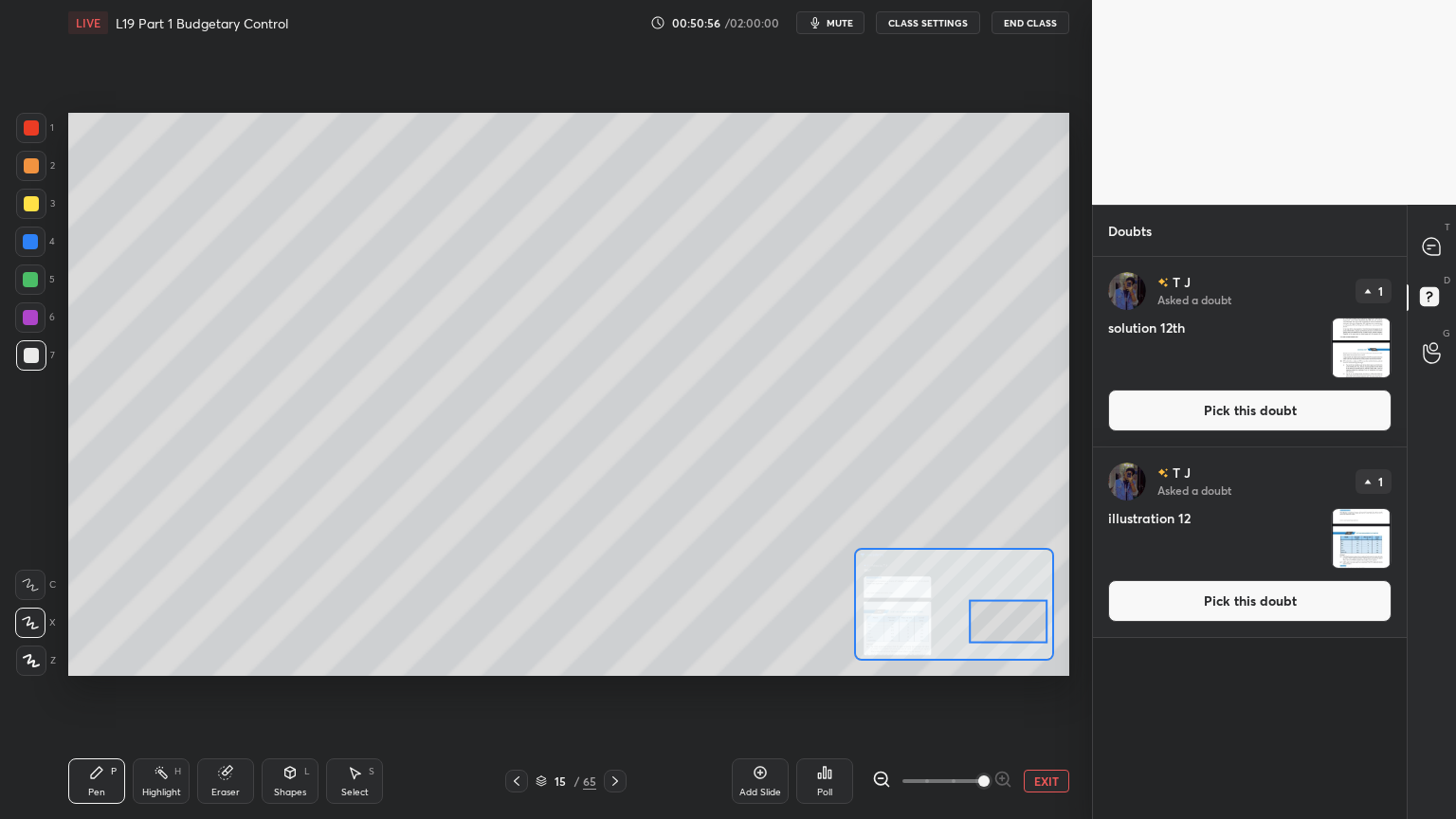 click at bounding box center [1361, 348] 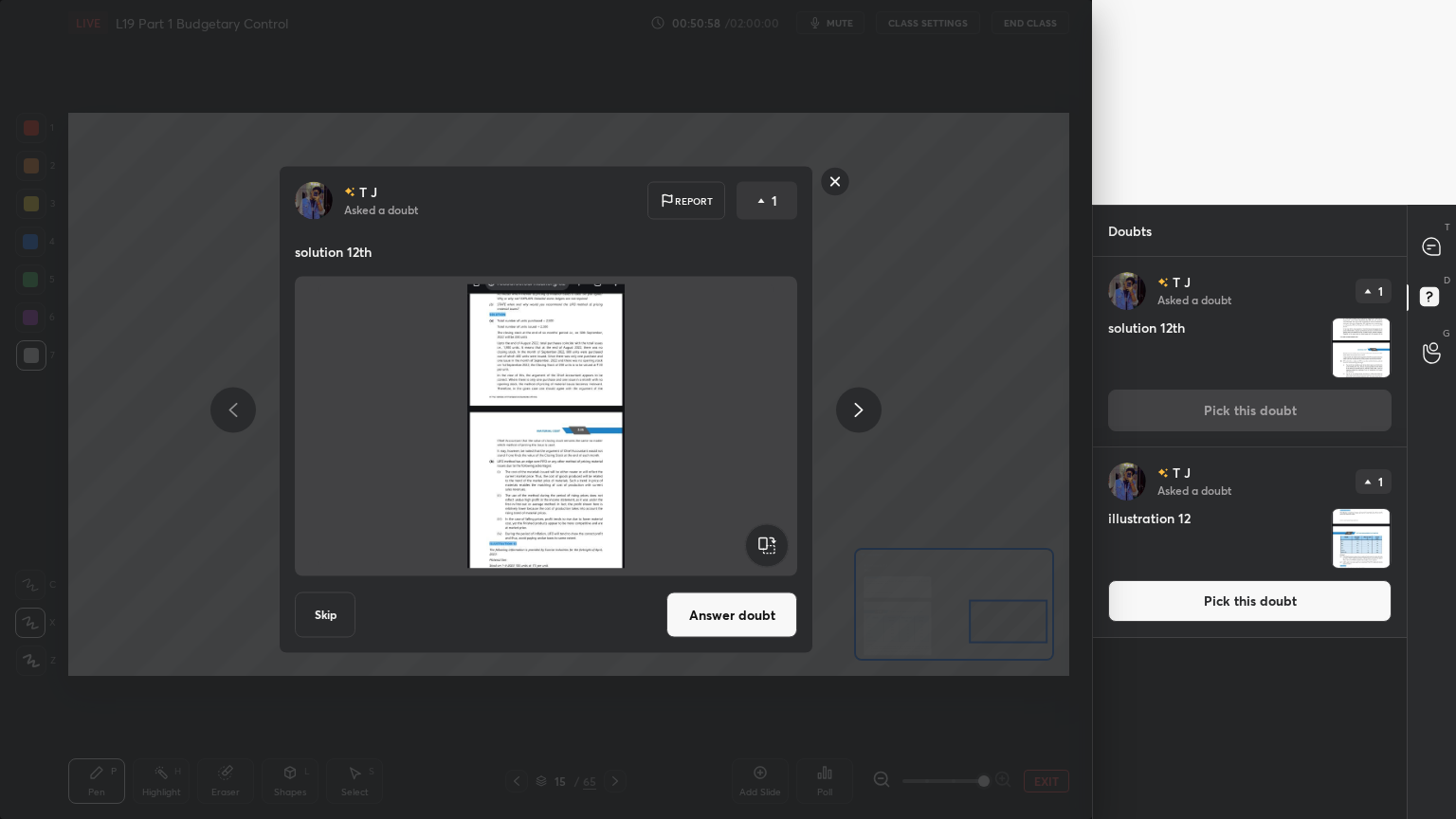 click 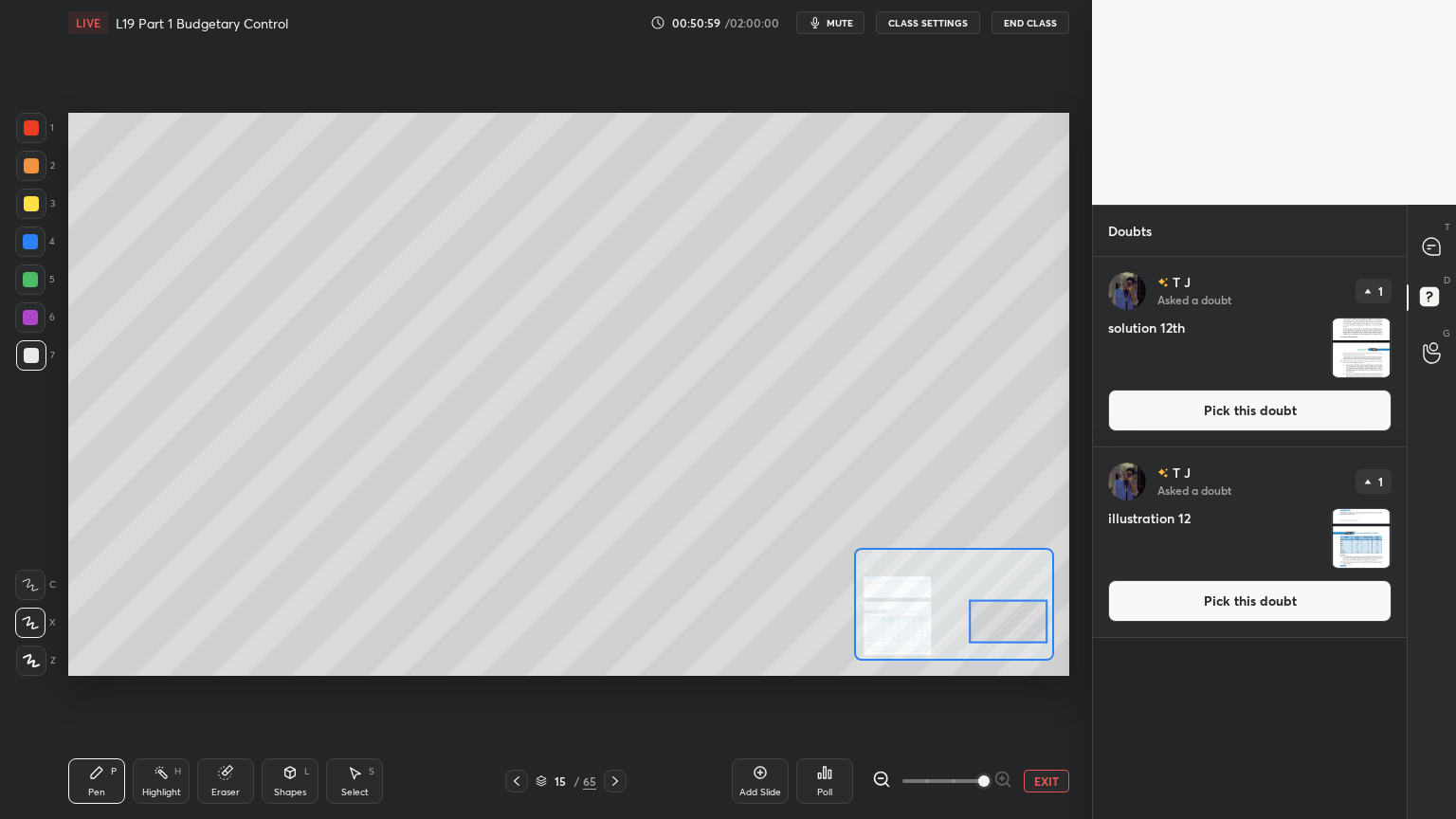 click at bounding box center (1432, 246) 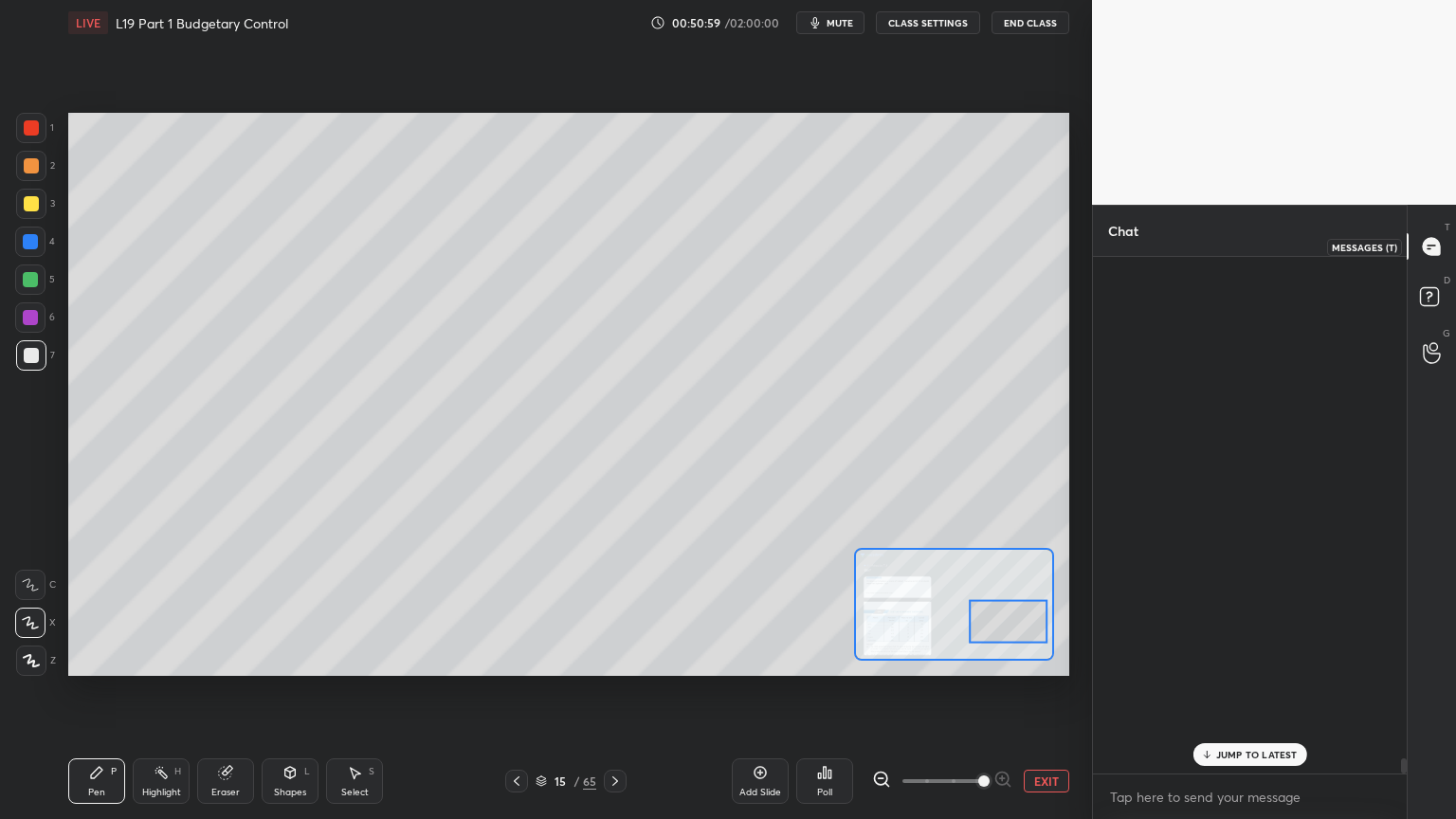 scroll, scrollTop: 17520, scrollLeft: 0, axis: vertical 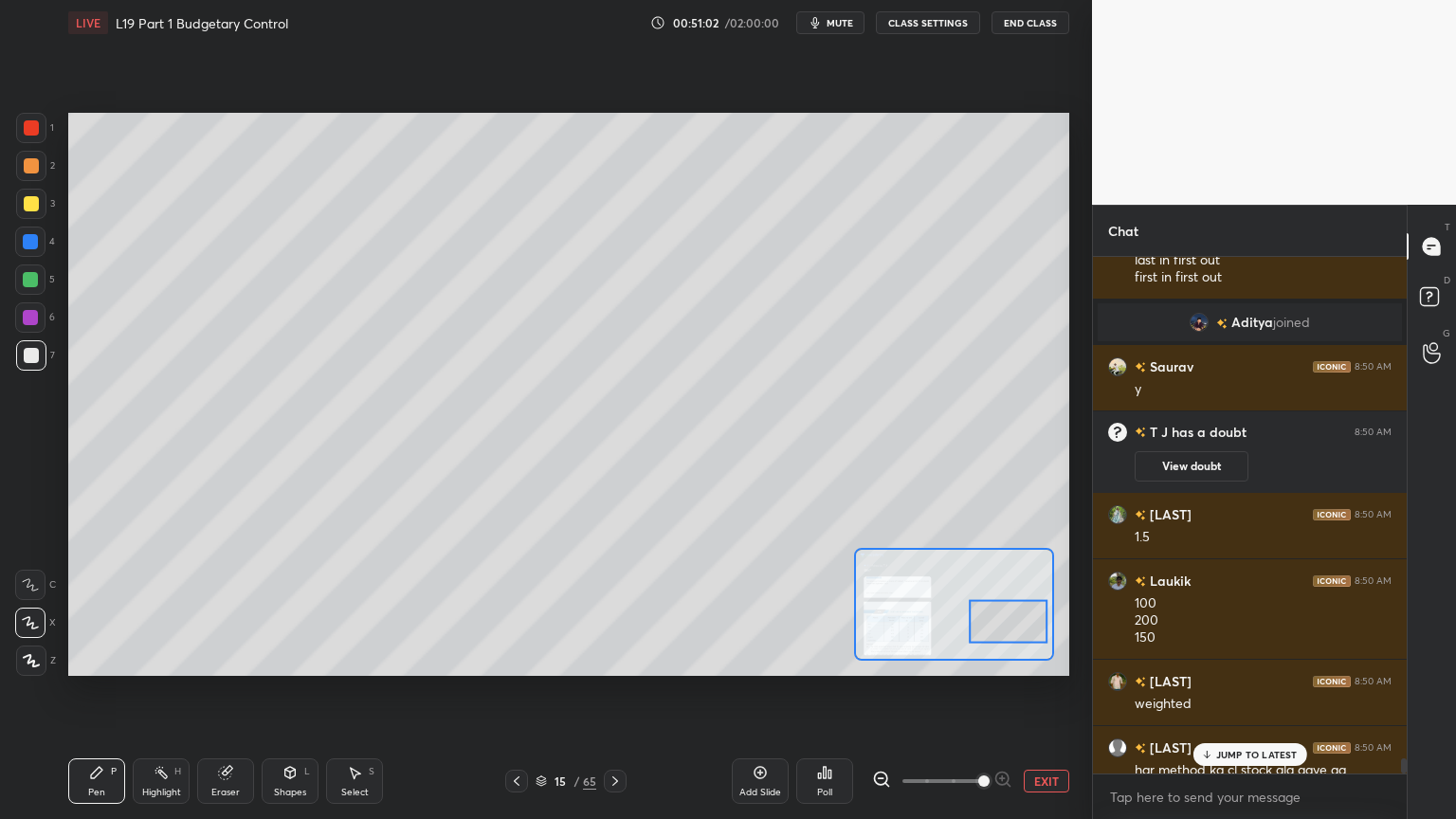 click 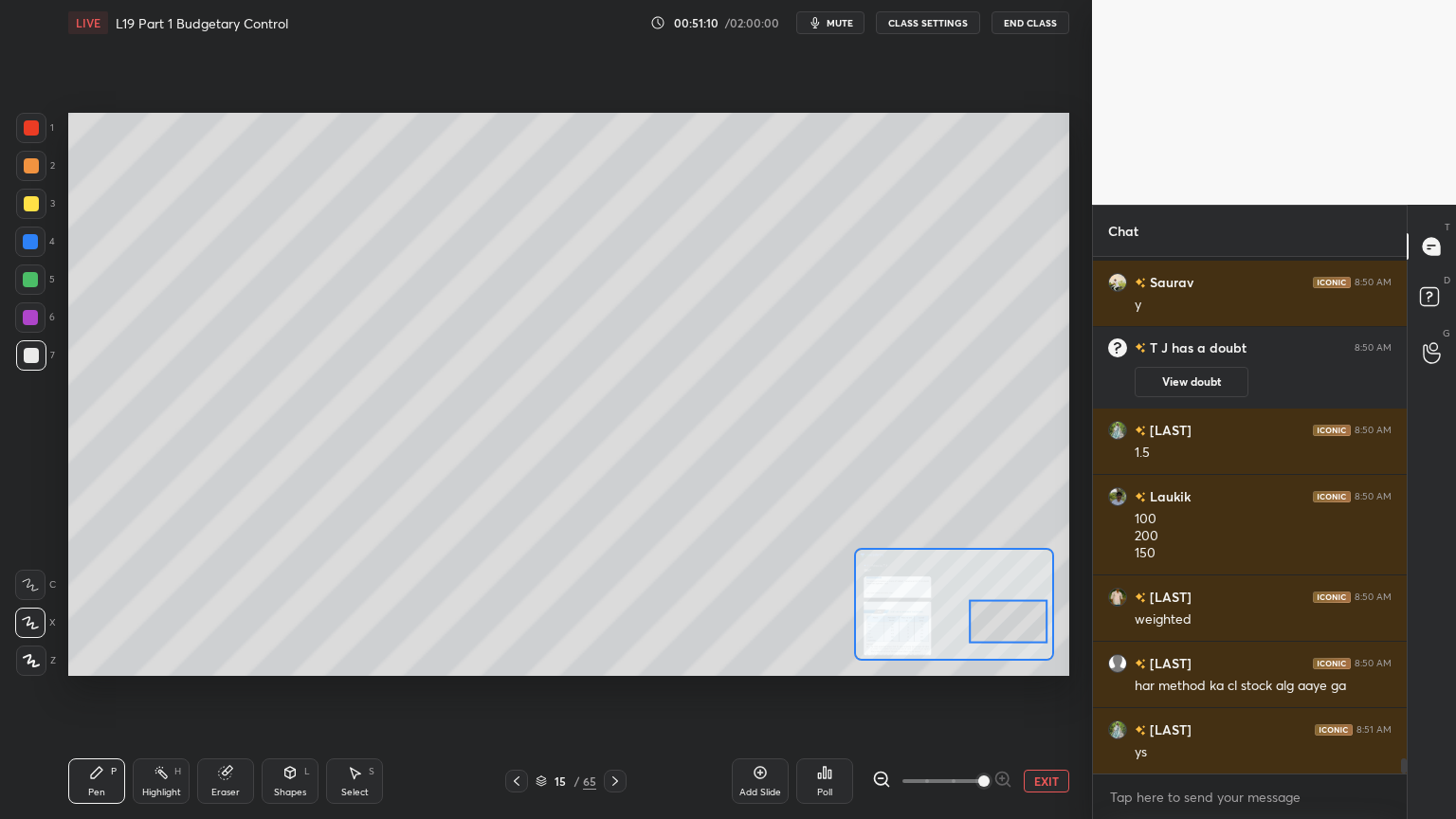 scroll, scrollTop: 17805, scrollLeft: 0, axis: vertical 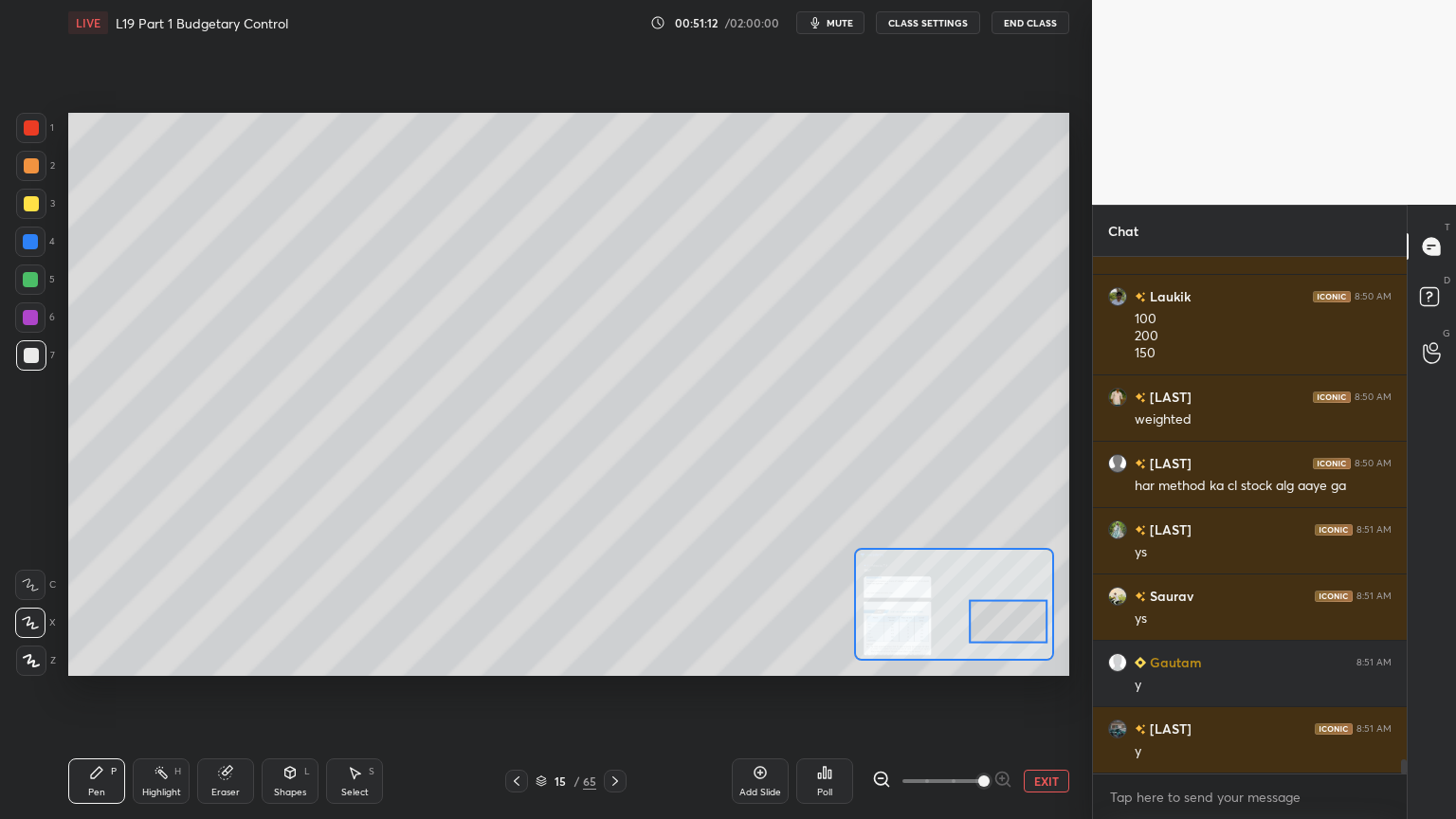 click on "Eraser" at bounding box center (226, 792) 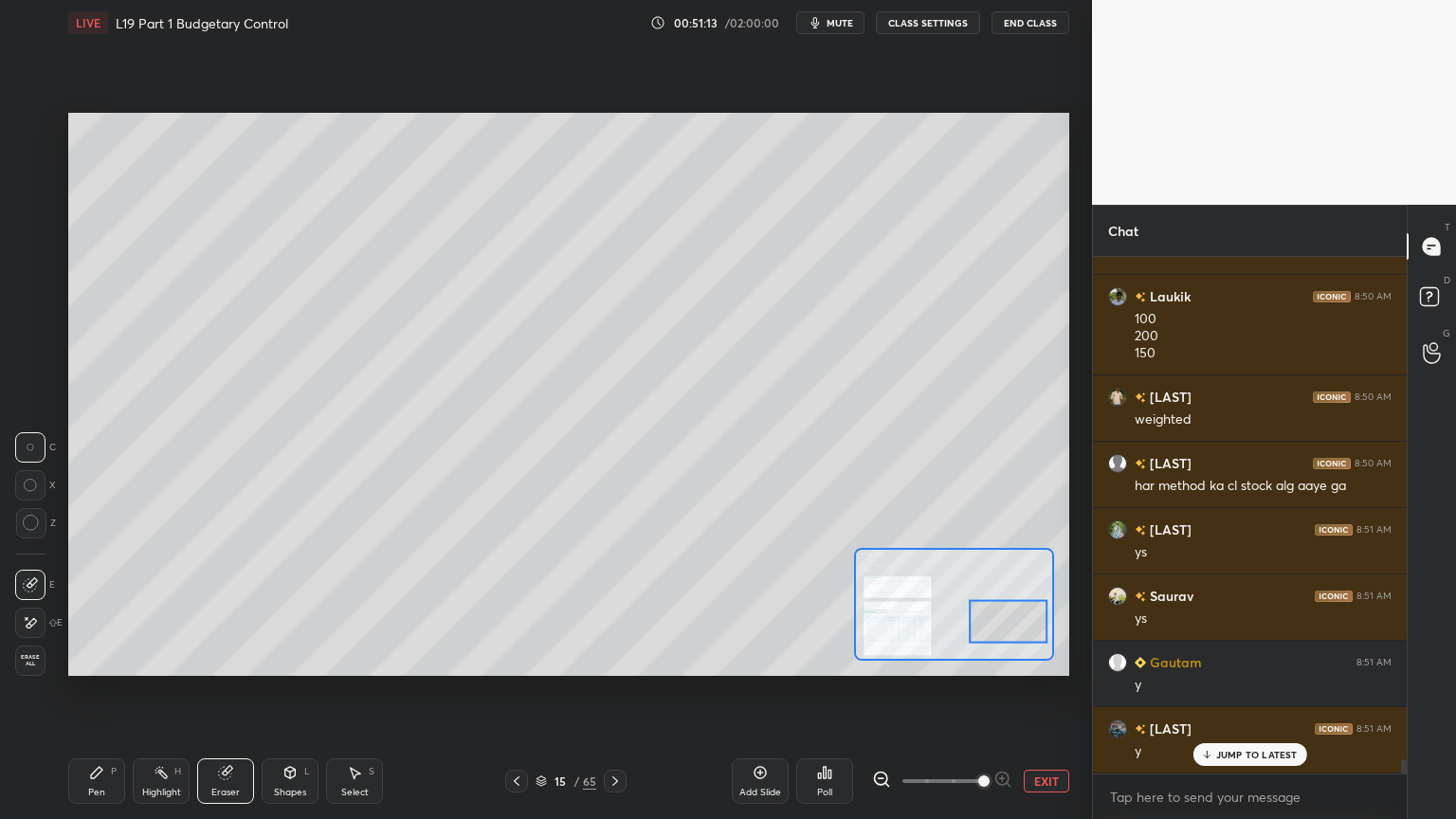 scroll, scrollTop: 17870, scrollLeft: 0, axis: vertical 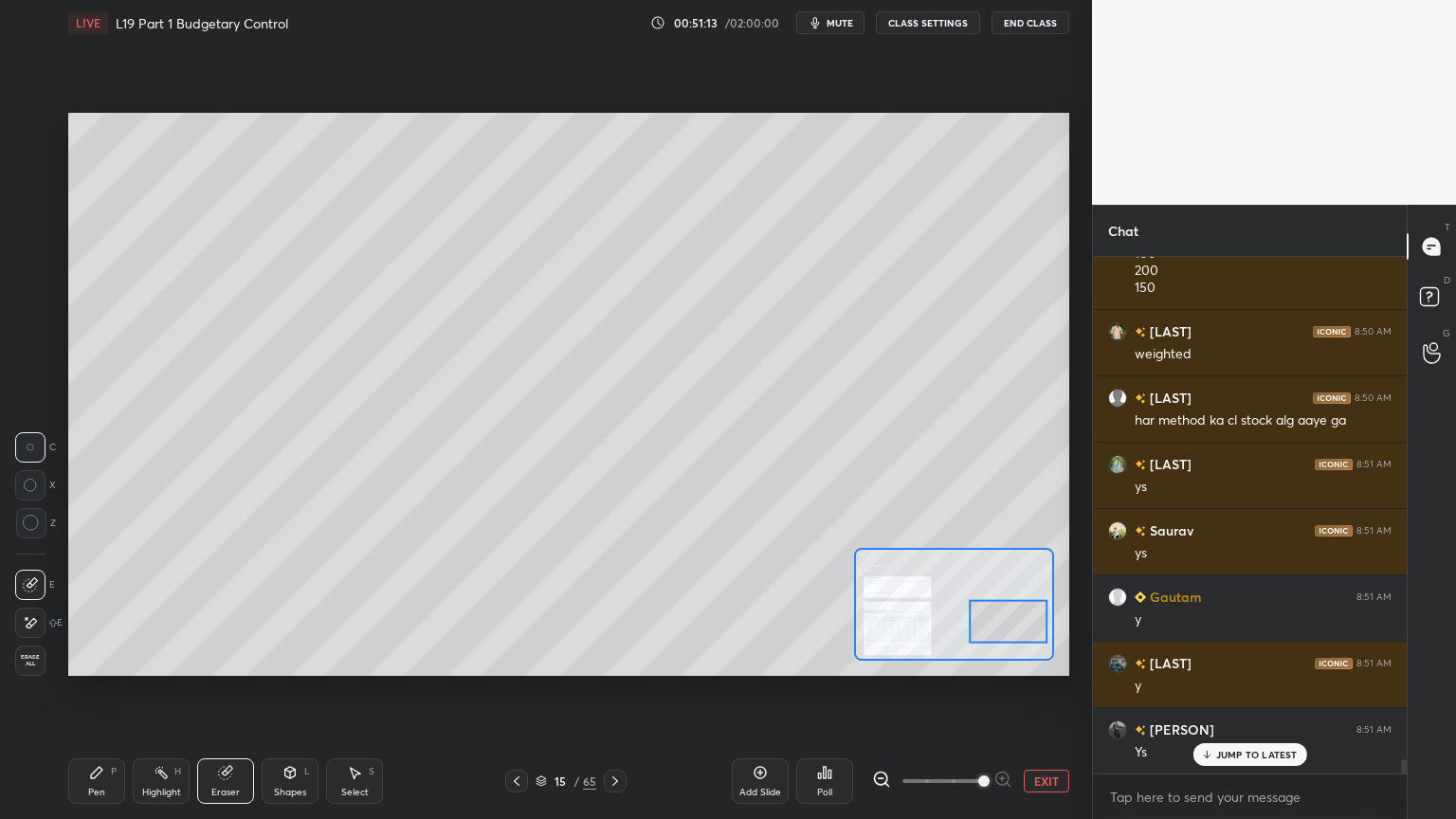 click on "Erase all" at bounding box center (30, 661) 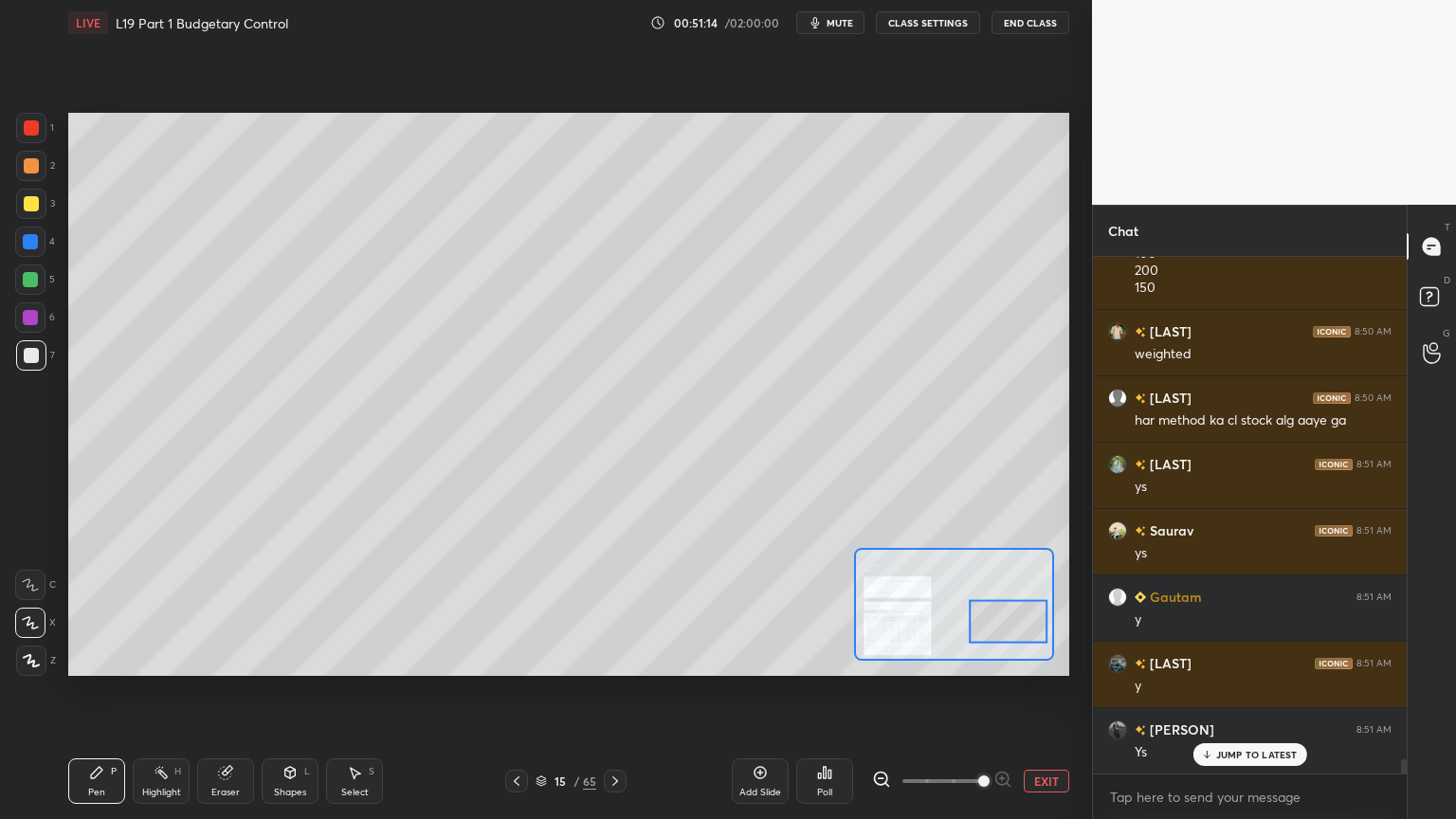 click on "Setting up your live class Poll for   secs No correct answer Start poll" at bounding box center (569, 394) 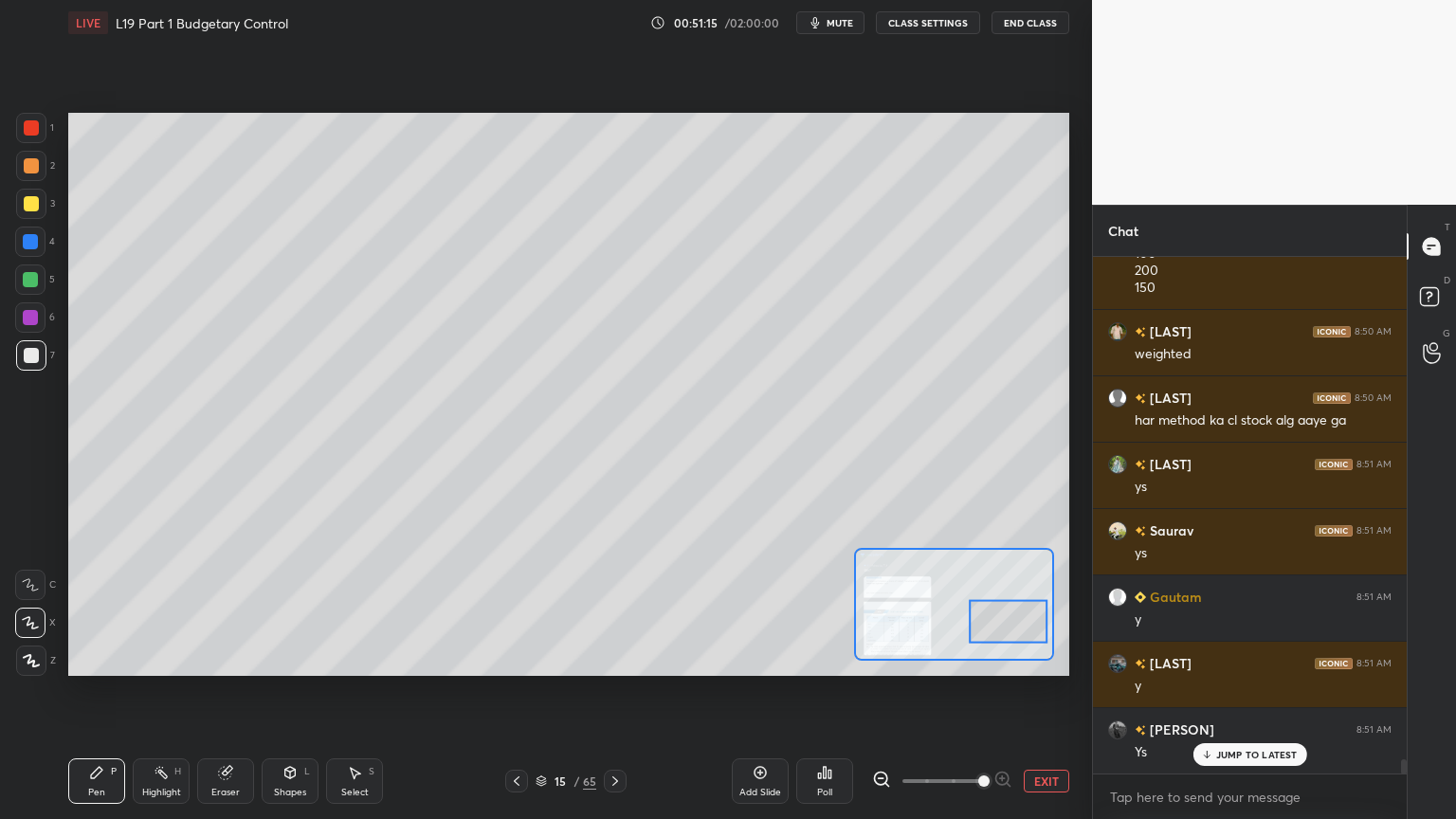 click at bounding box center [31, 204] 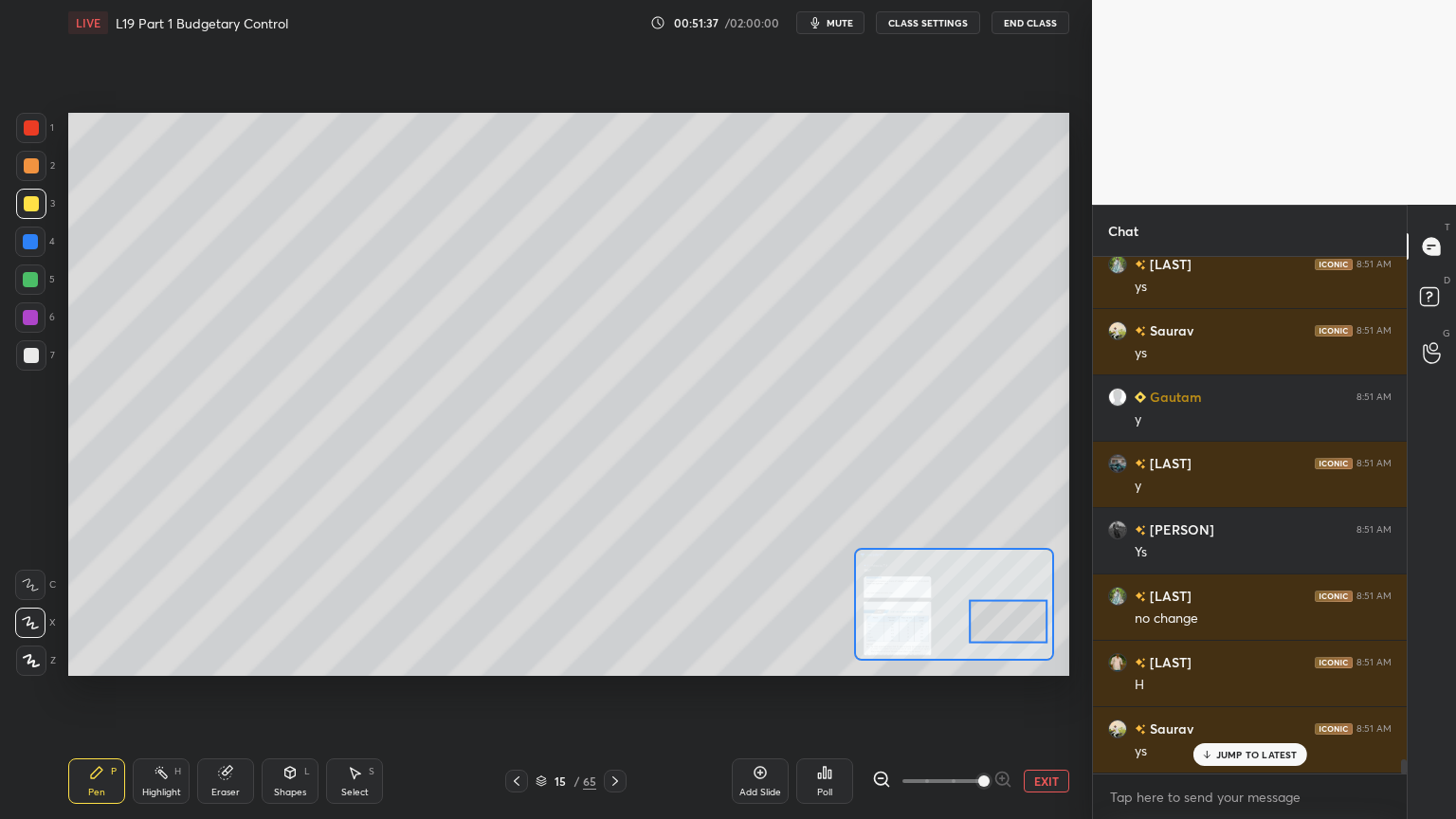 scroll, scrollTop: 18136, scrollLeft: 0, axis: vertical 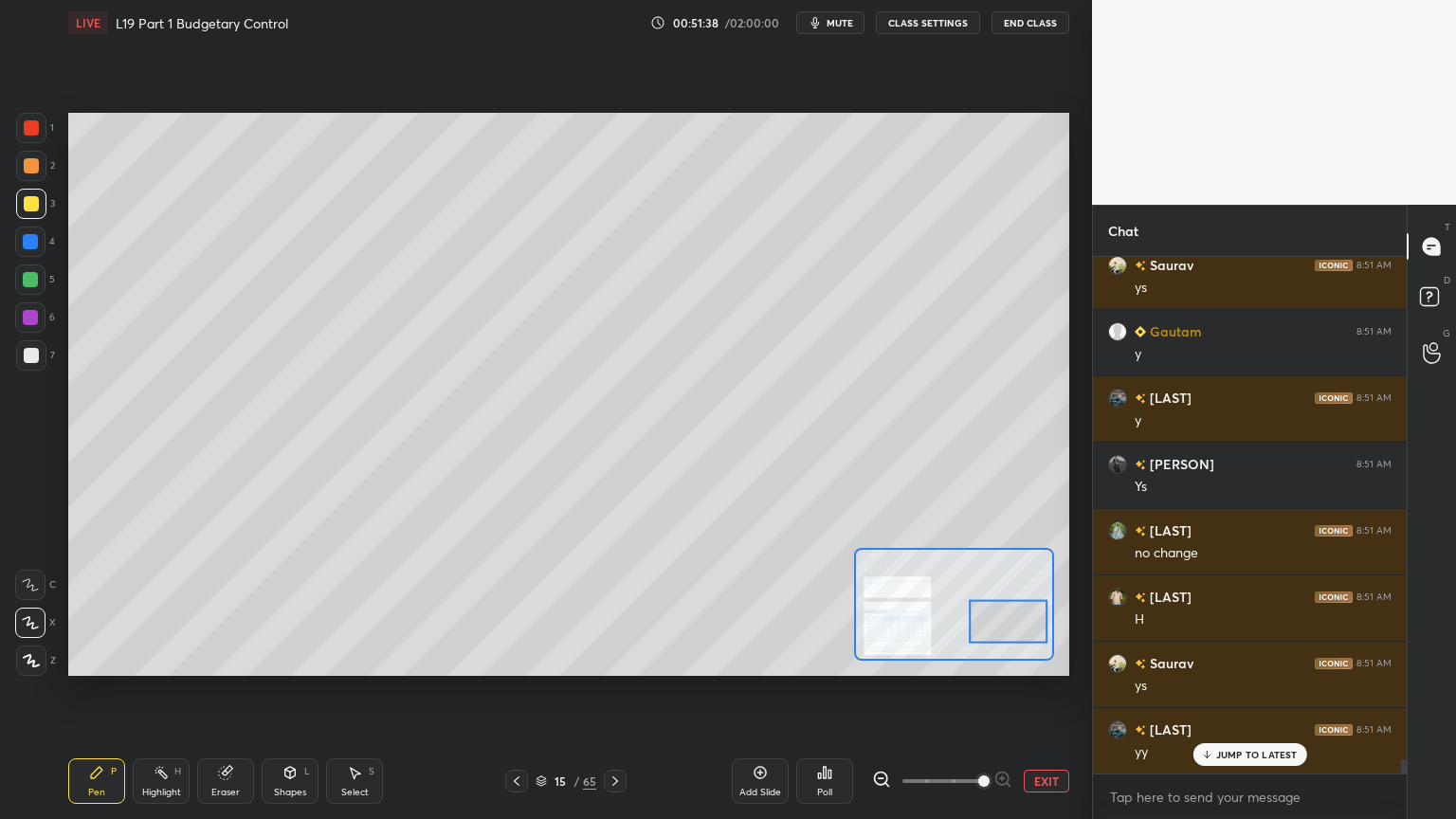 click on "Setting up your live class Poll for   secs No correct answer Start poll" at bounding box center (569, 394) 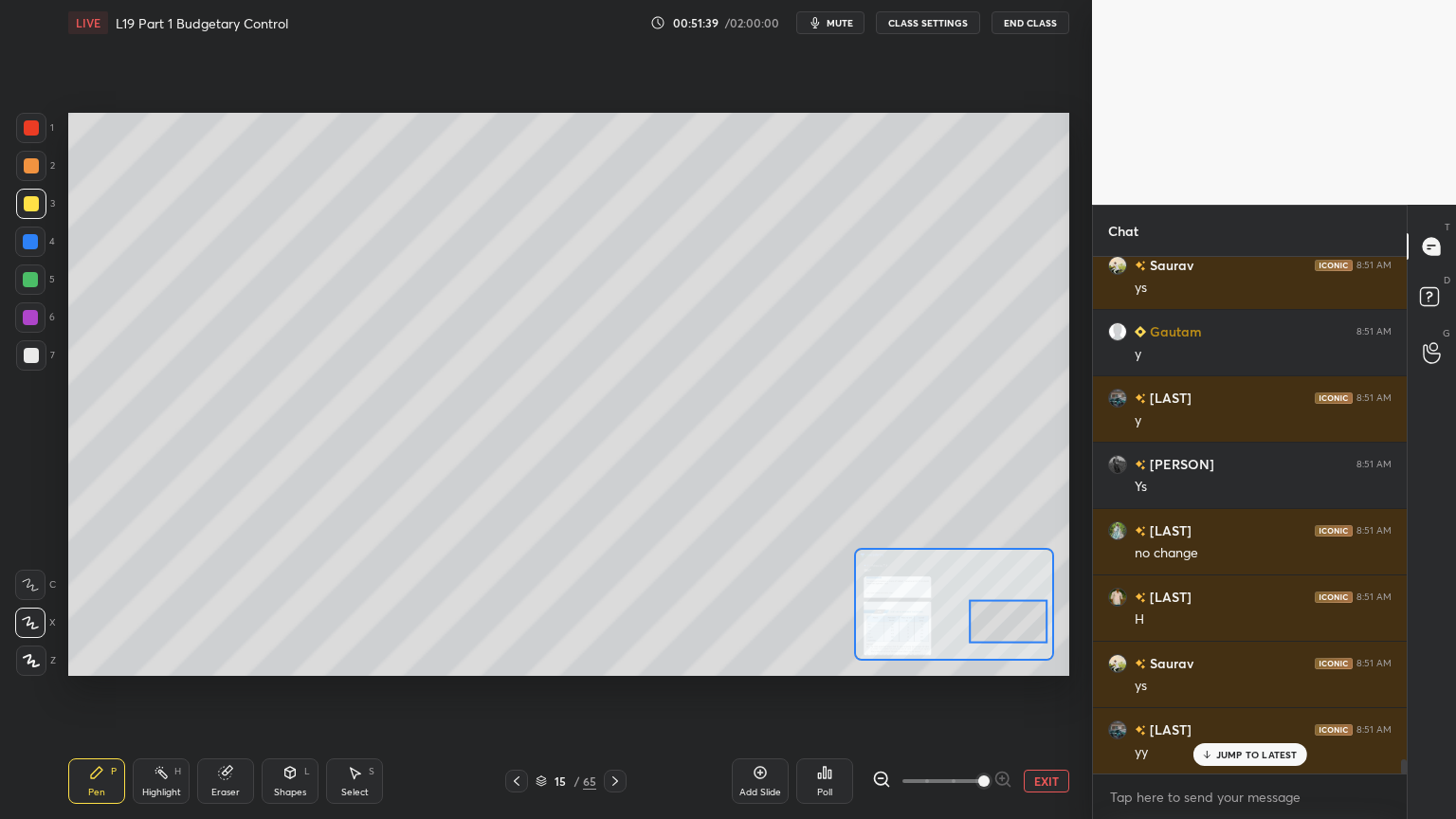 click 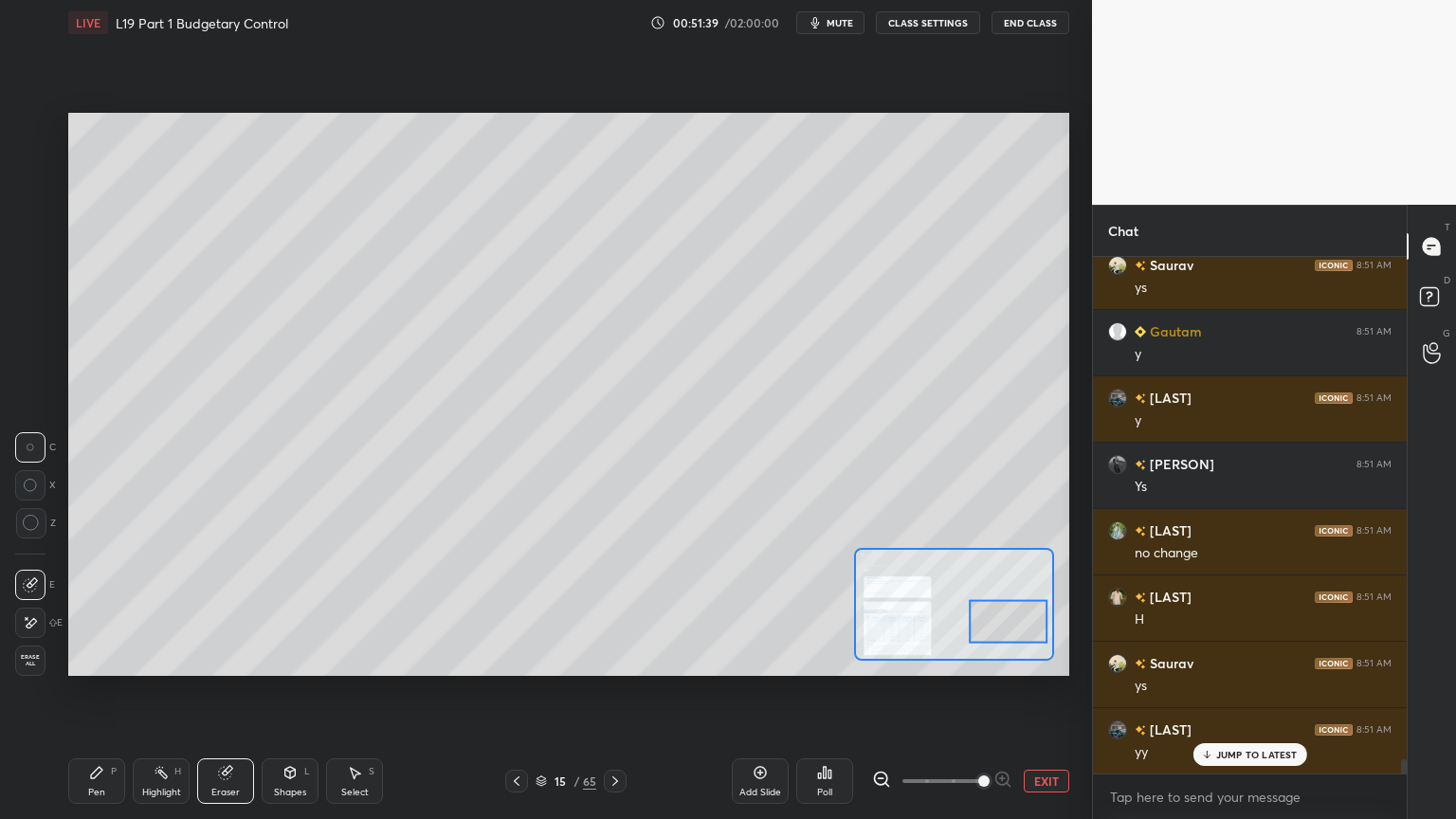scroll, scrollTop: 18203, scrollLeft: 0, axis: vertical 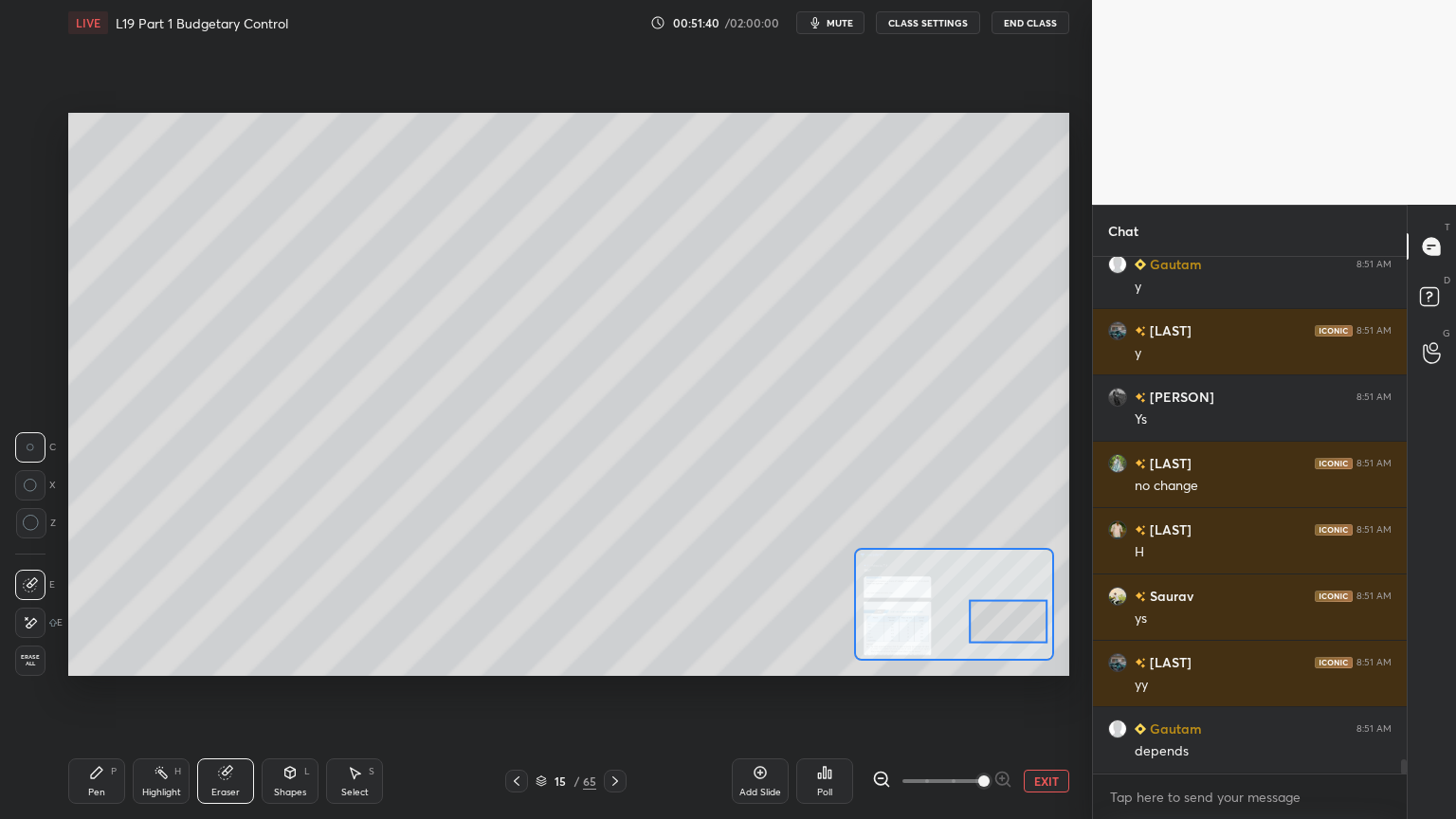 click on "Erase all" at bounding box center [30, 661] 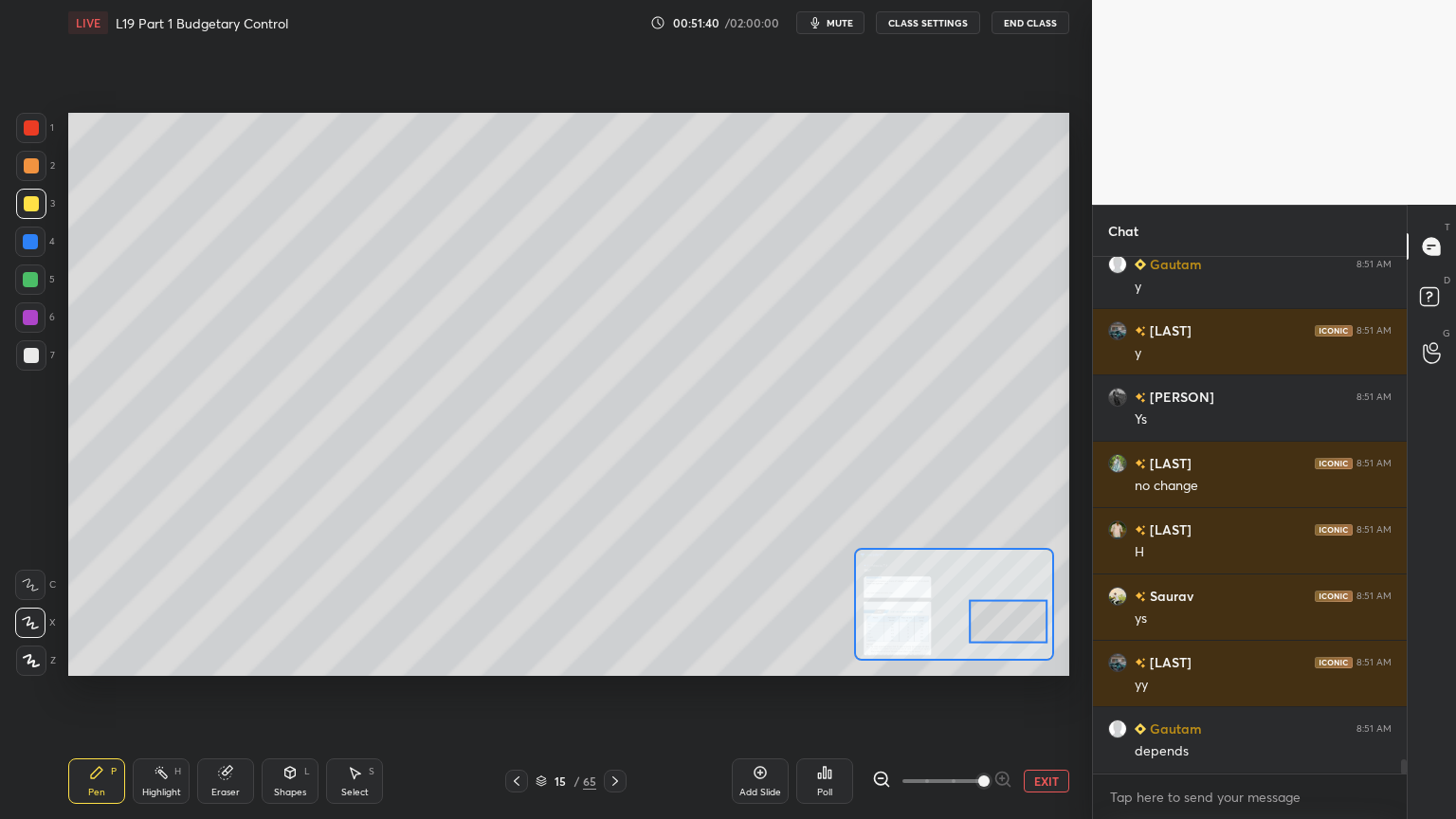 click on "Setting up your live class Poll for   secs No correct answer Start poll" at bounding box center [569, 394] 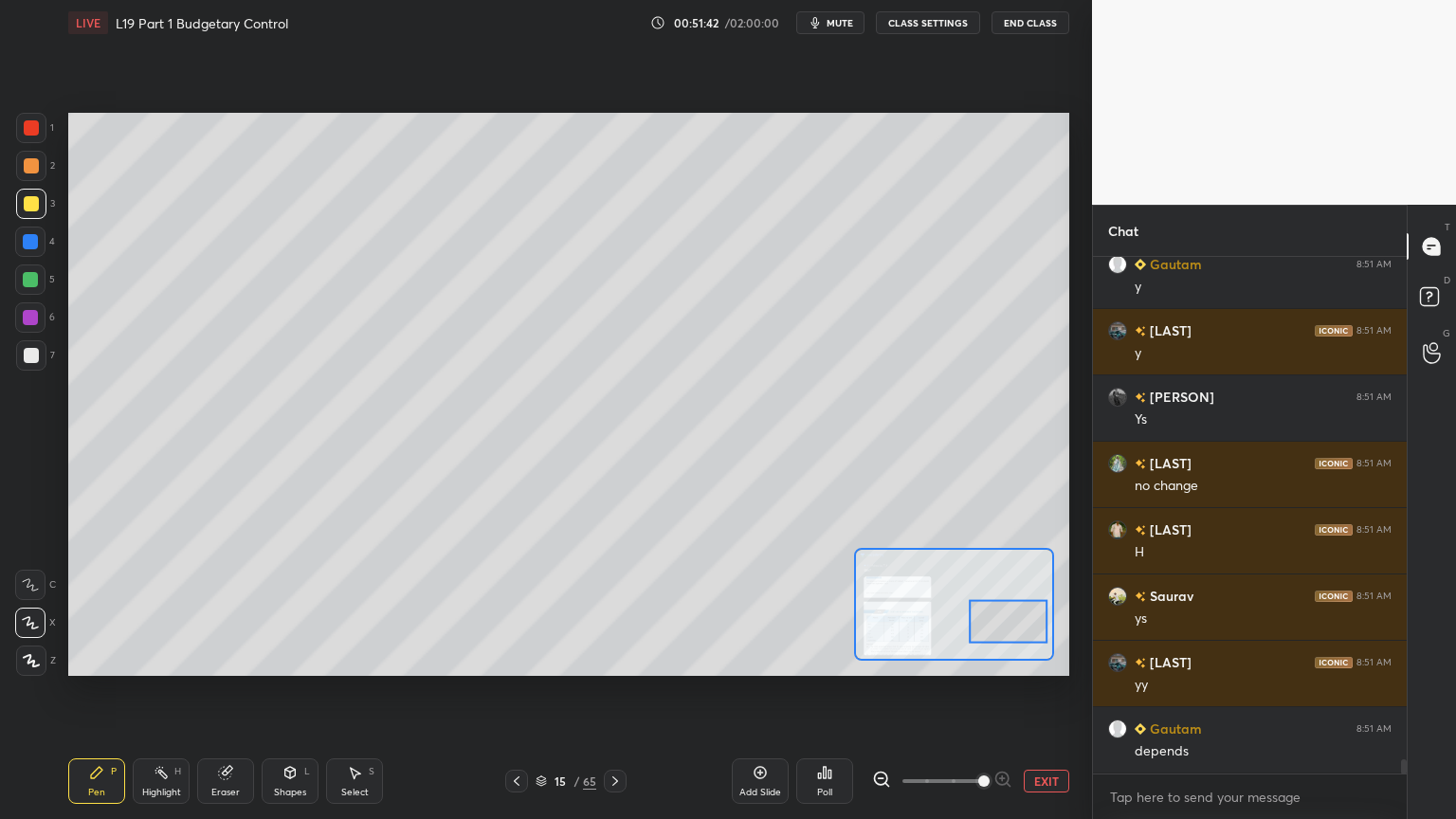 scroll, scrollTop: 18268, scrollLeft: 0, axis: vertical 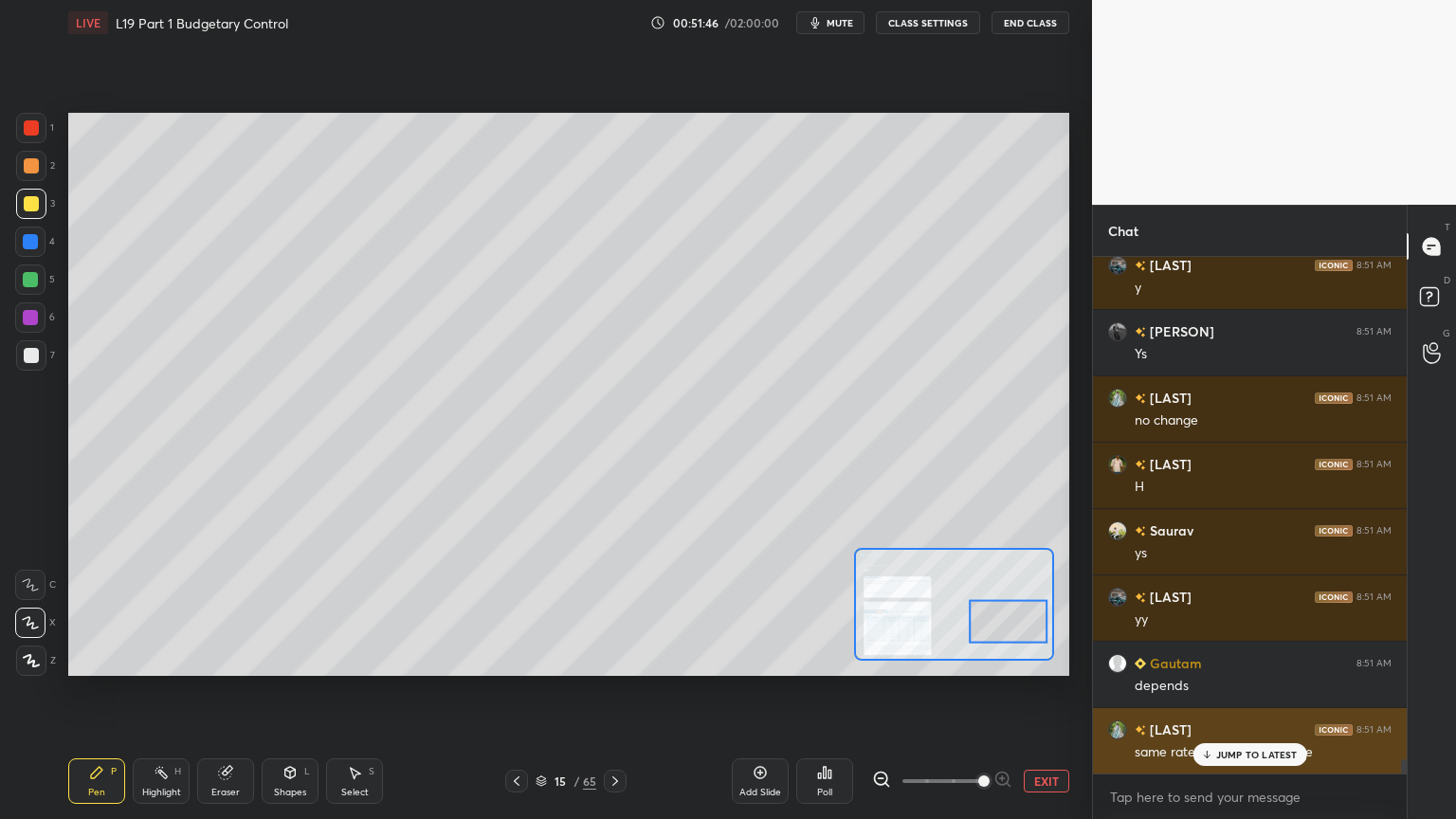 click on "JUMP TO LATEST" at bounding box center [1249, 755] 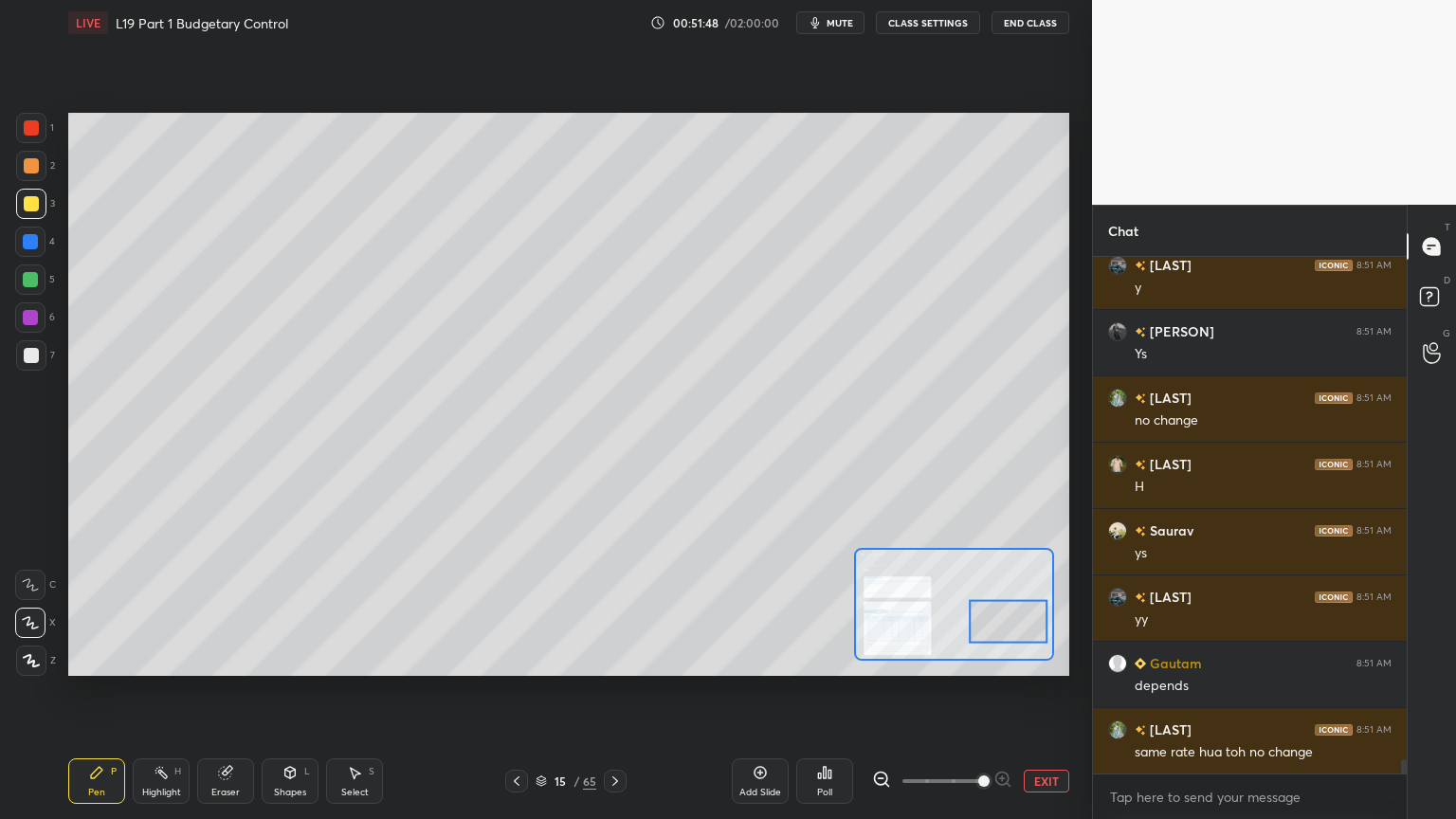 click on "Pen P" at bounding box center [97, 781] 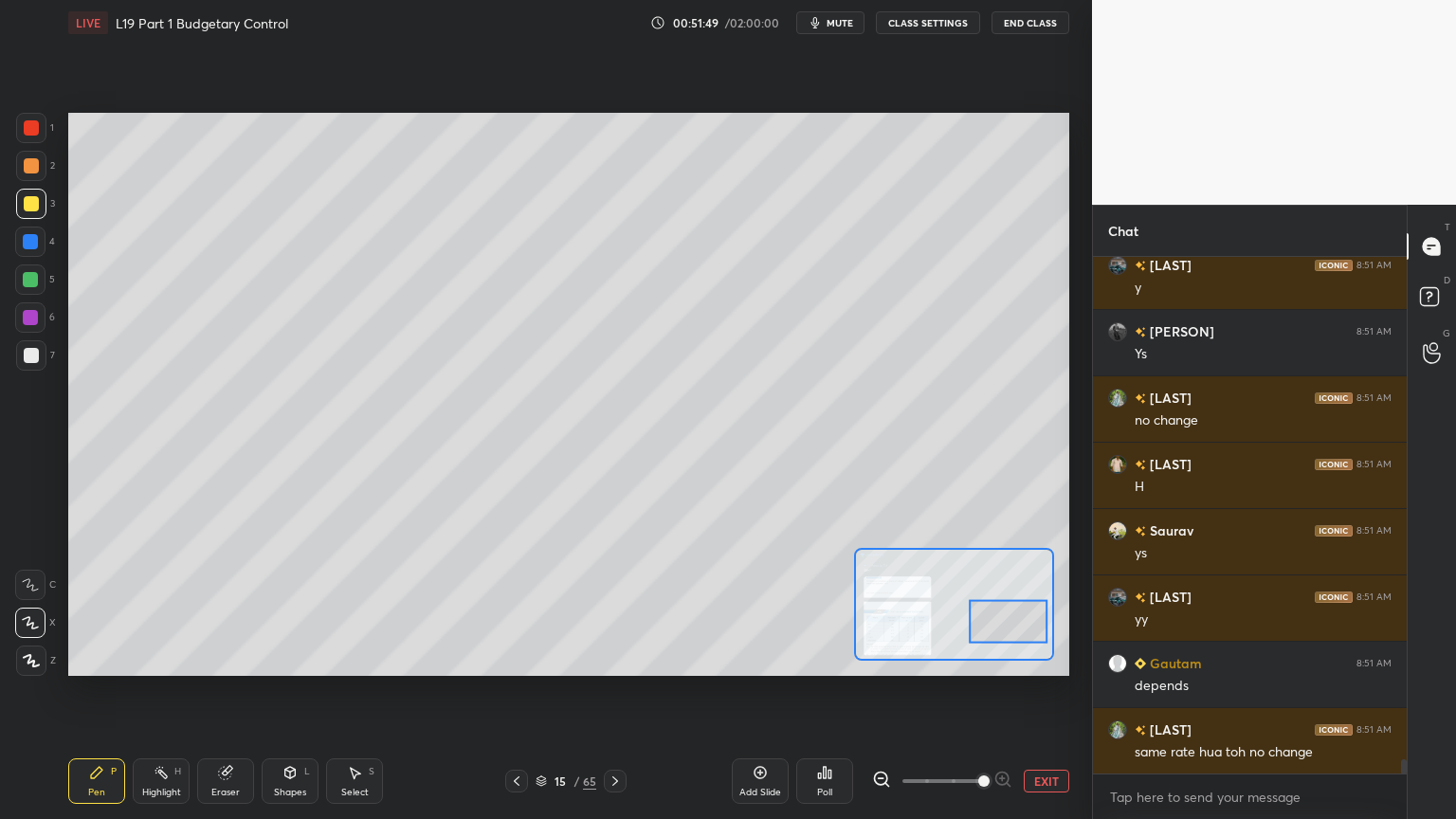 click on "Setting up your live class Poll for   secs No correct answer Start poll" at bounding box center [569, 394] 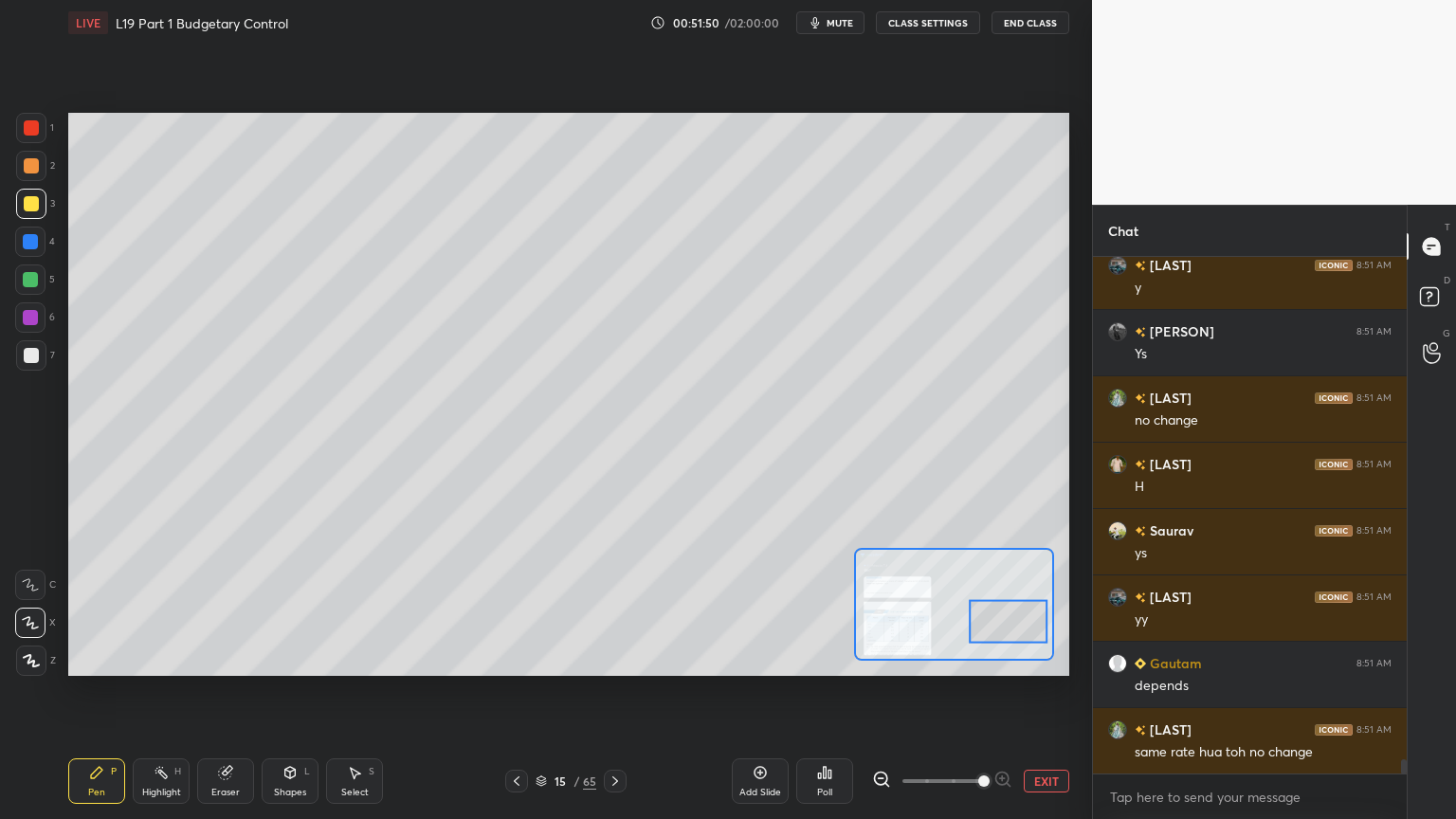 click at bounding box center (30, 318) 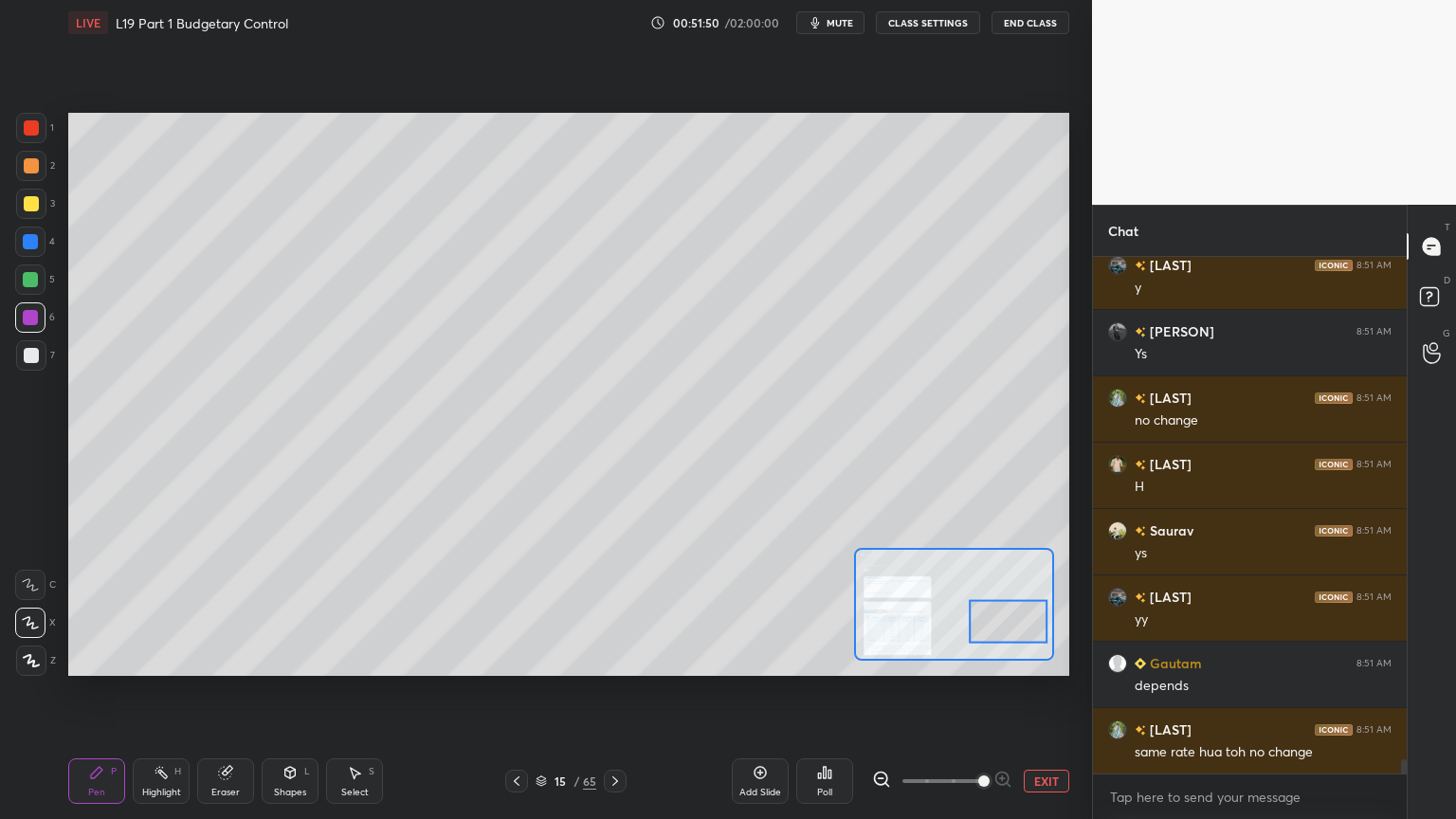 click on "Setting up your live class Poll for   secs No correct answer Start poll" at bounding box center (569, 394) 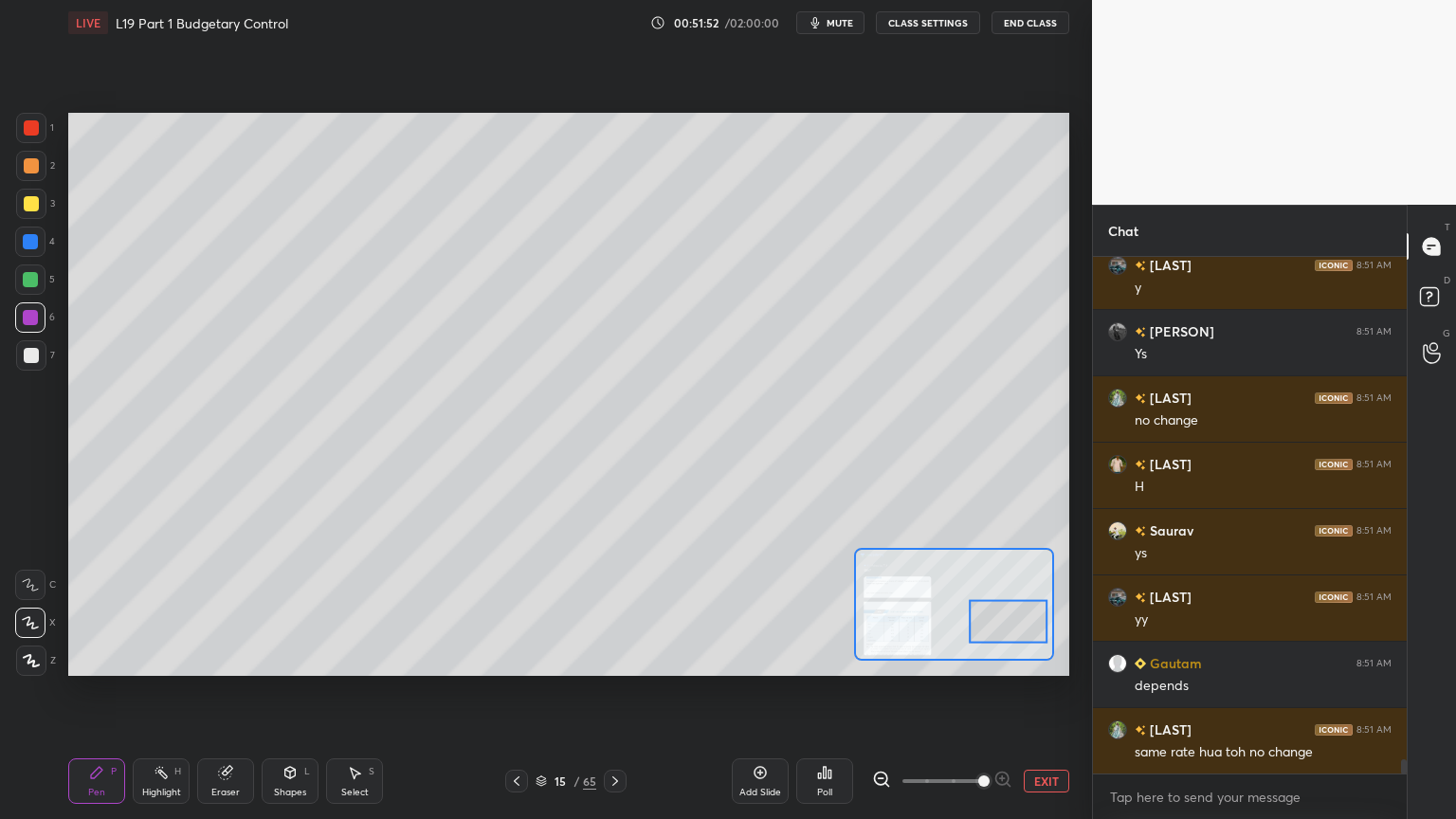 click 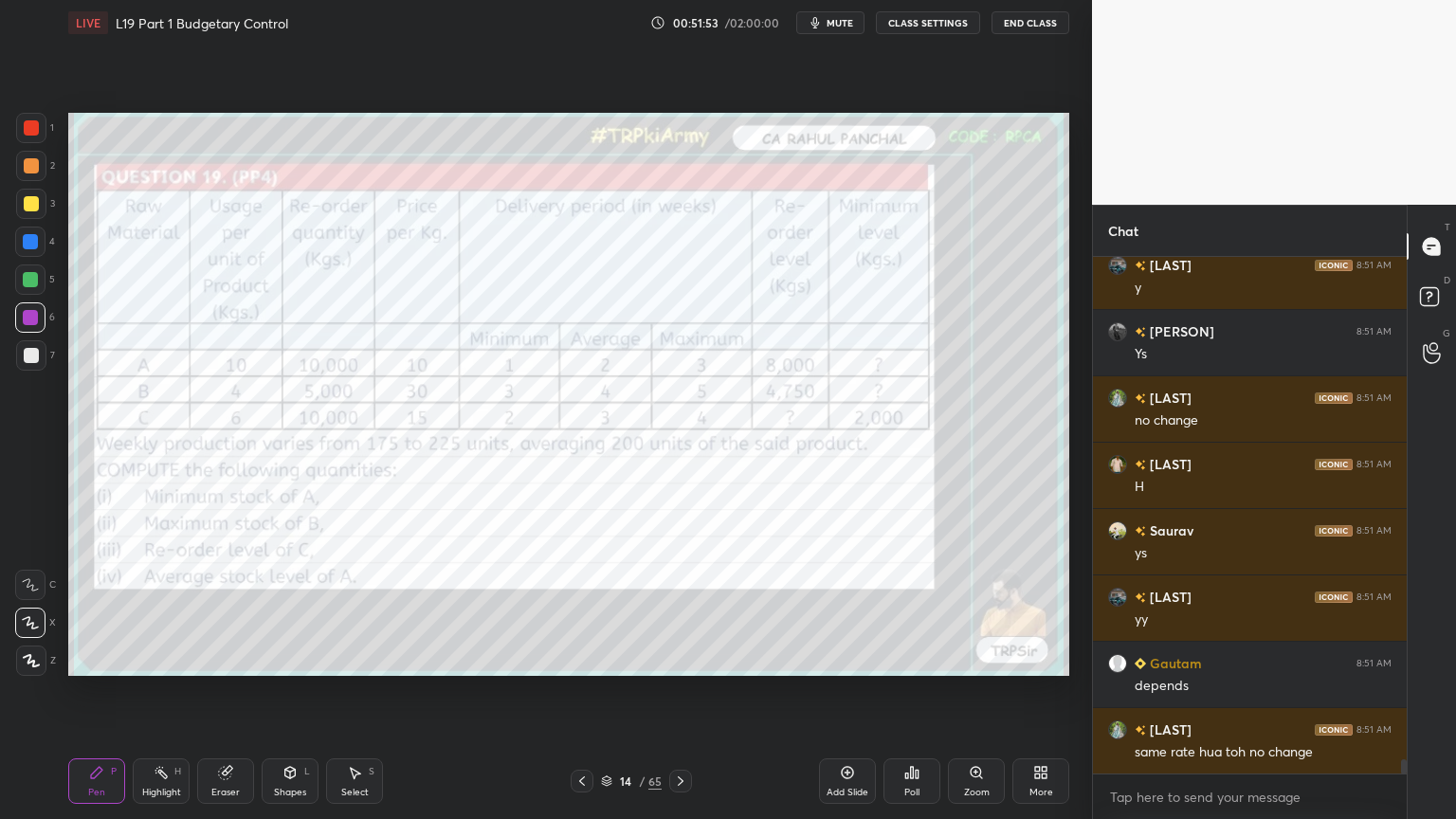 click at bounding box center (681, 781) 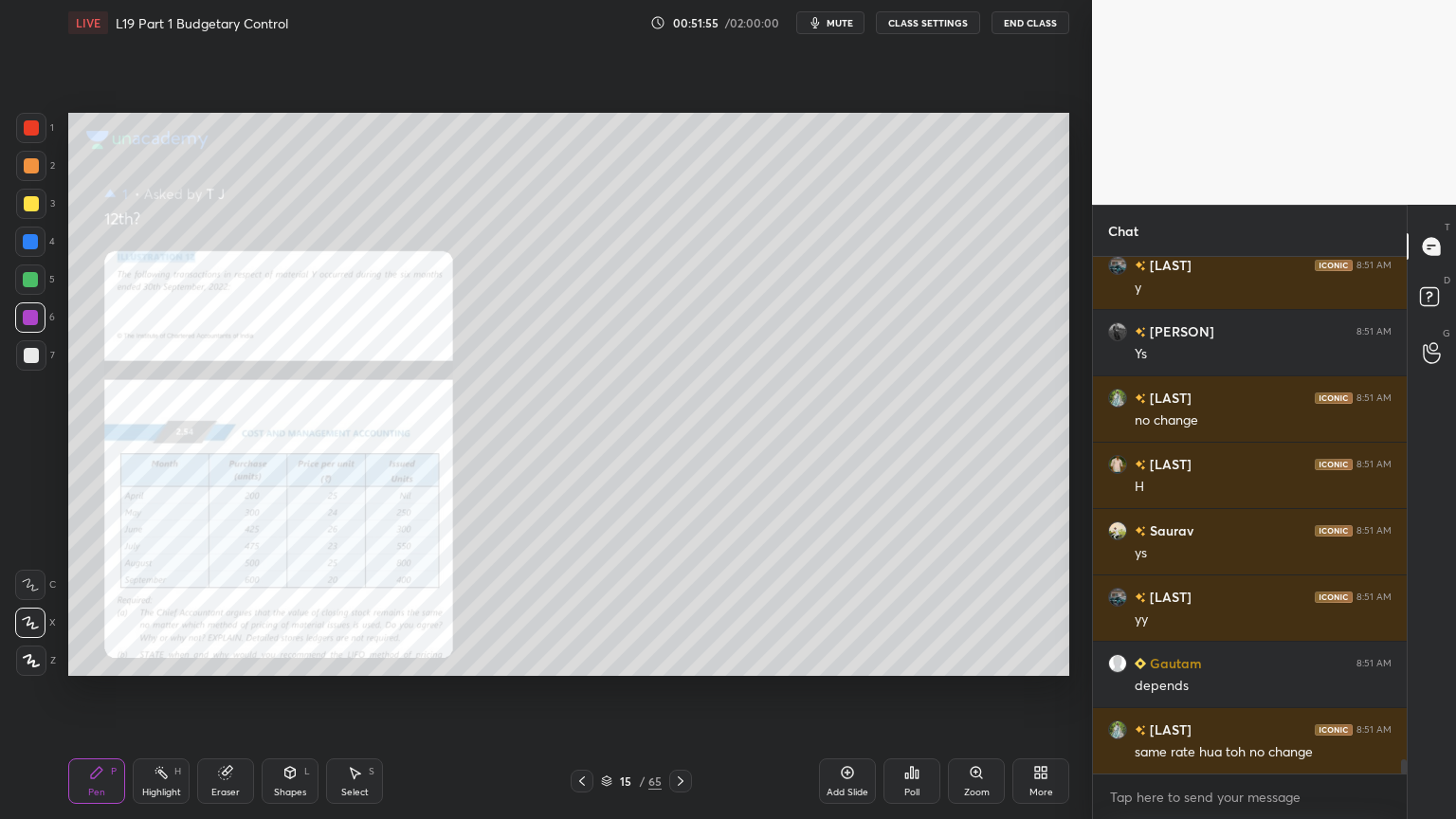 click on "Zoom" at bounding box center (976, 781) 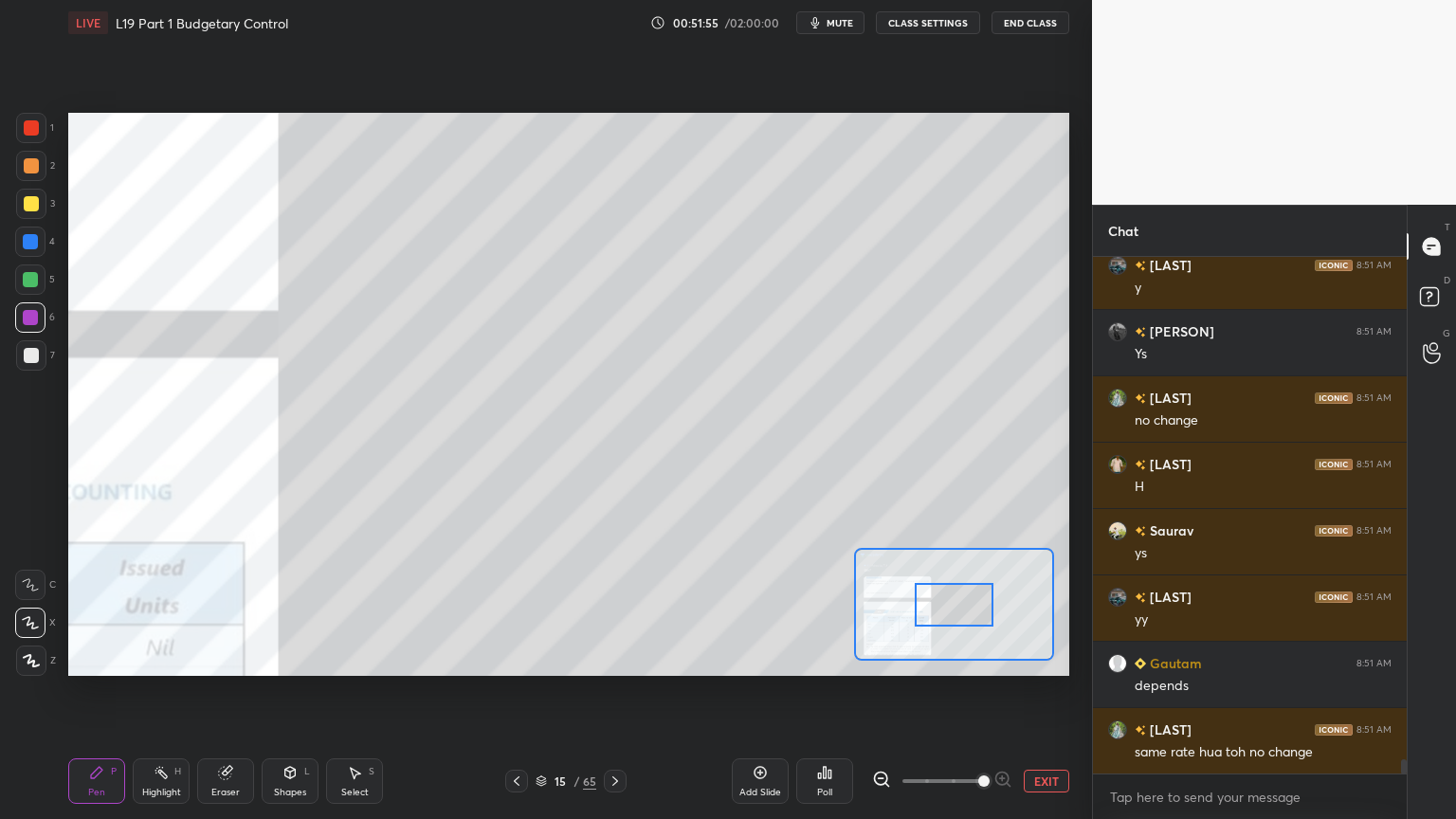 scroll, scrollTop: 18336, scrollLeft: 0, axis: vertical 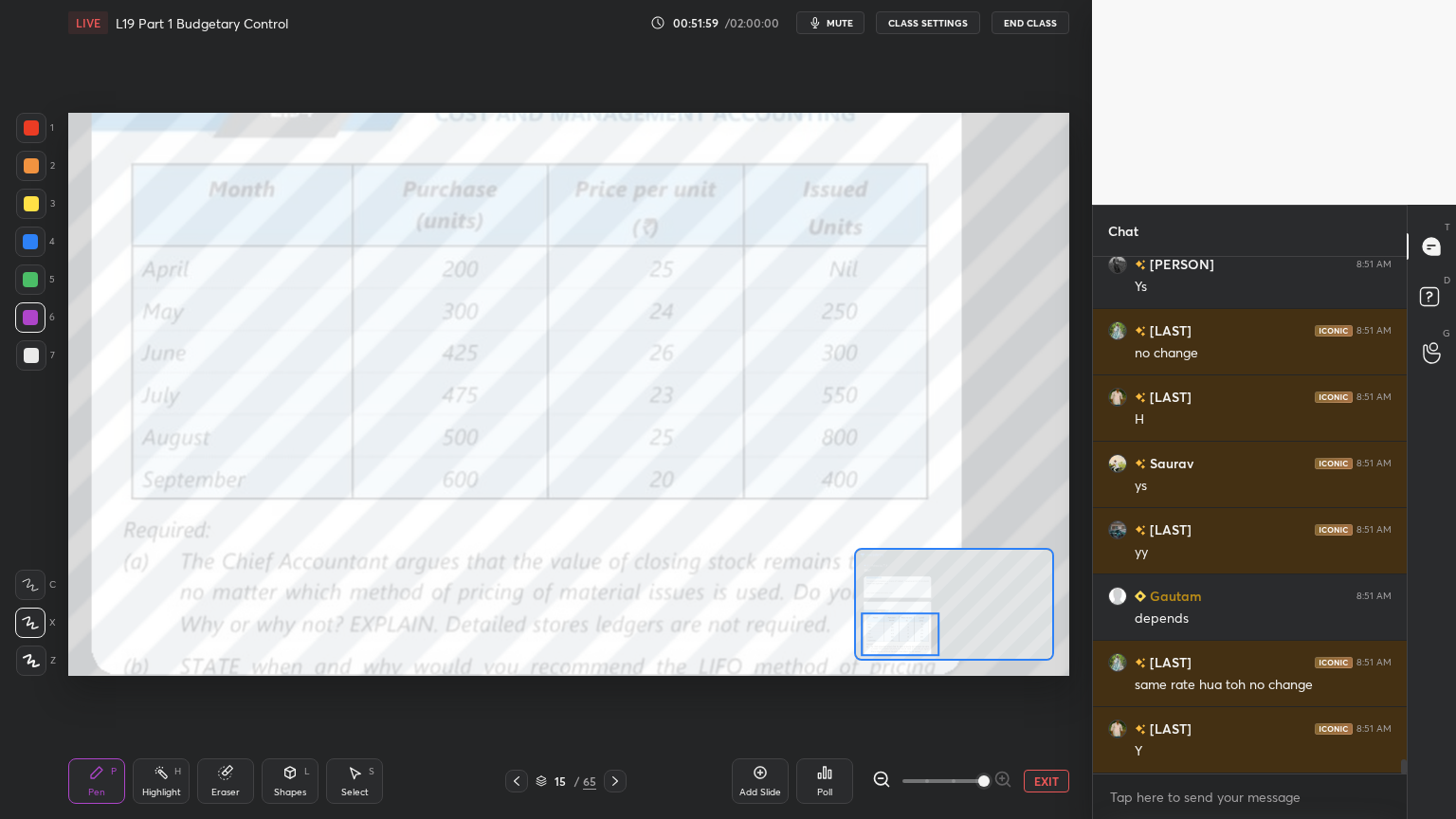 click on "1" at bounding box center (35, 132) 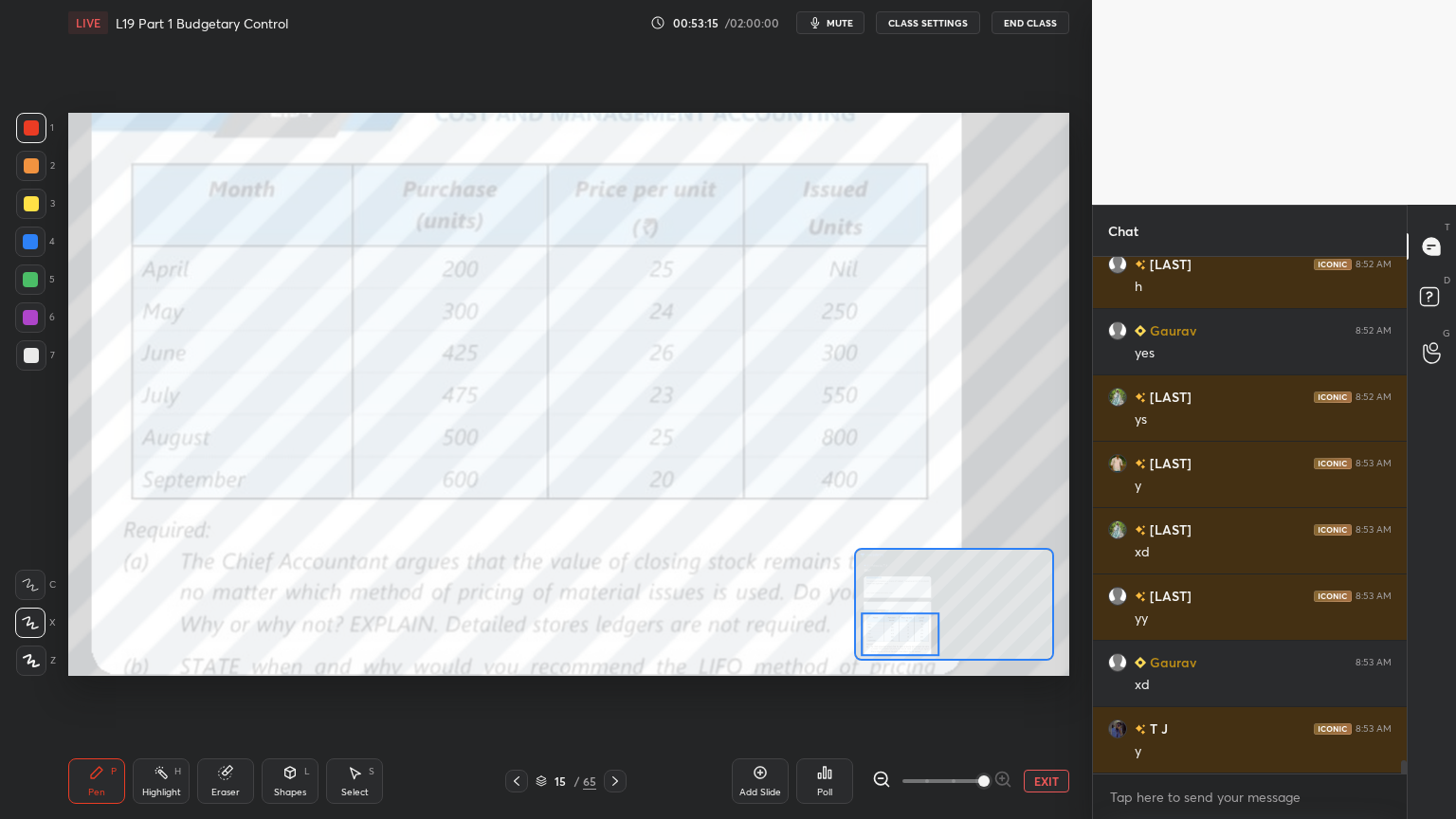 scroll, scrollTop: 19463, scrollLeft: 0, axis: vertical 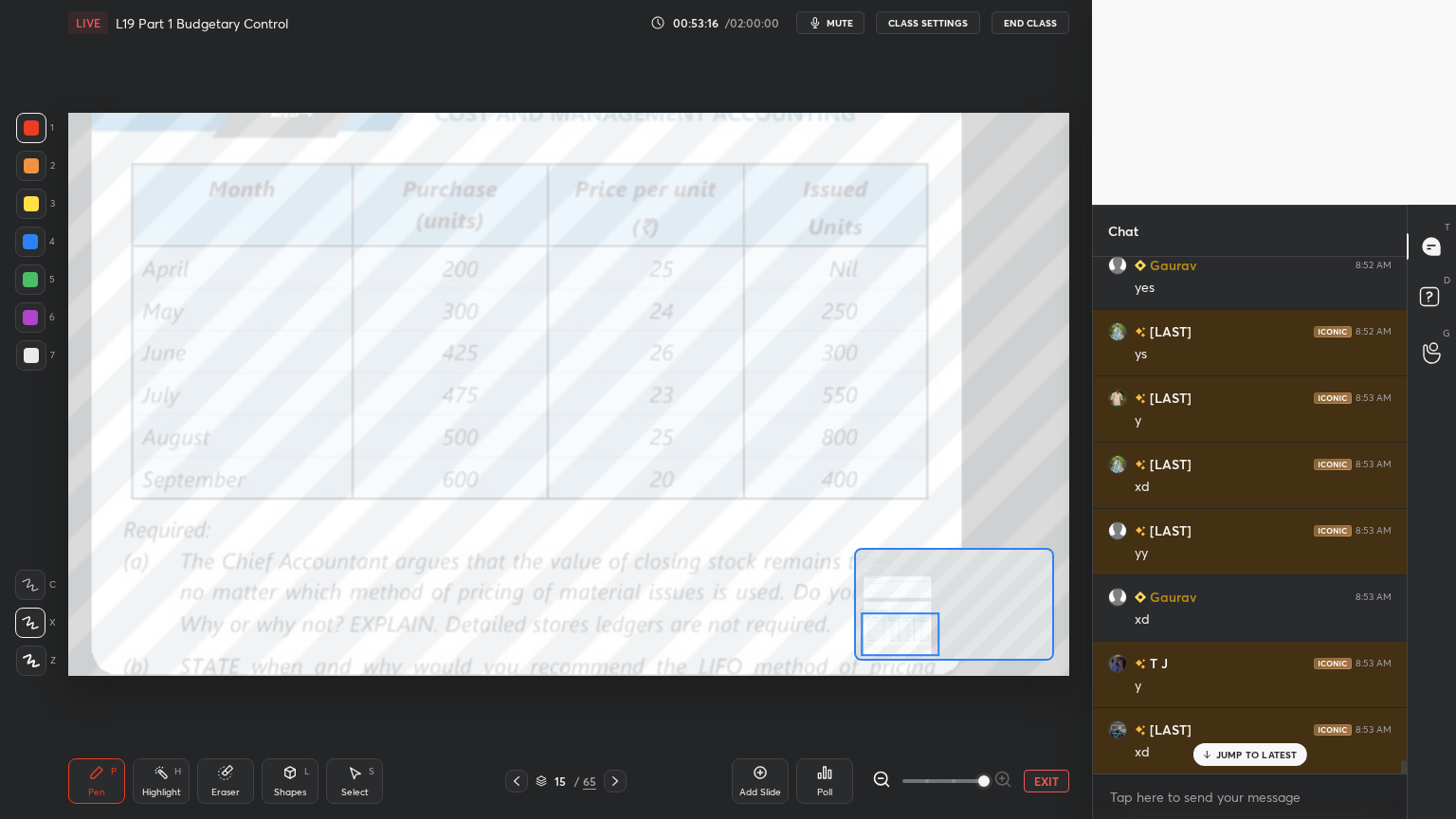 click 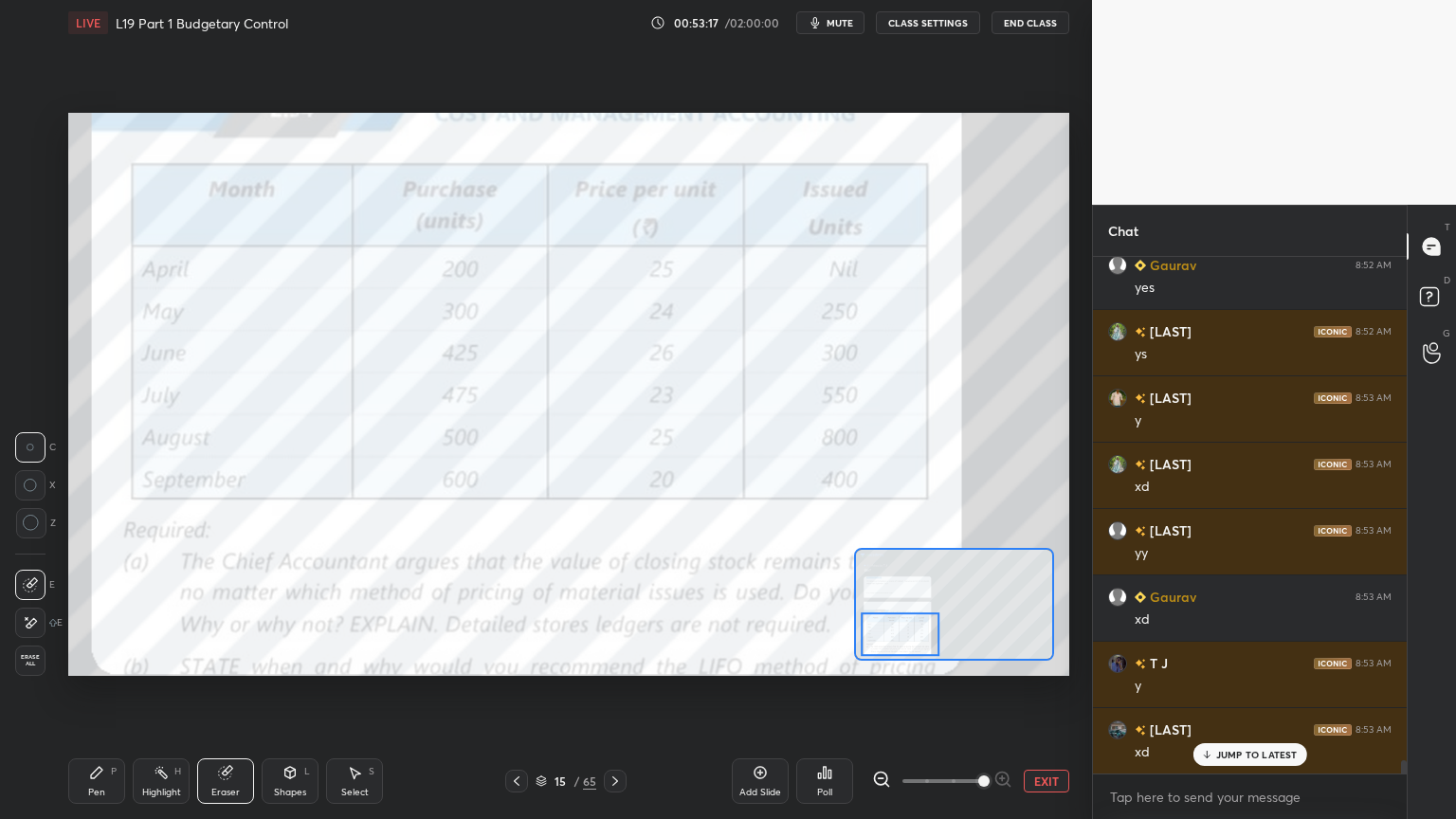 scroll, scrollTop: 19530, scrollLeft: 0, axis: vertical 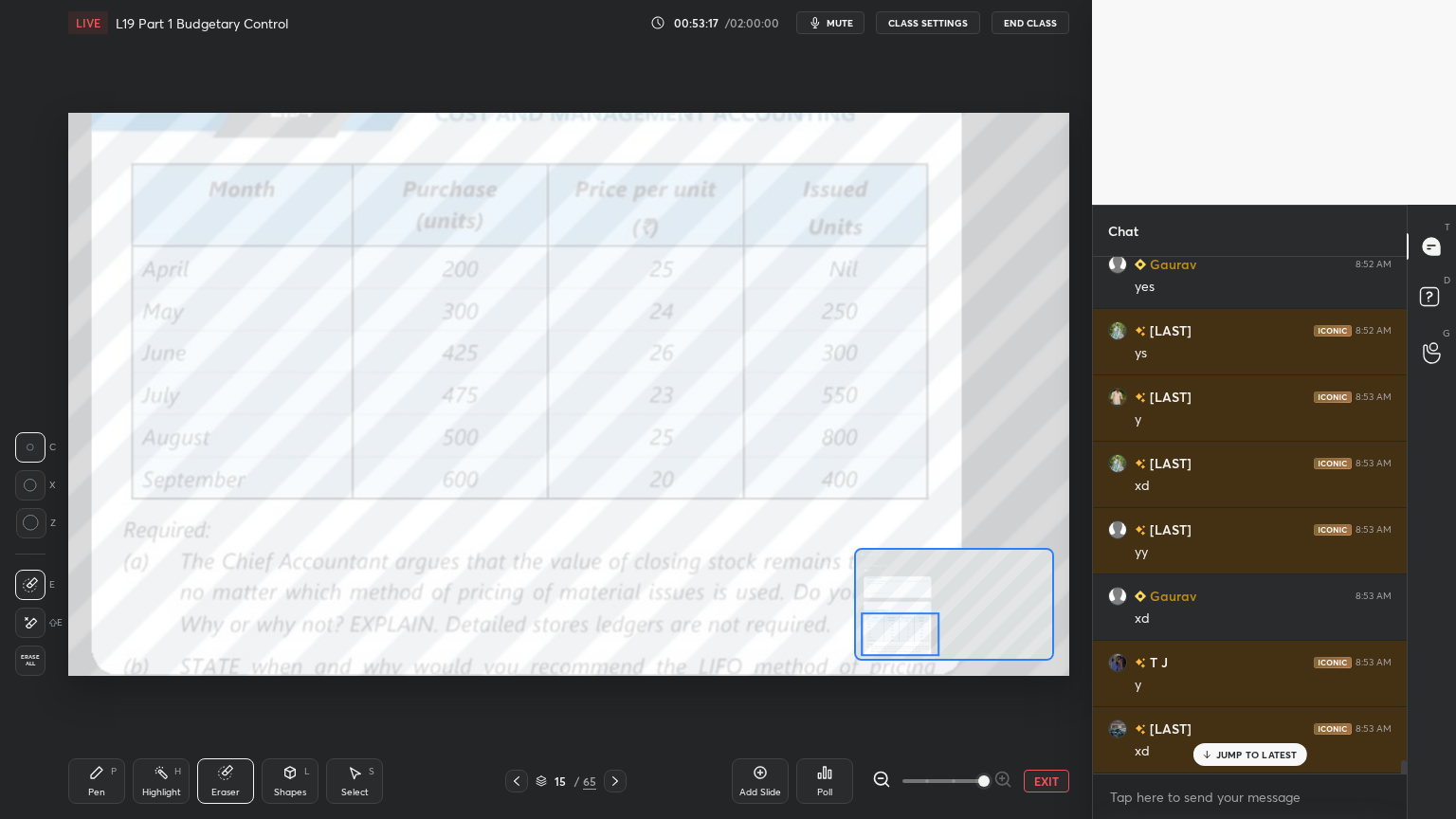 click on "Erase all" at bounding box center [32, 661] 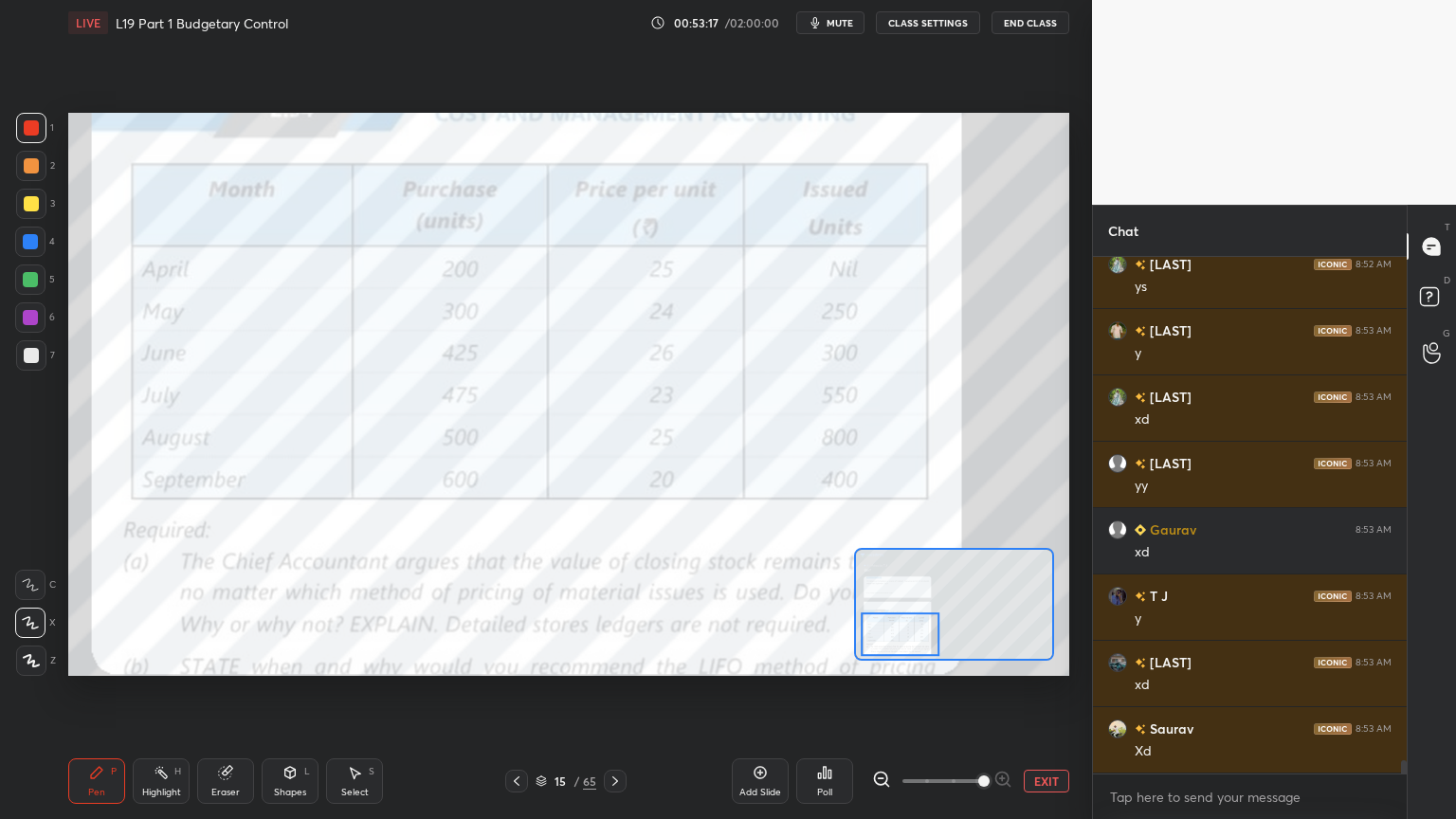 click on "Setting up your live class Poll for   secs No correct answer Start poll" at bounding box center [569, 394] 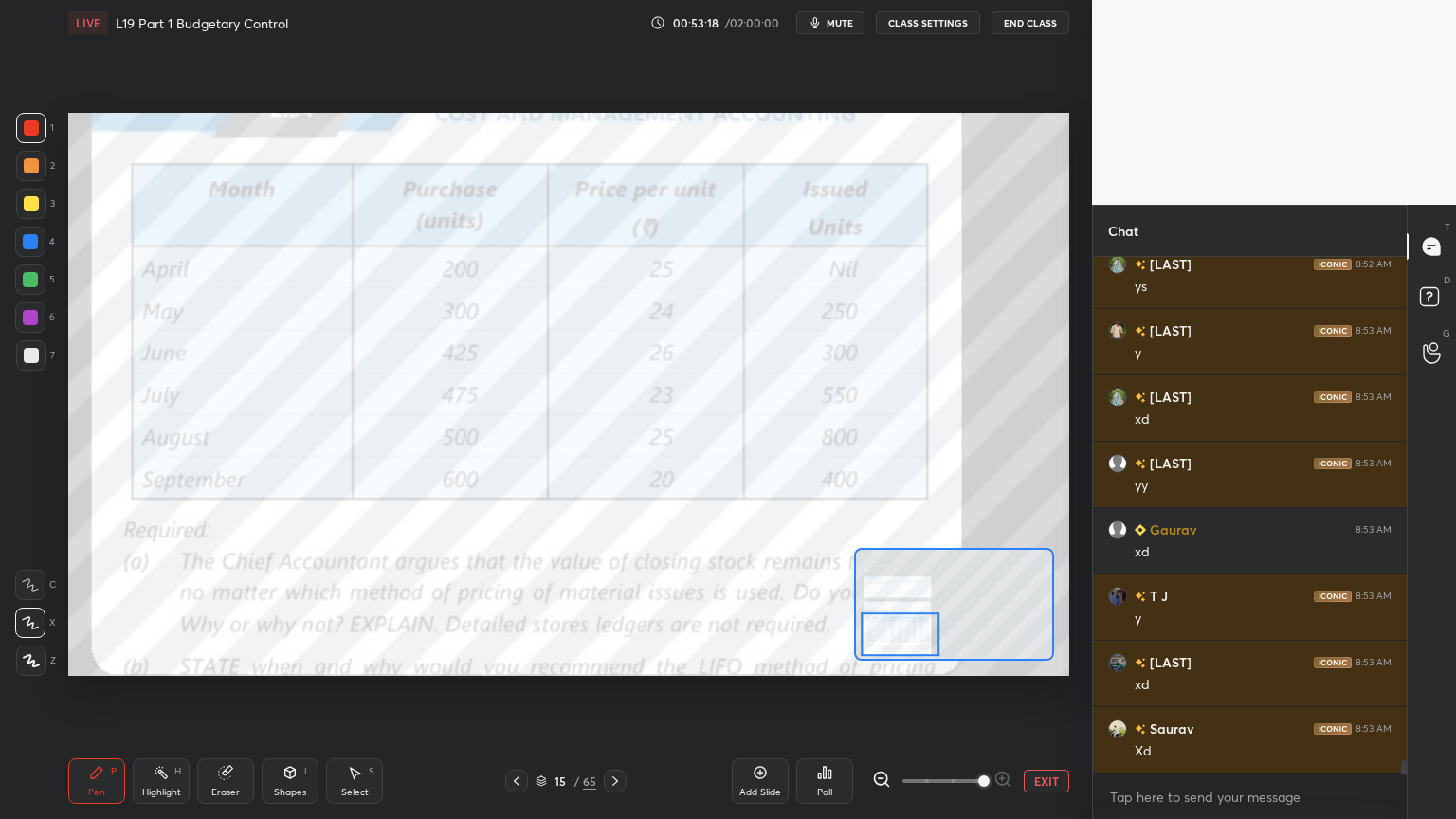 click at bounding box center [31, 128] 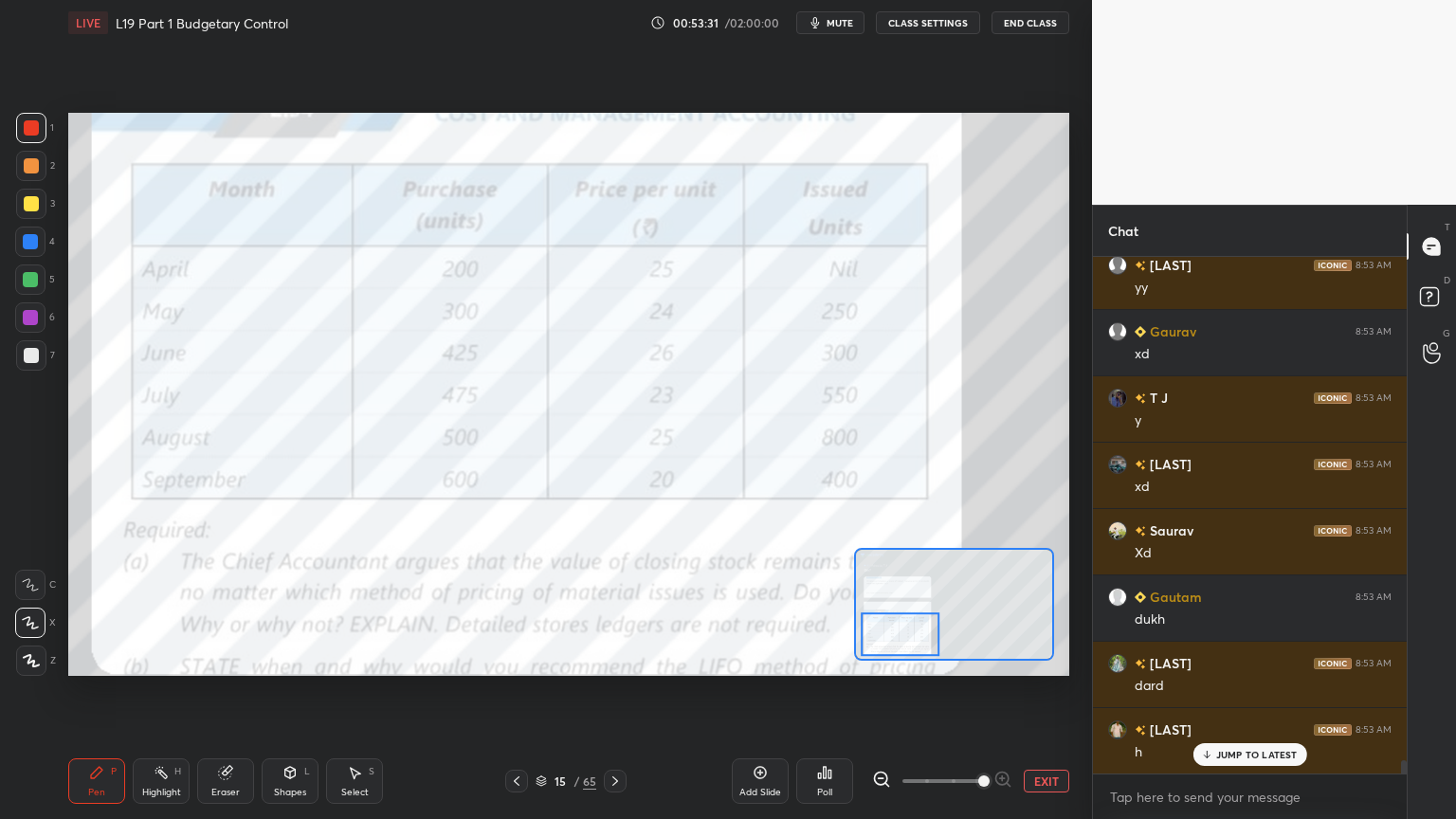 scroll, scrollTop: 19795, scrollLeft: 0, axis: vertical 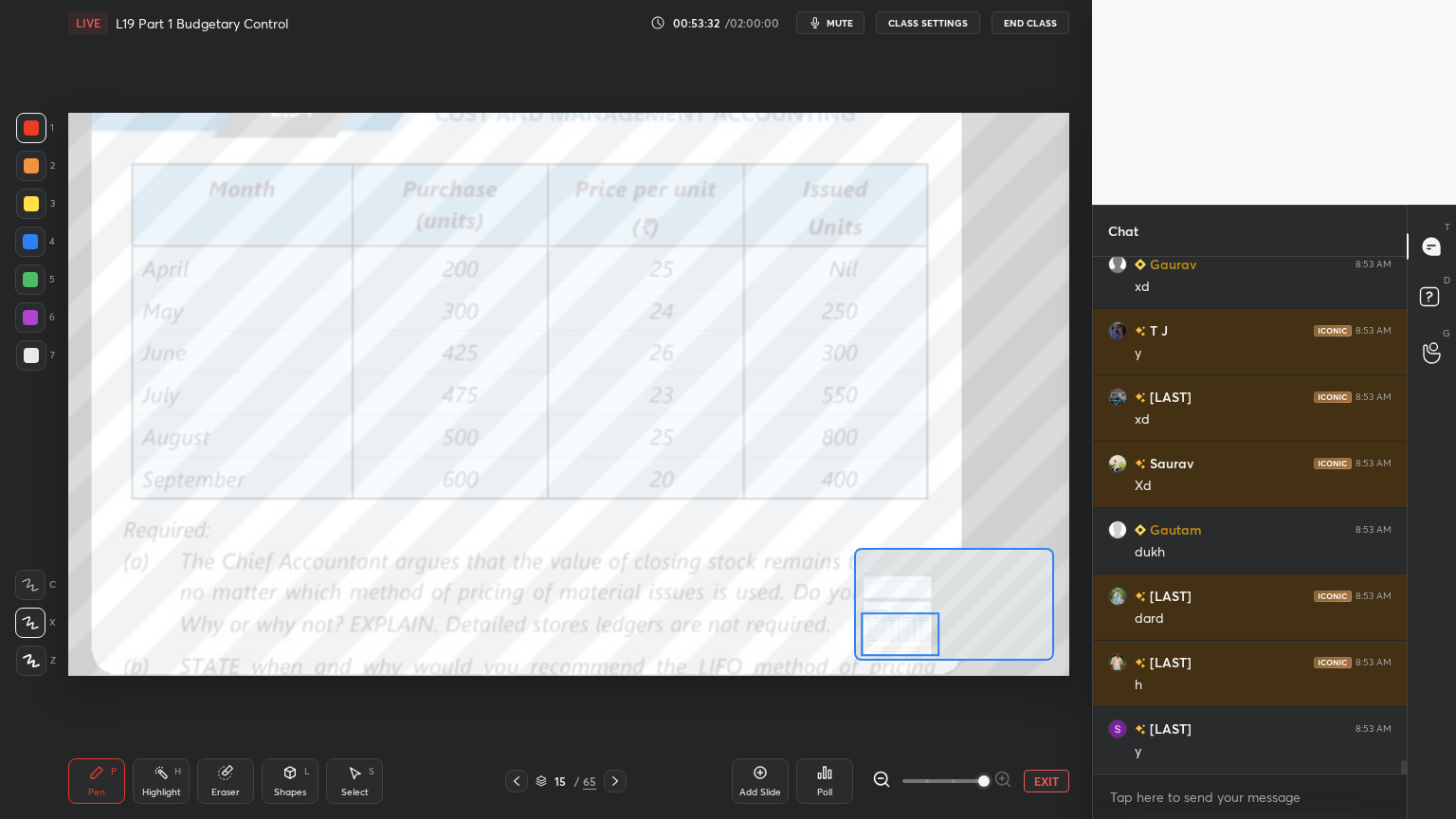 click 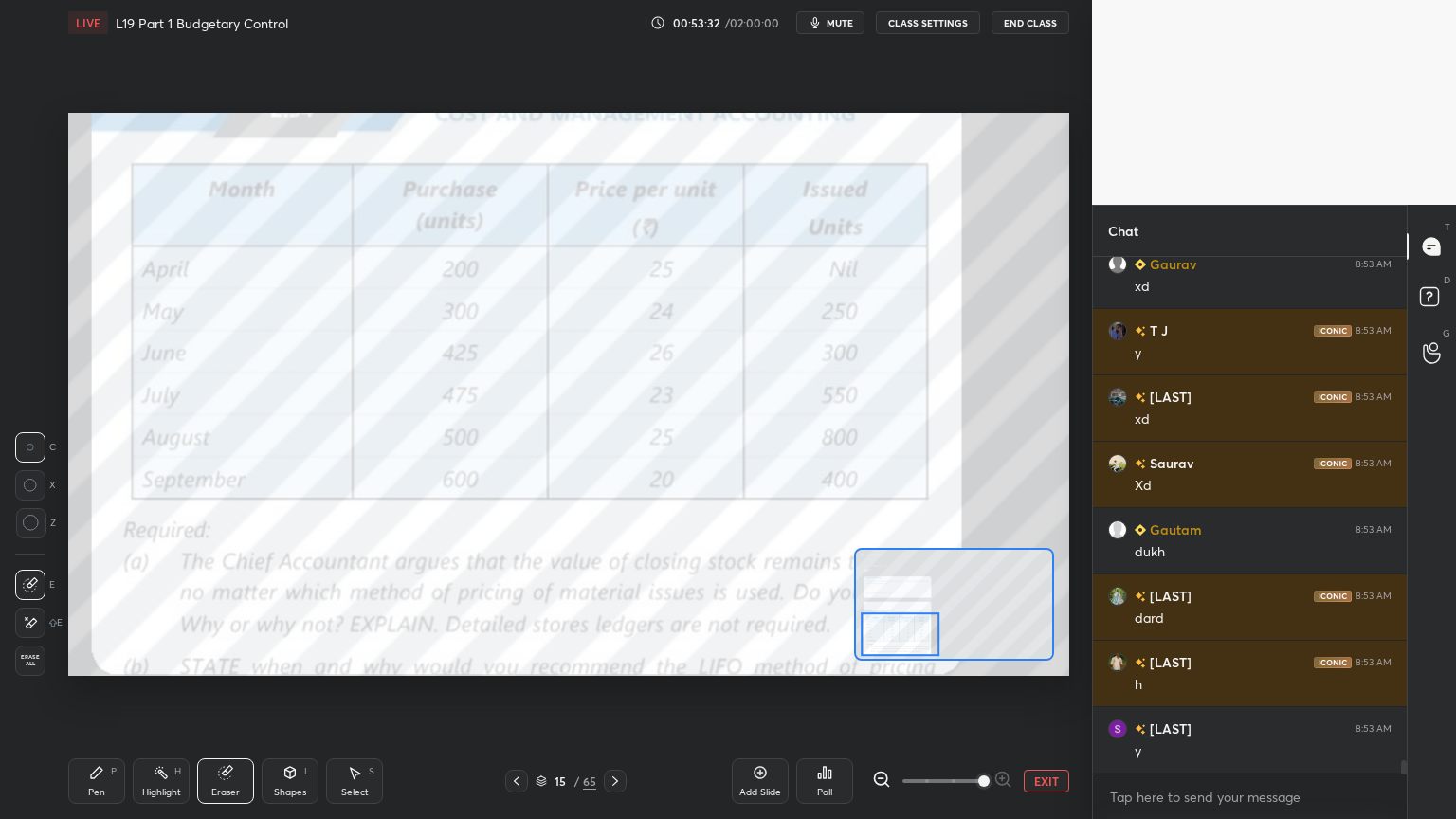 click on "E" at bounding box center [39, 623] 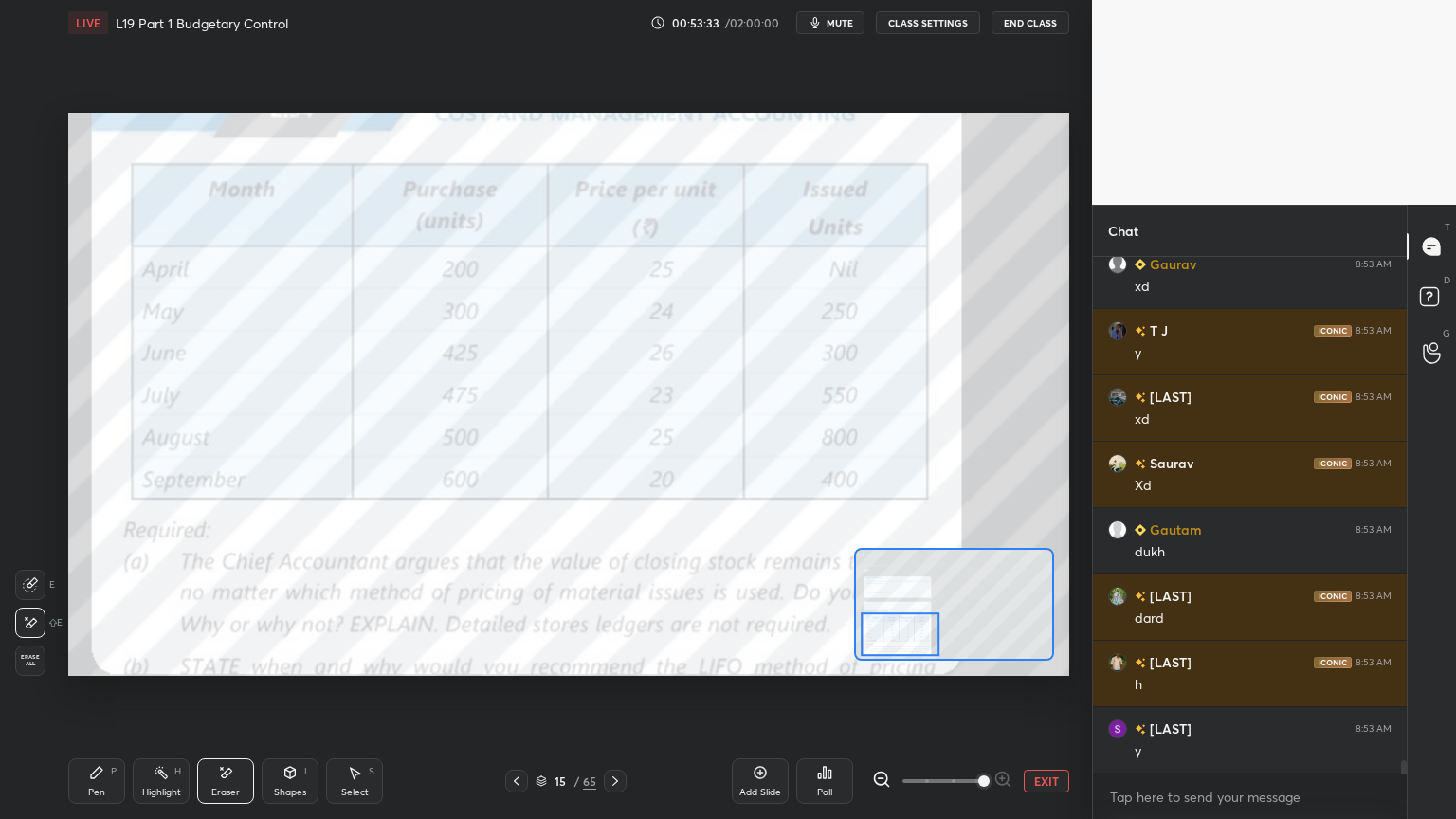 click on "Erase all" at bounding box center [30, 661] 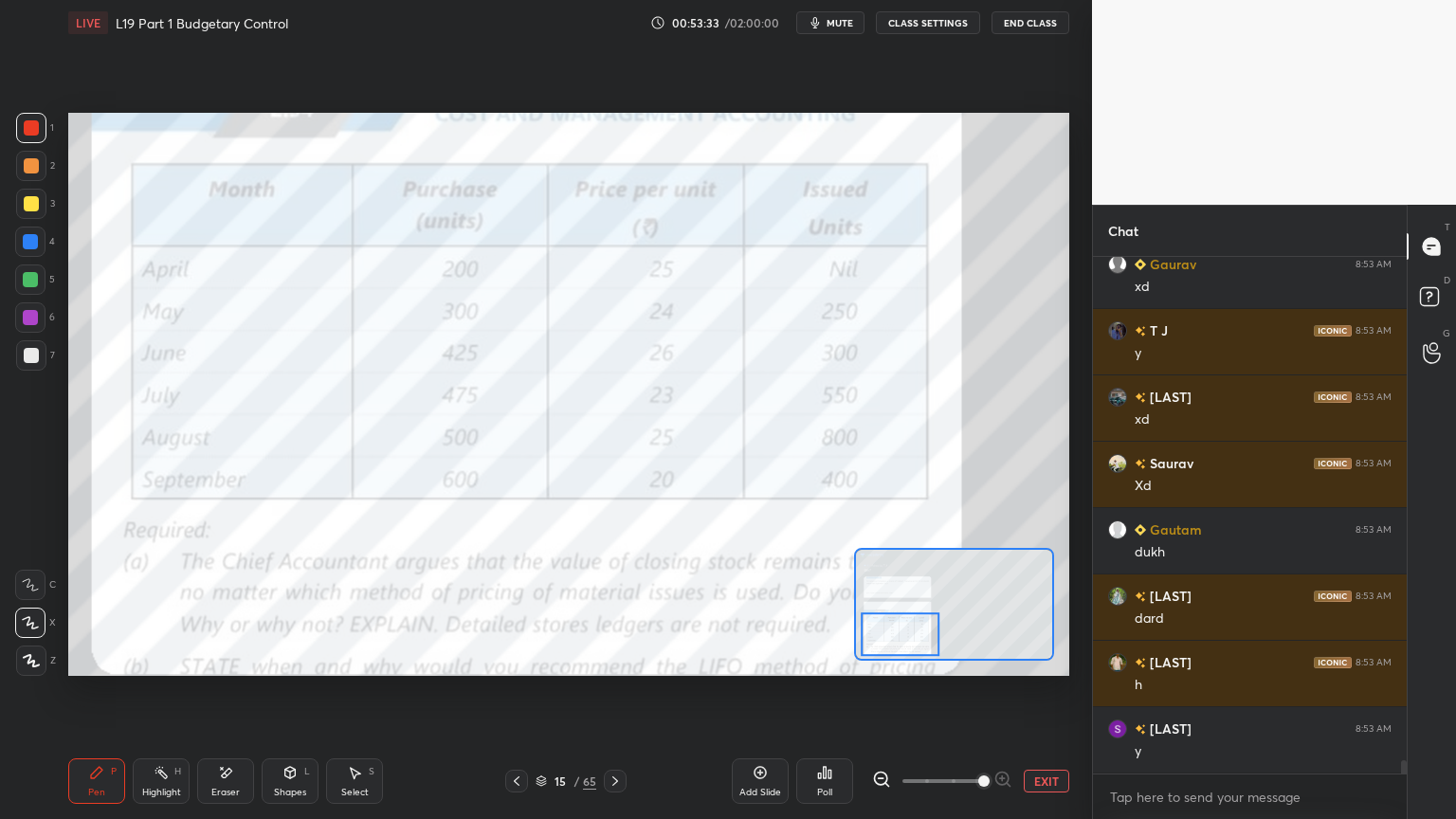 click on "Setting up your live class Poll for   secs No correct answer Start poll" at bounding box center (569, 394) 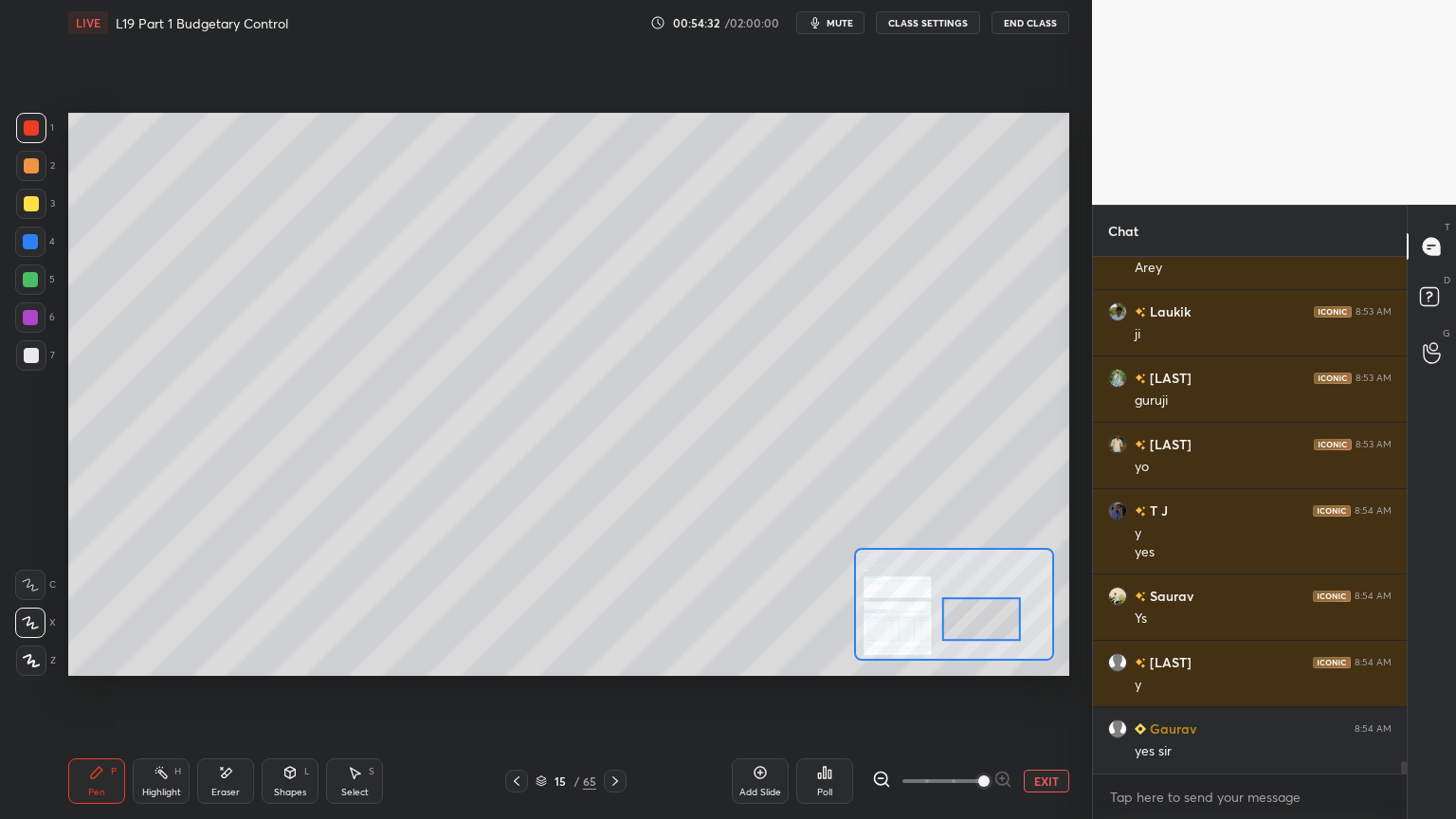 scroll, scrollTop: 20676, scrollLeft: 0, axis: vertical 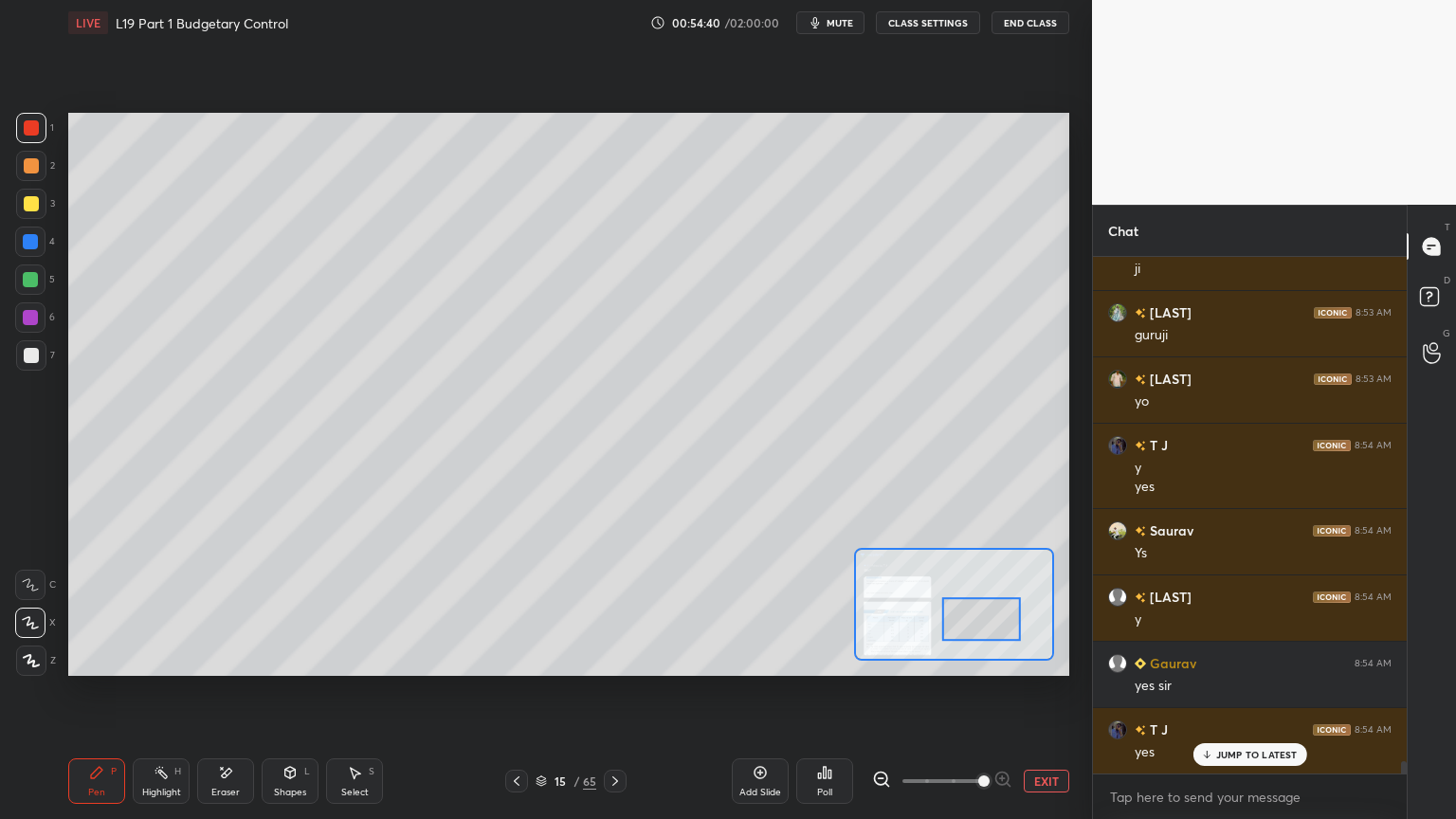 click on "EXIT" at bounding box center [1046, 781] 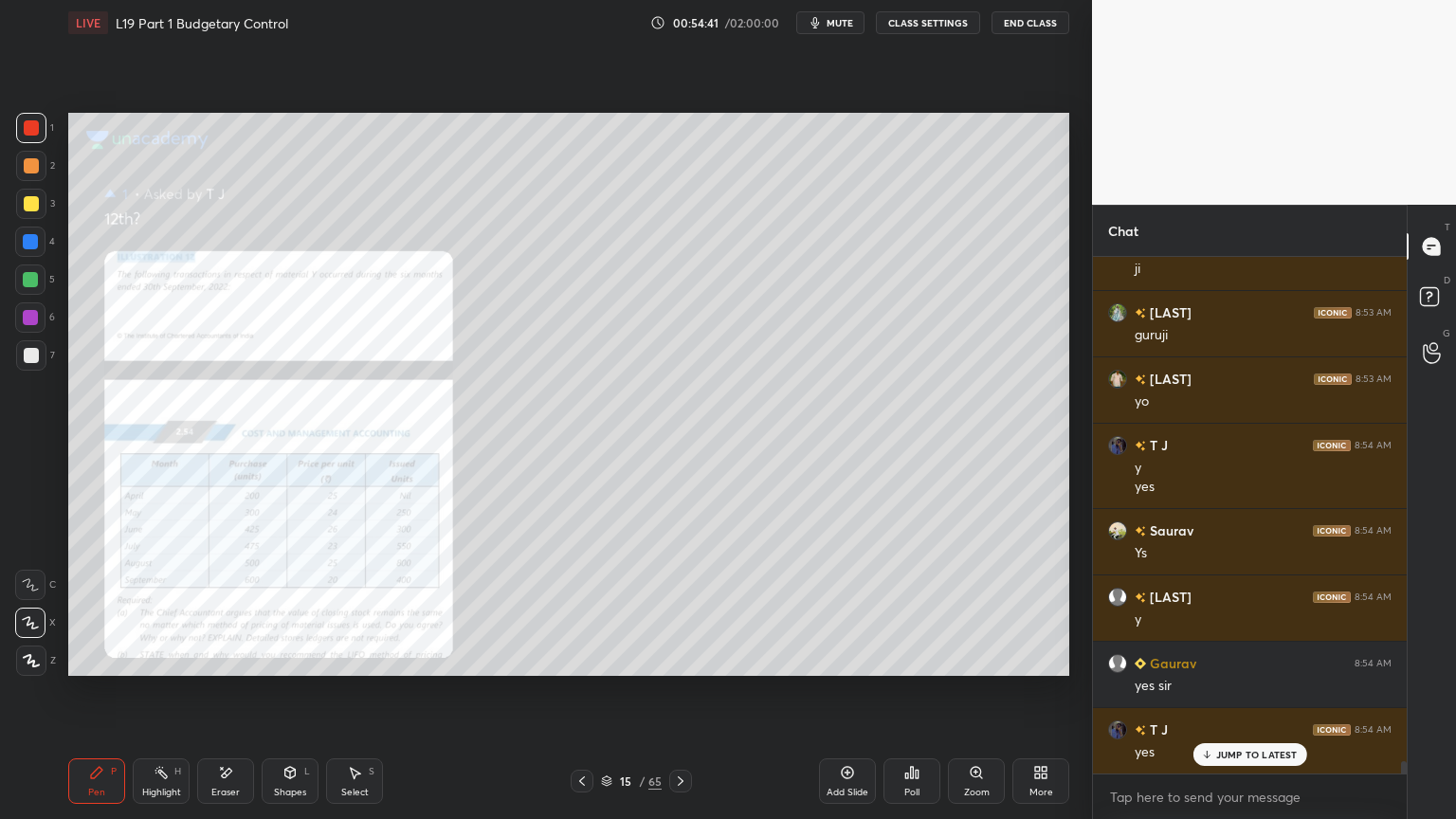 scroll, scrollTop: 20743, scrollLeft: 0, axis: vertical 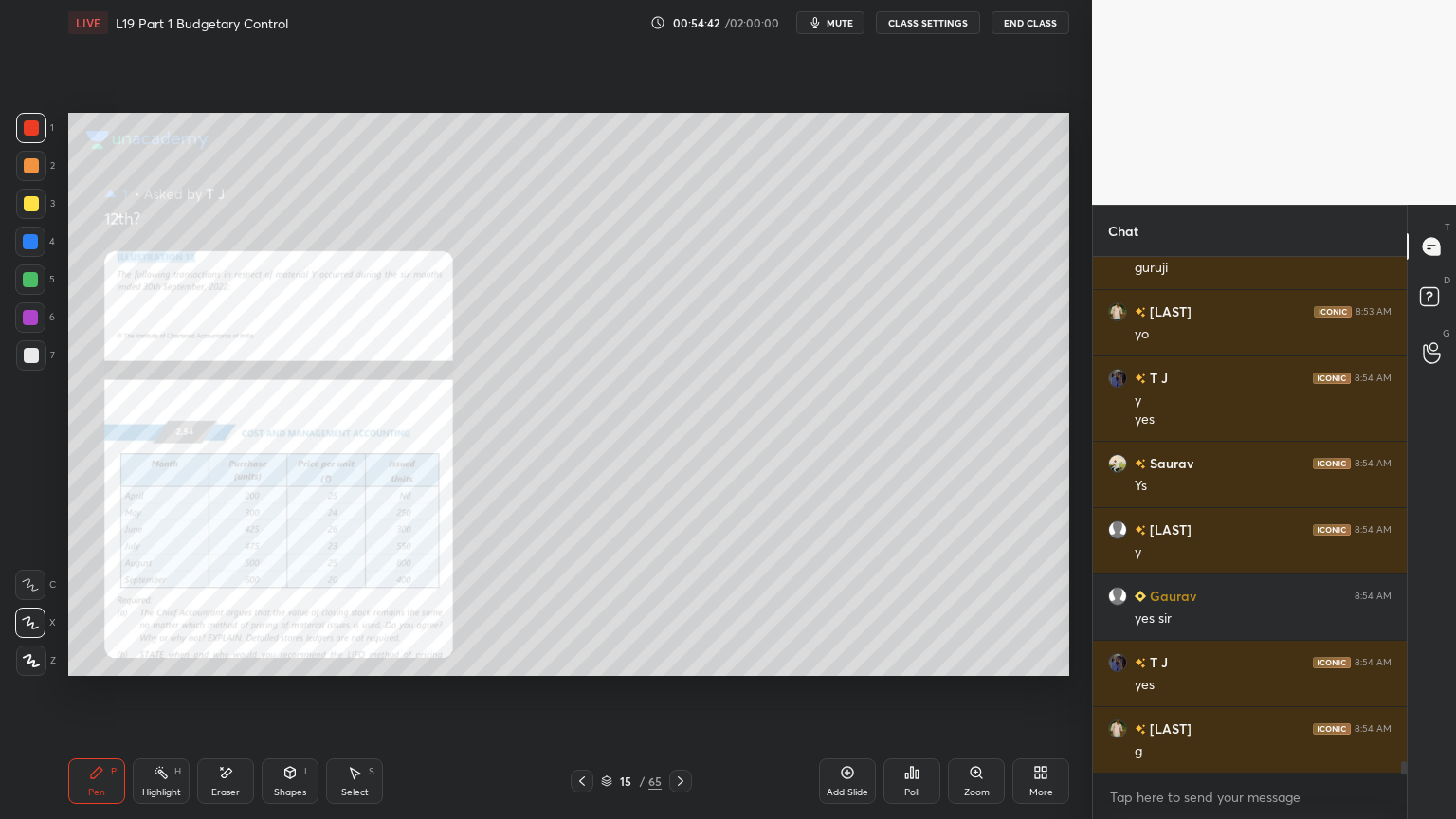 click 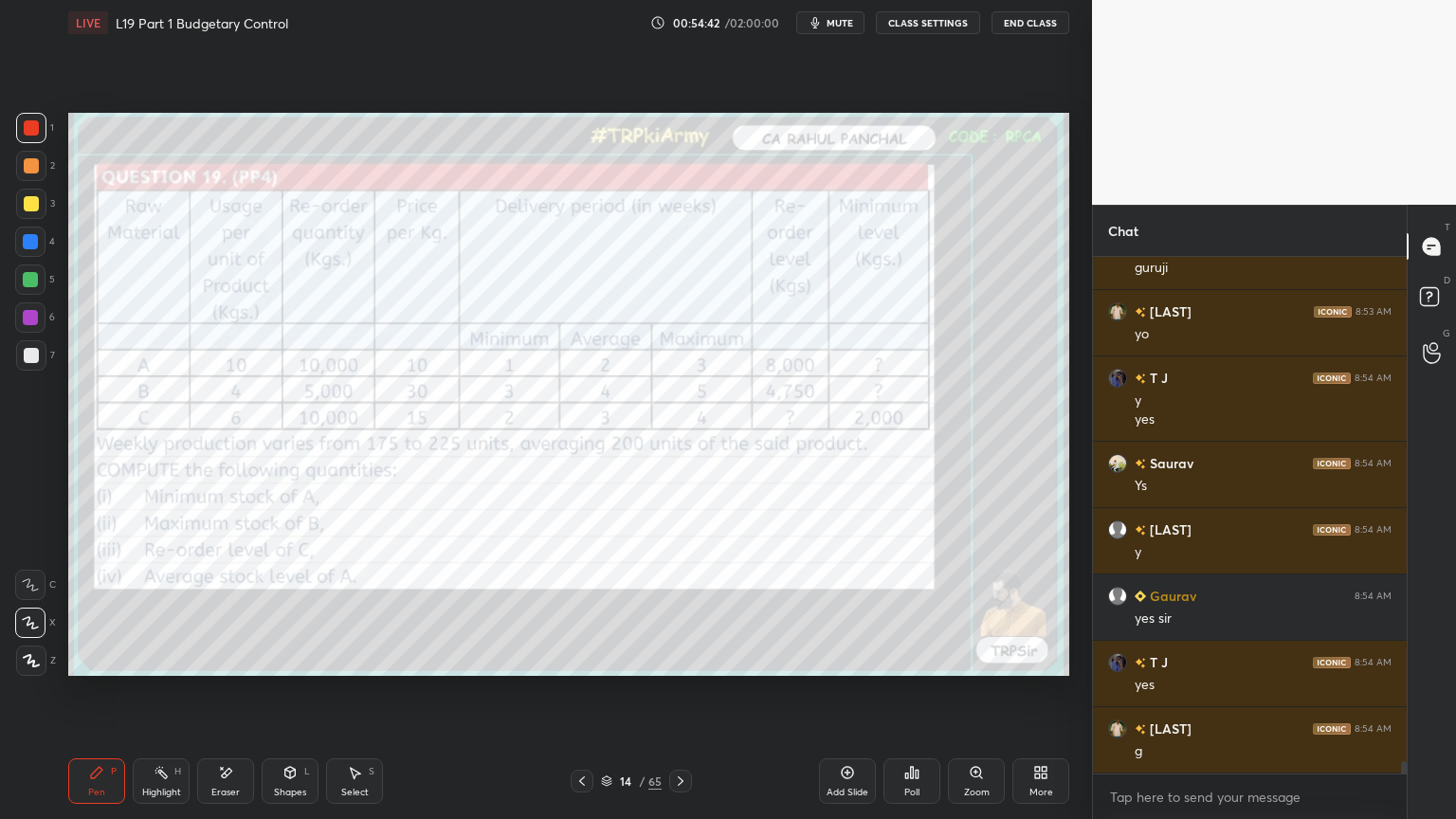 click on "Zoom" at bounding box center [976, 781] 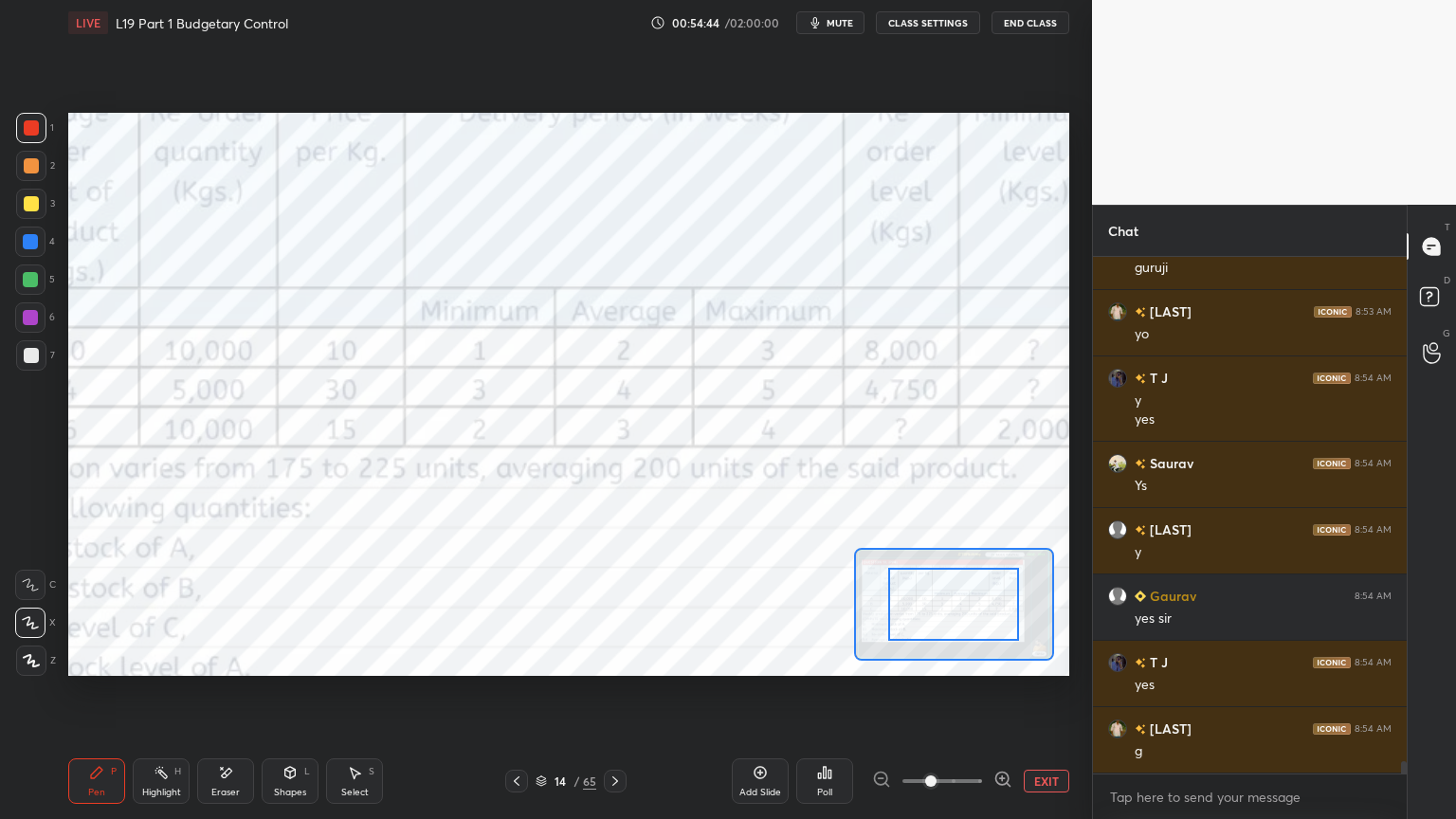 click on "EXIT" at bounding box center (1046, 781) 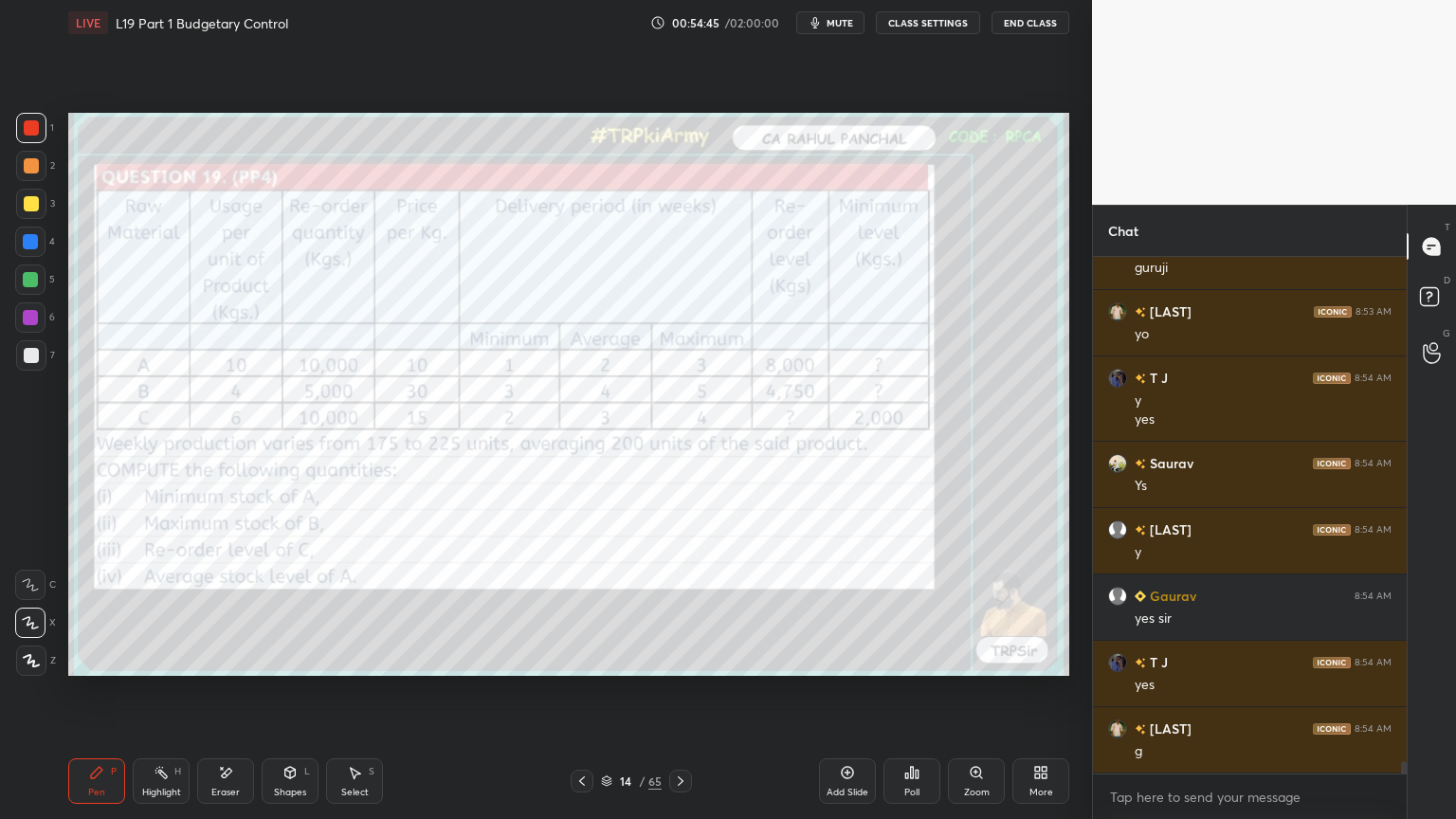 click 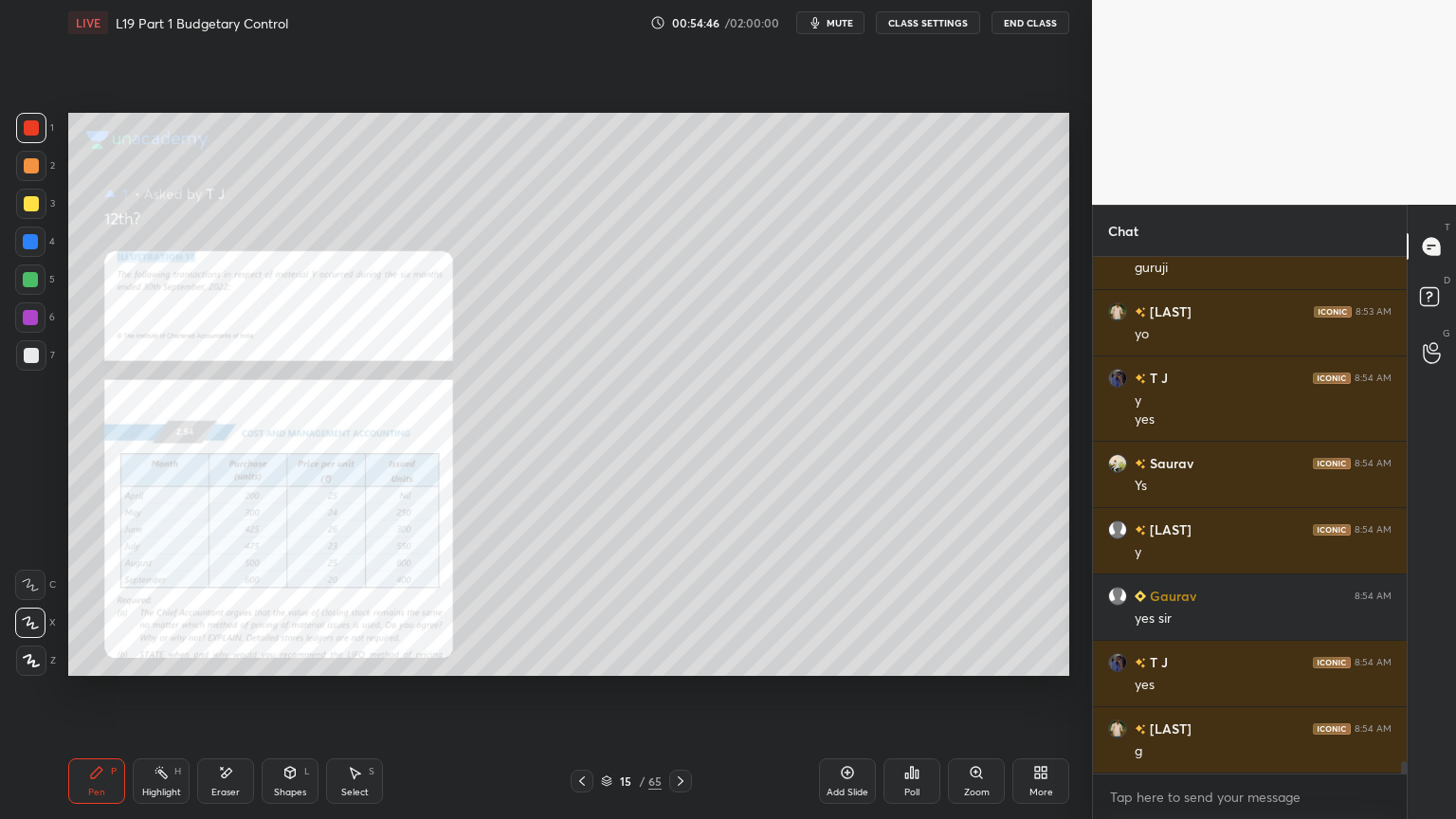 click on "Zoom" at bounding box center (976, 781) 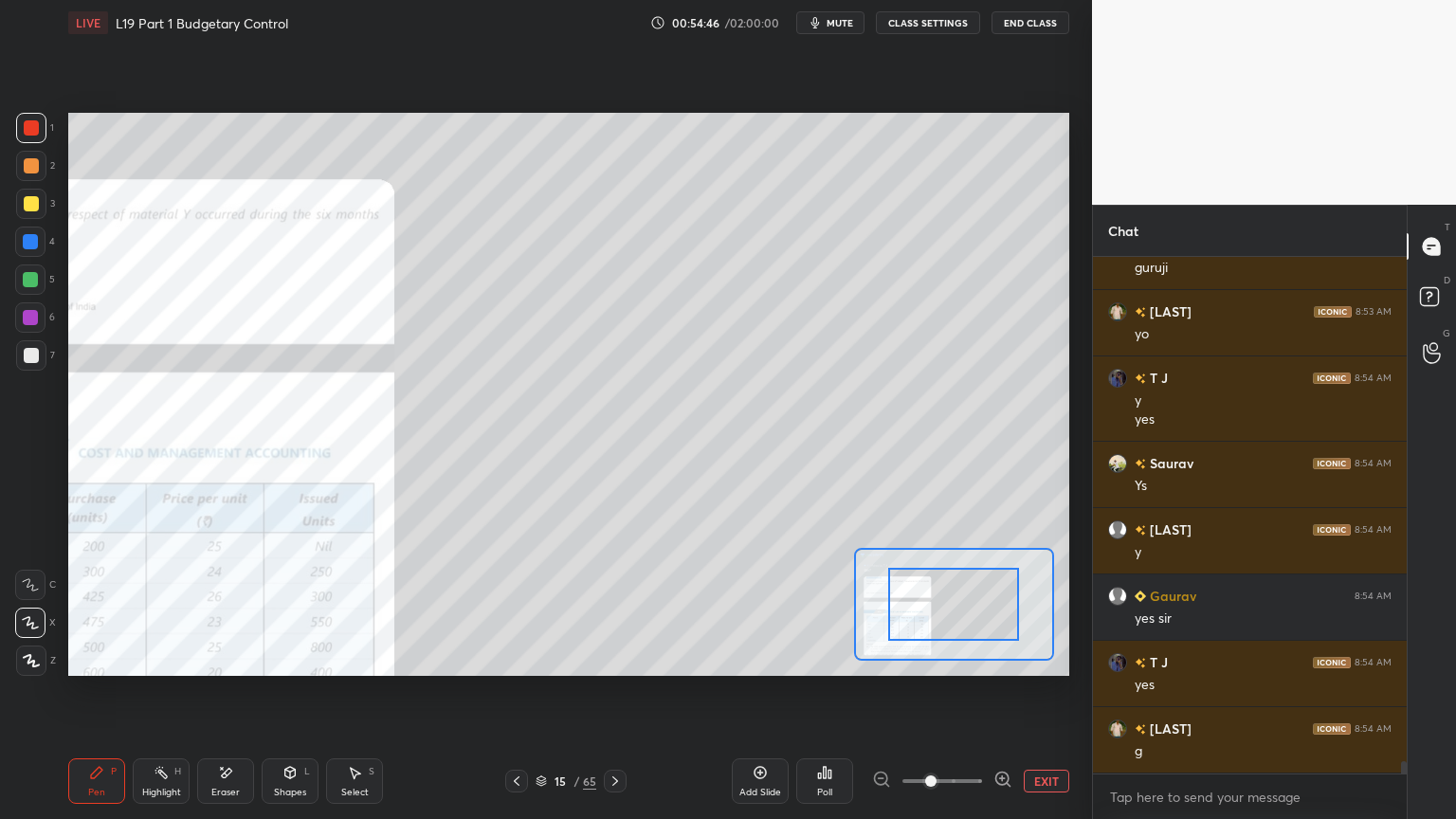 click at bounding box center (931, 781) 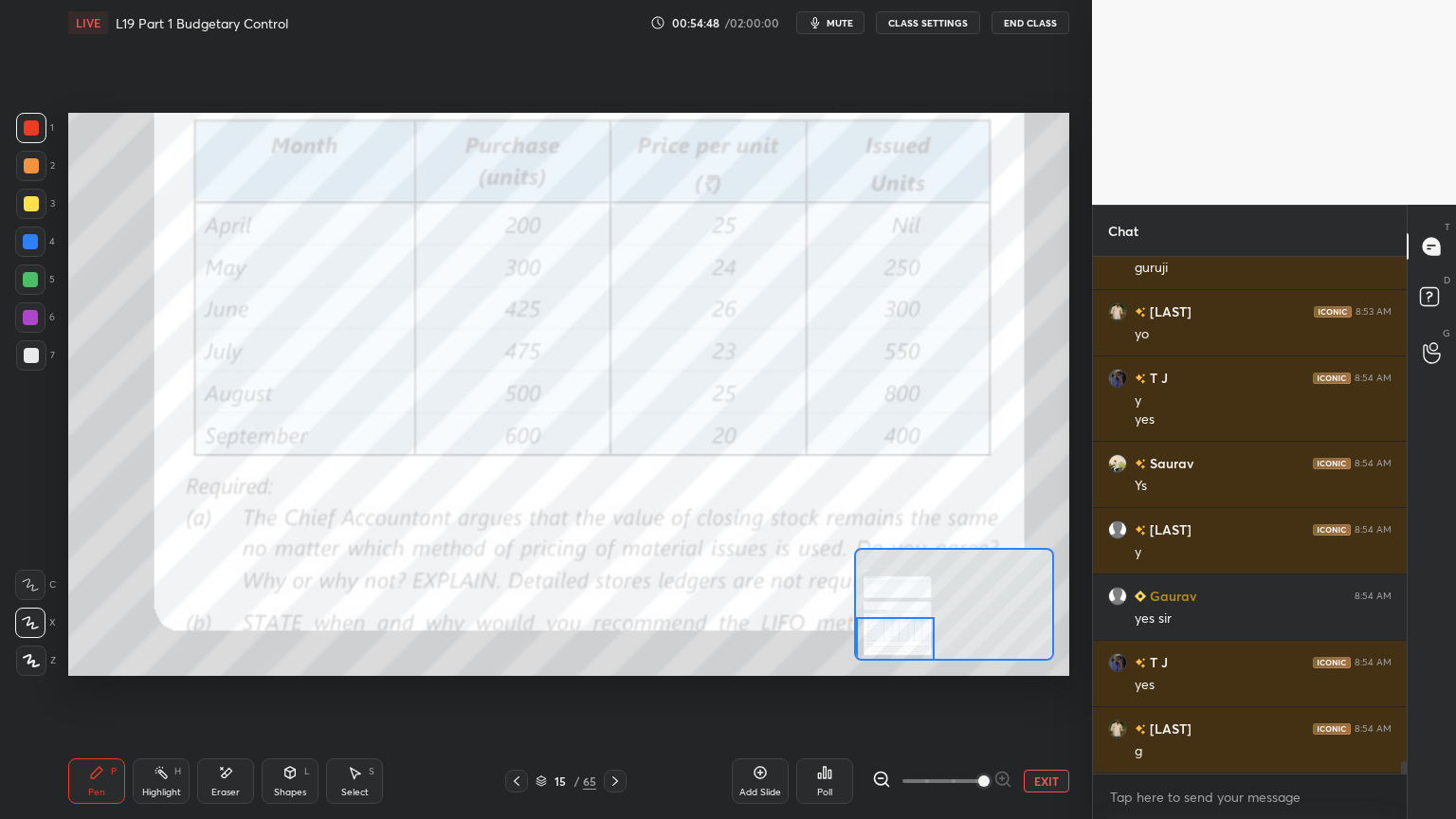 click on "Eraser" at bounding box center [226, 781] 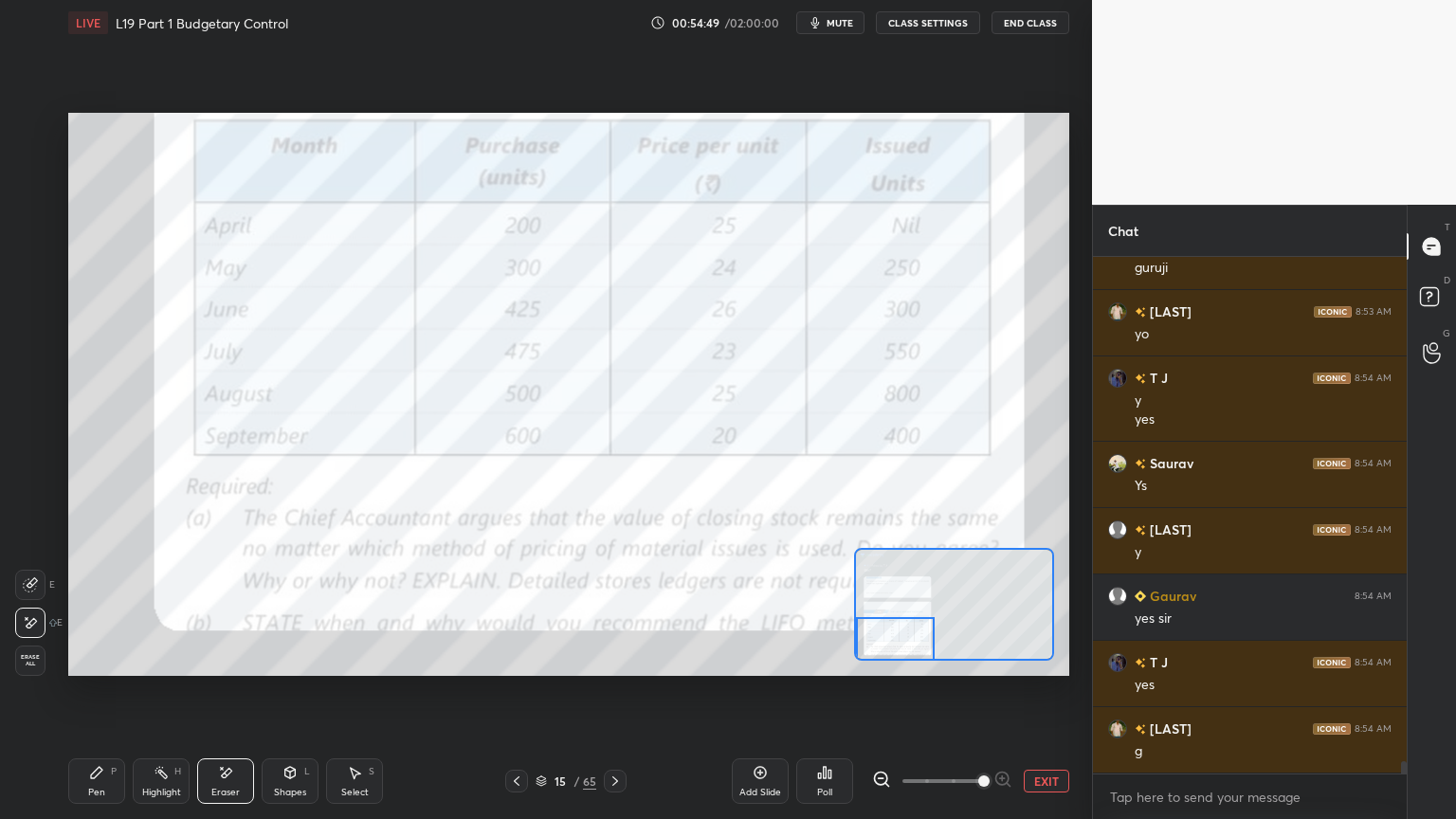 click on "Erase all" at bounding box center (30, 661) 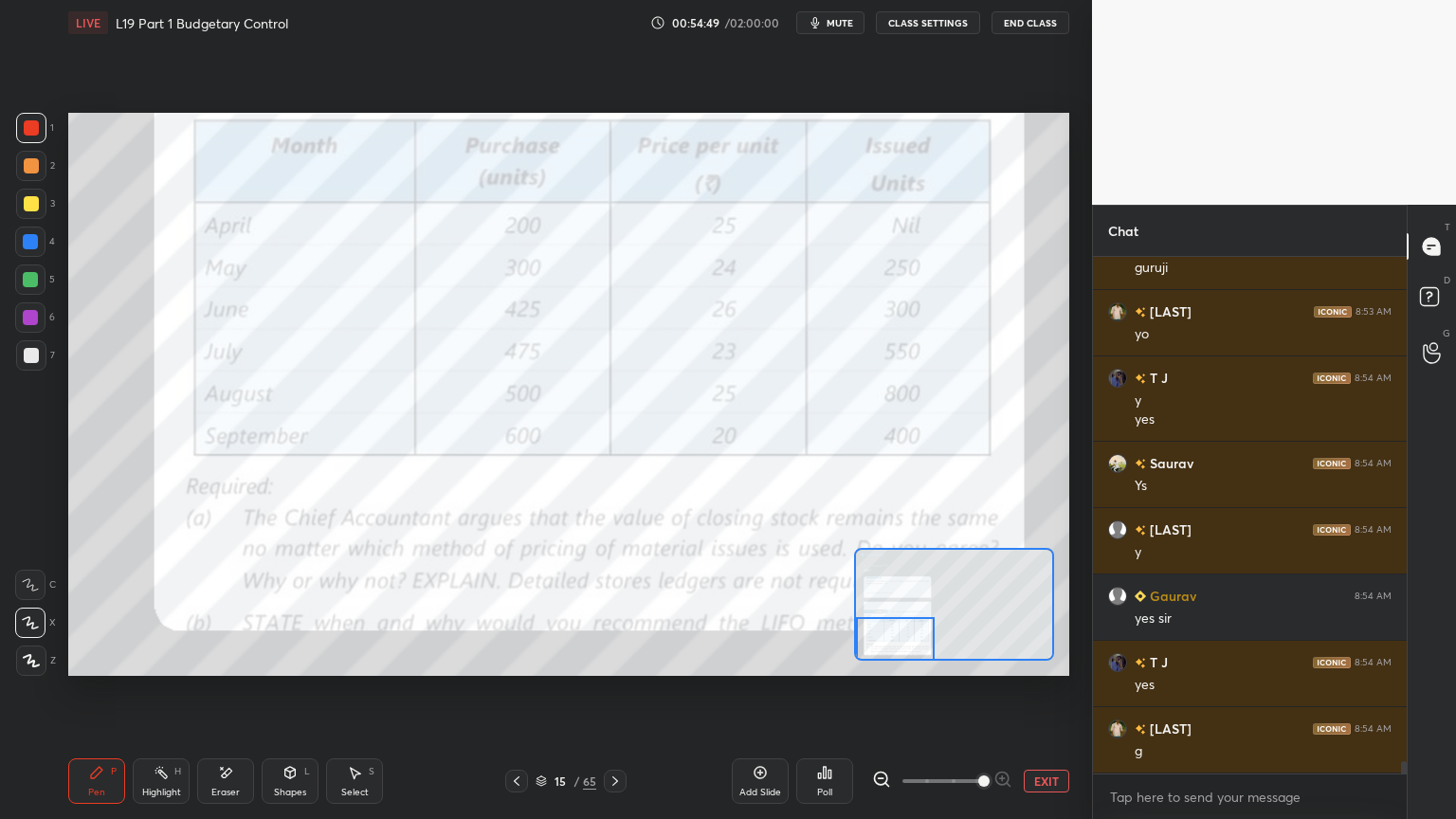 click on "Setting up your live class Poll for   secs No correct answer Start poll" at bounding box center [569, 394] 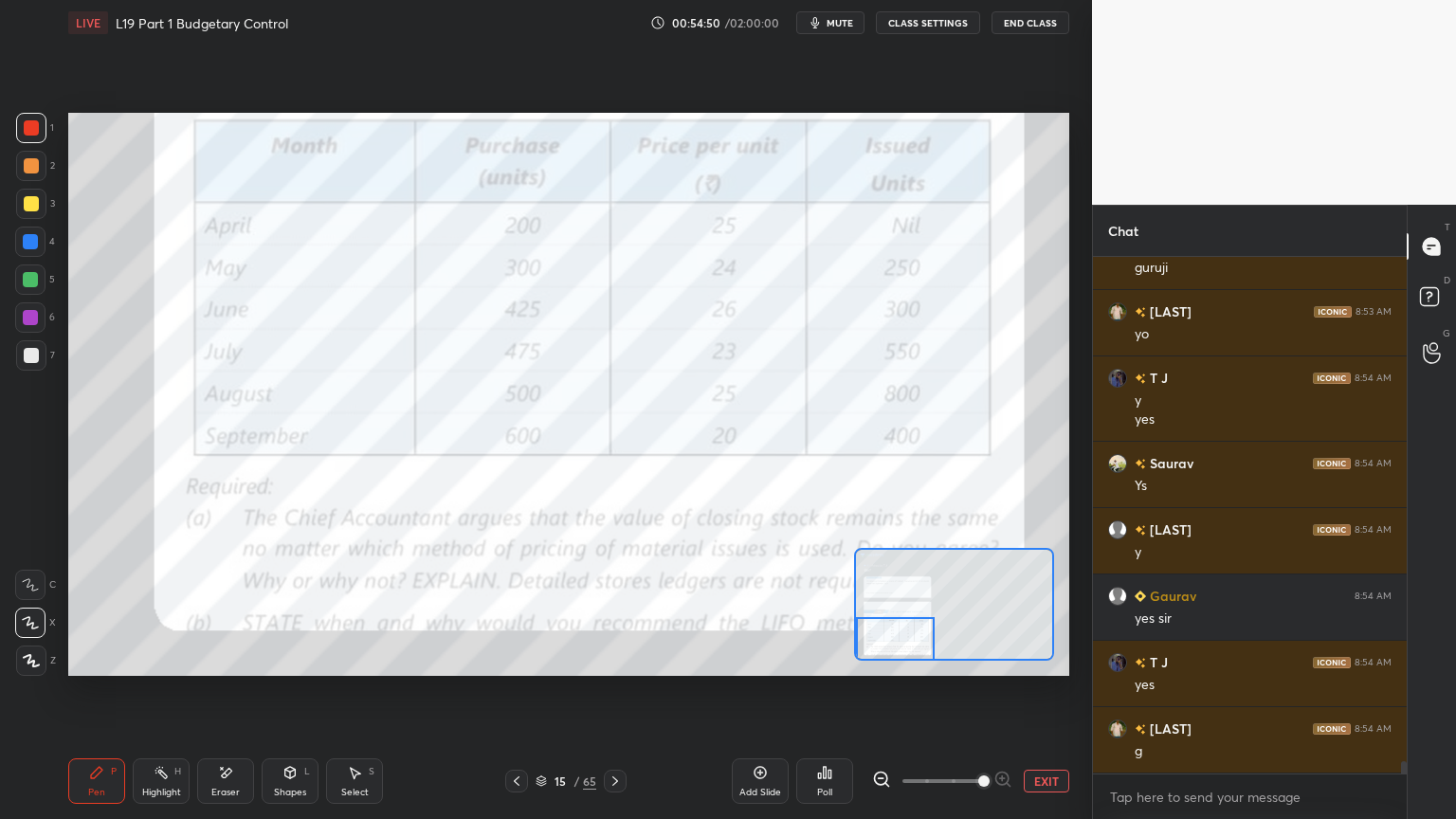 click at bounding box center [31, 128] 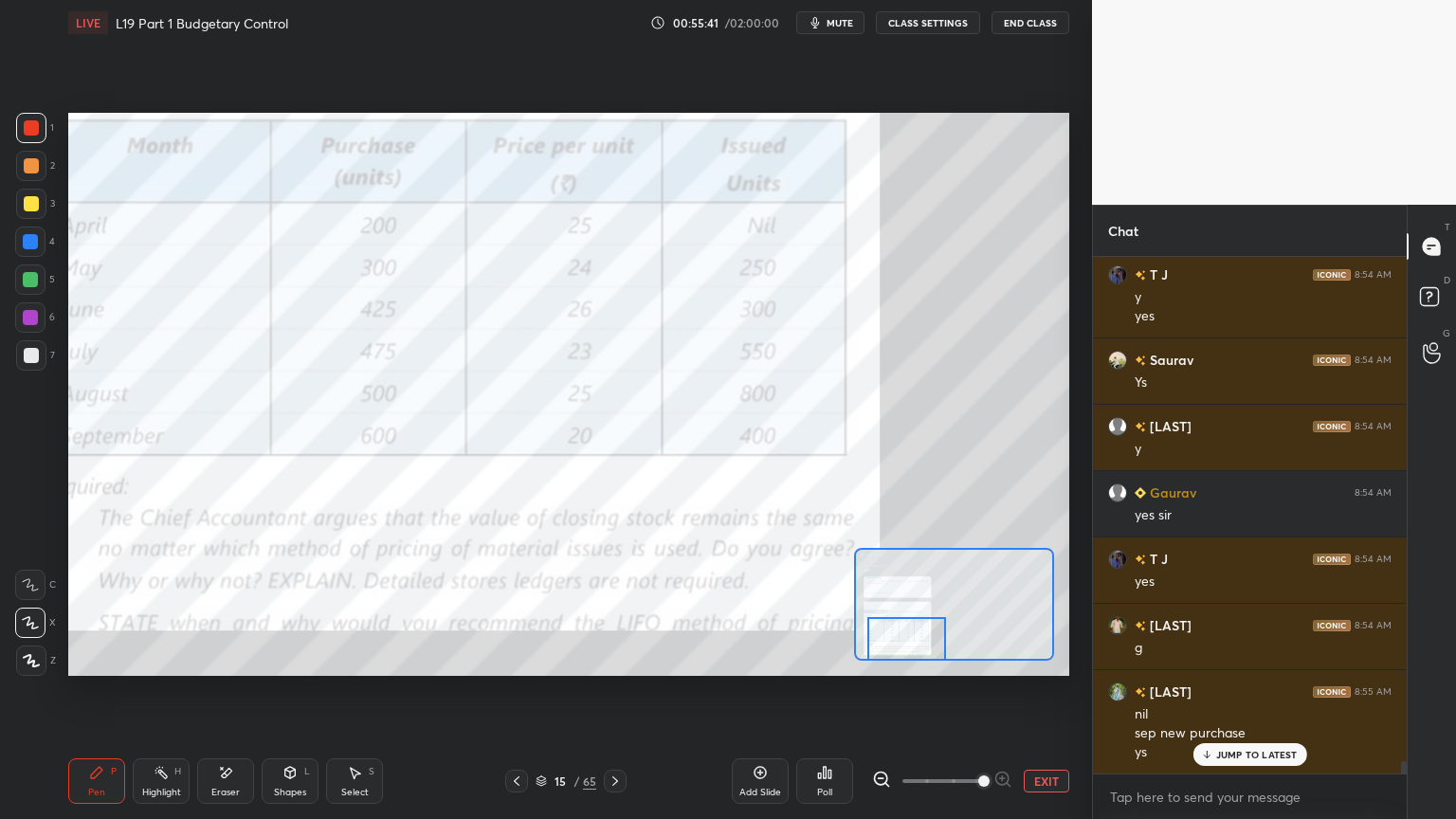 scroll, scrollTop: 20914, scrollLeft: 0, axis: vertical 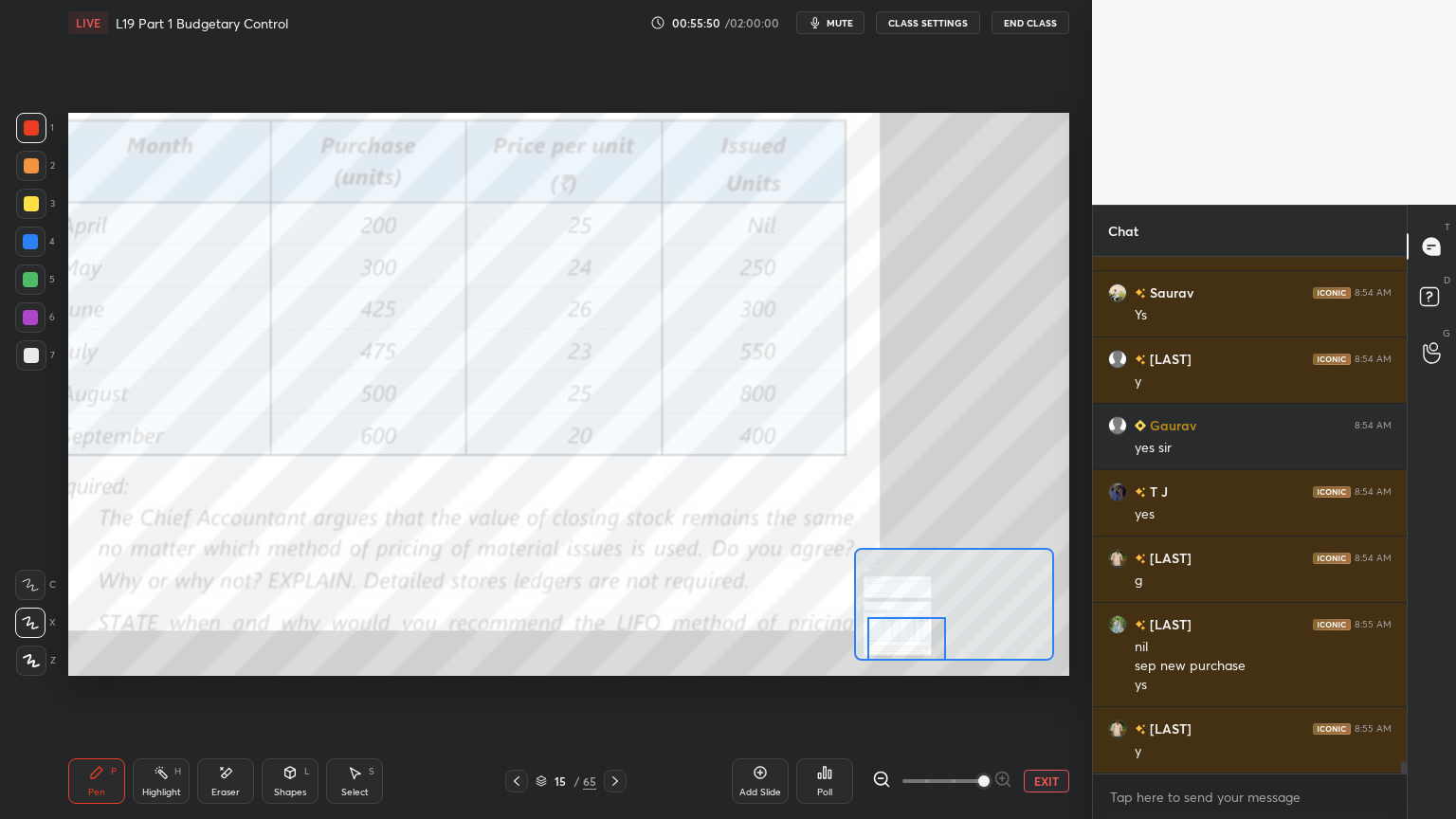 click on "Eraser" at bounding box center [226, 781] 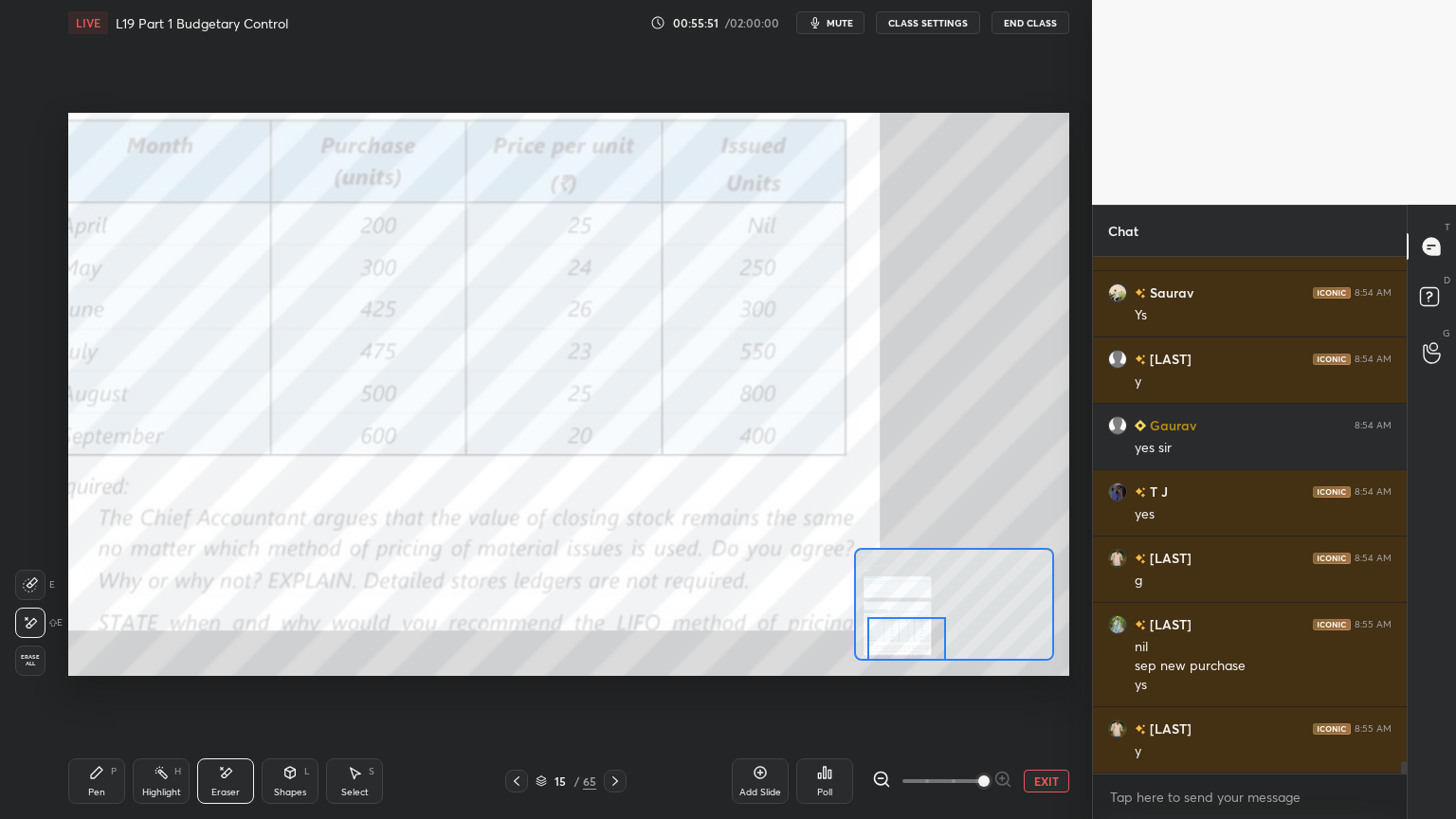 click on "Erase all" at bounding box center (30, 661) 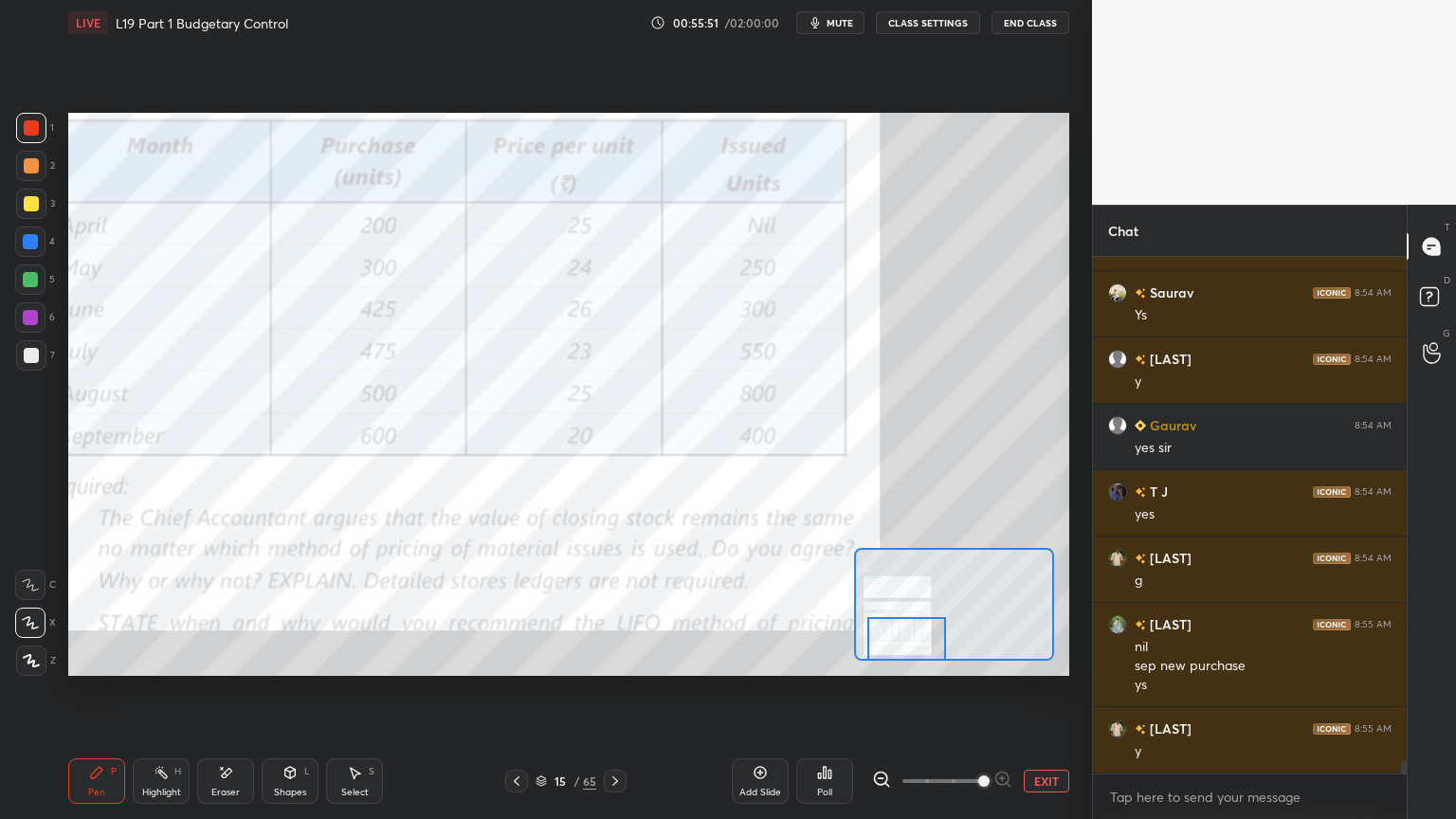 click on "Setting up your live class Poll for   secs No correct answer Start poll" at bounding box center (569, 394) 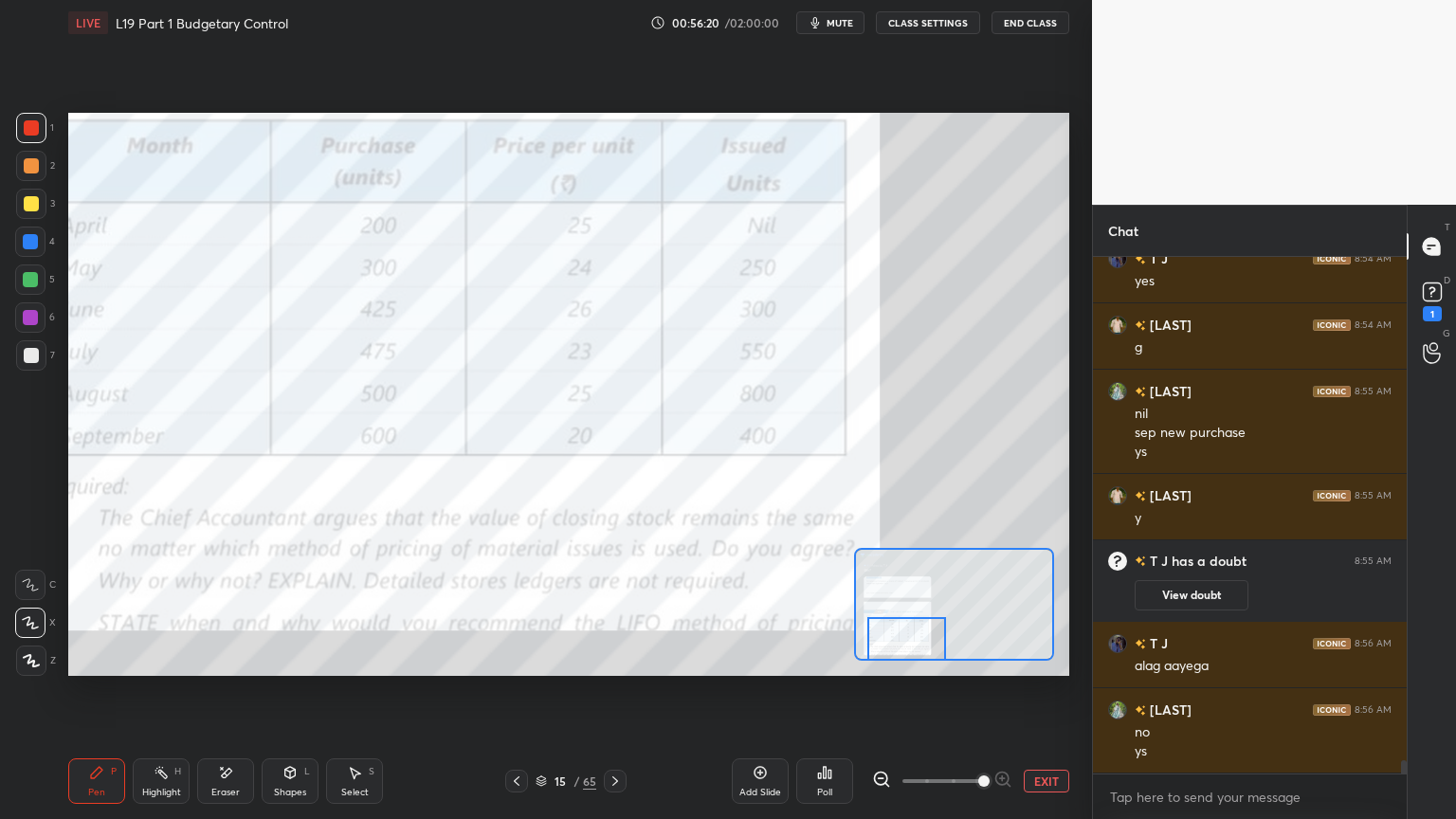 scroll, scrollTop: 19717, scrollLeft: 0, axis: vertical 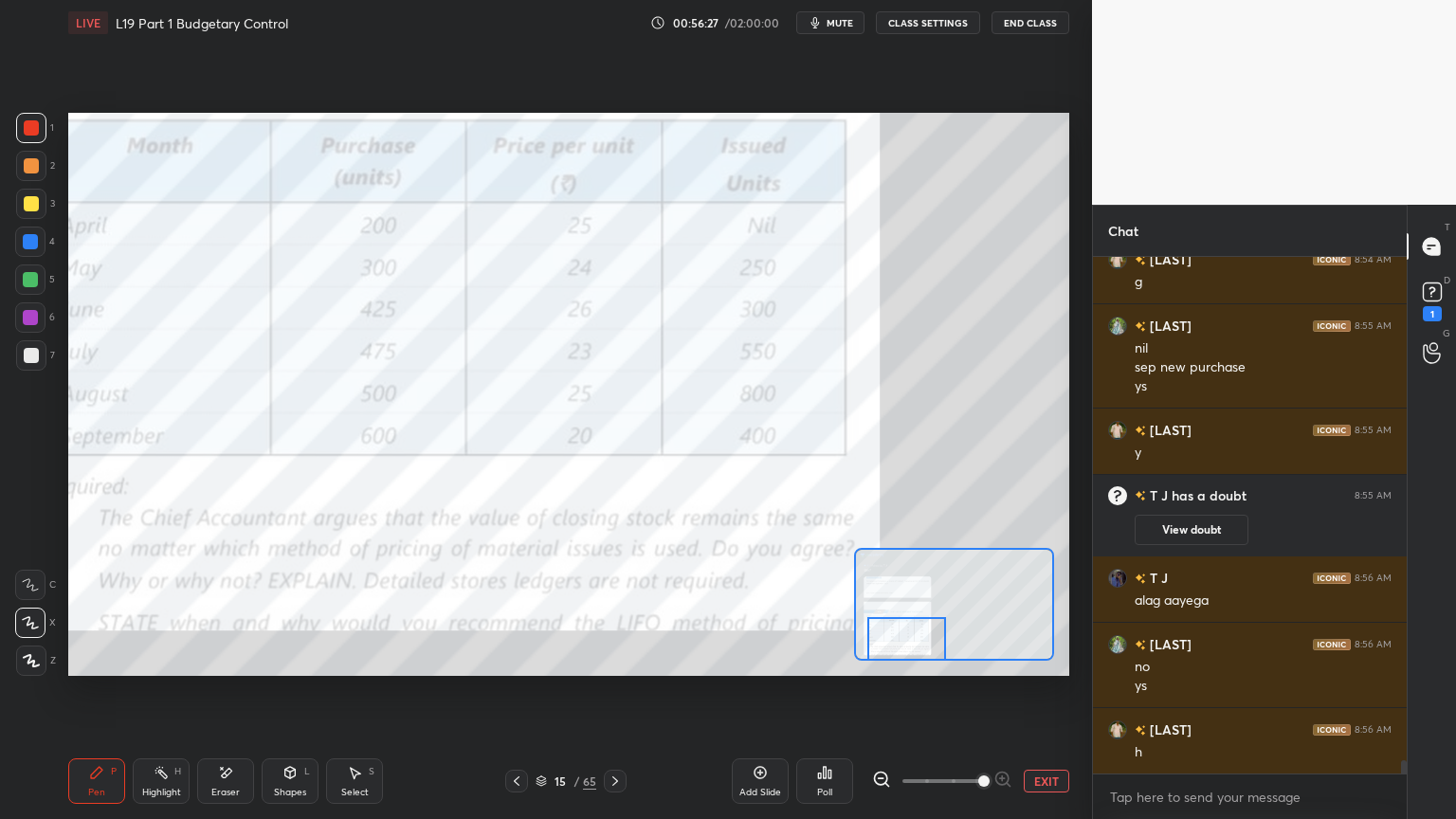 click 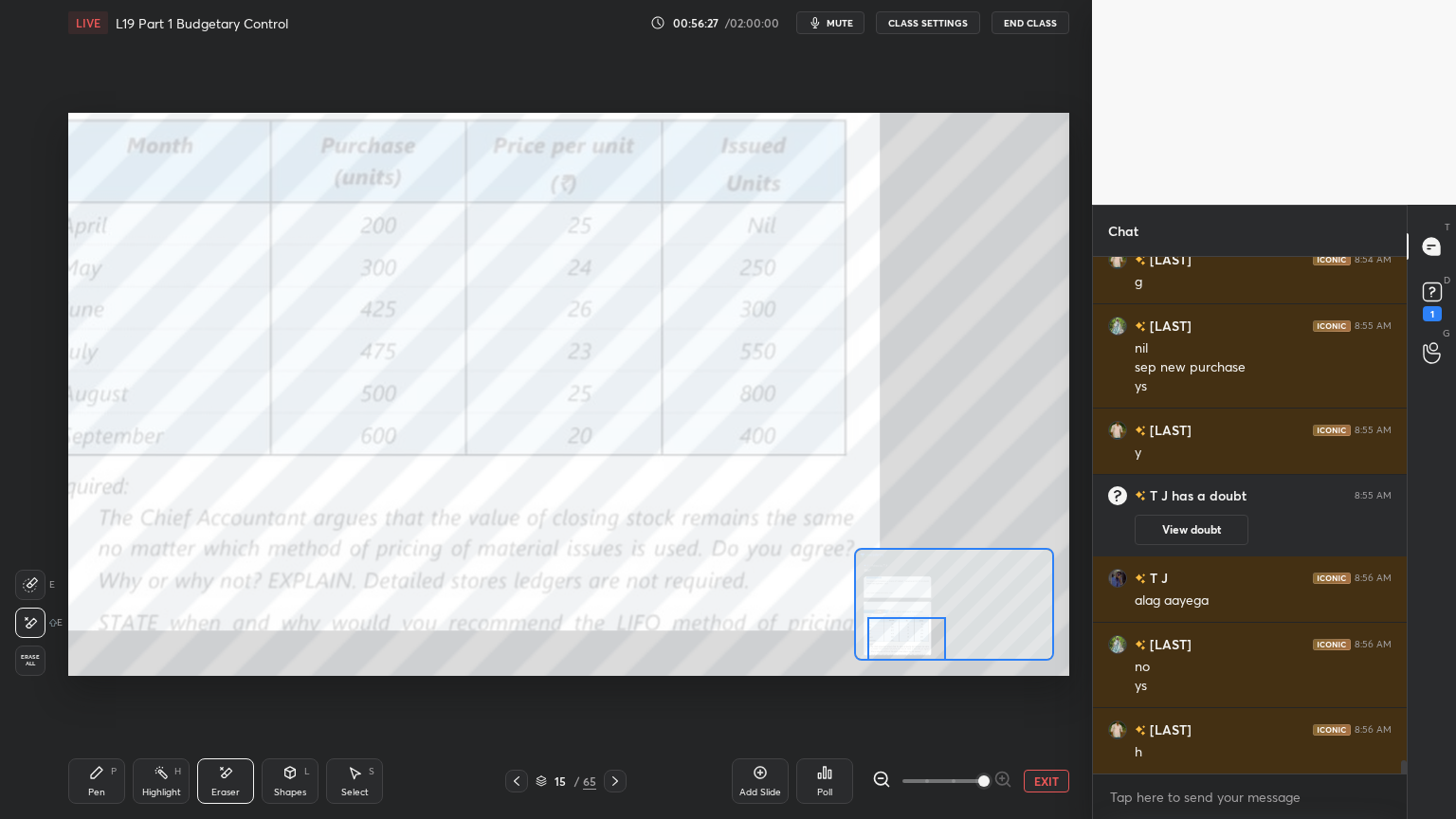 click on "Erase all" at bounding box center (30, 661) 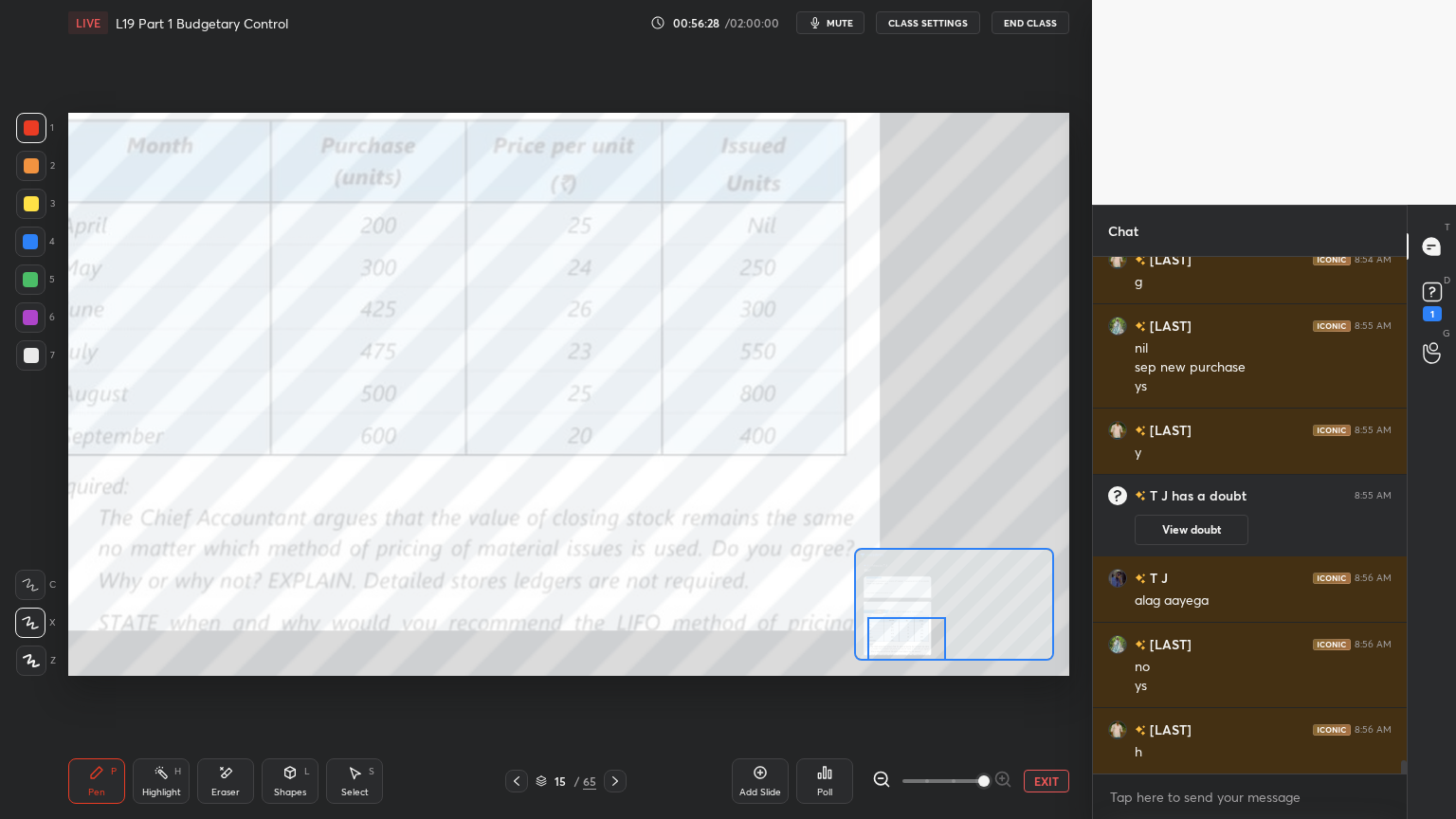 click on "Setting up your live class Poll for   secs No correct answer Start poll" at bounding box center [569, 394] 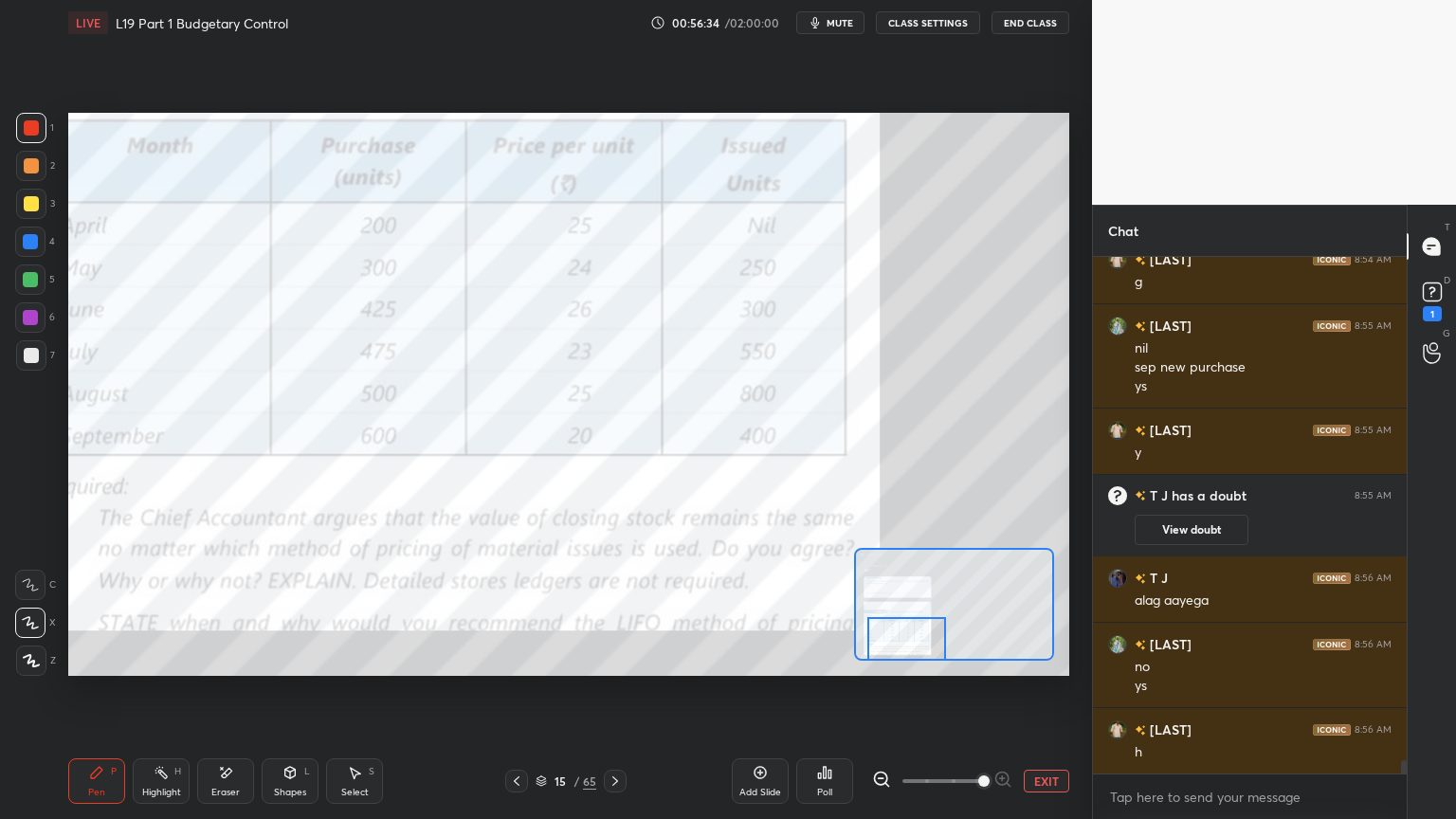 click 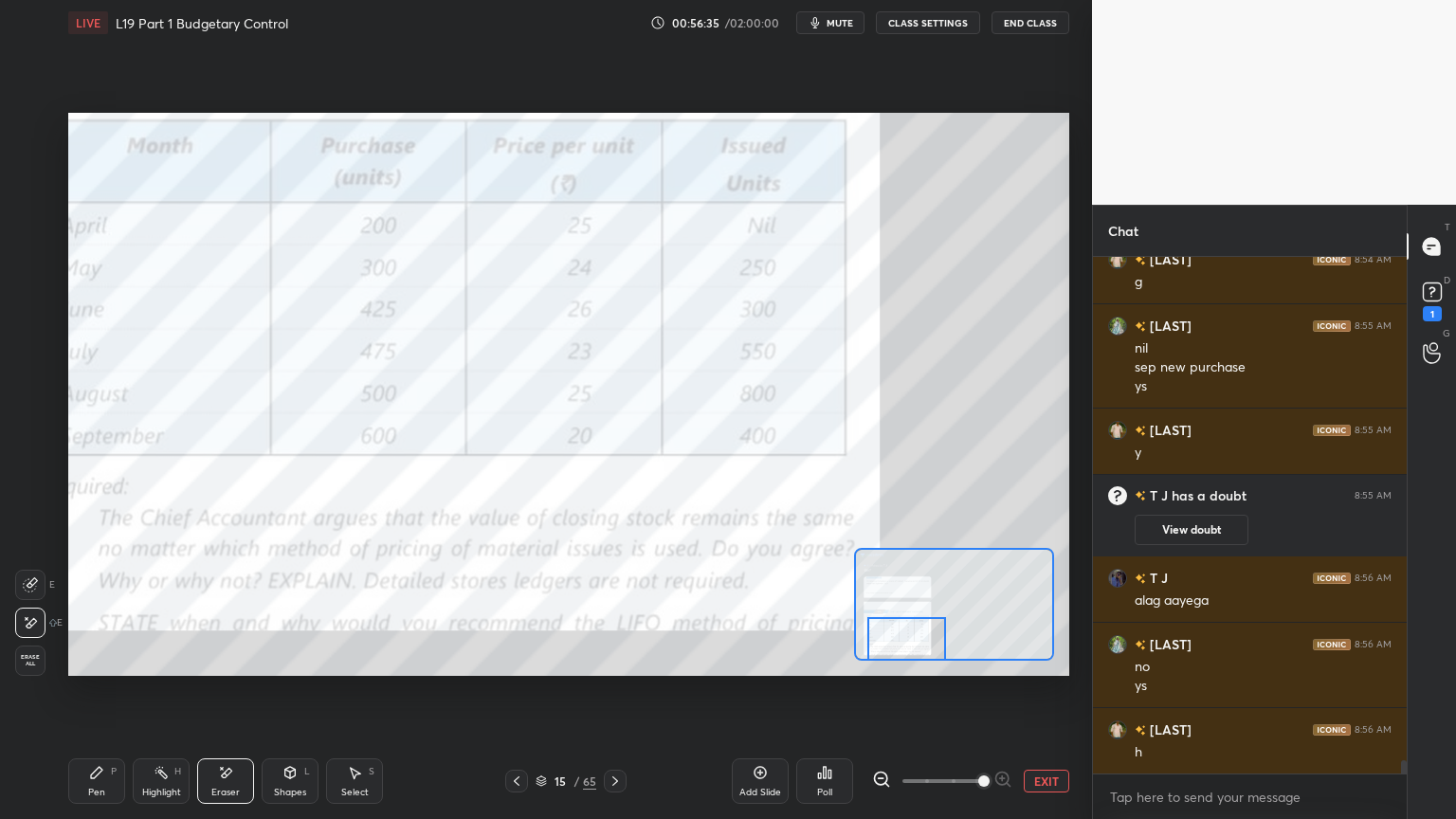 click on "Erase all" at bounding box center [30, 661] 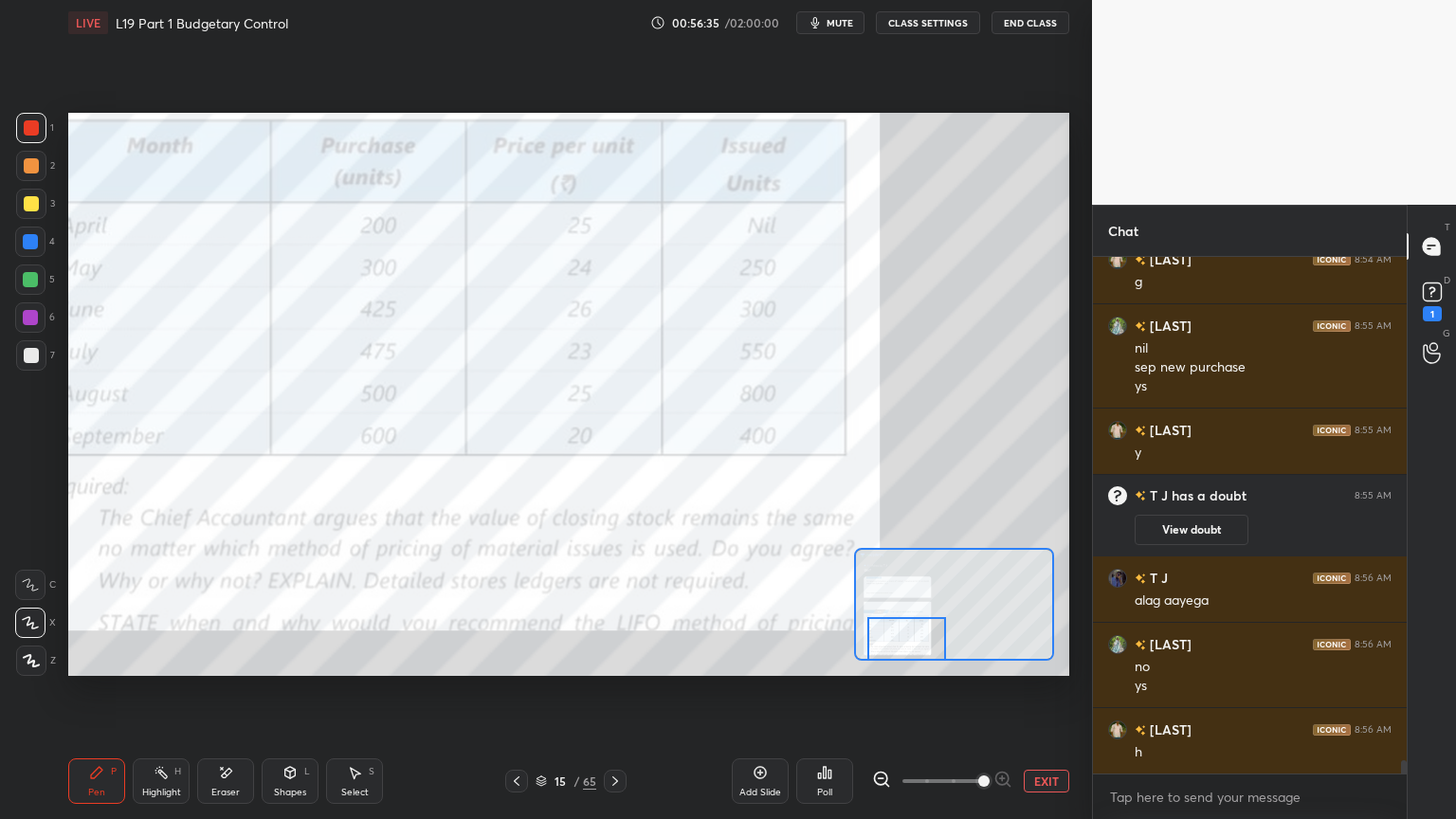 click on "Pen P Highlight H Eraser Shapes L Select S 15 / 65 Add Slide Poll EXIT" at bounding box center (569, 781) 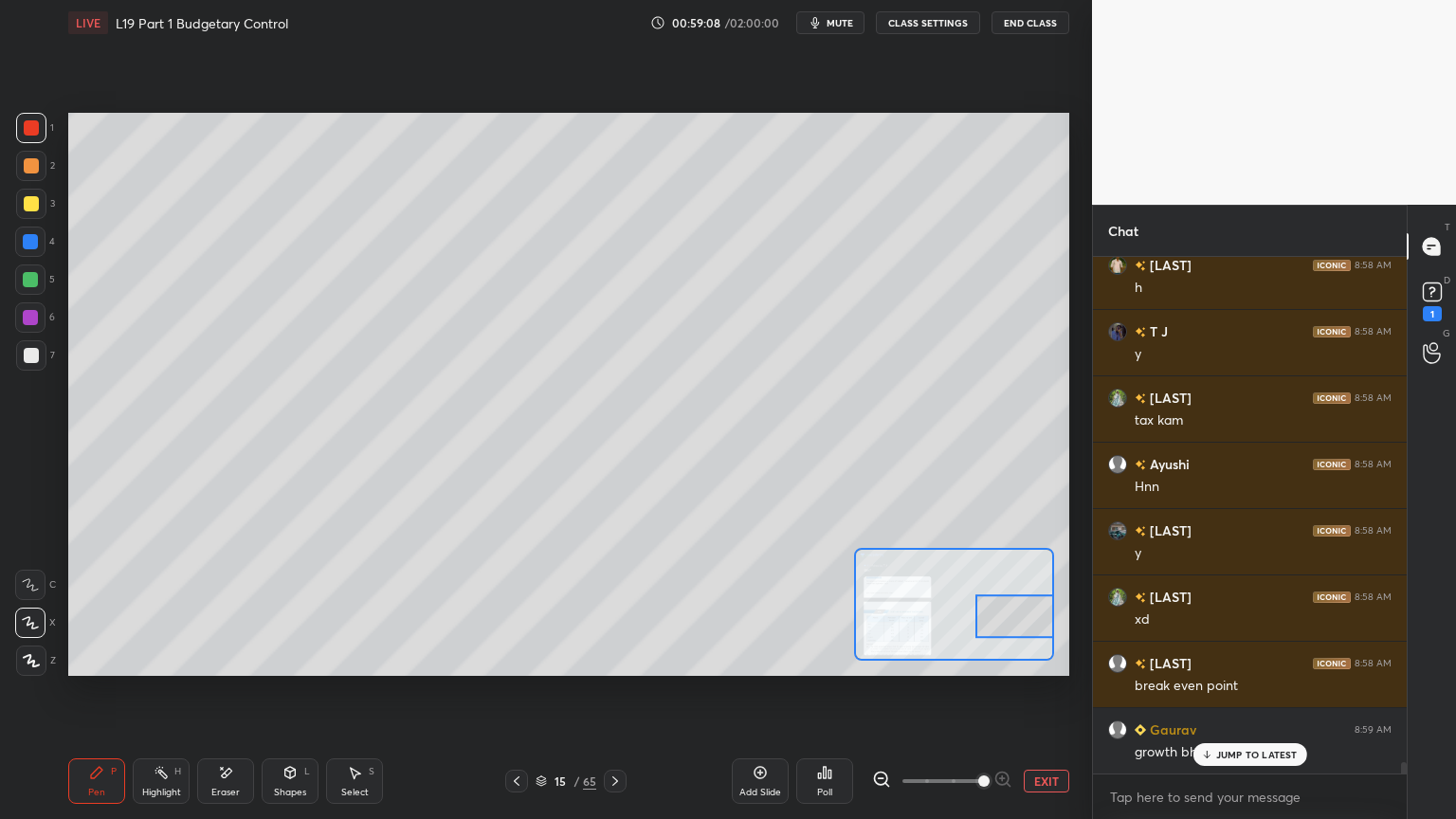 scroll, scrollTop: 22192, scrollLeft: 0, axis: vertical 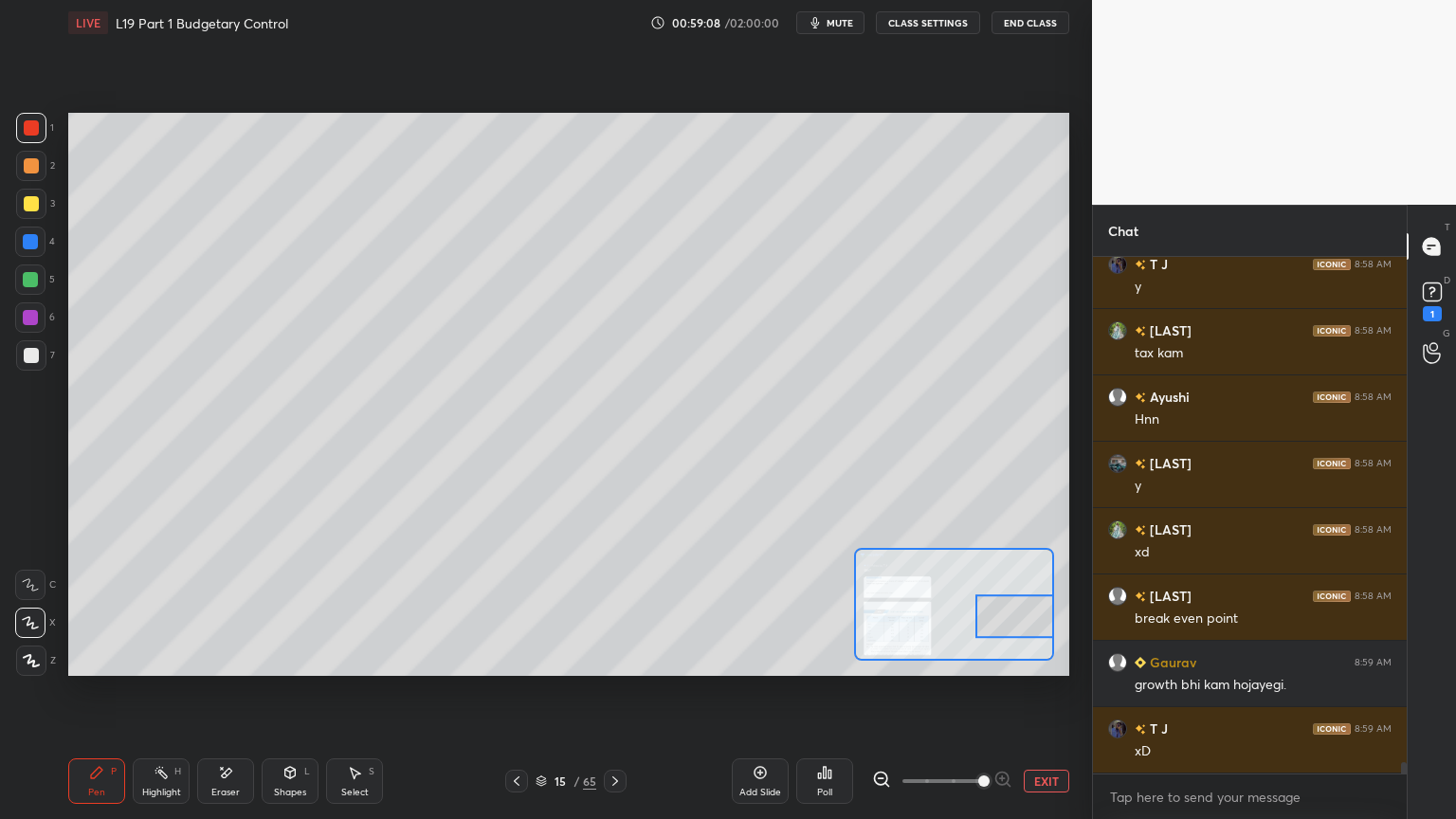 click 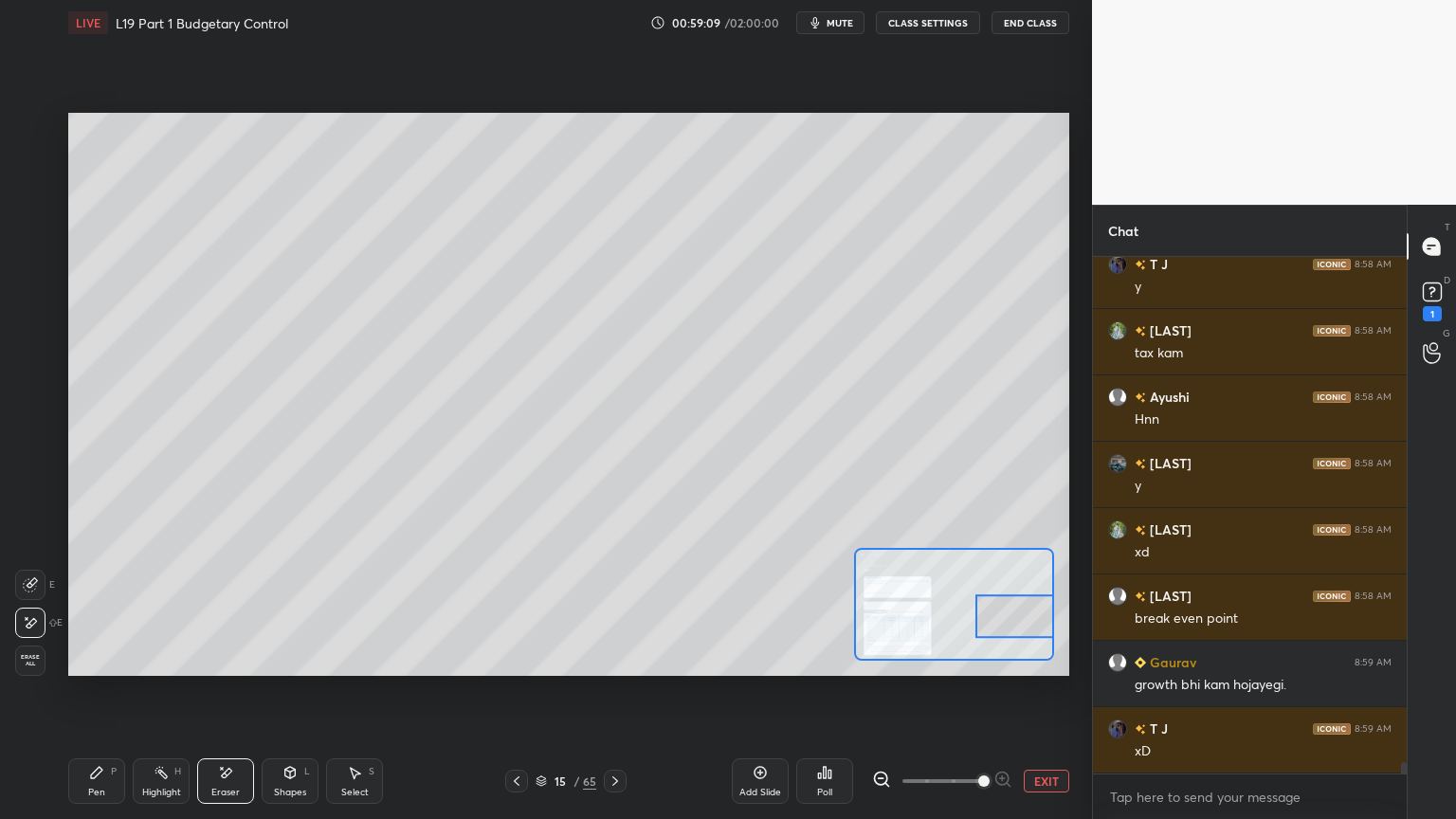 scroll, scrollTop: 22257, scrollLeft: 0, axis: vertical 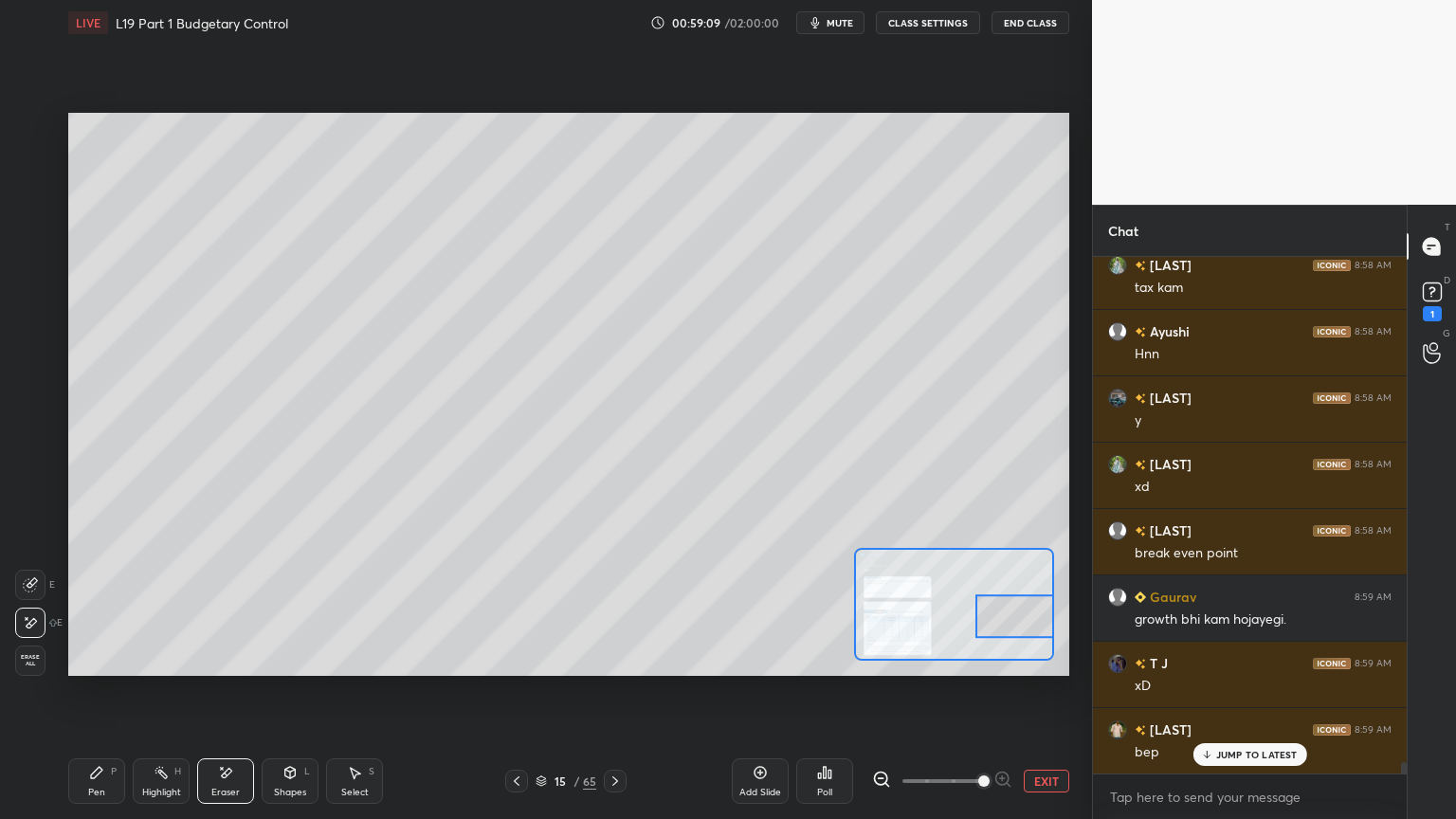 click on "Erase all" at bounding box center [30, 661] 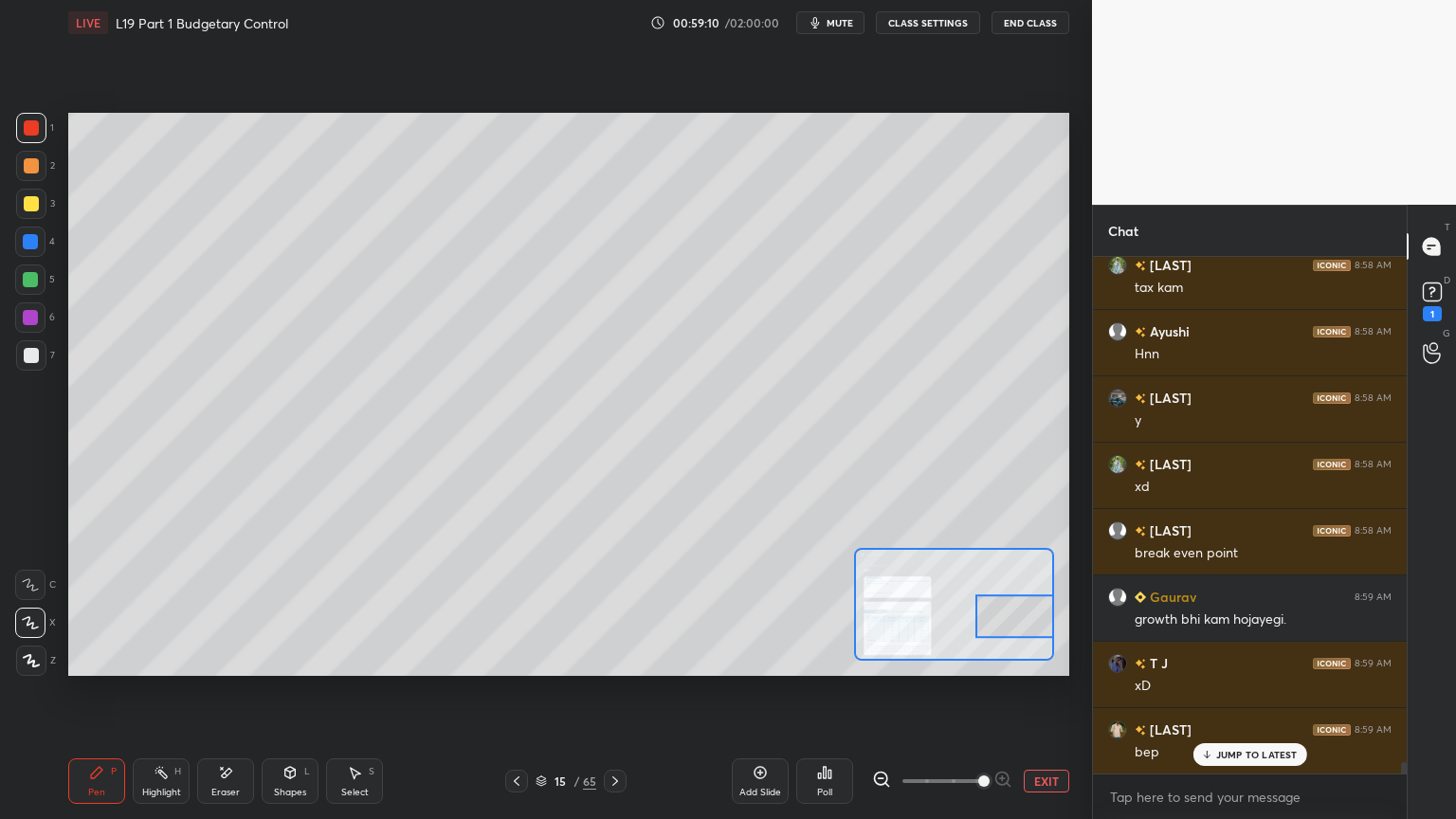 click on "Setting up your live class Poll for   secs No correct answer Start poll" at bounding box center [569, 394] 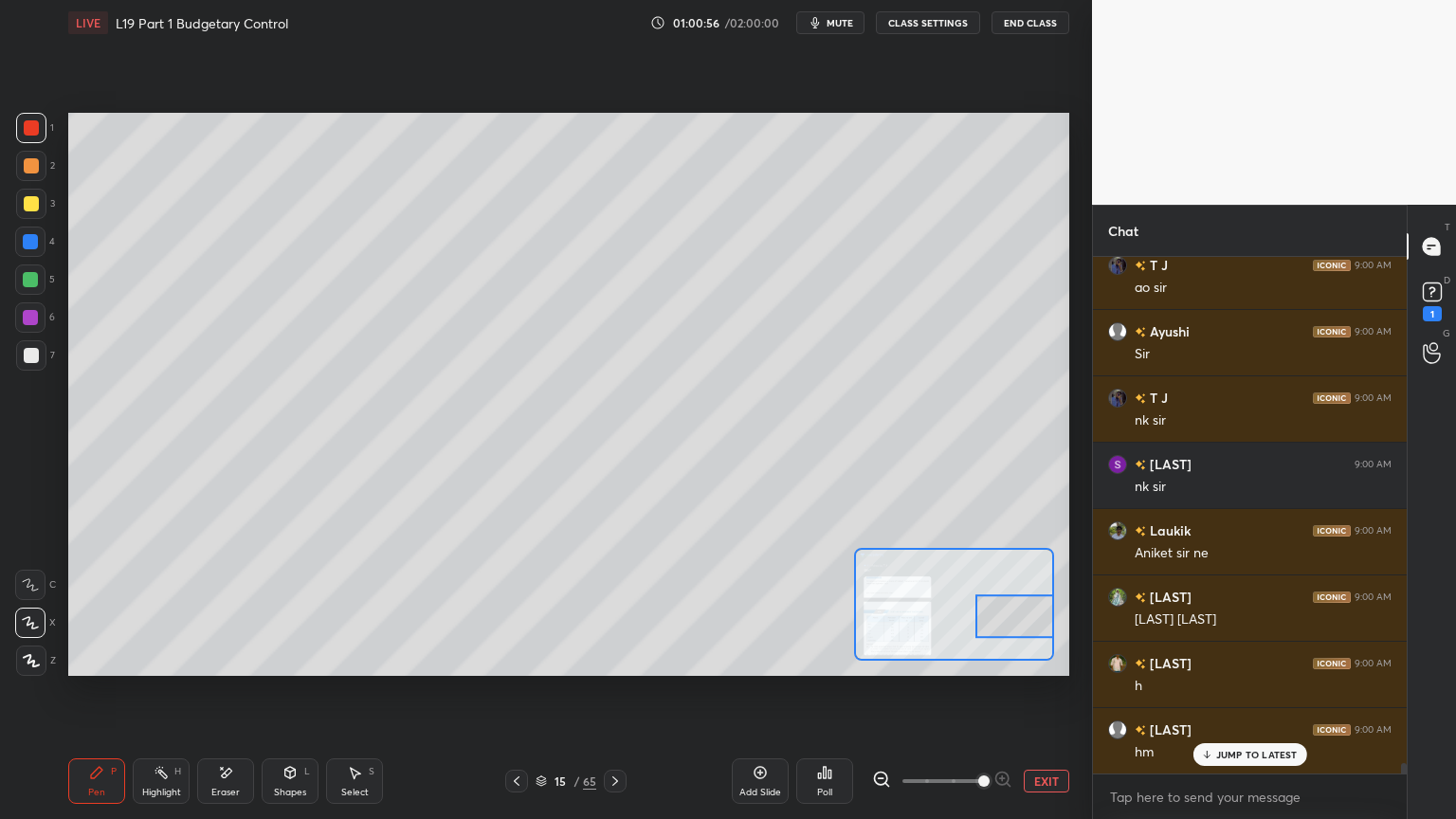 scroll, scrollTop: 24334, scrollLeft: 0, axis: vertical 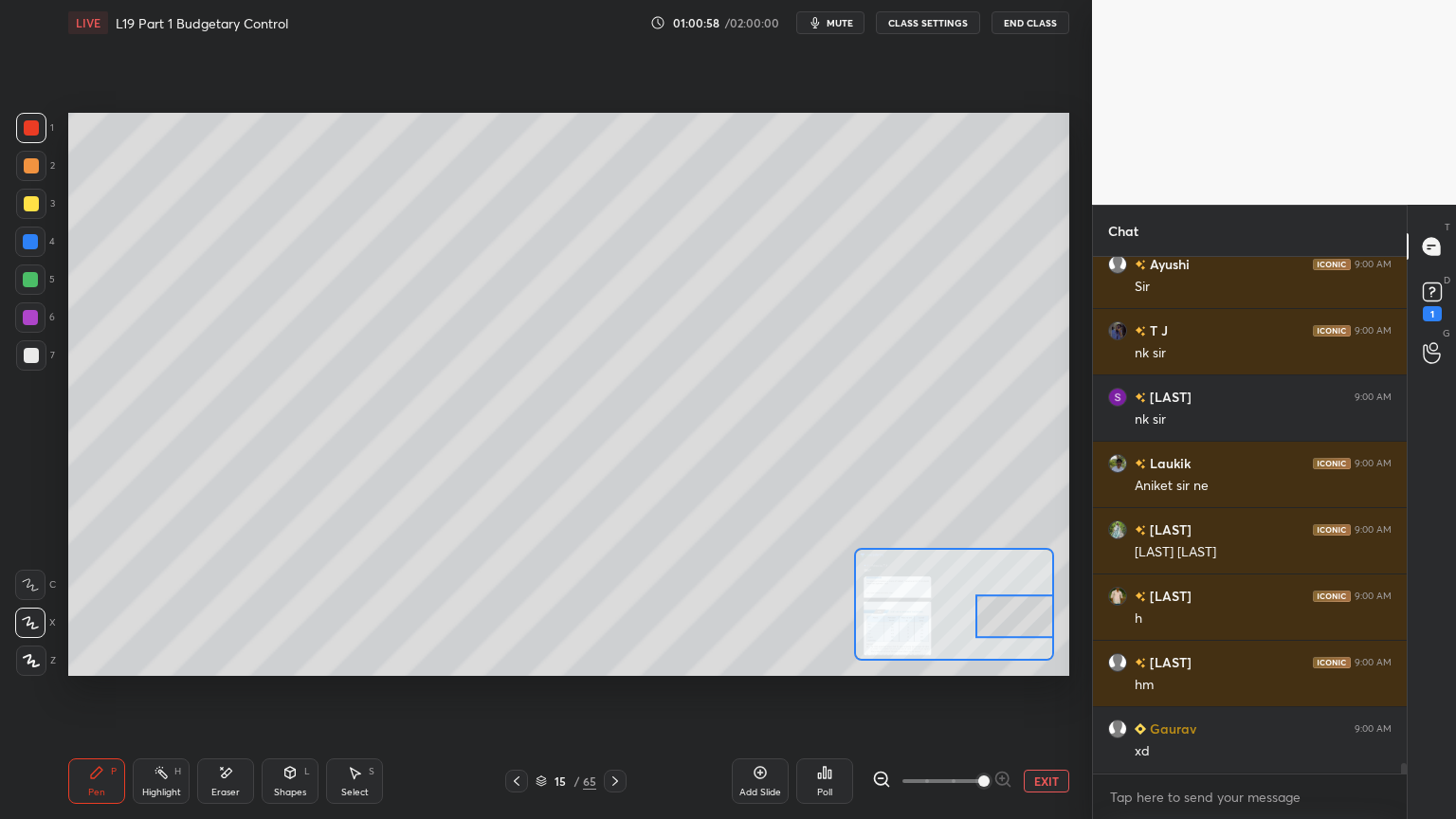 click 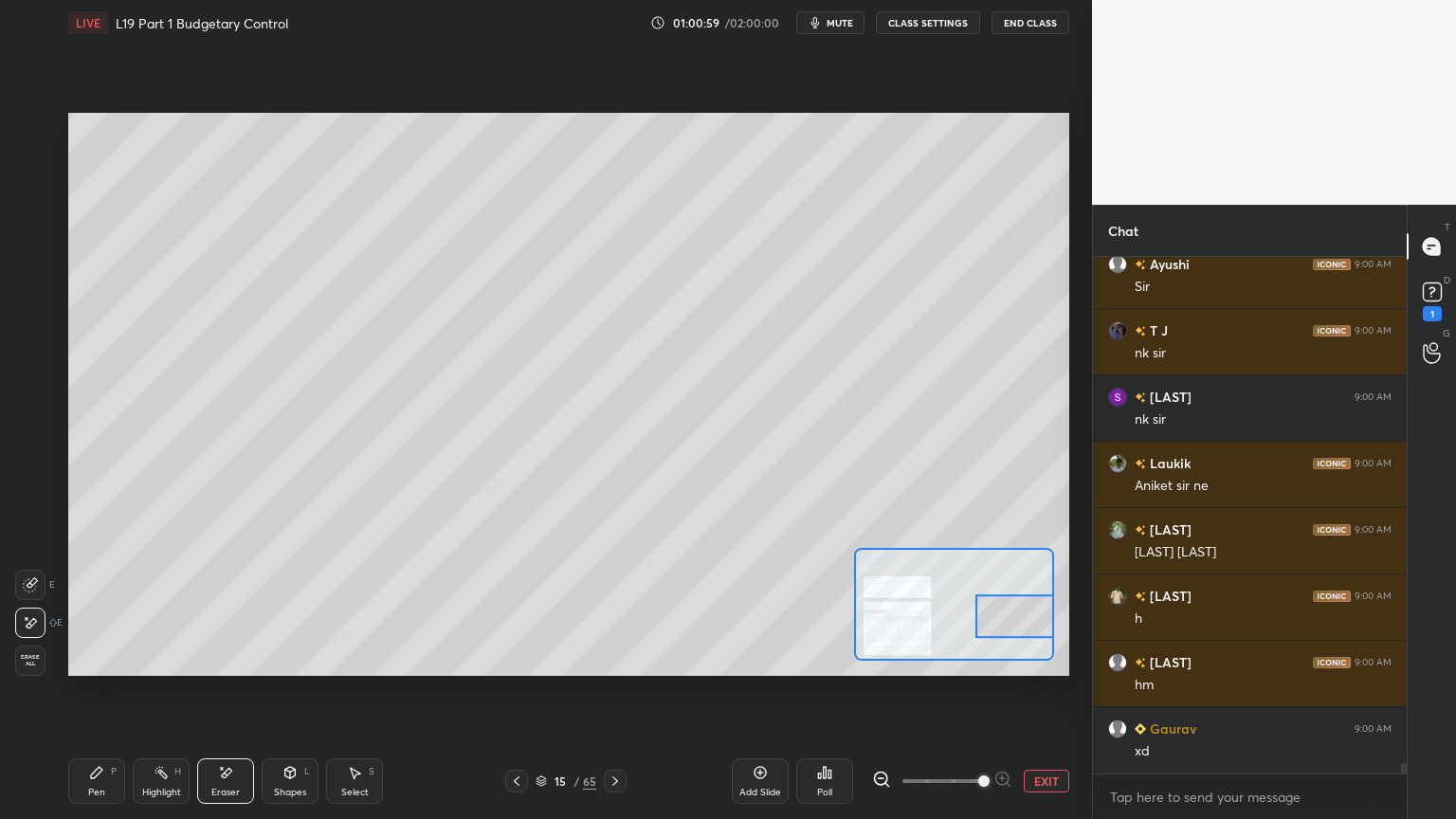 click on "Erase all" at bounding box center [30, 661] 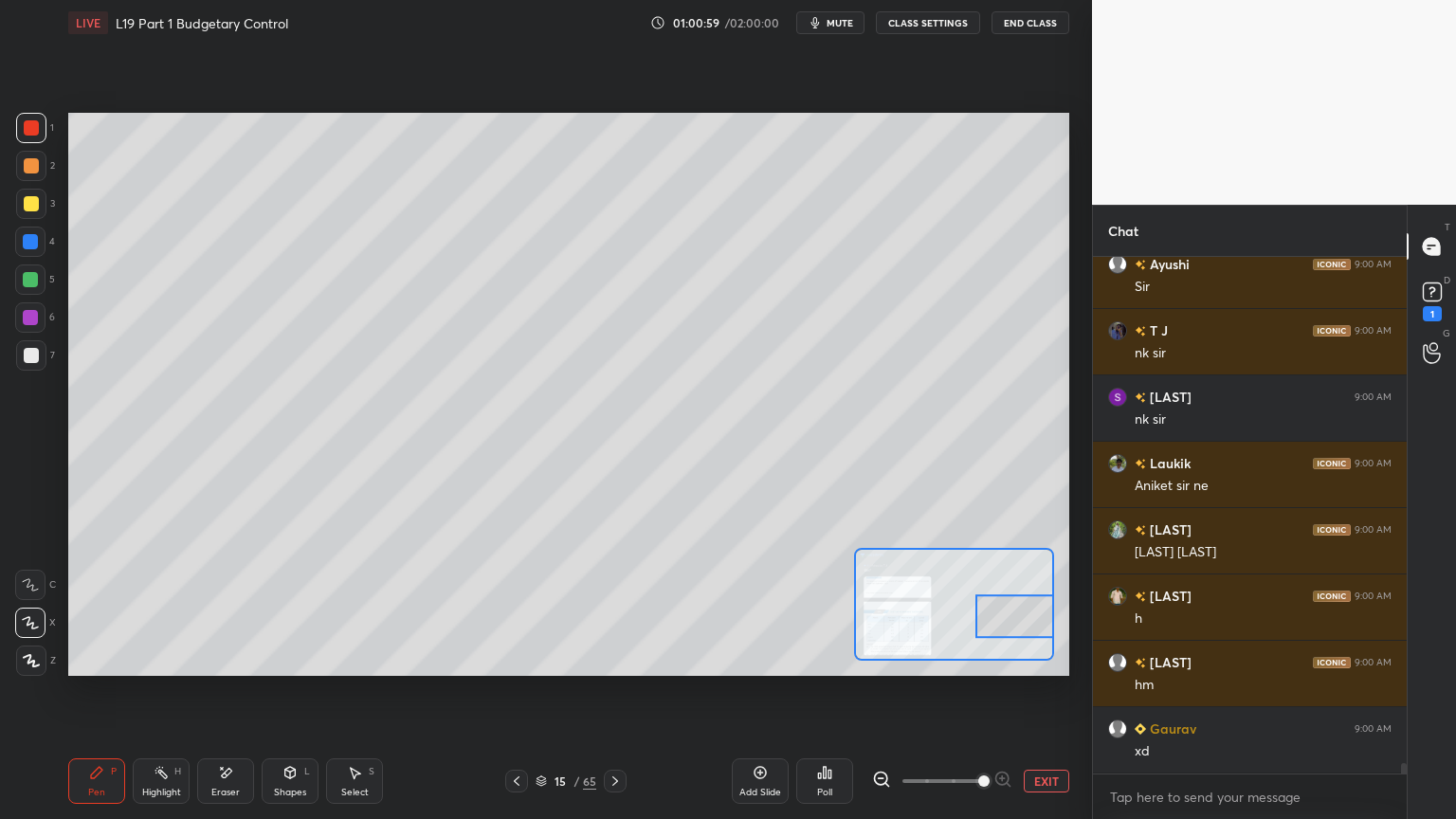 click on "Setting up your live class Poll for   secs No correct answer Start poll" at bounding box center [569, 394] 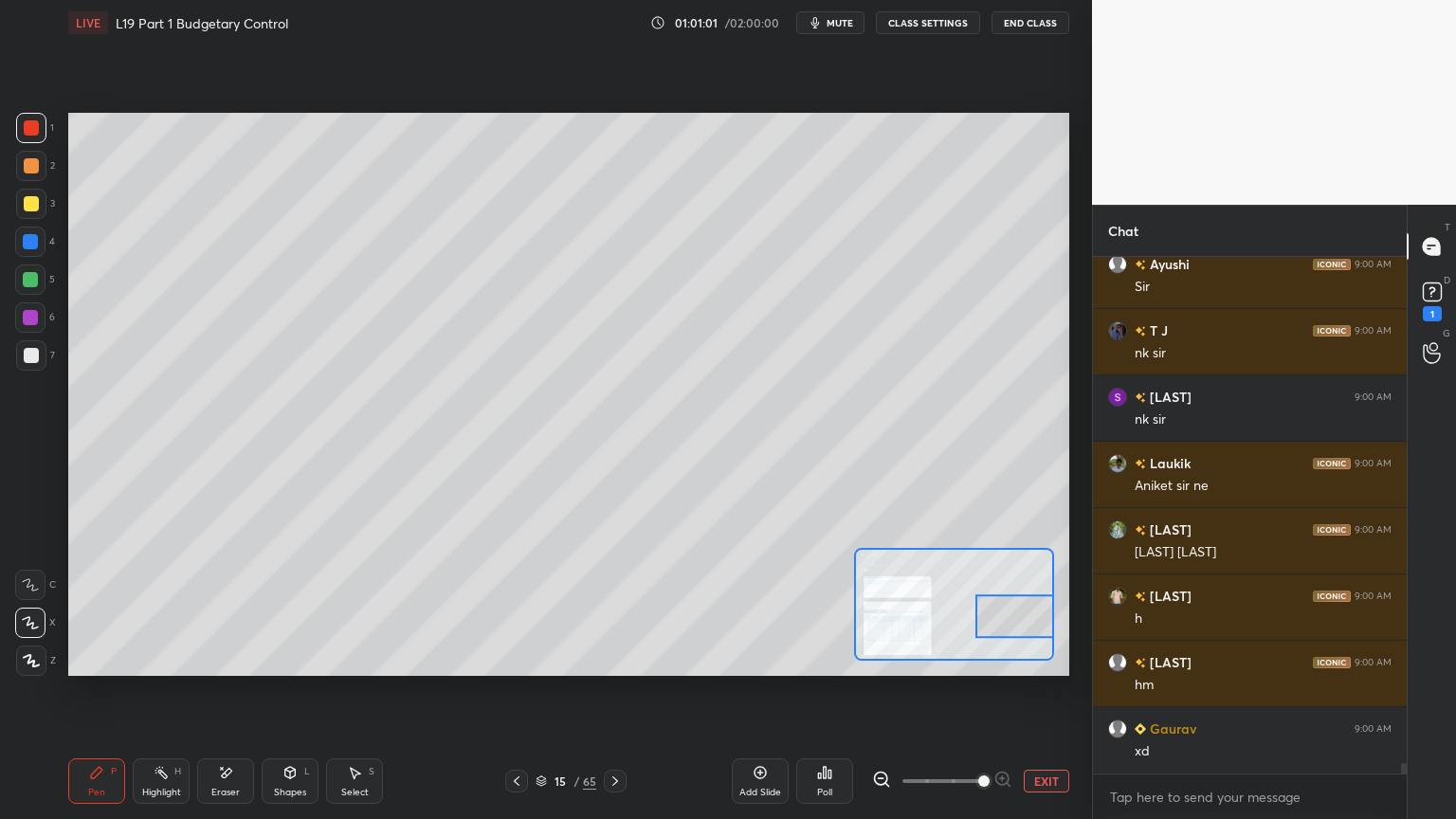 click at bounding box center (30, 242) 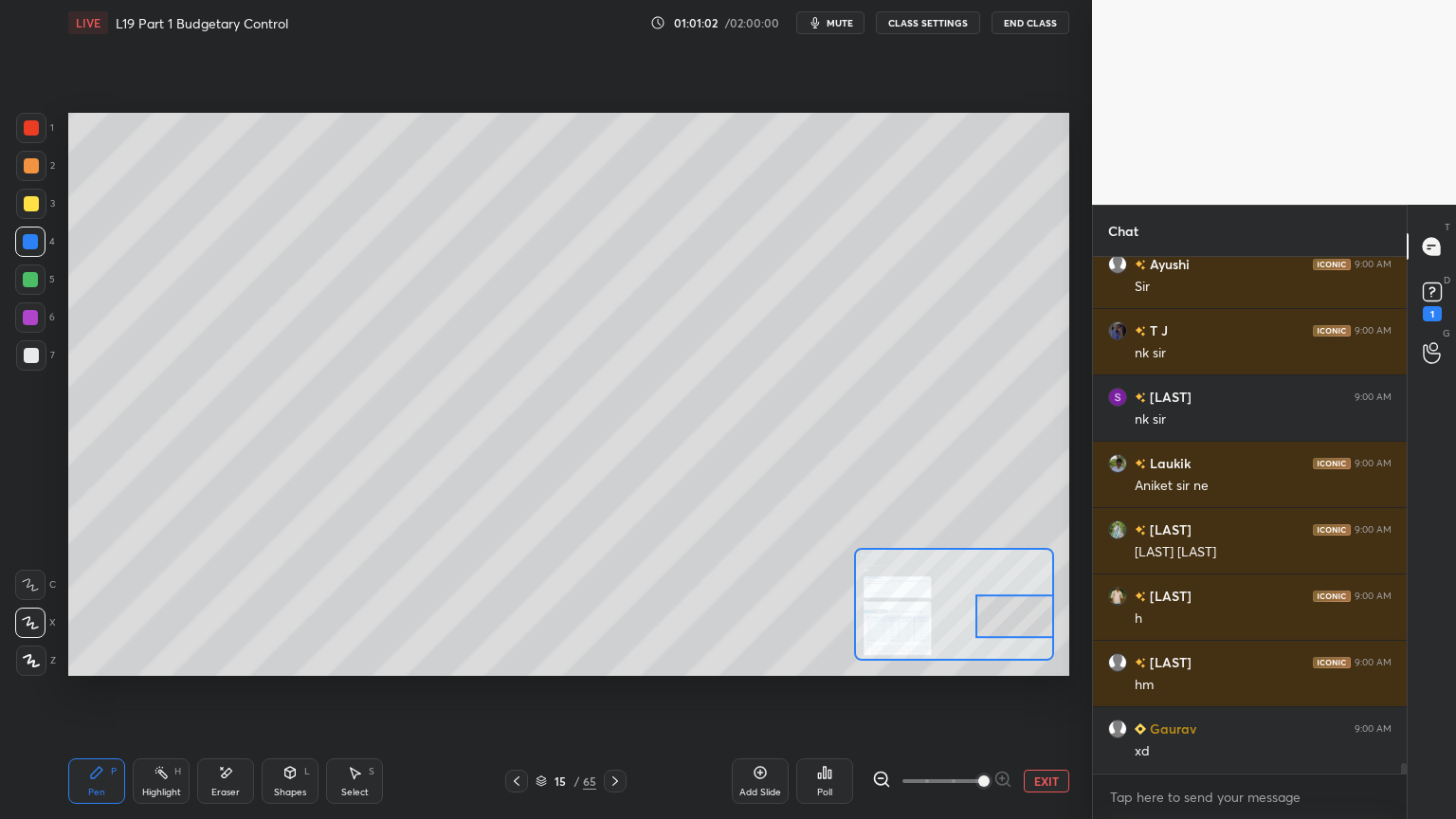 click on "LIVE L19 Part 1 Budgetary Control 01:01:02 /  02:00:00 mute CLASS SETTINGS End Class Setting up your live class Poll for   secs No correct answer Start poll Back L19 Part 1 Budgetary Control • L19 of Costing Regular Course For Jan 26 & May 26 [FIRST] [LAST] Pen P Highlight H Eraser Shapes L Select S 15 / 65 Add Slide Poll EXIT" at bounding box center (569, 410) 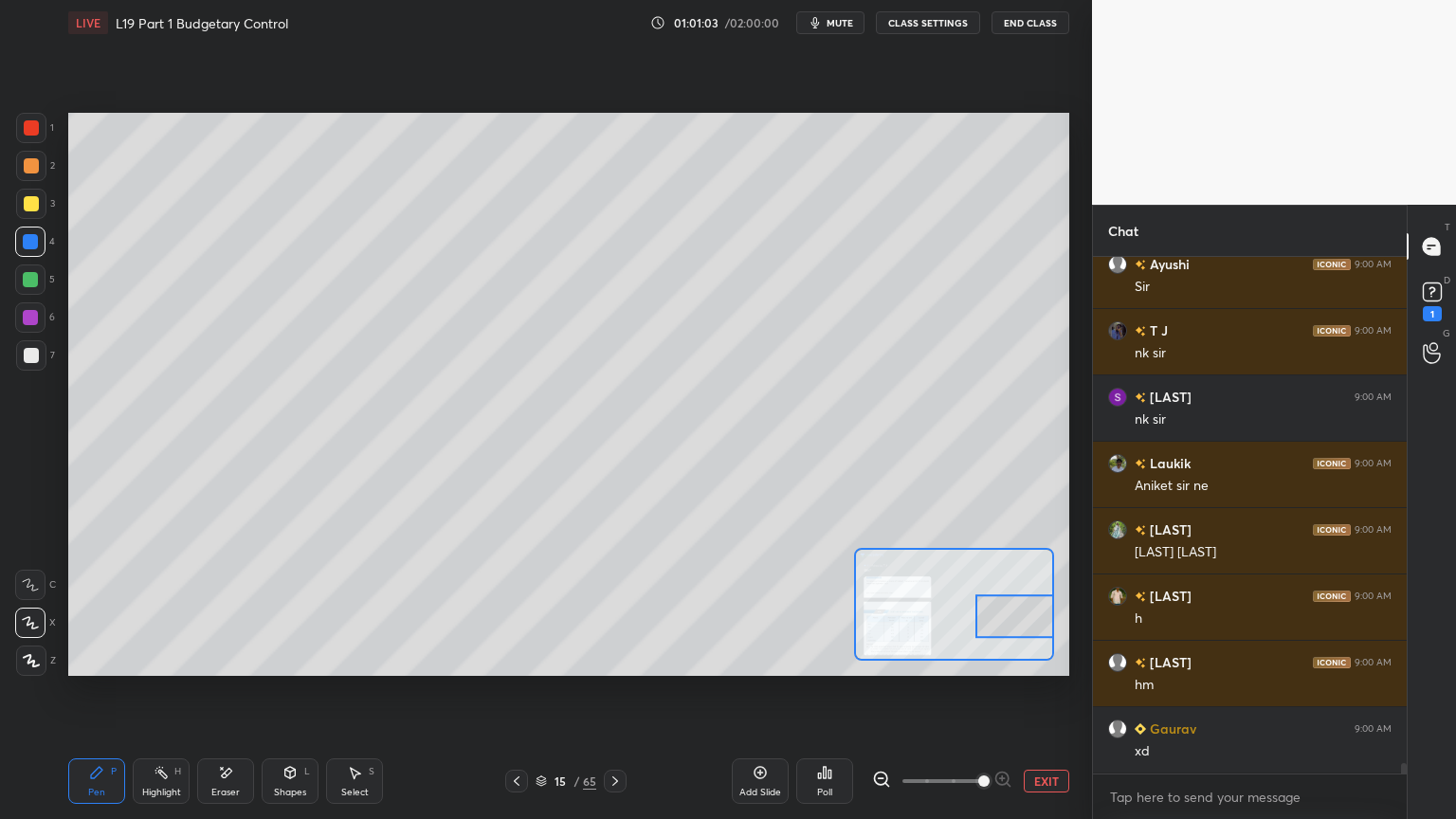 click on "1 2 3 4 5 6 7 C X Z E E Erase all   H H" at bounding box center [30, 394] 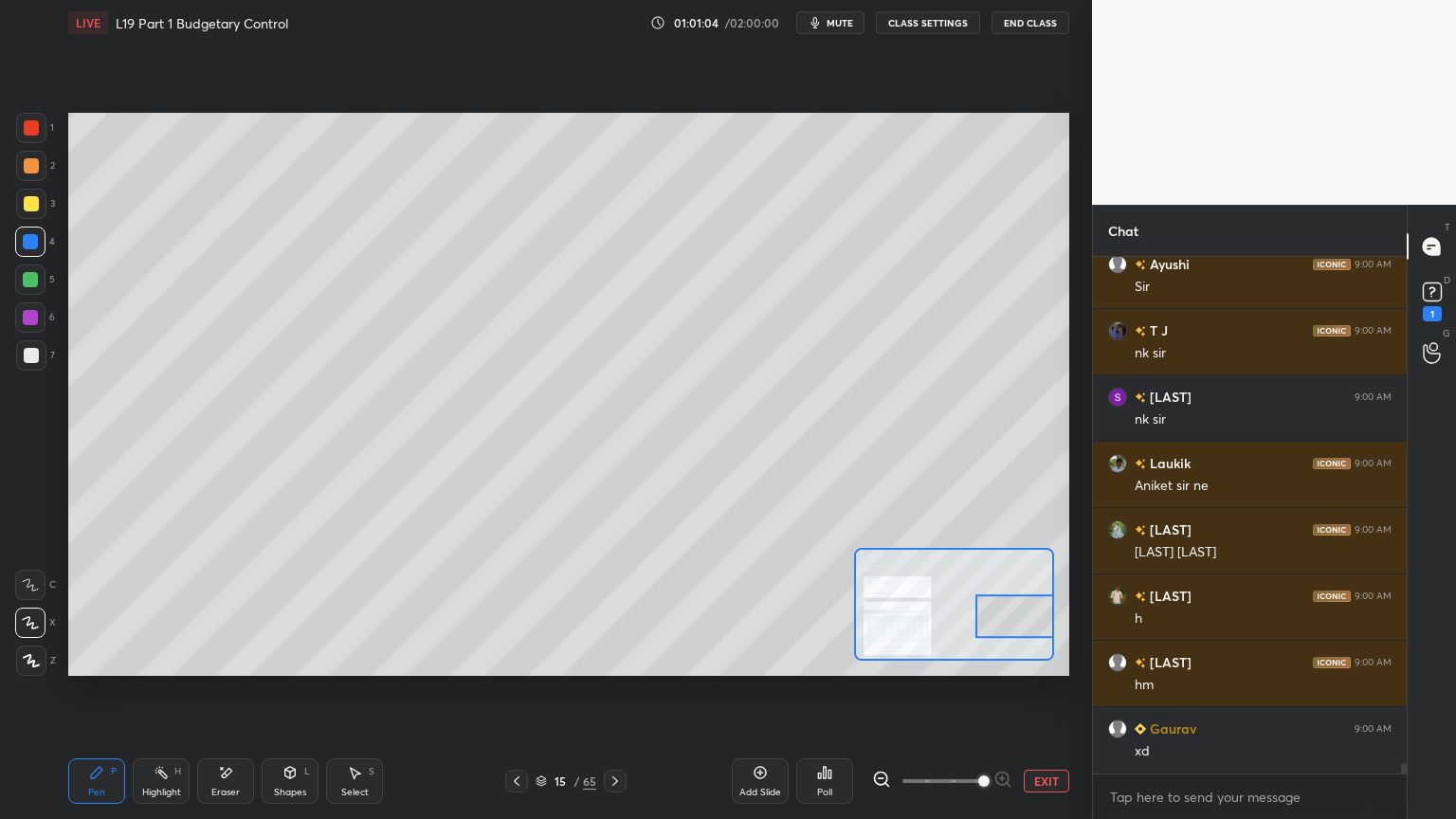 click on "Pen P" at bounding box center [97, 781] 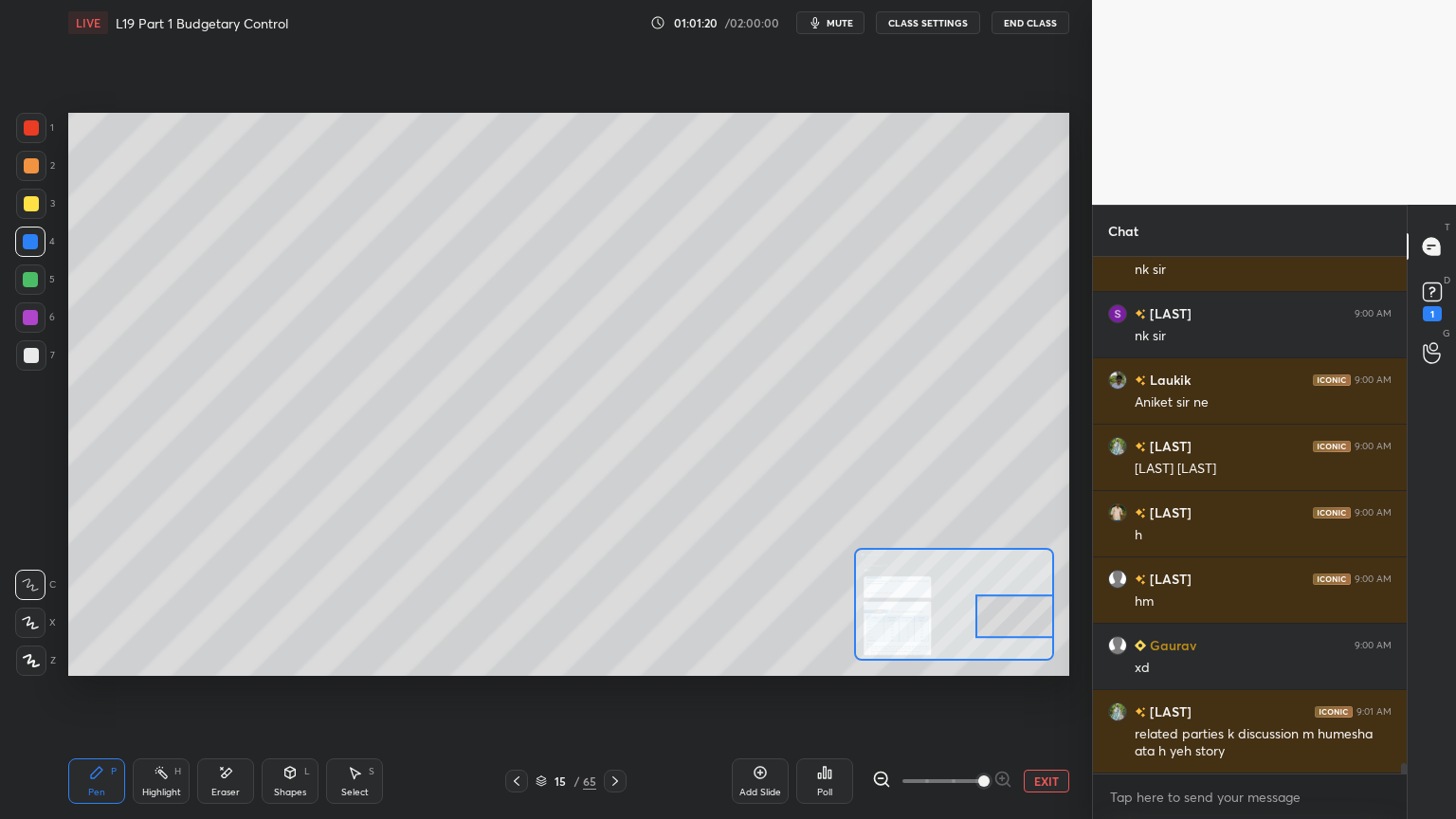 scroll, scrollTop: 24483, scrollLeft: 0, axis: vertical 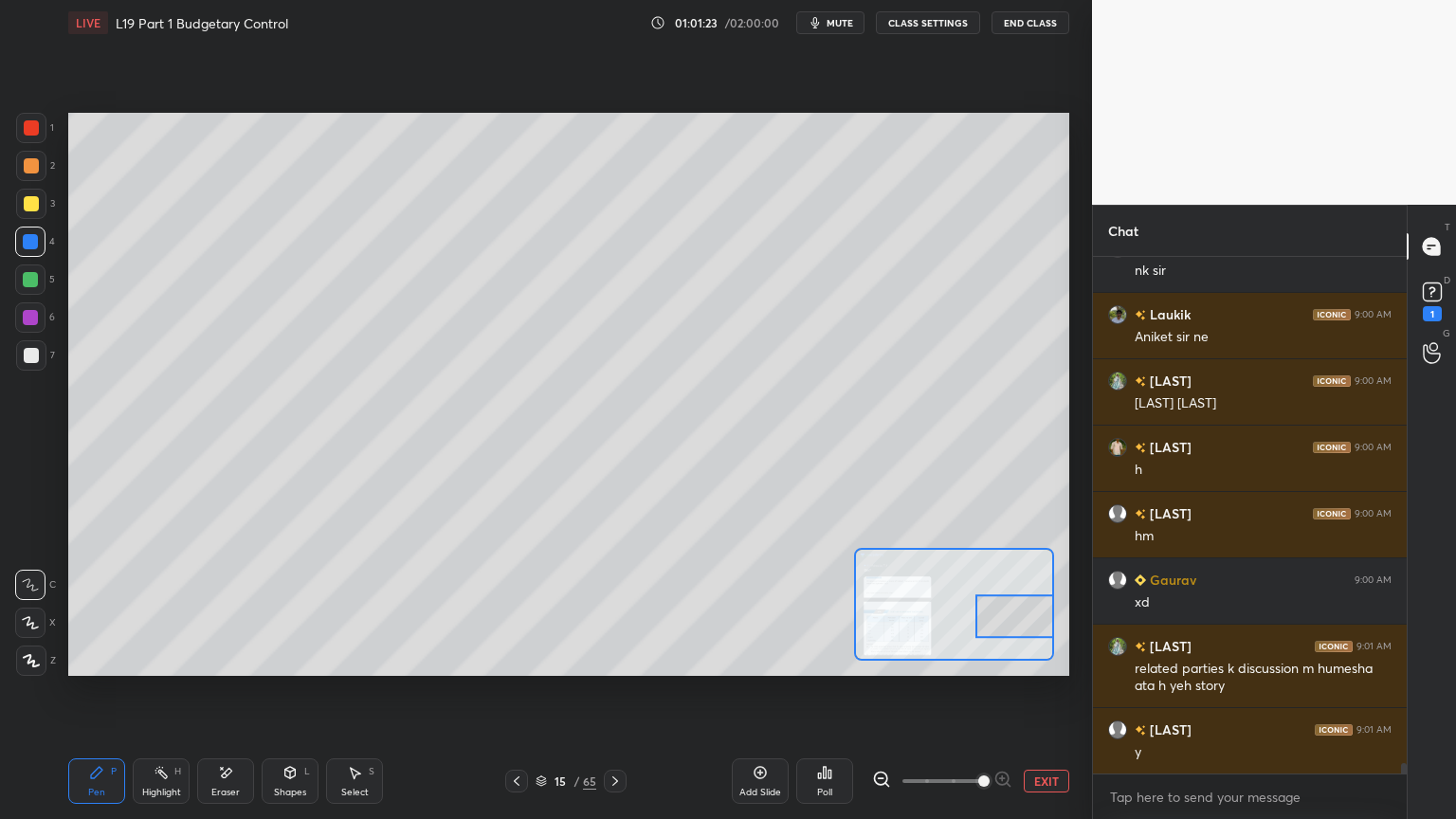 click at bounding box center (30, 280) 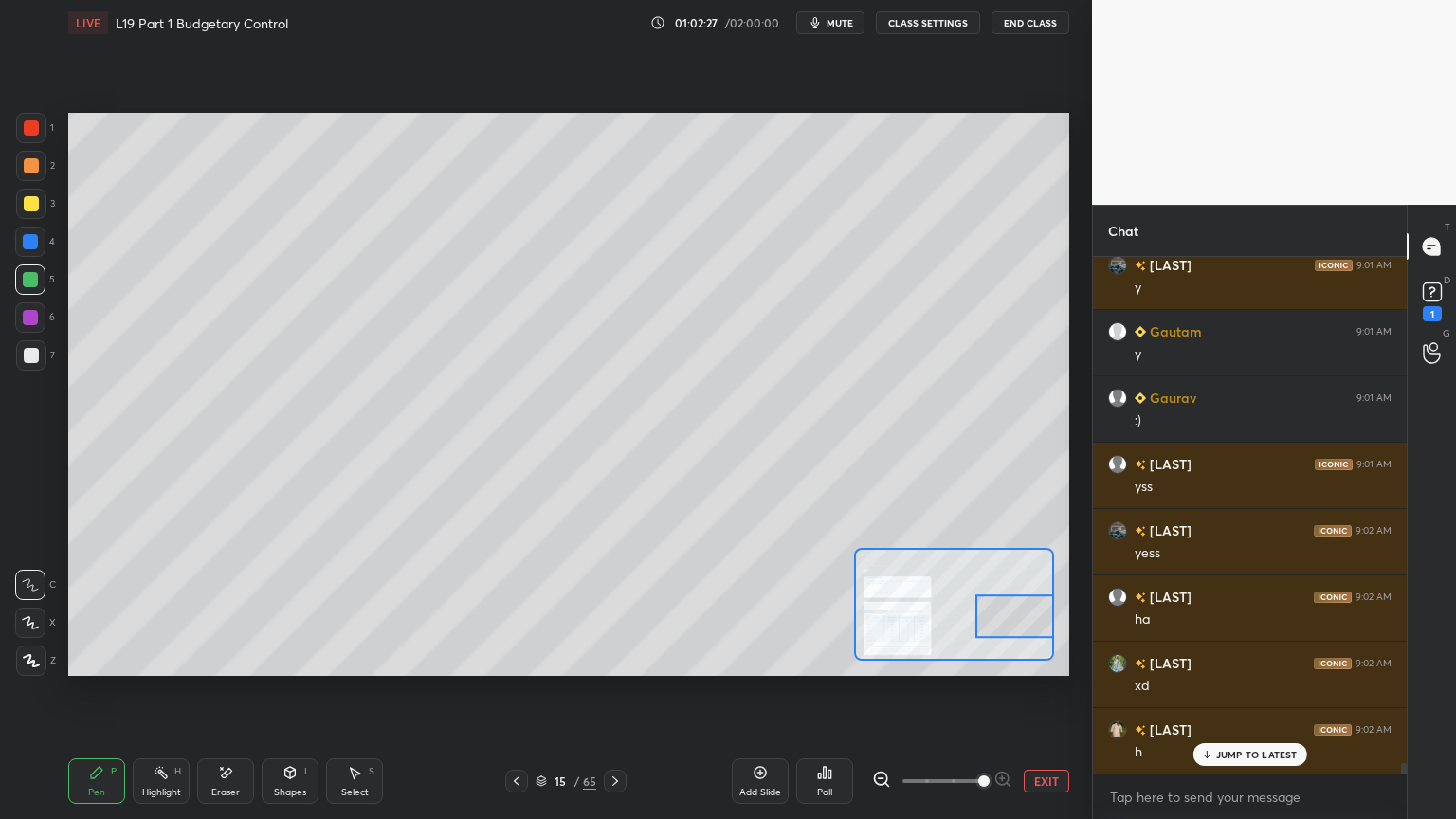 scroll, scrollTop: 25233, scrollLeft: 0, axis: vertical 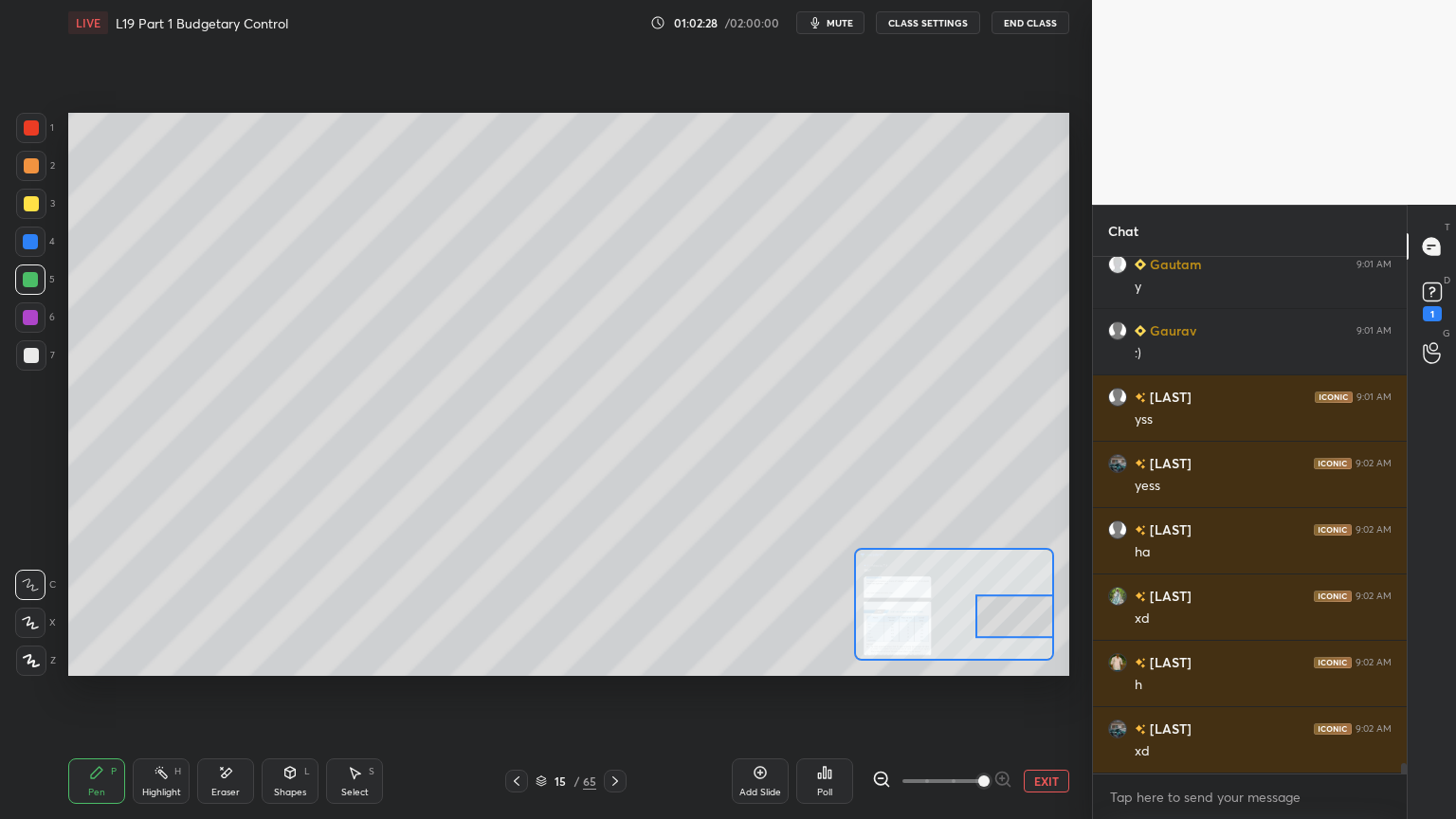 click at bounding box center [31, 128] 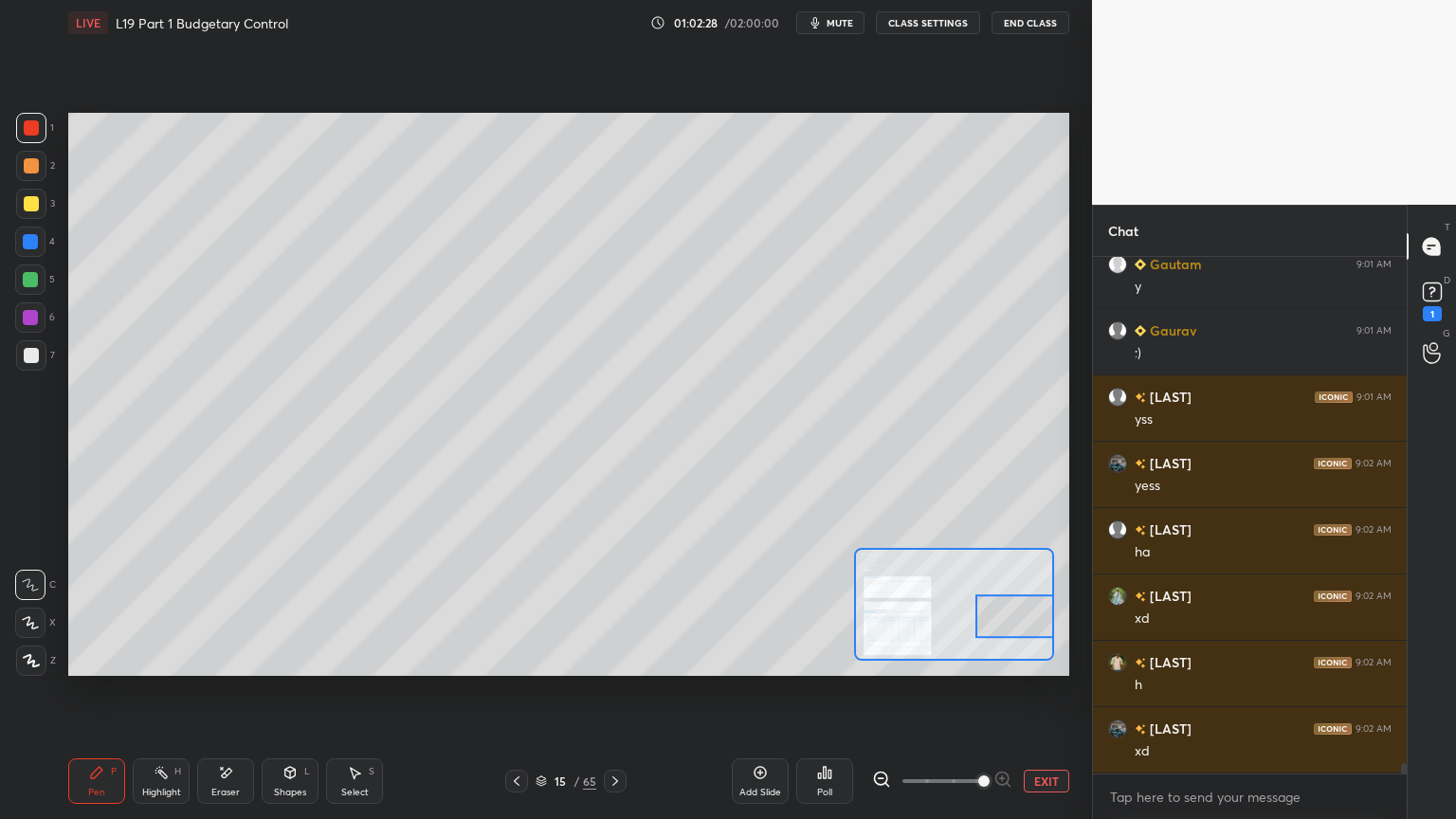 scroll, scrollTop: 25298, scrollLeft: 0, axis: vertical 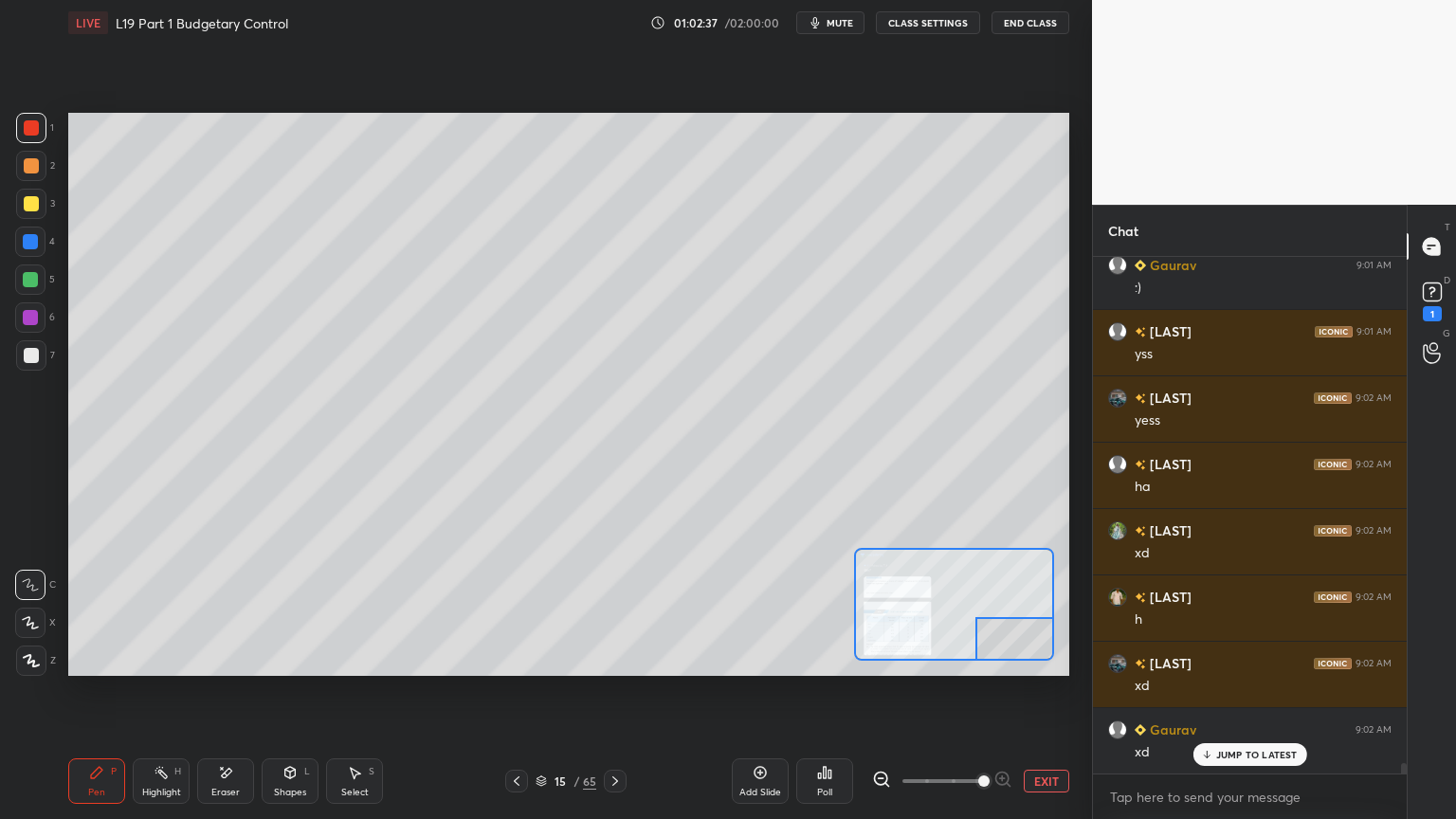 click 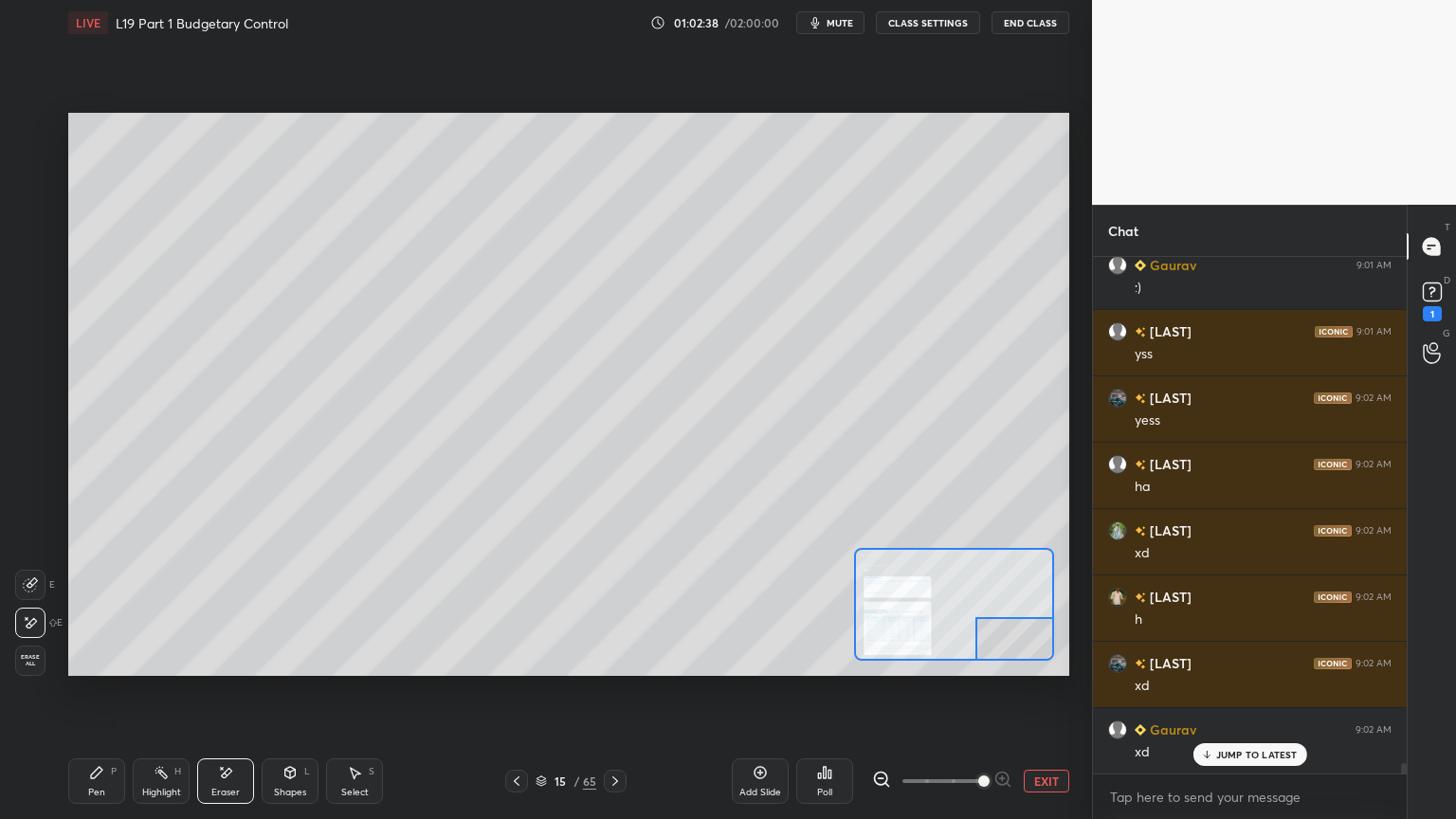 click on "Erase all" at bounding box center [30, 661] 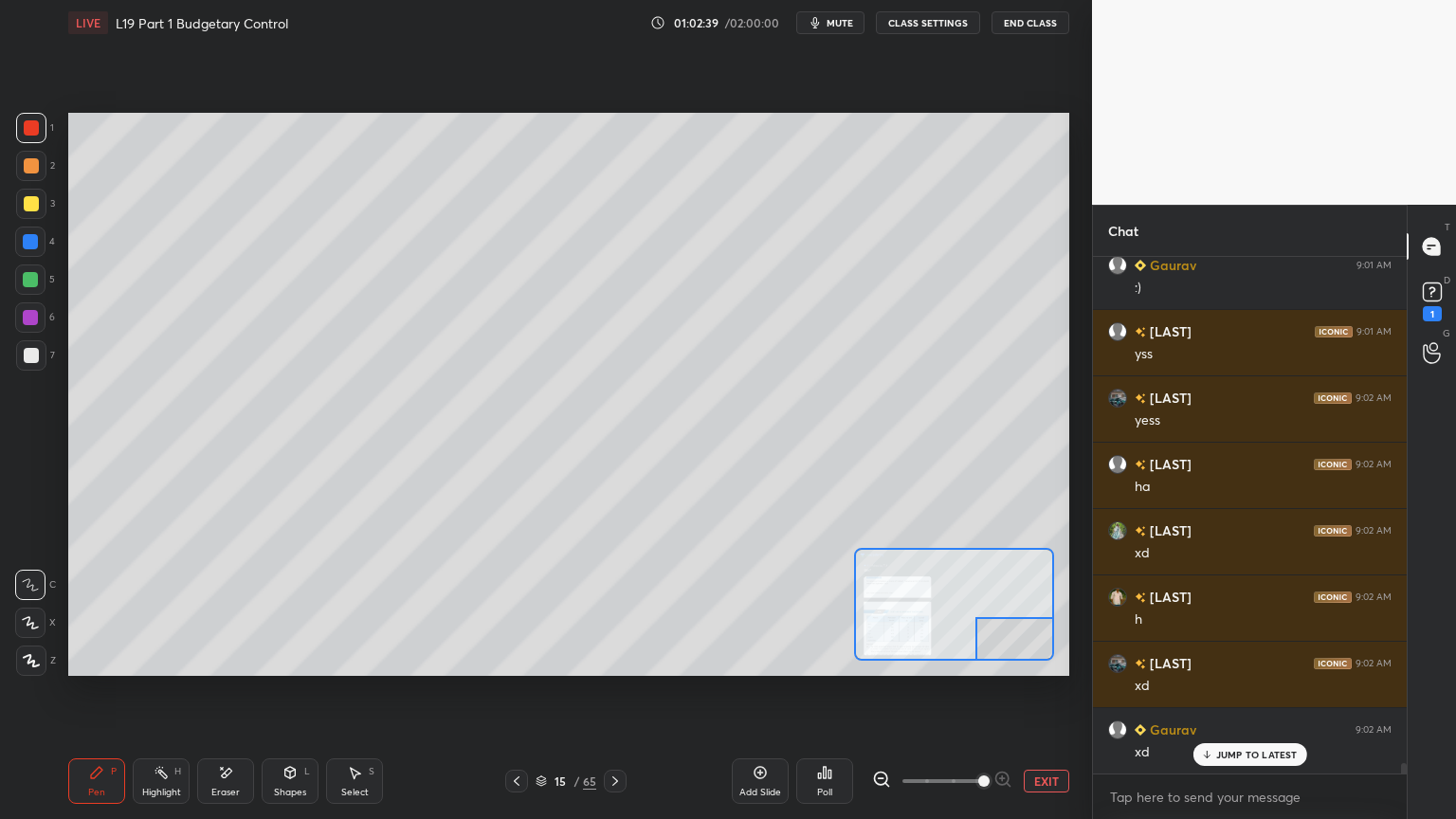 click on "Pen P Highlight H Eraser Shapes L Select S 15 / 65 Add Slide Poll EXIT" at bounding box center [569, 781] 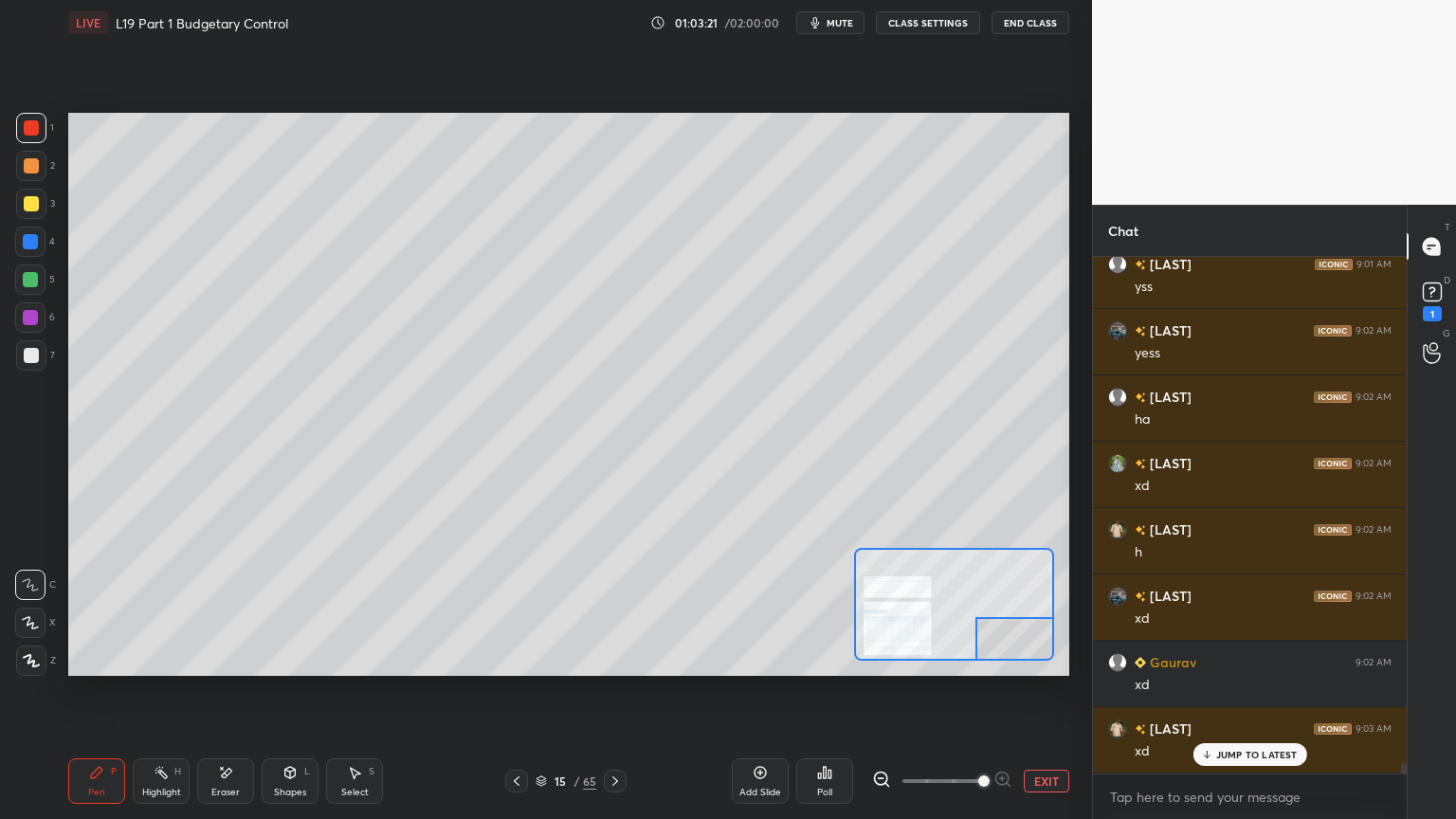 scroll, scrollTop: 25431, scrollLeft: 0, axis: vertical 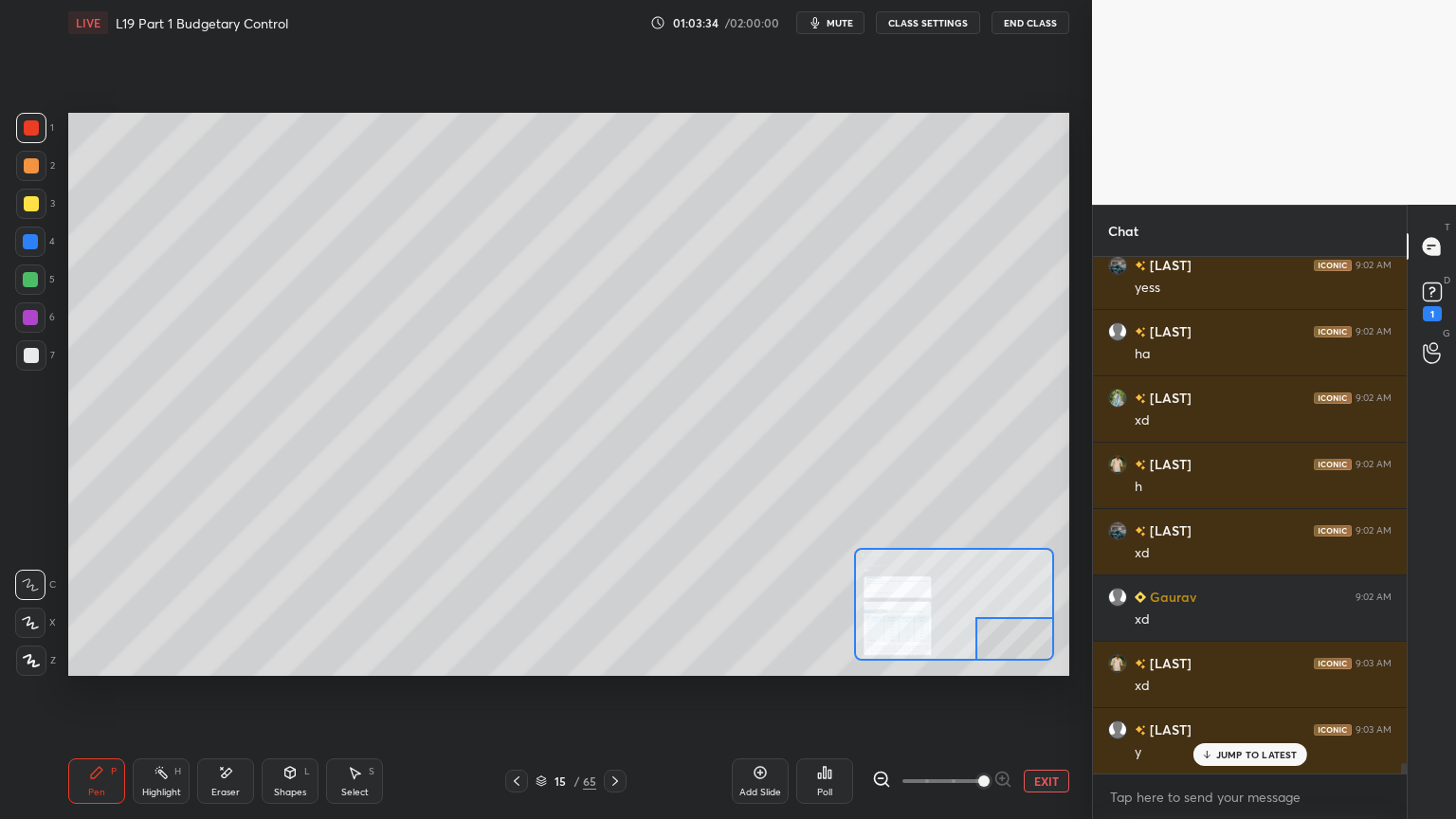click on "Eraser" at bounding box center (226, 792) 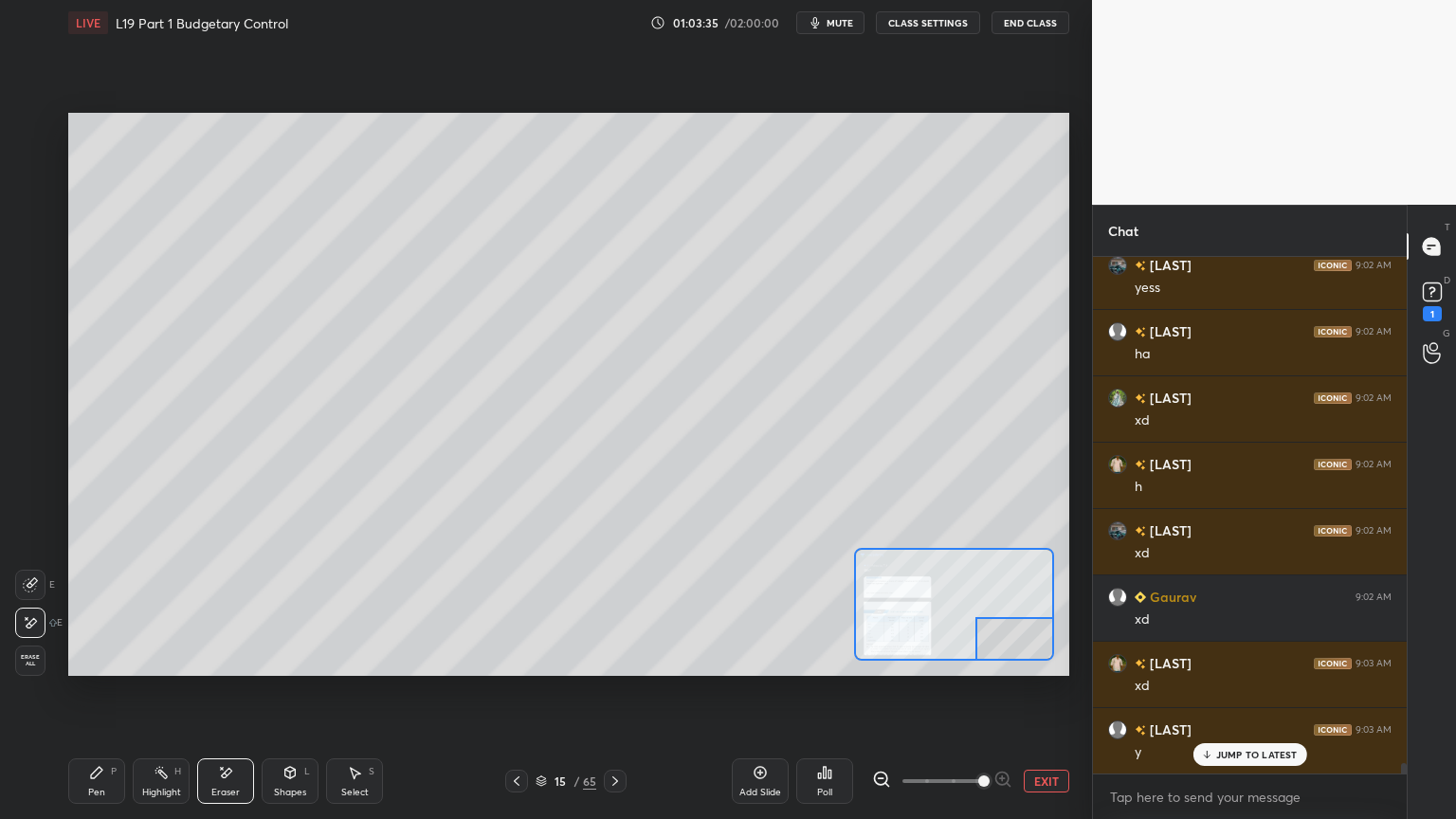 click on "Erase all" at bounding box center [30, 661] 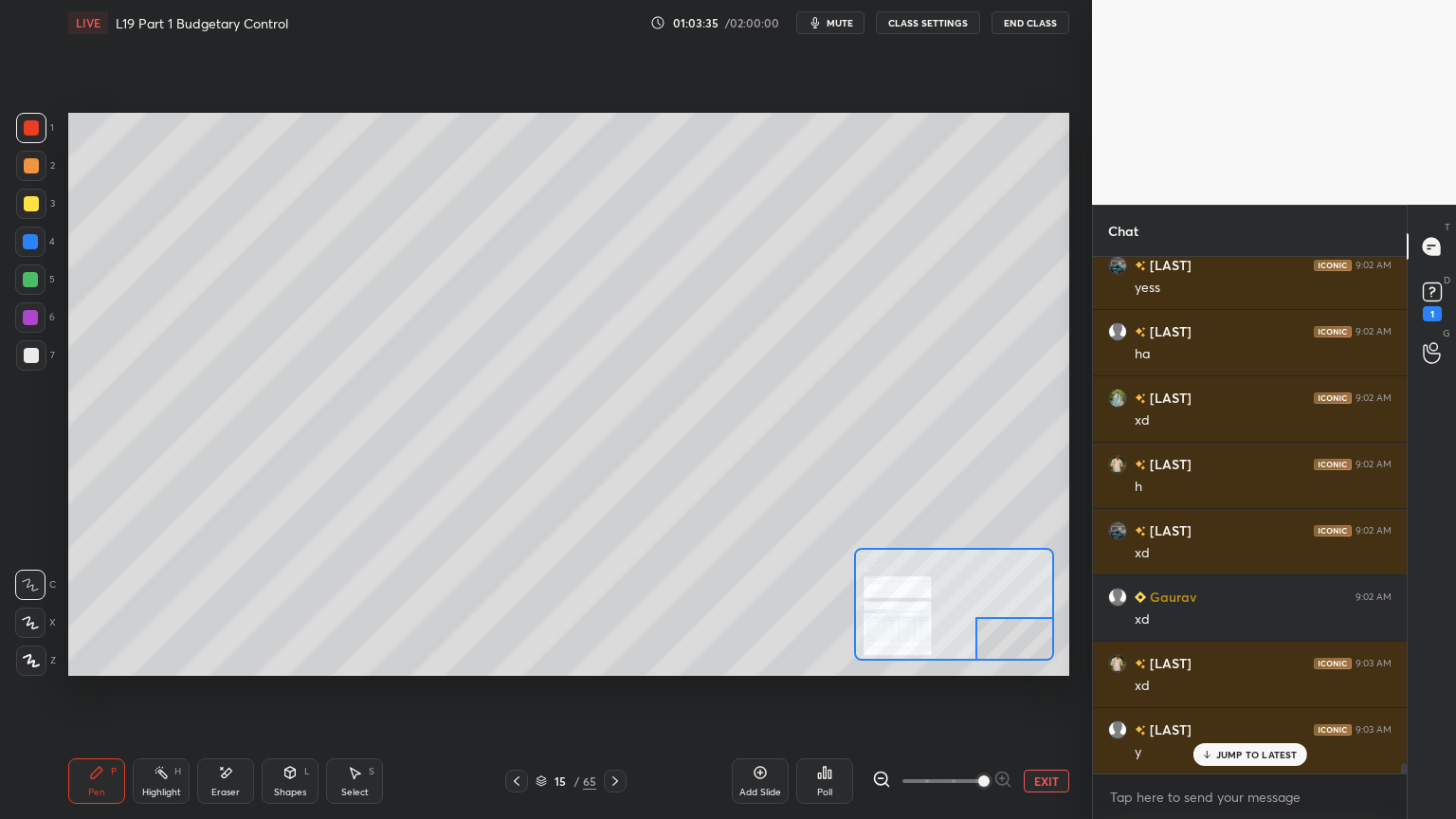 click on "Pen P Highlight H Eraser Shapes L Select S 15 / 65 Add Slide Poll EXIT" at bounding box center (569, 781) 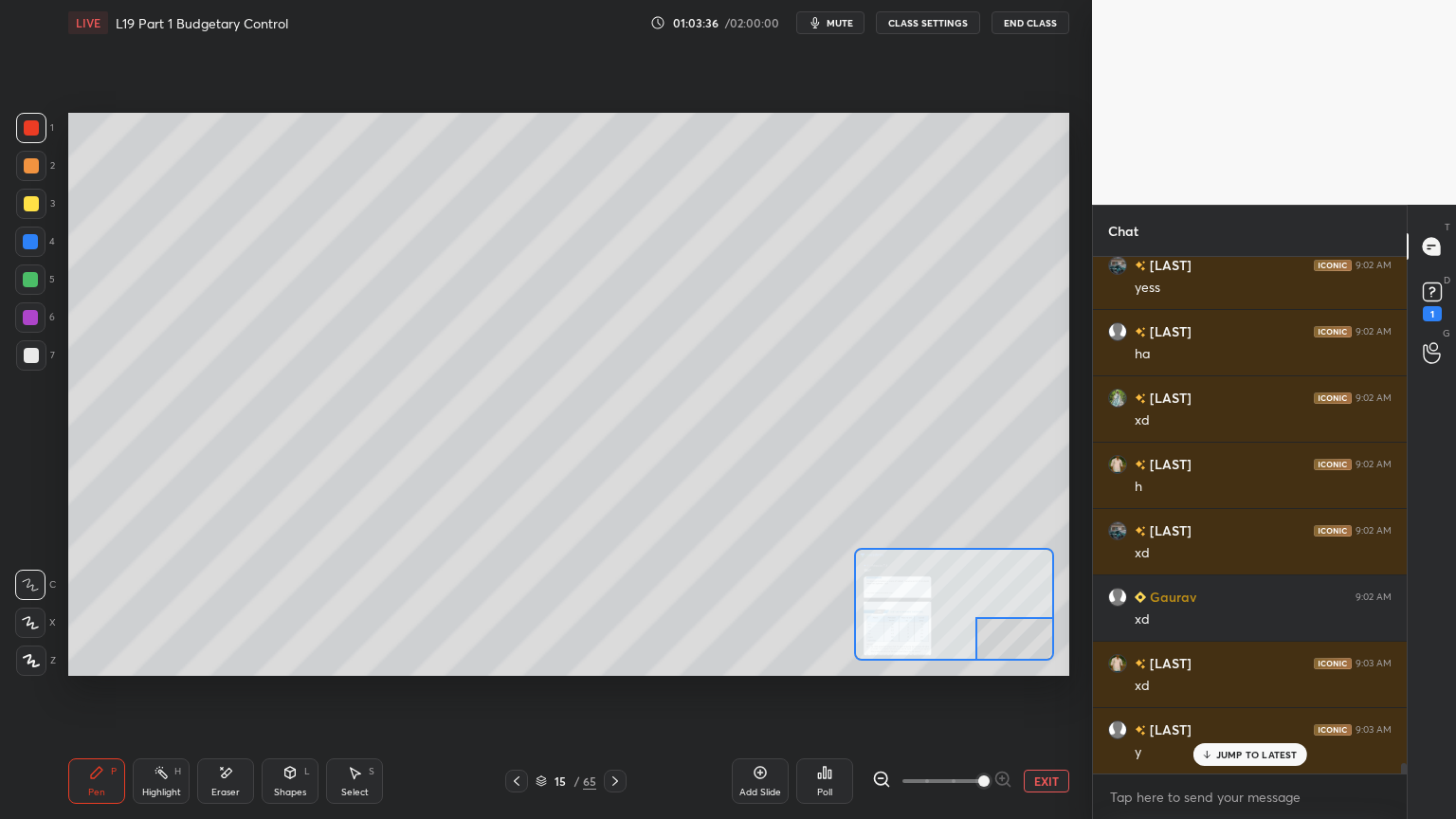 click on "4" at bounding box center [35, 242] 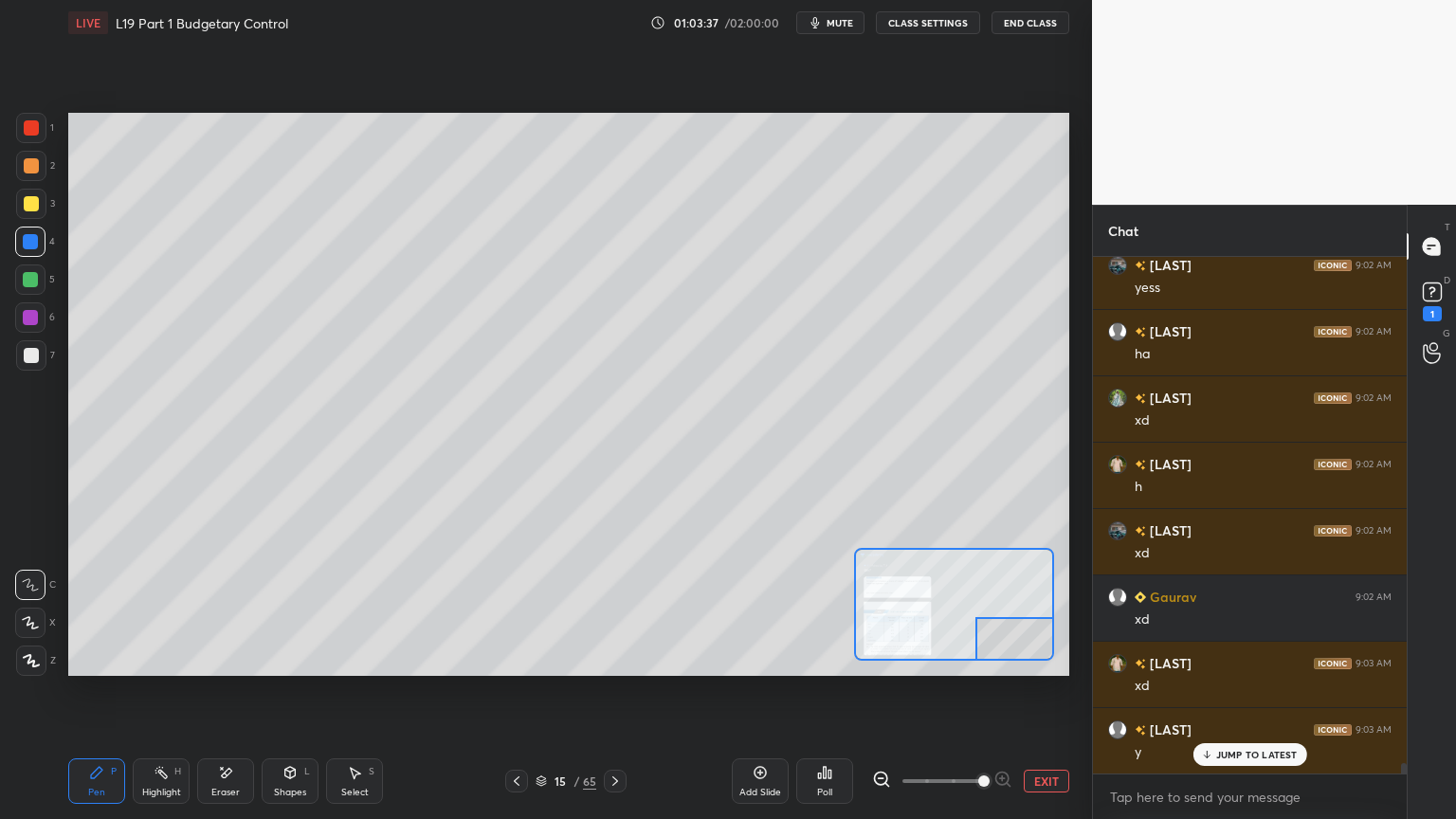 click at bounding box center (31, 204) 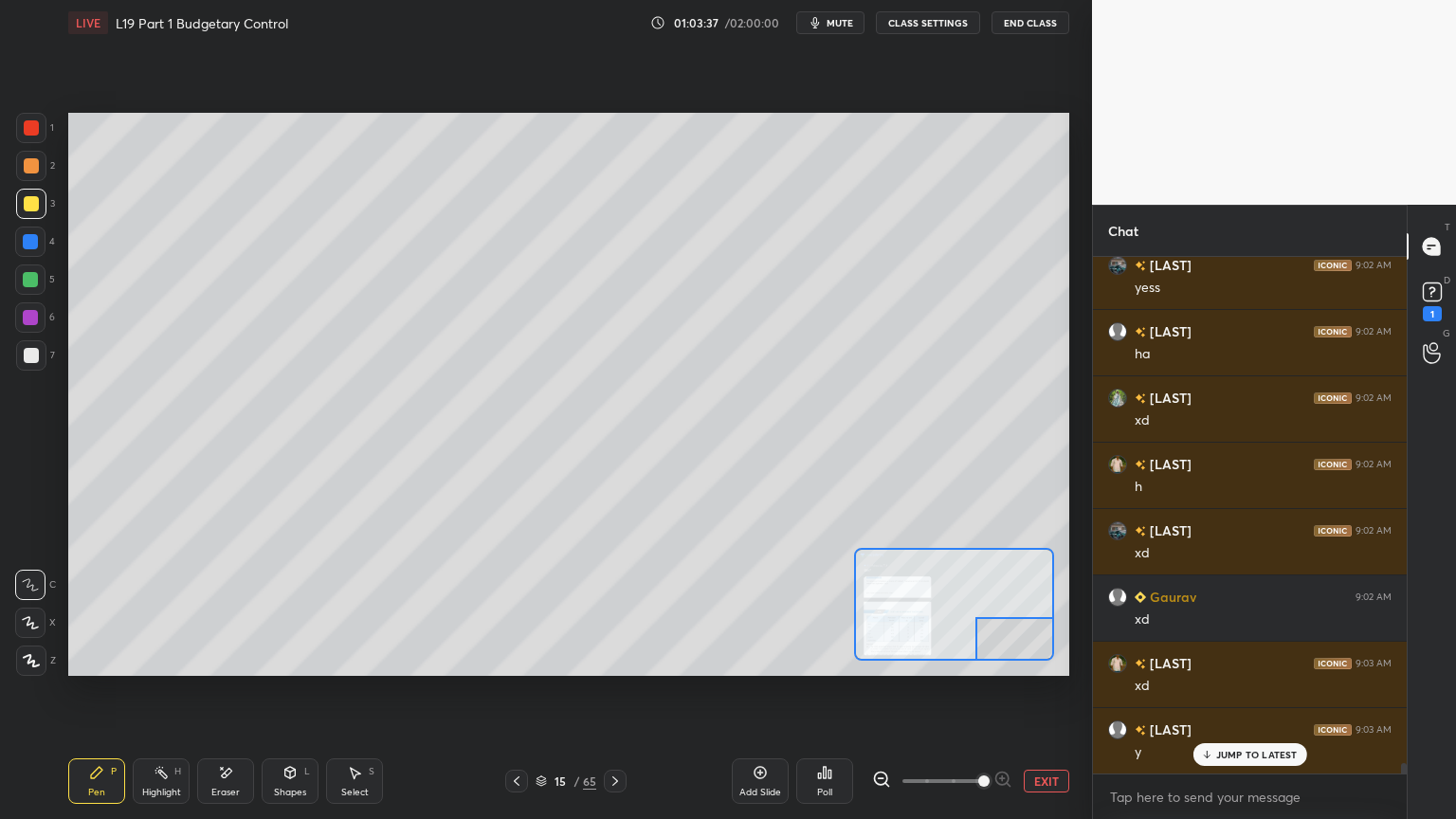 click on "1" at bounding box center (35, 132) 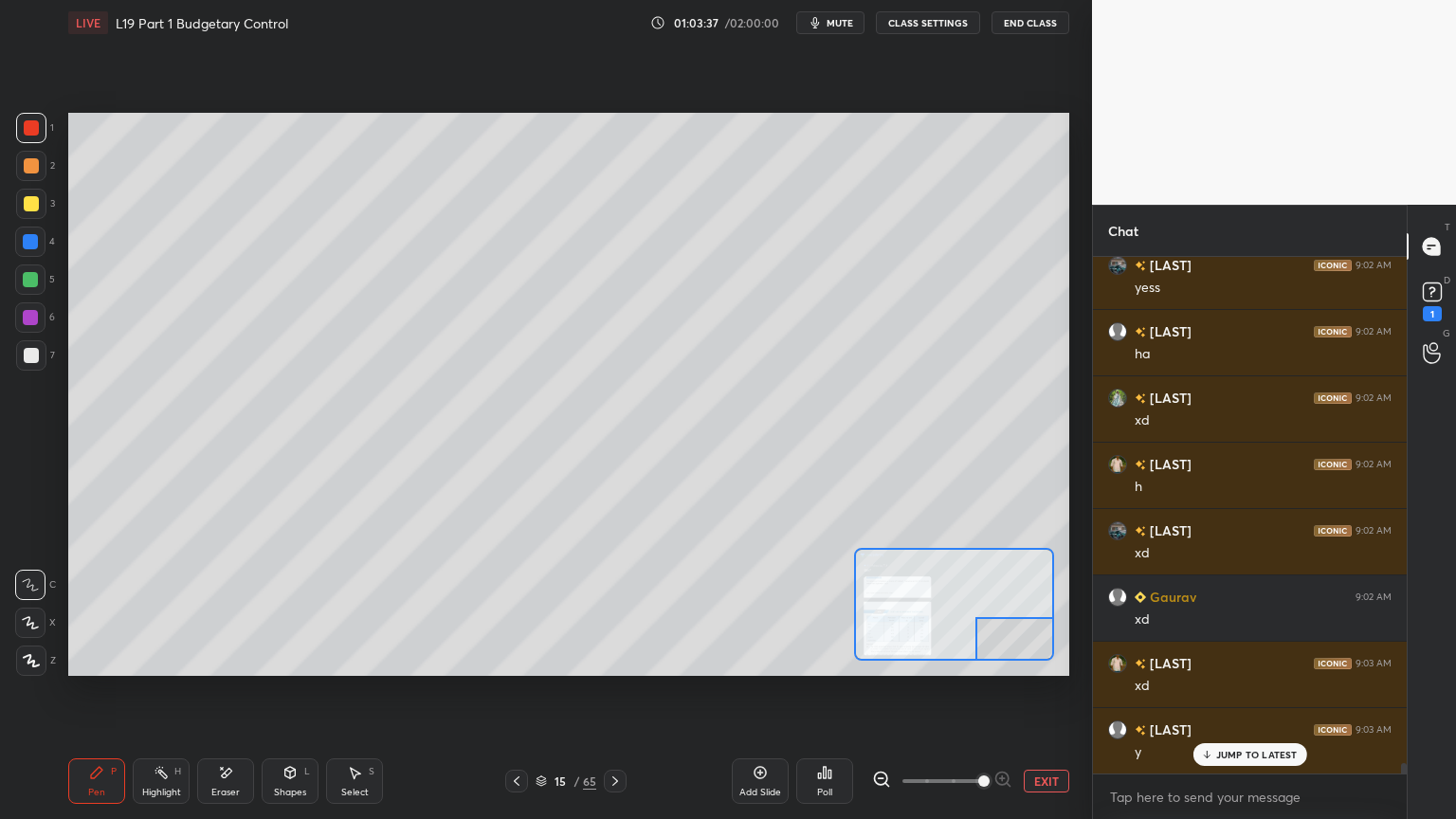 click at bounding box center [31, 128] 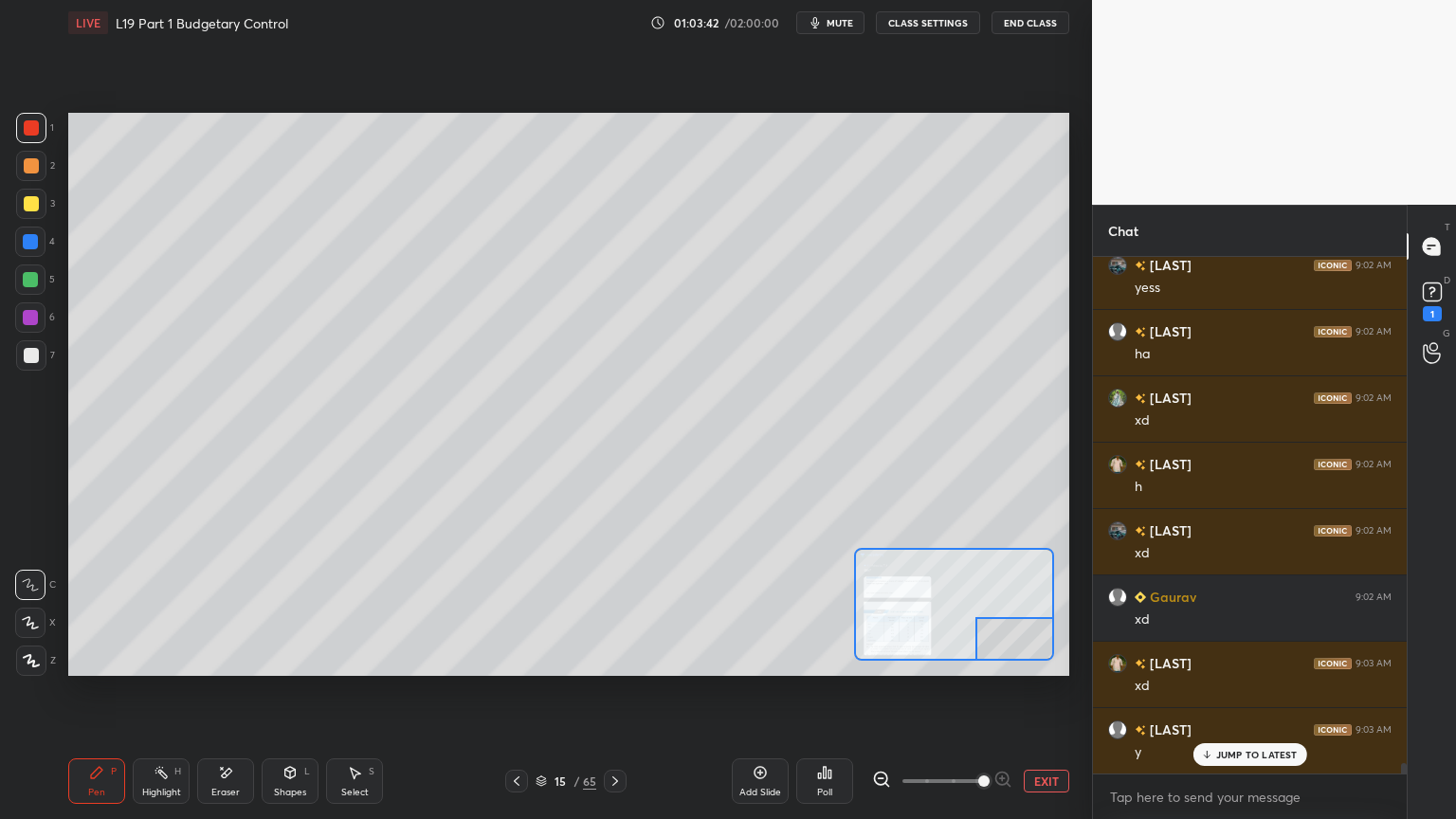 click on "Eraser" at bounding box center (226, 781) 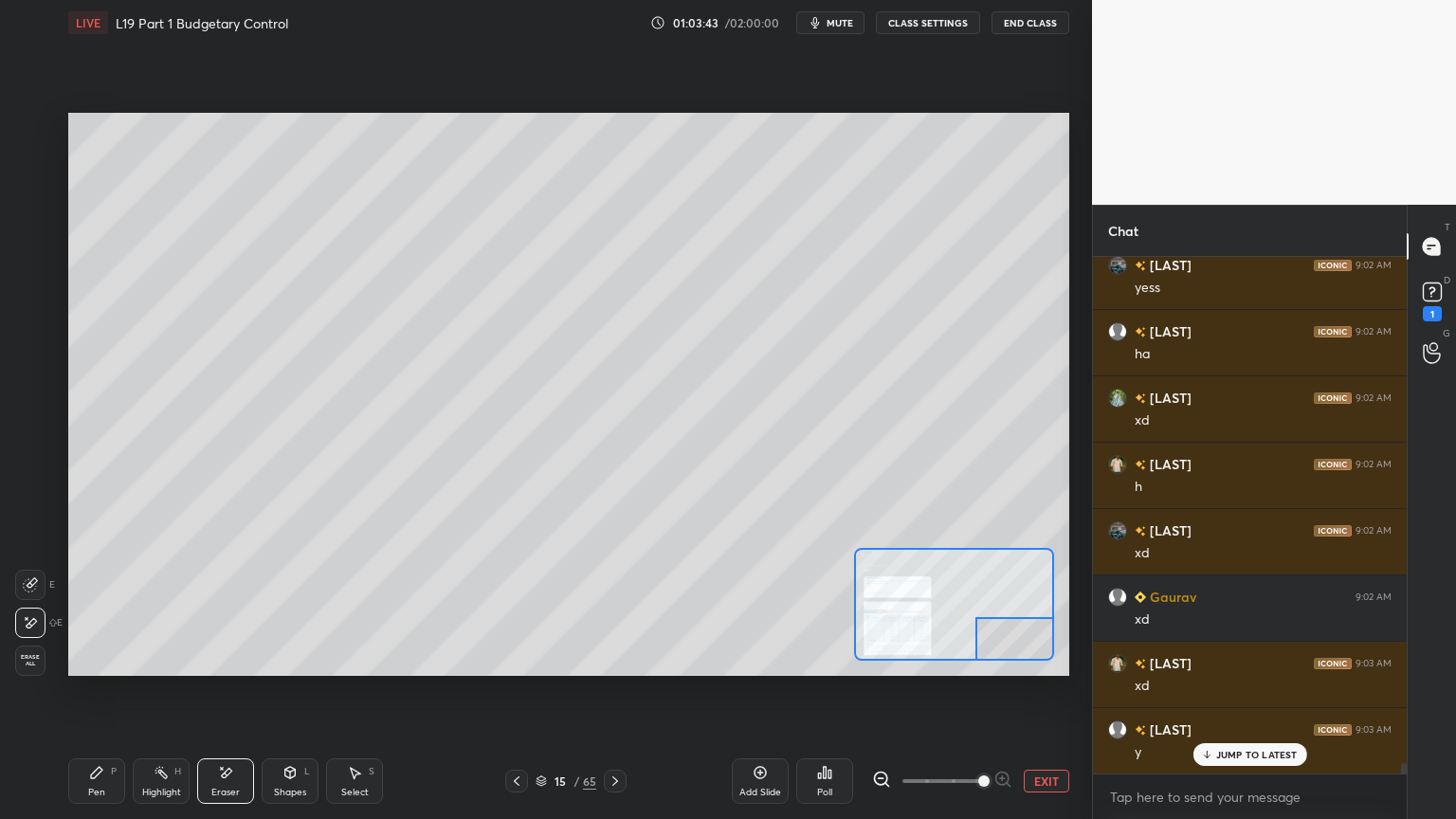 scroll, scrollTop: 25498, scrollLeft: 0, axis: vertical 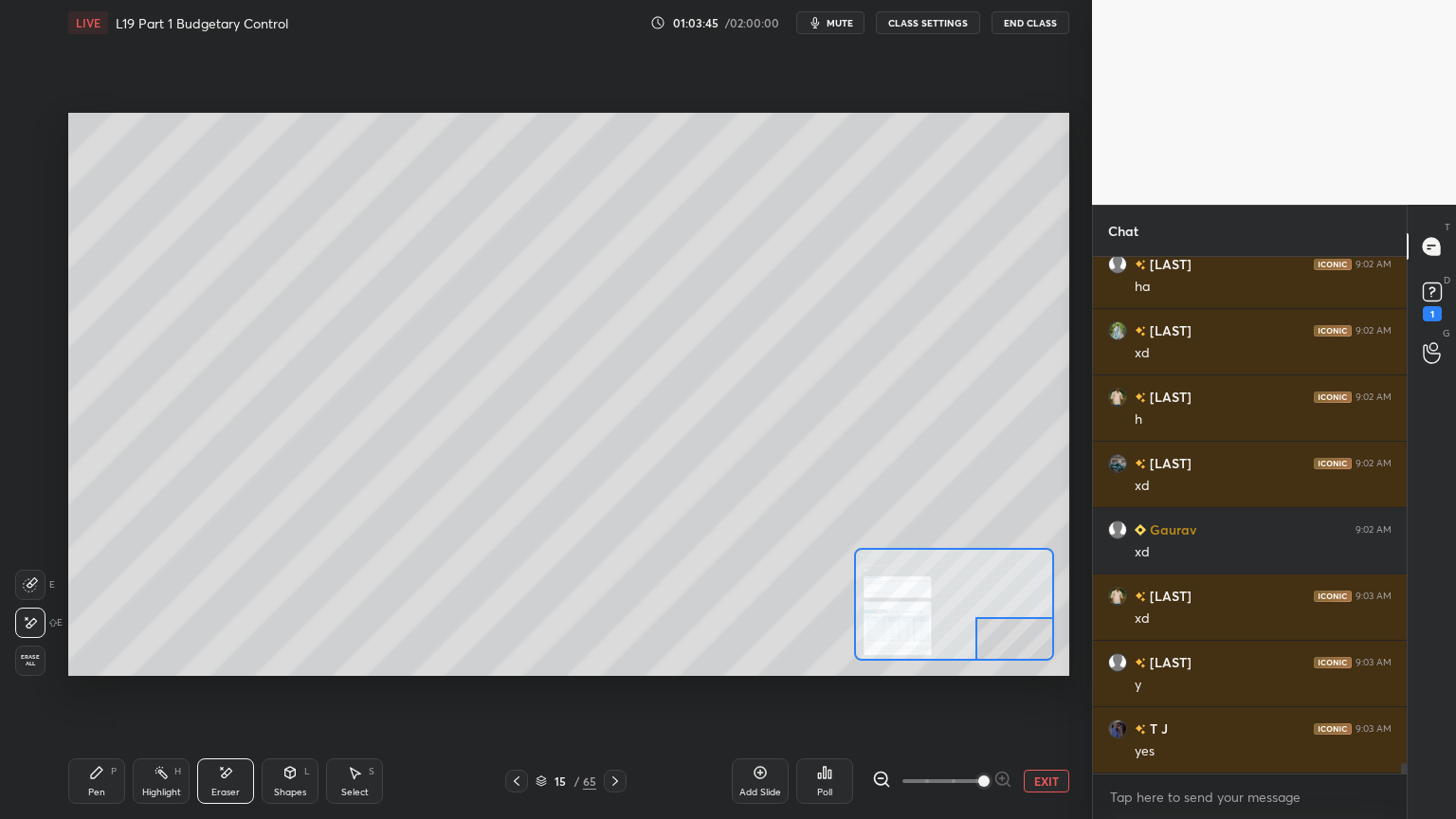 click on "Pen P" at bounding box center [97, 781] 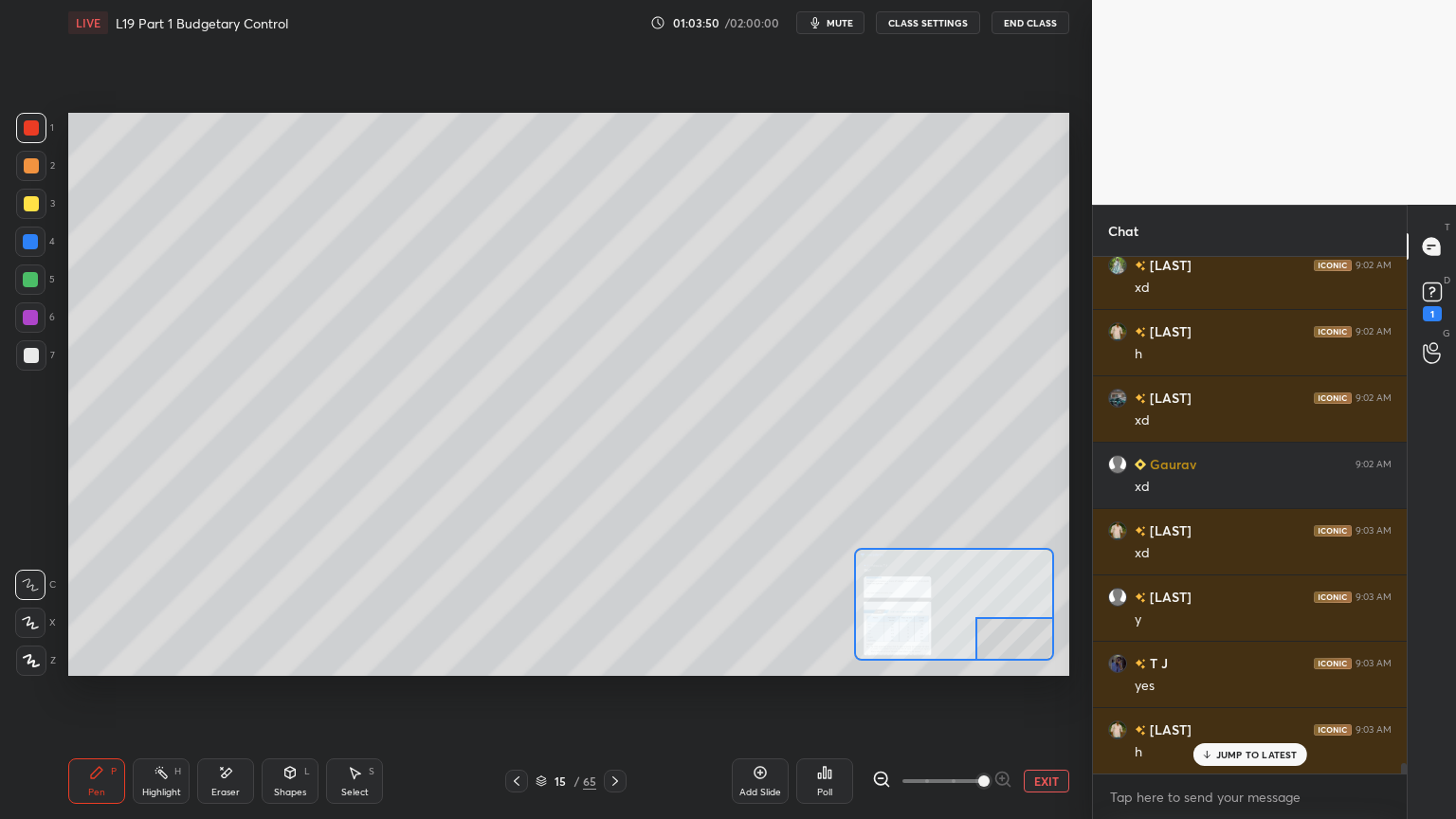scroll, scrollTop: 25631, scrollLeft: 0, axis: vertical 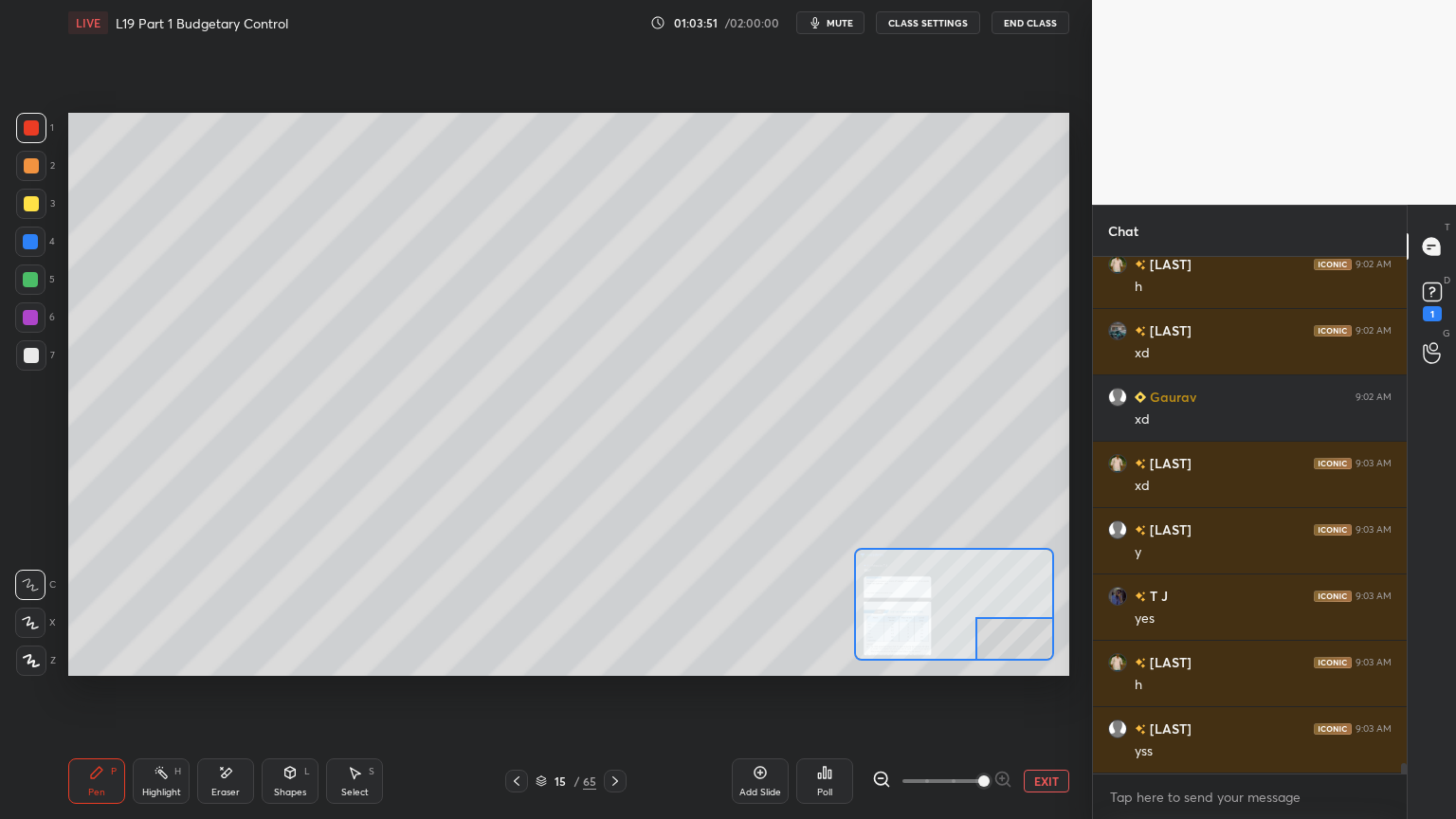 click on "5" at bounding box center (35, 283) 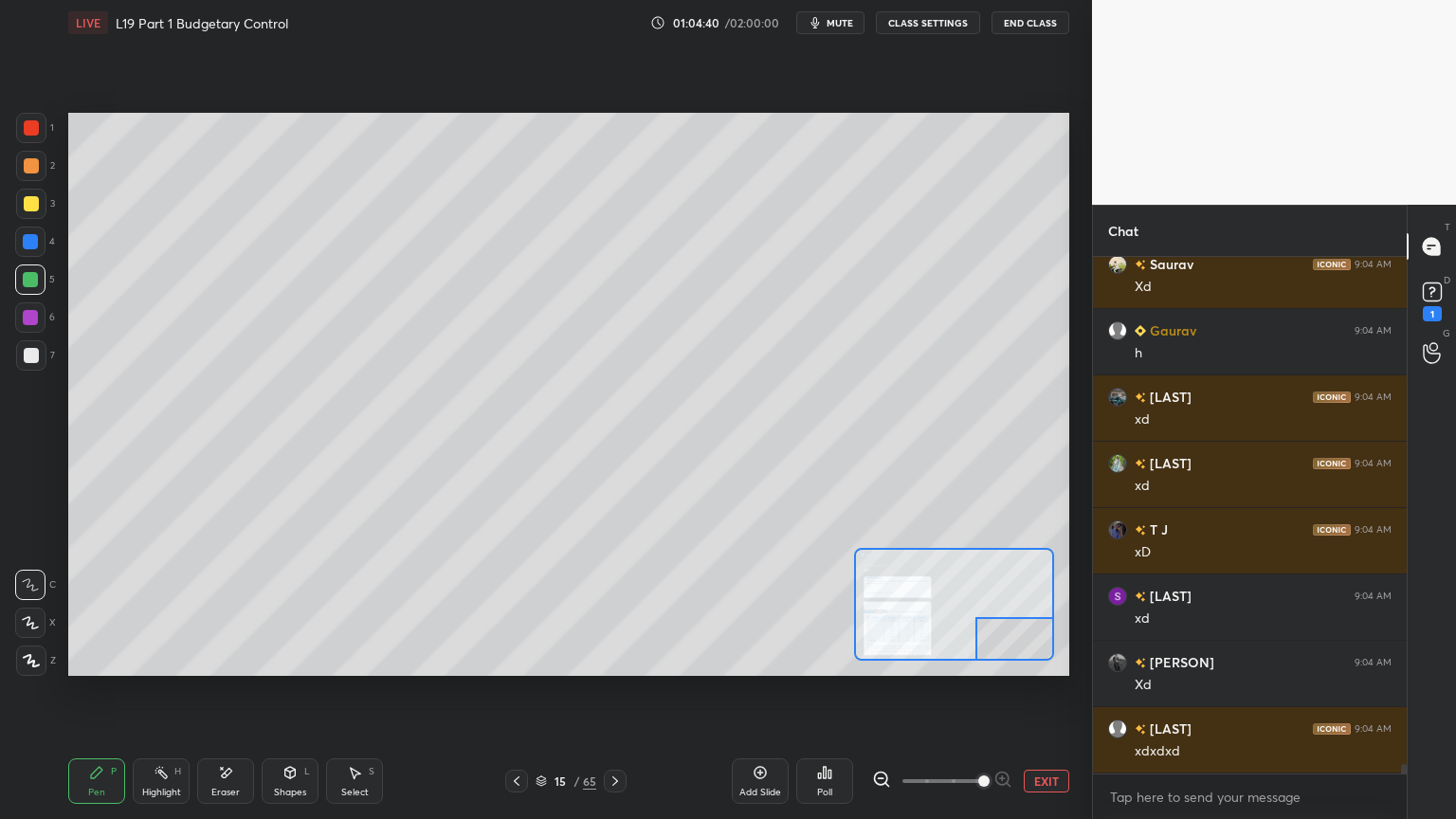 scroll, scrollTop: 26692, scrollLeft: 0, axis: vertical 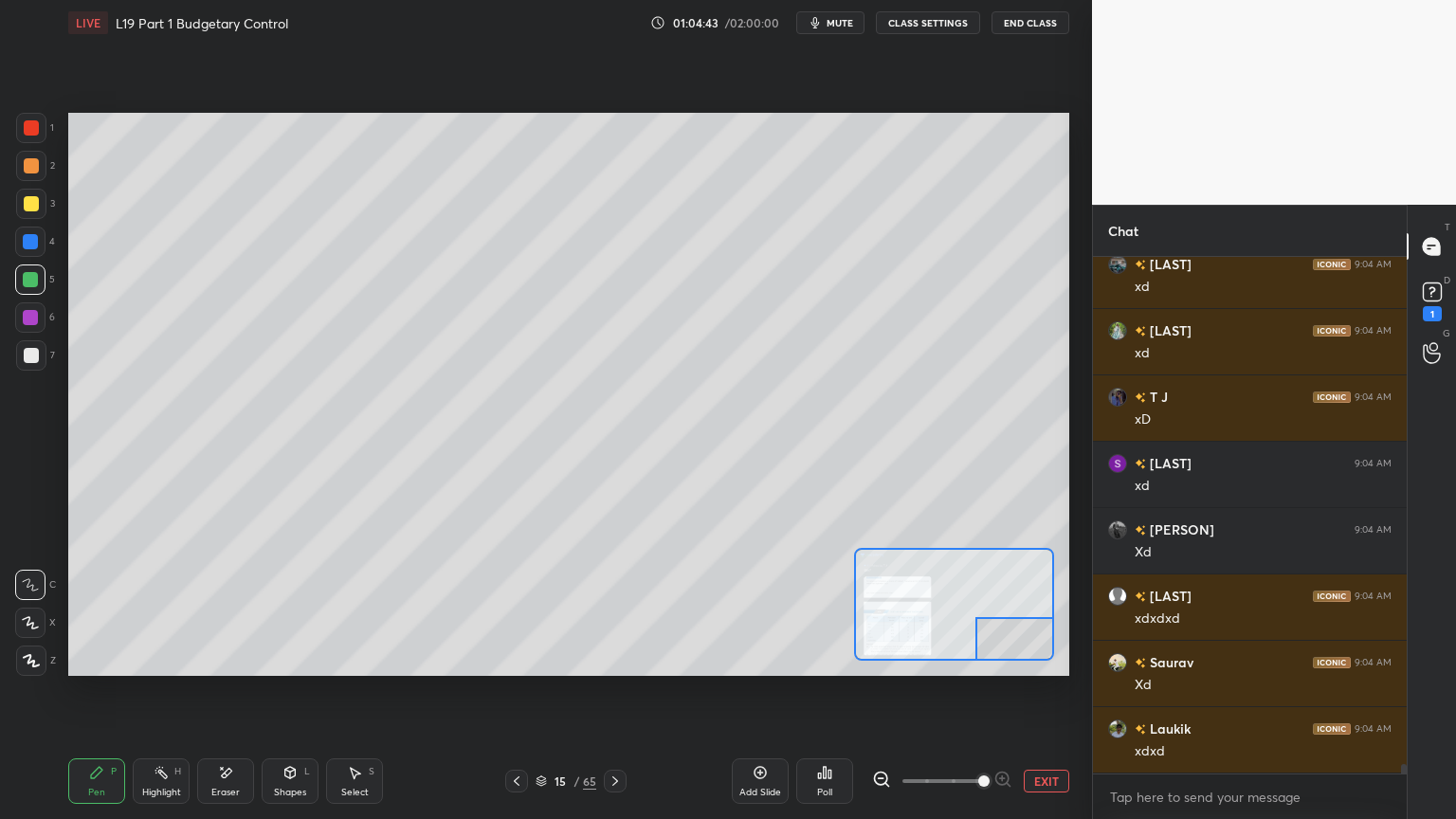 click on "Eraser" at bounding box center [226, 781] 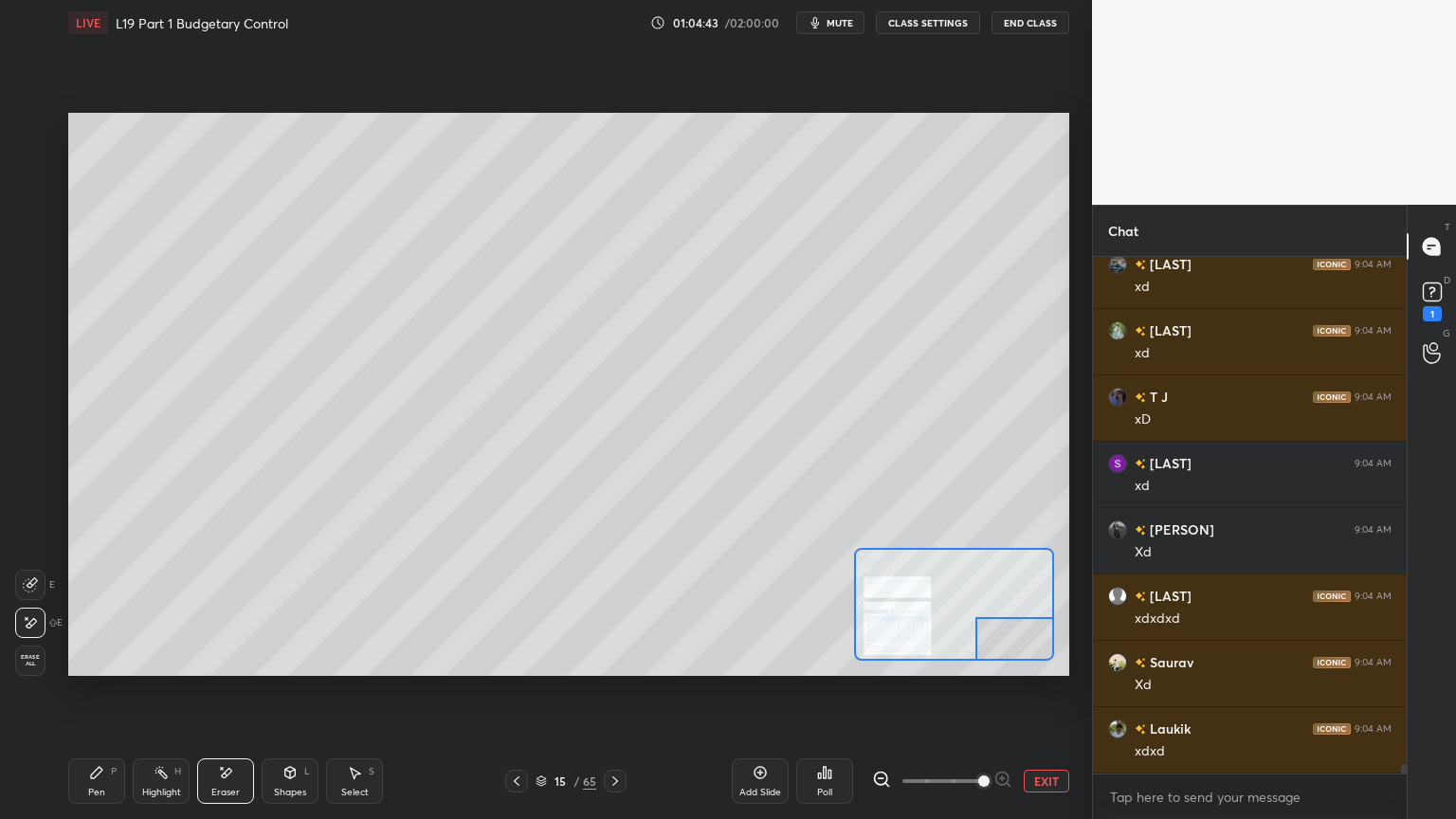 scroll, scrollTop: 26758, scrollLeft: 0, axis: vertical 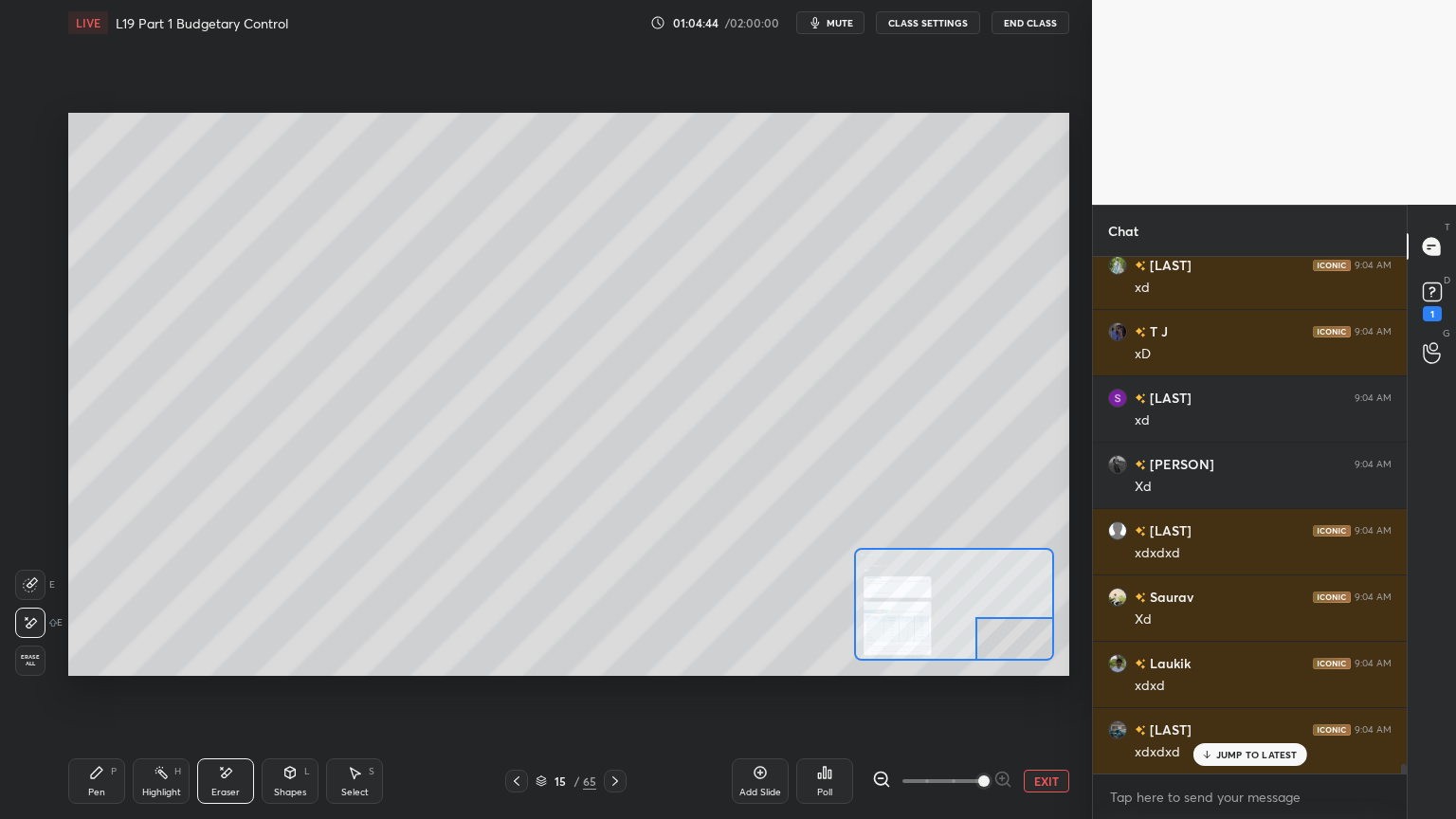 click on "Erase all" at bounding box center (30, 661) 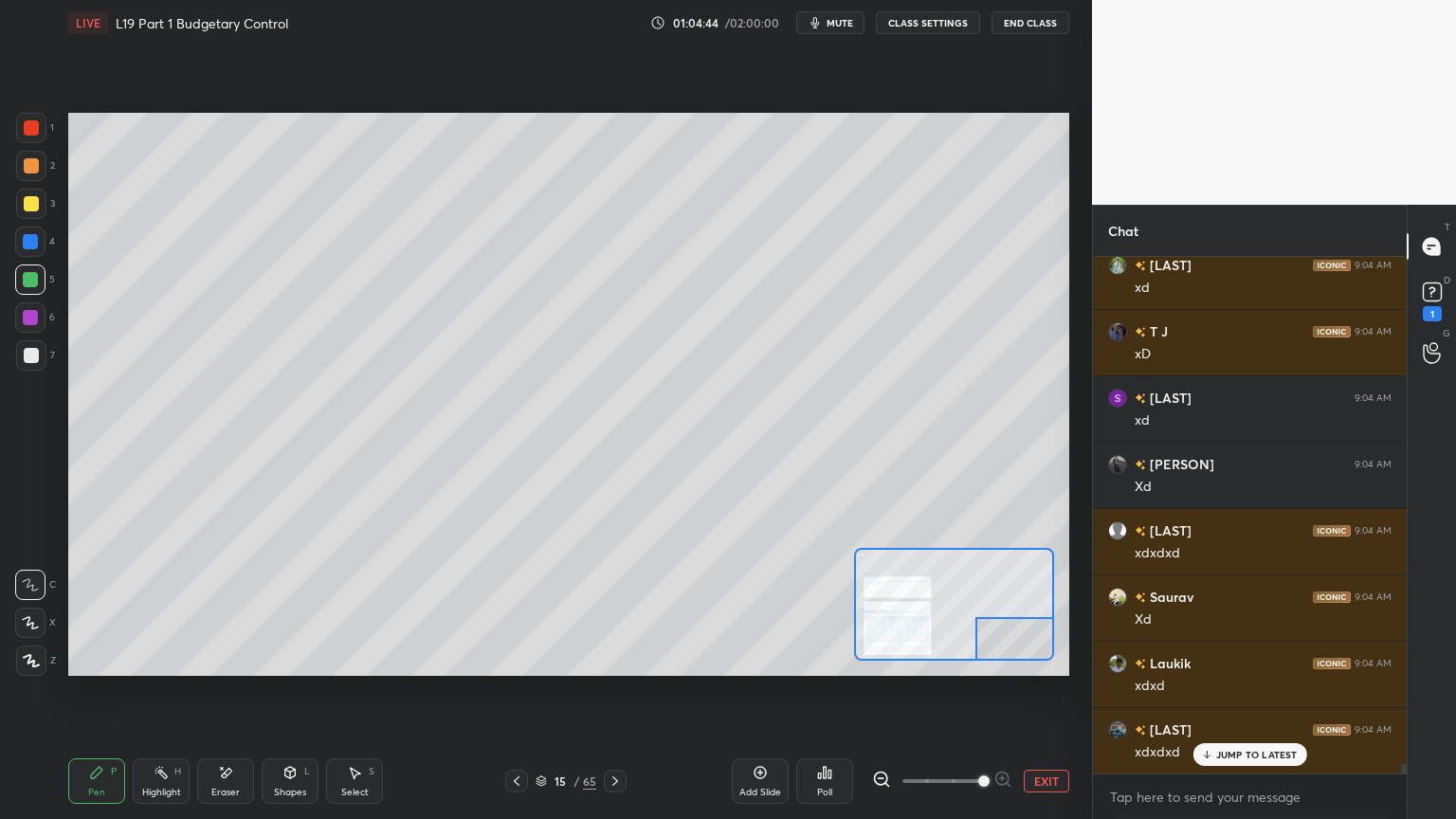 click on "Setting up your live class Poll for   secs No correct answer Start poll" at bounding box center [569, 394] 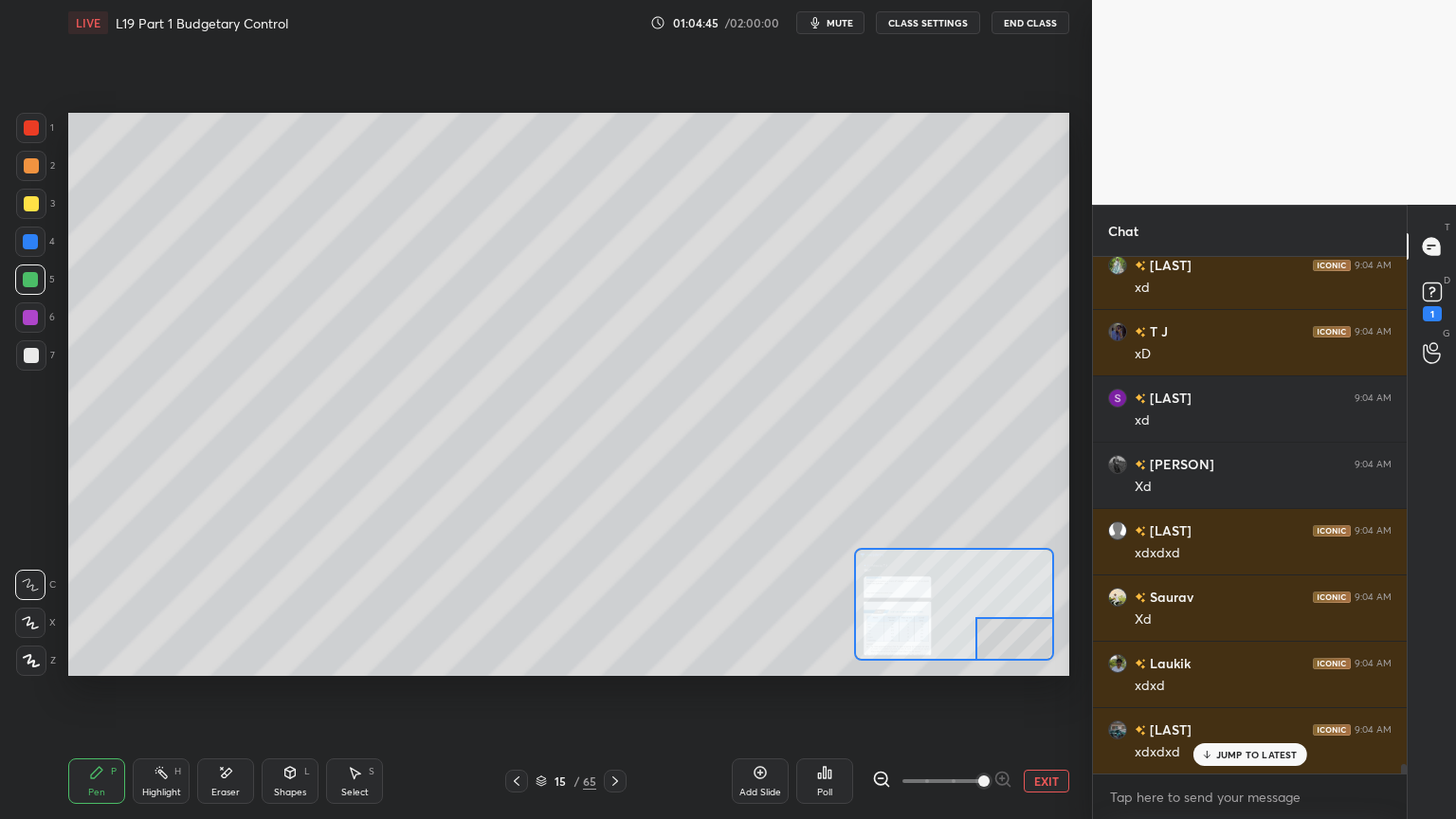 scroll, scrollTop: 26825, scrollLeft: 0, axis: vertical 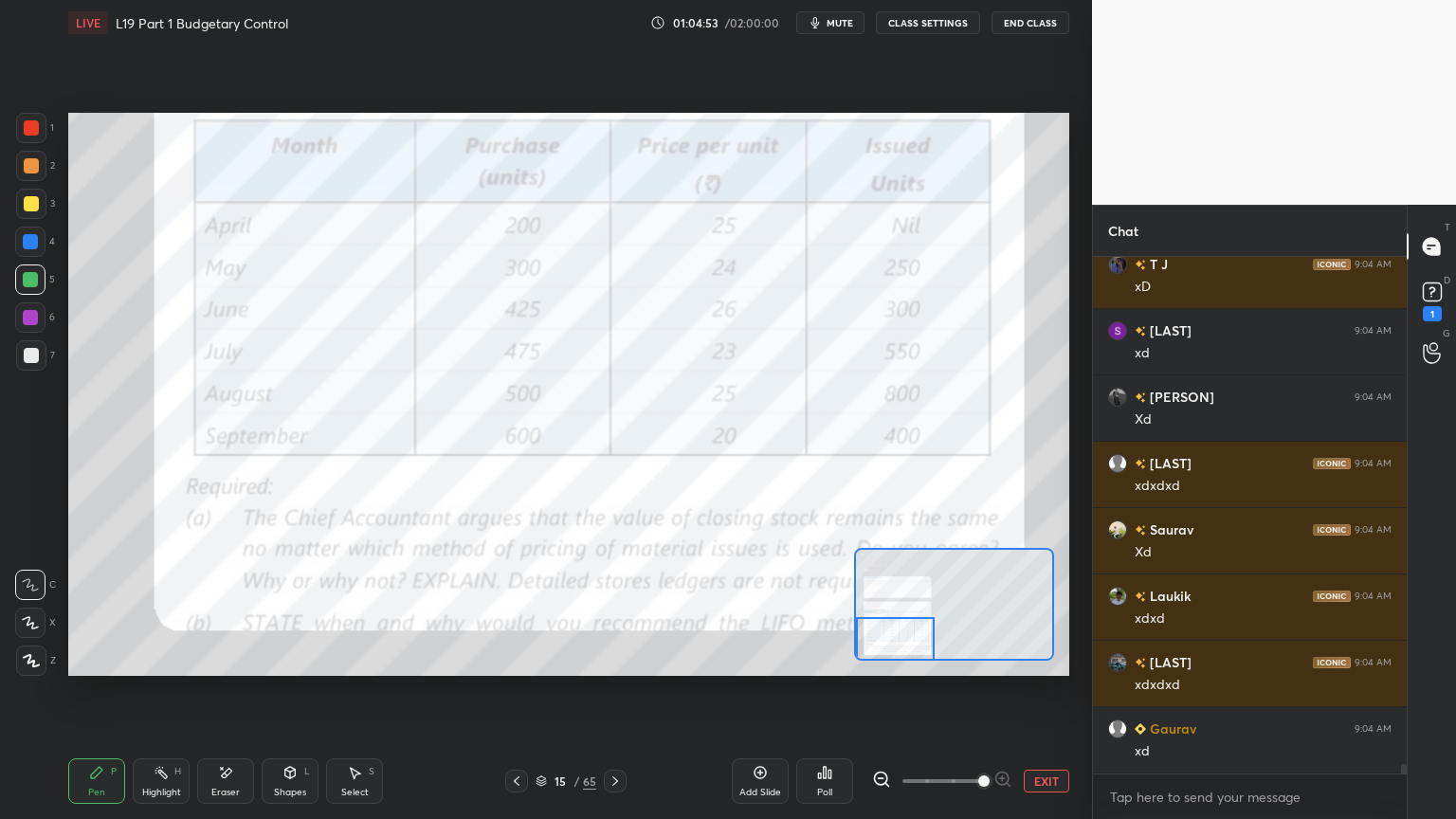 click at bounding box center (31, 128) 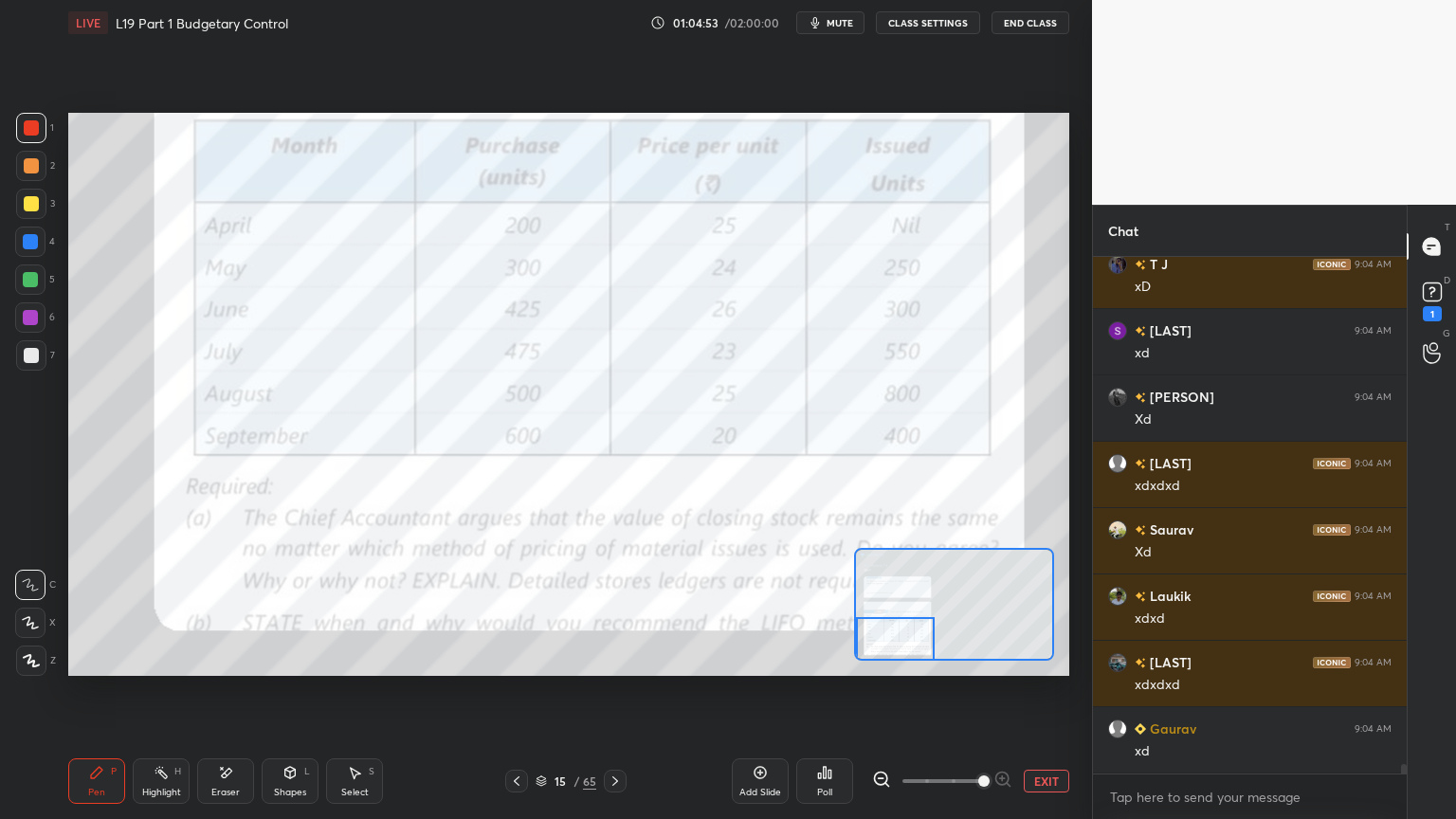 click on "1" at bounding box center (35, 132) 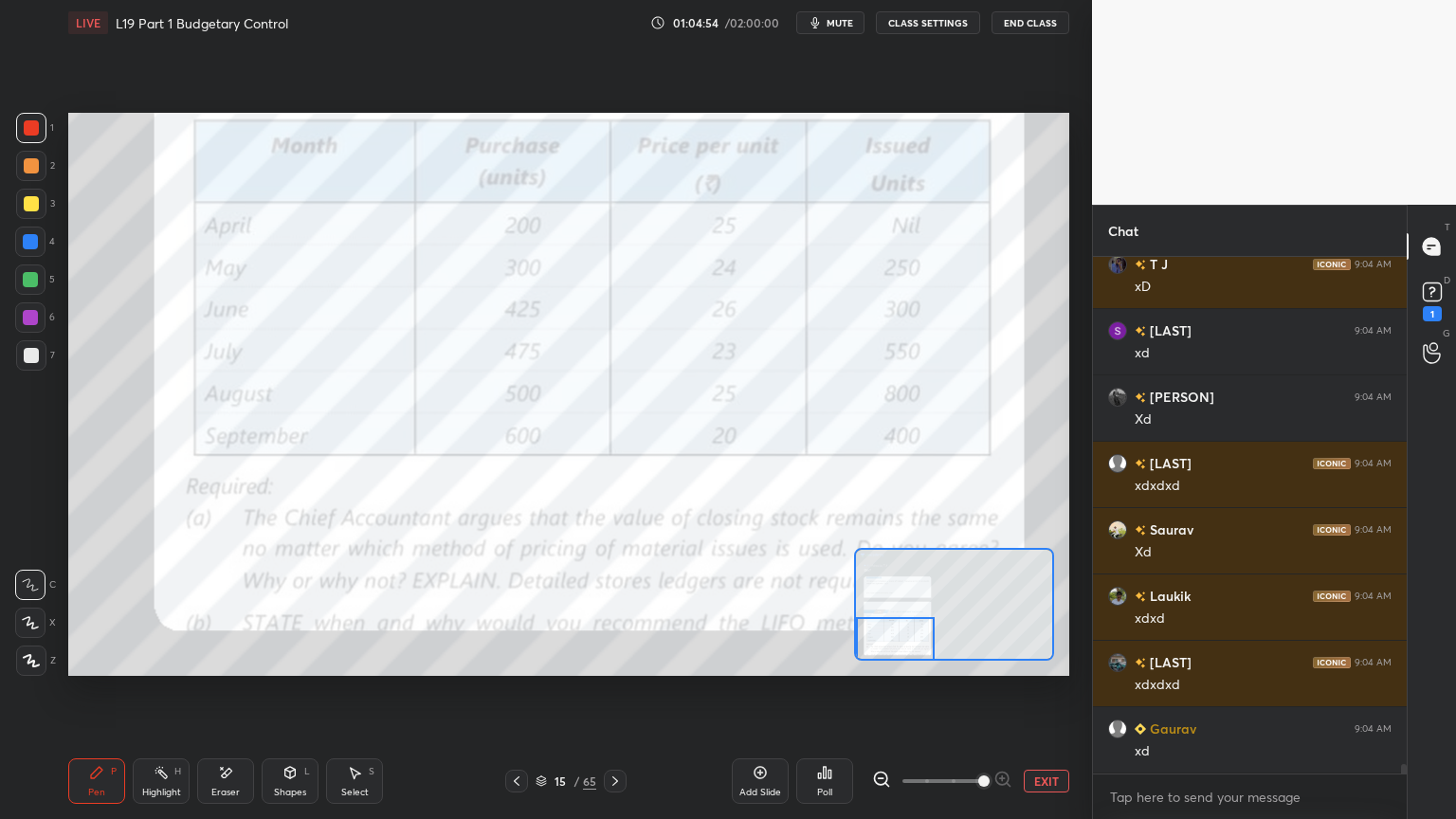 click 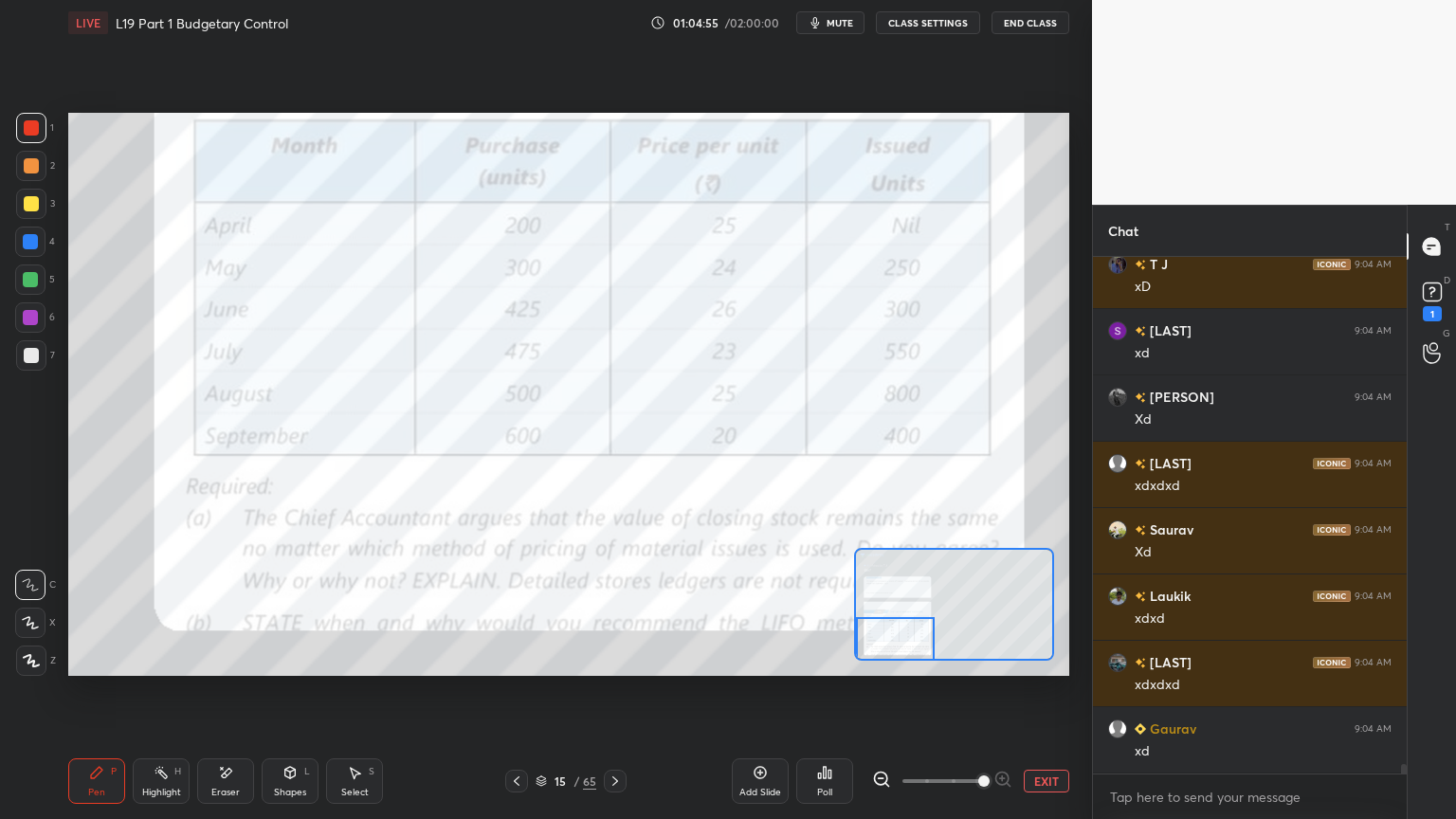 click at bounding box center [31, 128] 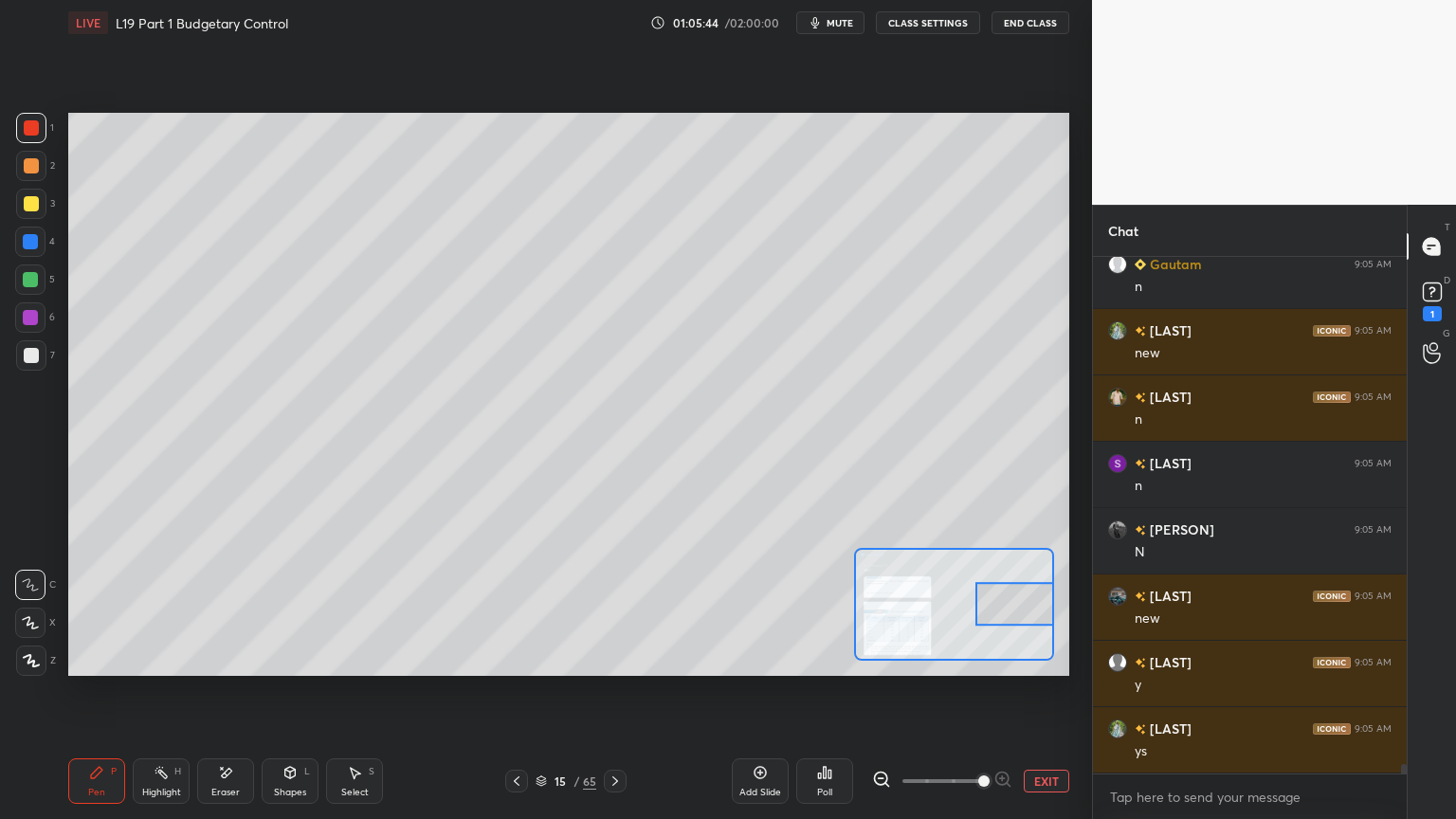 scroll, scrollTop: 27554, scrollLeft: 0, axis: vertical 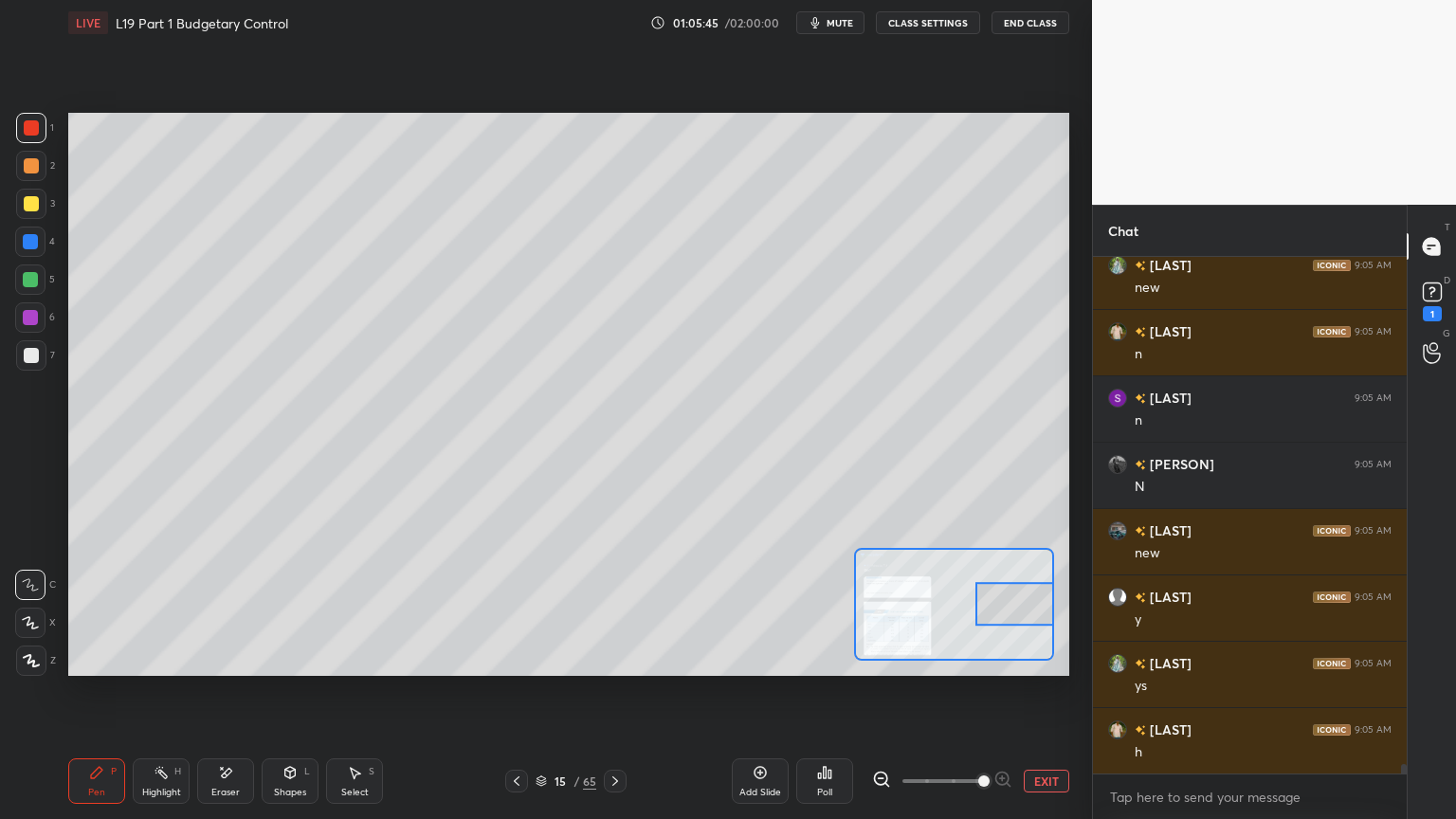 click at bounding box center [31, 128] 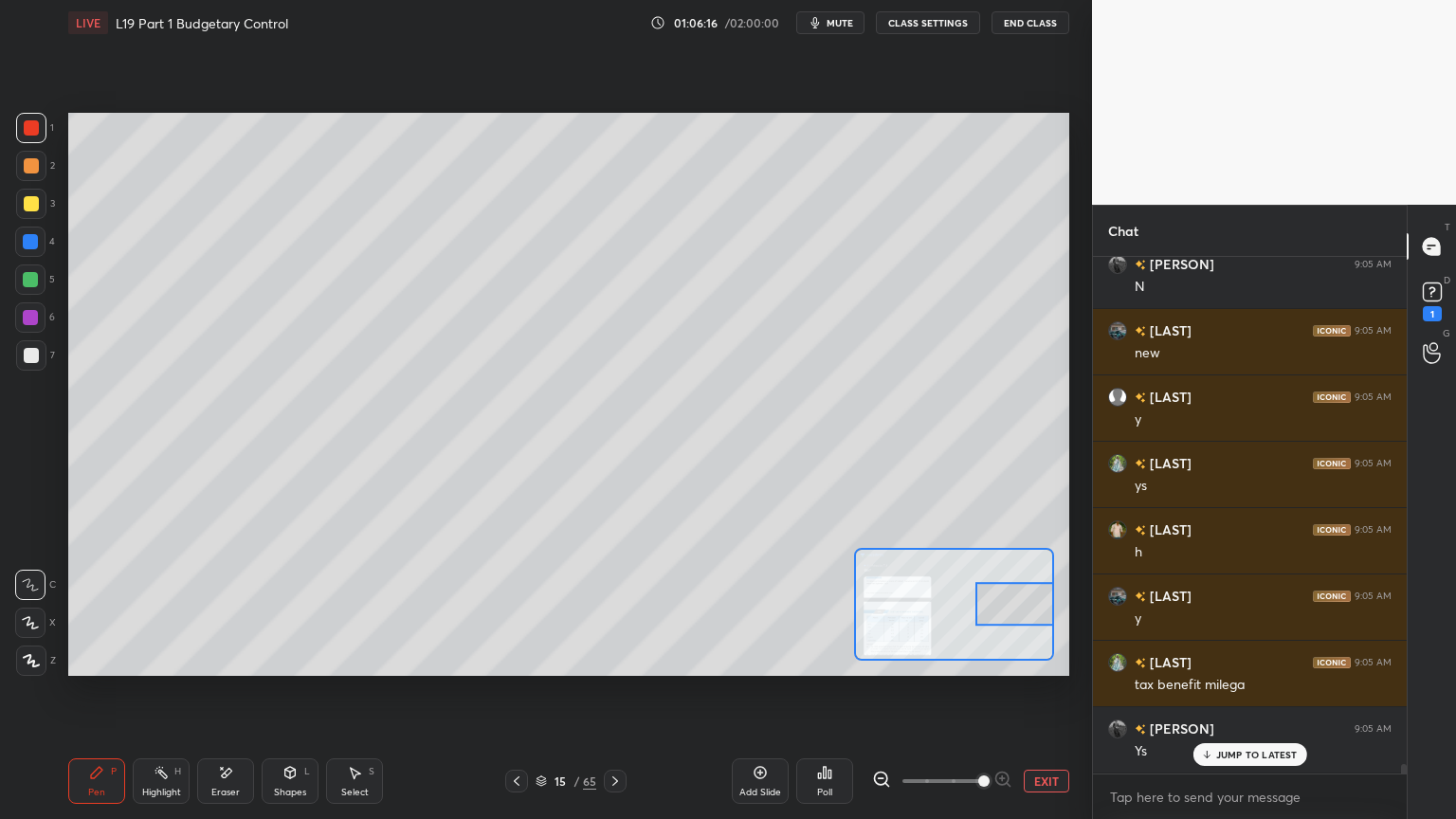 scroll, scrollTop: 27819, scrollLeft: 0, axis: vertical 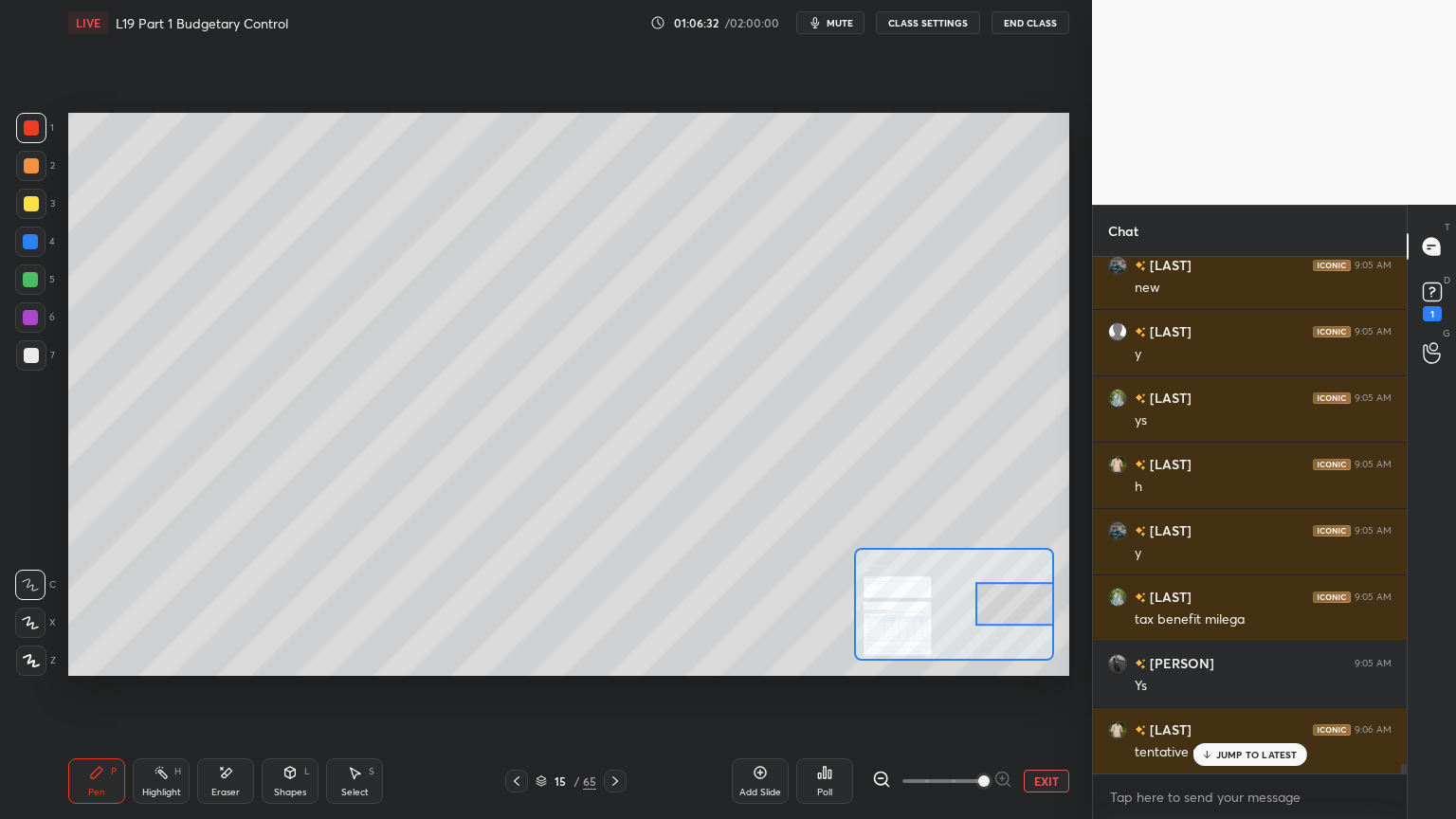click at bounding box center [31, 128] 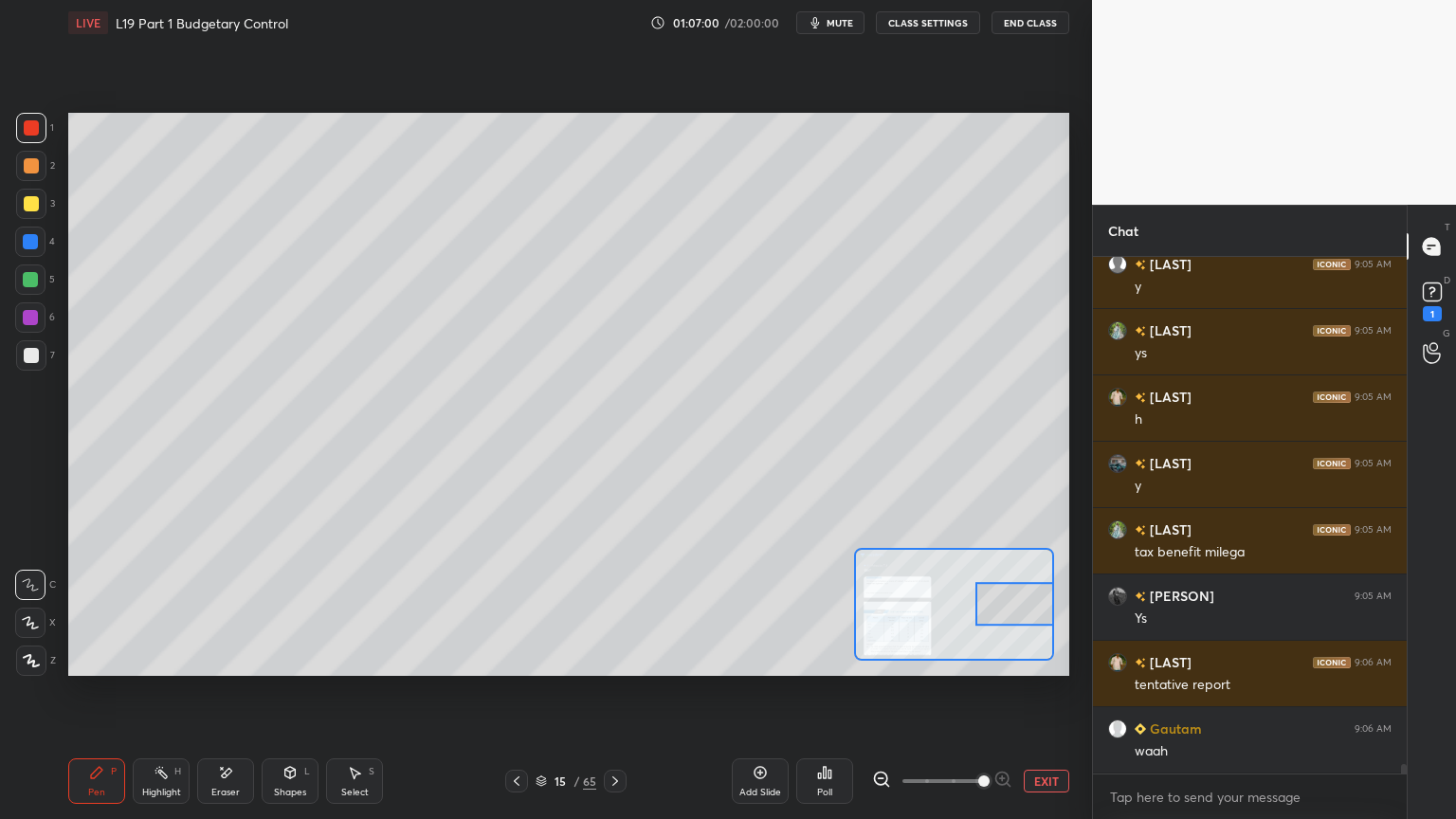 scroll, scrollTop: 27952, scrollLeft: 0, axis: vertical 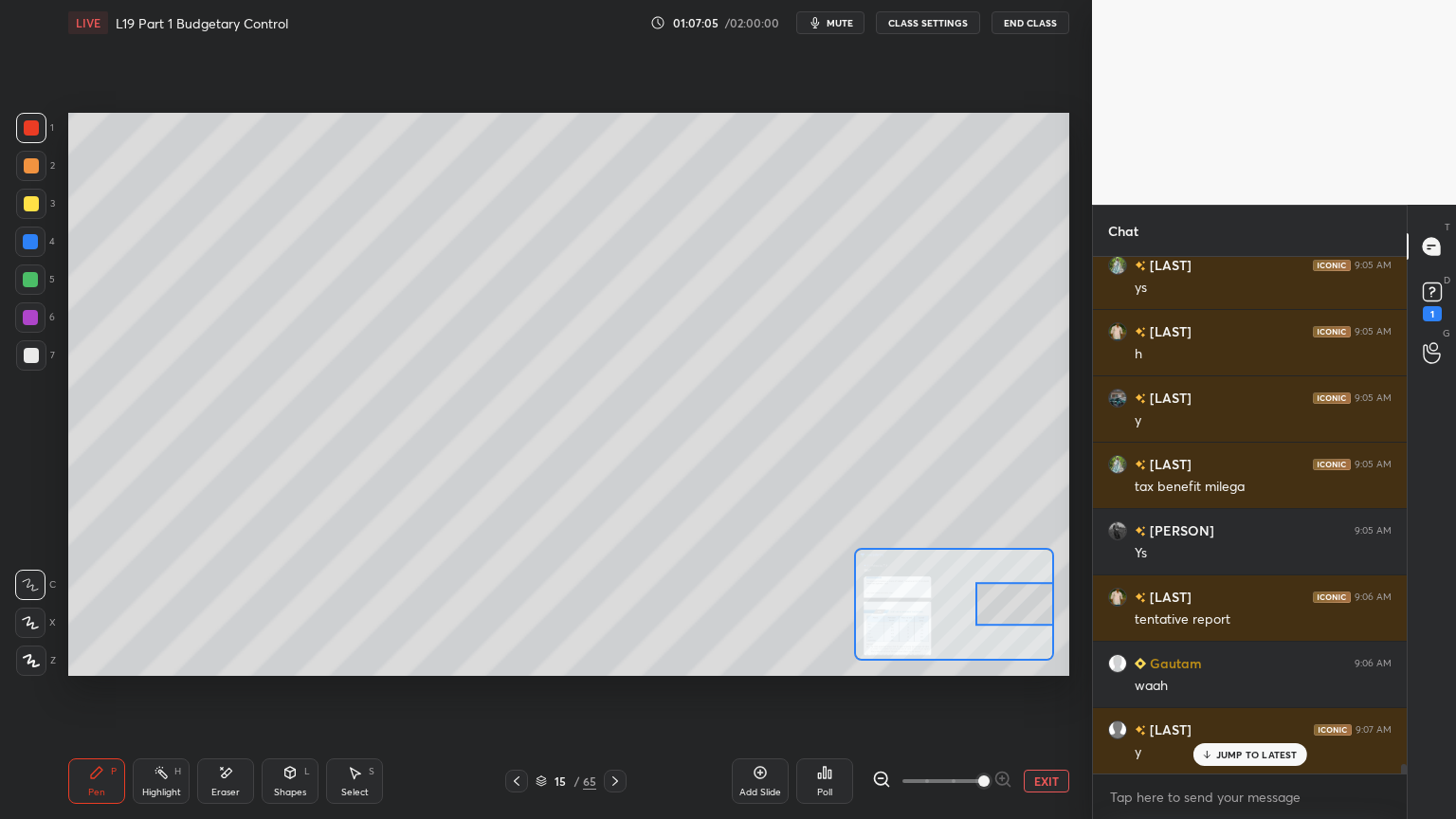 click on "Eraser" at bounding box center [226, 781] 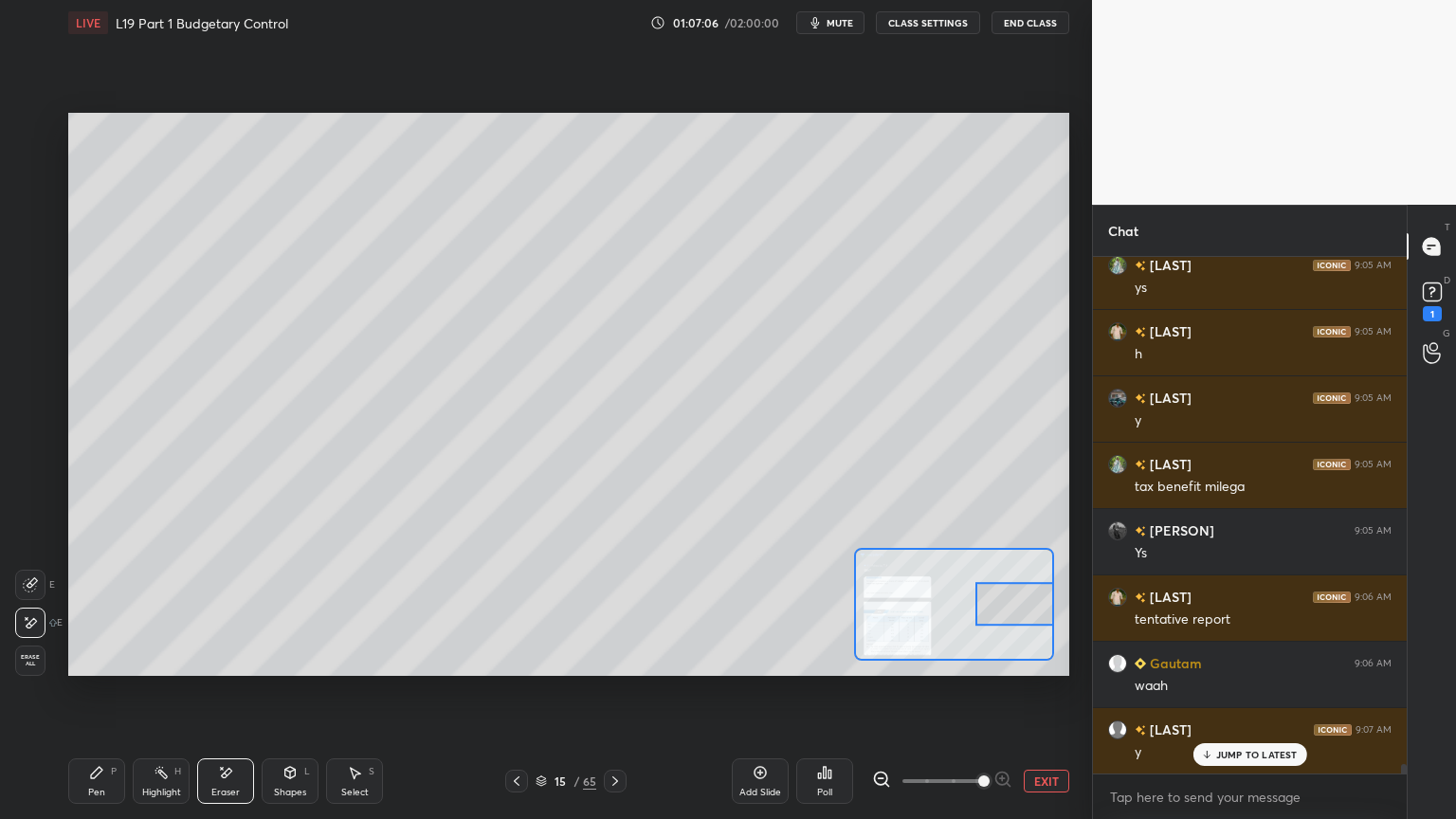 click on "Erase all" at bounding box center (30, 661) 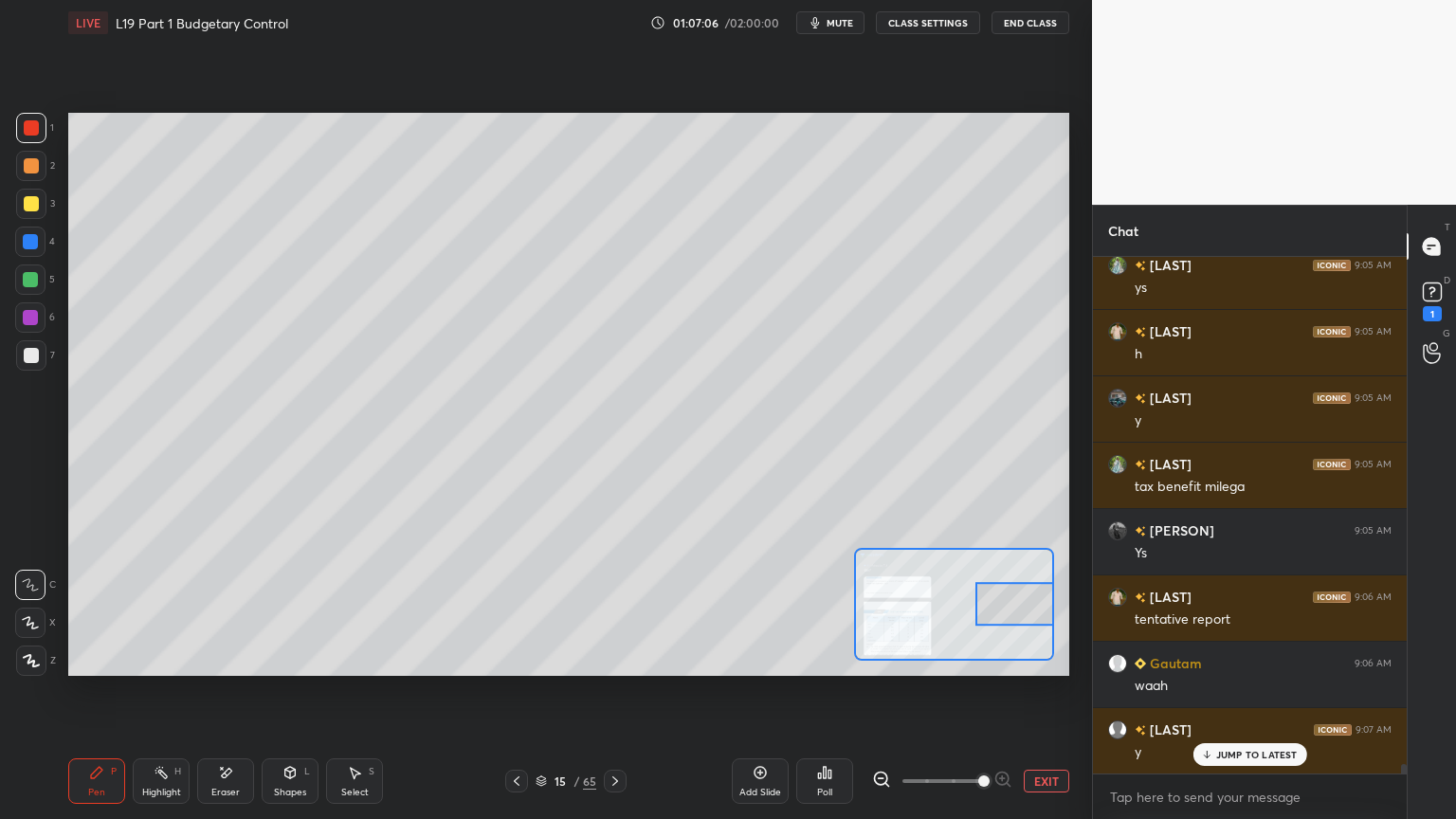 click on "1 2 3 4 5 6 7 C X Z E E Erase all   H H LIVE L19 Part 1 Budgetary Control 01:07:06 /  02:00:00 mute CLASS SETTINGS End Class Setting up your live class Poll for   secs No correct answer Start poll Back L19 Part 1 Budgetary Control • L19 of Costing Regular Course For Jan 26 & May 26 Rahul Panchal Pen P Highlight H Eraser Shapes L Select S 15 / 65 Add Slide Poll EXIT" at bounding box center [538, 410] 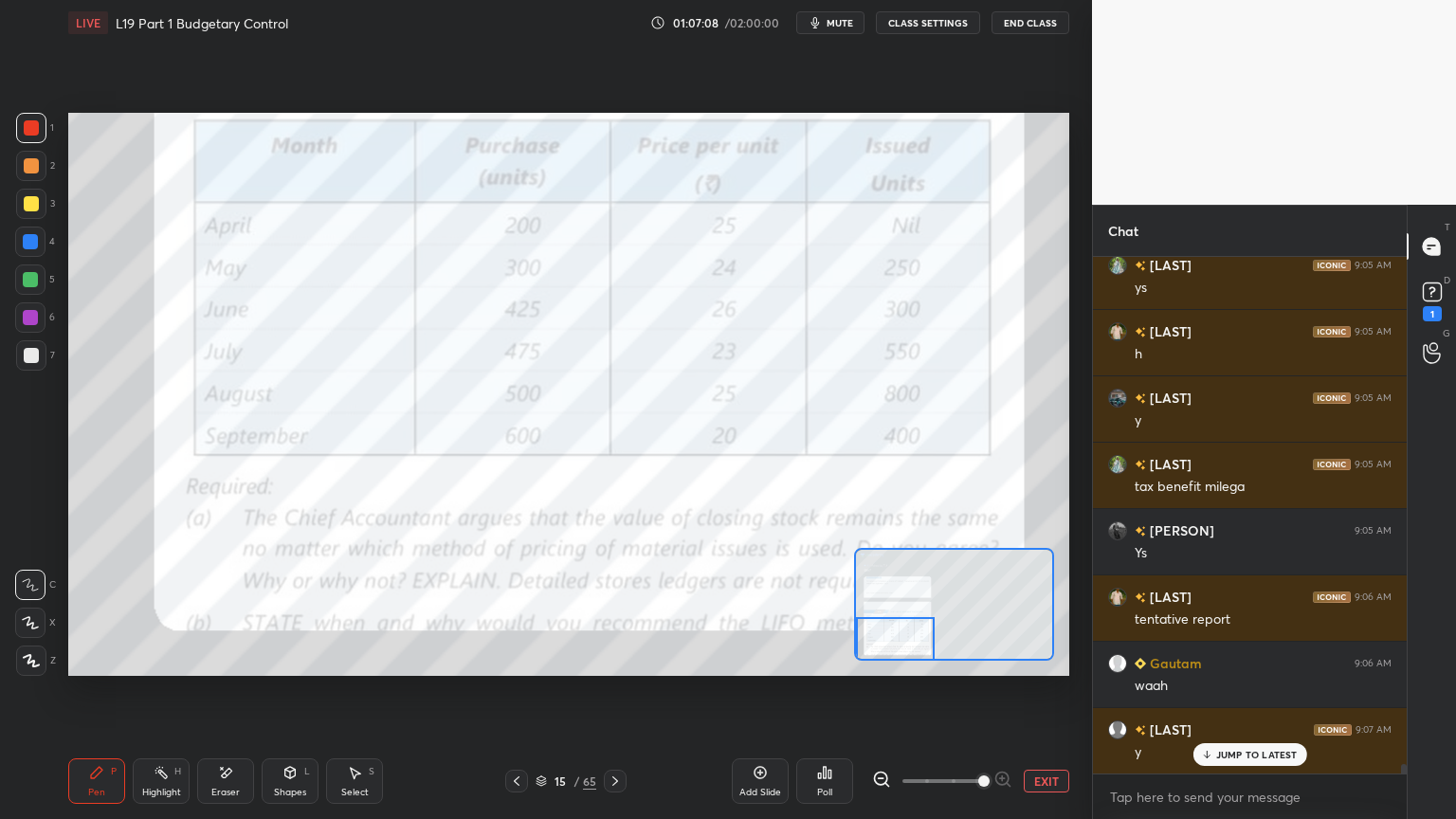 click at bounding box center [31, 128] 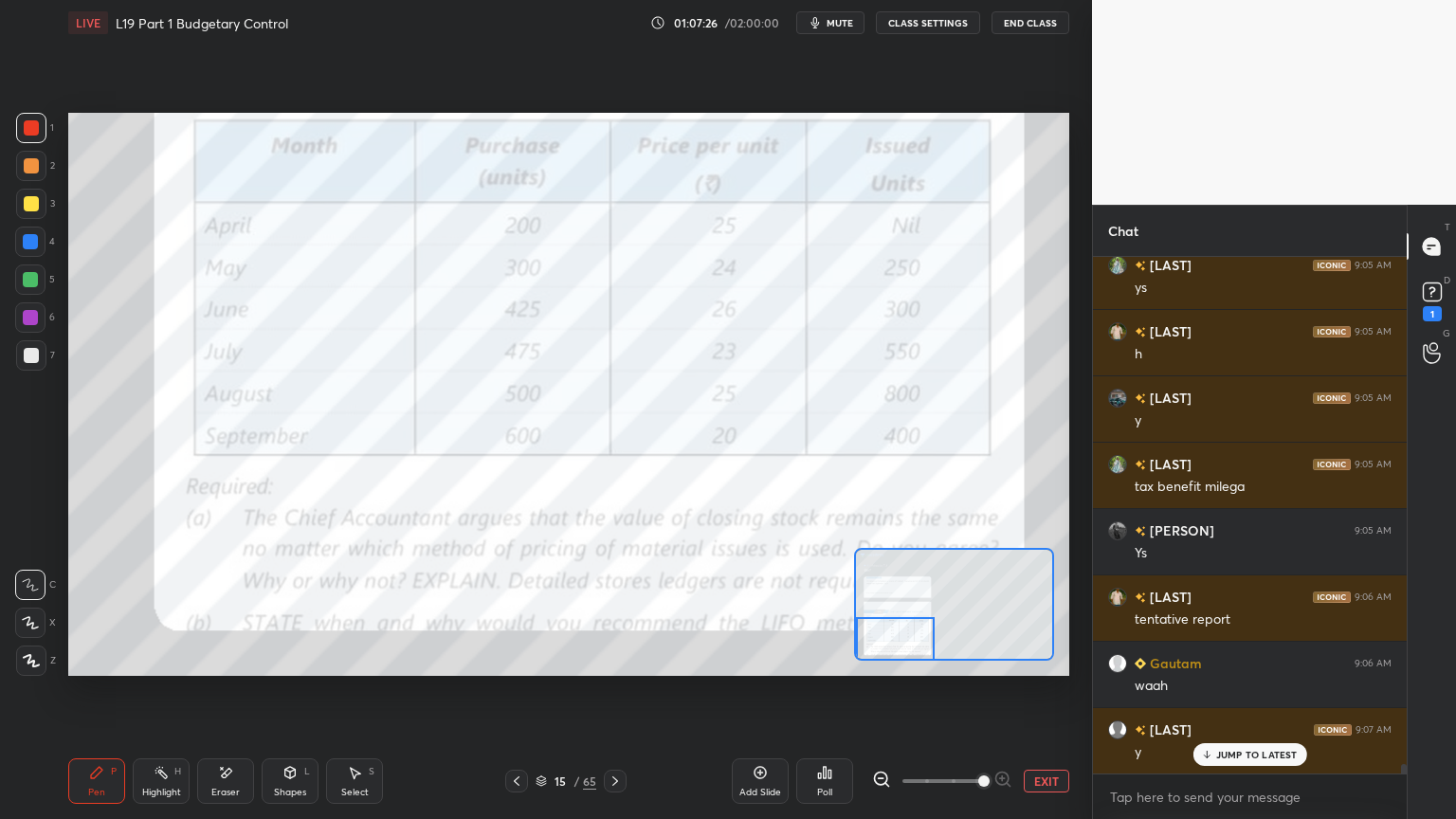 click 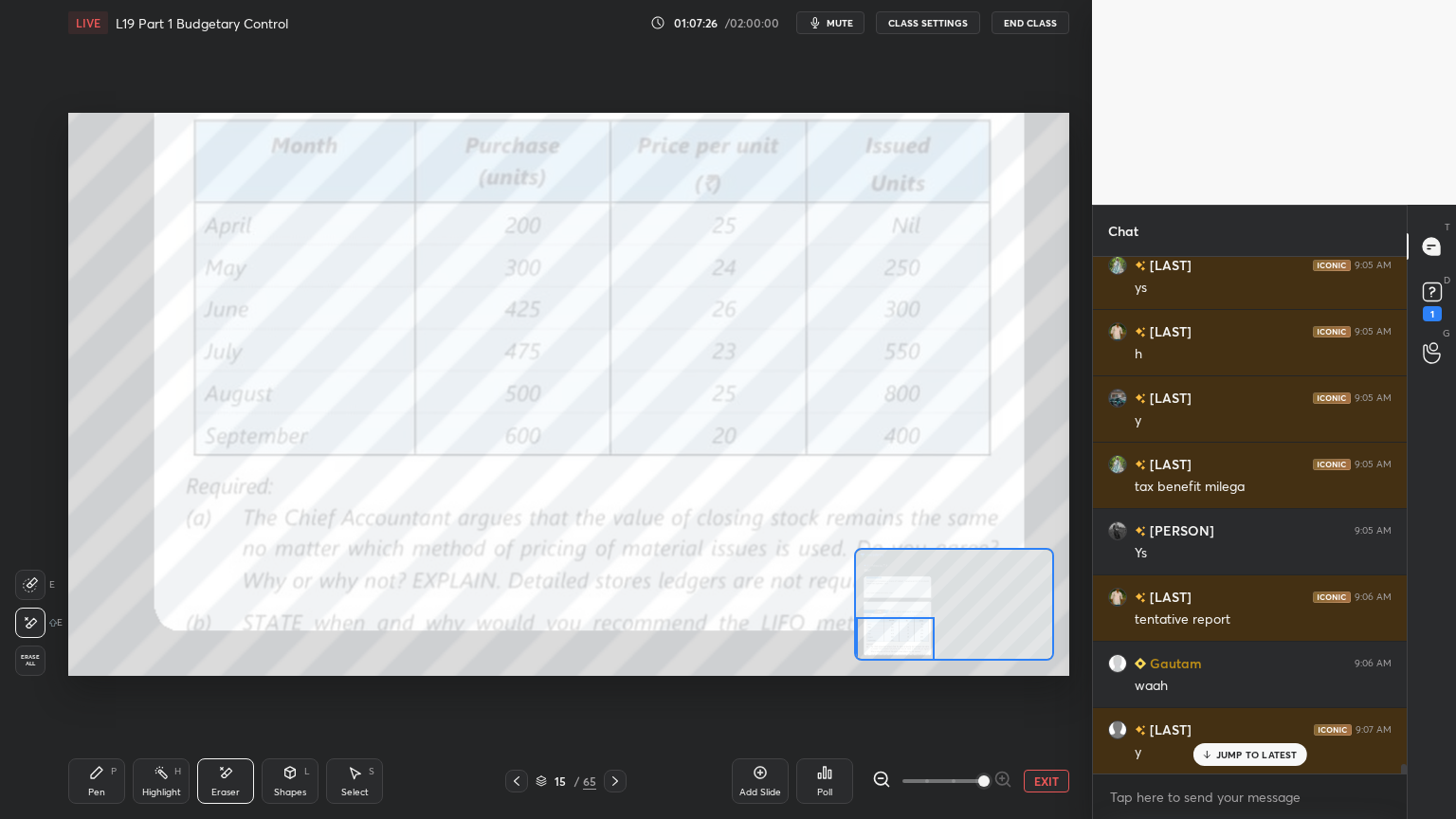 click on "Erase all" at bounding box center [30, 661] 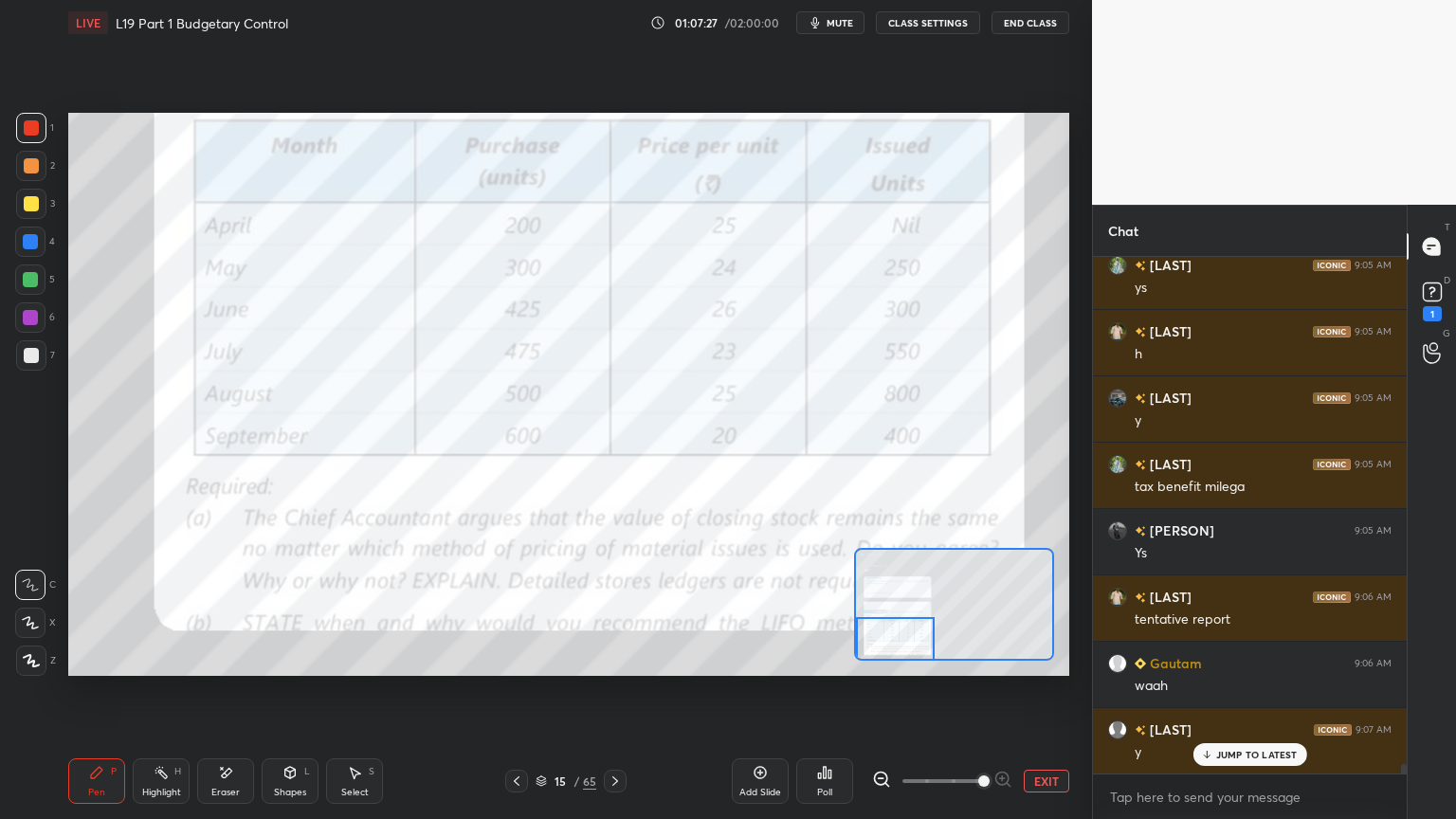 click on "Pen P Highlight H Eraser Shapes L Select S 15 / 65 Add Slide Poll EXIT" at bounding box center [569, 781] 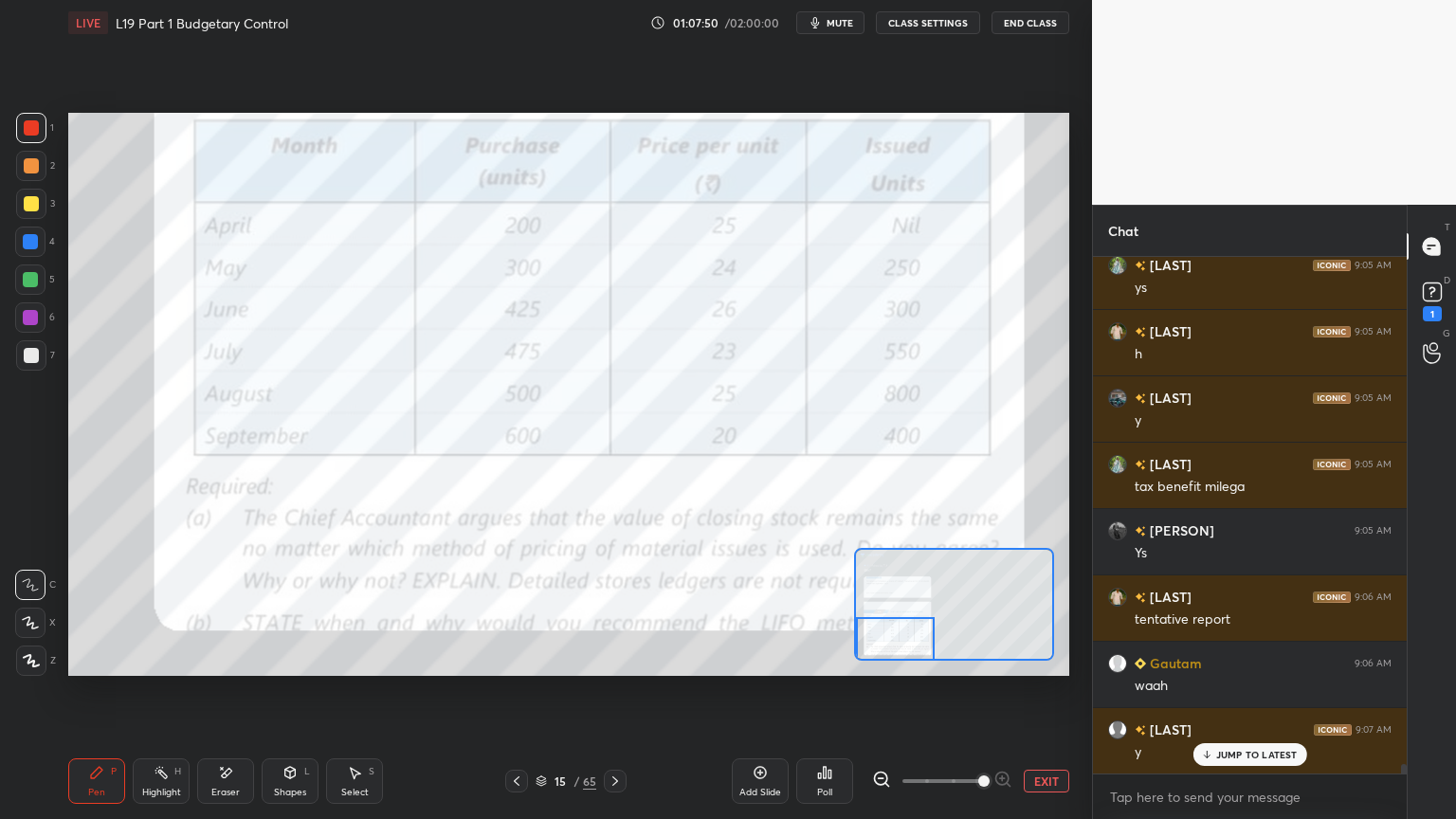 click on "EXIT" at bounding box center (1046, 781) 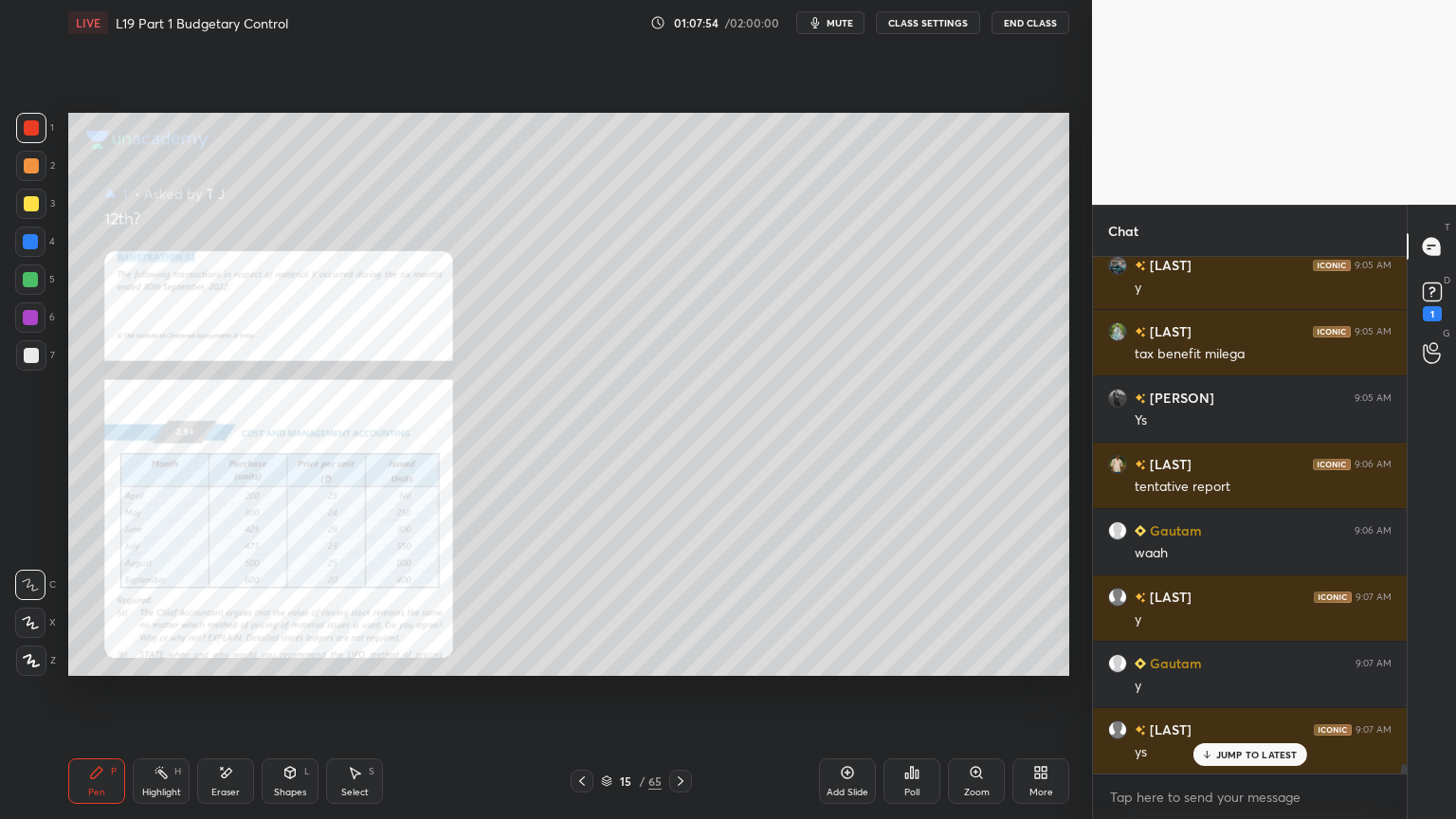 scroll, scrollTop: 28152, scrollLeft: 0, axis: vertical 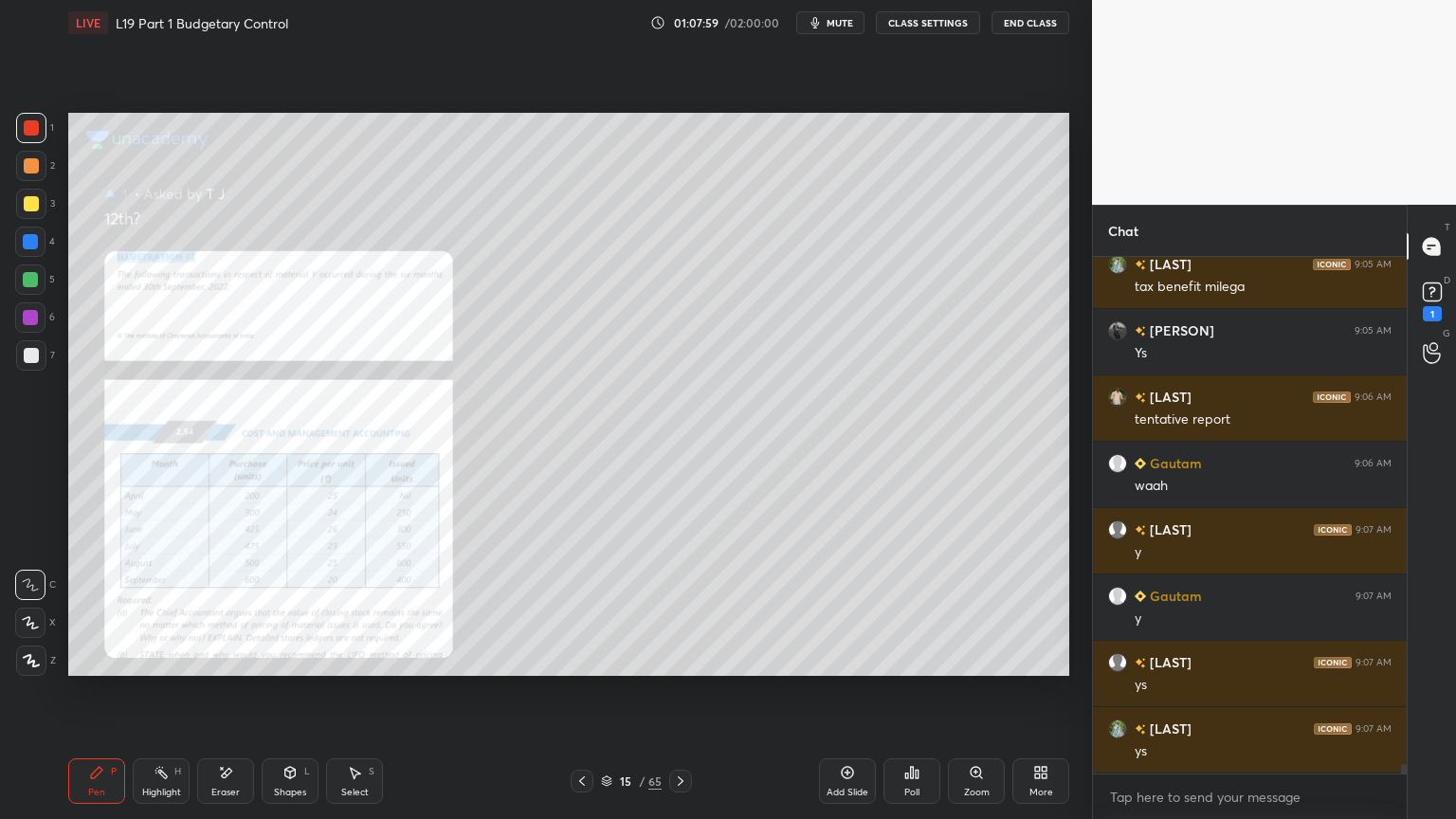 click on "Eraser" at bounding box center [226, 781] 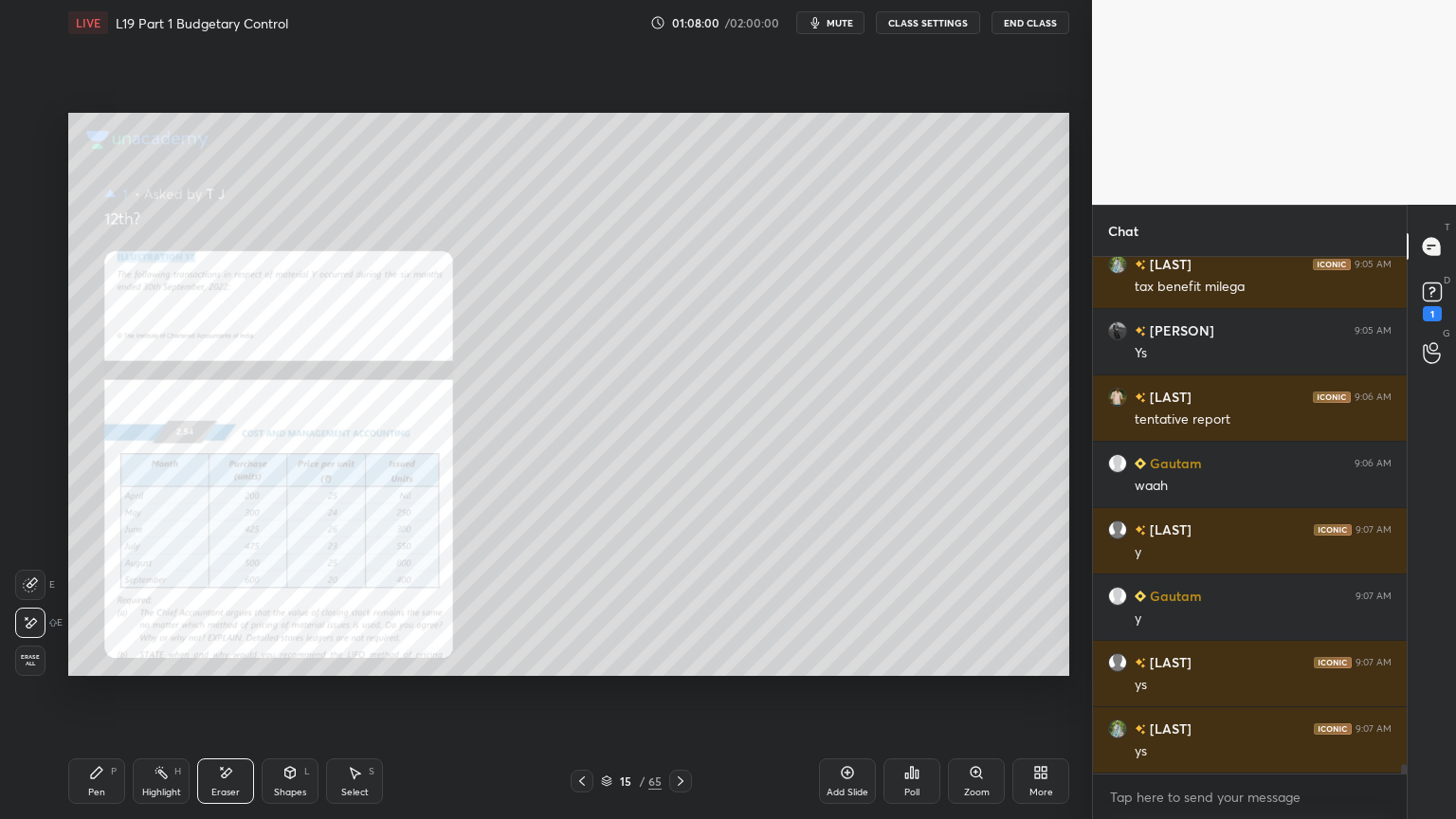 click on "Erase all" at bounding box center (30, 661) 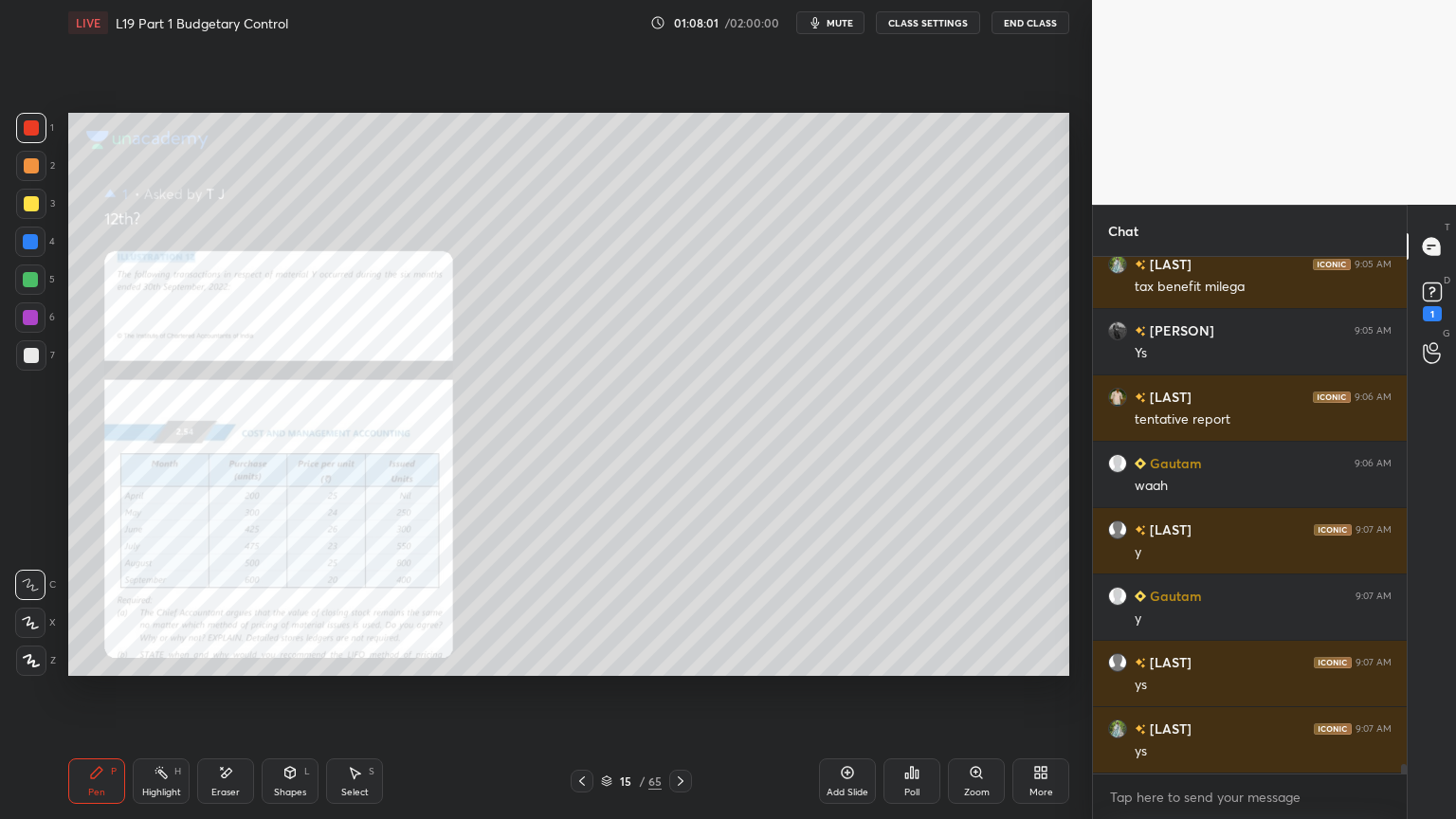 click on "Zoom" at bounding box center [976, 792] 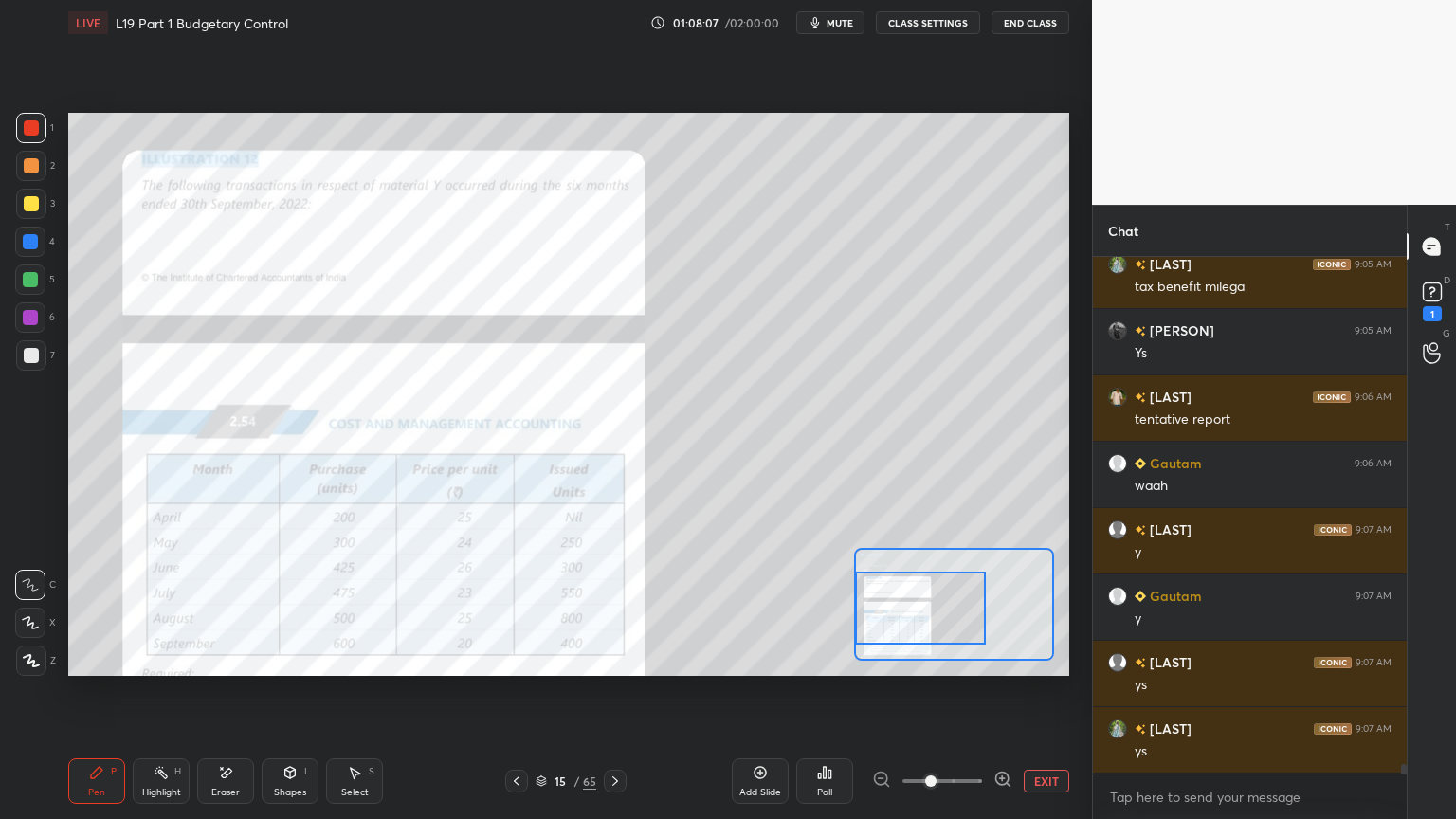 click 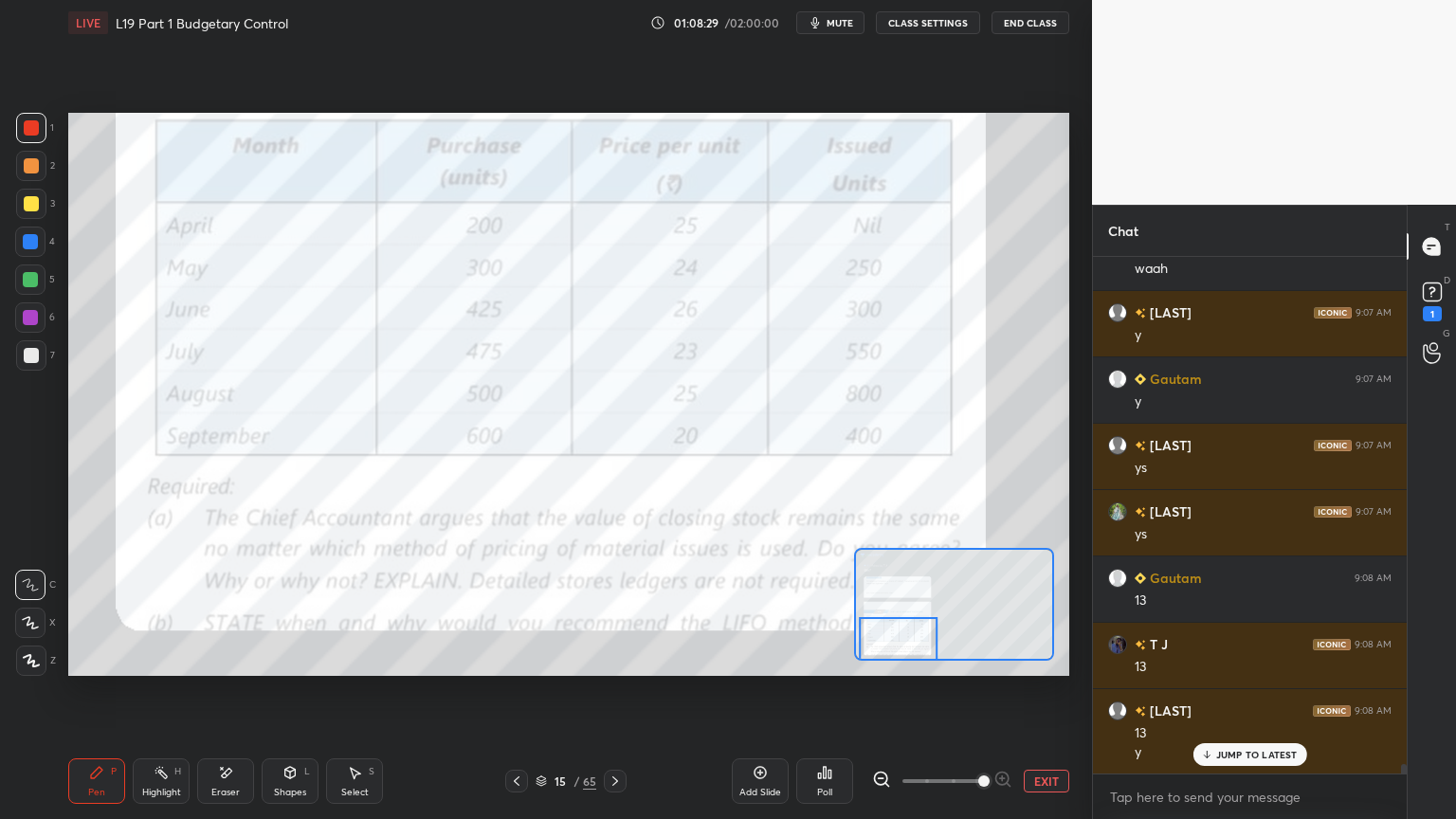 scroll, scrollTop: 28569, scrollLeft: 0, axis: vertical 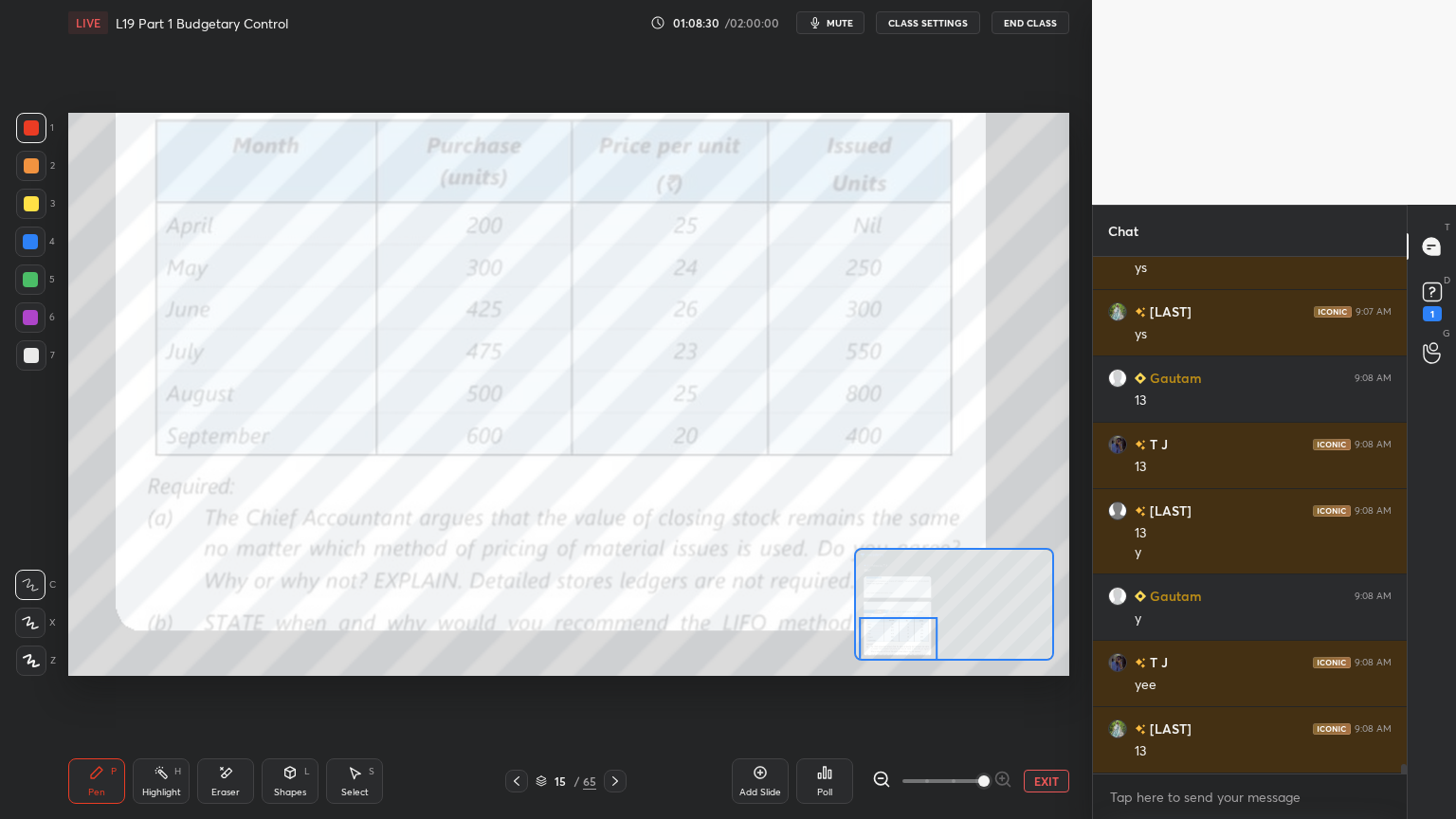 click 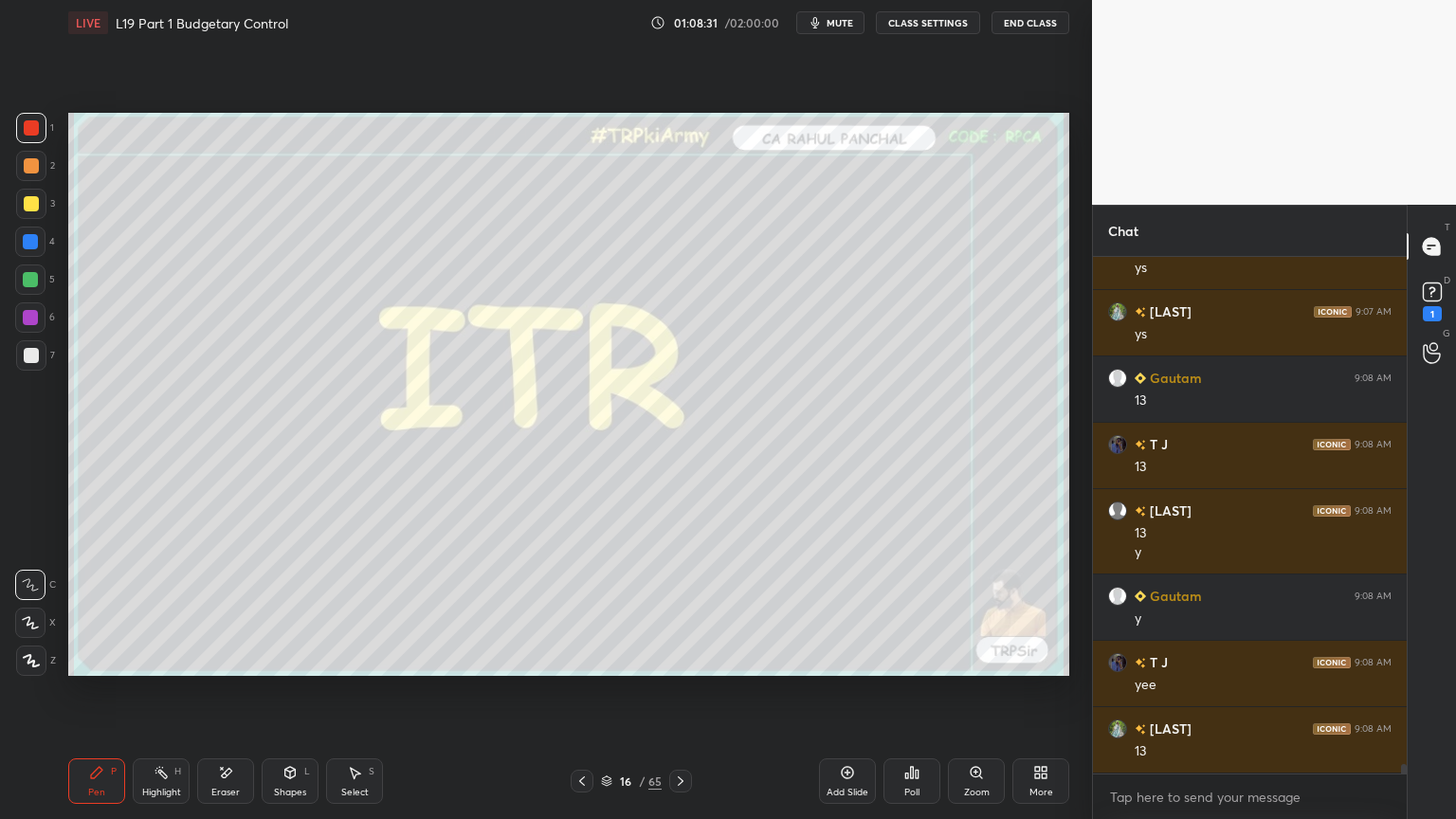 click 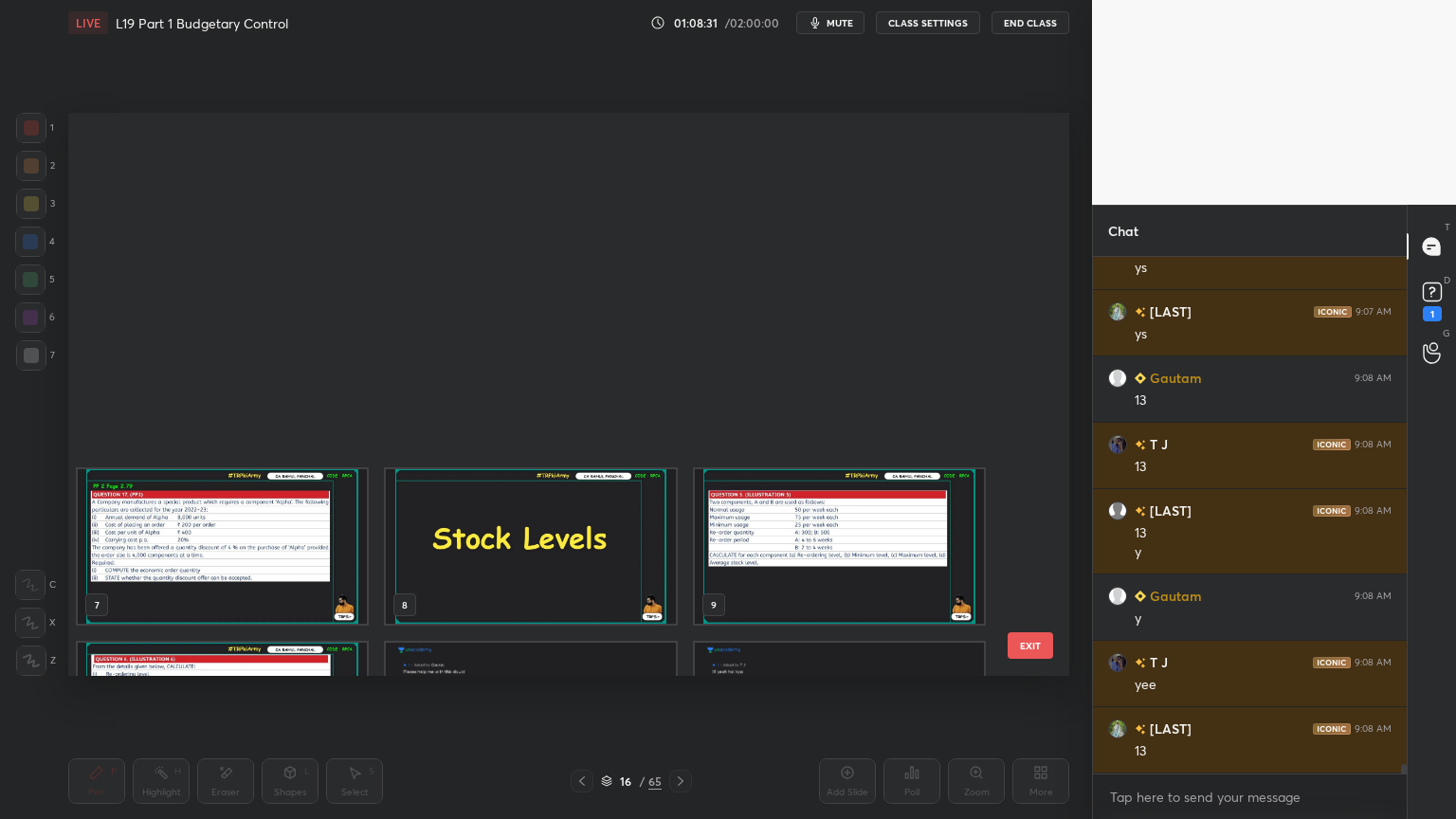 scroll, scrollTop: 478, scrollLeft: 0, axis: vertical 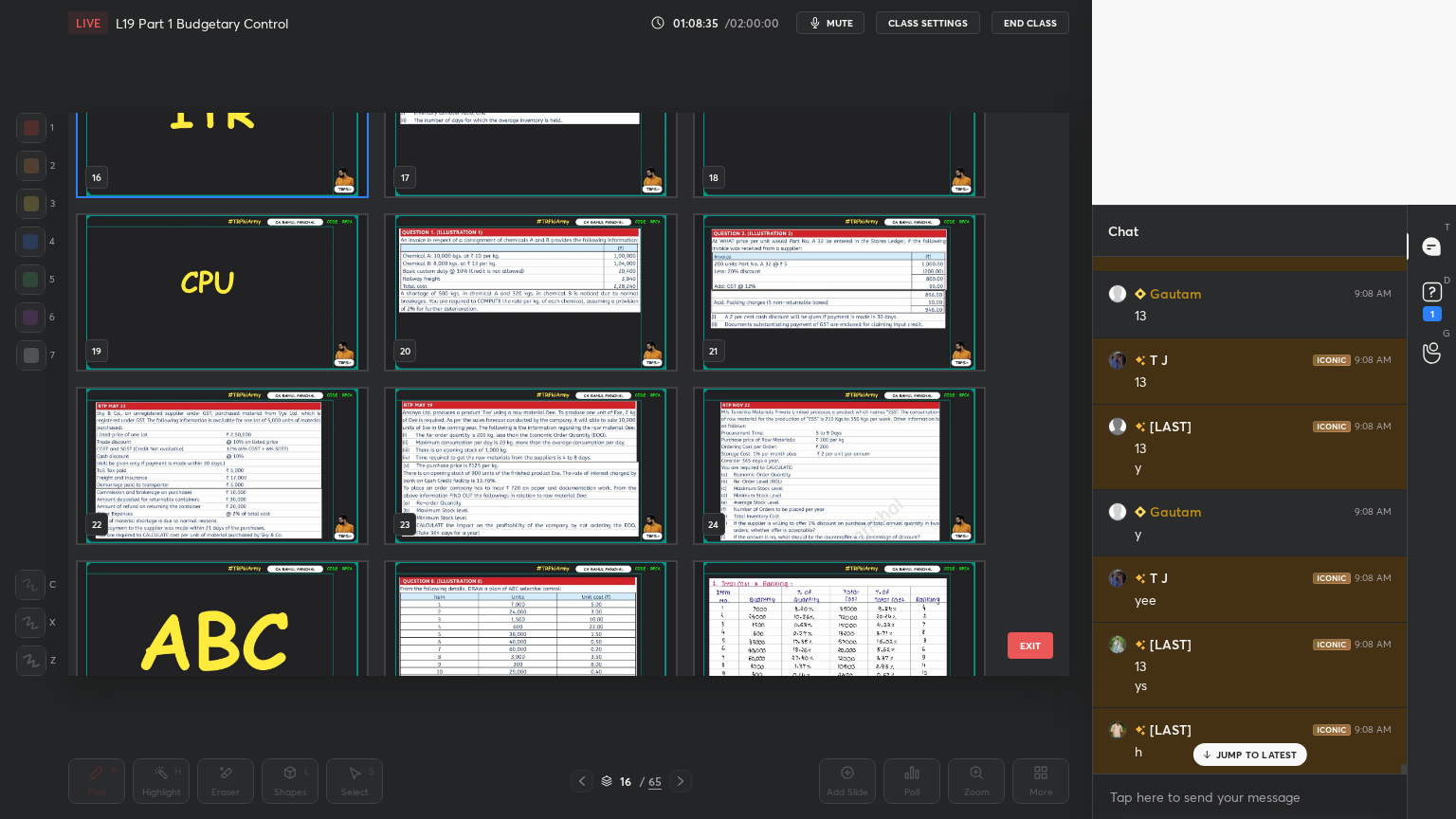 click at bounding box center [530, 465] 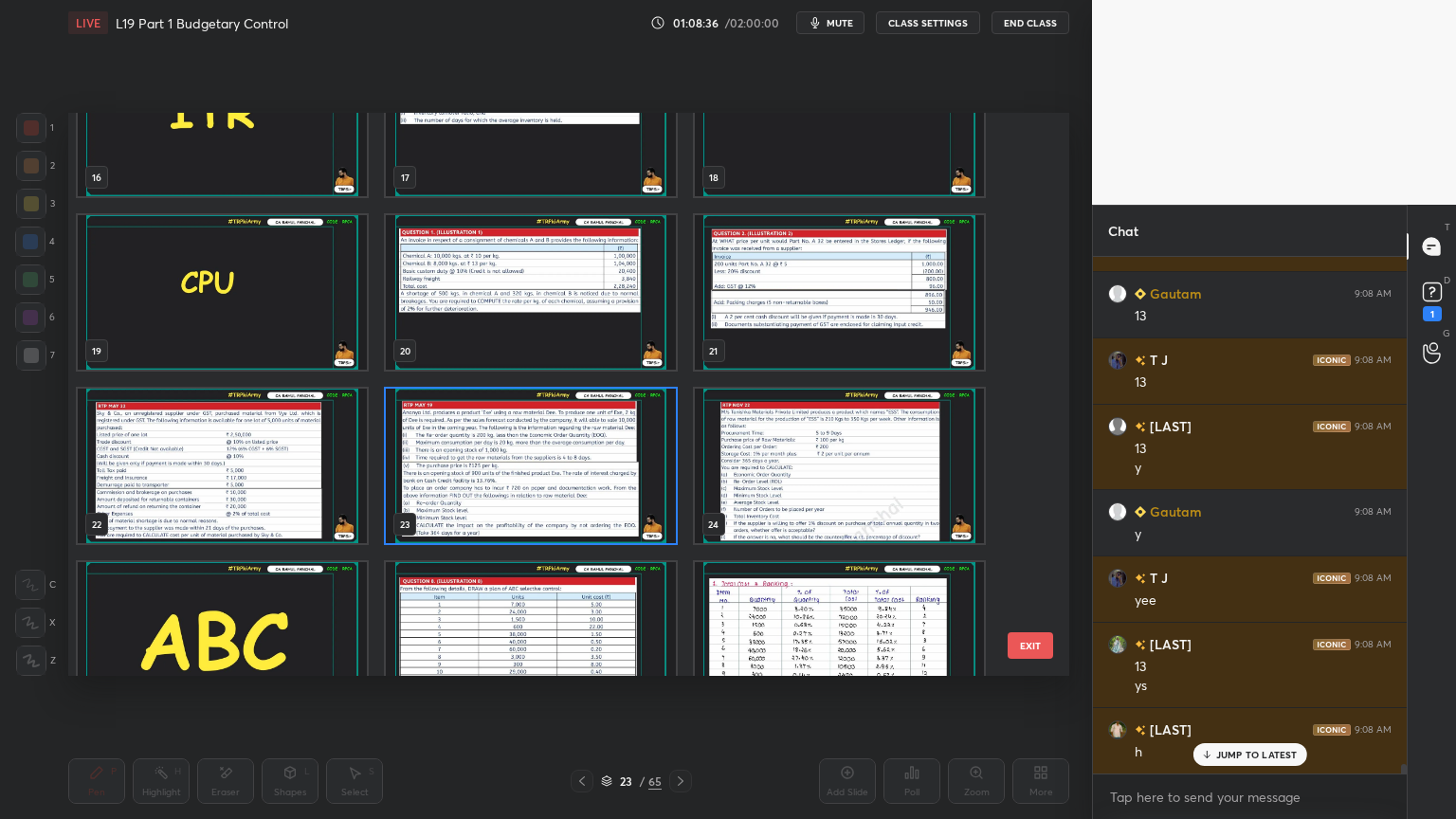 click at bounding box center (530, 465) 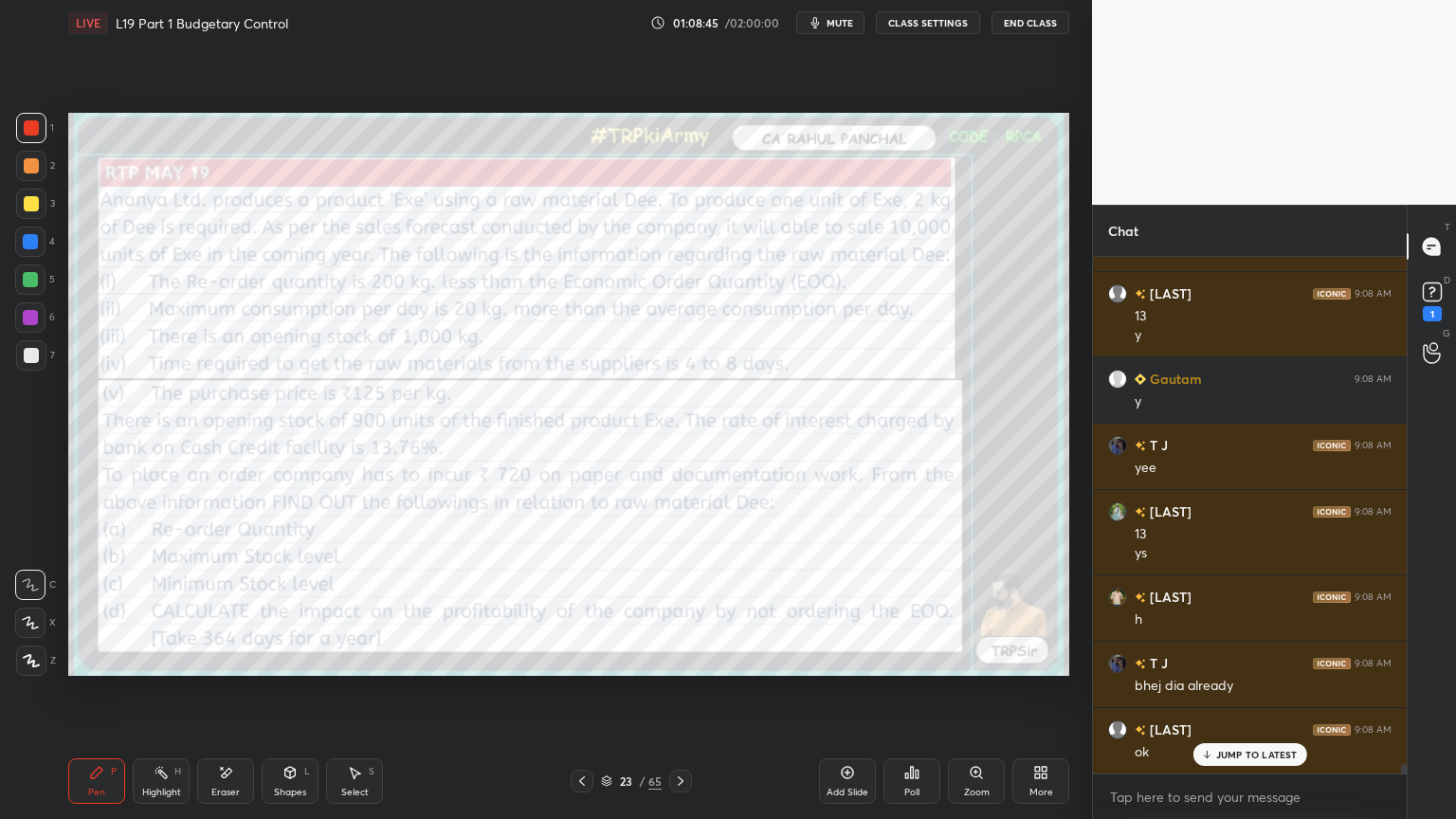 scroll, scrollTop: 28854, scrollLeft: 0, axis: vertical 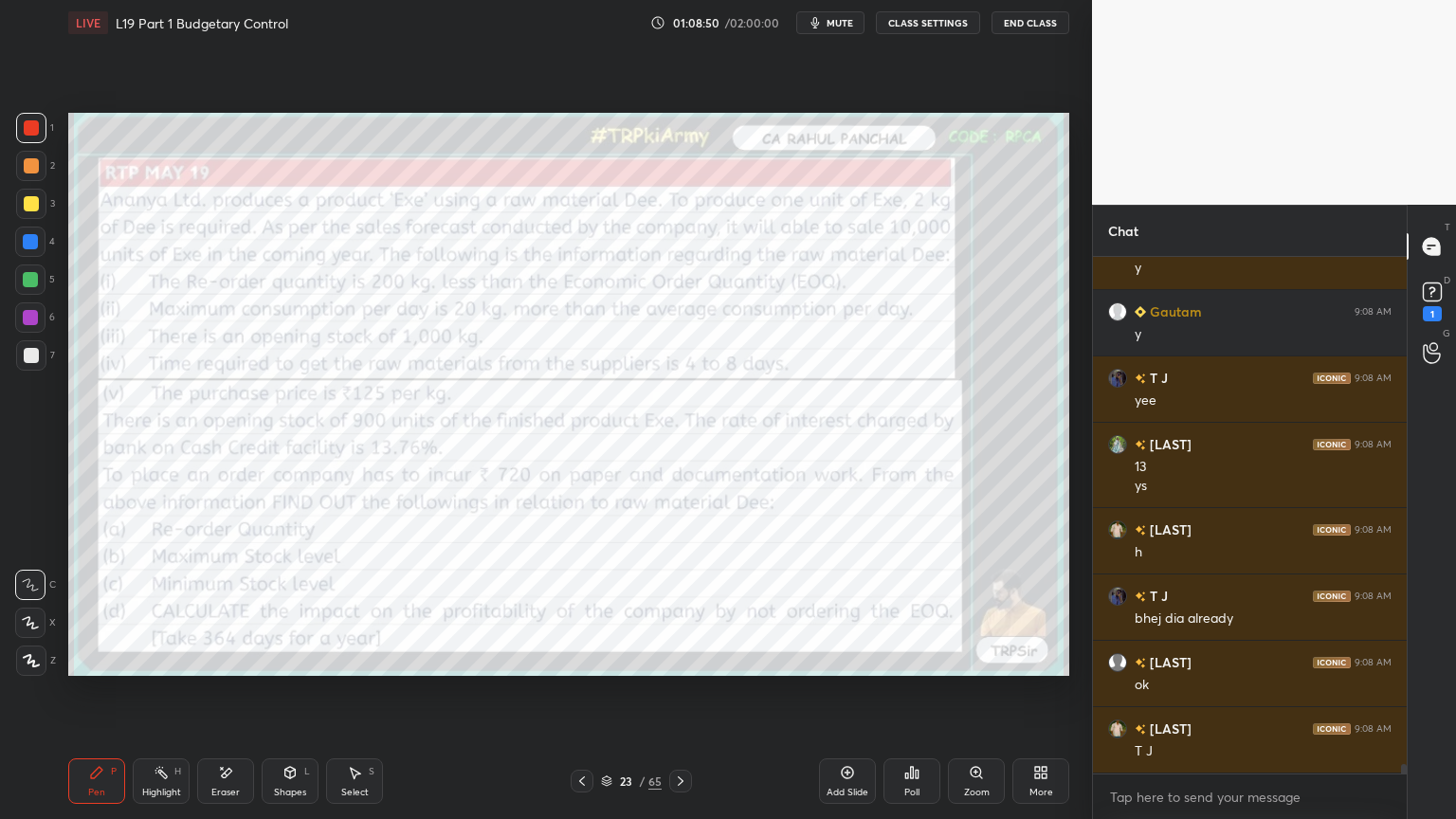 click on "1" at bounding box center [1432, 314] 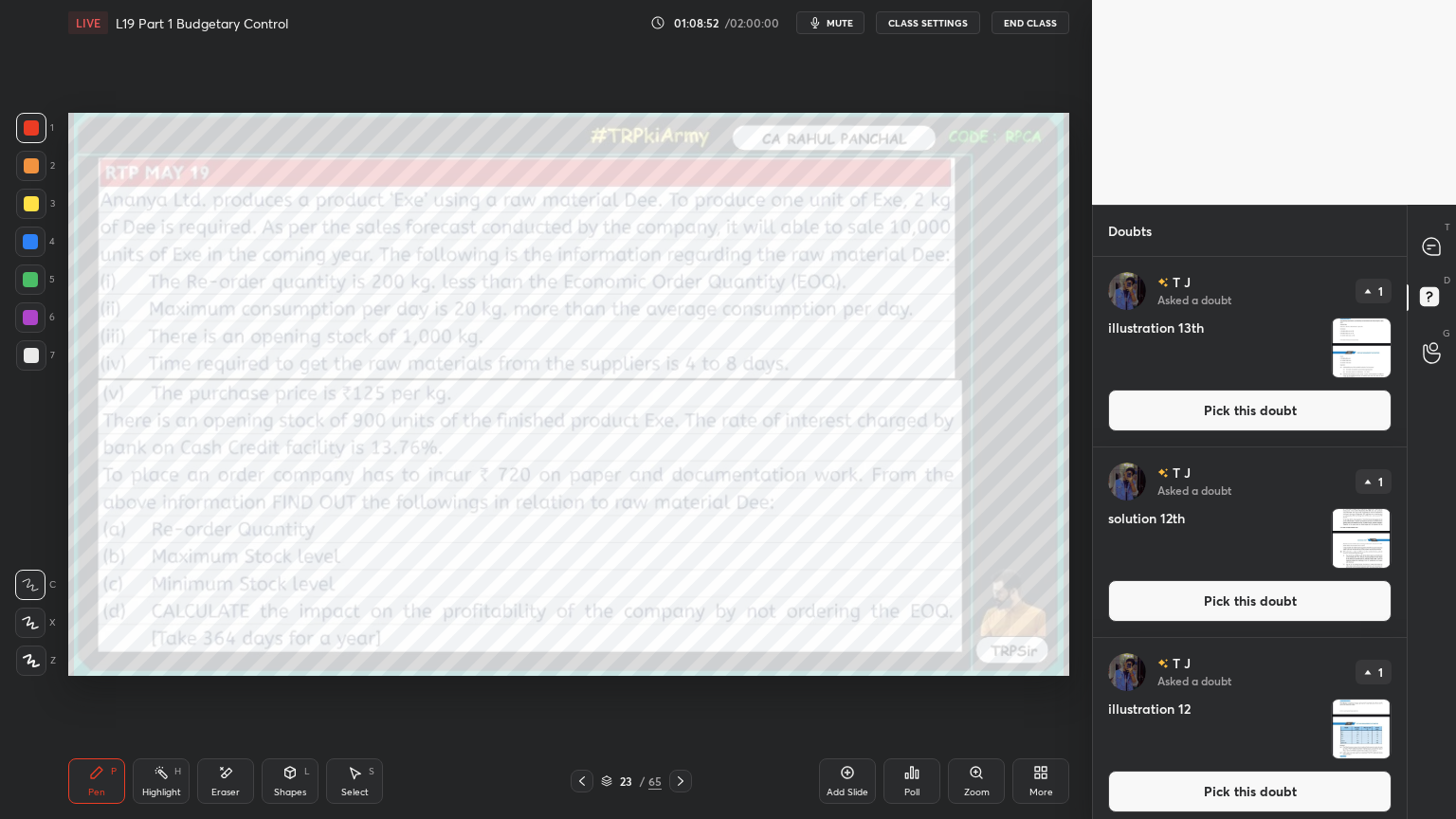 click at bounding box center [1361, 348] 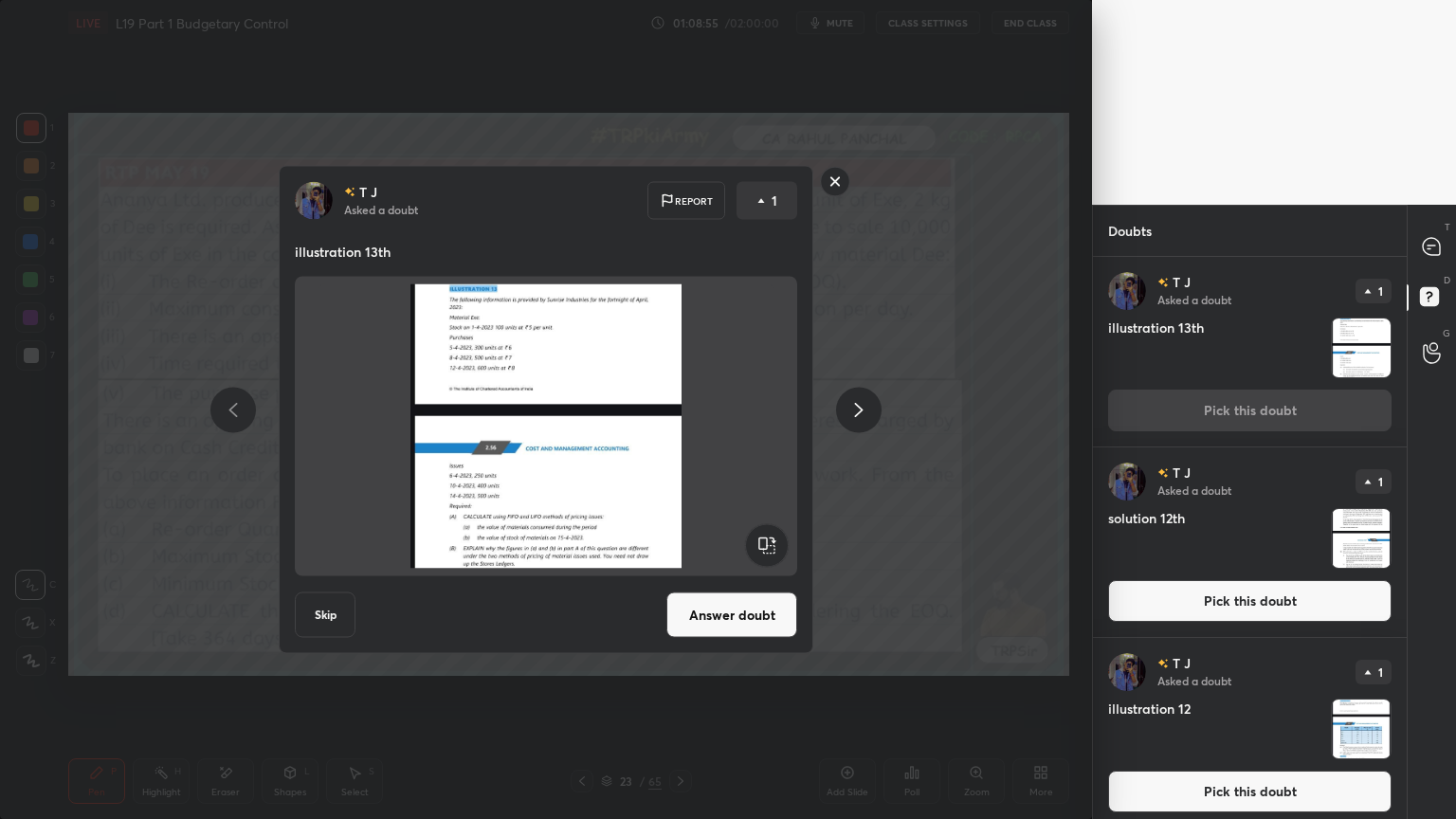 click on "Answer doubt" at bounding box center (732, 615) 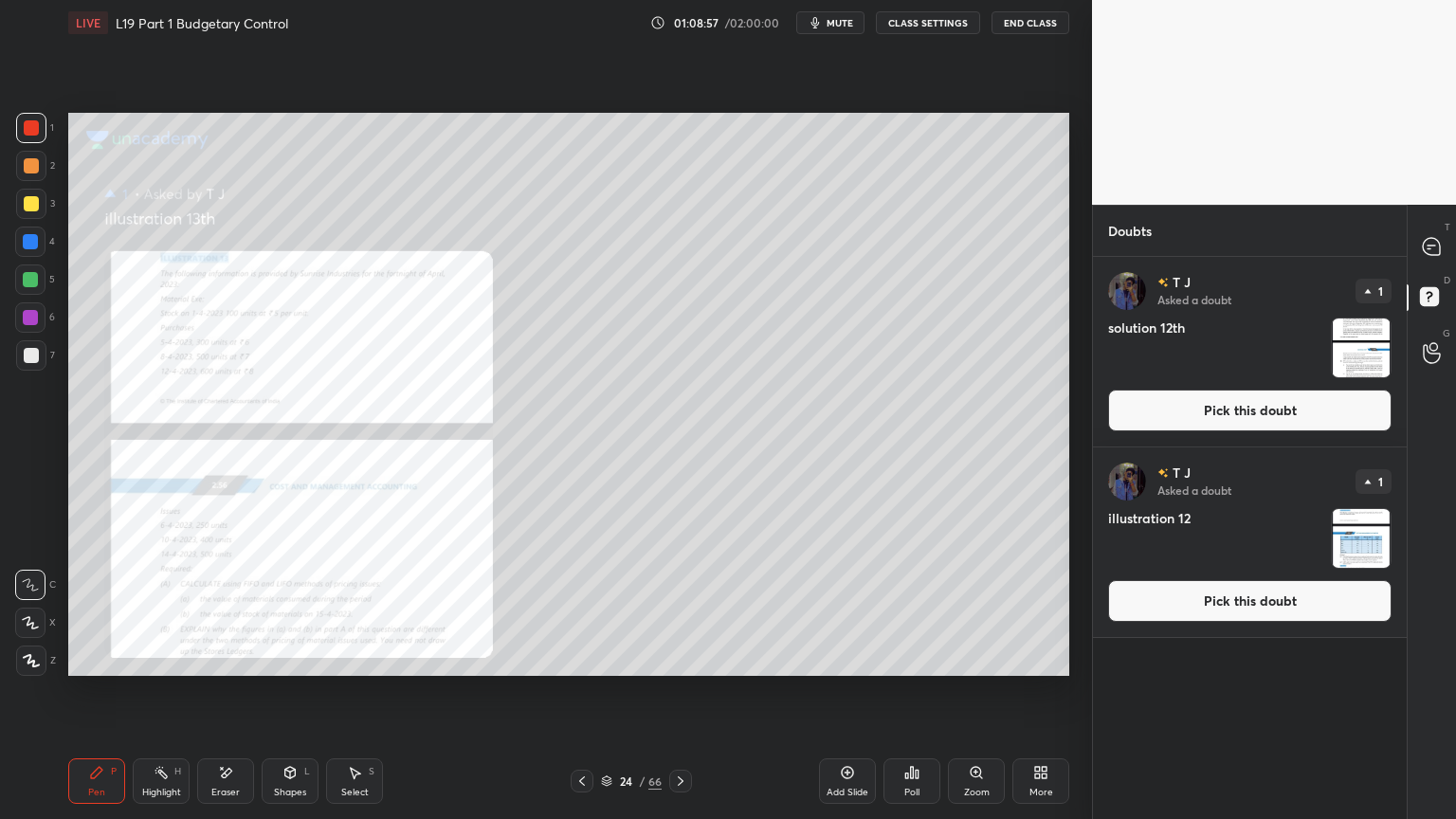 click at bounding box center [1361, 348] 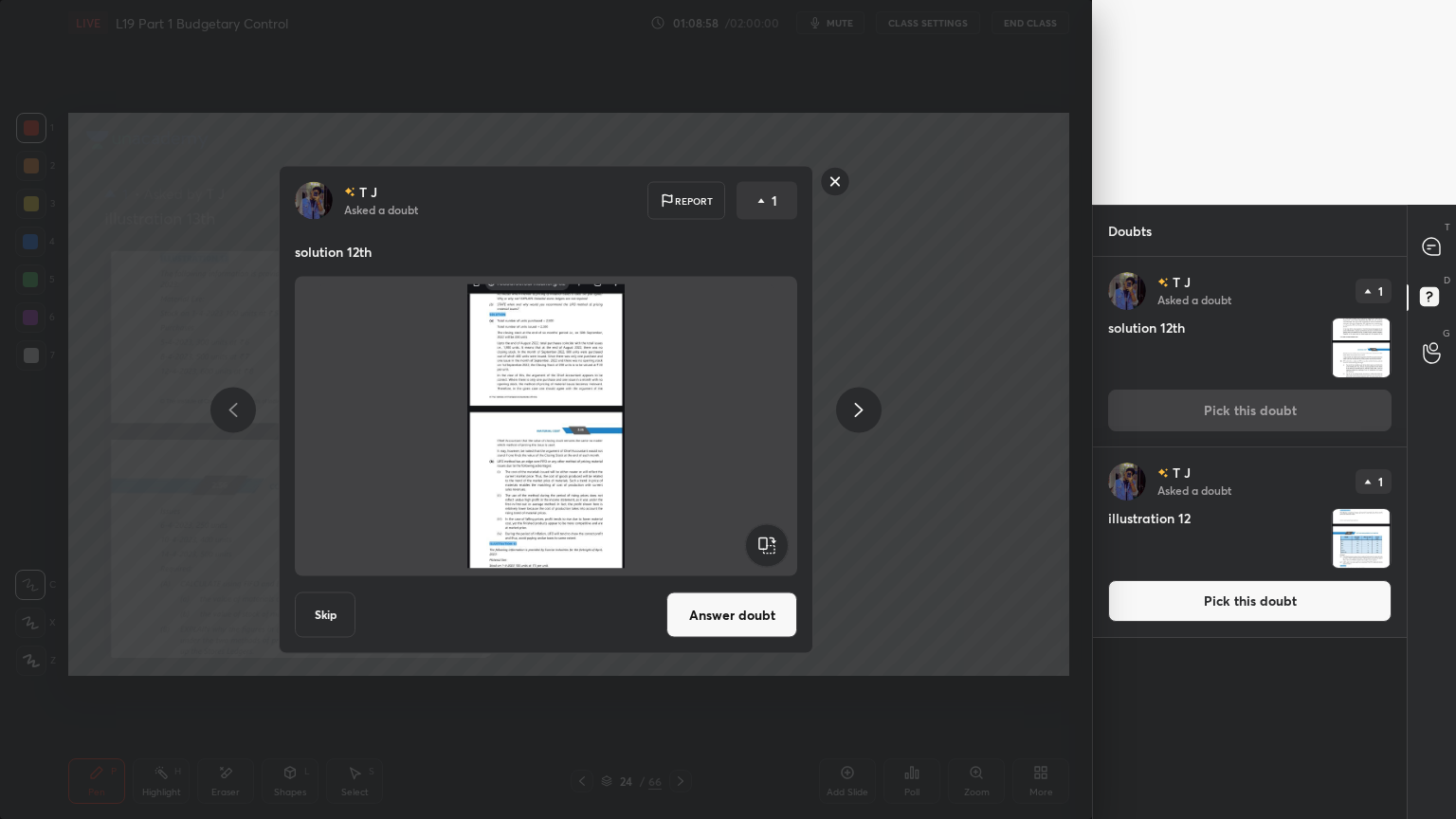 click on "Skip" at bounding box center (325, 615) 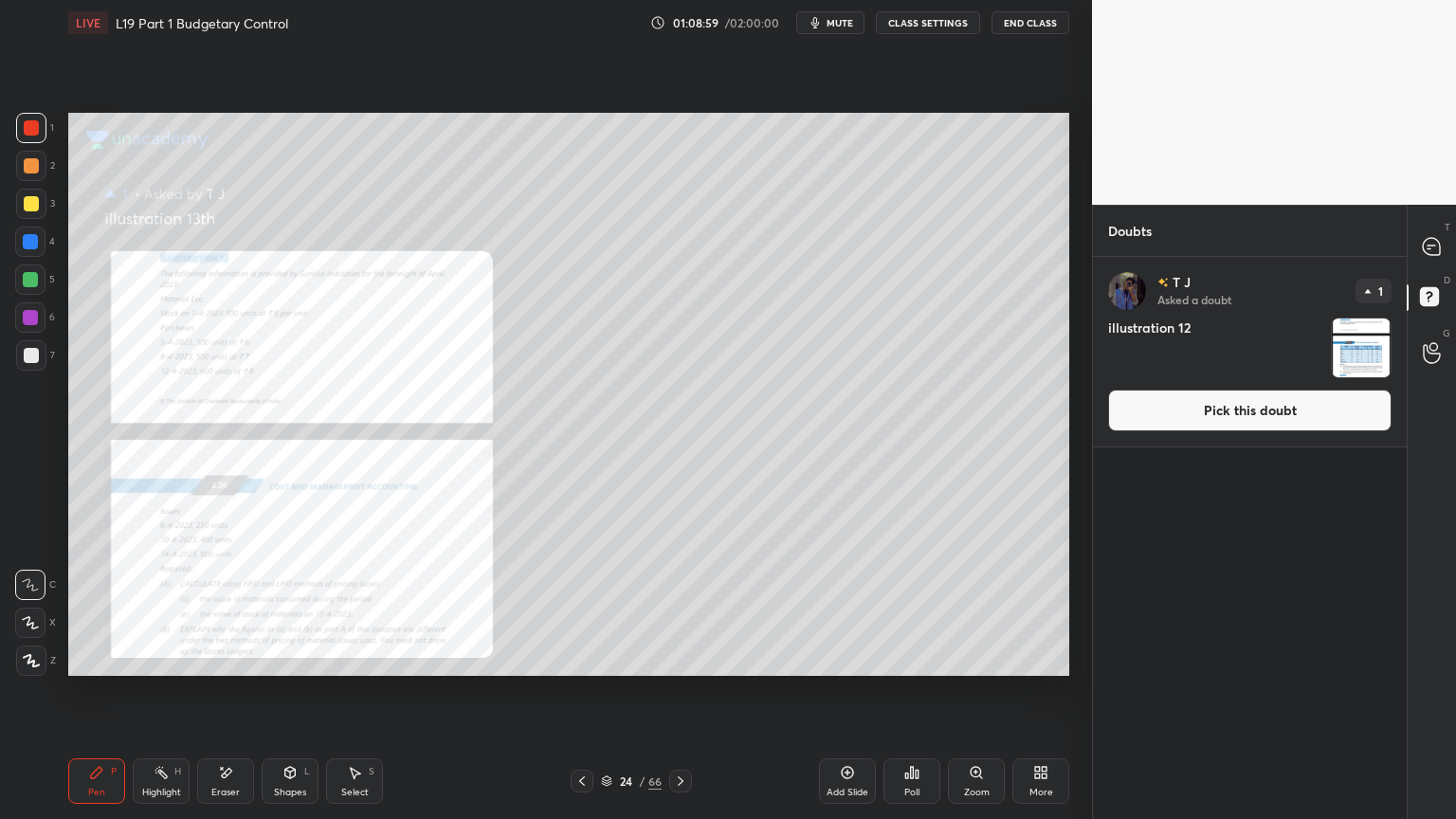 click at bounding box center (1361, 348) 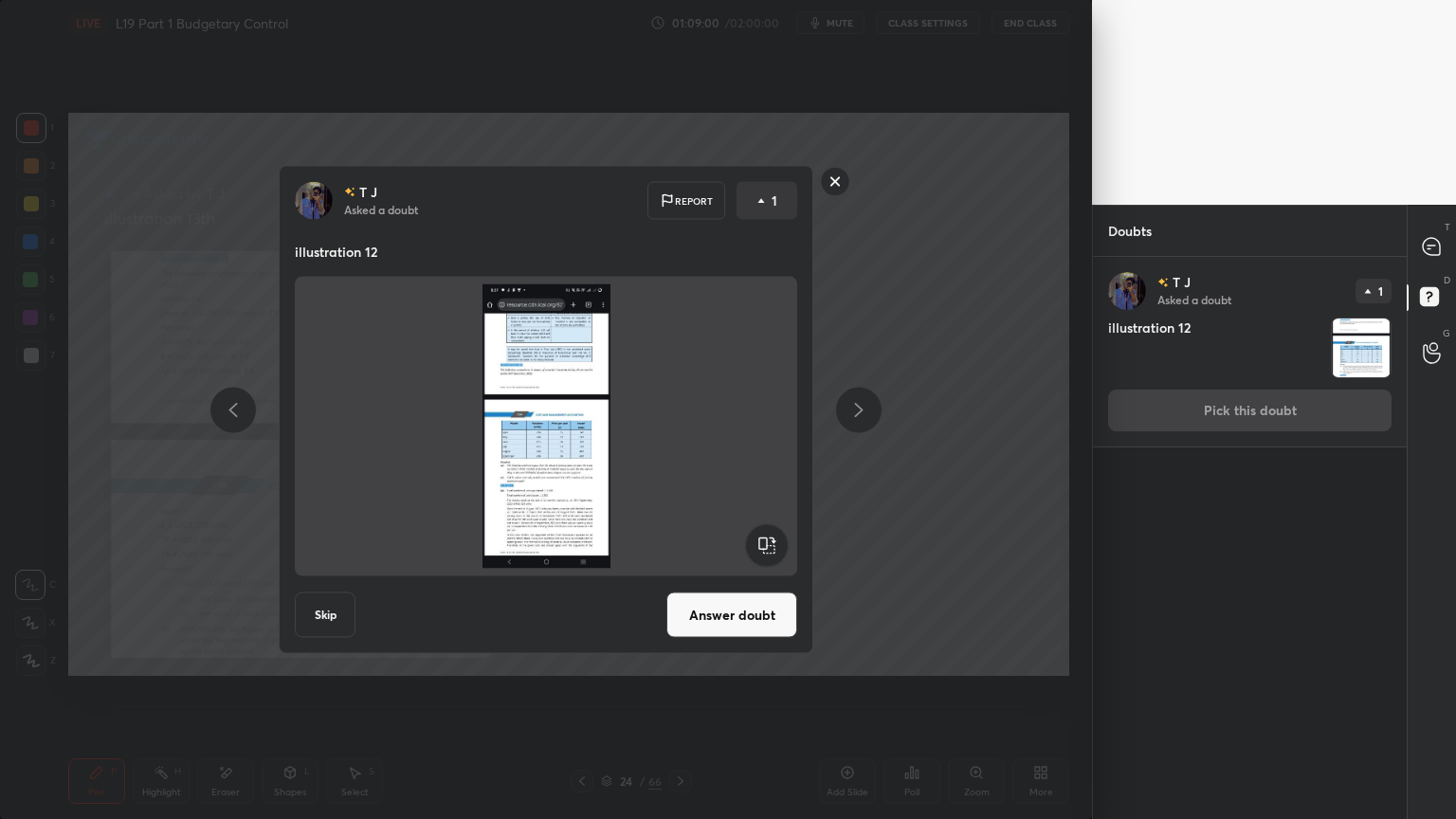 click on "Skip" at bounding box center [325, 615] 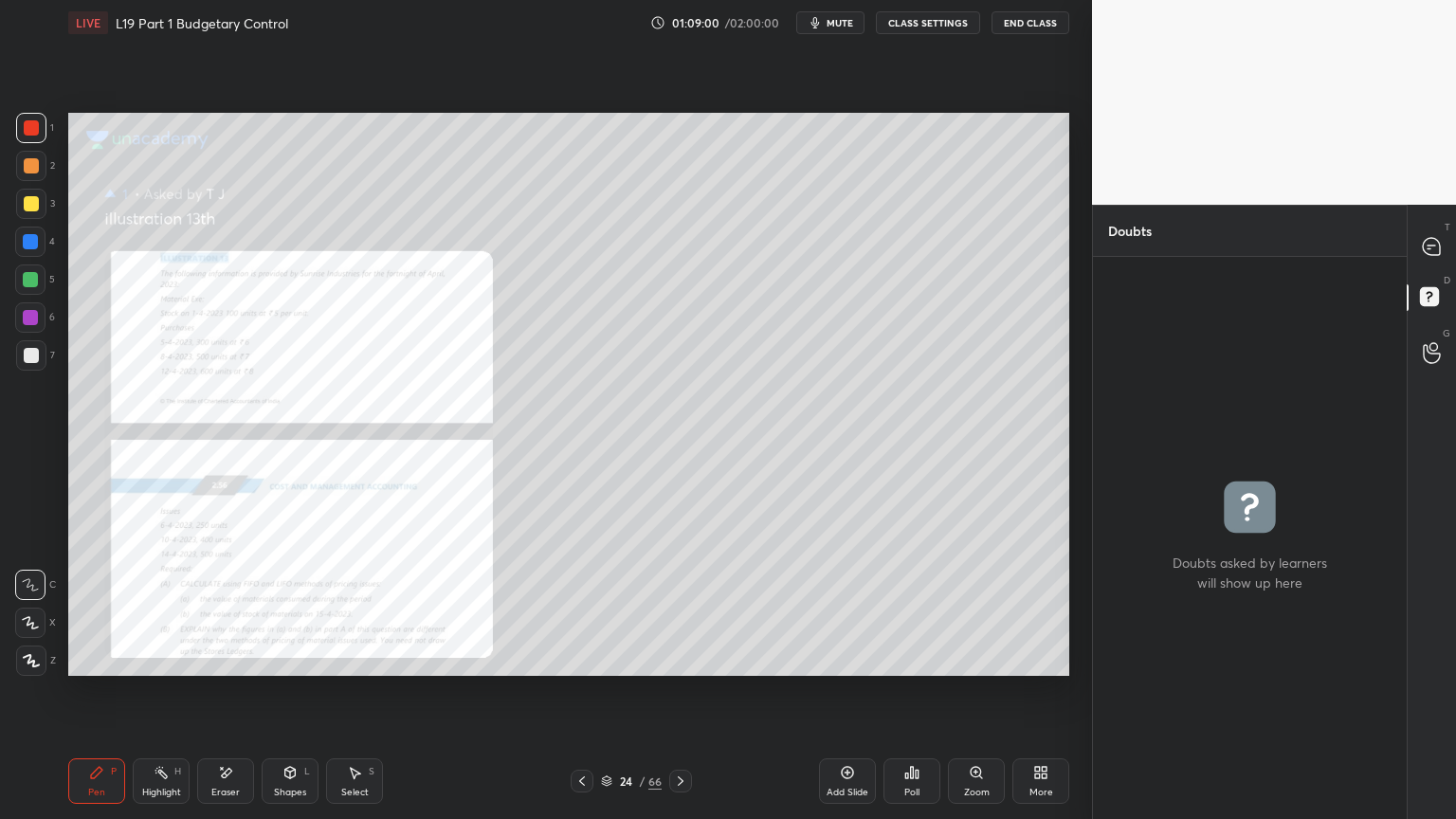 click 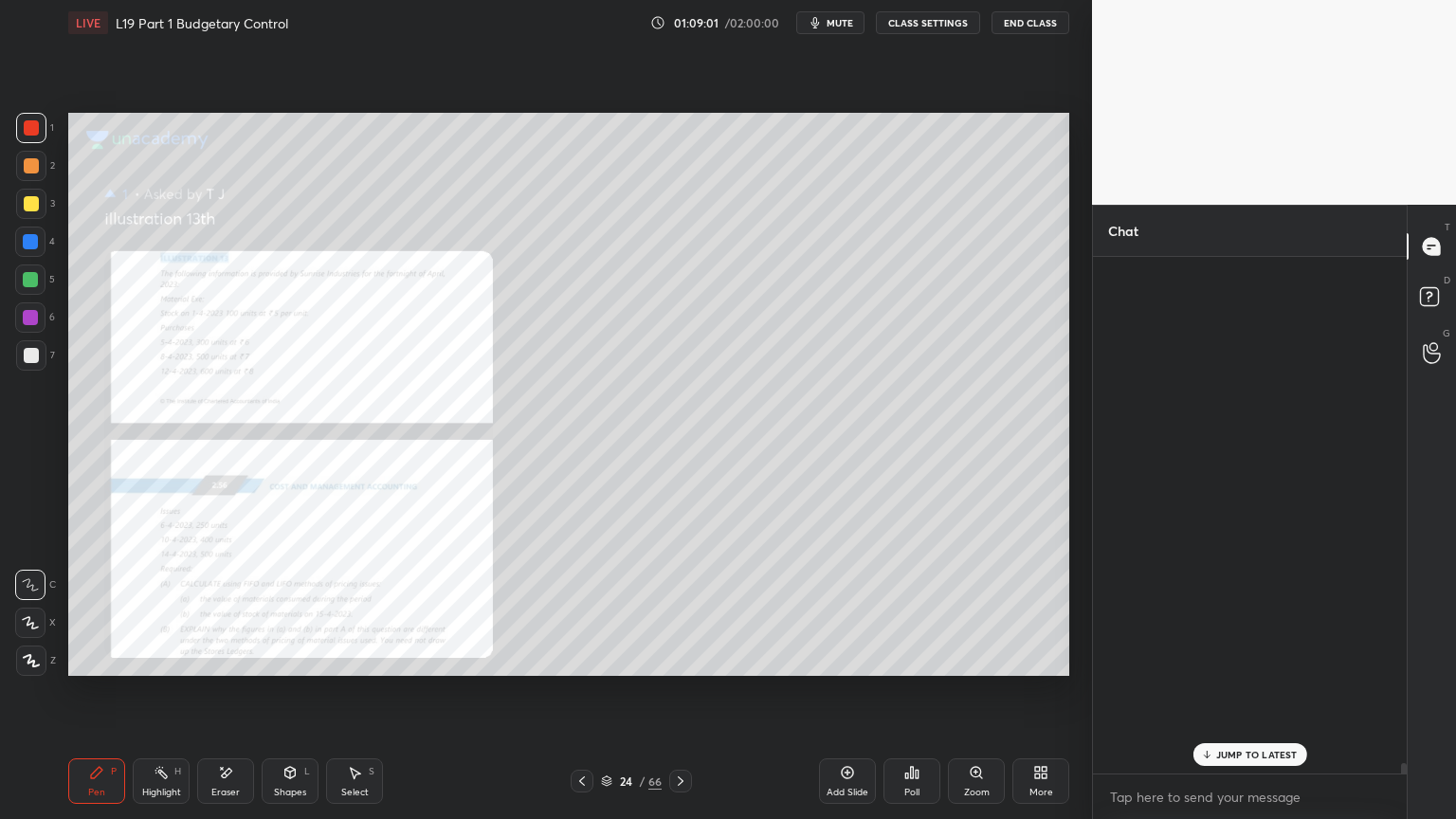 scroll, scrollTop: 26158, scrollLeft: 0, axis: vertical 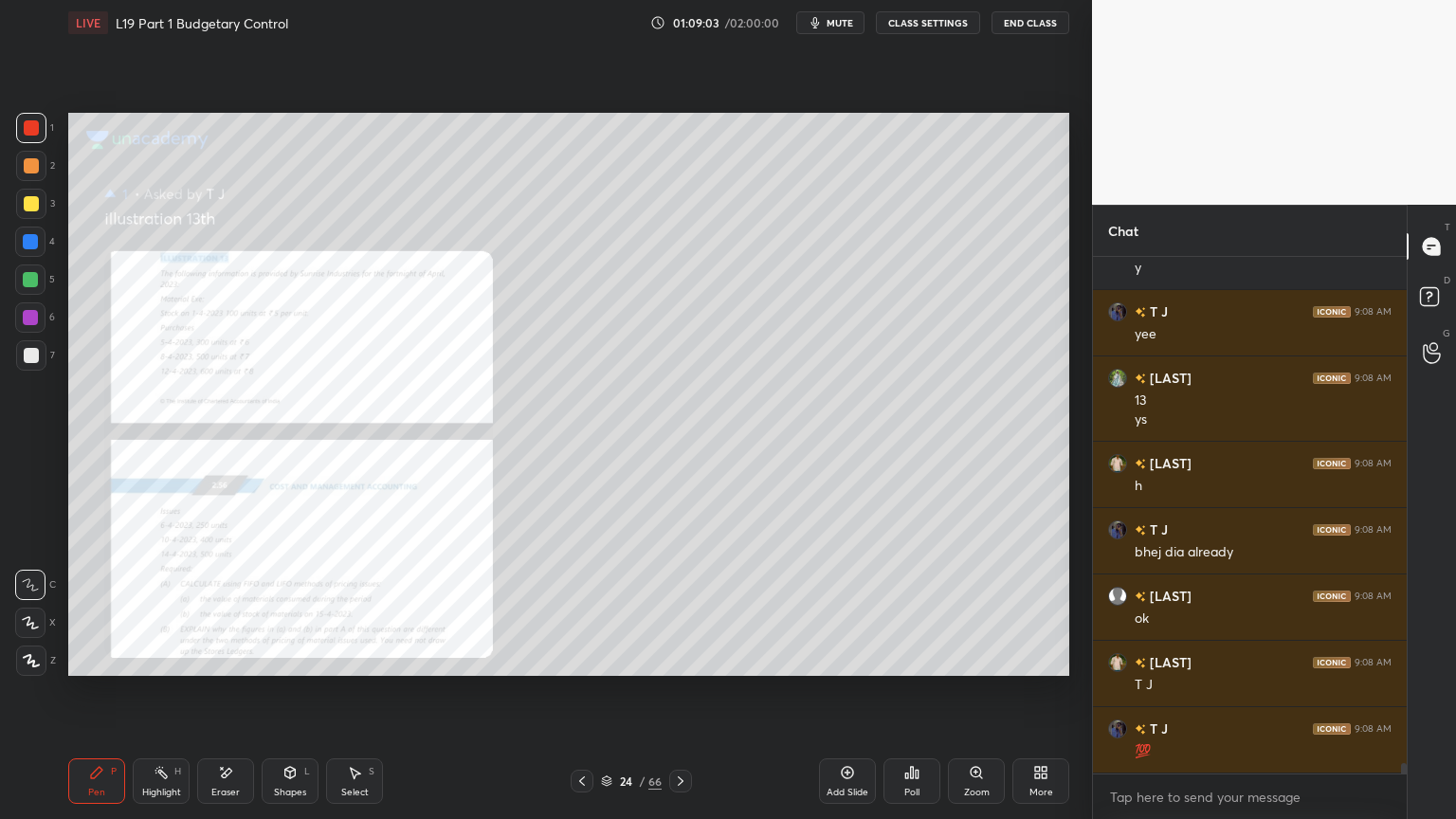 click on "Zoom" at bounding box center [976, 781] 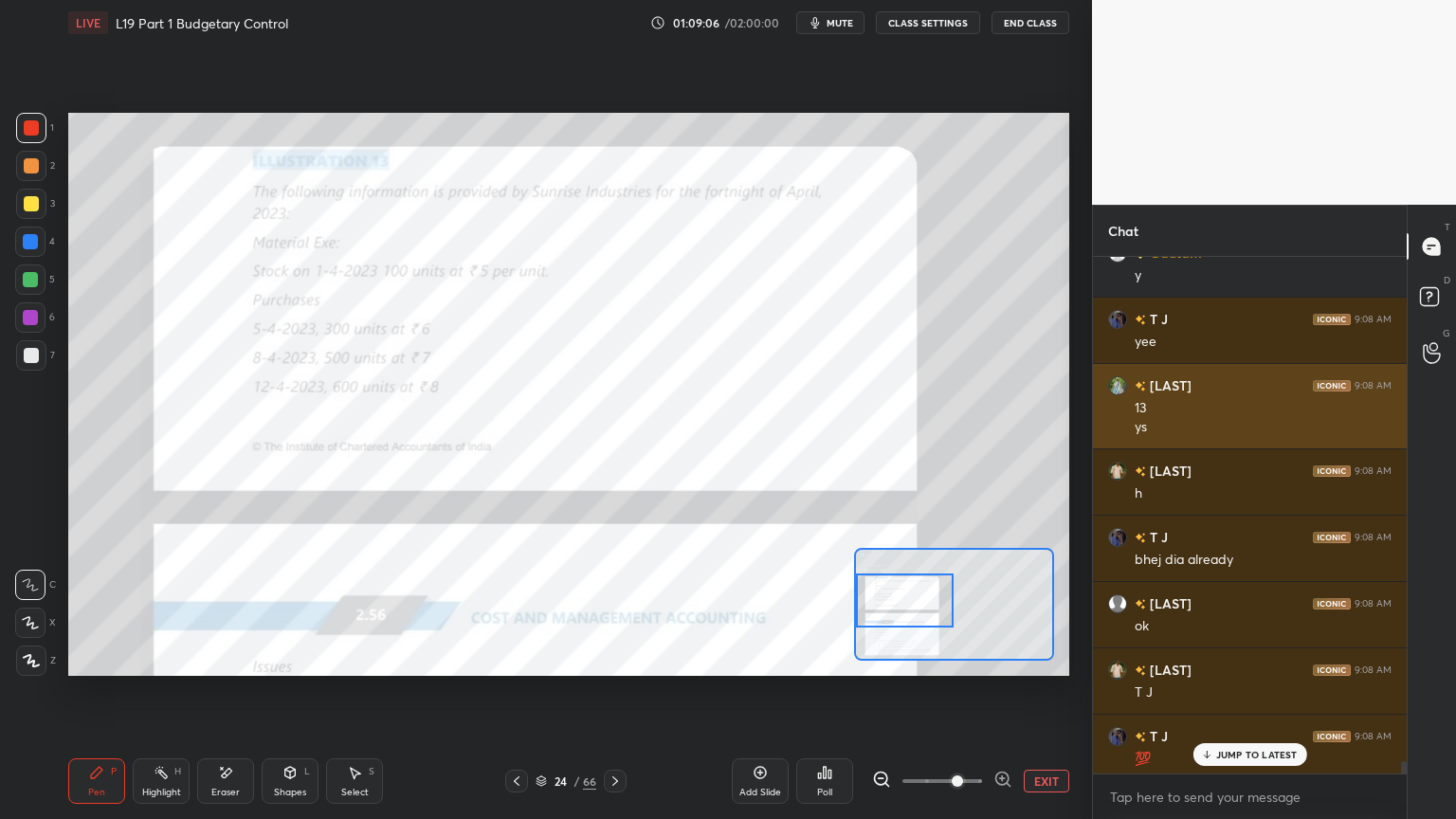 scroll, scrollTop: 26414, scrollLeft: 0, axis: vertical 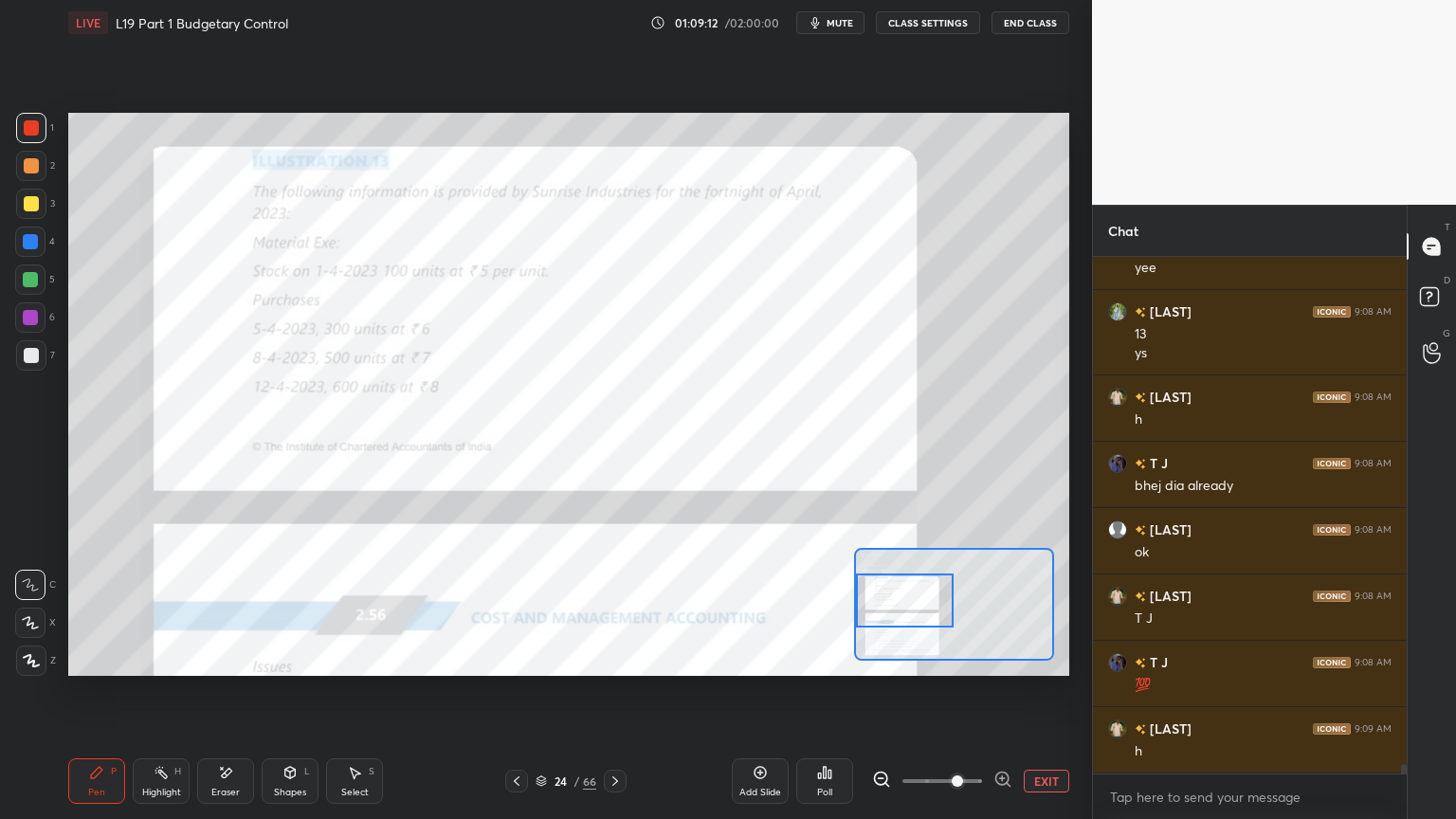 click on "Pen" at bounding box center [97, 792] 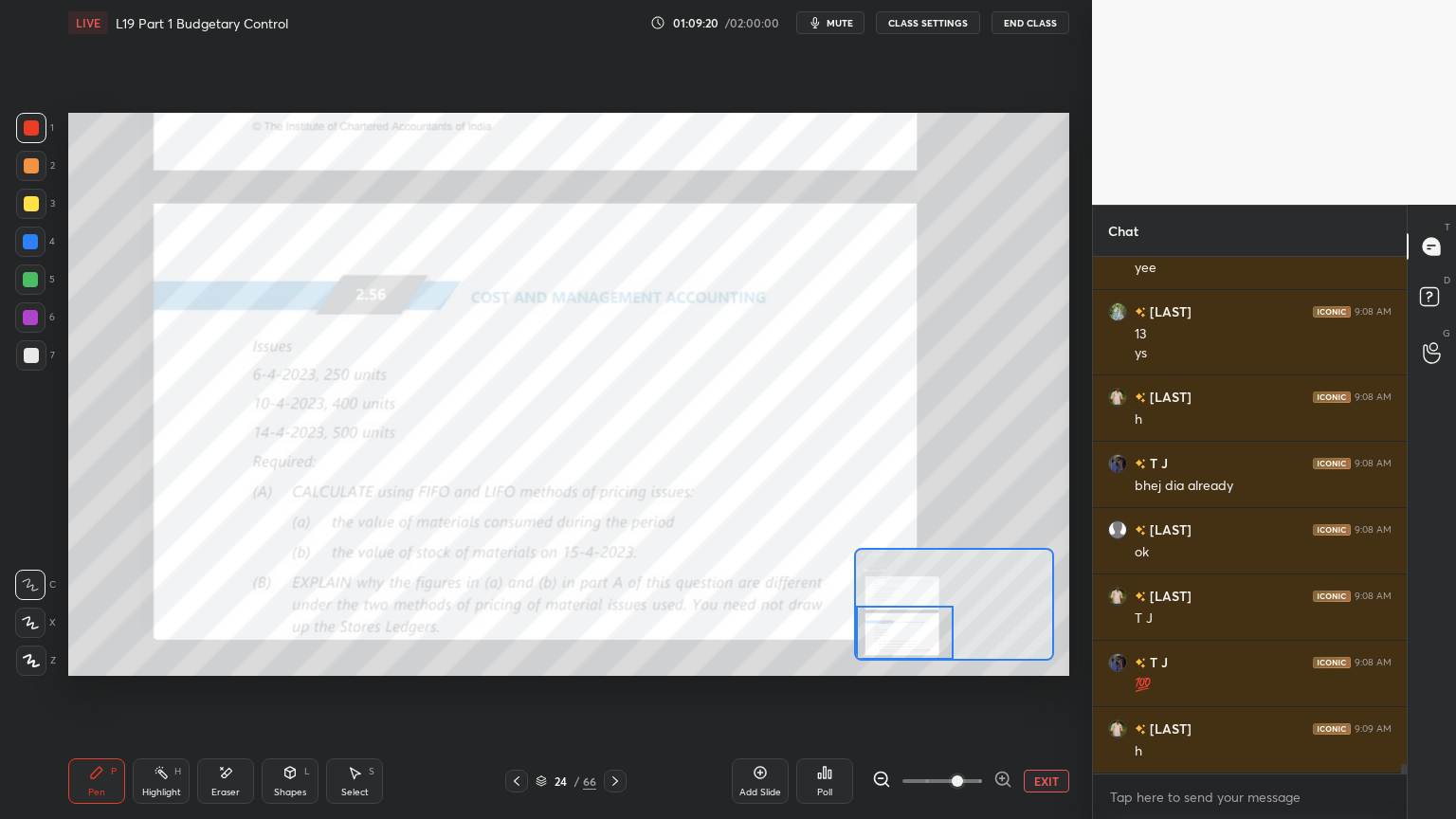 click on "Pen P Highlight H Eraser Shapes L Select S 24 / 66 Add Slide Poll EXIT" at bounding box center (569, 781) 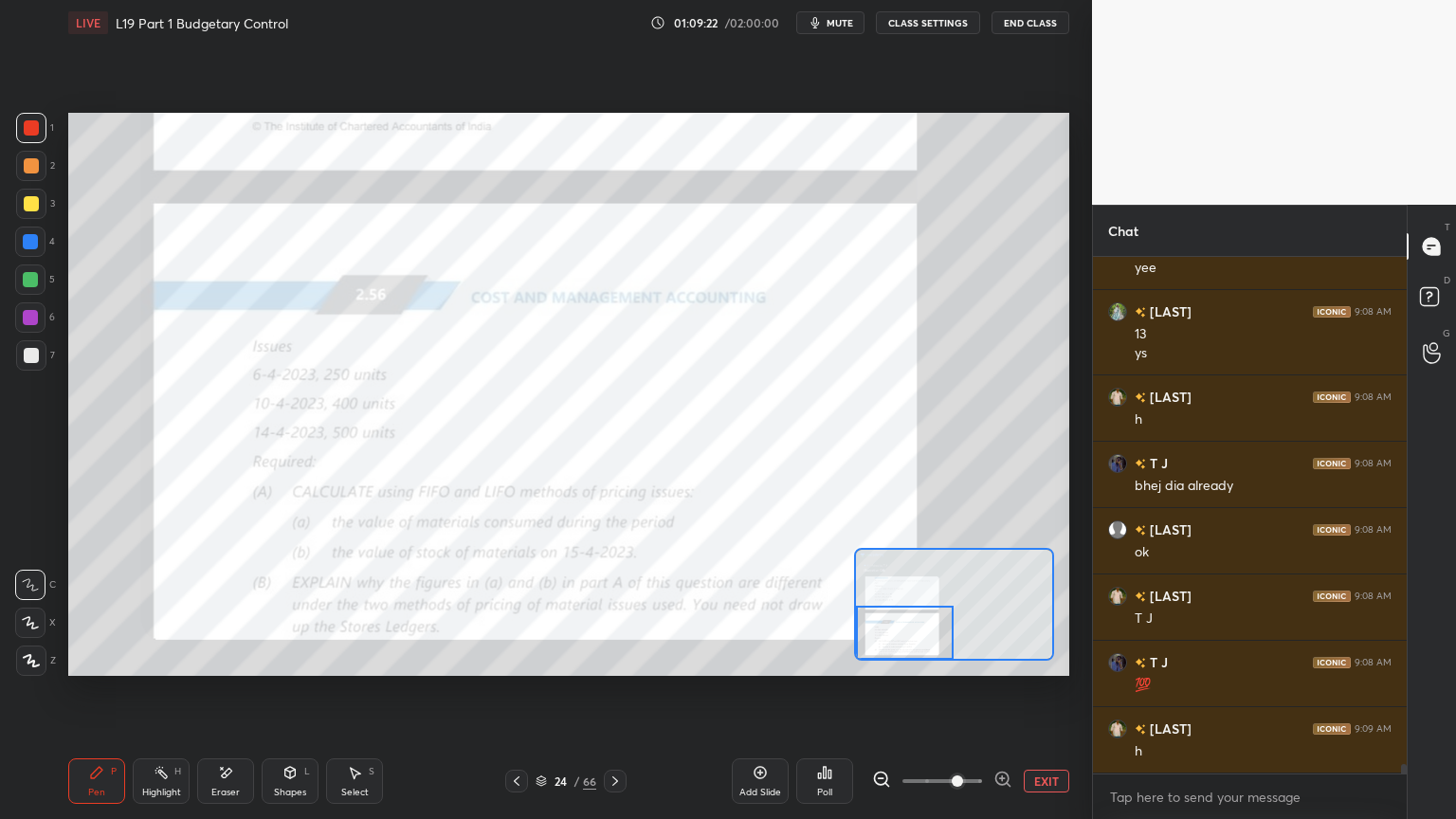 click 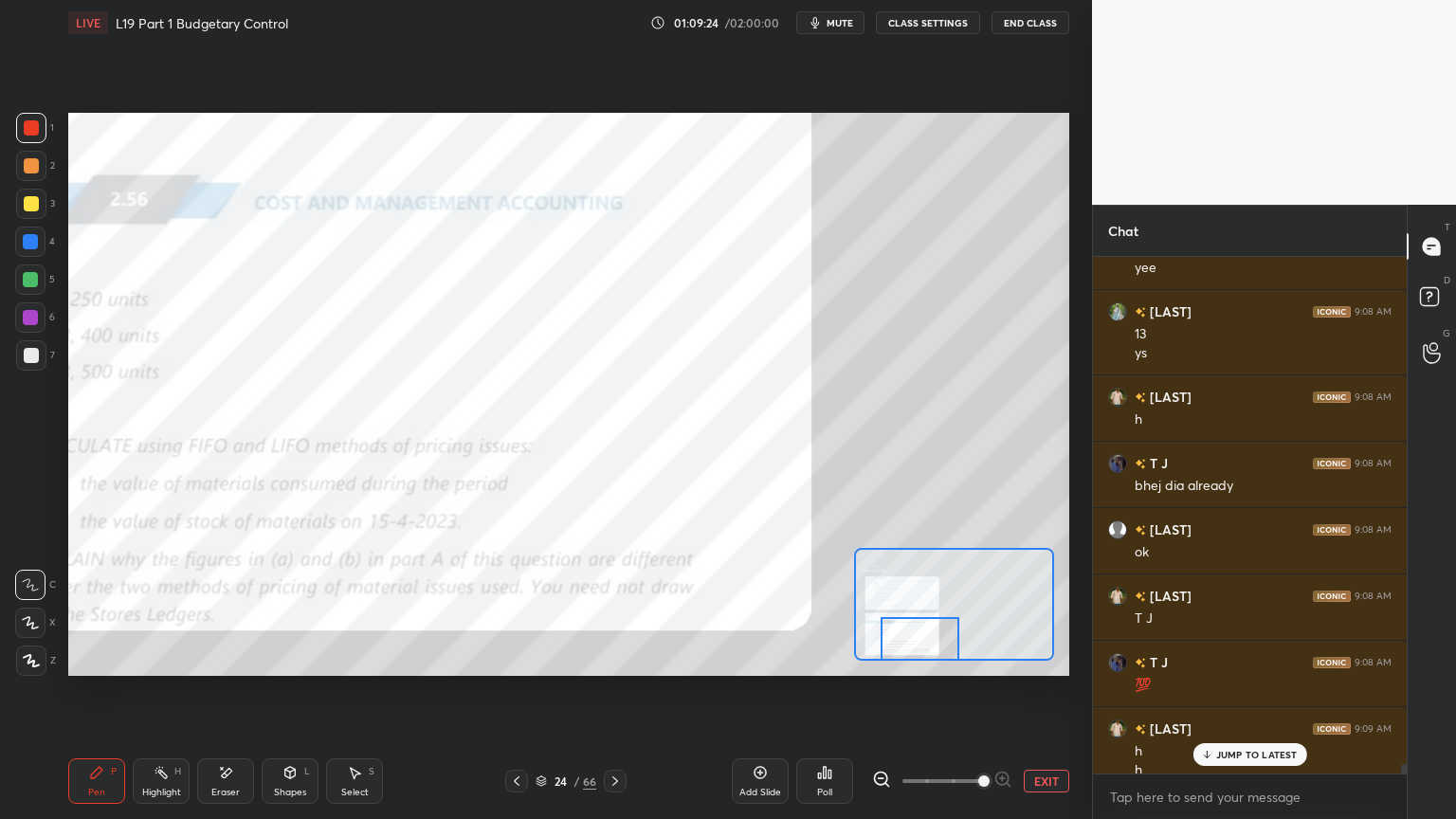 scroll, scrollTop: 26432, scrollLeft: 0, axis: vertical 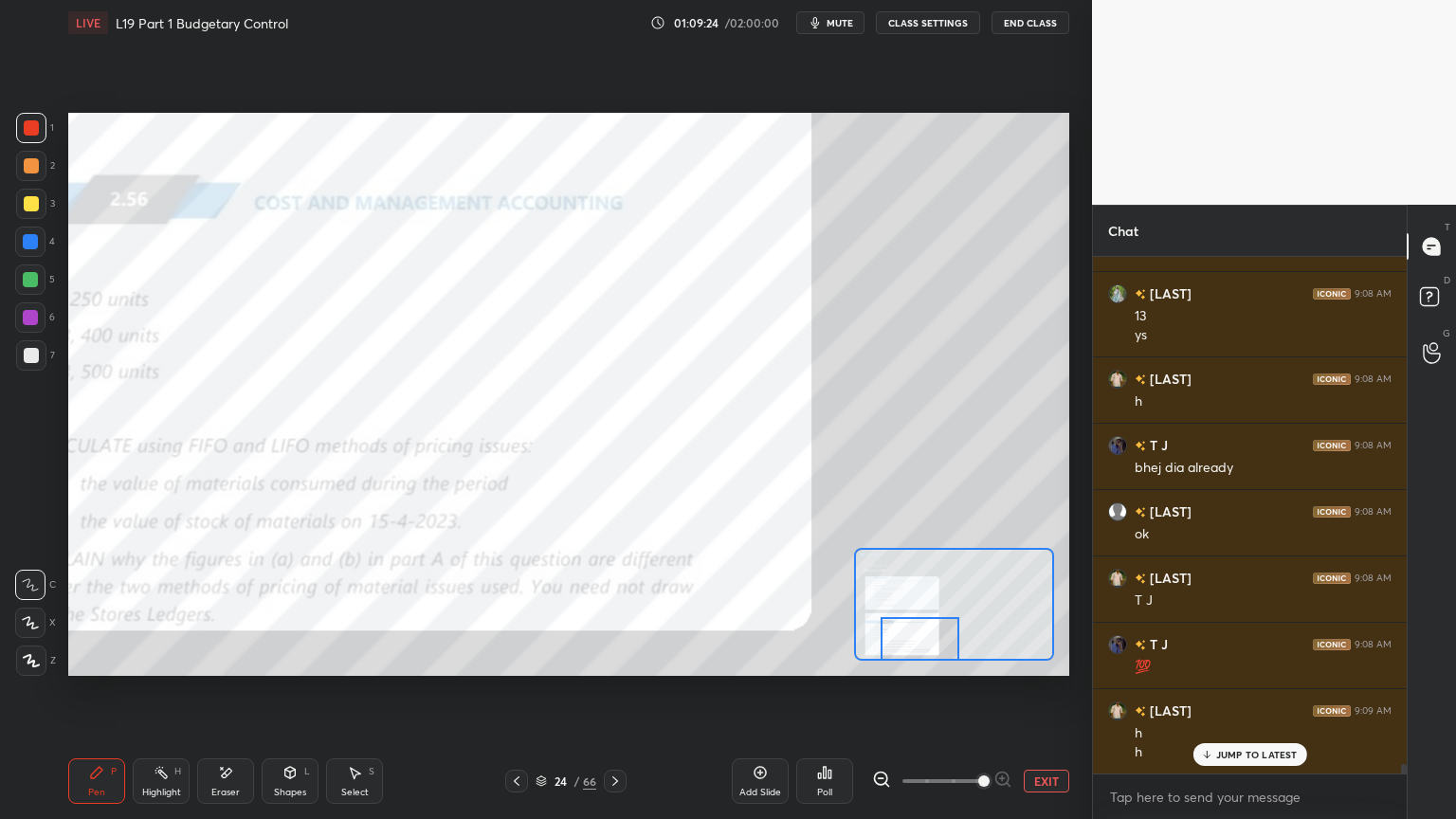 click on "EXIT" at bounding box center (1046, 781) 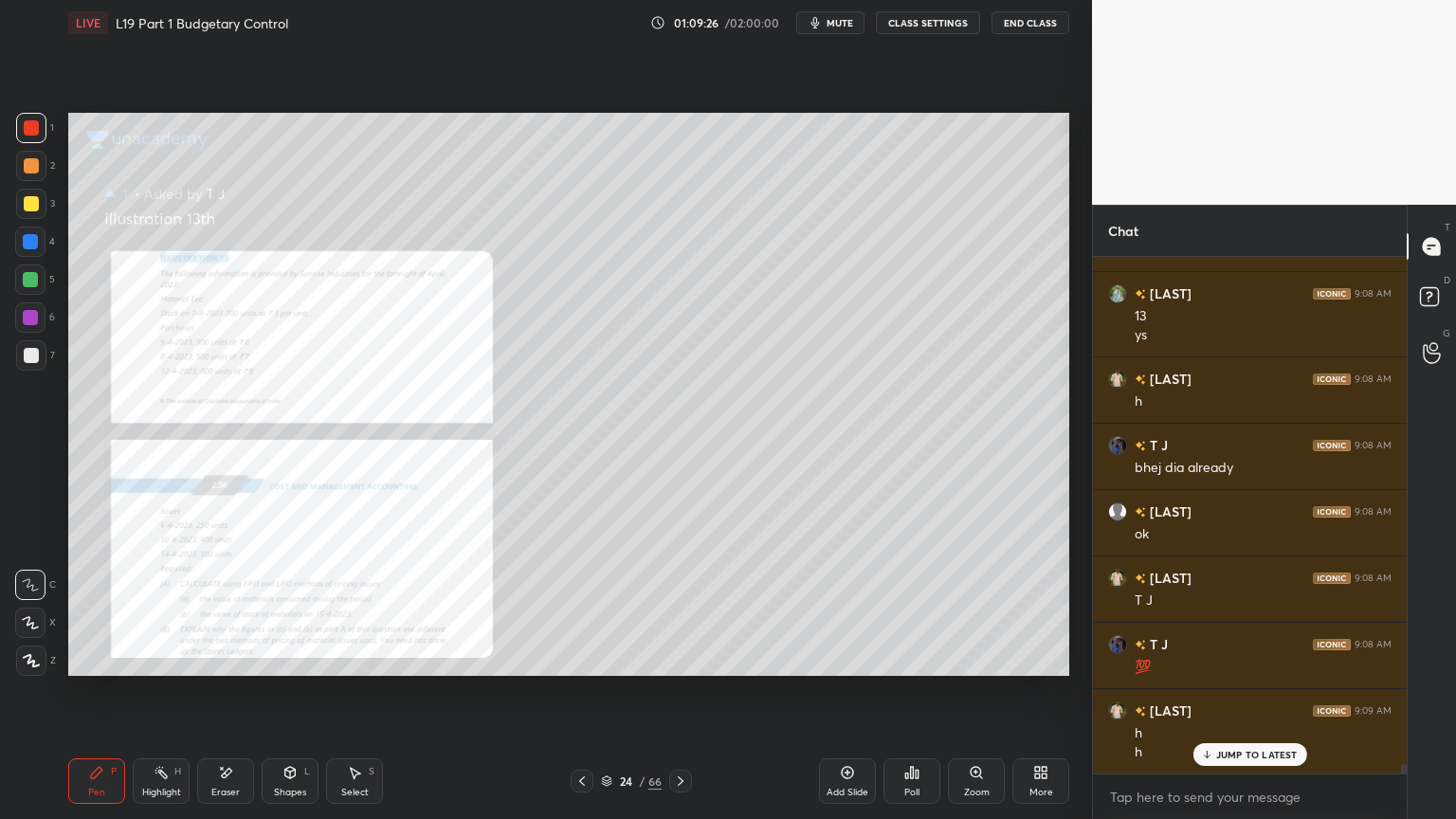 click at bounding box center (30, 242) 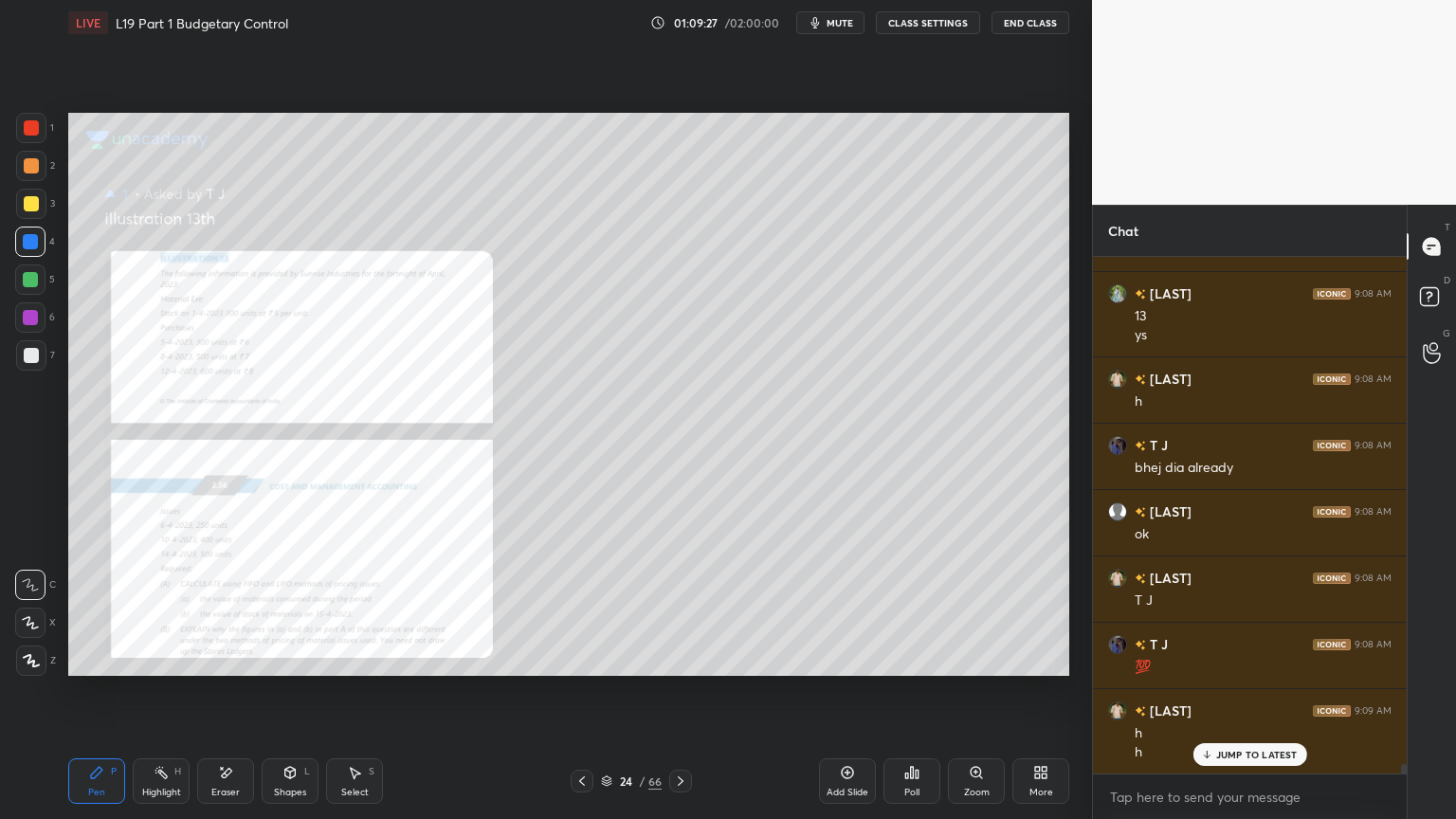 click on "Shapes" at bounding box center [290, 792] 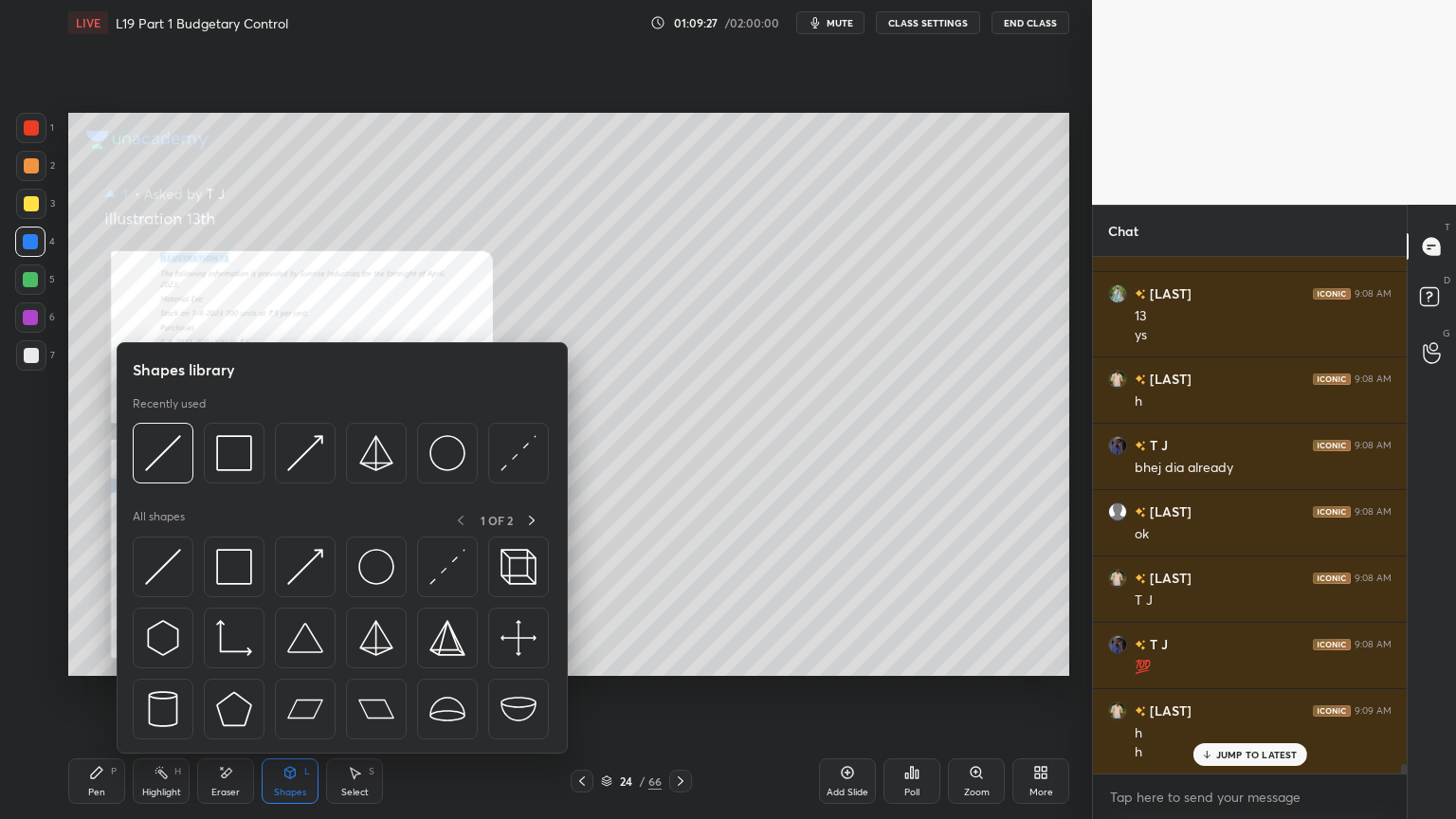 click at bounding box center (234, 453) 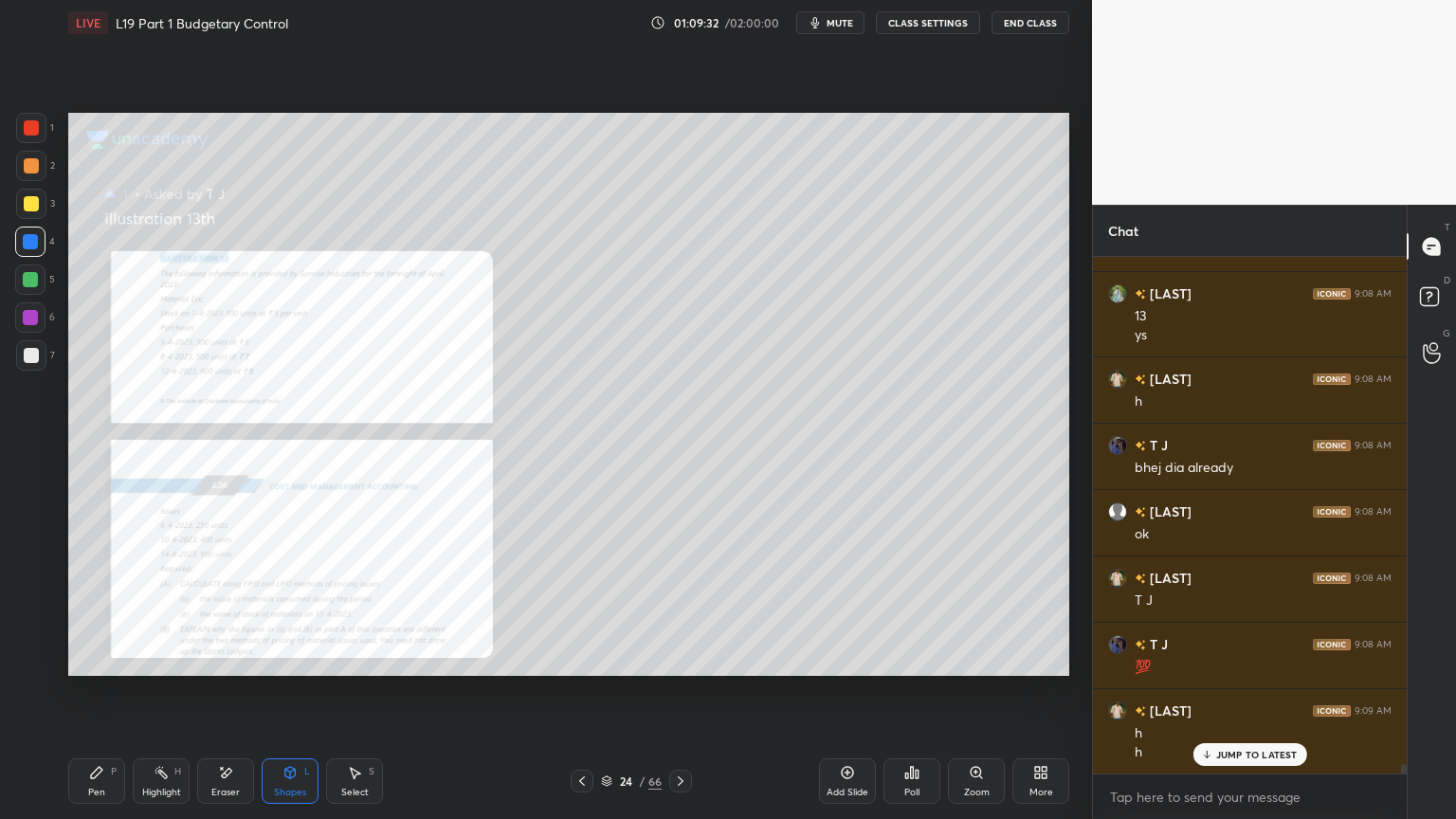 click 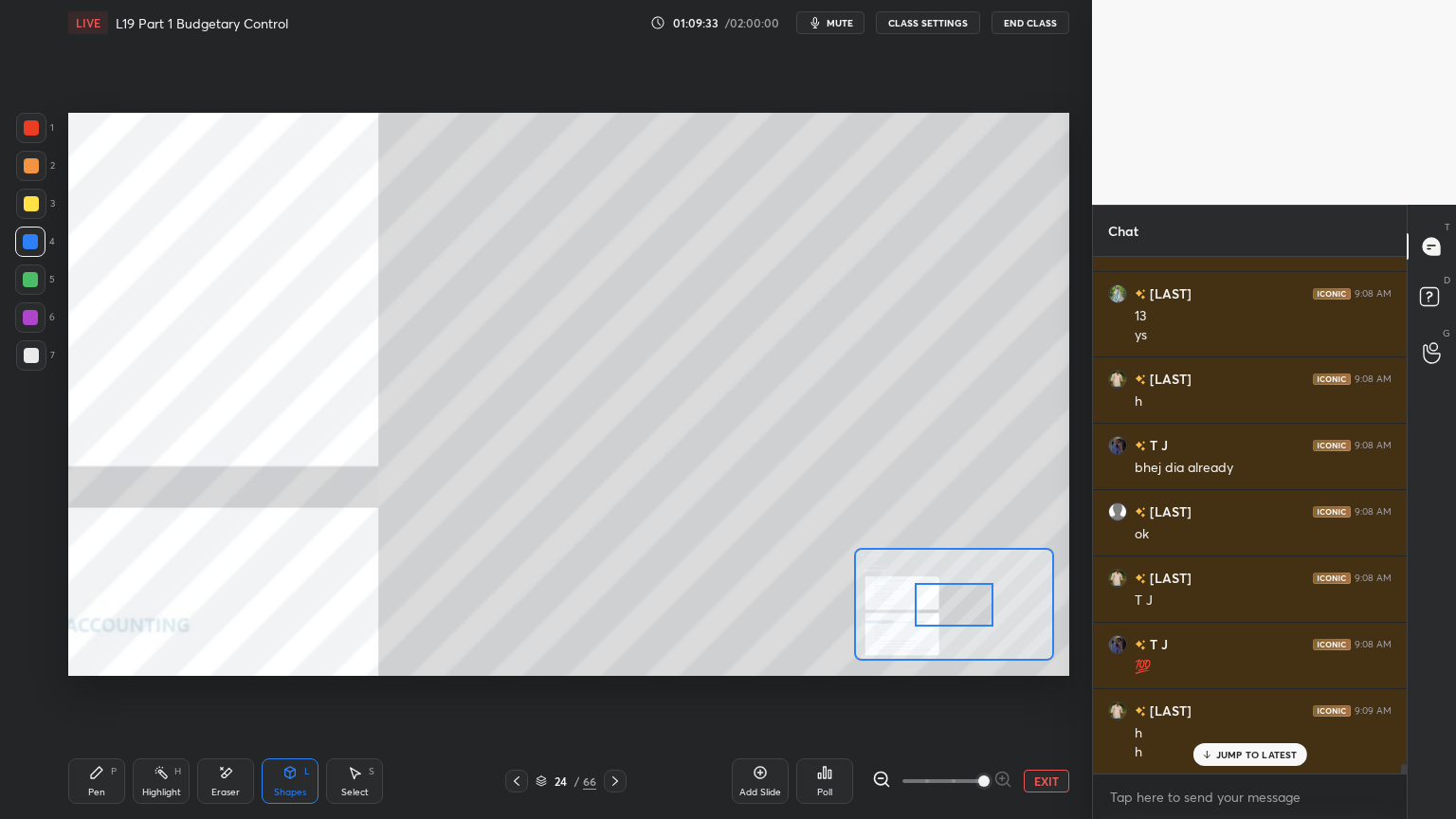 scroll, scrollTop: 26499, scrollLeft: 0, axis: vertical 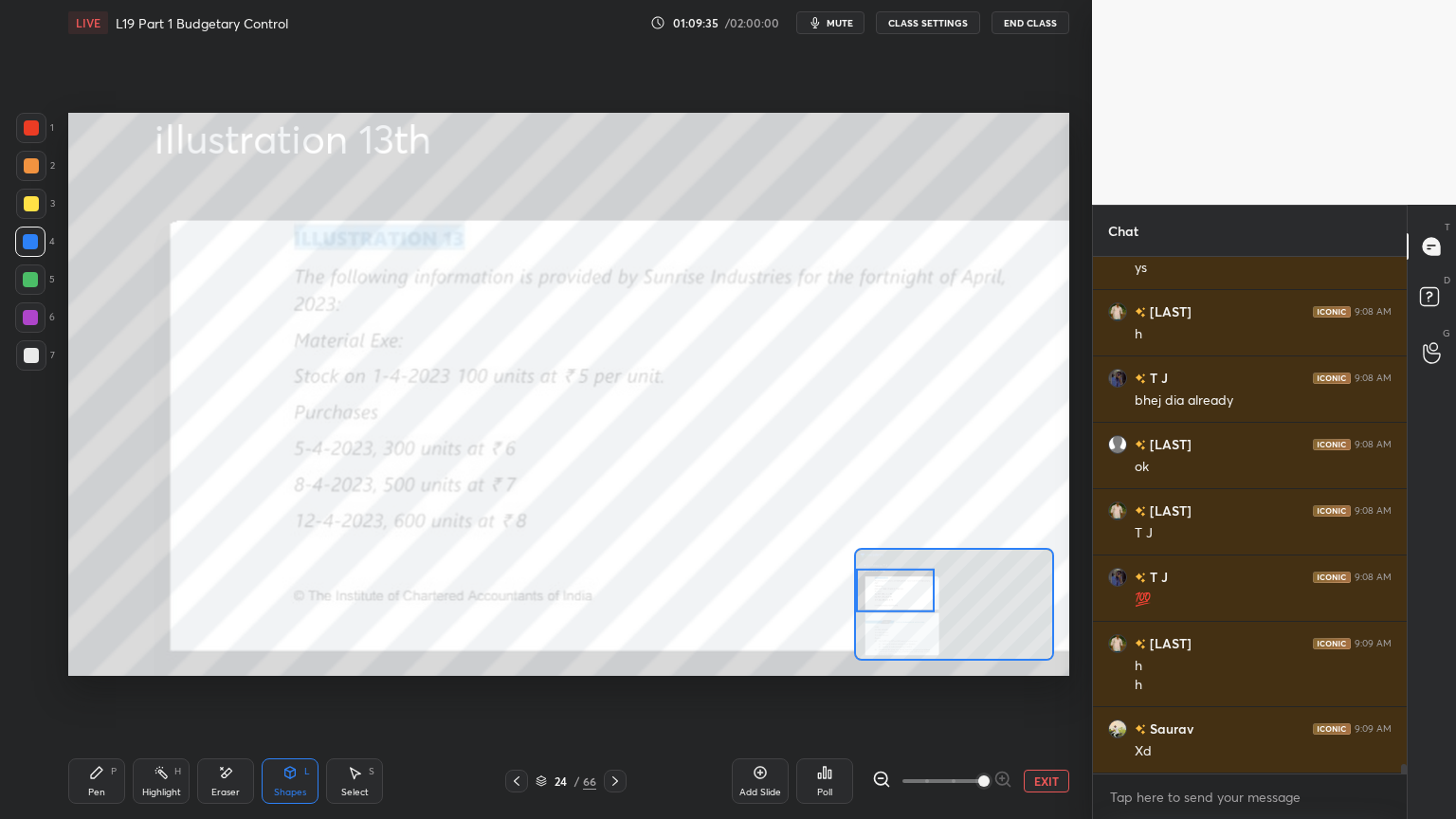click on "Pen" at bounding box center (97, 792) 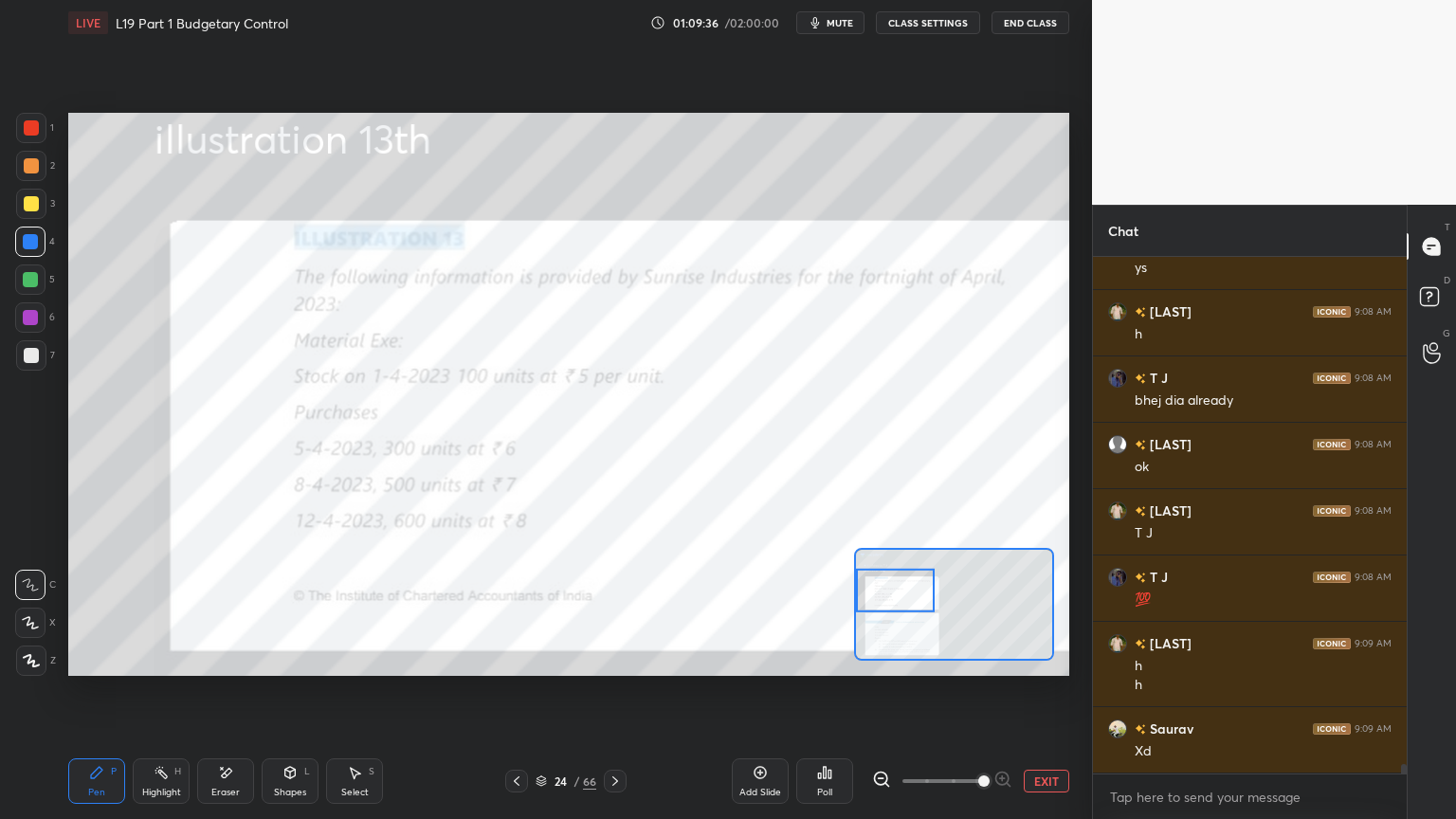 click at bounding box center (31, 166) 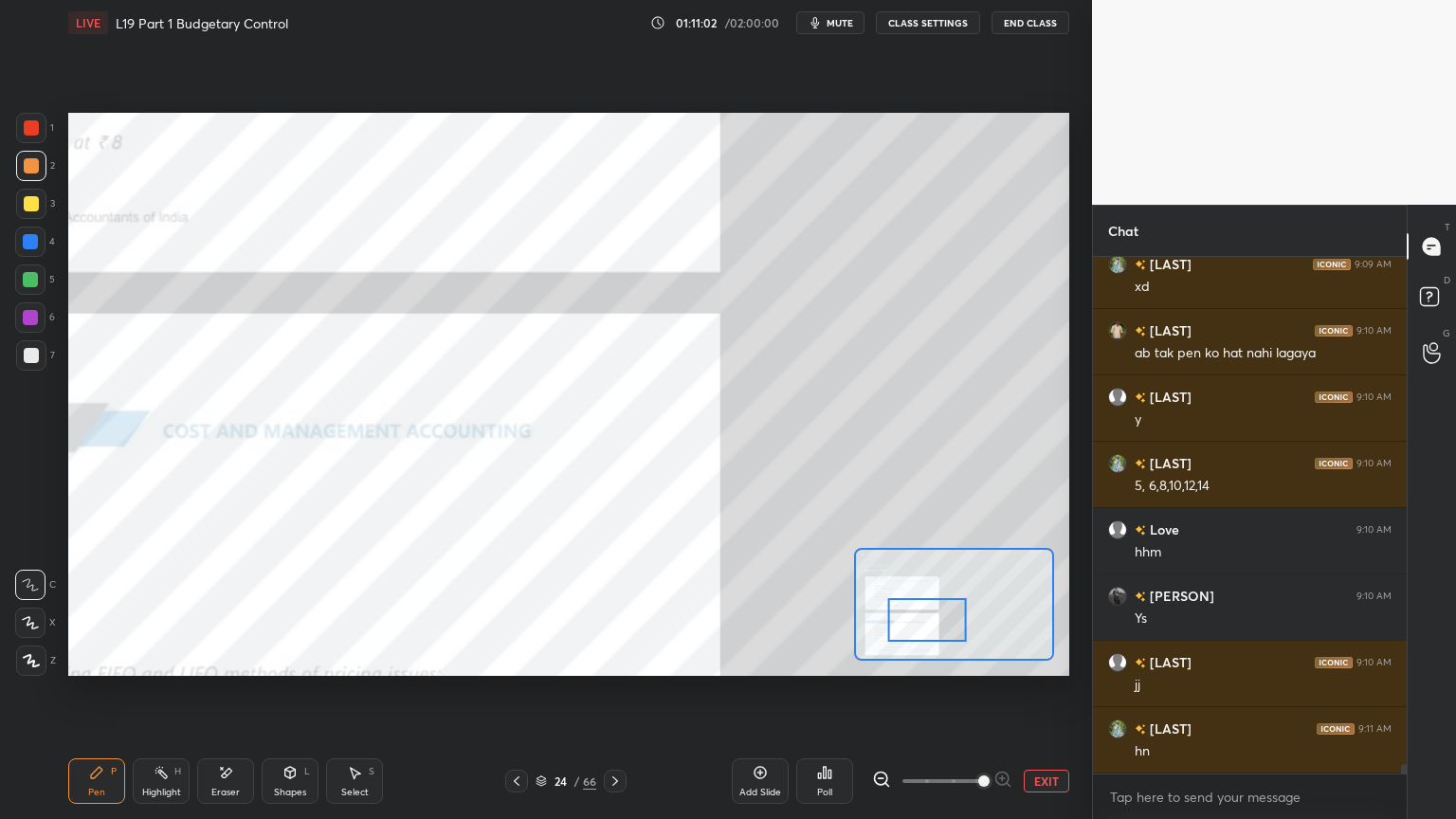 scroll, scrollTop: 27361, scrollLeft: 0, axis: vertical 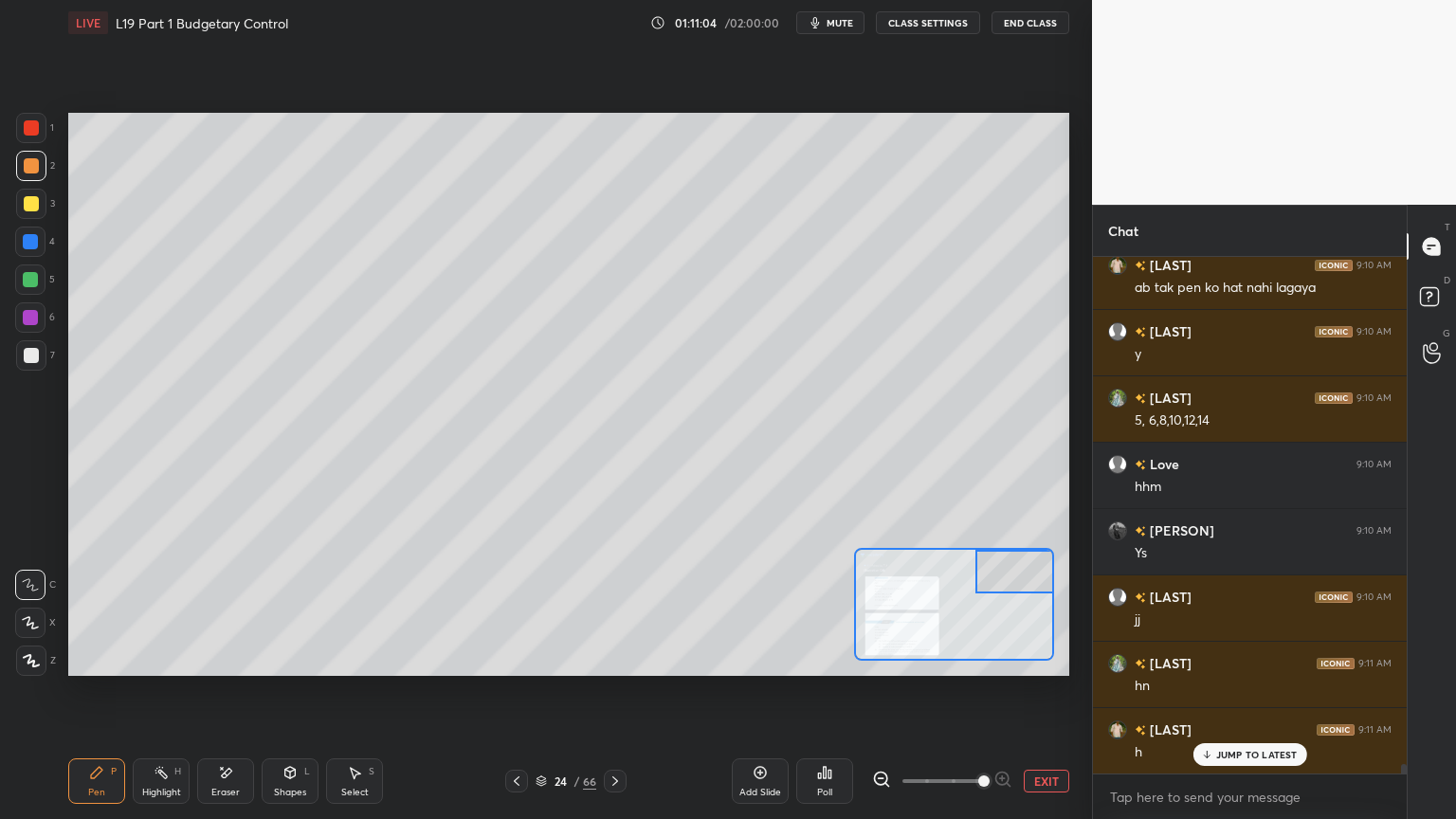 click at bounding box center (31, 204) 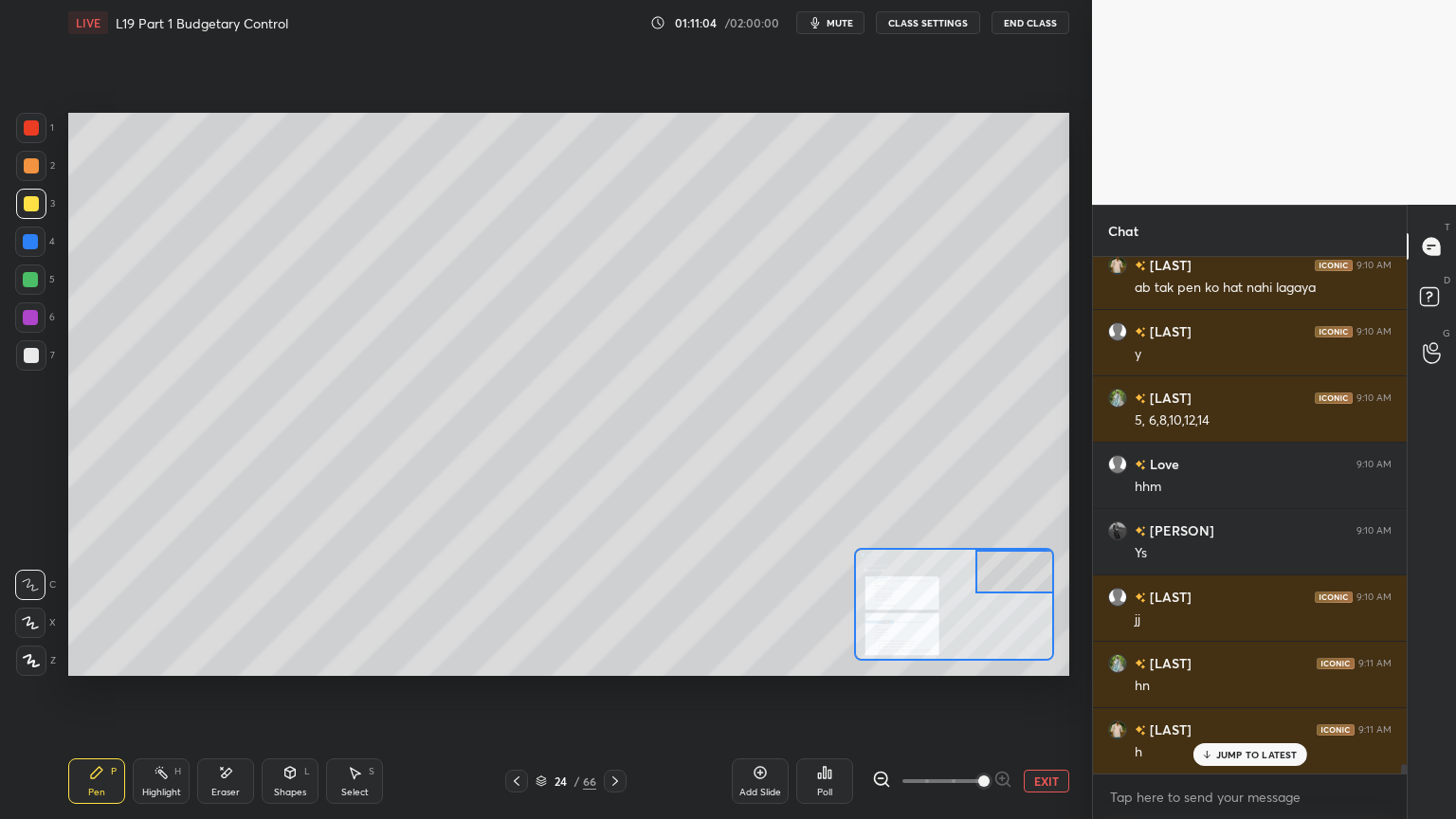 click at bounding box center (31, 166) 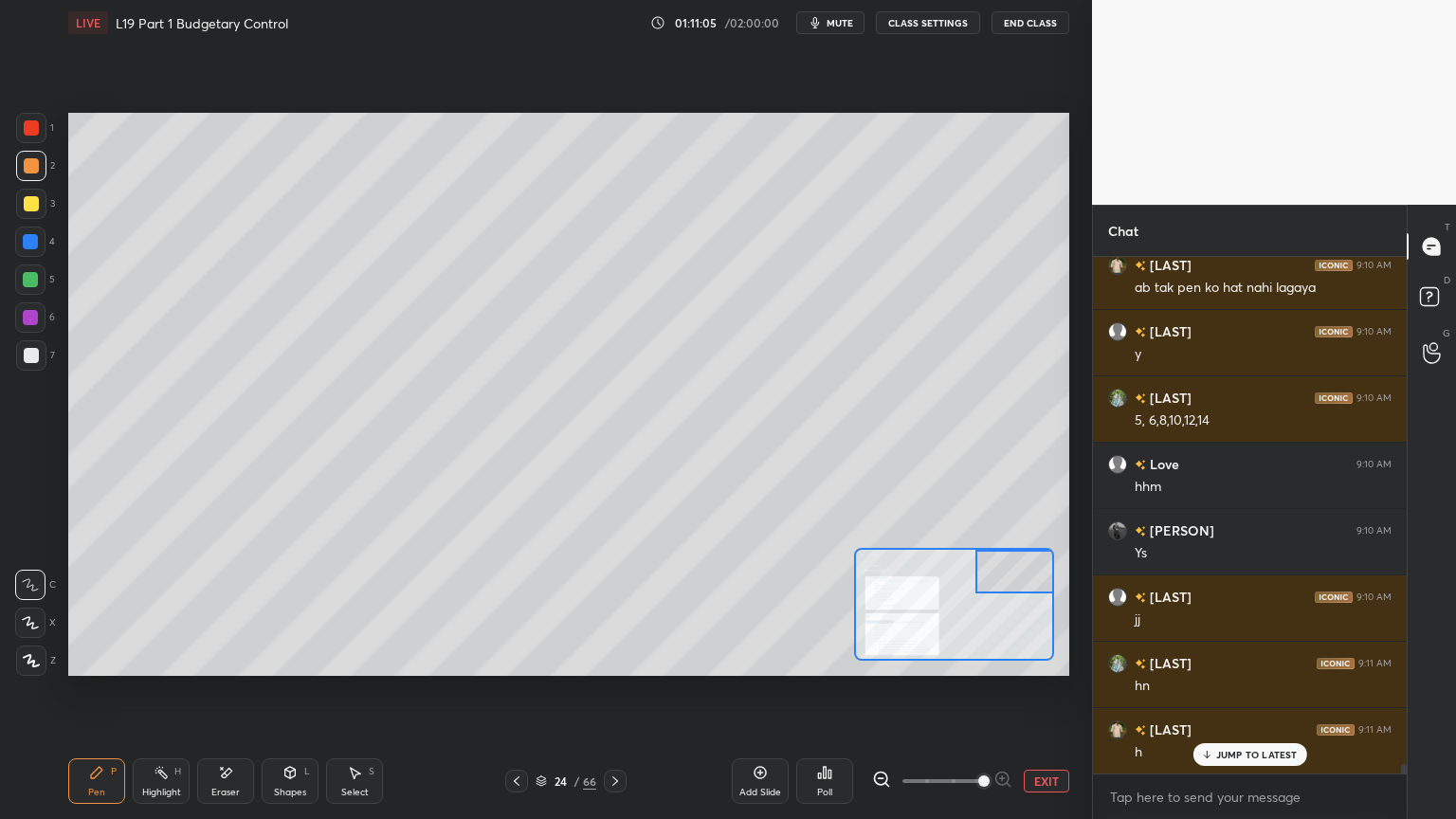 click on "Shapes L" at bounding box center (290, 781) 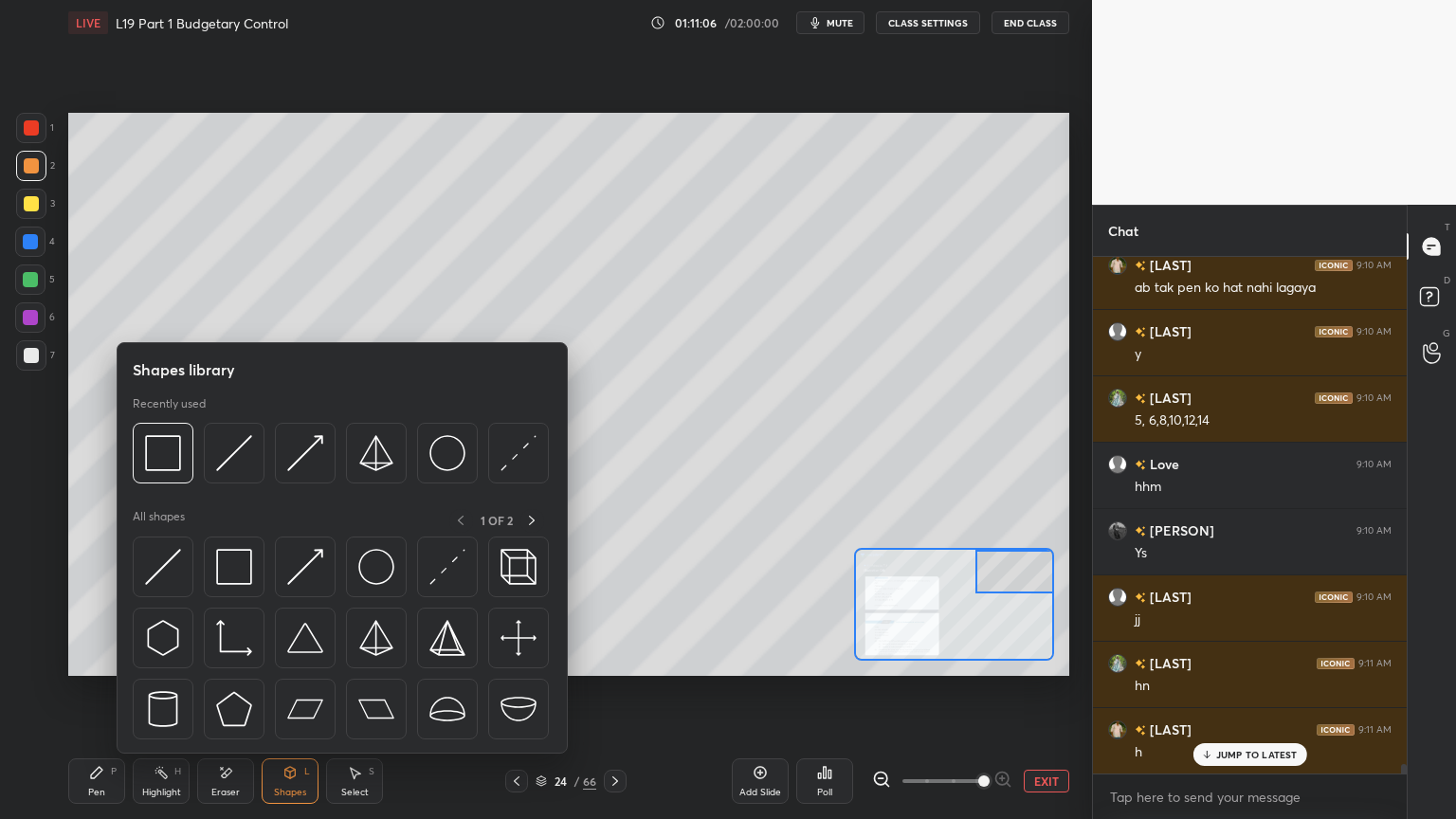 click at bounding box center [234, 453] 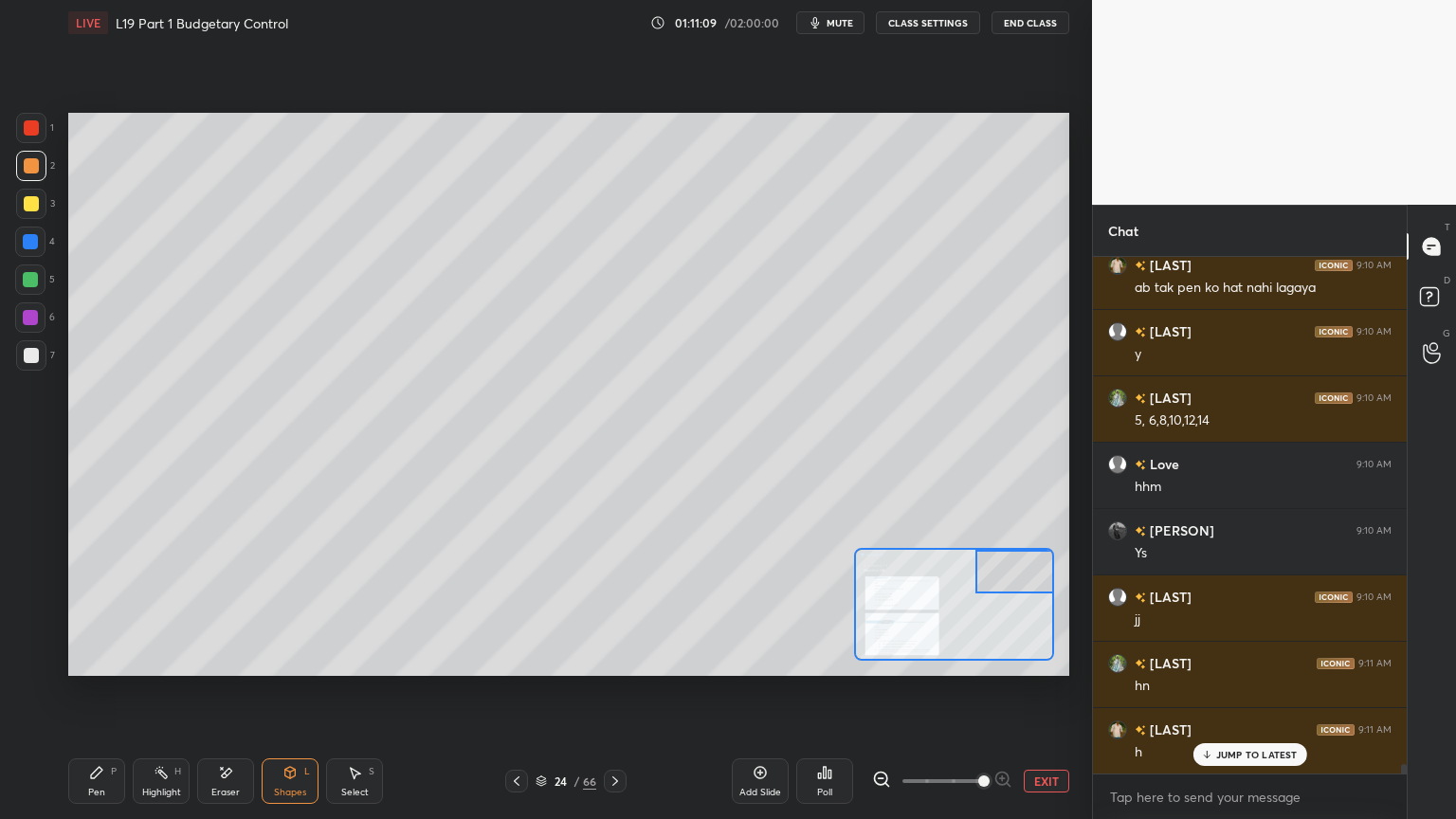 click 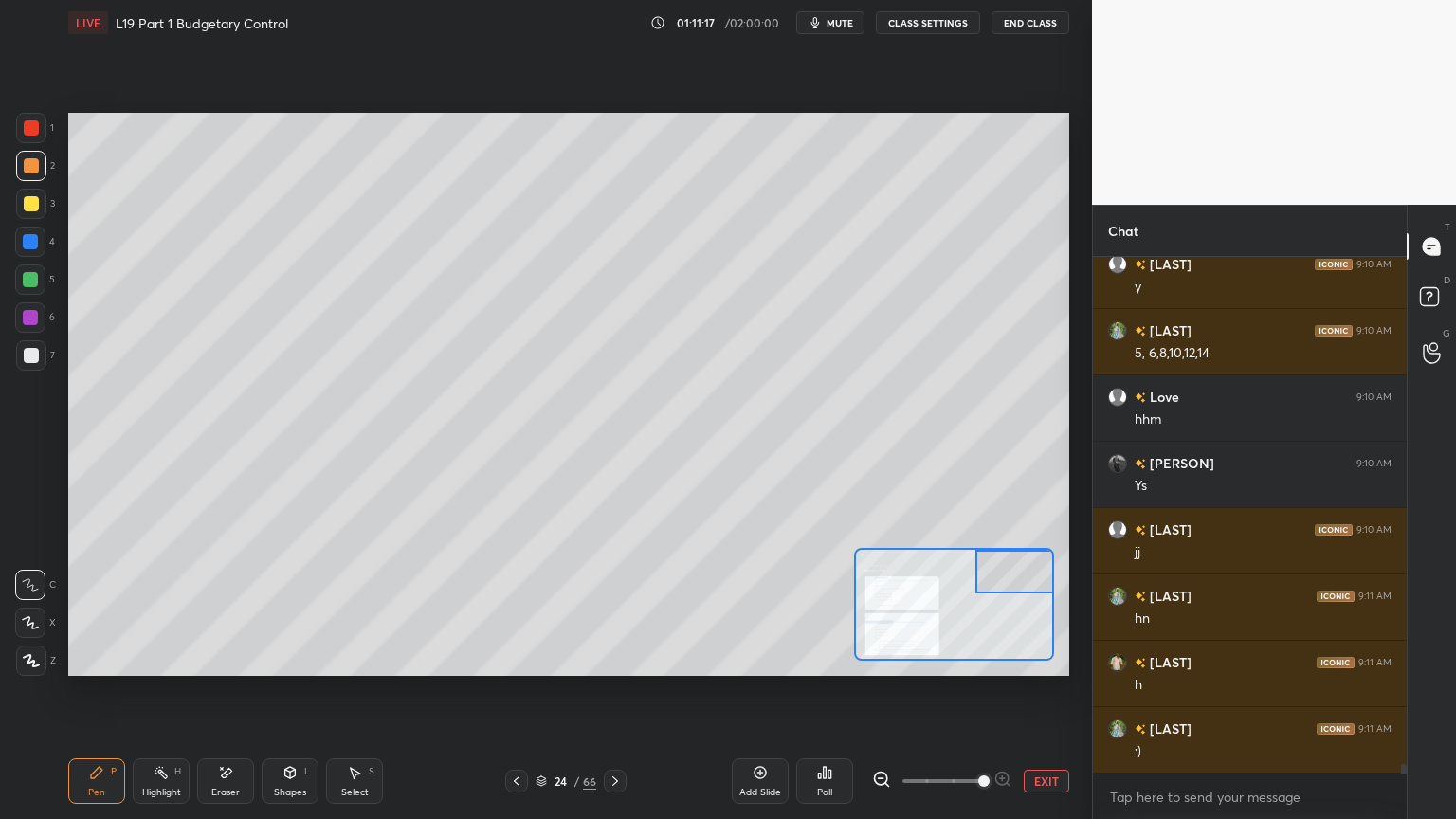 scroll, scrollTop: 27493, scrollLeft: 0, axis: vertical 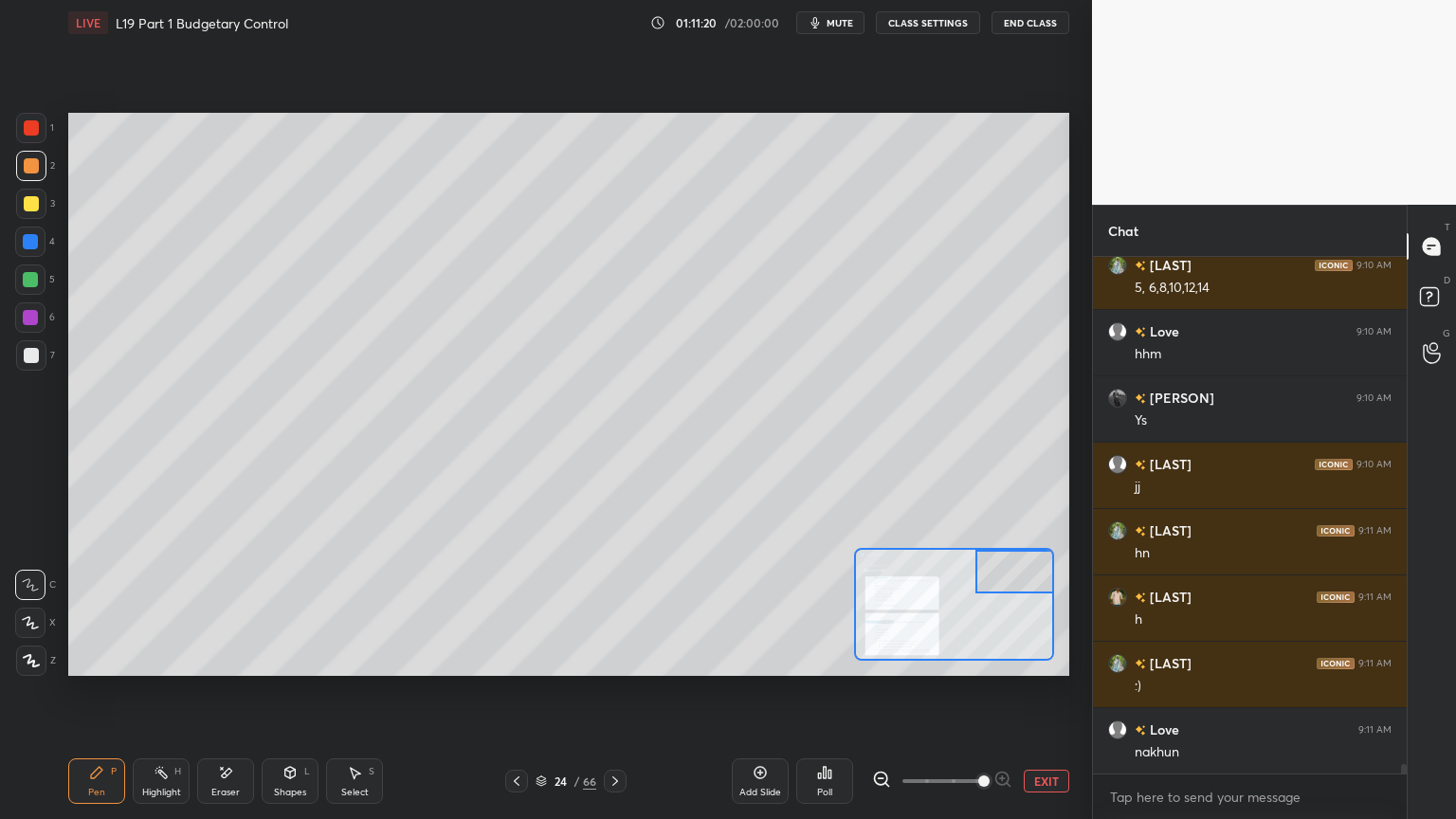 click on "Shapes L" at bounding box center (290, 781) 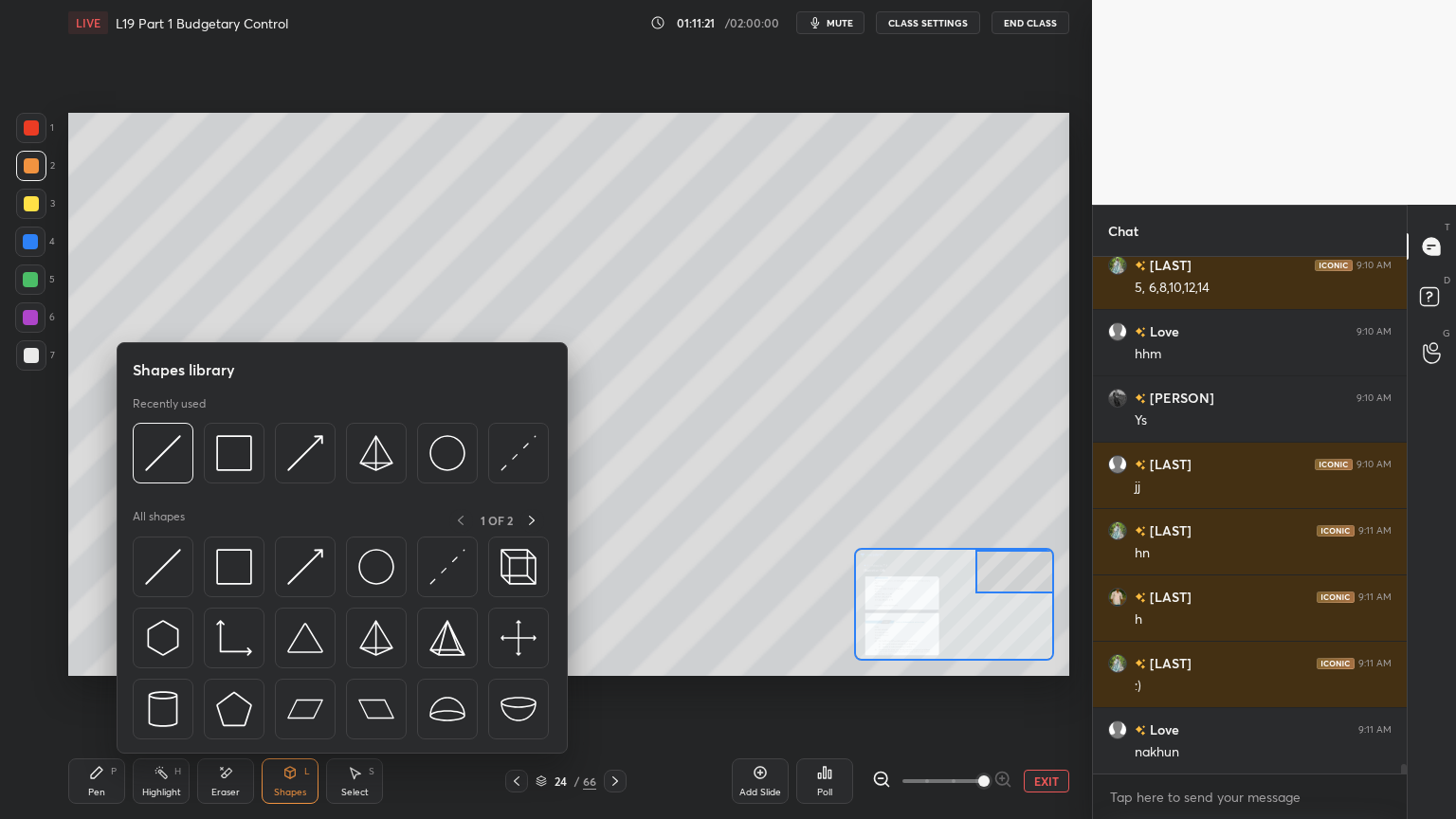 click at bounding box center [163, 453] 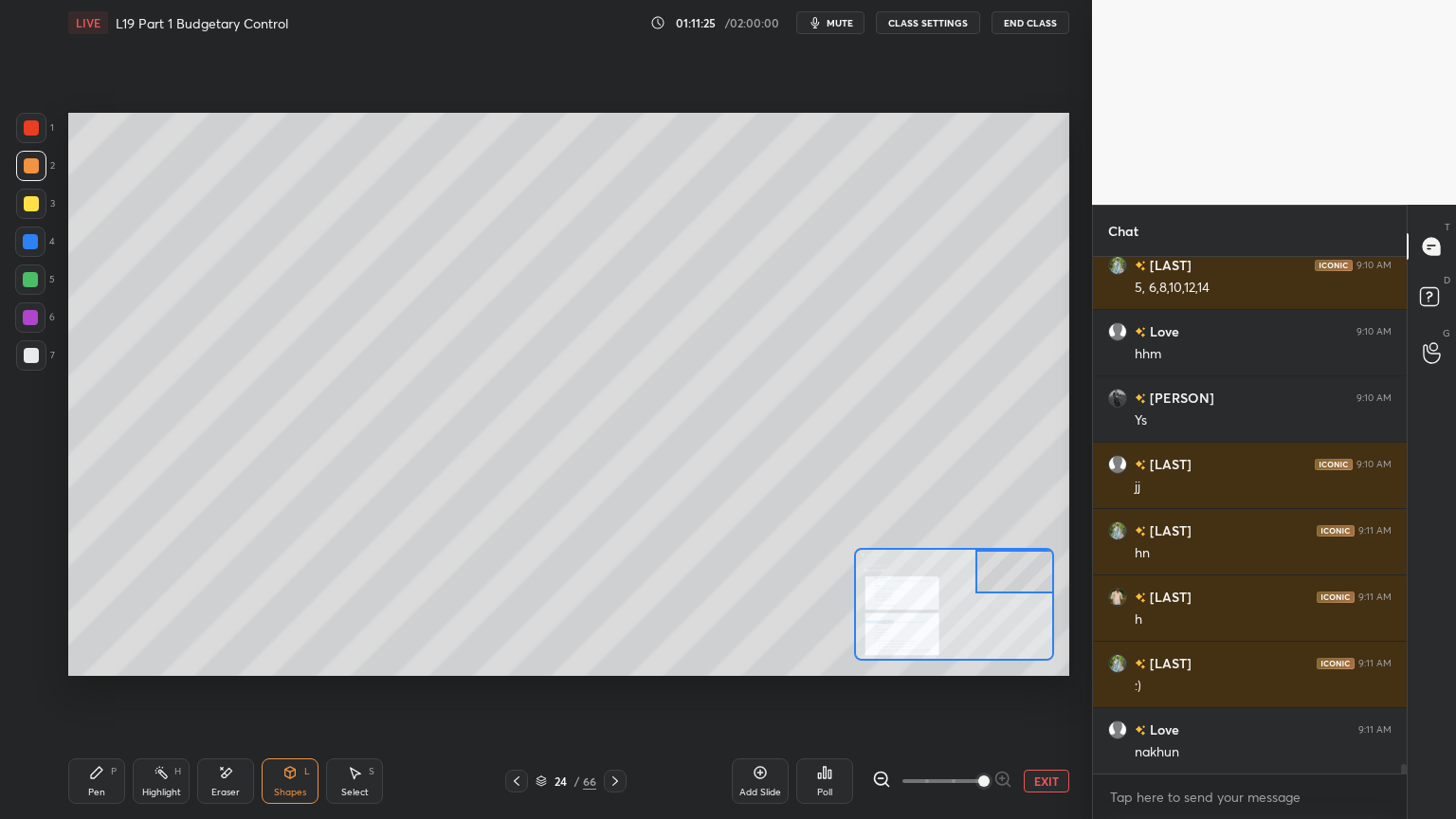 click at bounding box center [30, 280] 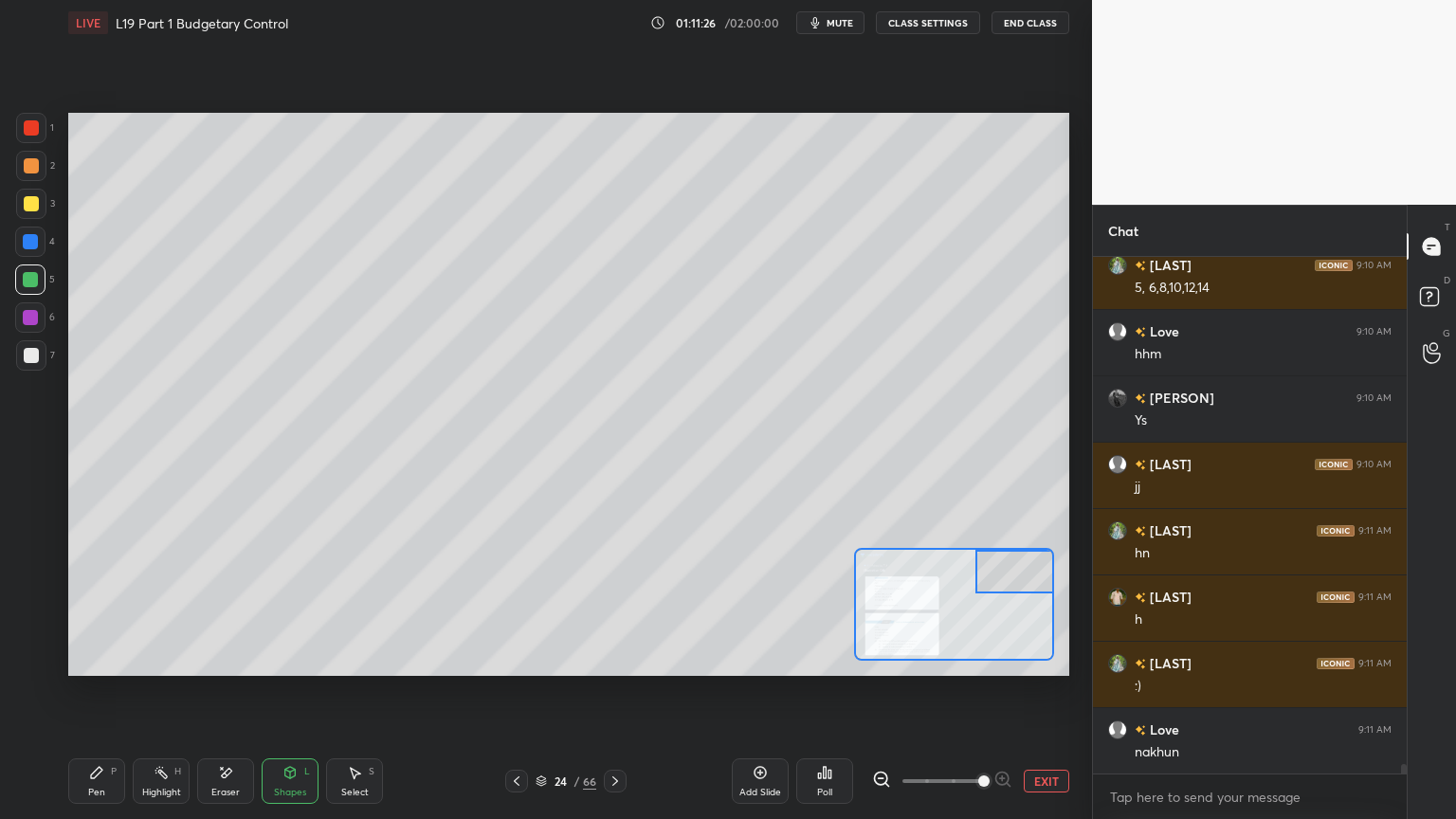 click 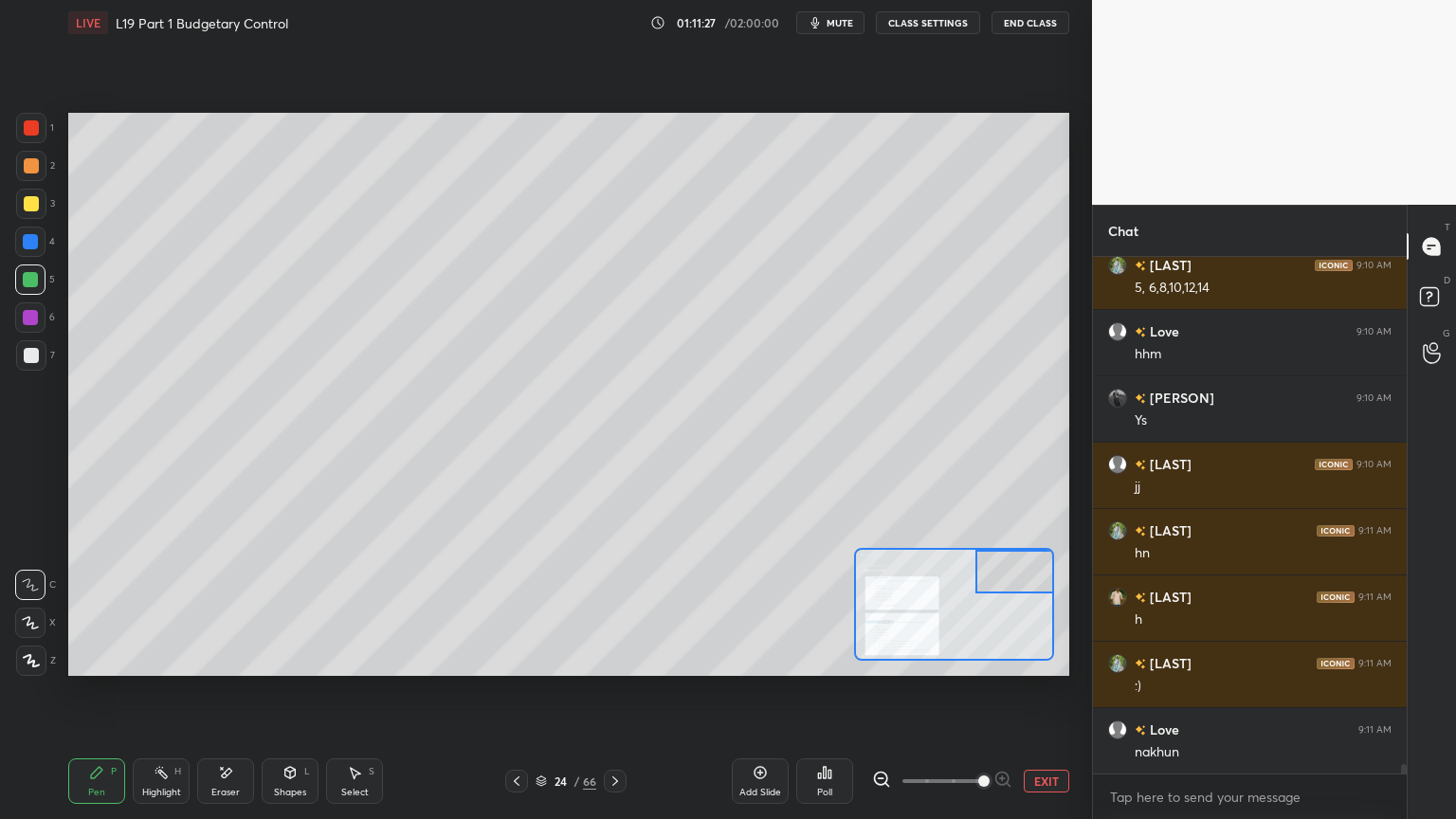 click at bounding box center [31, 166] 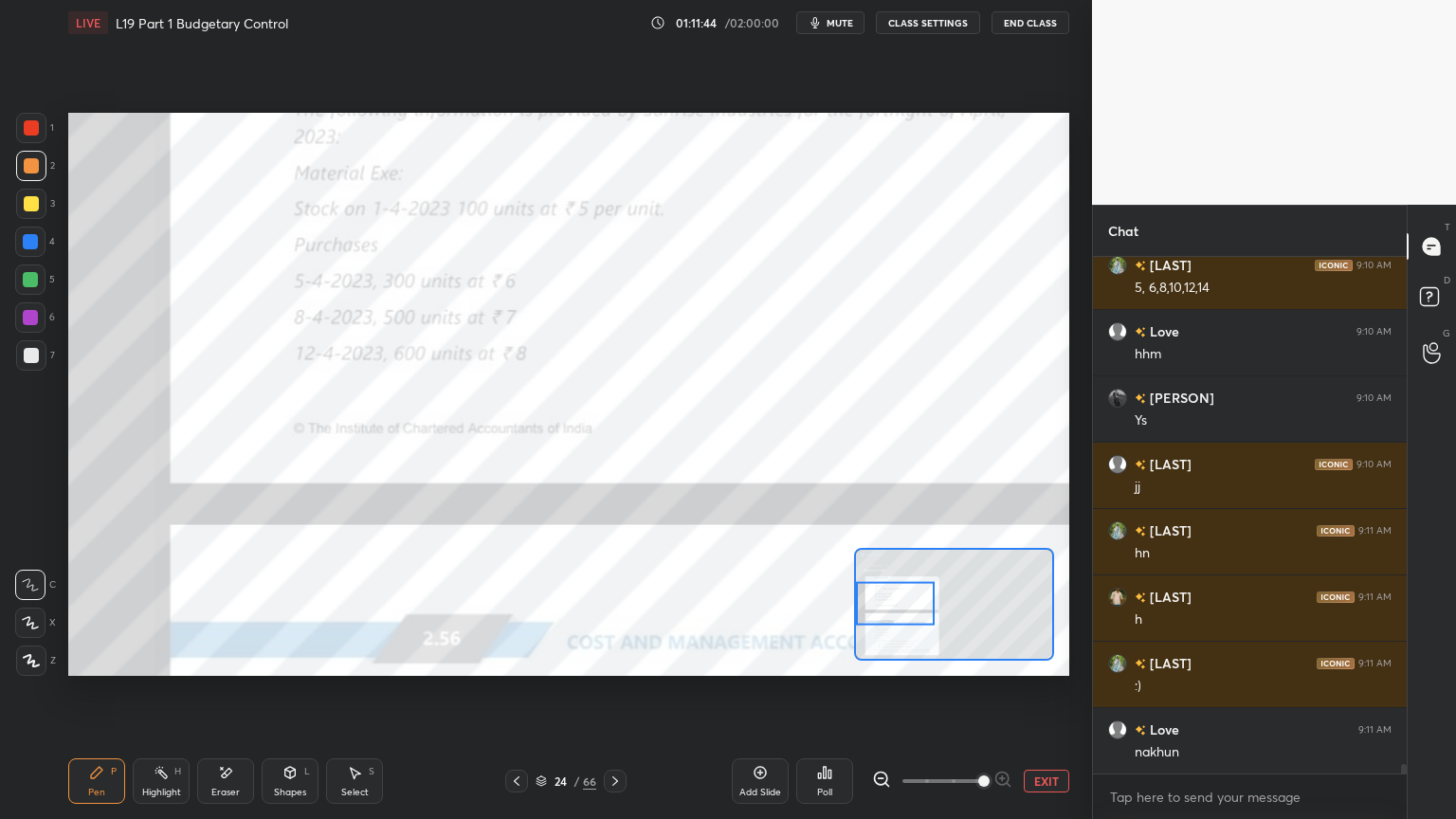 click 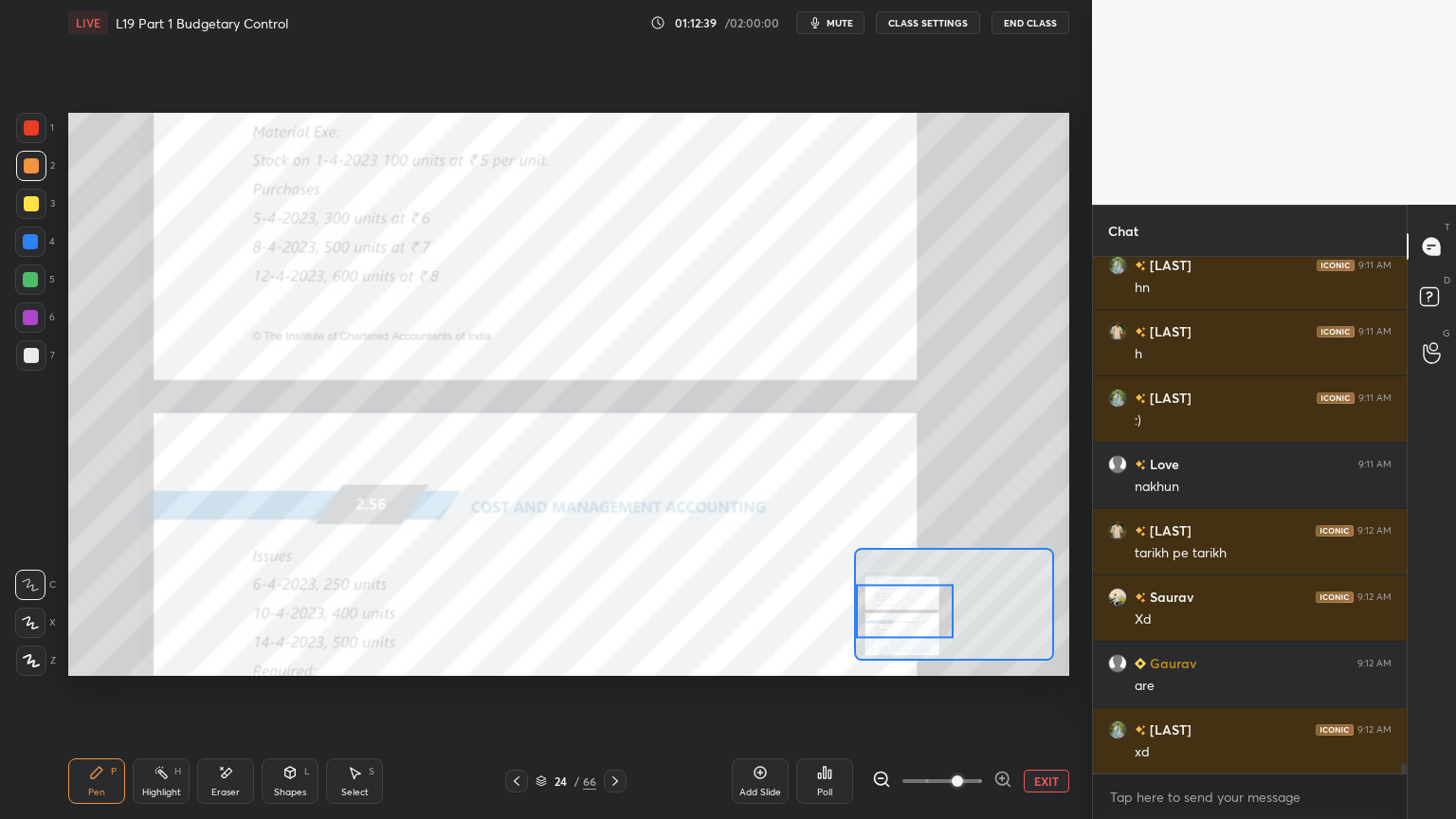 scroll, scrollTop: 27826, scrollLeft: 0, axis: vertical 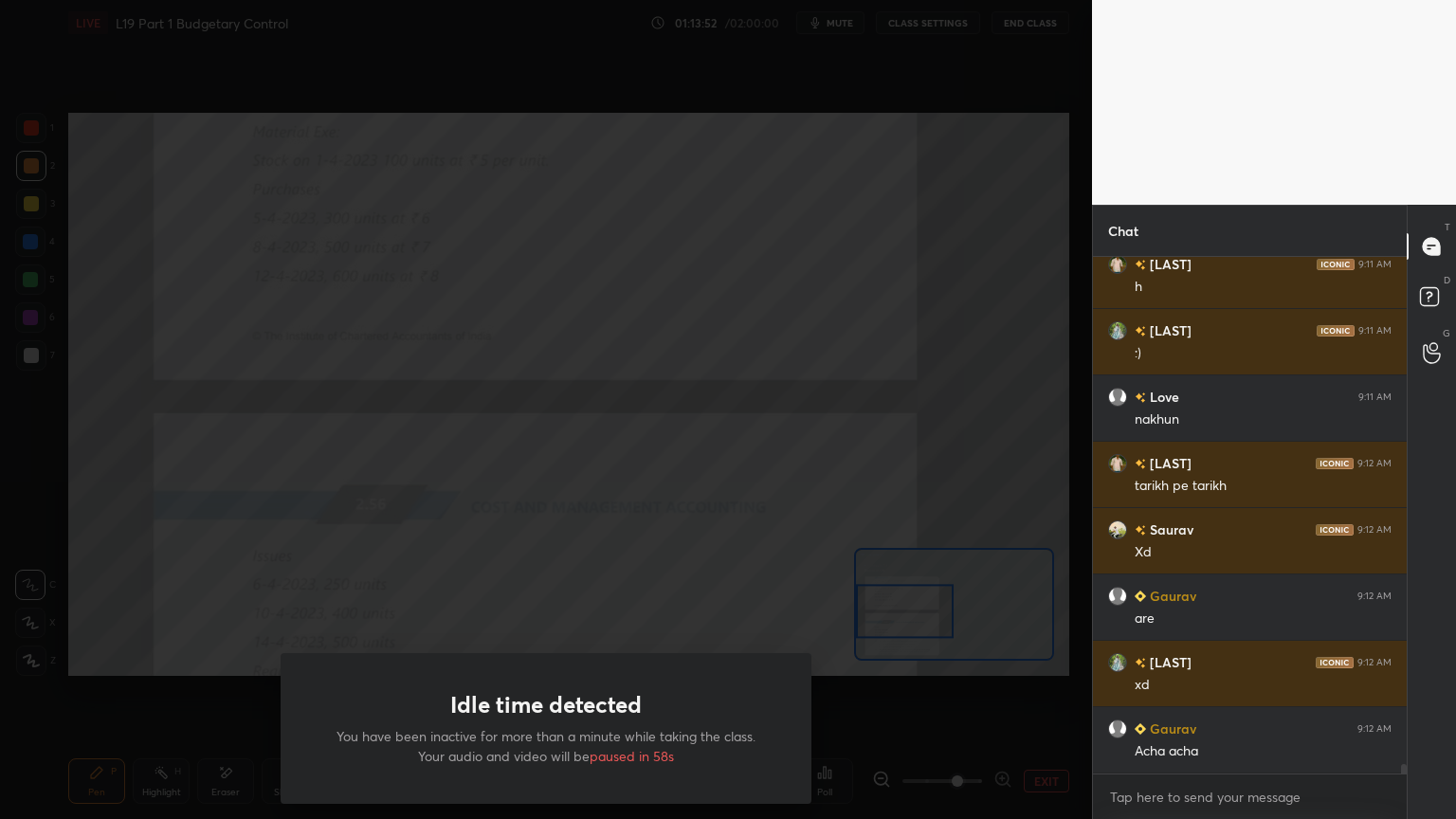 click on "Idle time detected You have been inactive for more than a minute while taking the class. Your audio and video will be  paused in 58s" at bounding box center [546, 410] 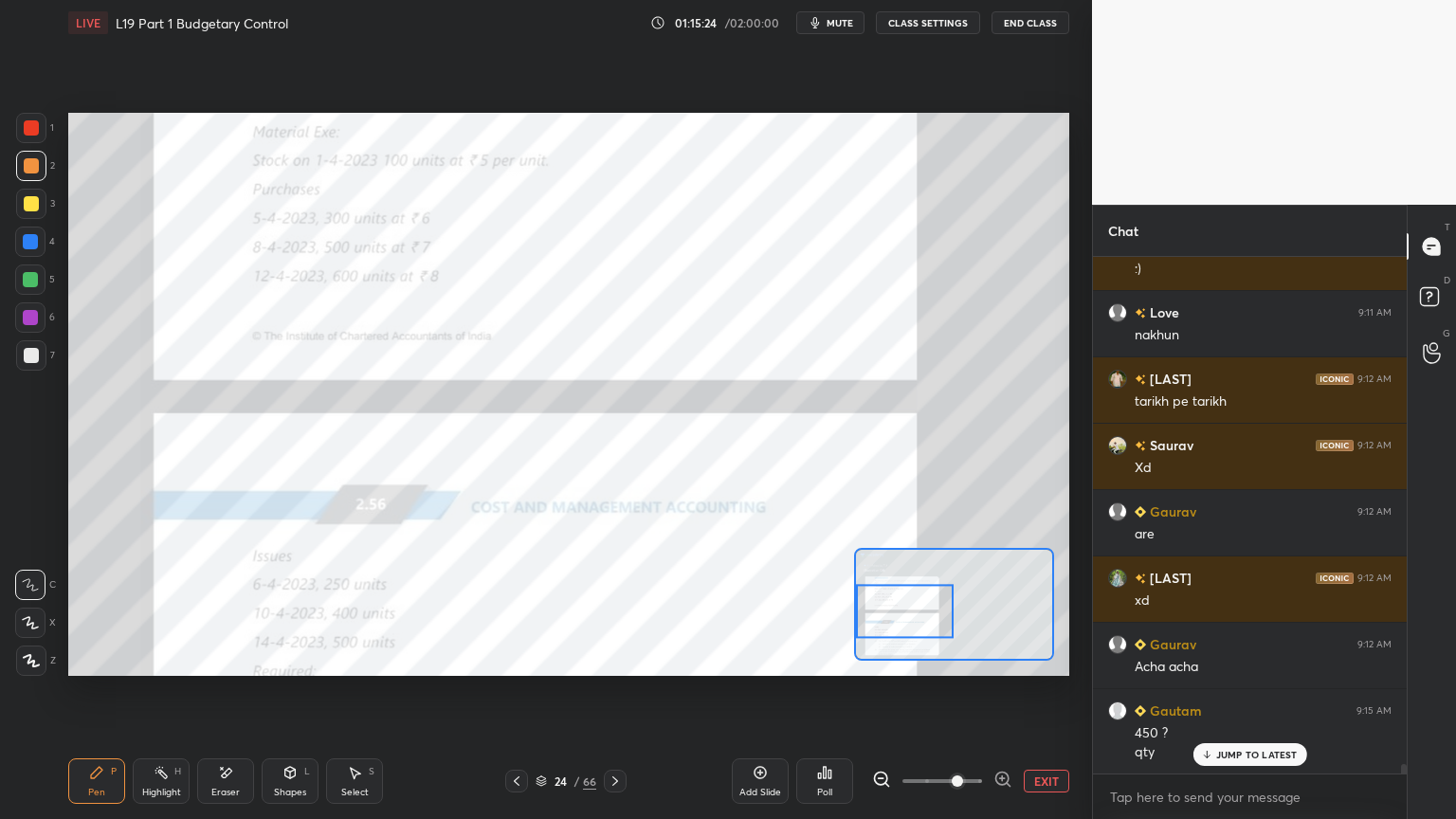 scroll, scrollTop: 27929, scrollLeft: 0, axis: vertical 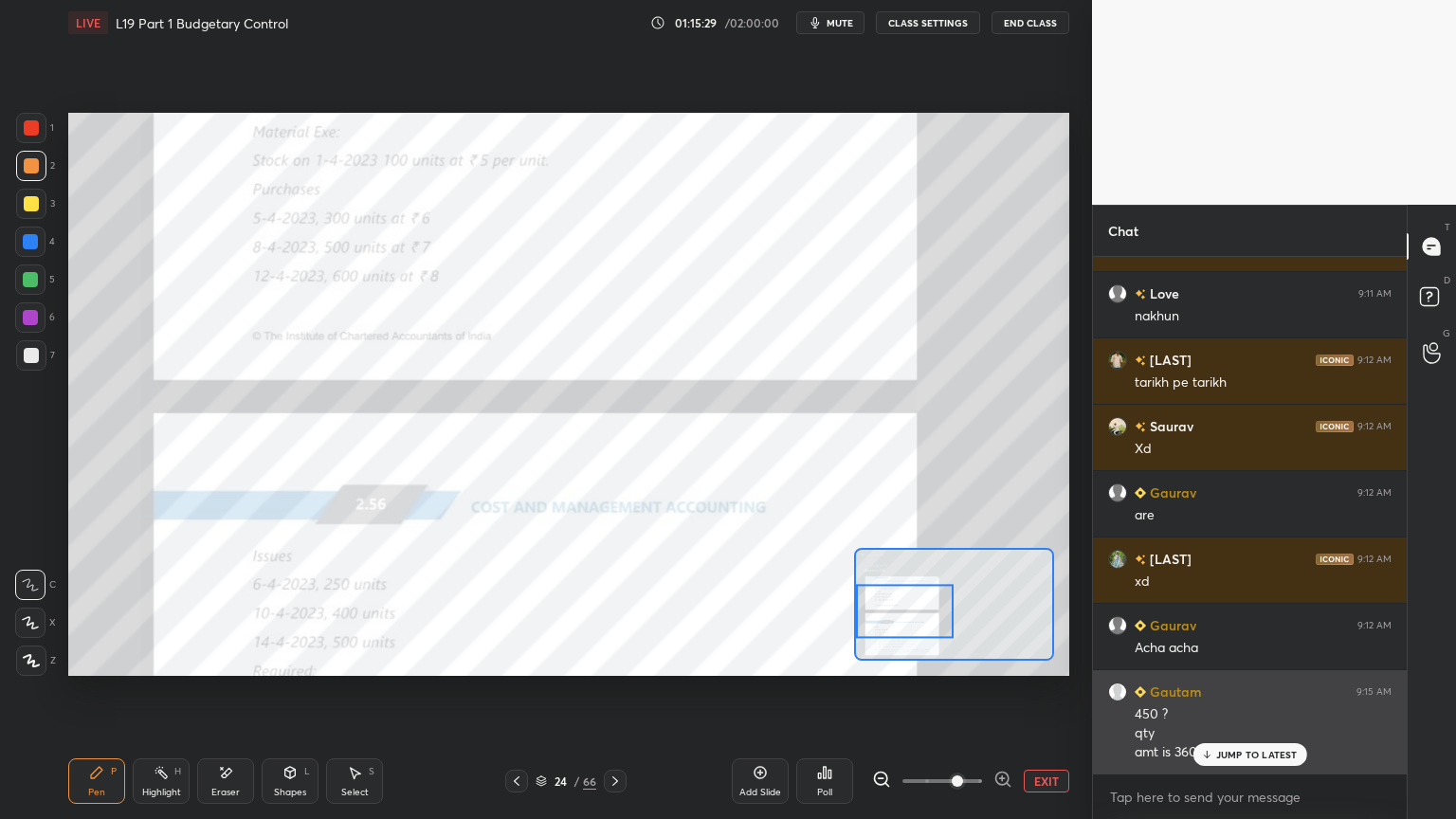 click on "JUMP TO LATEST" at bounding box center [1257, 755] 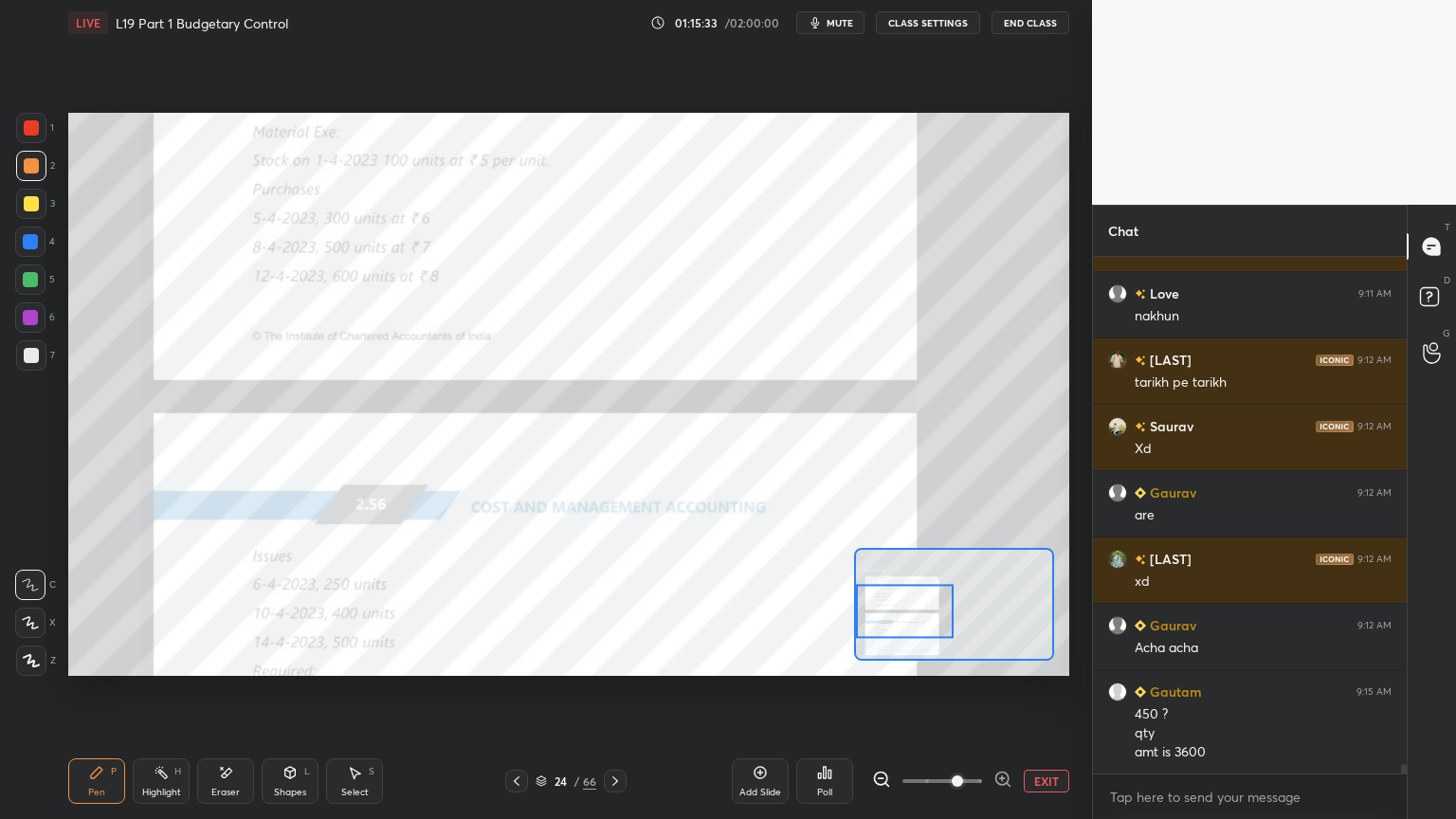 scroll, scrollTop: 27997, scrollLeft: 0, axis: vertical 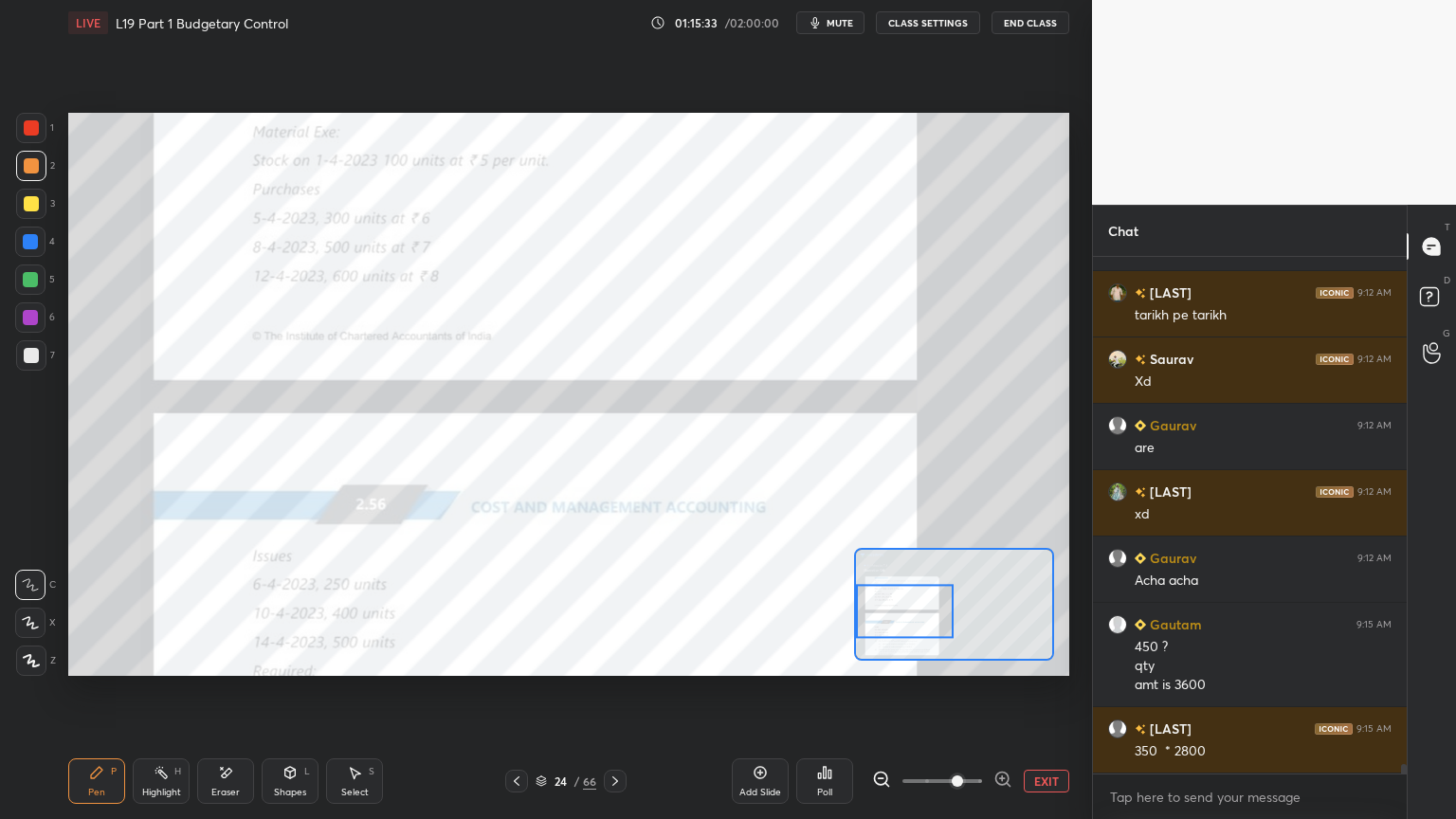 click 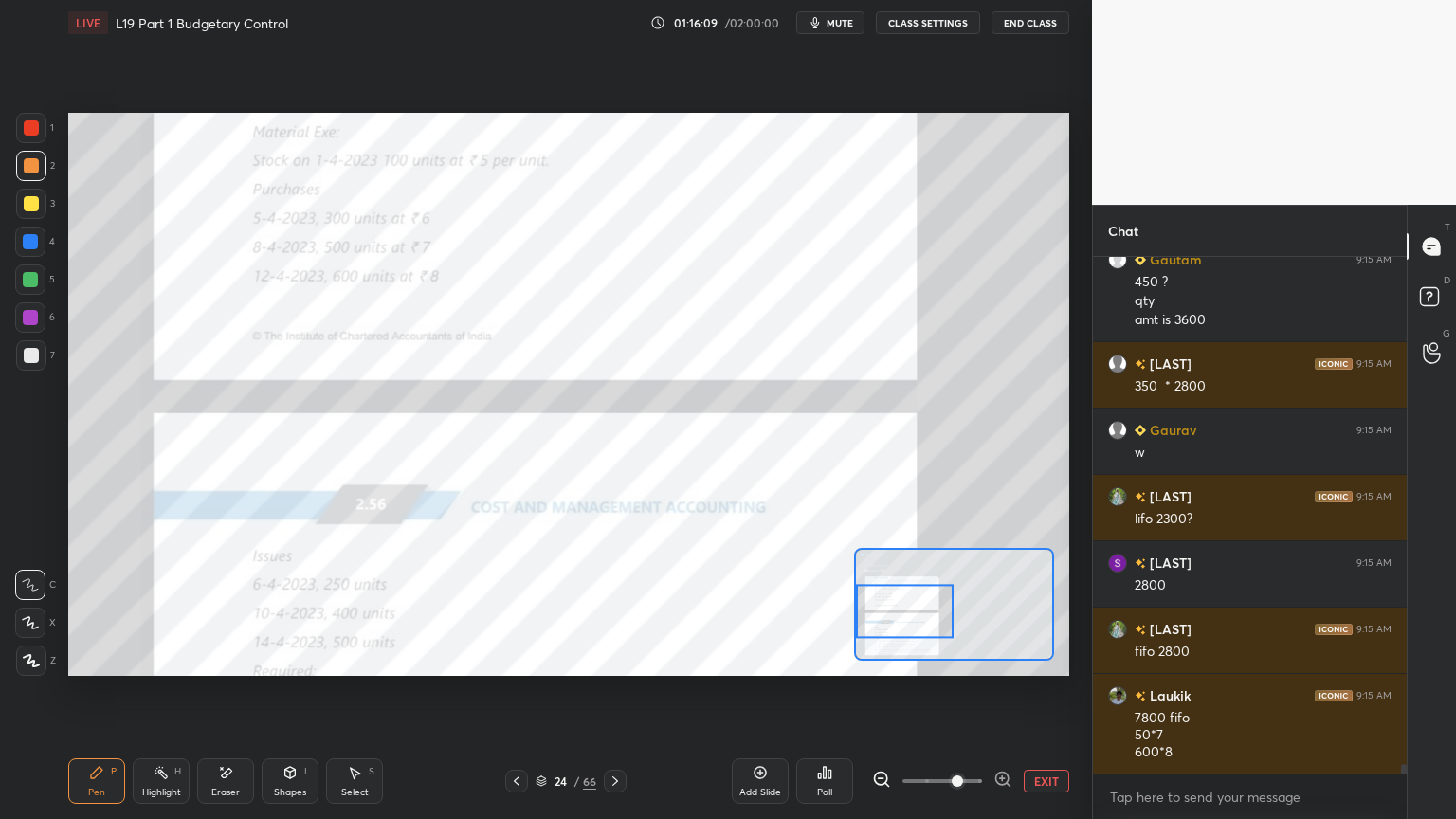 scroll, scrollTop: 28429, scrollLeft: 0, axis: vertical 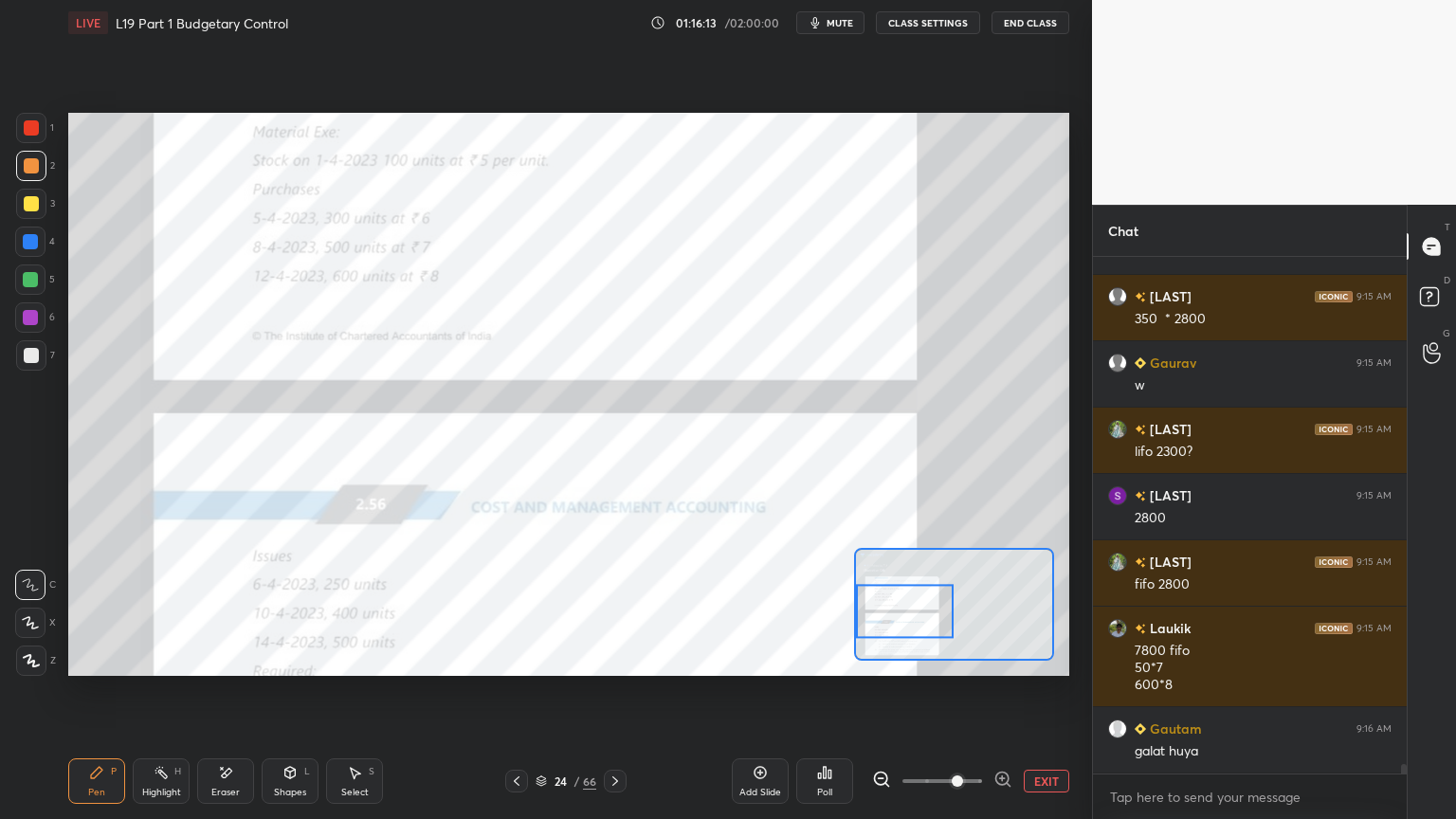 click at bounding box center (31, 128) 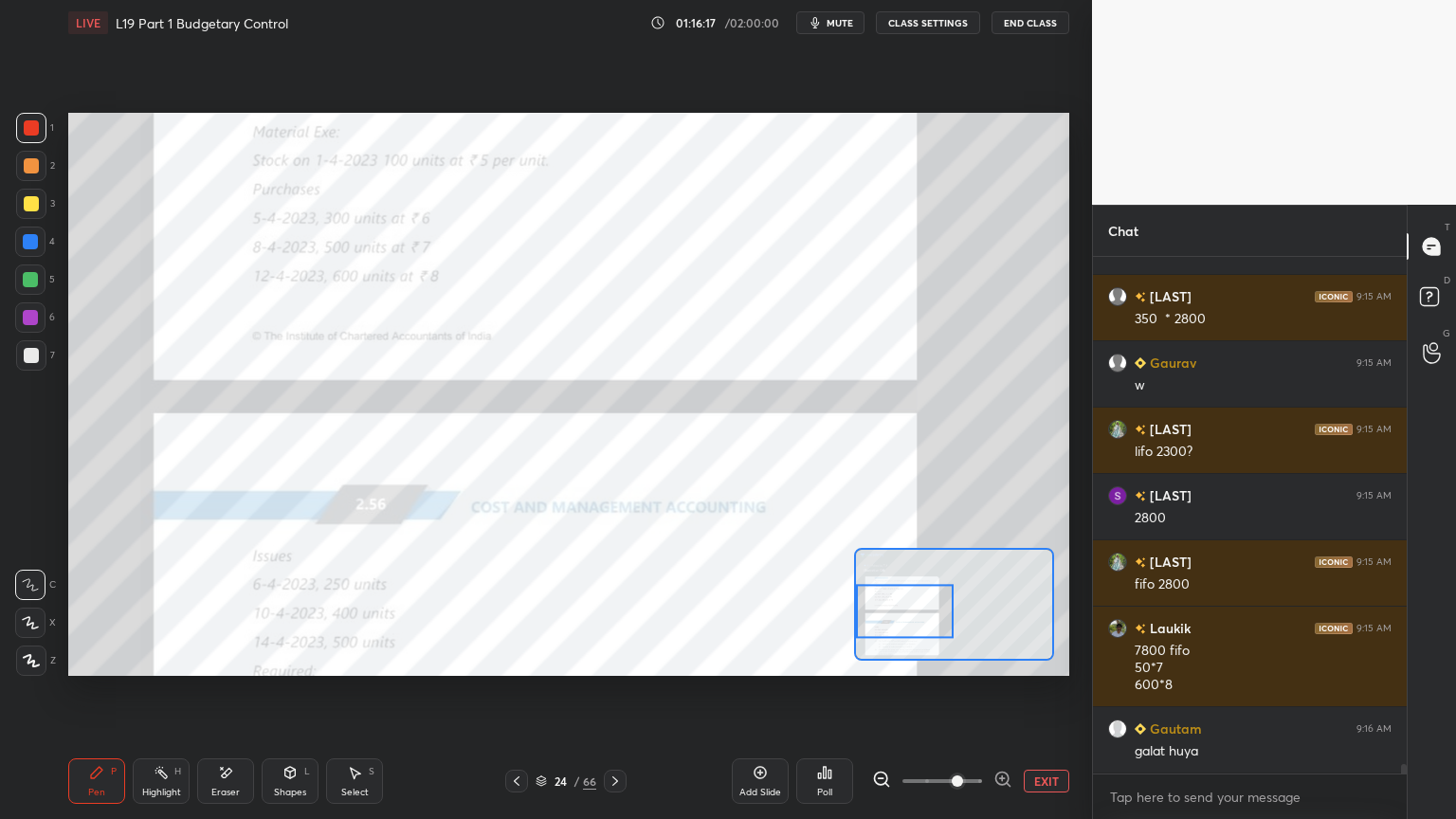 click on "Shapes L" at bounding box center (290, 781) 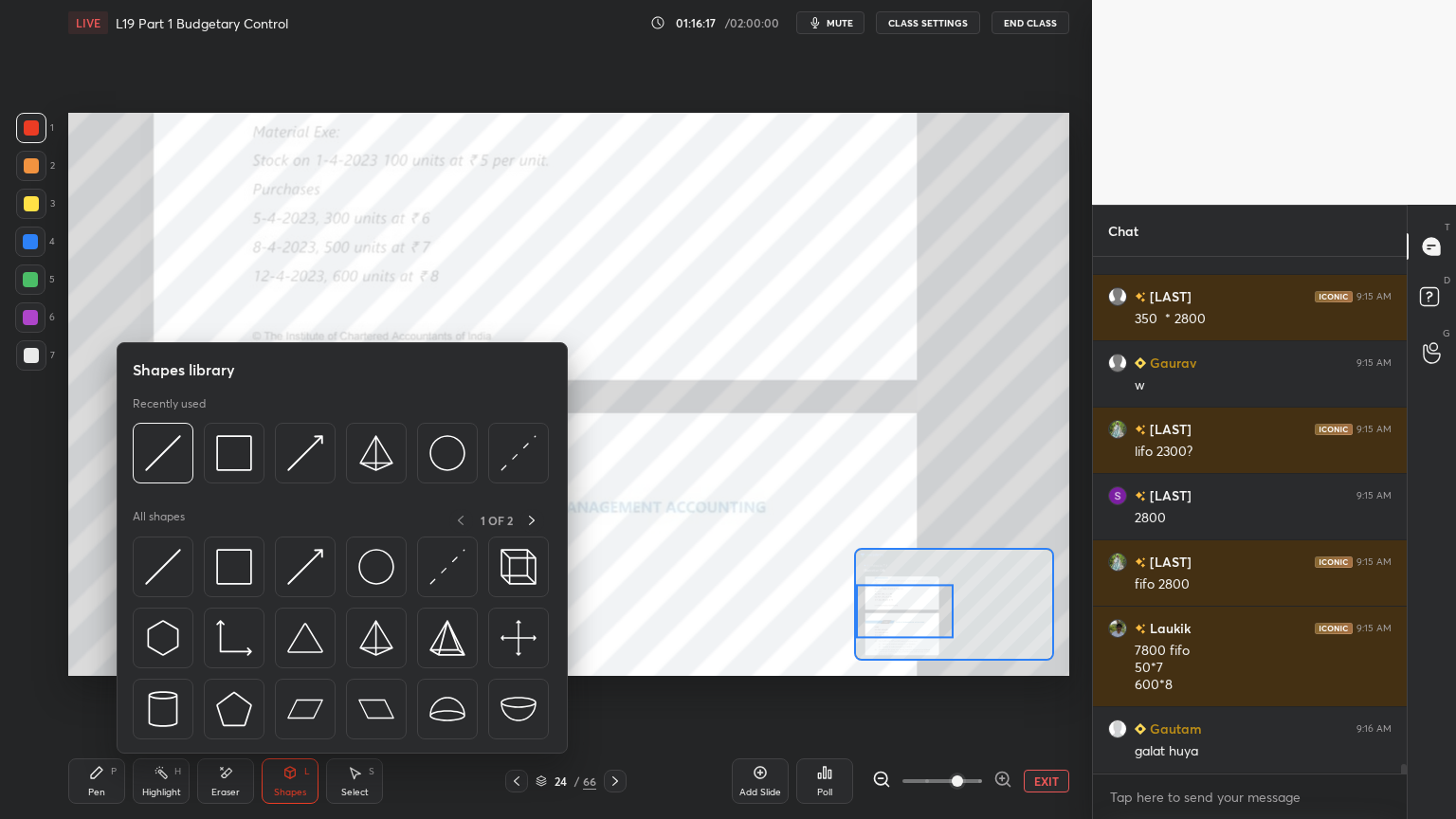 click at bounding box center [163, 453] 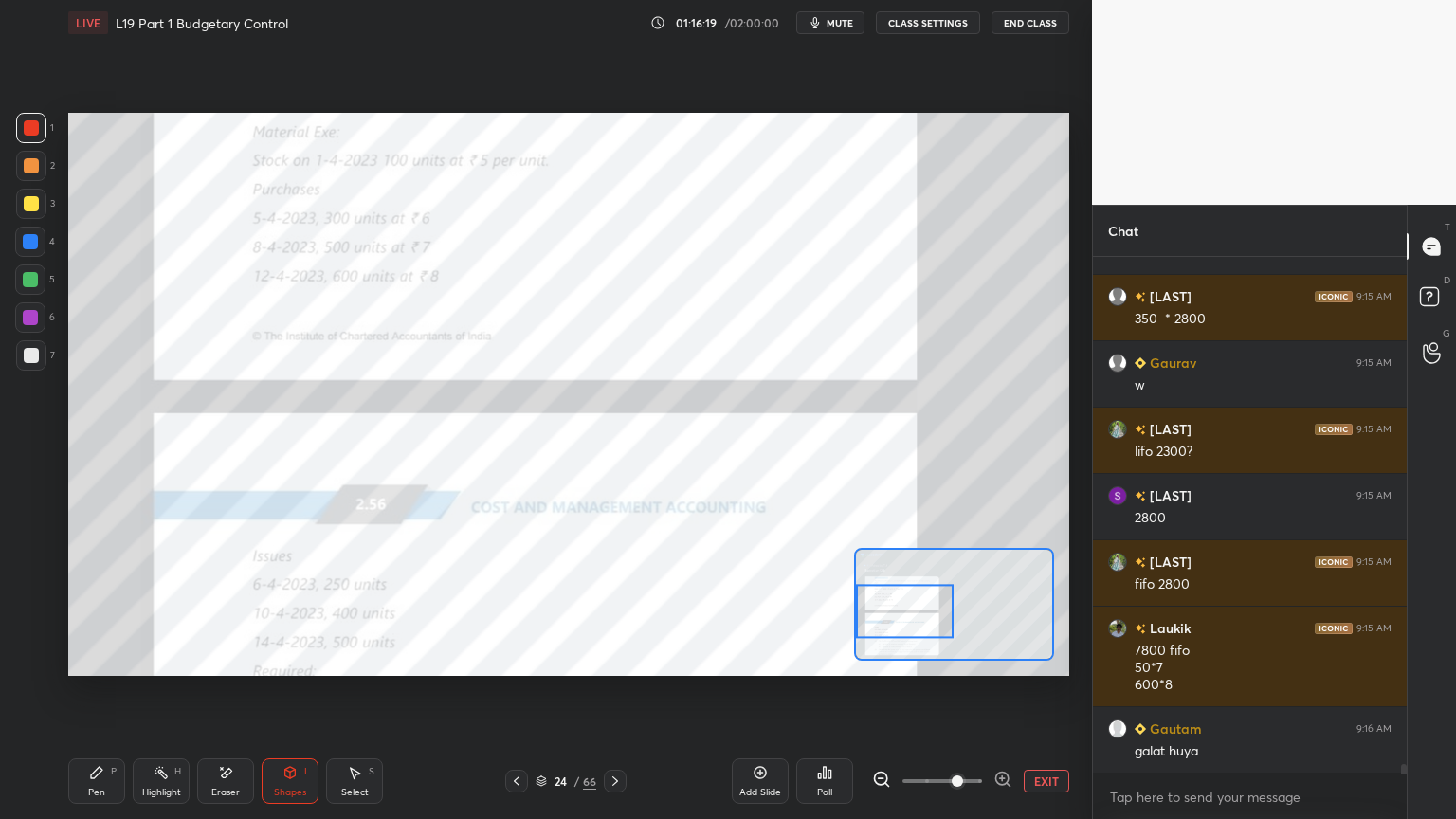 click on "Pen P" at bounding box center [97, 781] 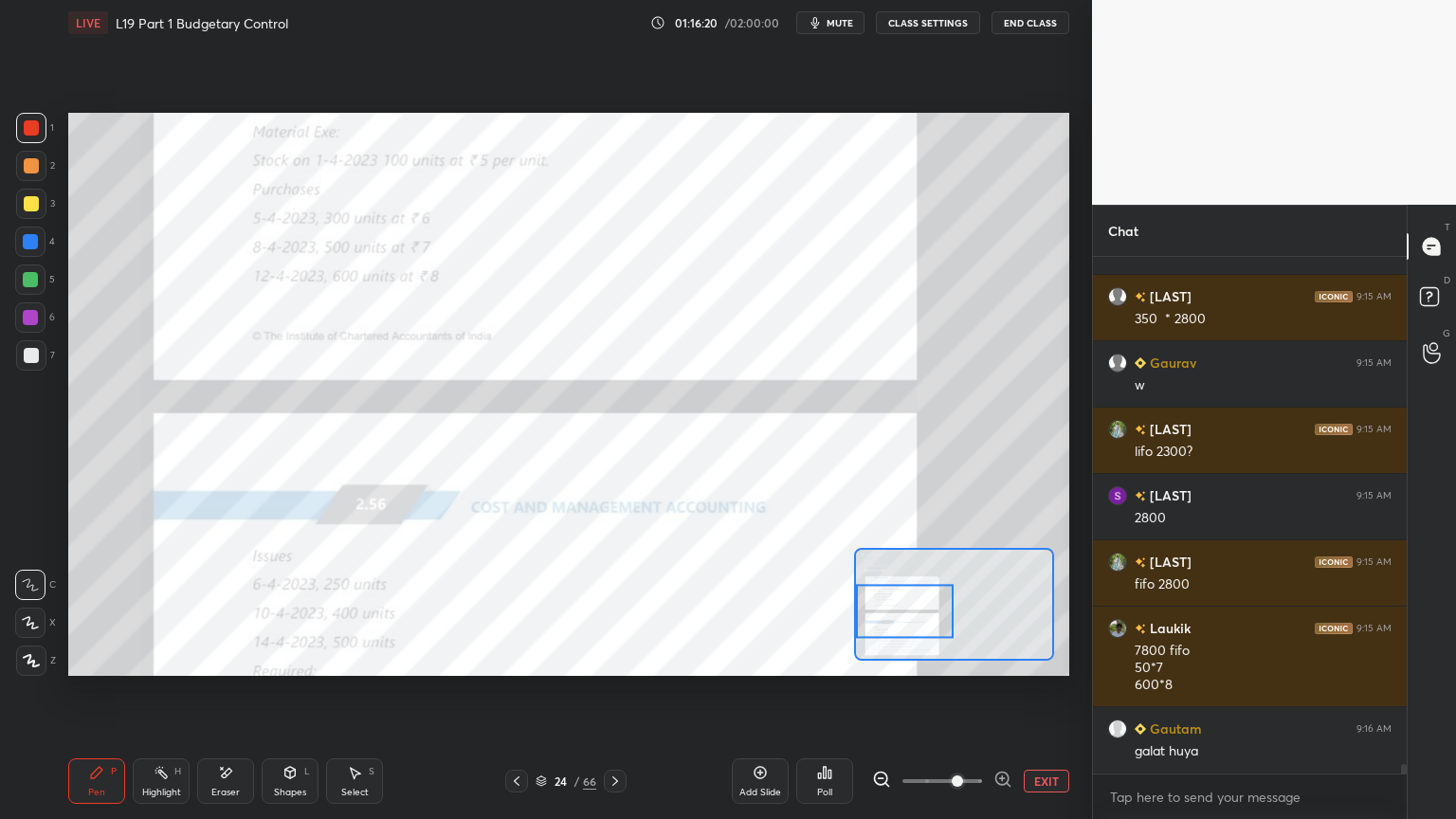 click at bounding box center [31, 166] 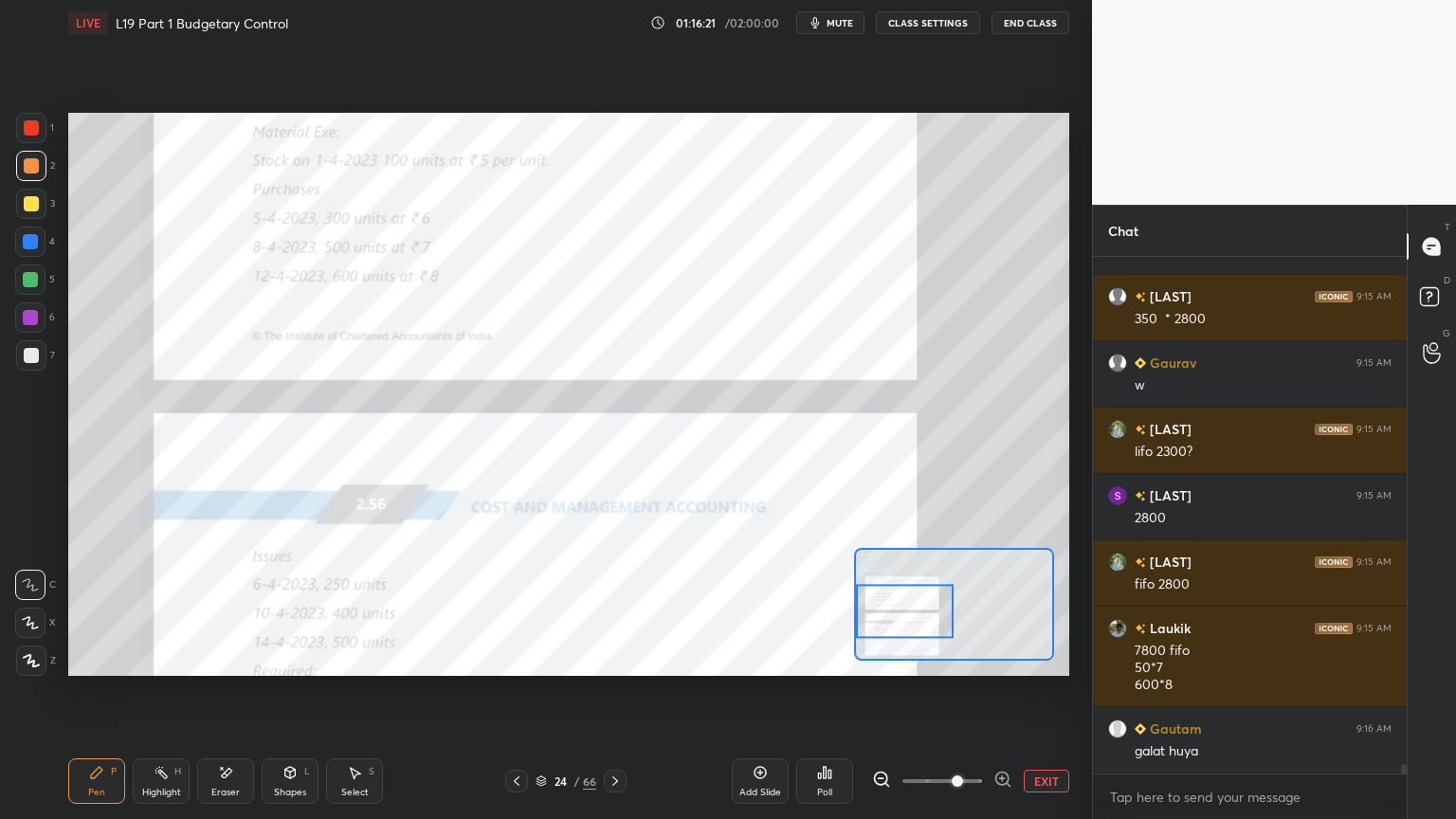 click at bounding box center [31, 128] 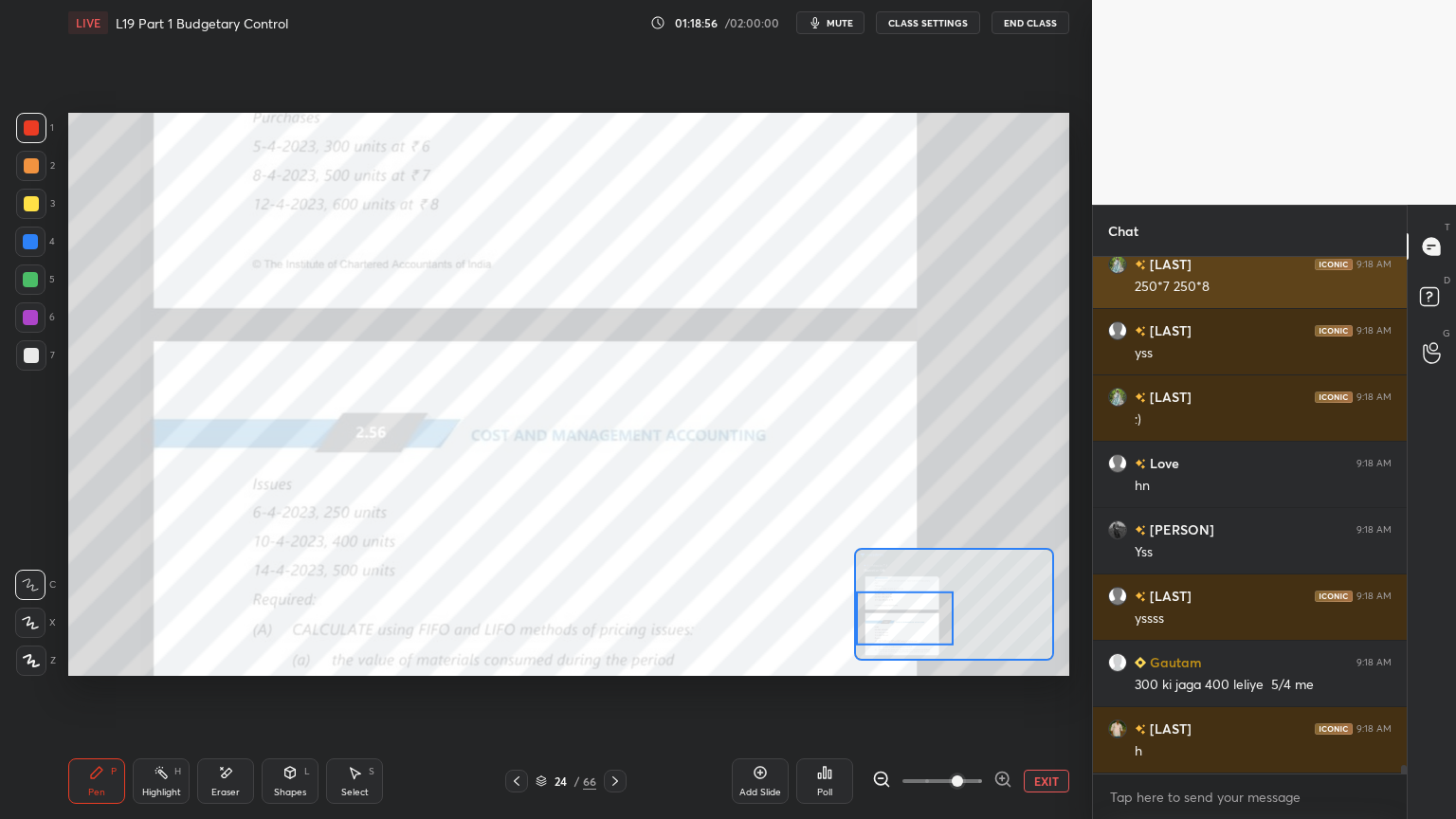 scroll, scrollTop: 29461, scrollLeft: 0, axis: vertical 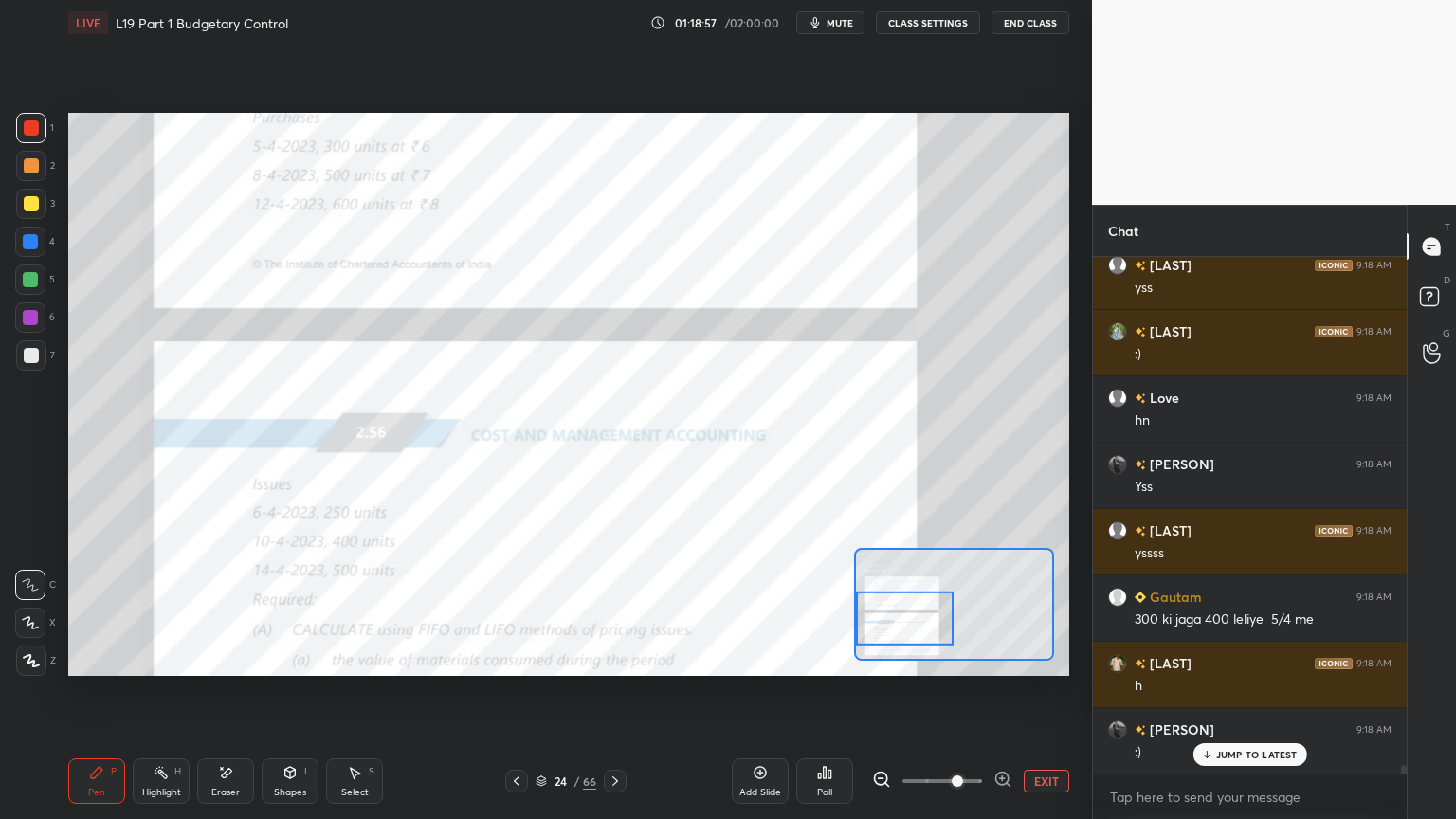 click on "JUMP TO LATEST" at bounding box center (1249, 755) 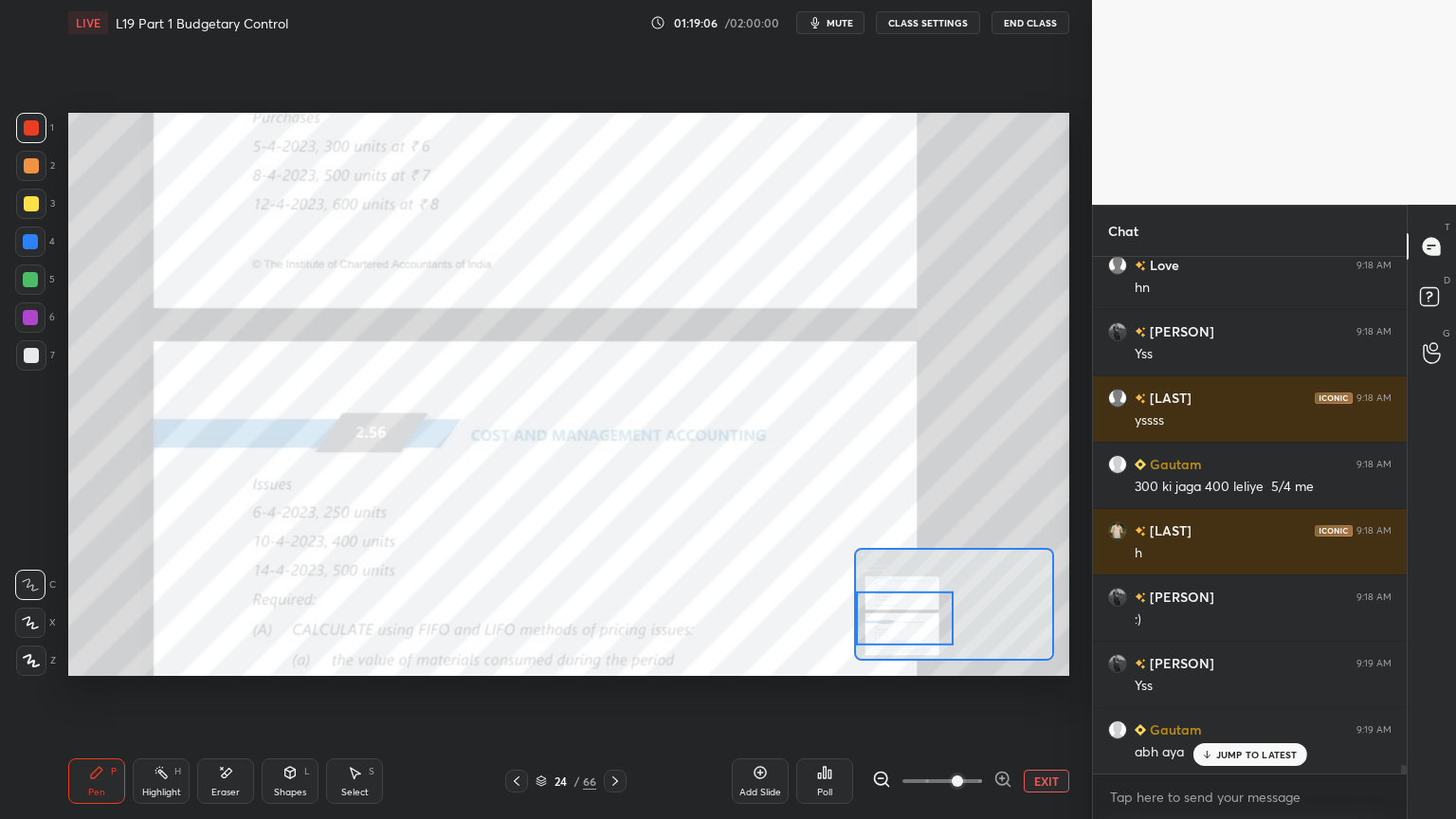 scroll, scrollTop: 29661, scrollLeft: 0, axis: vertical 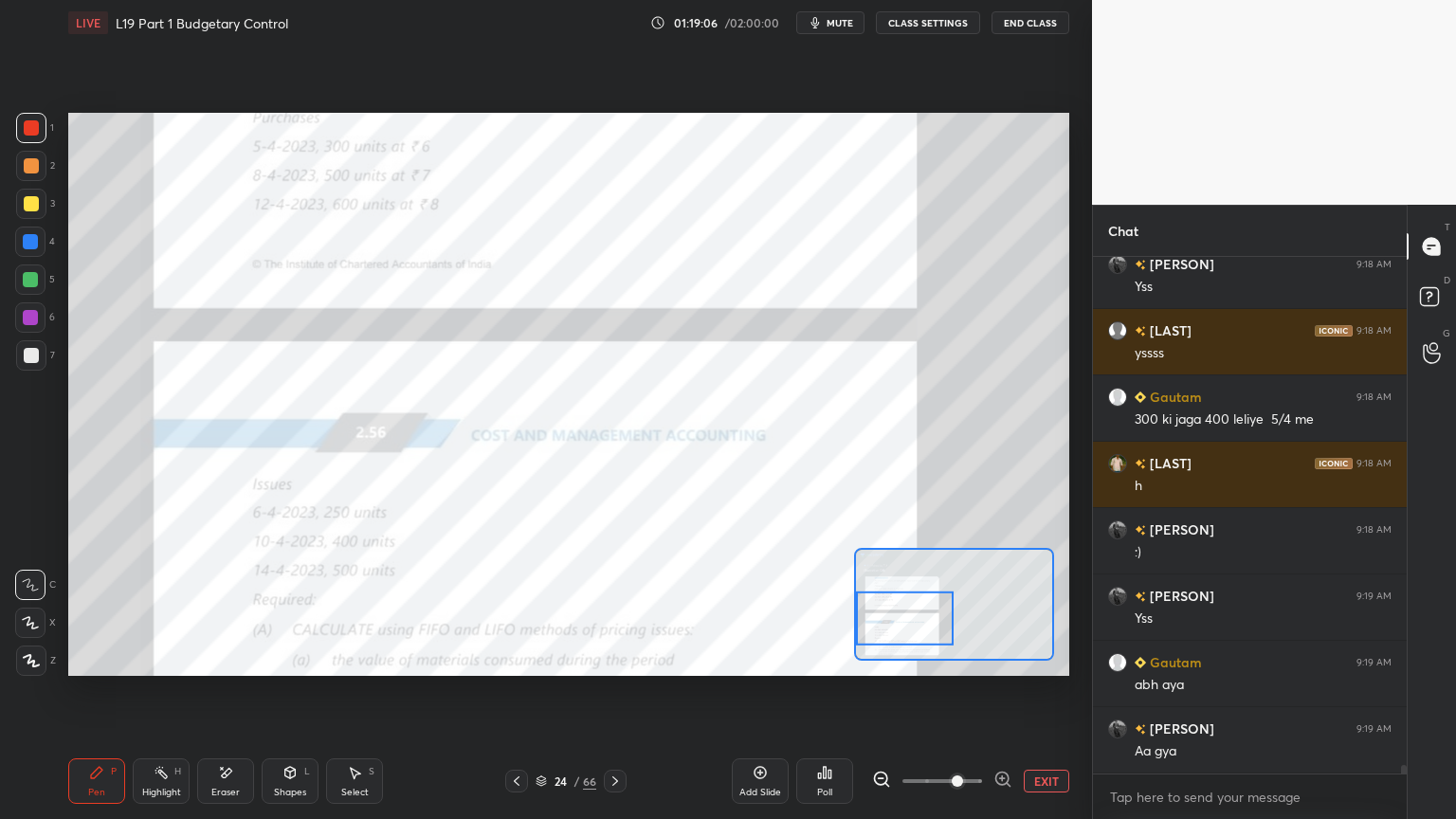 click on "1" at bounding box center (35, 128) 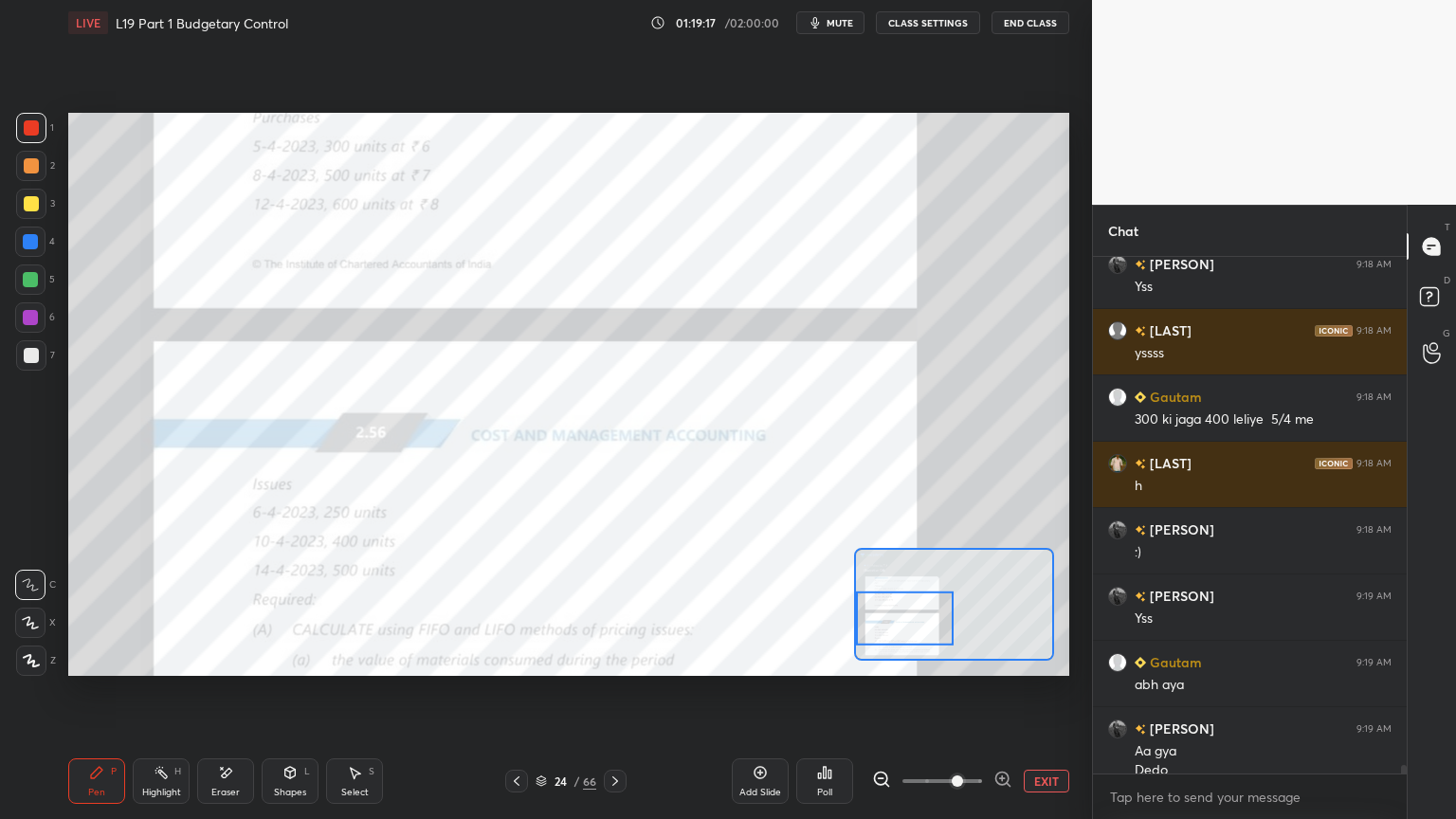 scroll, scrollTop: 29680, scrollLeft: 0, axis: vertical 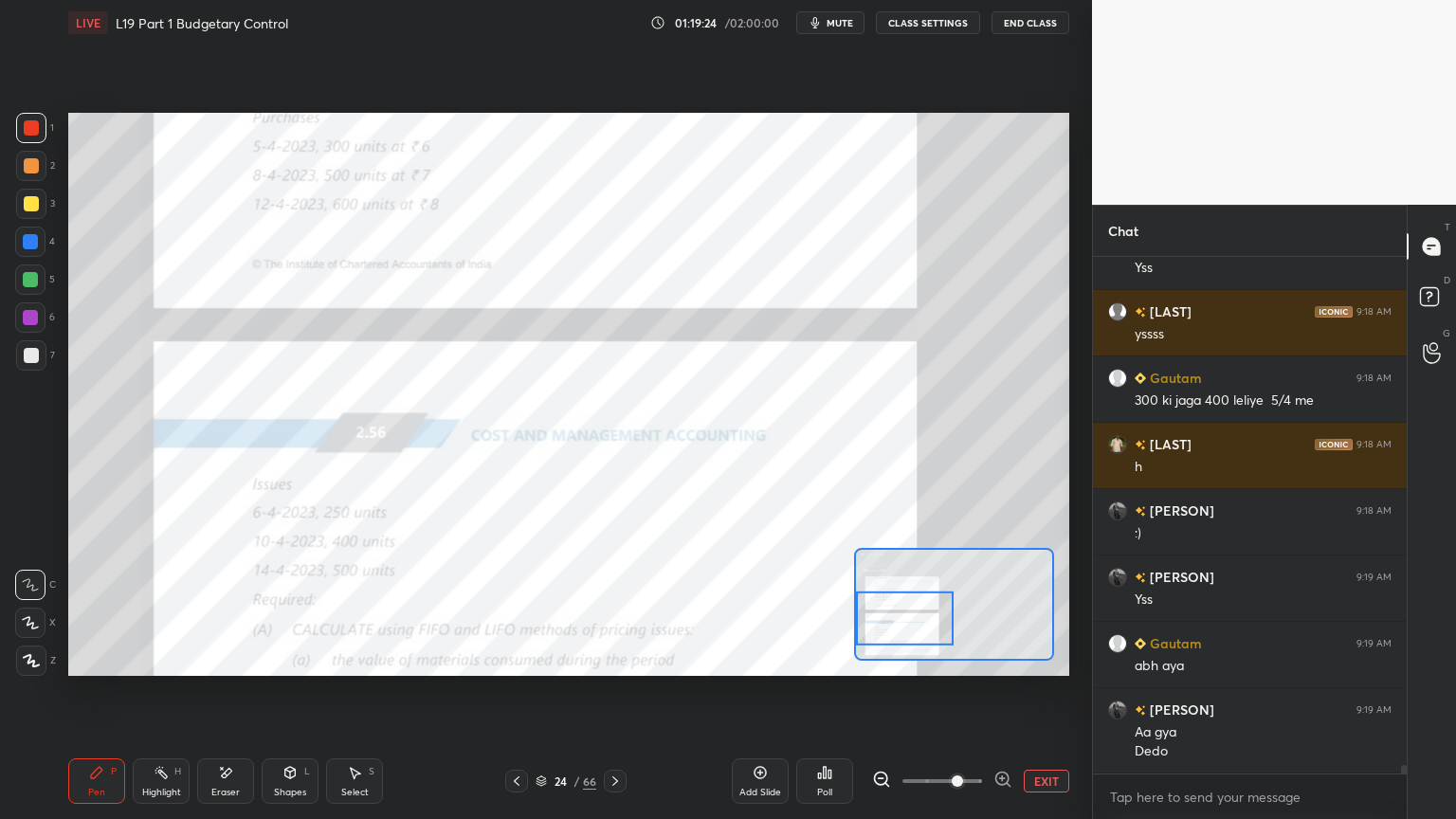 click on "EXIT" at bounding box center [1046, 781] 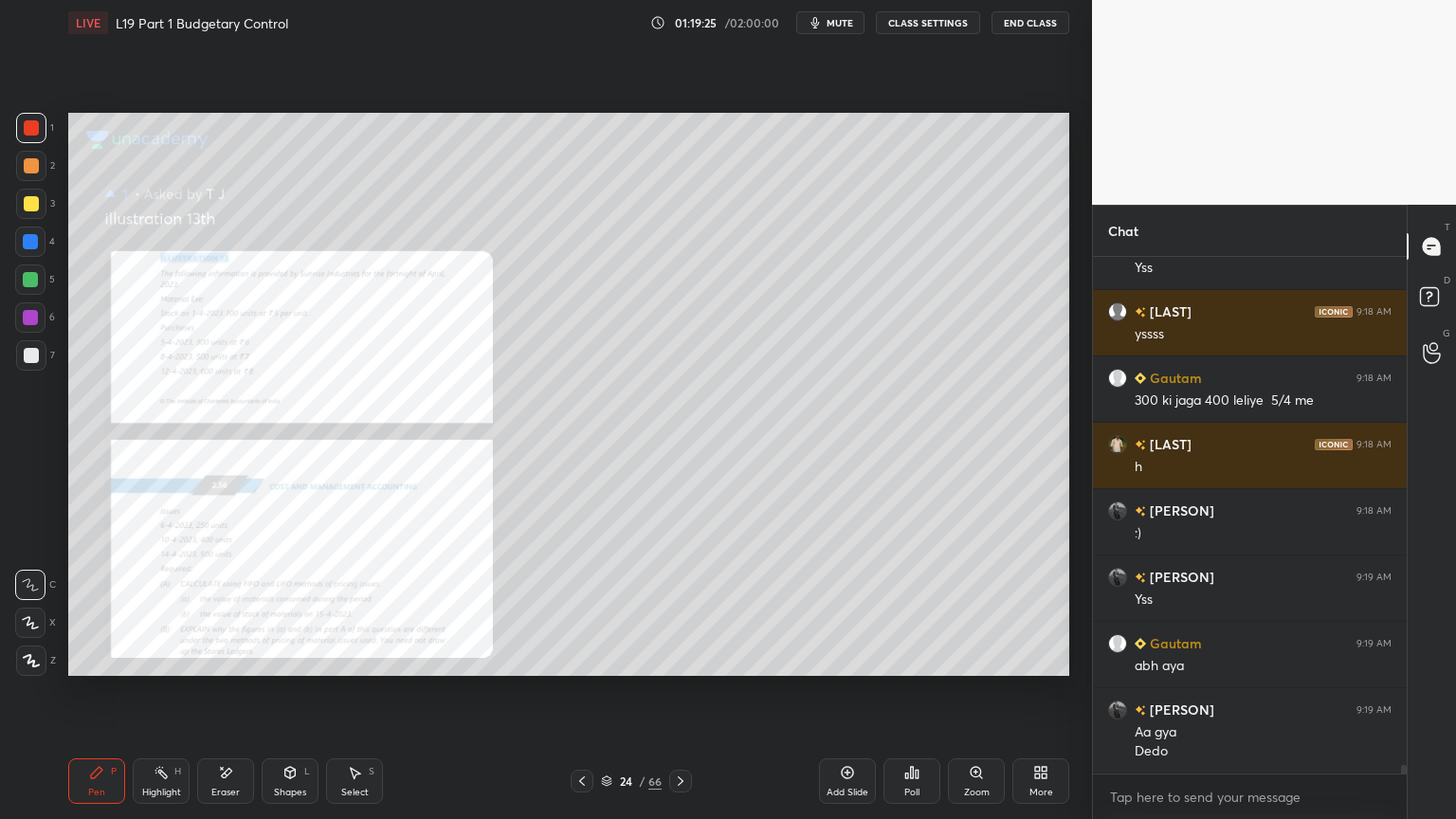 click on "Select S" at bounding box center (355, 781) 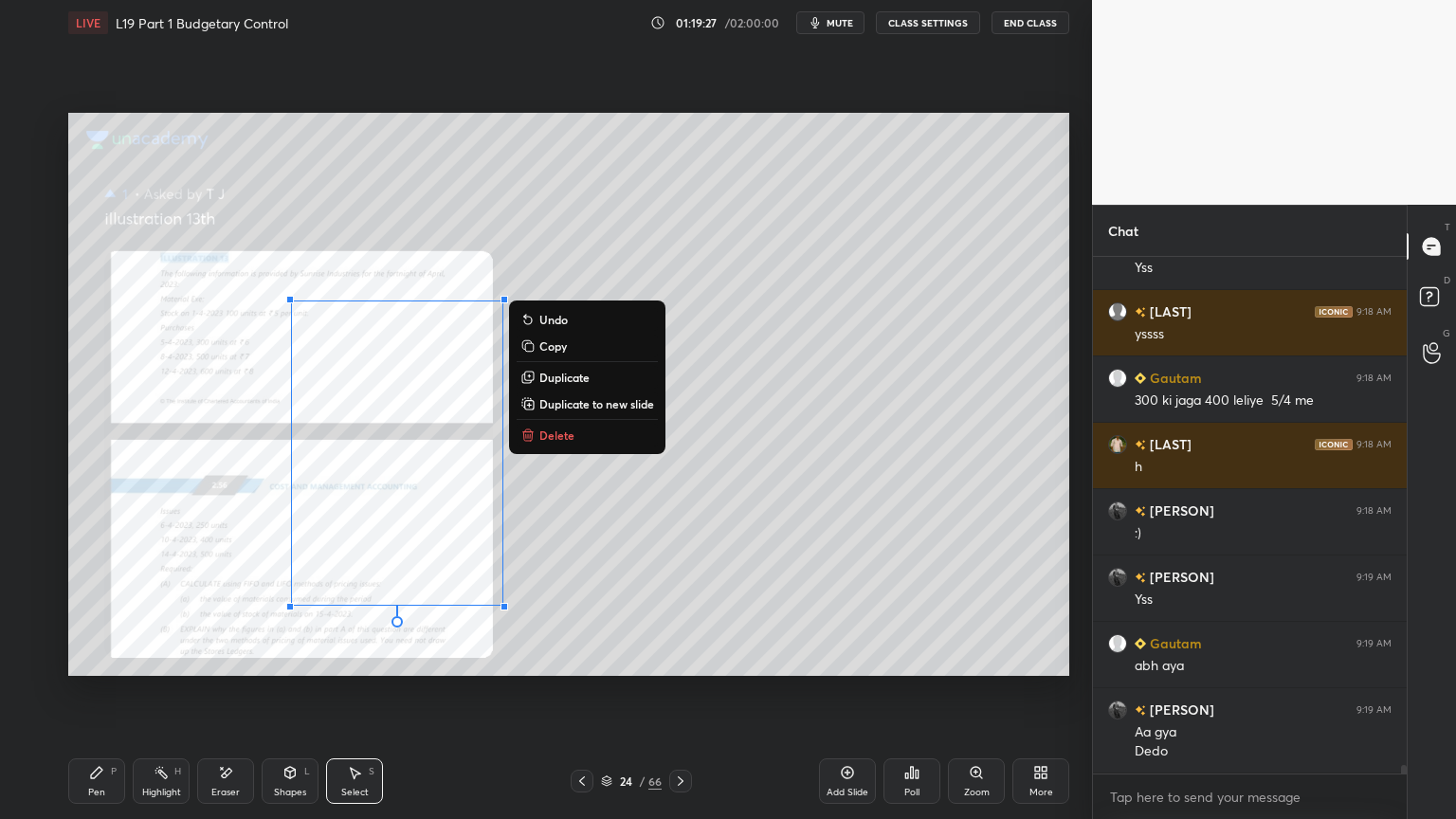 click on "Delete" at bounding box center (556, 435) 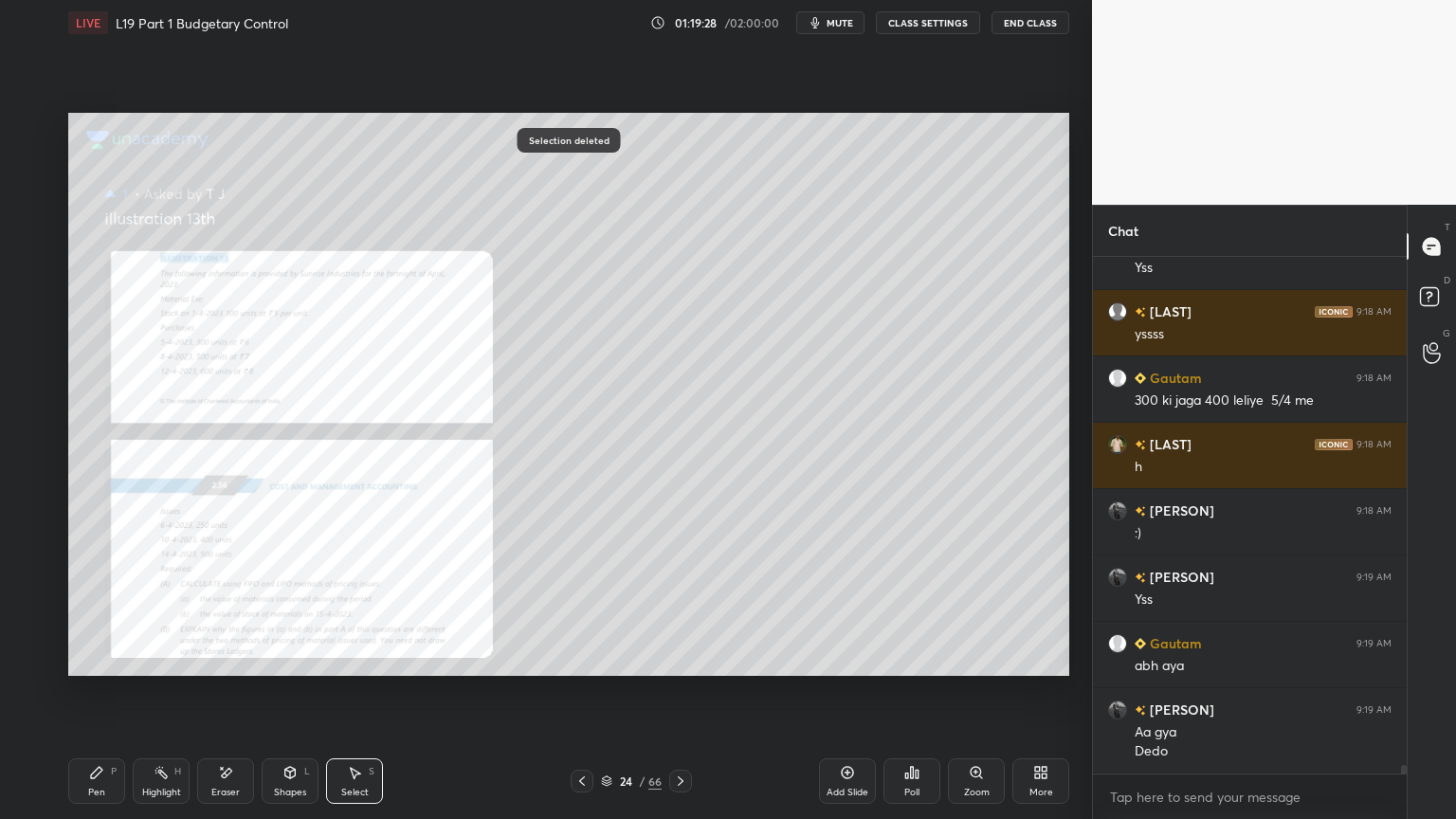 click 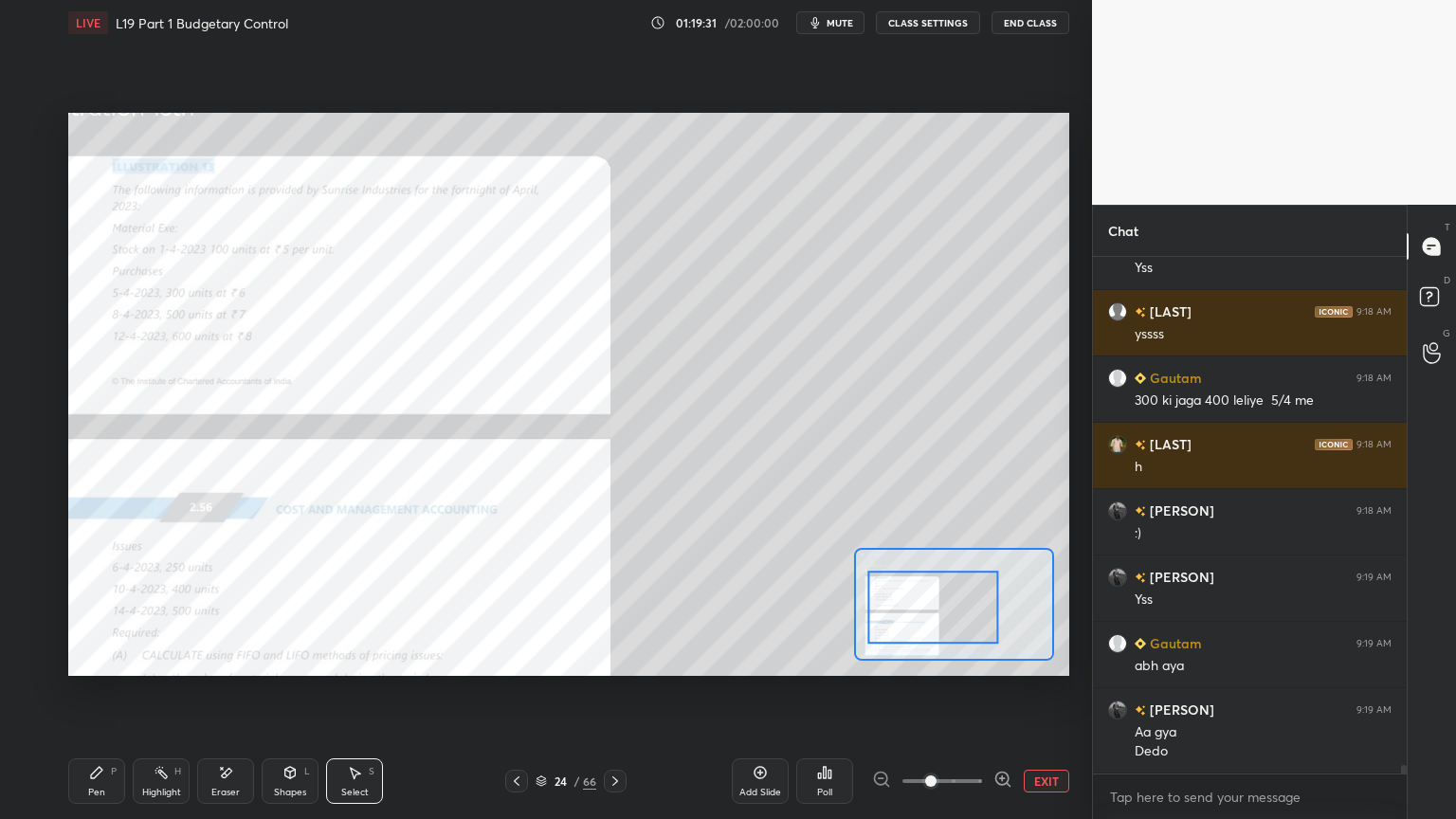 click 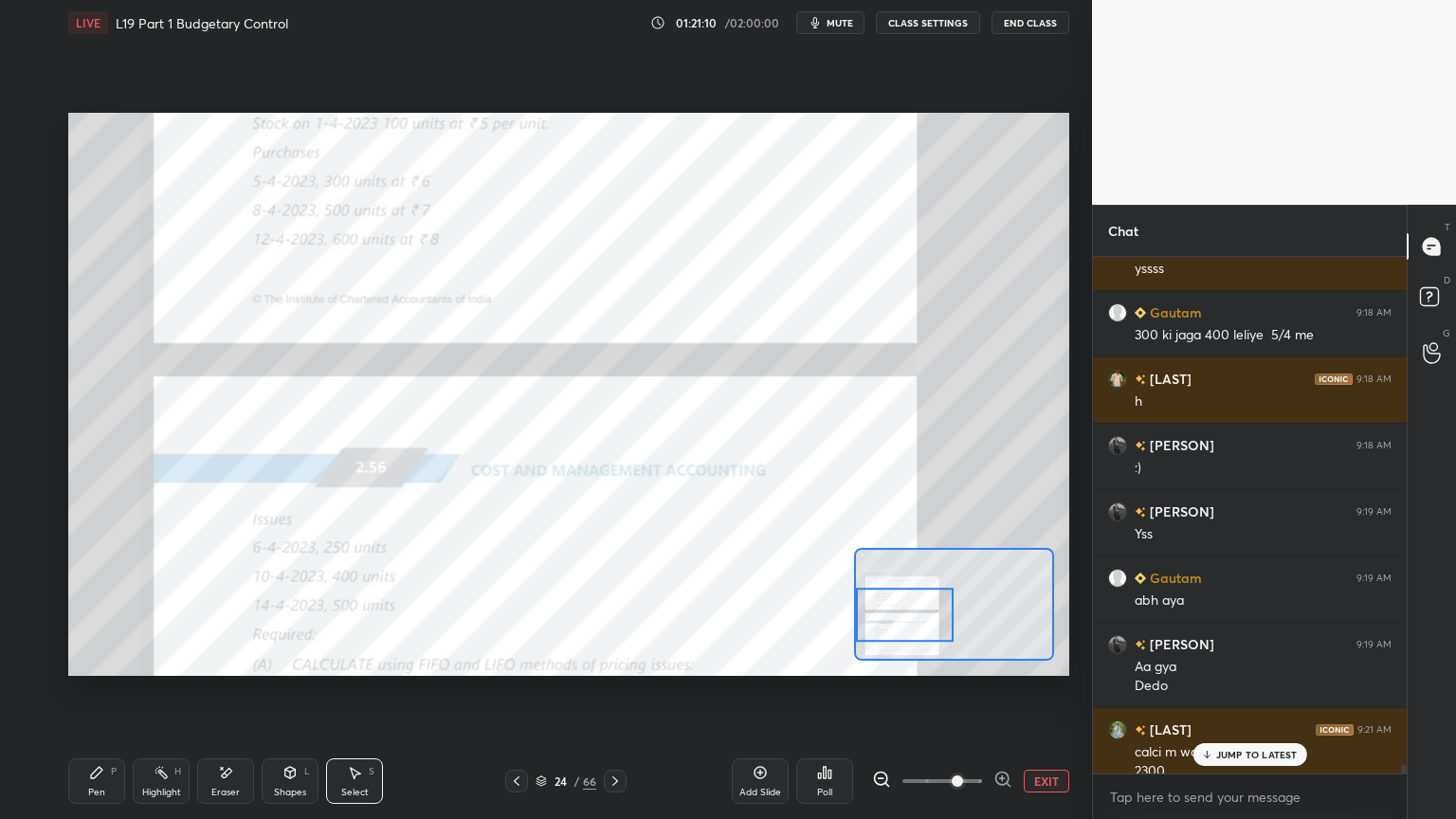 scroll, scrollTop: 29765, scrollLeft: 0, axis: vertical 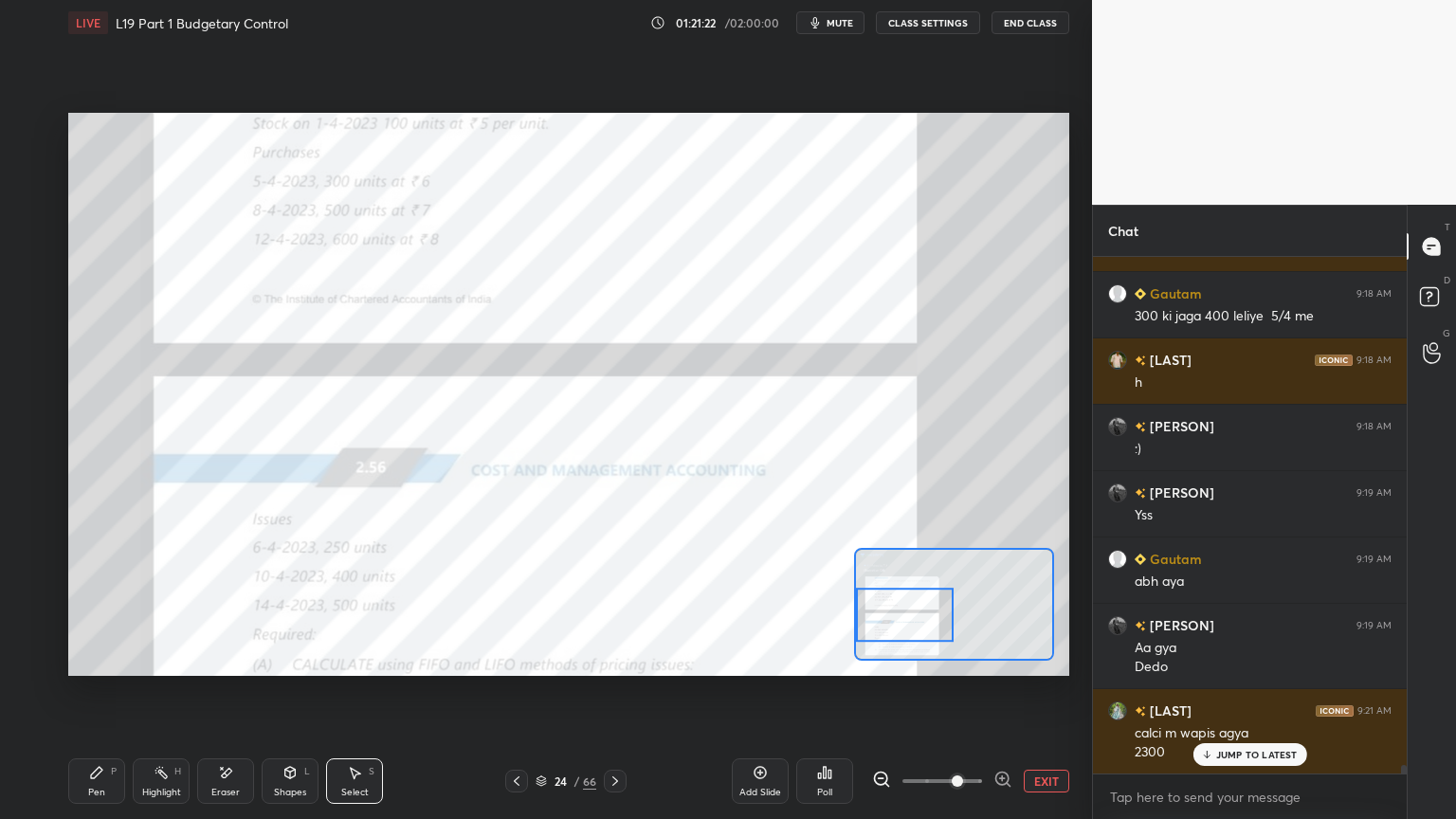 click on "Pen P Highlight H Eraser Shapes L Select S 24 / 66 Add Slide Poll EXIT" at bounding box center [569, 781] 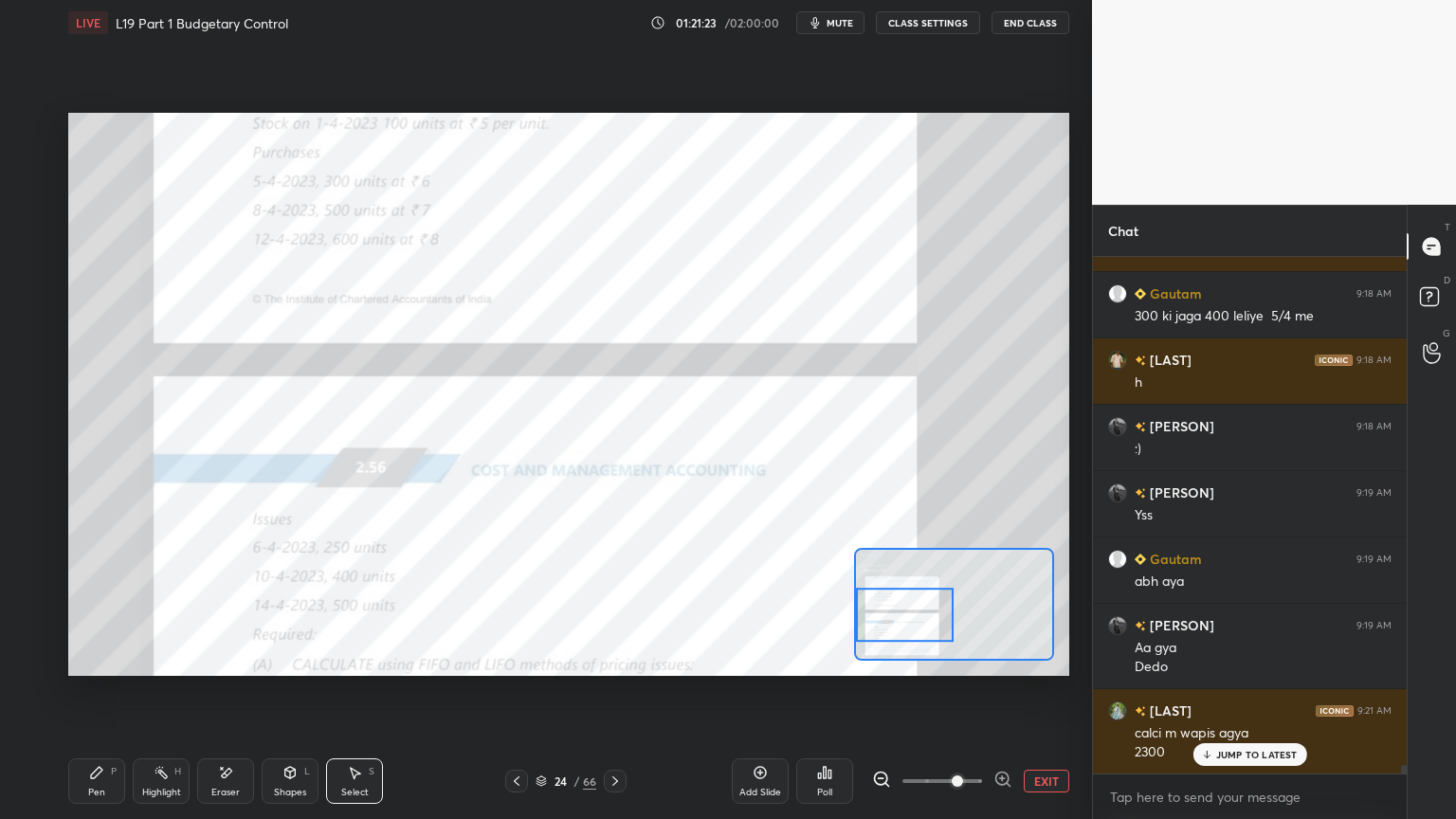 click 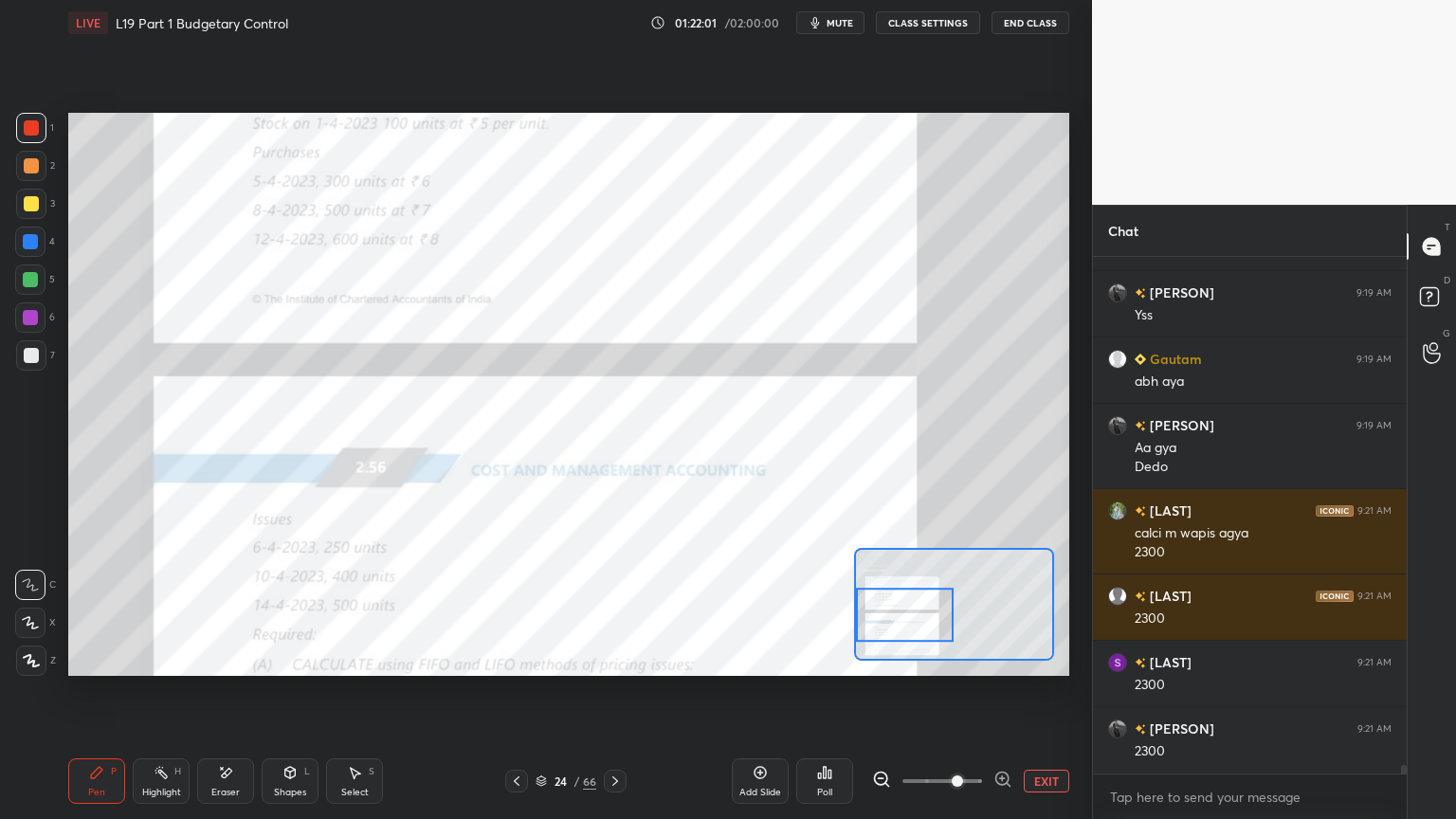 scroll, scrollTop: 30048, scrollLeft: 0, axis: vertical 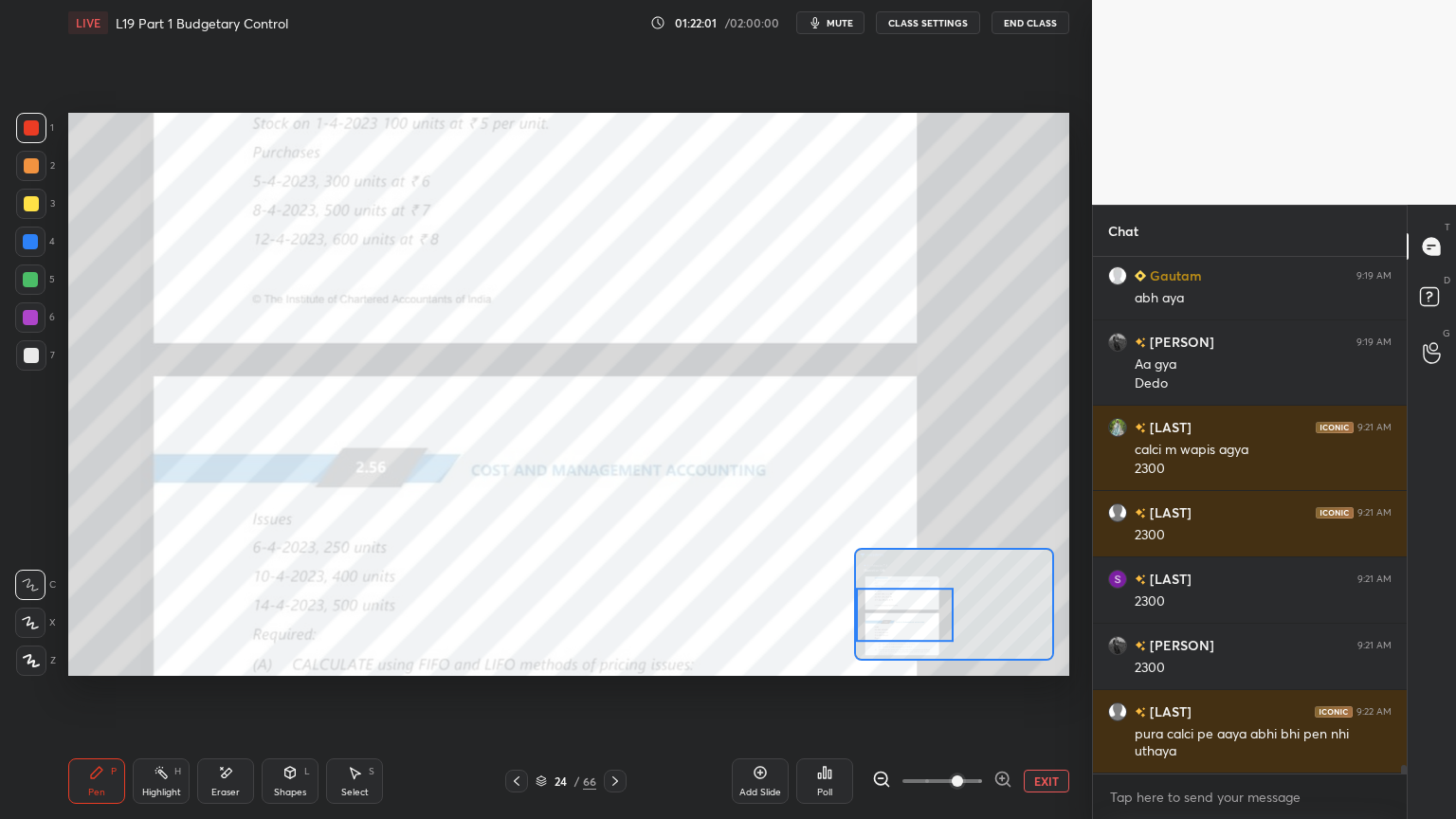 click 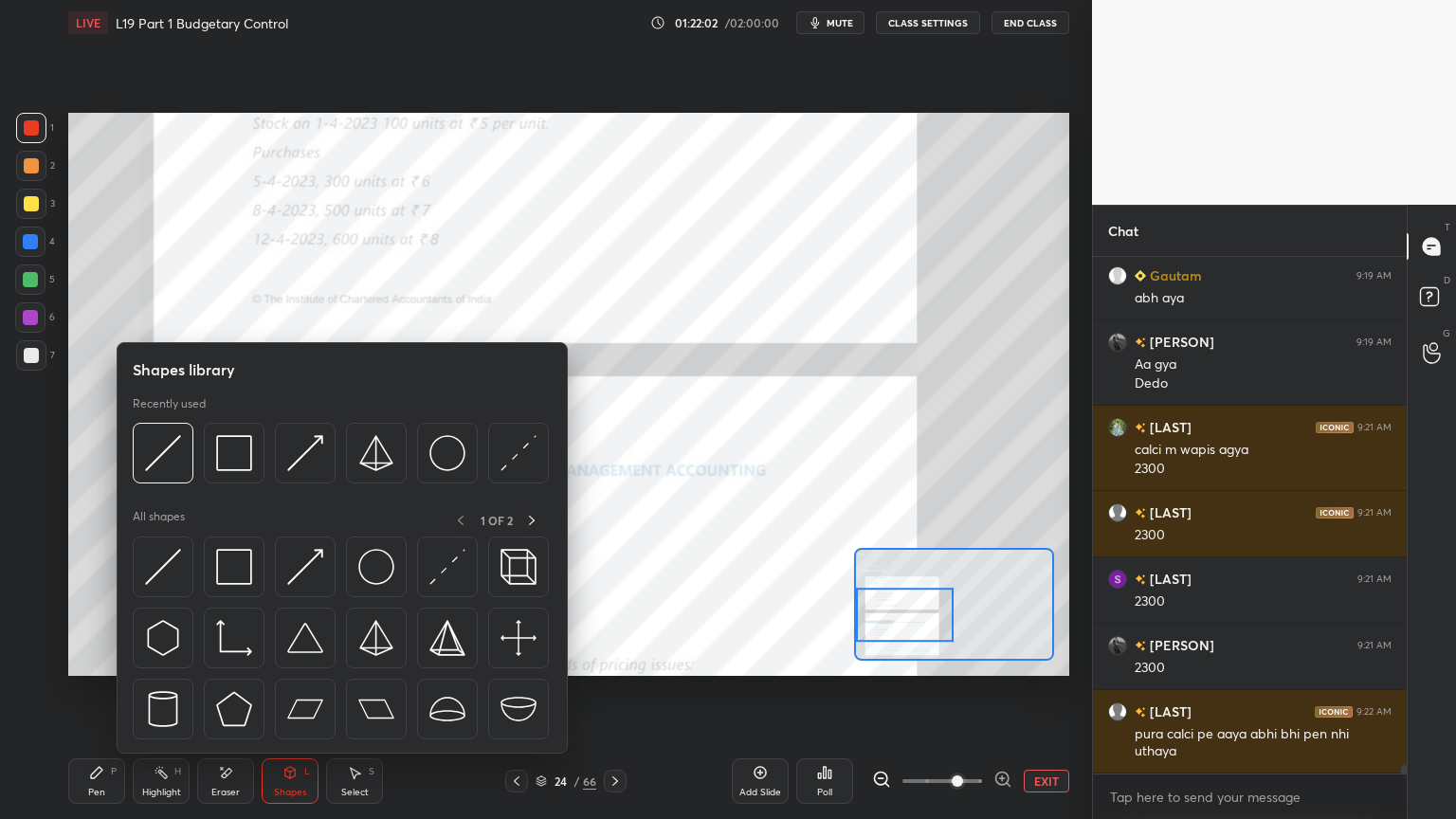 click at bounding box center [163, 453] 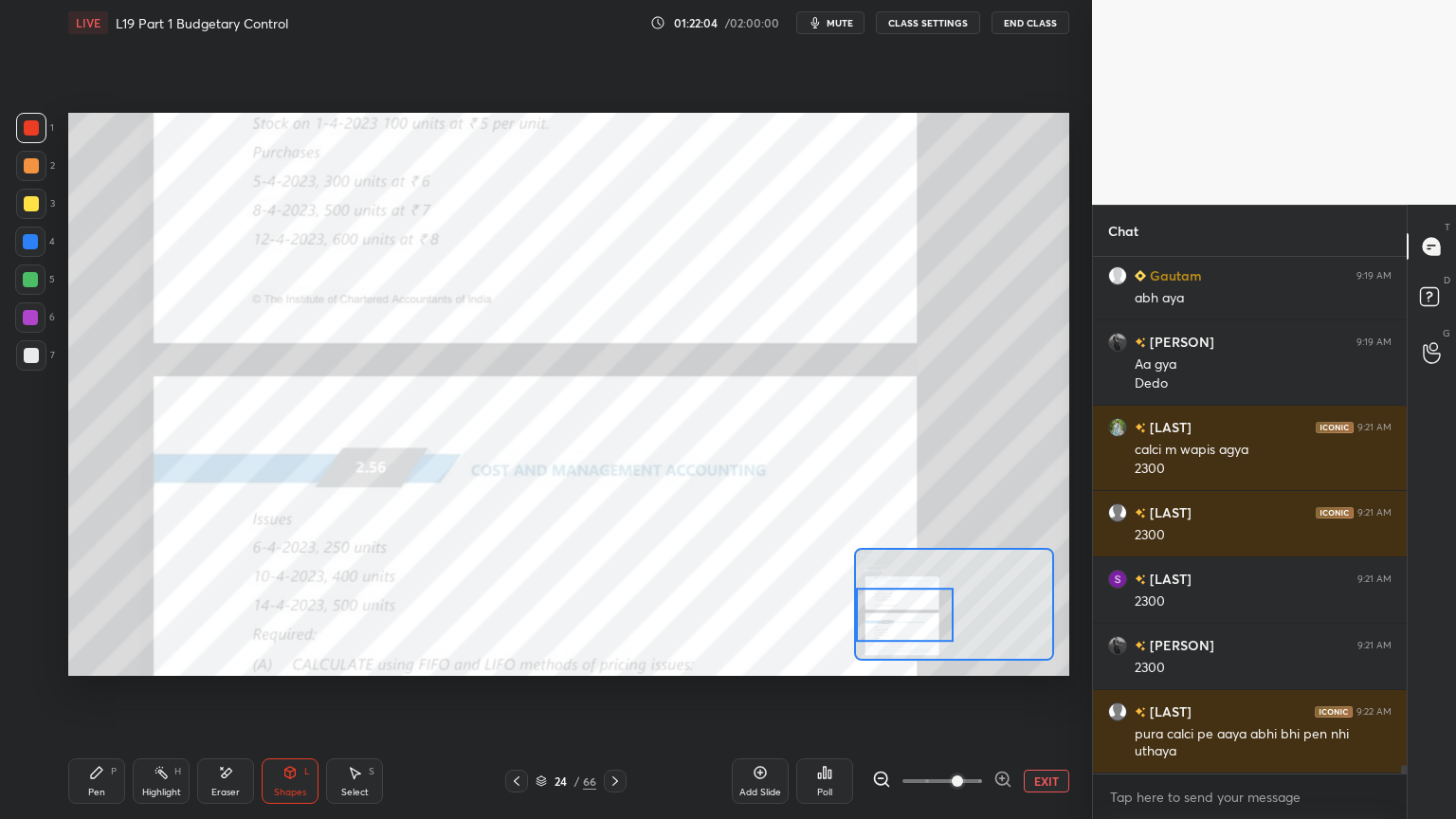 click on "Pen P Highlight H Eraser Shapes L Select S 24 / 66 Add Slide Poll EXIT" at bounding box center [569, 781] 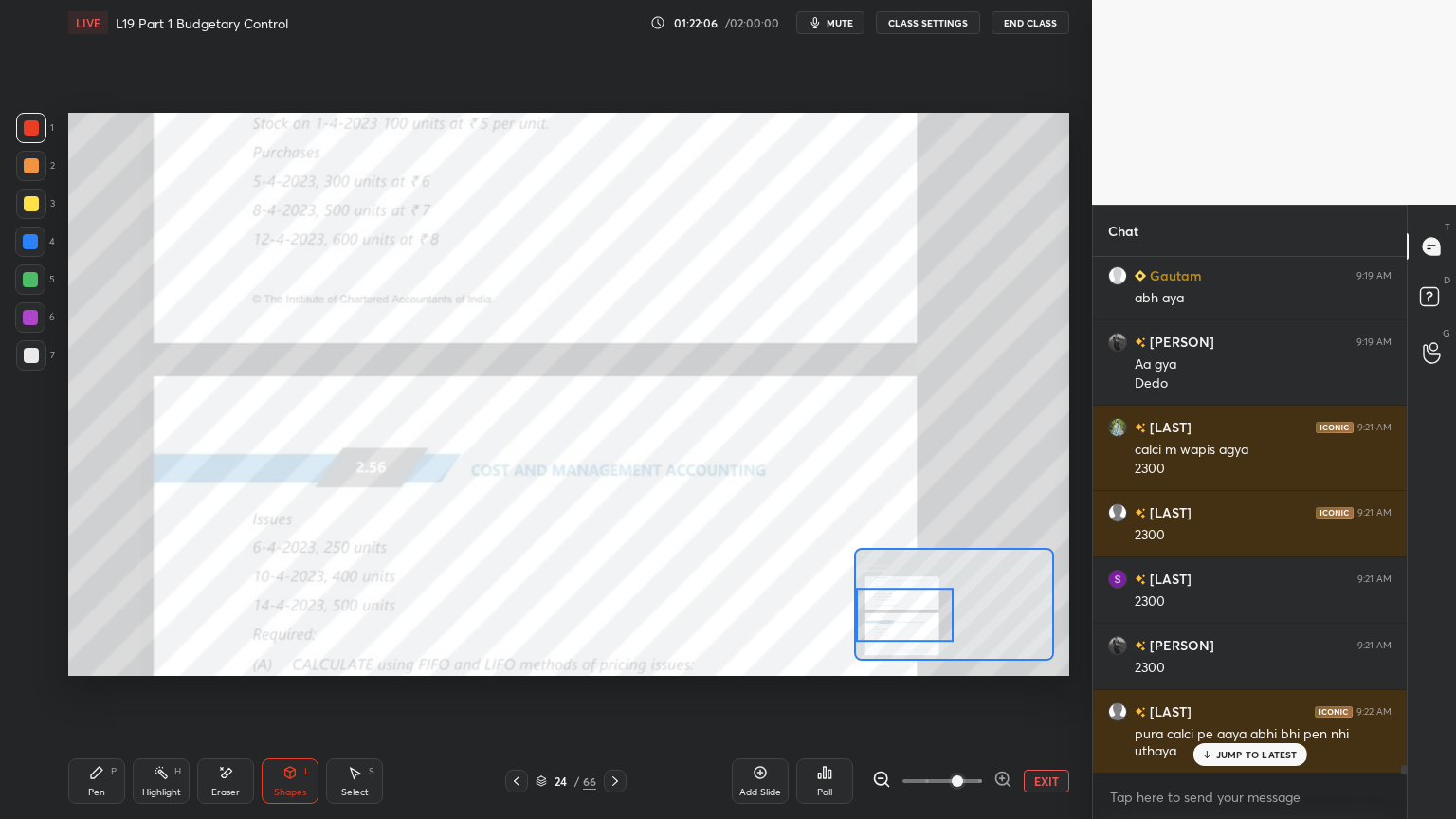 scroll, scrollTop: 30113, scrollLeft: 0, axis: vertical 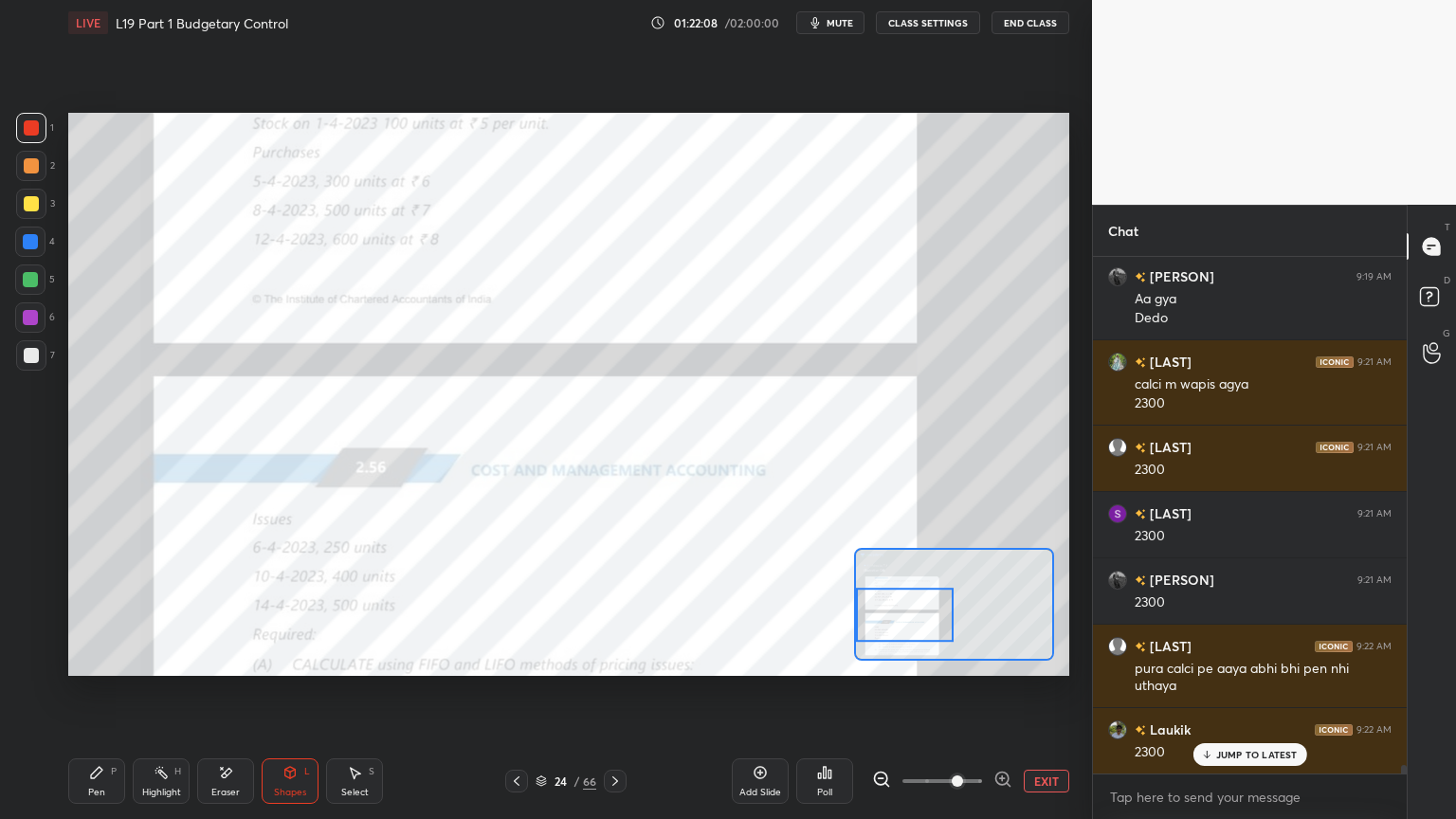 click on "Pen P" at bounding box center (97, 781) 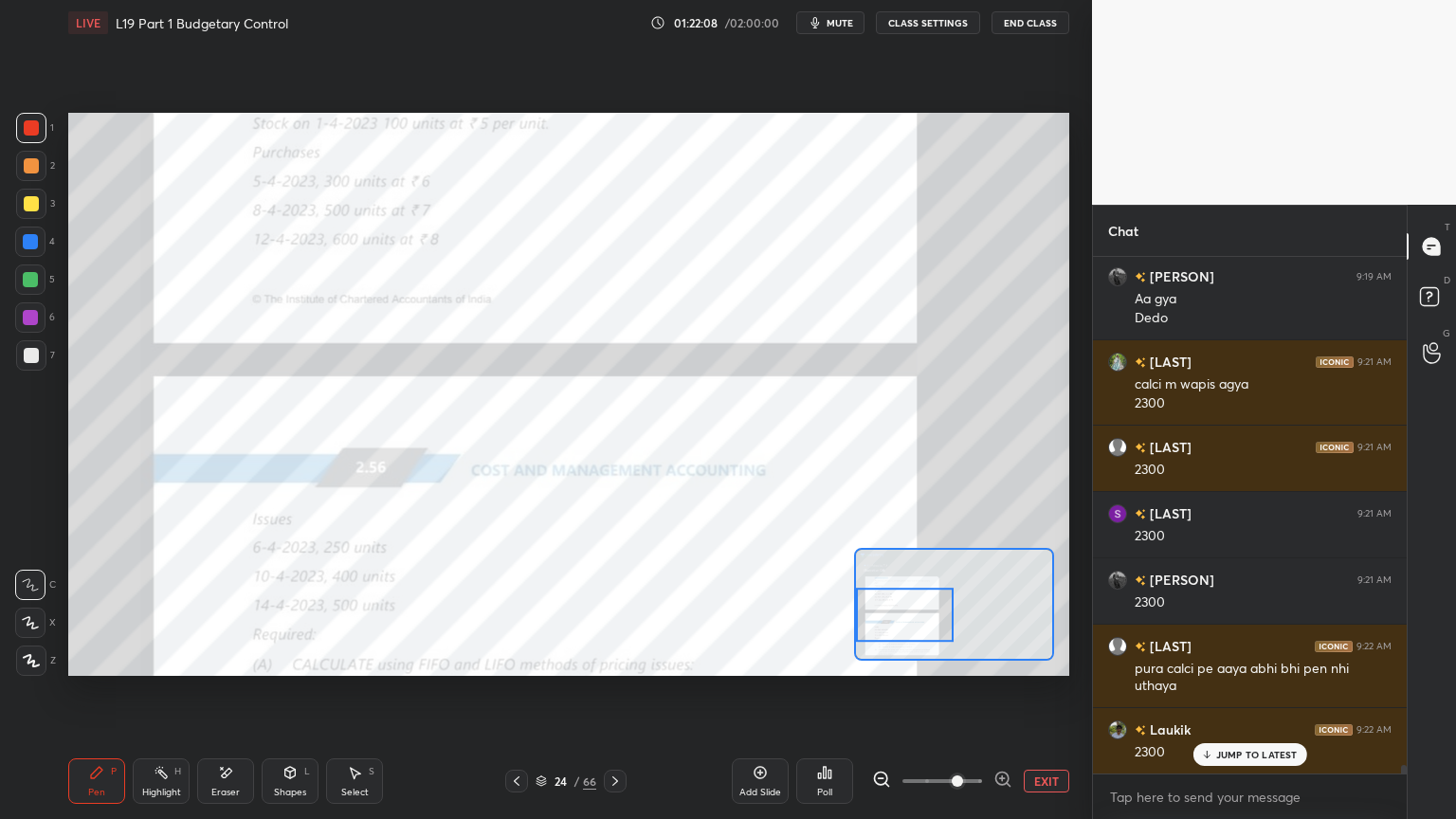 scroll, scrollTop: 30181, scrollLeft: 0, axis: vertical 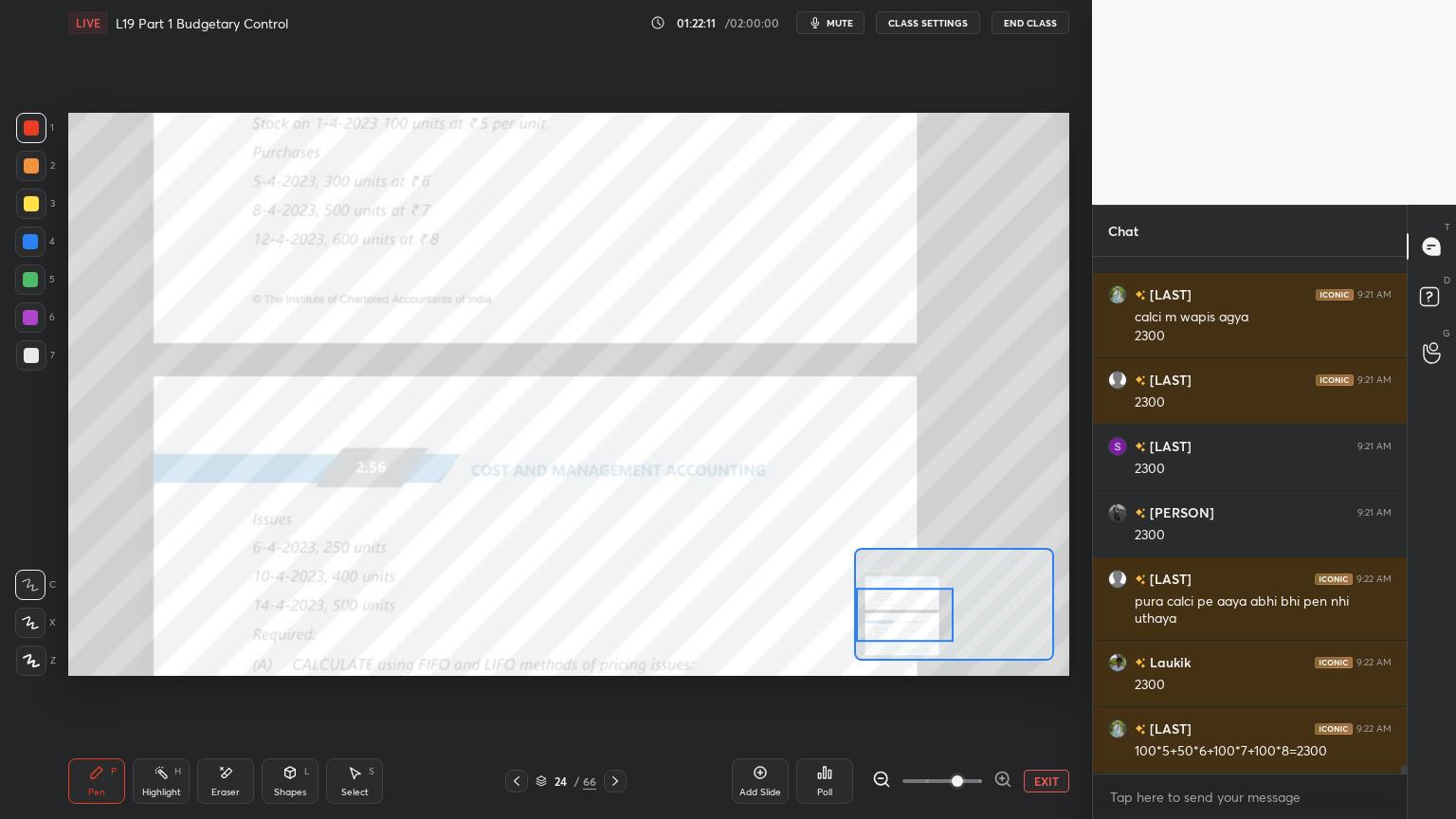 click on "Shapes L" at bounding box center (290, 781) 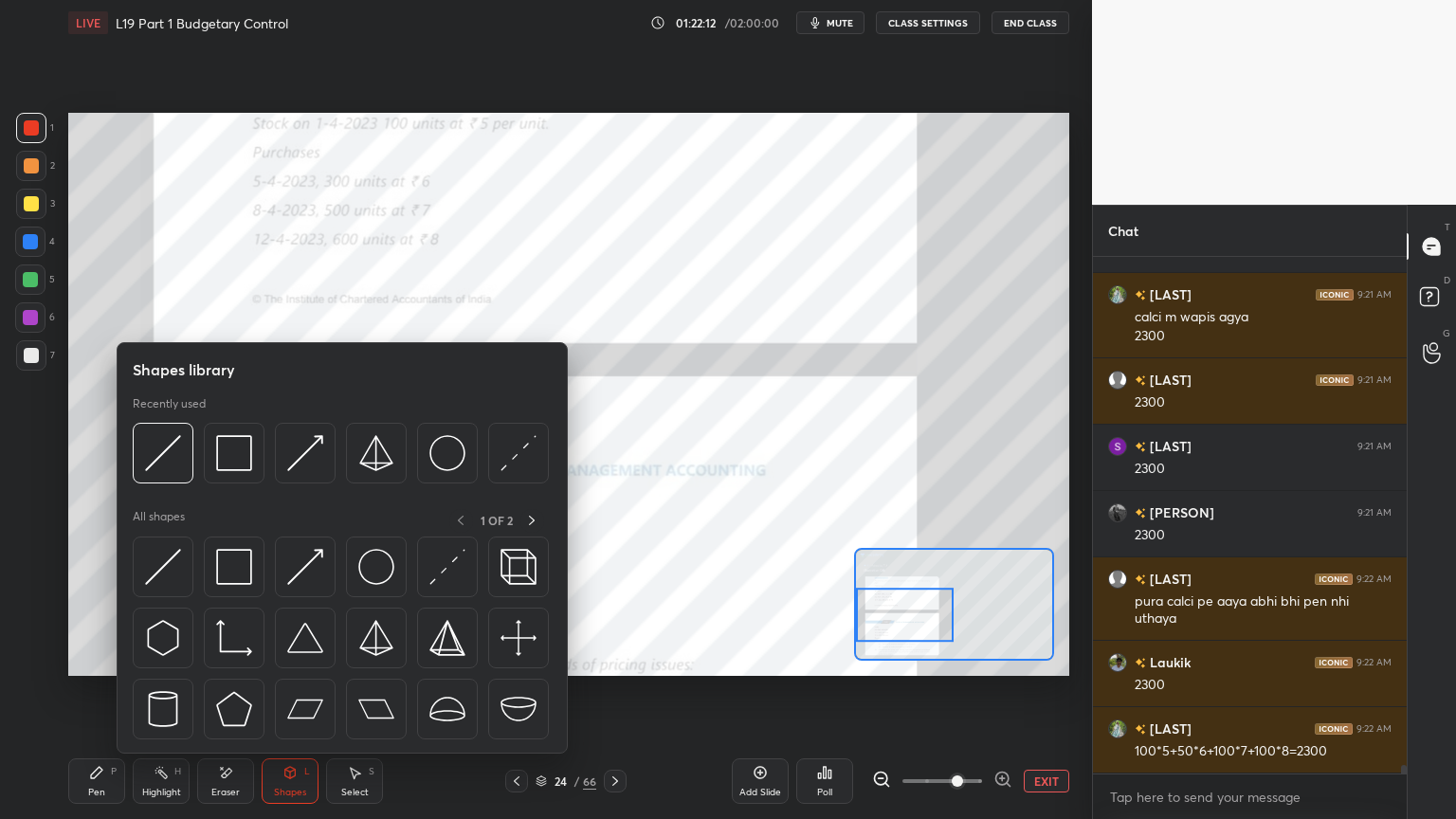 click at bounding box center [163, 453] 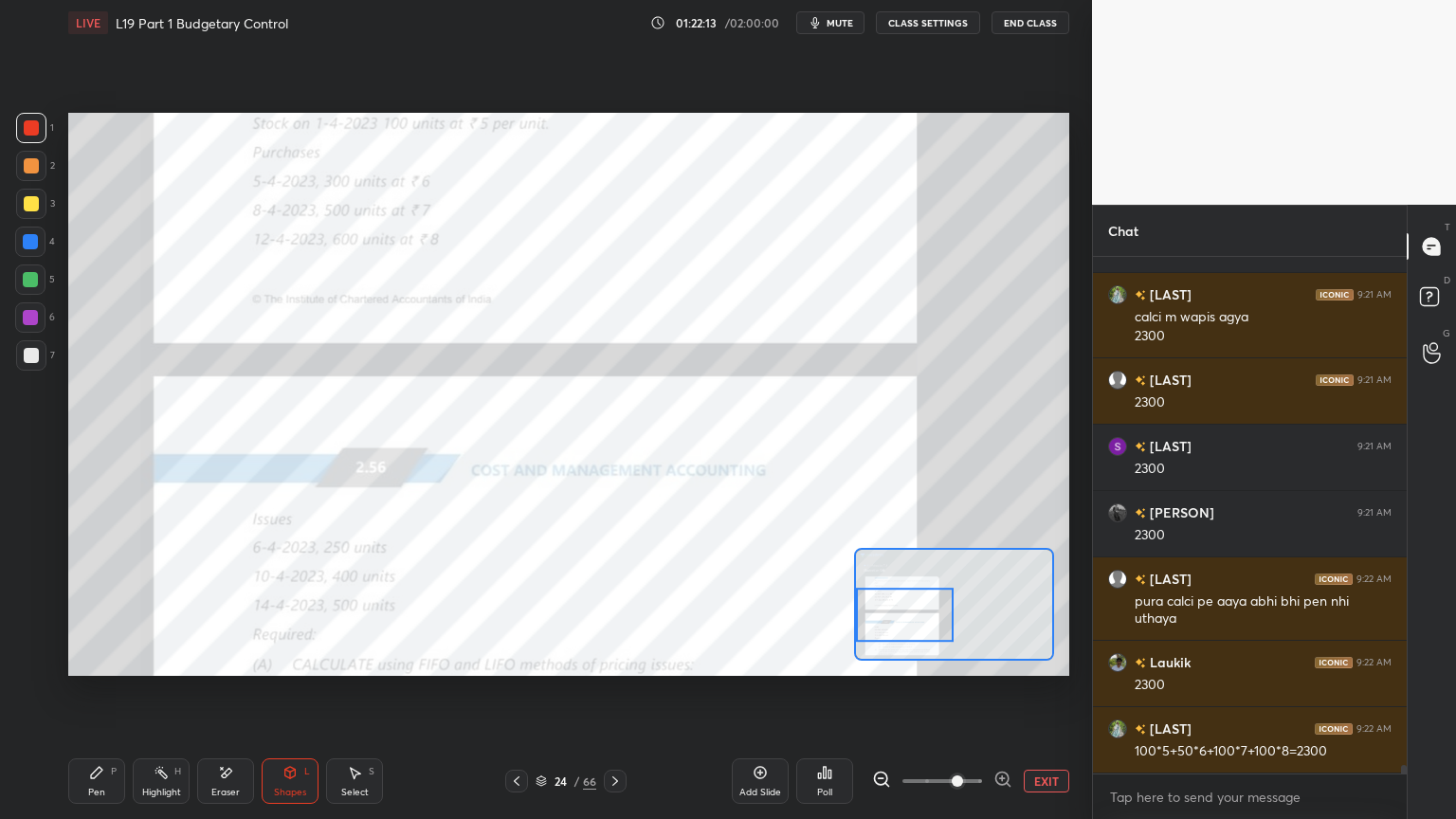 click on "Pen" at bounding box center (97, 792) 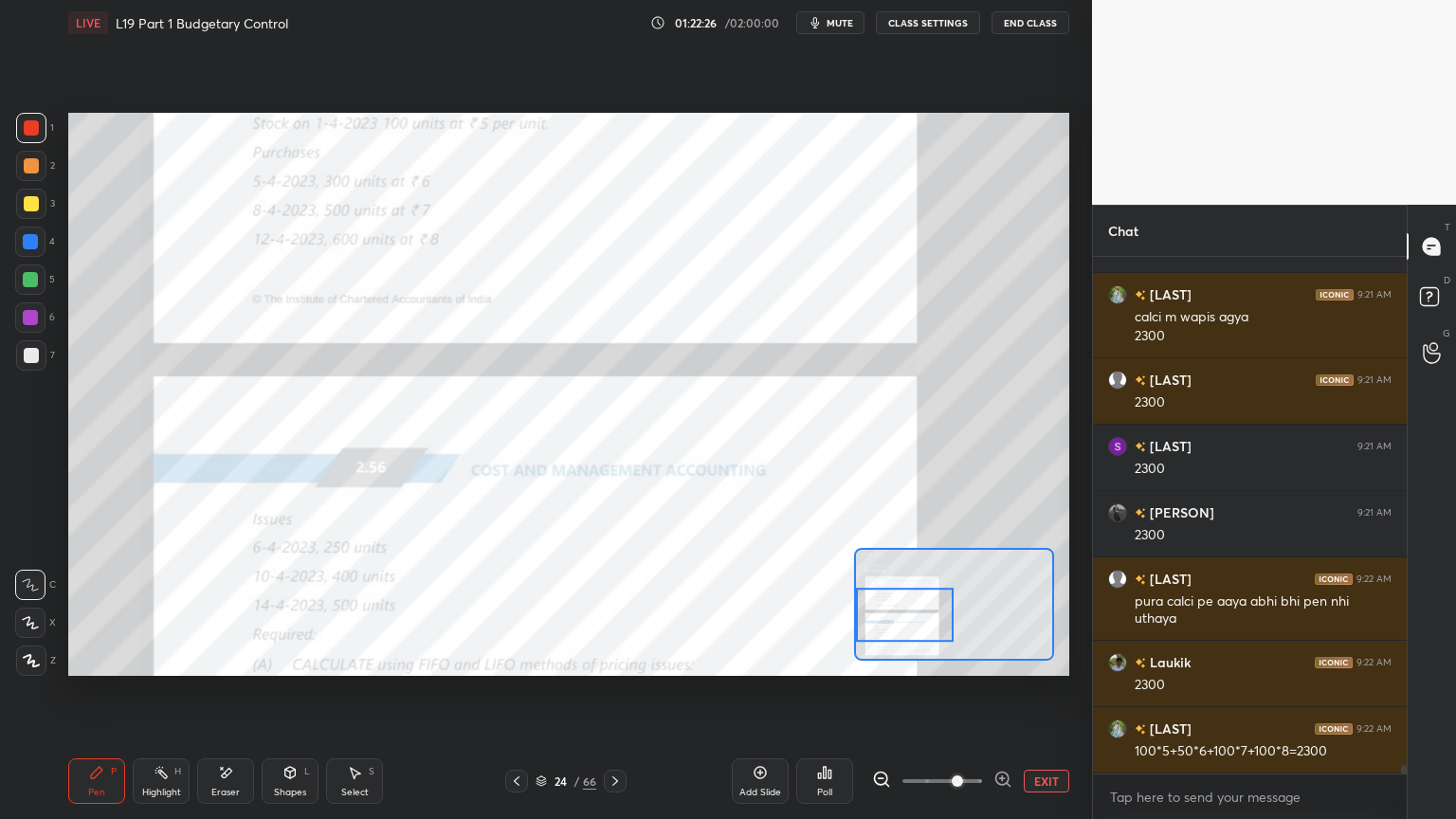 click on "Shapes L" at bounding box center (290, 781) 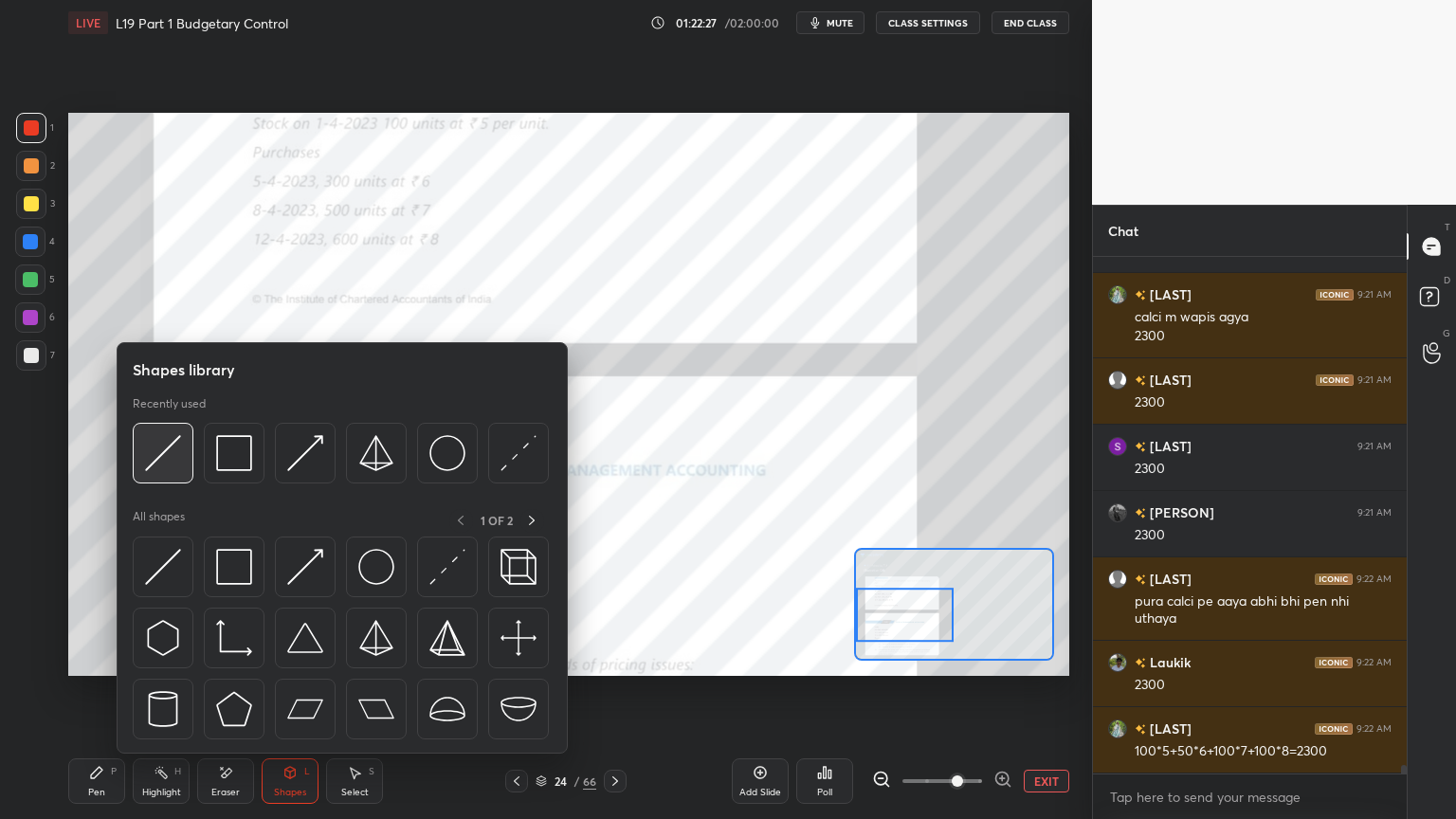 click at bounding box center [163, 453] 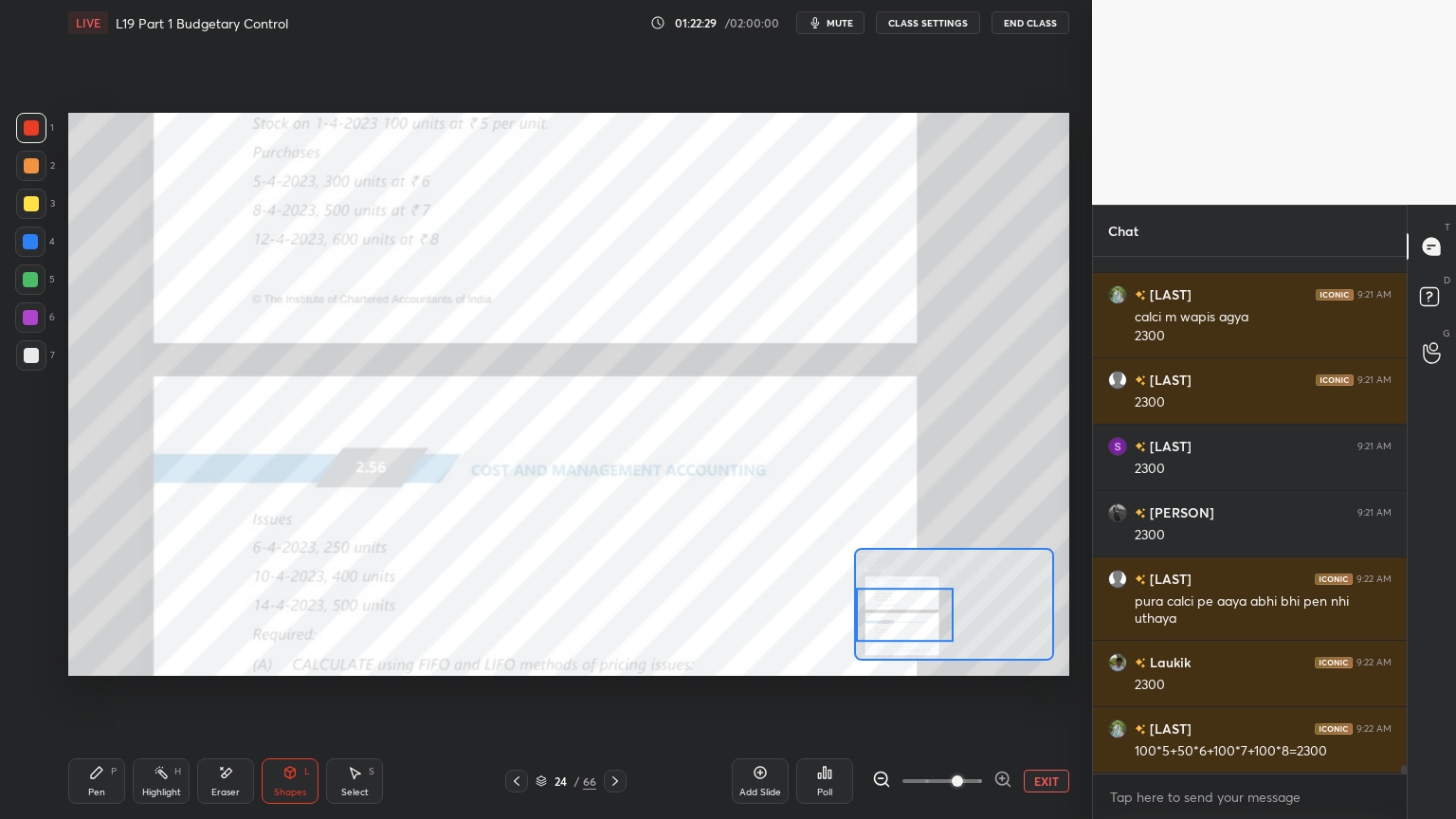 click on "Pen" at bounding box center (97, 792) 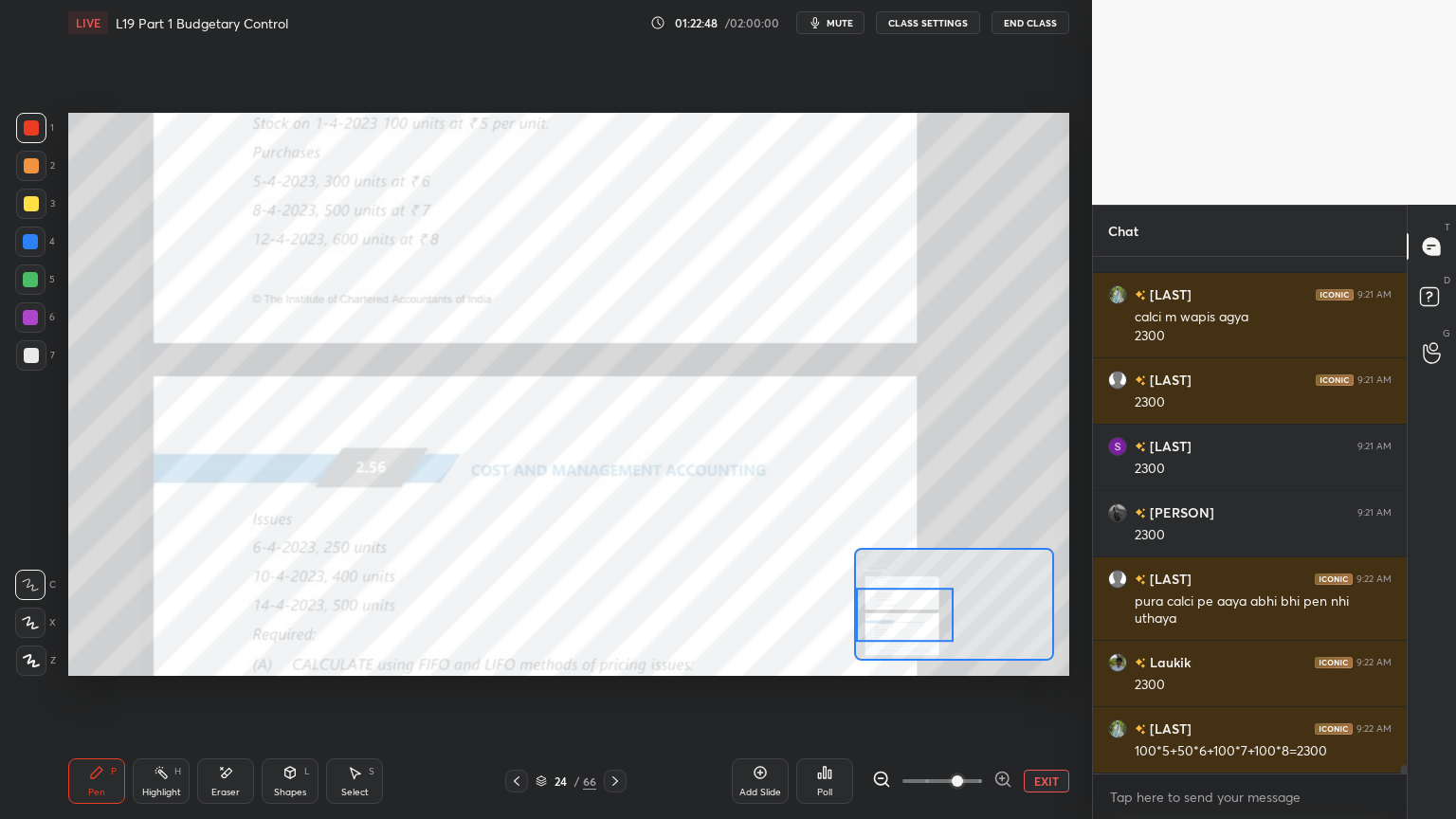 click 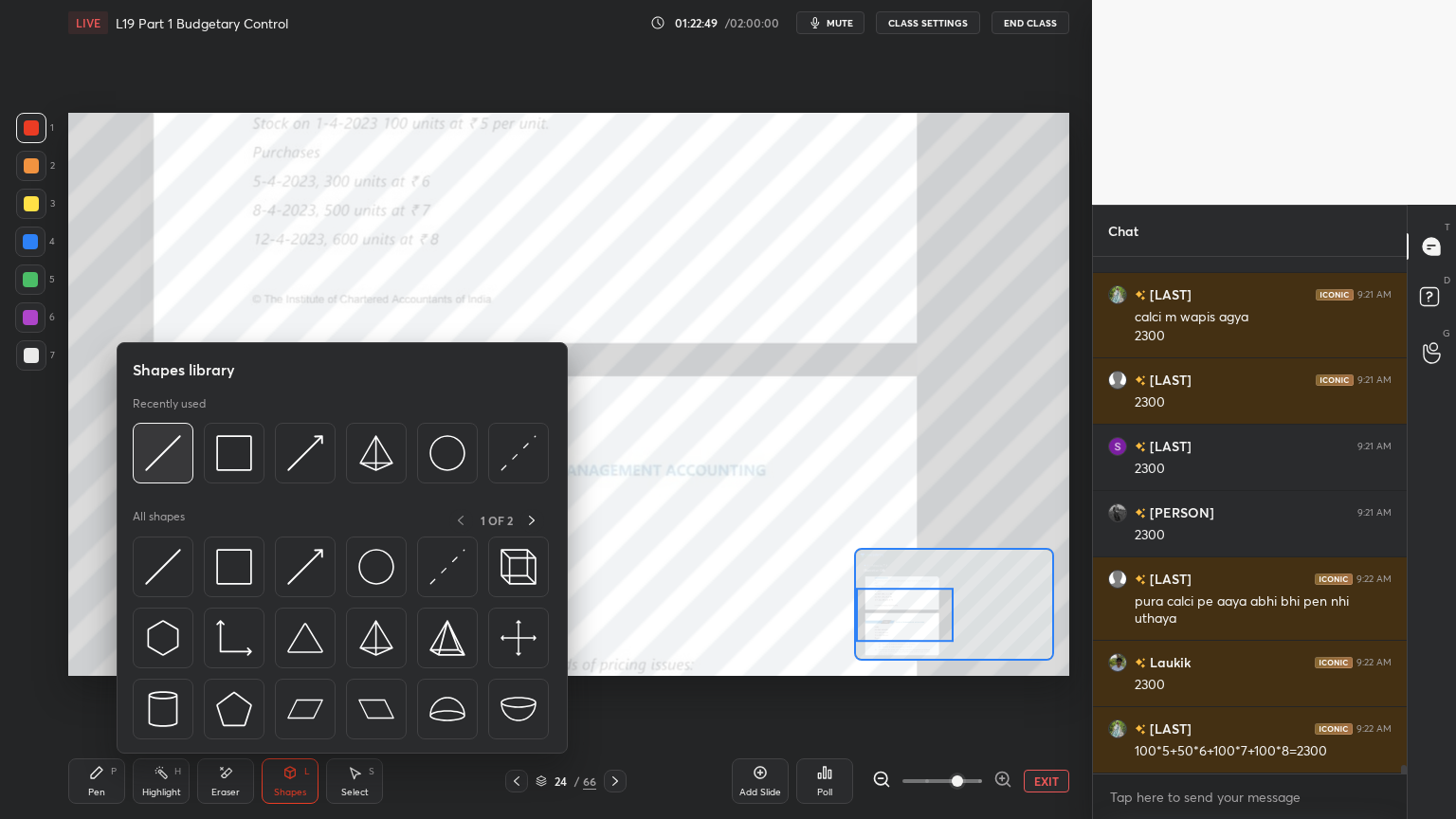 click at bounding box center (163, 453) 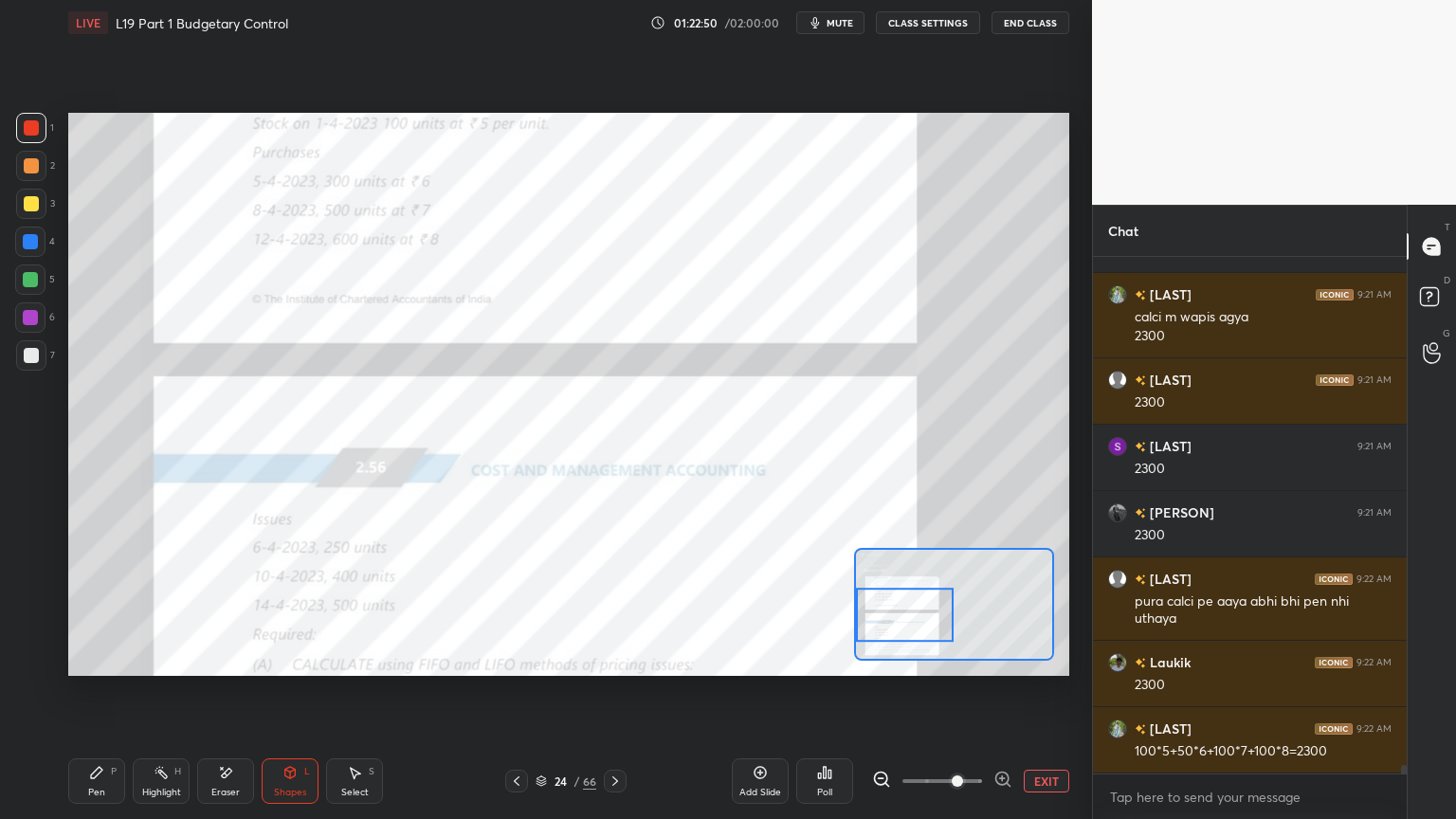 click on "Pen" at bounding box center [97, 792] 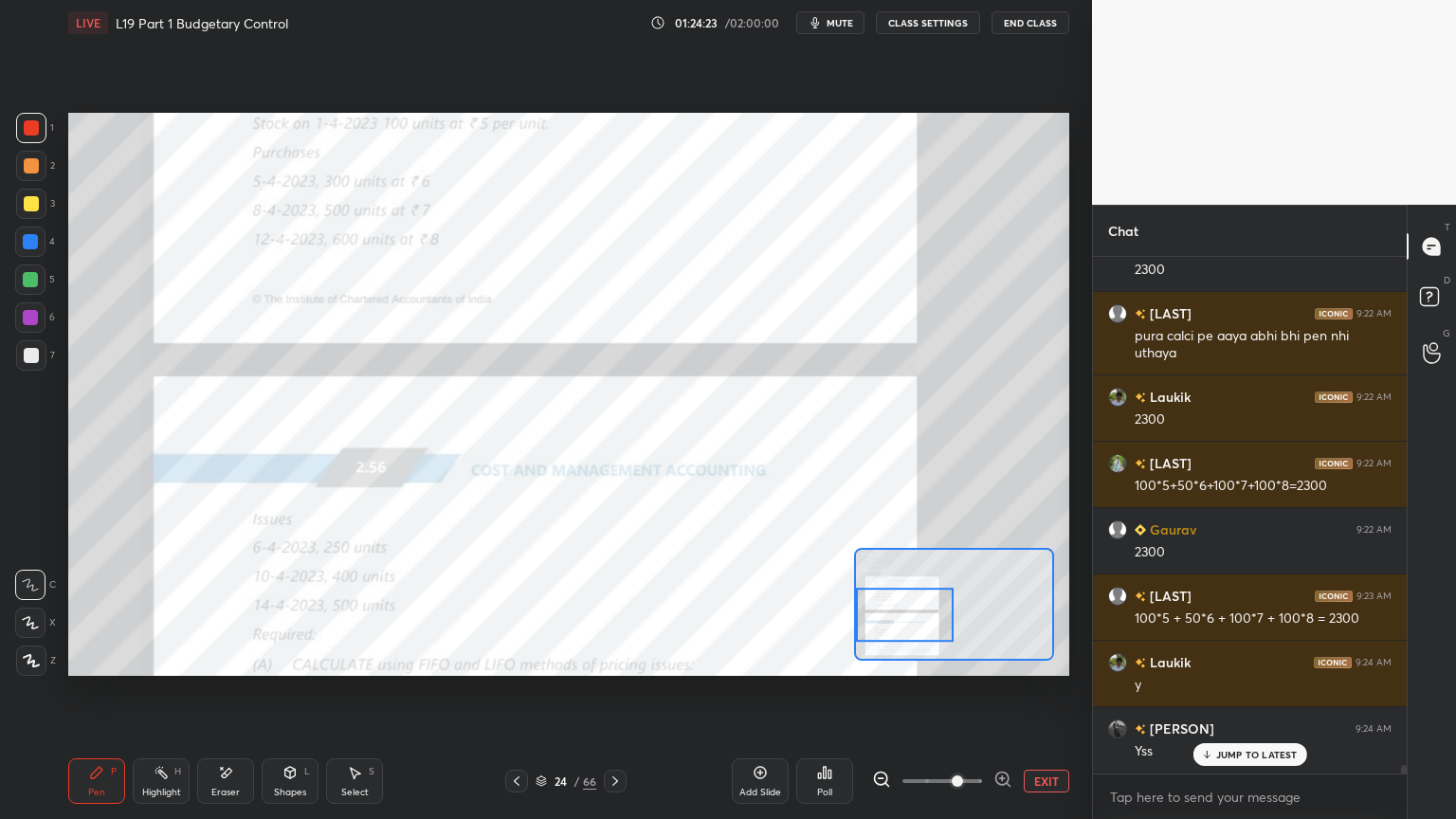 scroll, scrollTop: 30512, scrollLeft: 0, axis: vertical 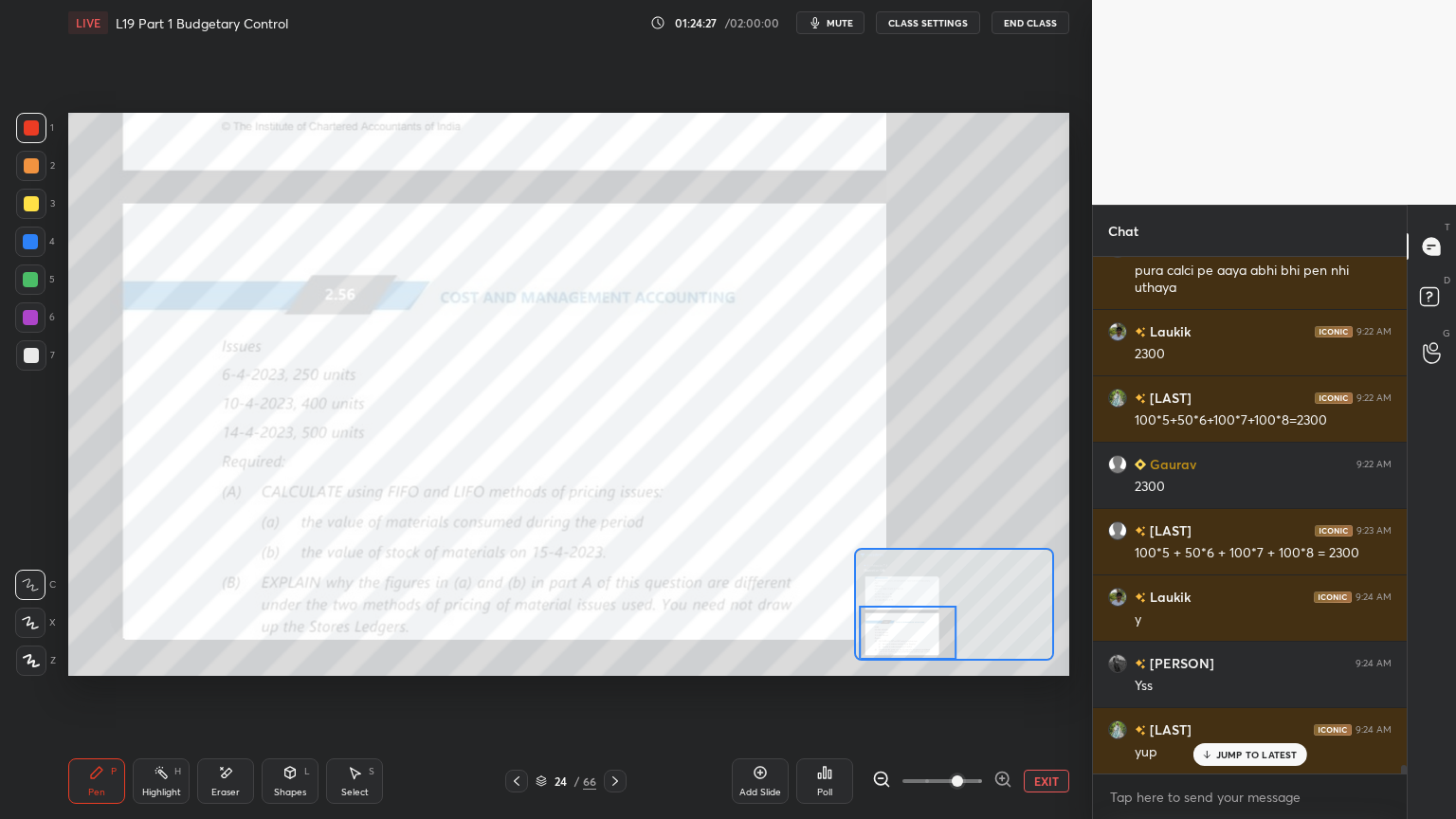 click at bounding box center (31, 128) 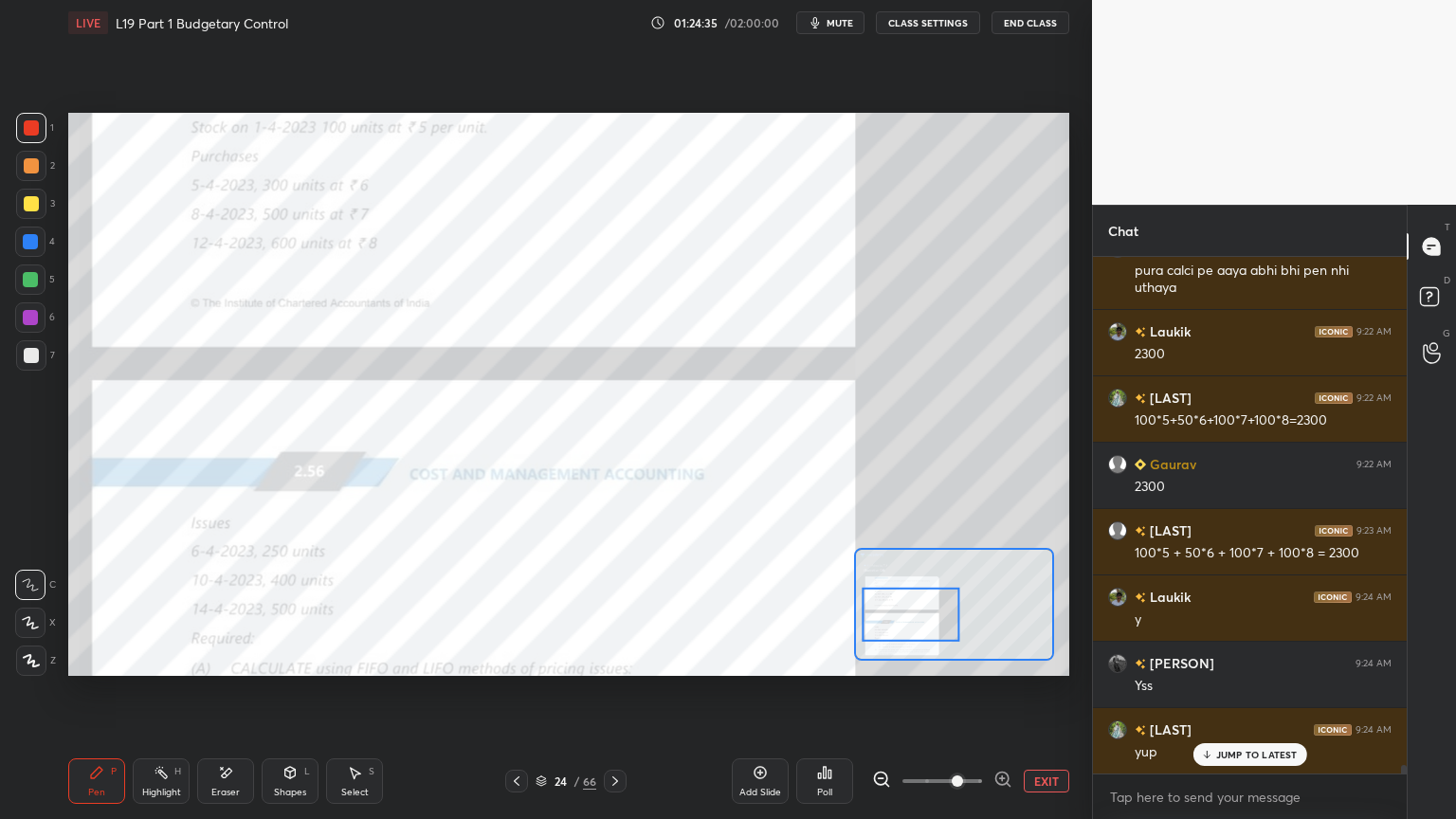 click at bounding box center [31, 166] 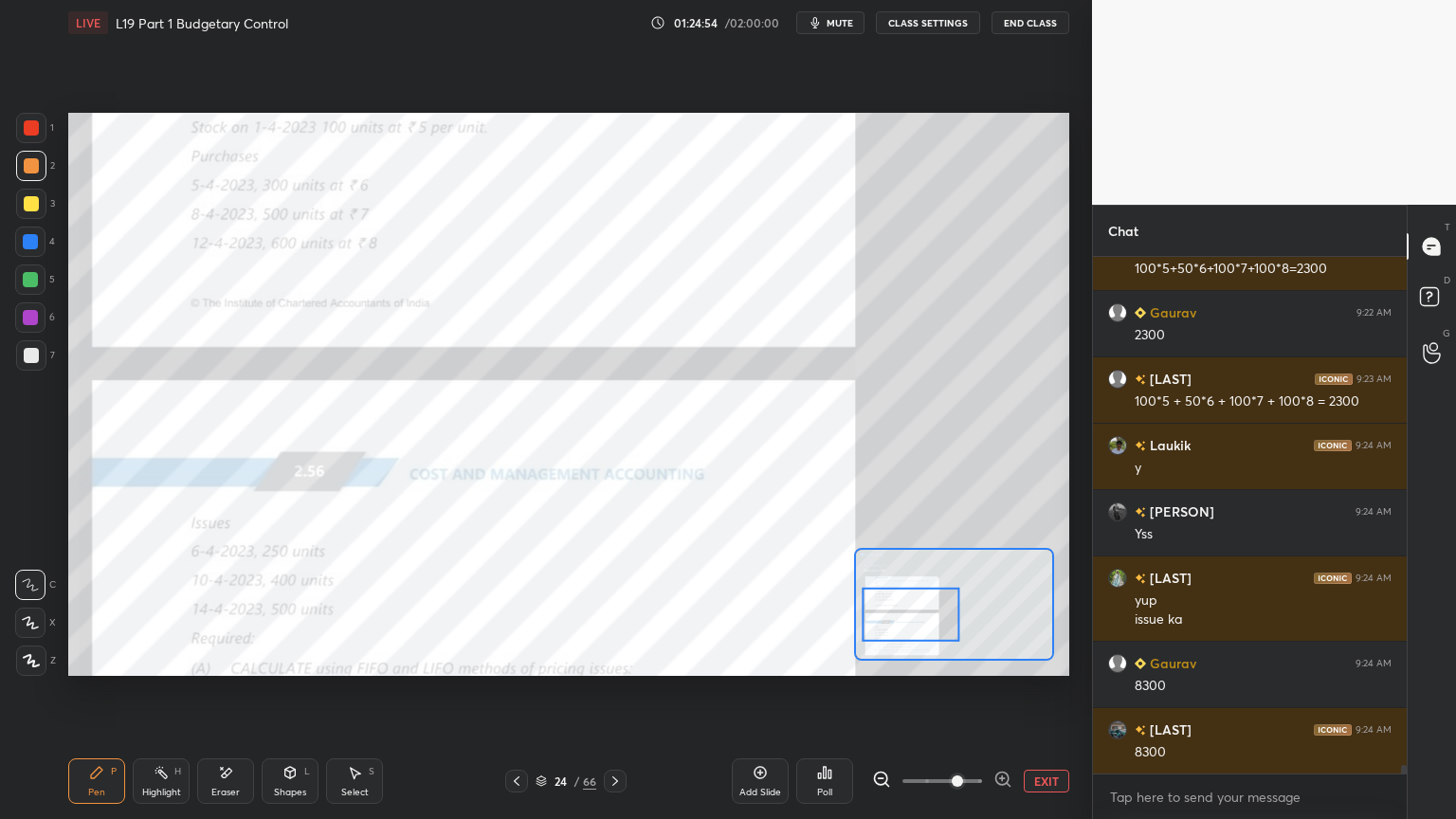 scroll, scrollTop: 30731, scrollLeft: 0, axis: vertical 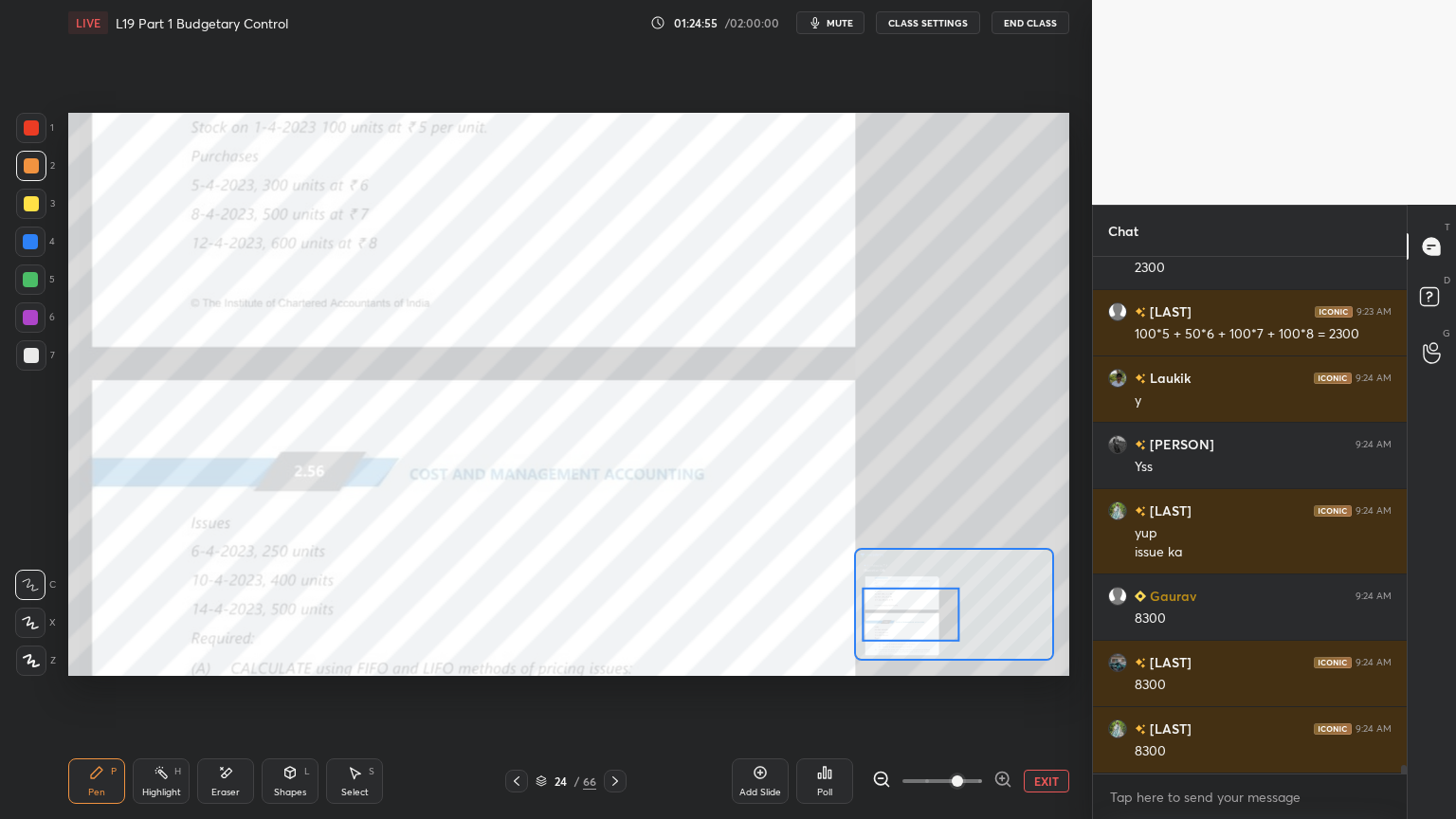 click at bounding box center [31, 128] 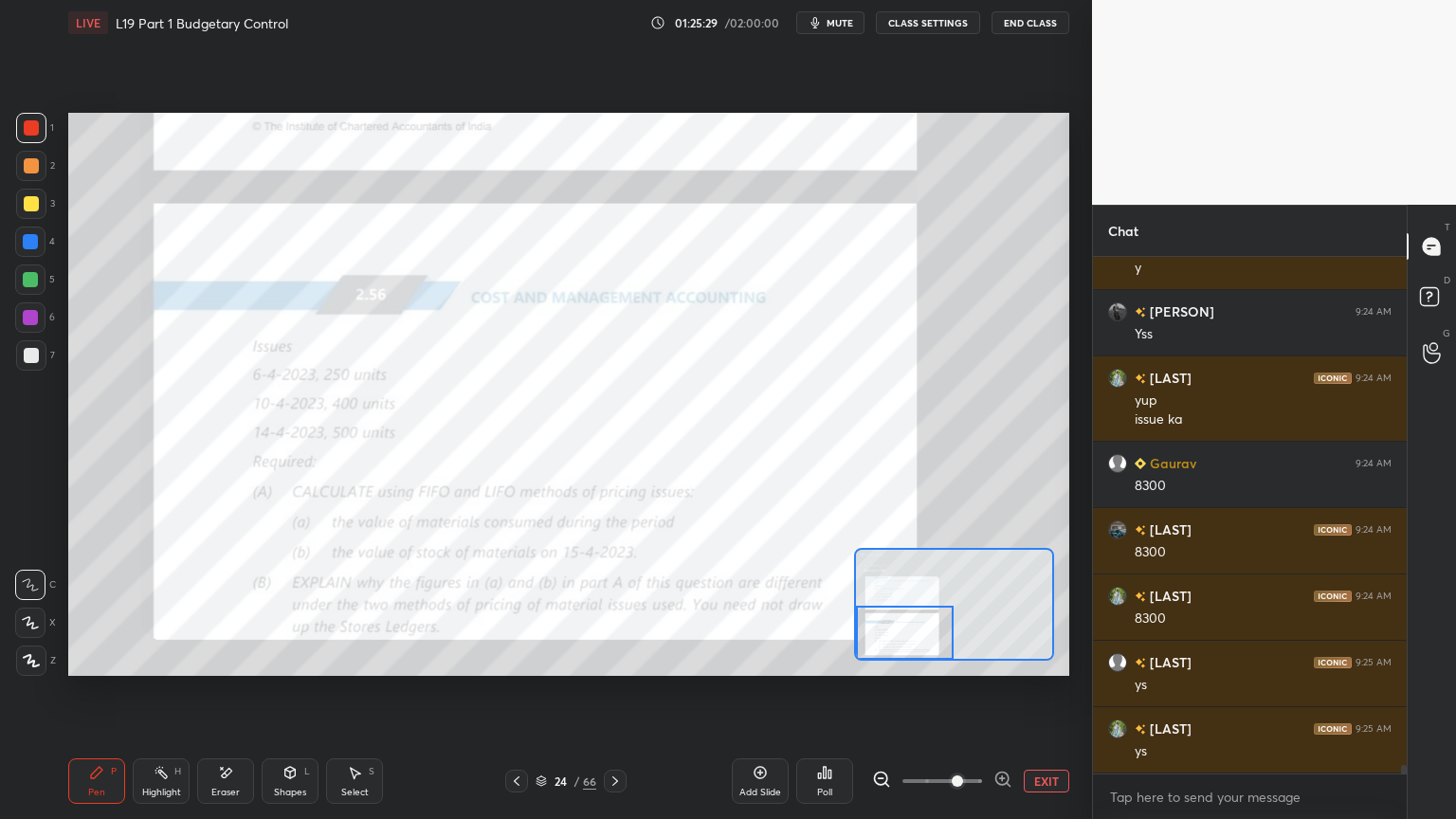 scroll, scrollTop: 30929, scrollLeft: 0, axis: vertical 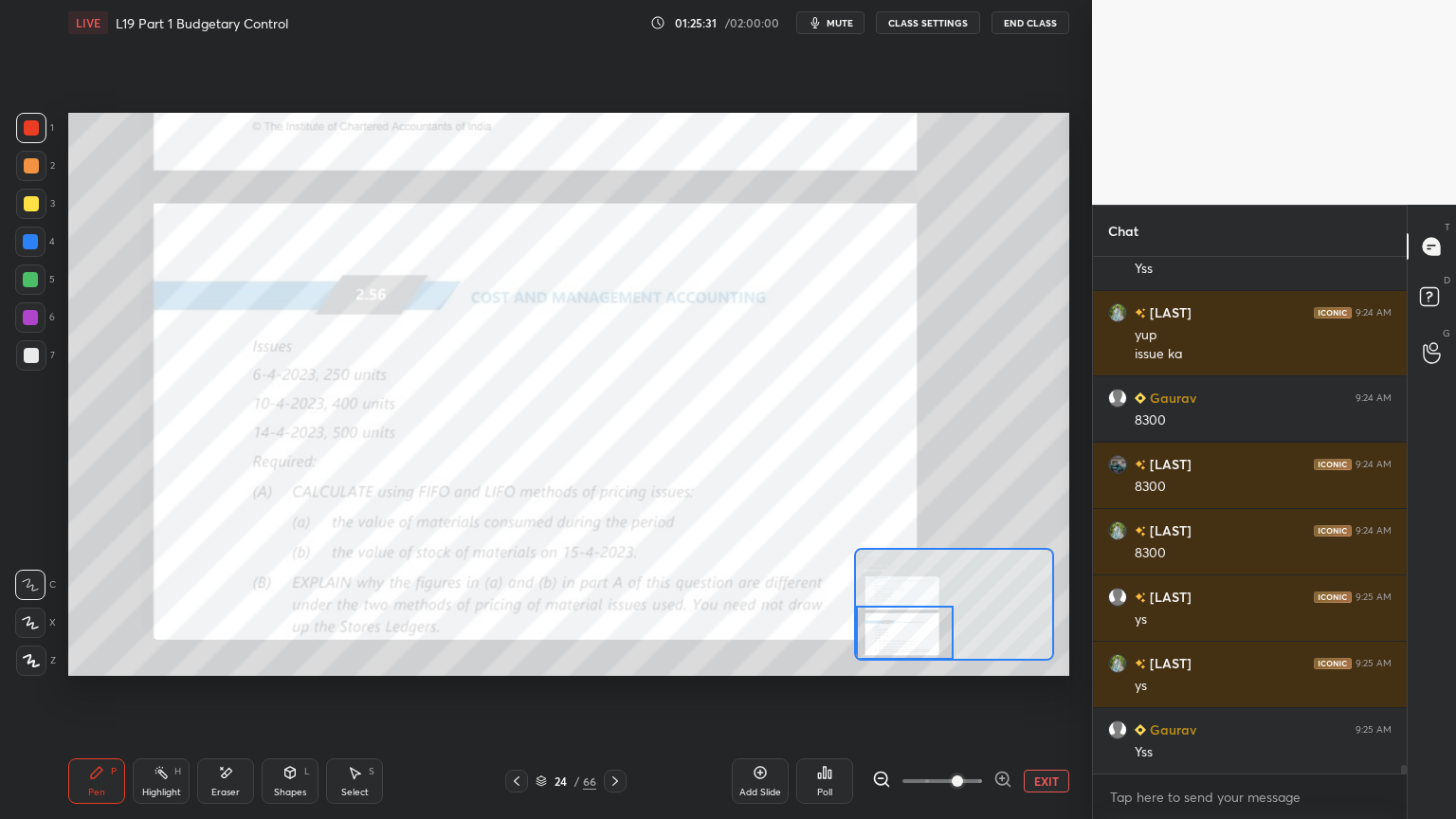 click at bounding box center [31, 128] 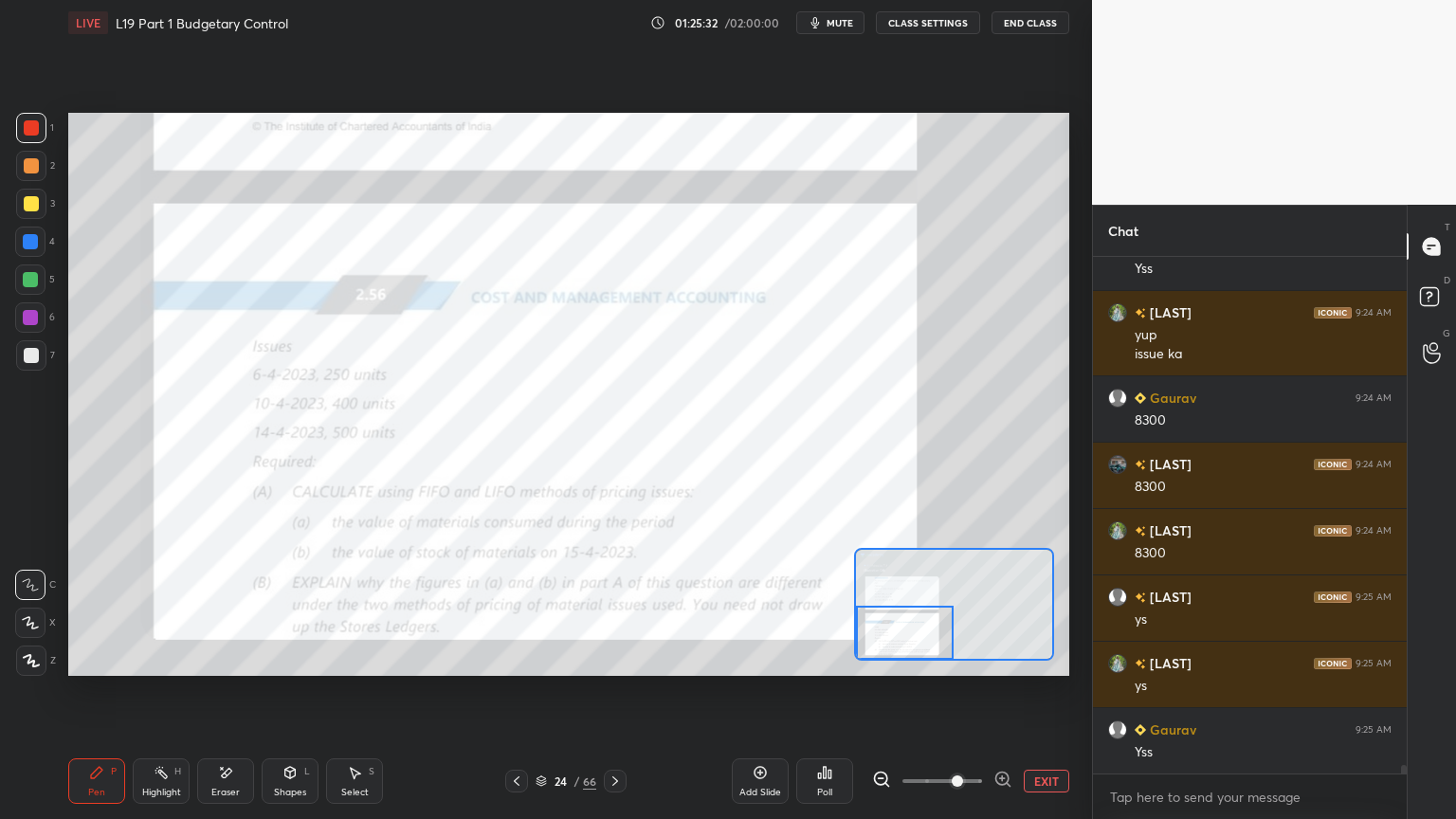 click at bounding box center [31, 166] 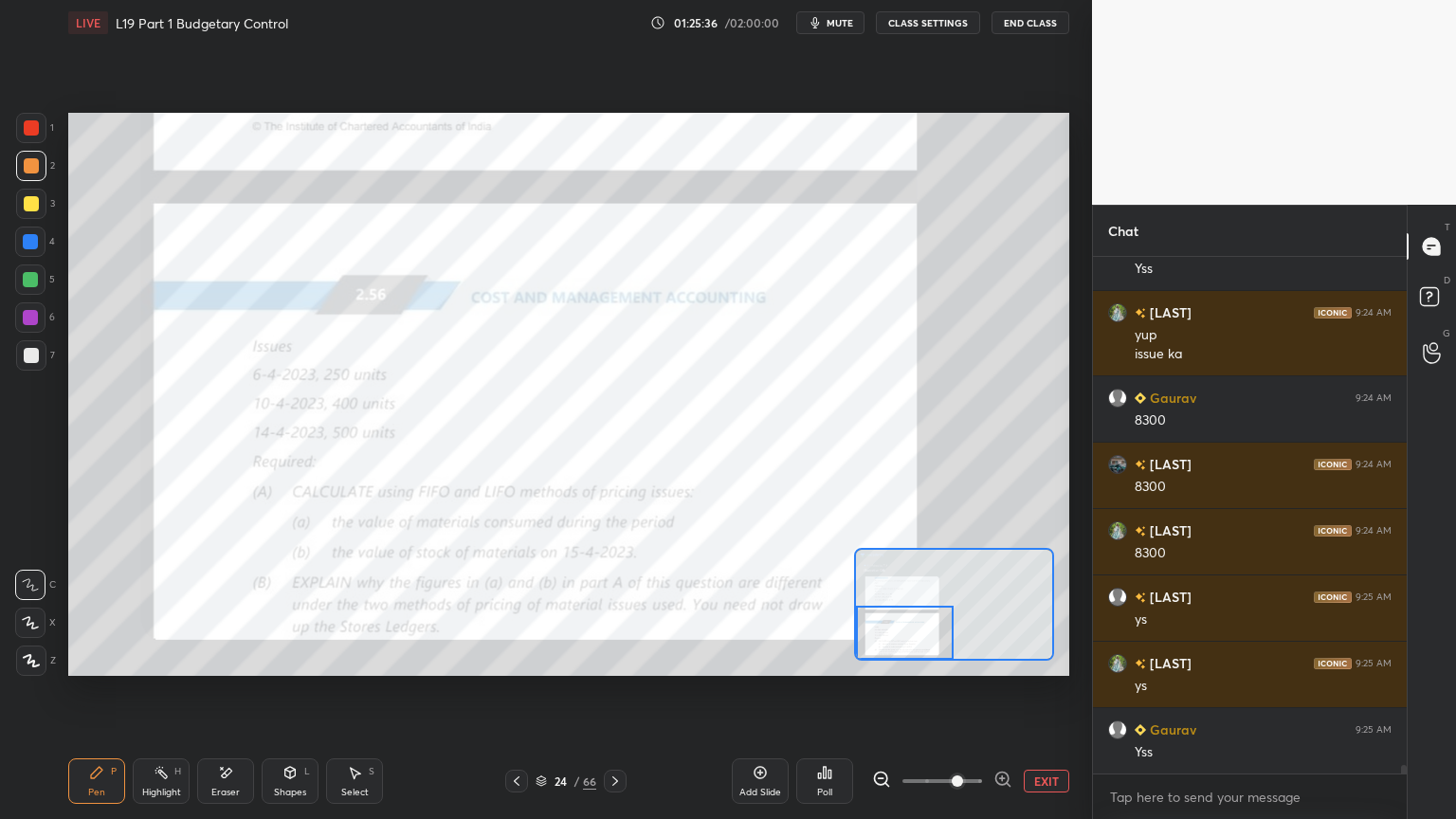 click on "Eraser" at bounding box center (226, 781) 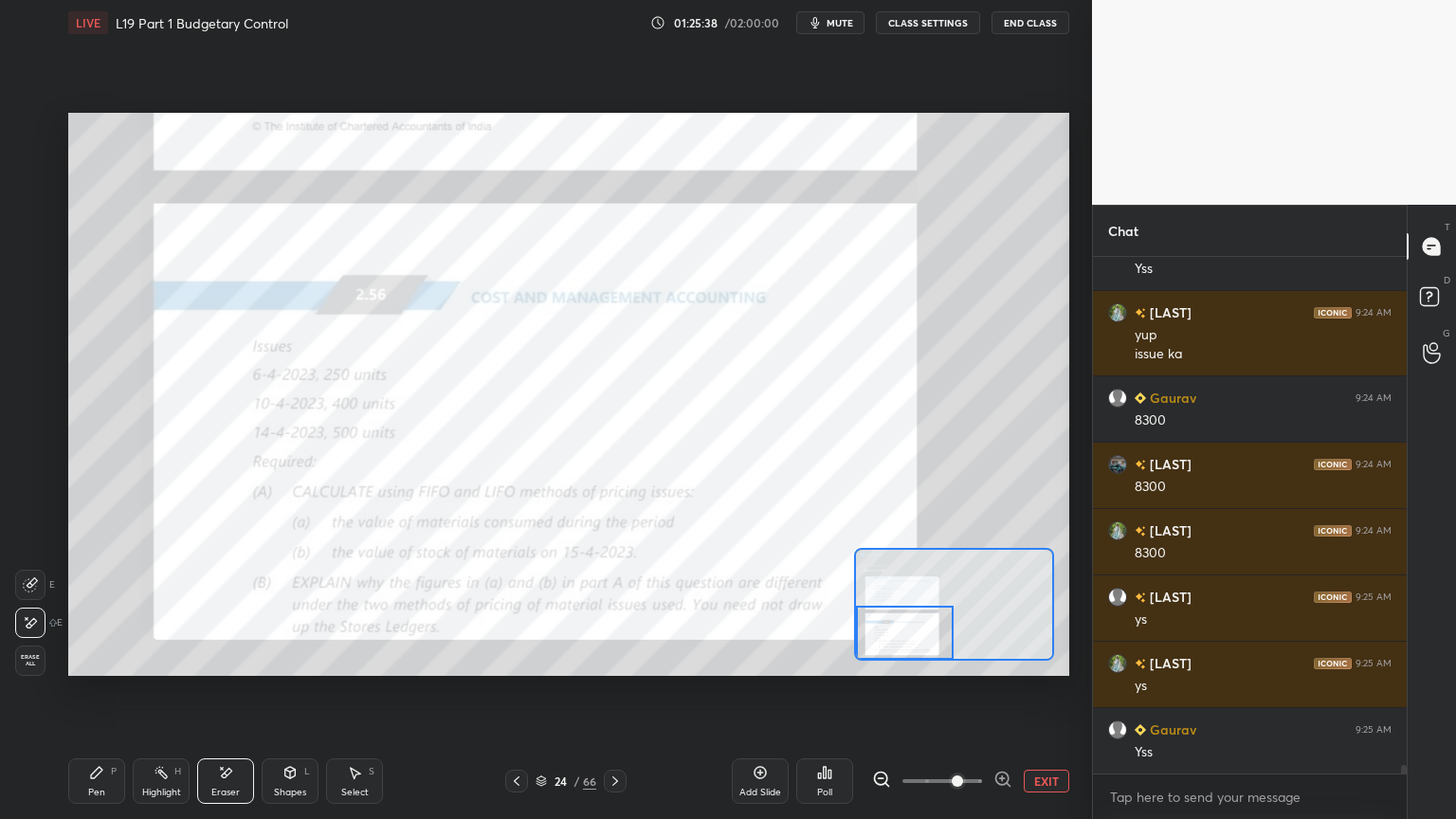 click on "Pen P" at bounding box center [97, 781] 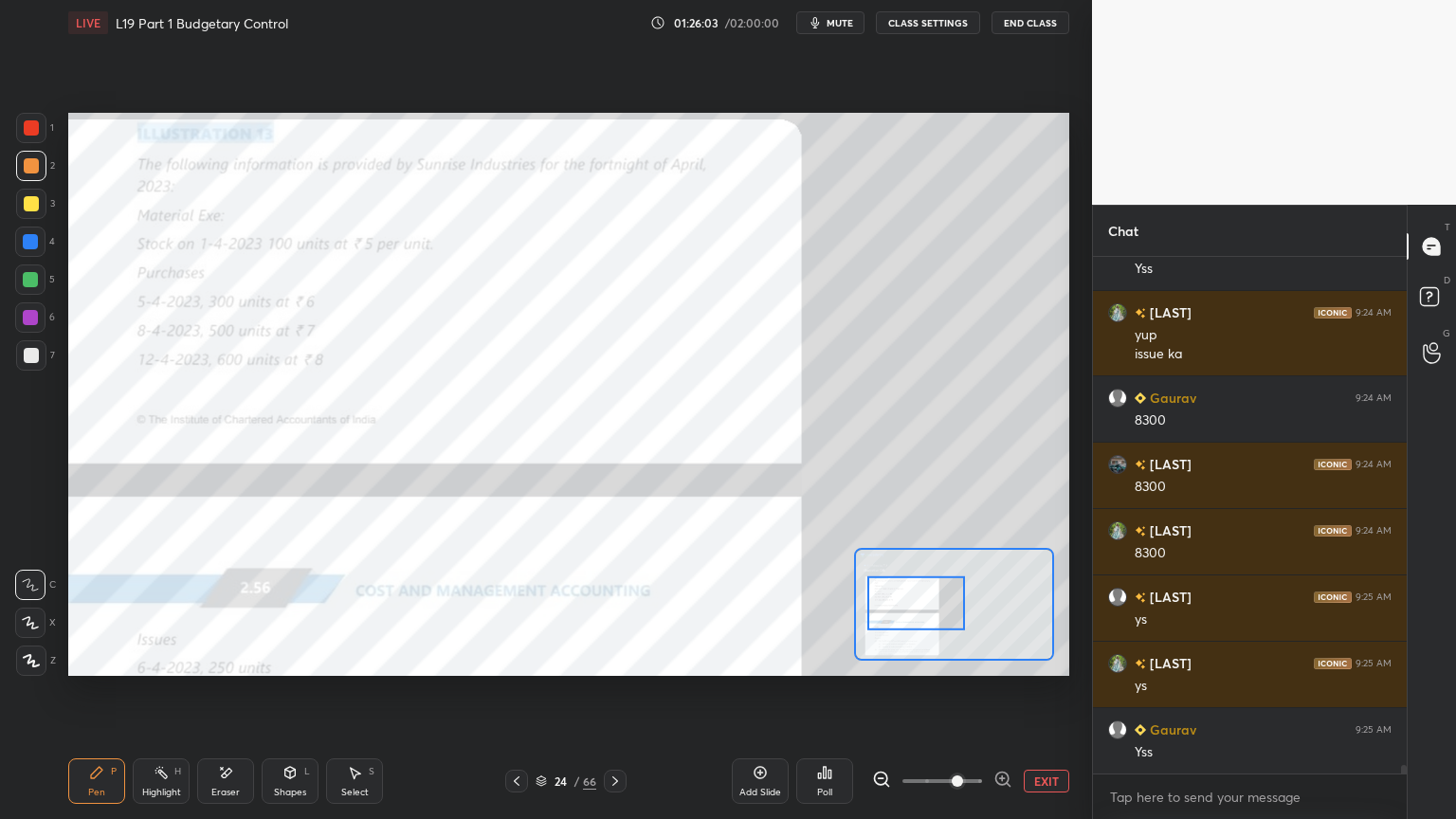 click at bounding box center [31, 128] 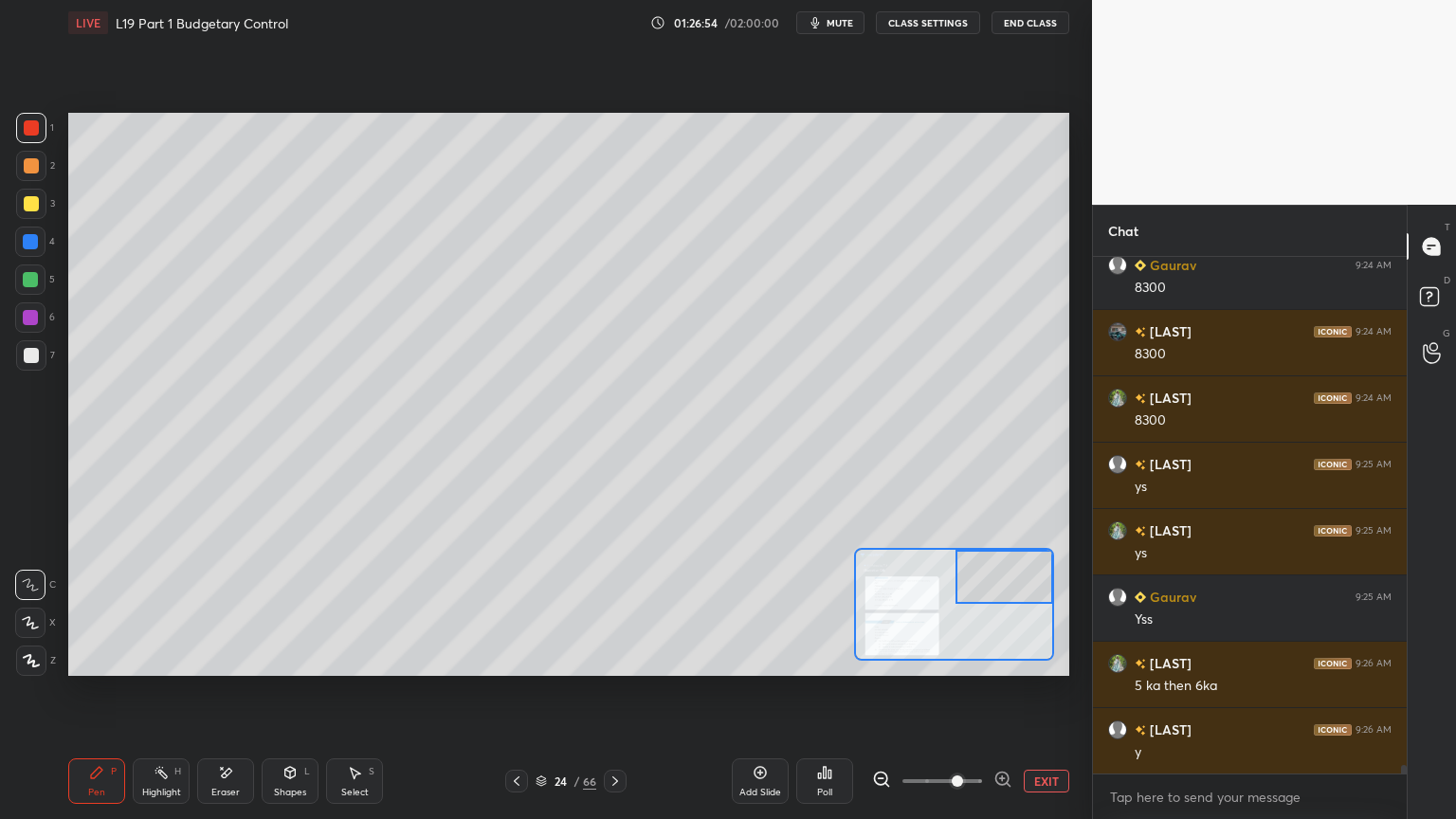 scroll, scrollTop: 31129, scrollLeft: 0, axis: vertical 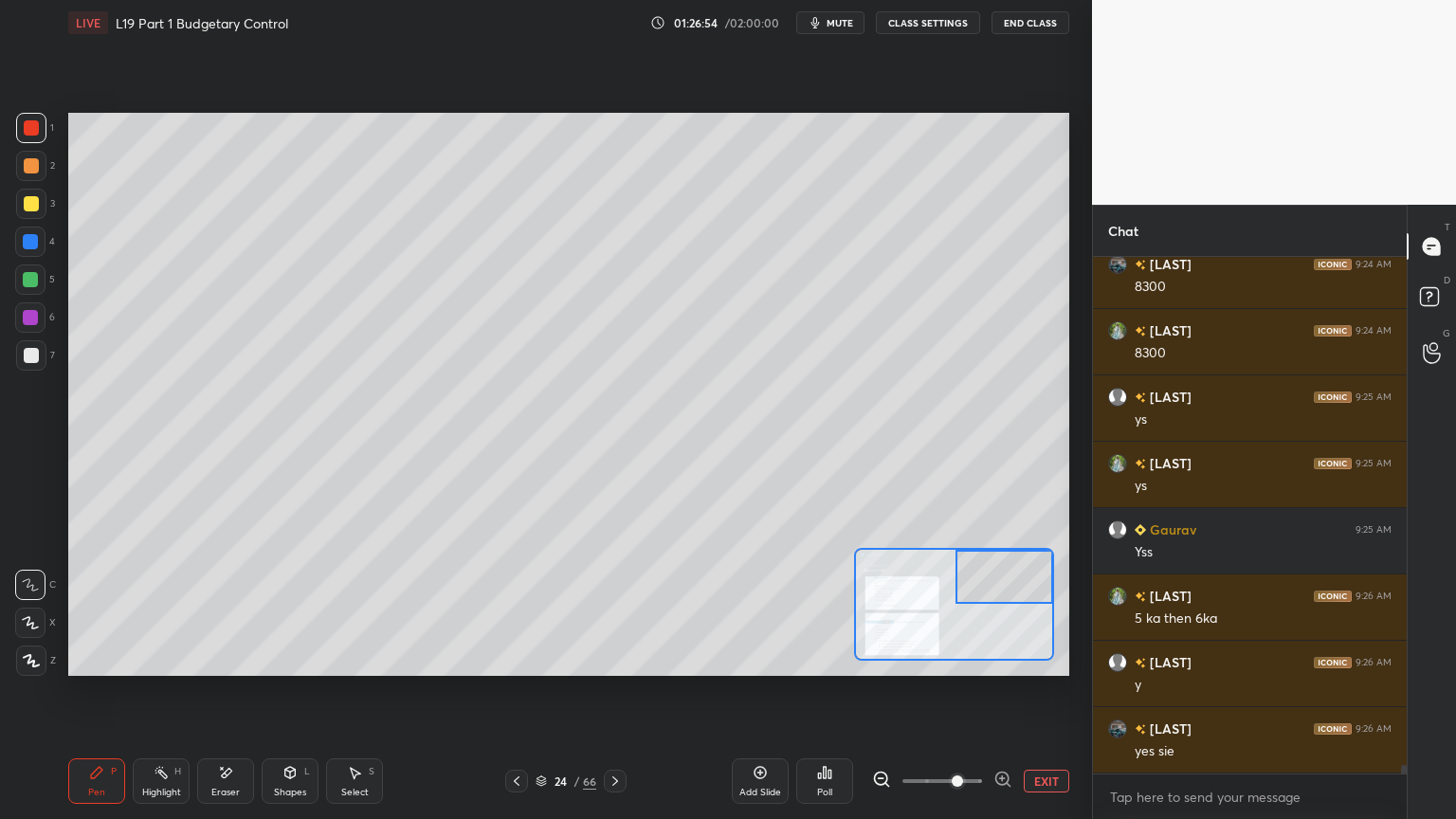 click at bounding box center [31, 204] 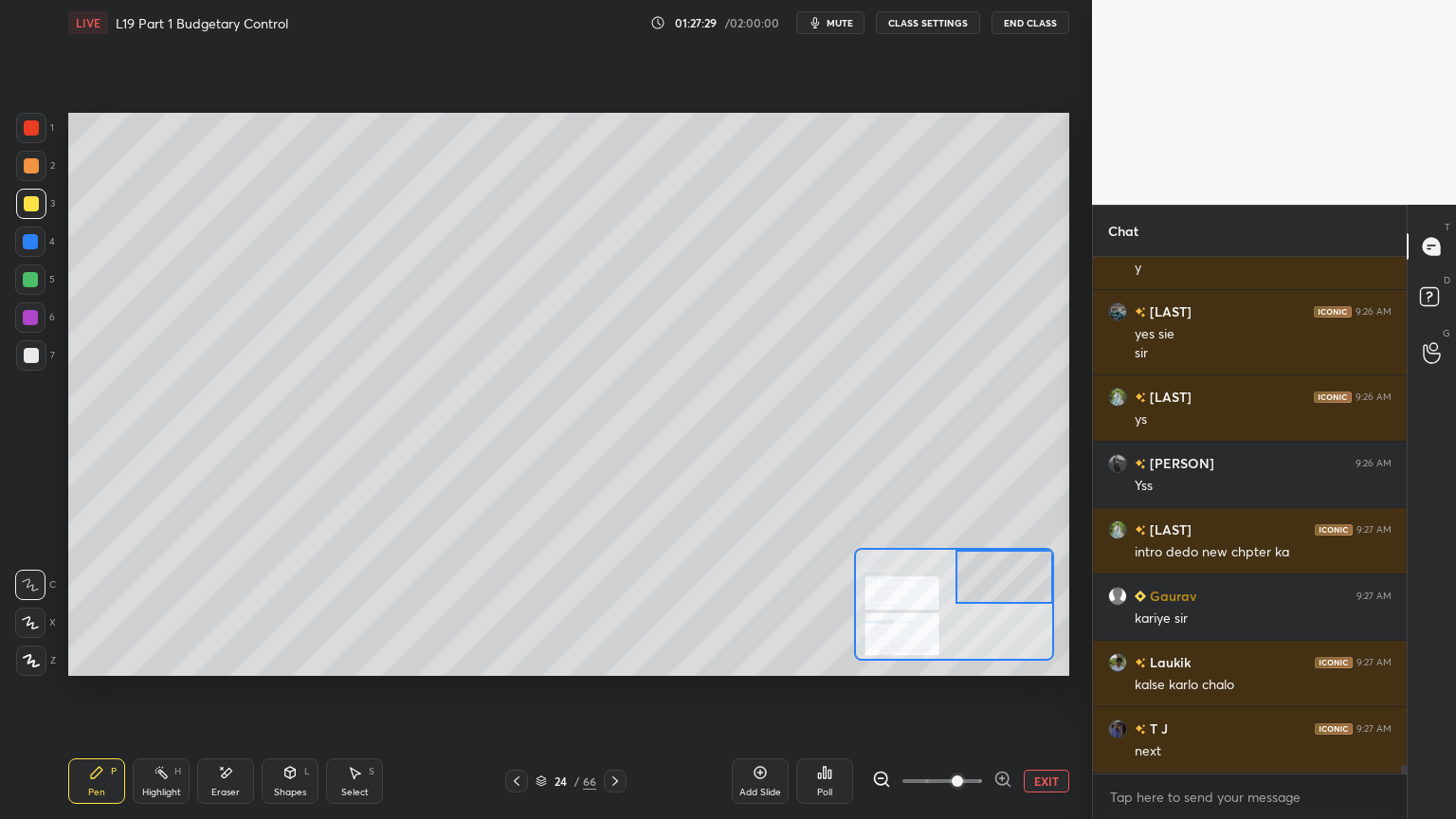 scroll, scrollTop: 31611, scrollLeft: 0, axis: vertical 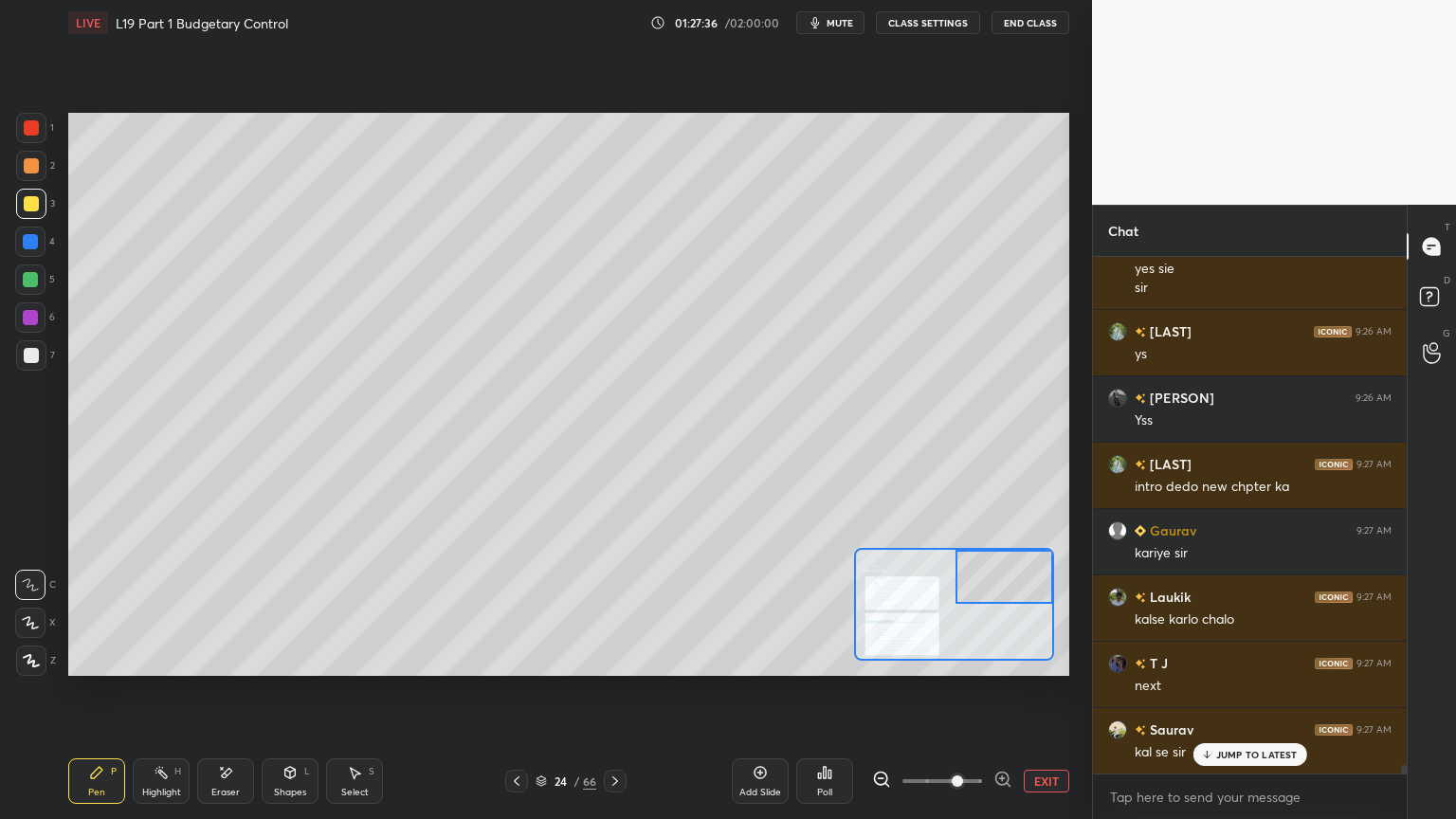 click on "EXIT" at bounding box center (1046, 781) 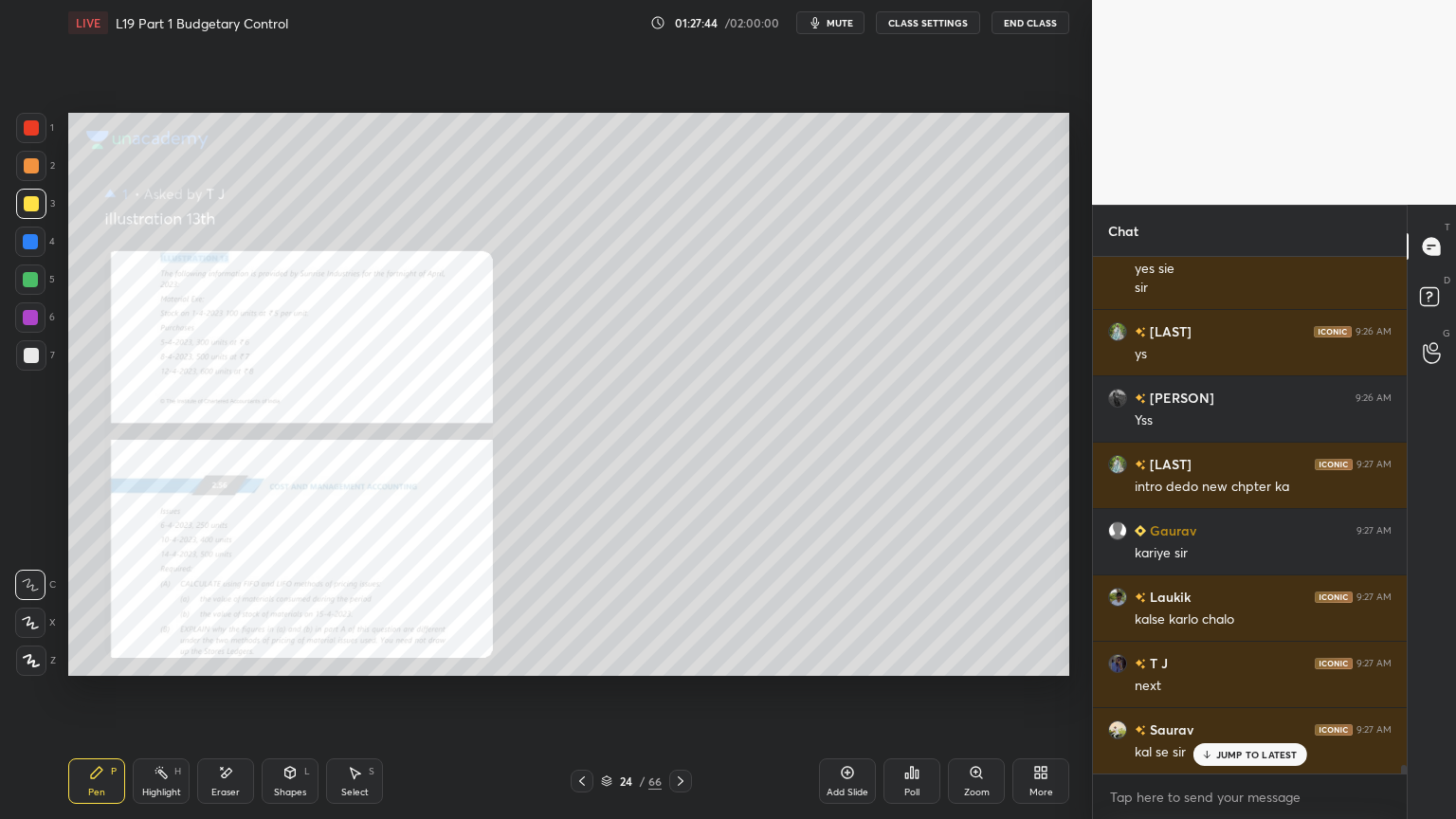 click on "Eraser" at bounding box center [226, 792] 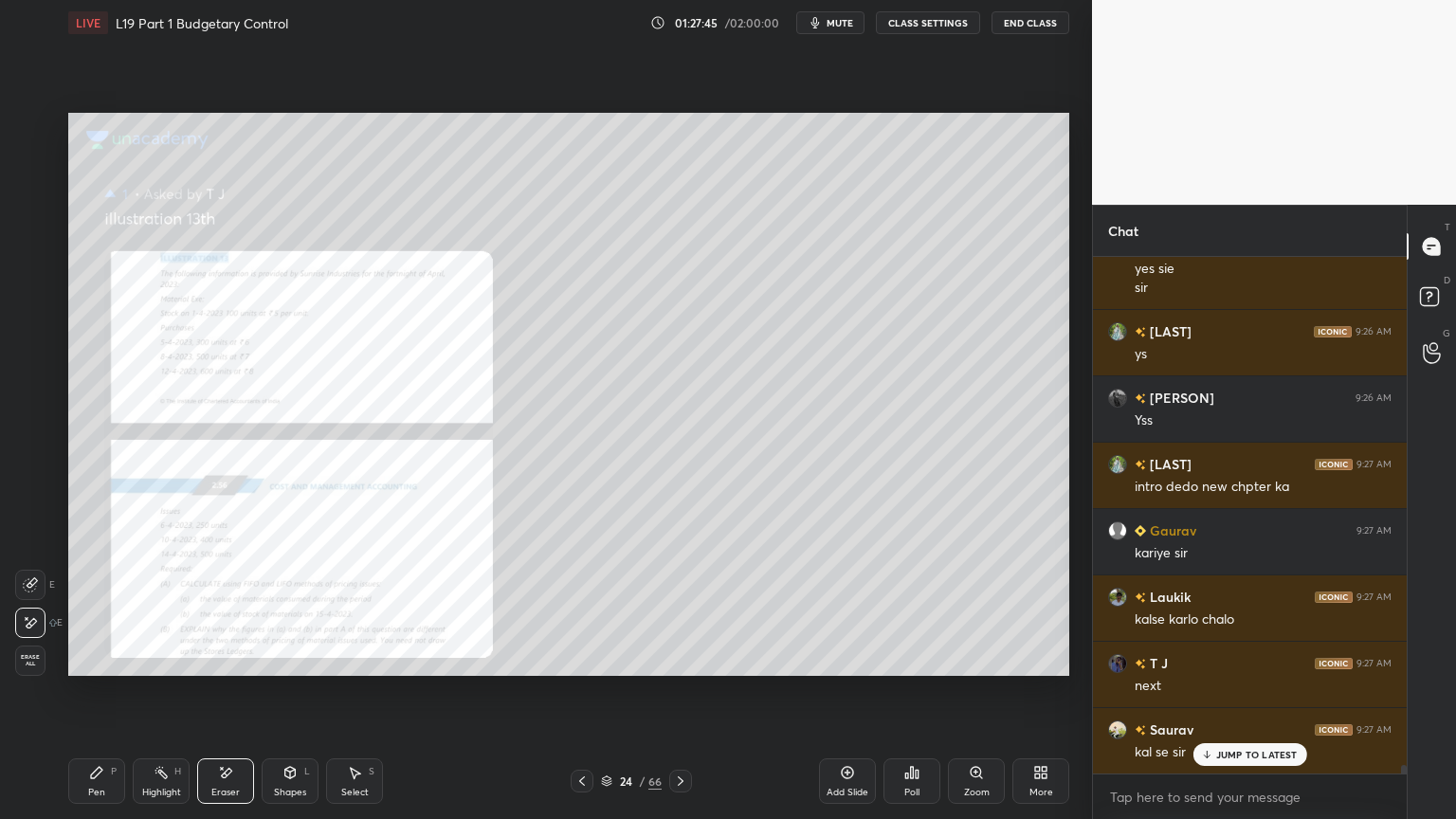 click on "Erase all" at bounding box center (30, 661) 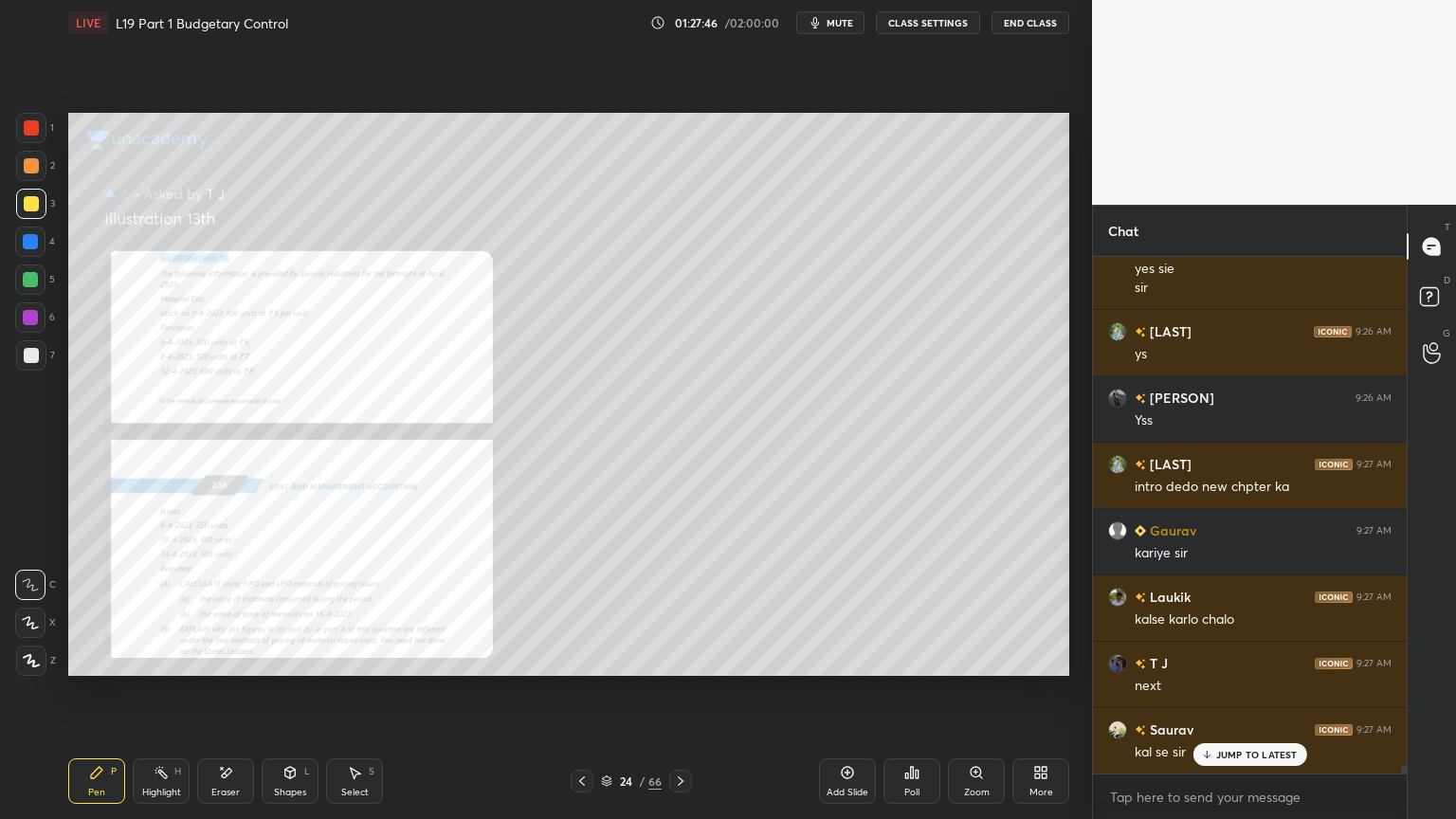 click on "Zoom" at bounding box center (976, 792) 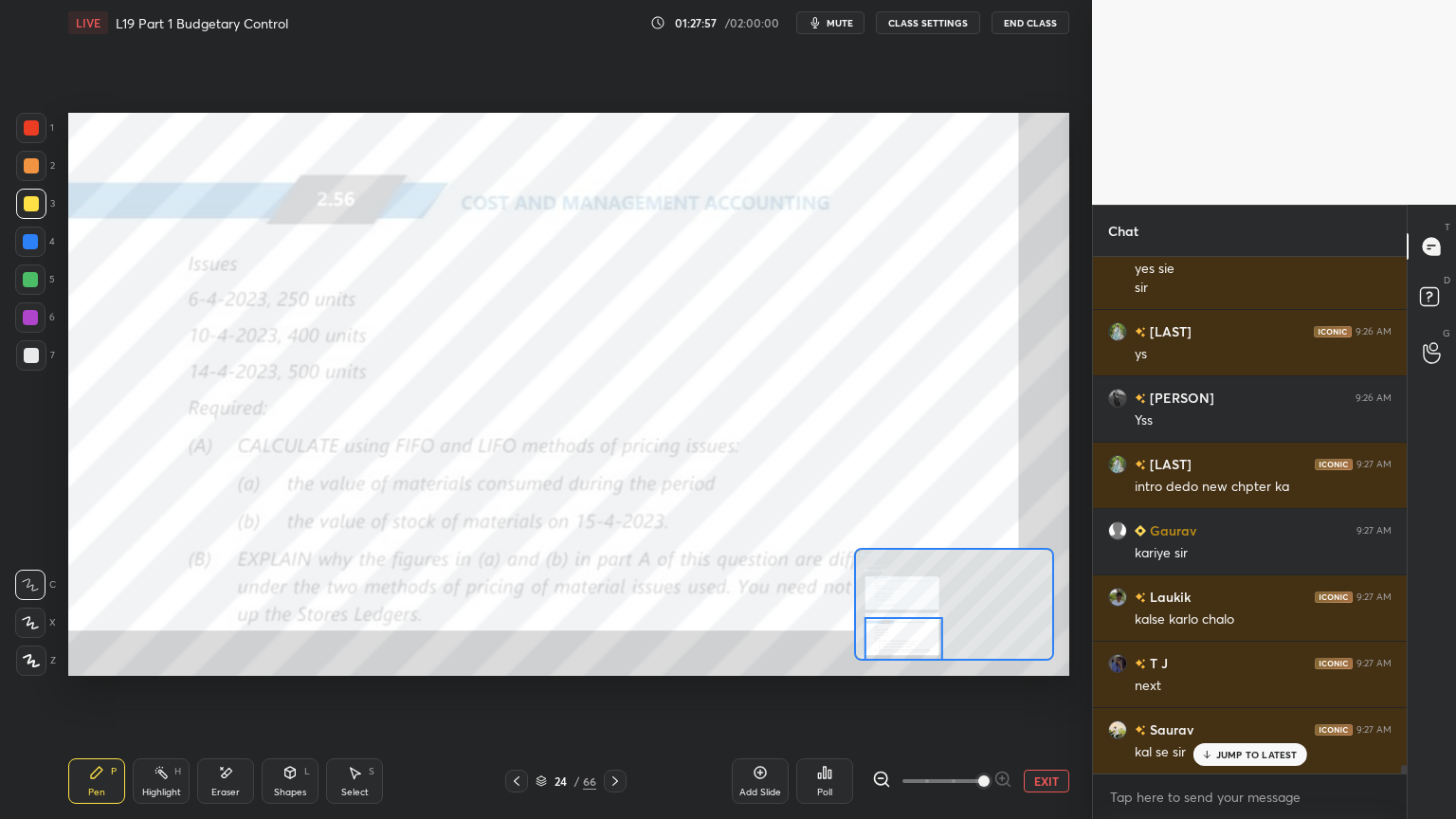 click at bounding box center (31, 128) 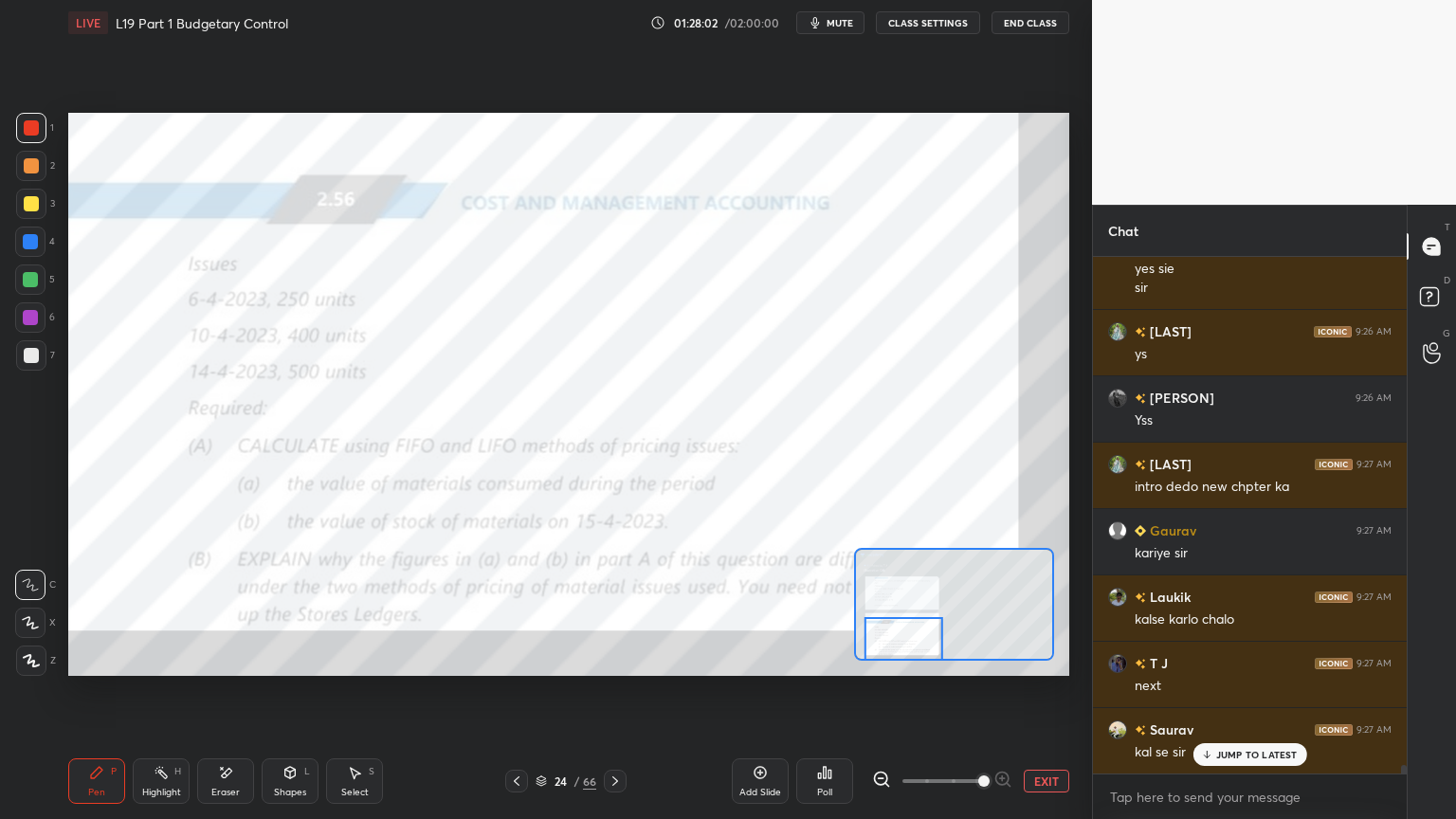 click on "Eraser" at bounding box center (226, 781) 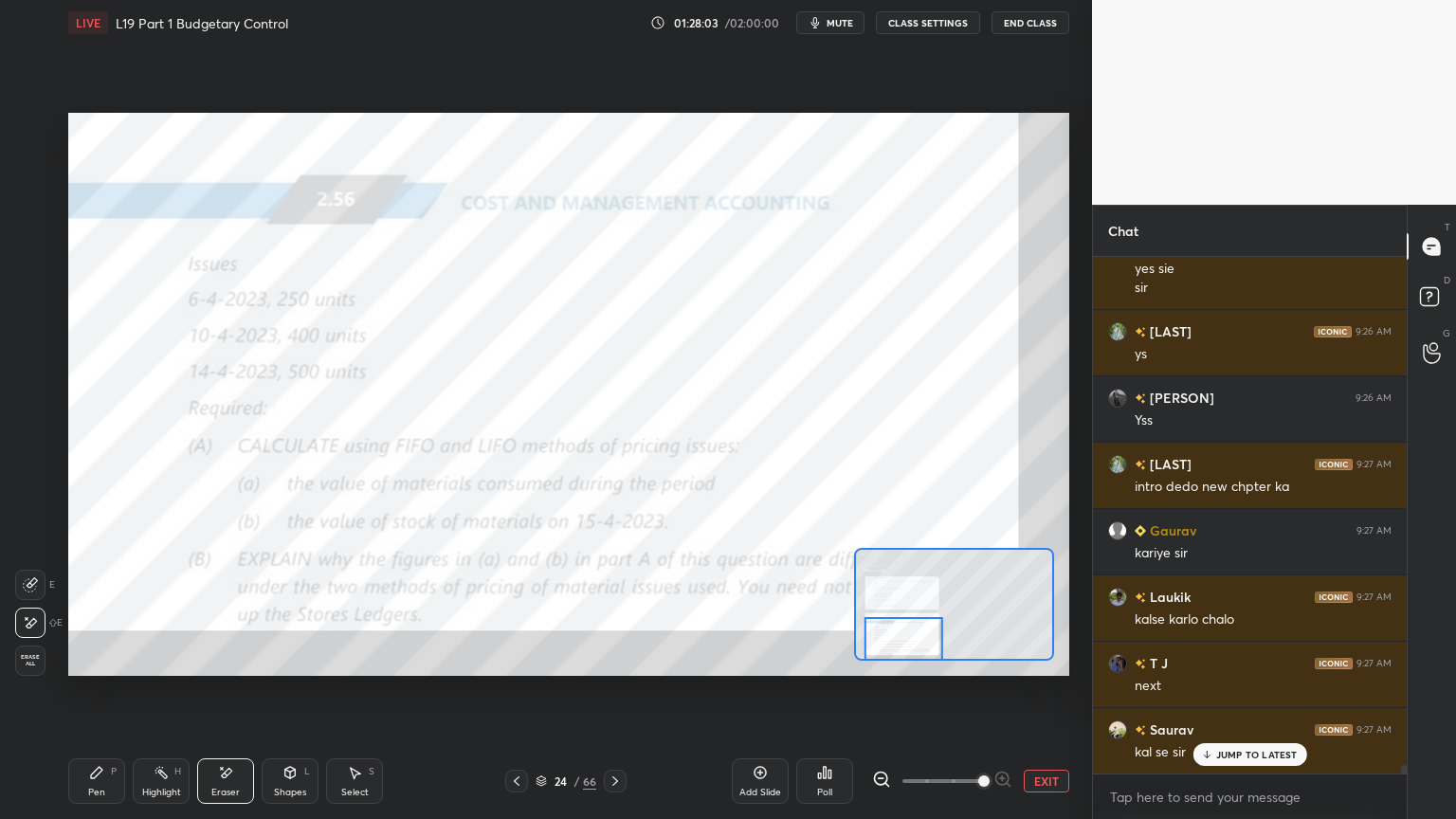 click on "Erase all" at bounding box center (30, 661) 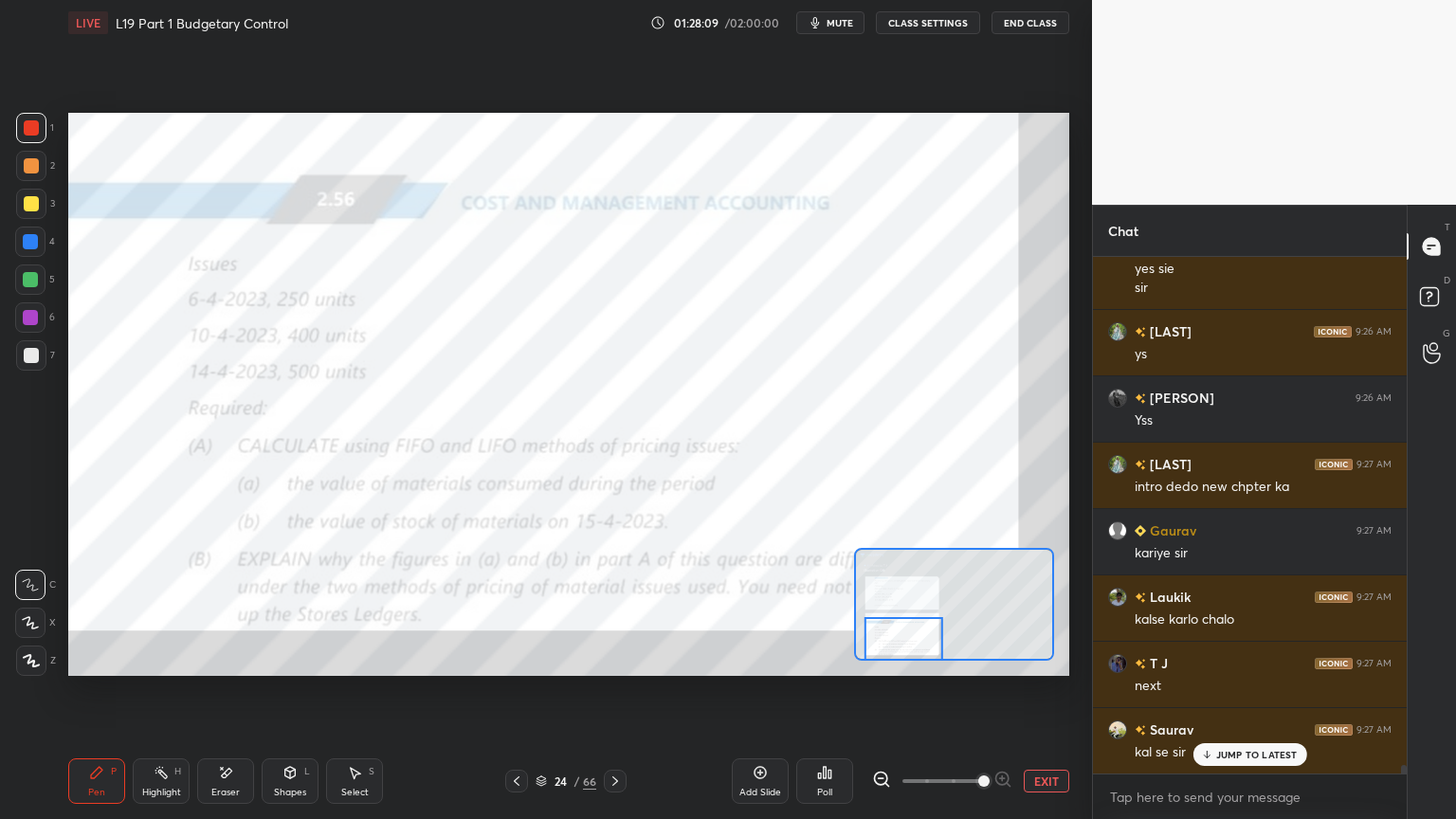 scroll, scrollTop: 31695, scrollLeft: 0, axis: vertical 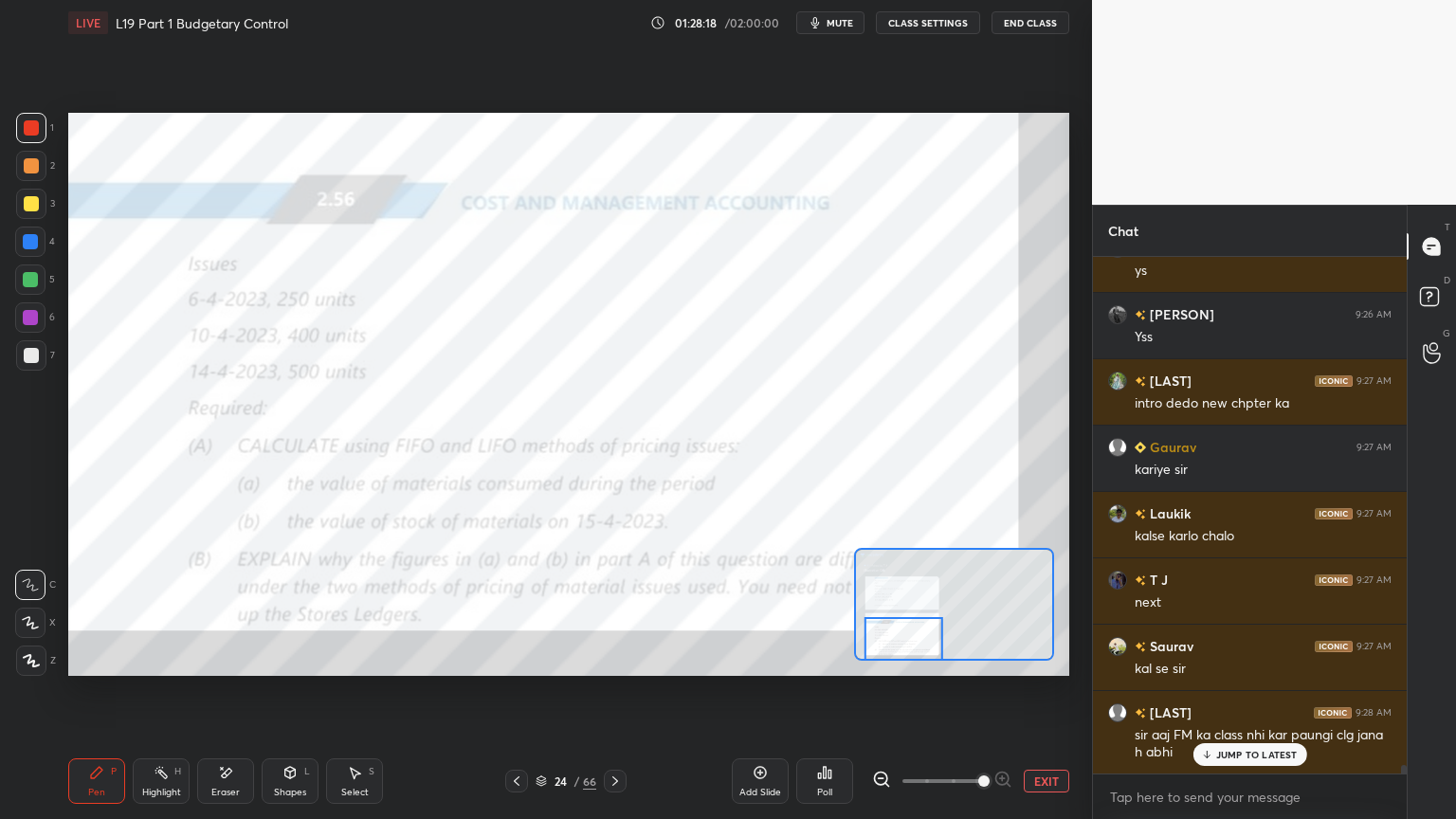 click on "Eraser" at bounding box center [226, 781] 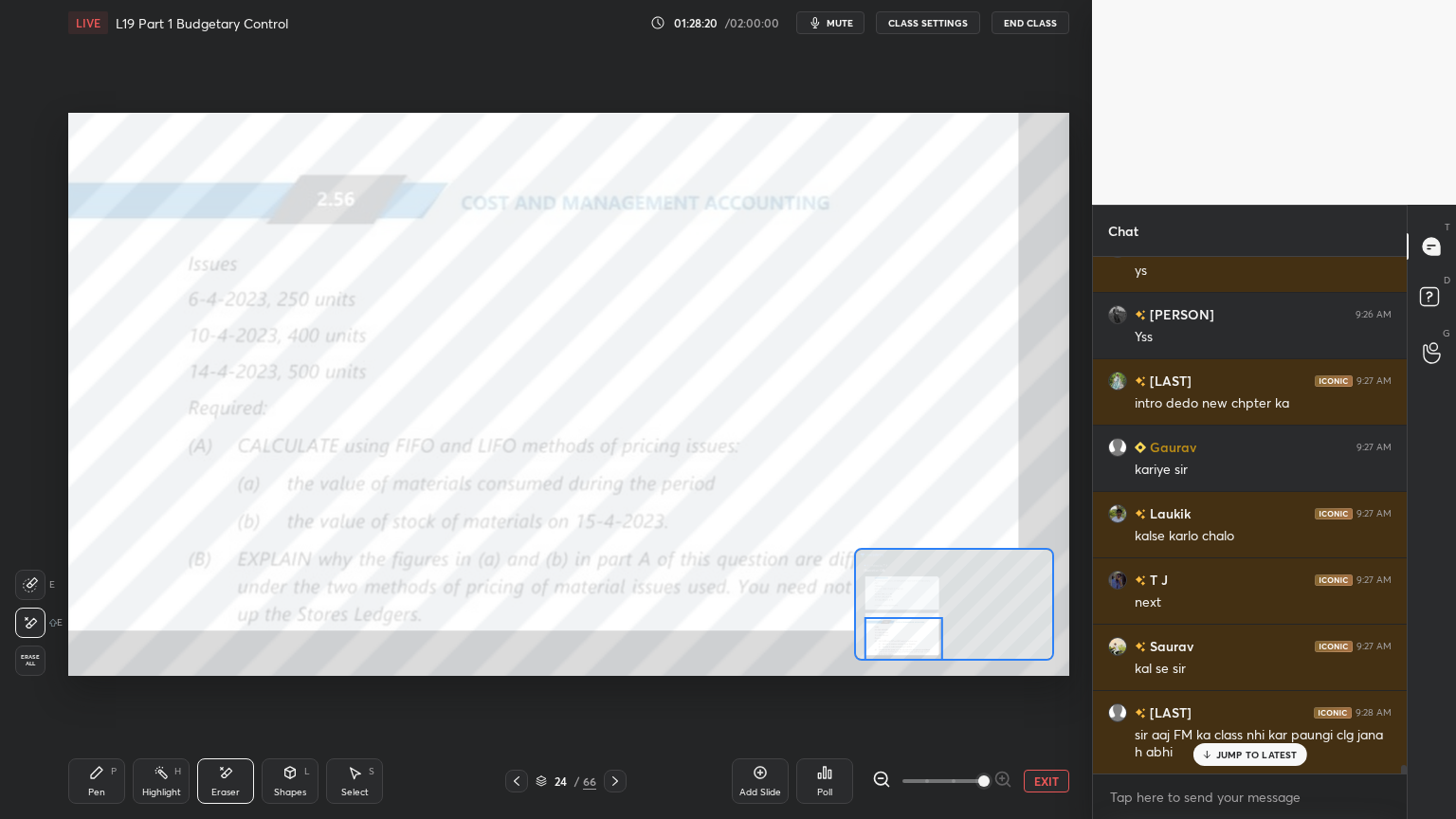 click on "Erase all" at bounding box center [30, 661] 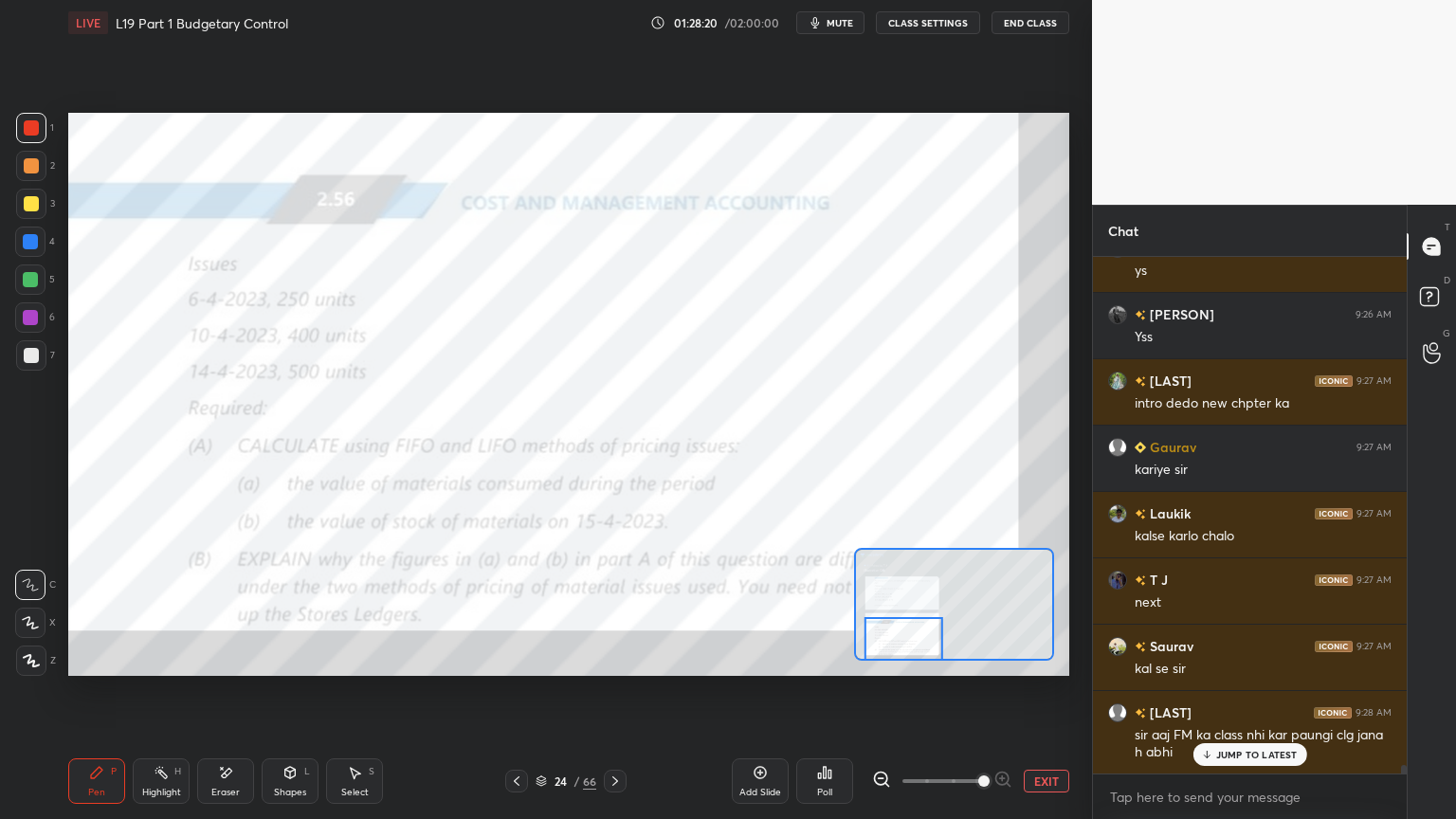 click on "Pen P Highlight H Eraser Shapes L Select S 24 / 66 Add Slide Poll EXIT" at bounding box center (569, 781) 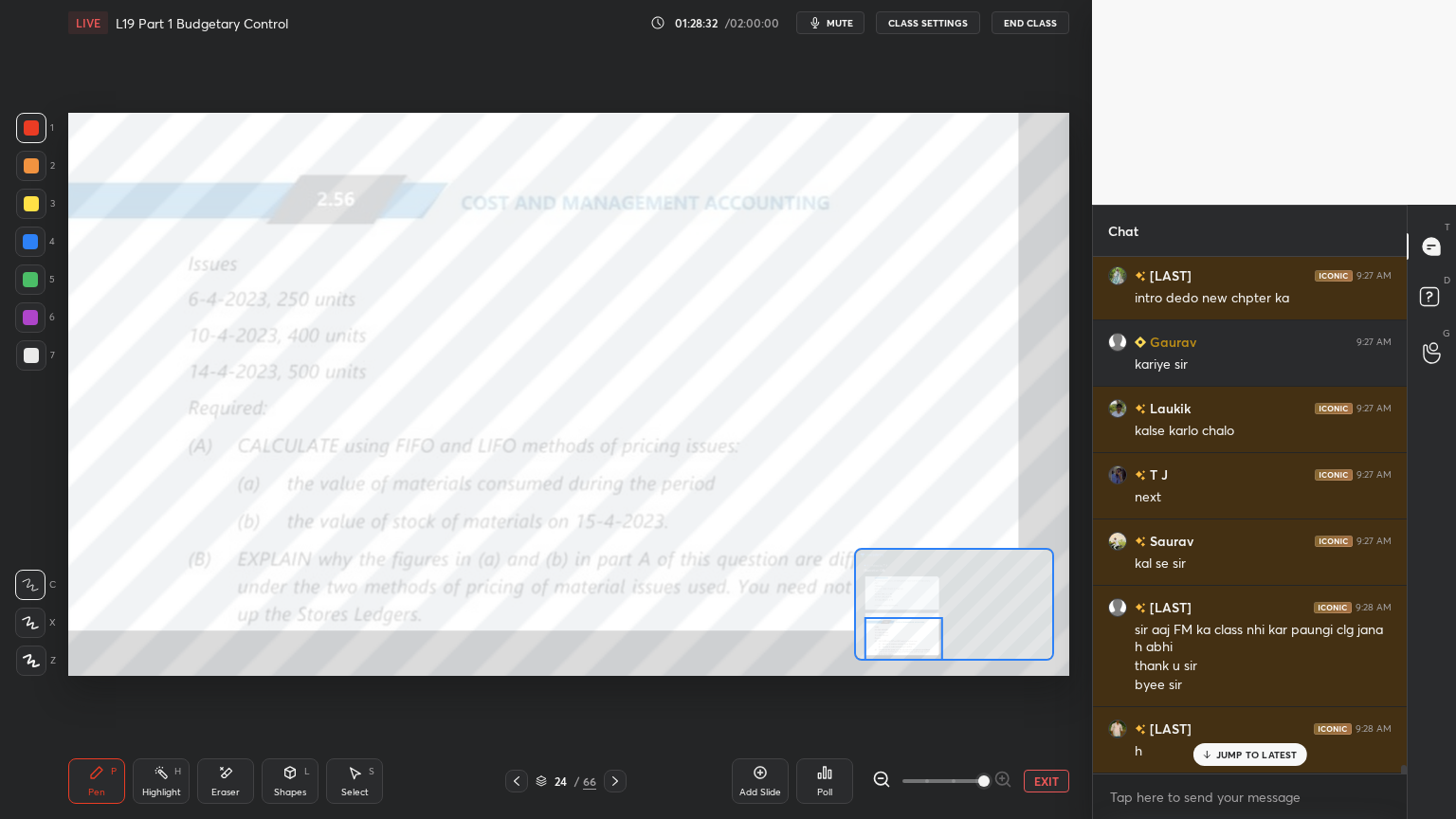 scroll, scrollTop: 31865, scrollLeft: 0, axis: vertical 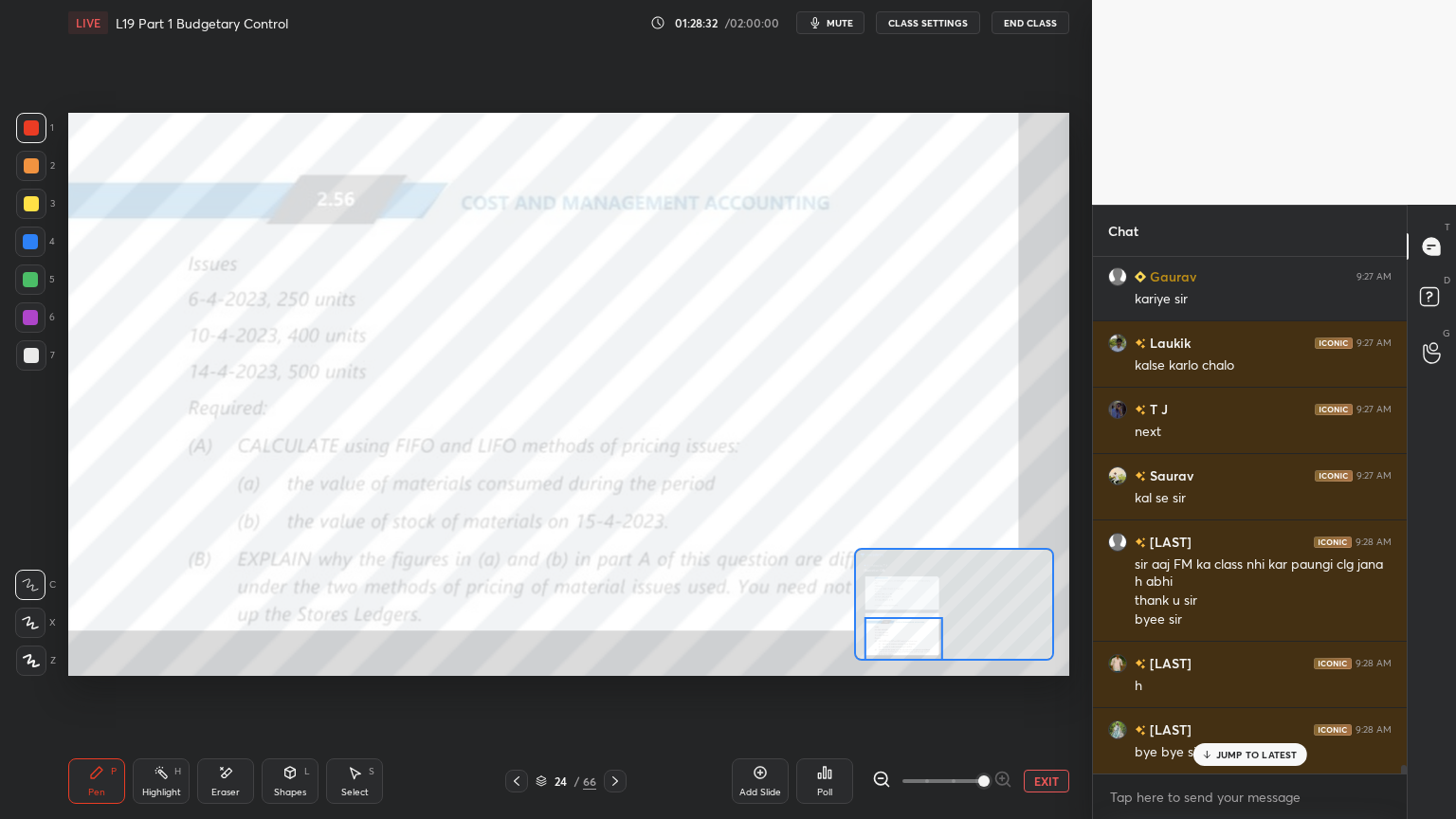 click on "End Class" at bounding box center (1030, 23) 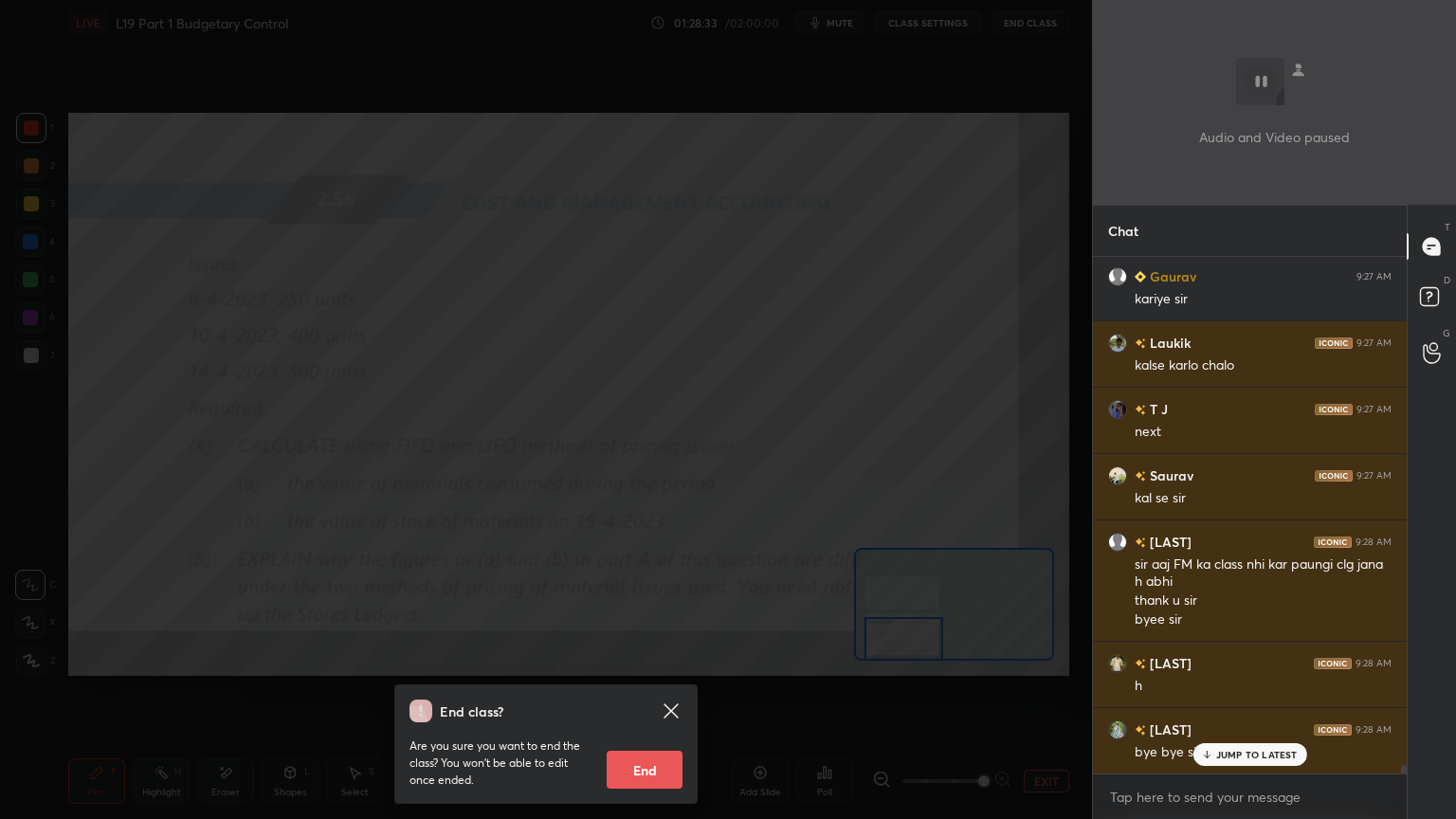 click on "End" at bounding box center (645, 770) 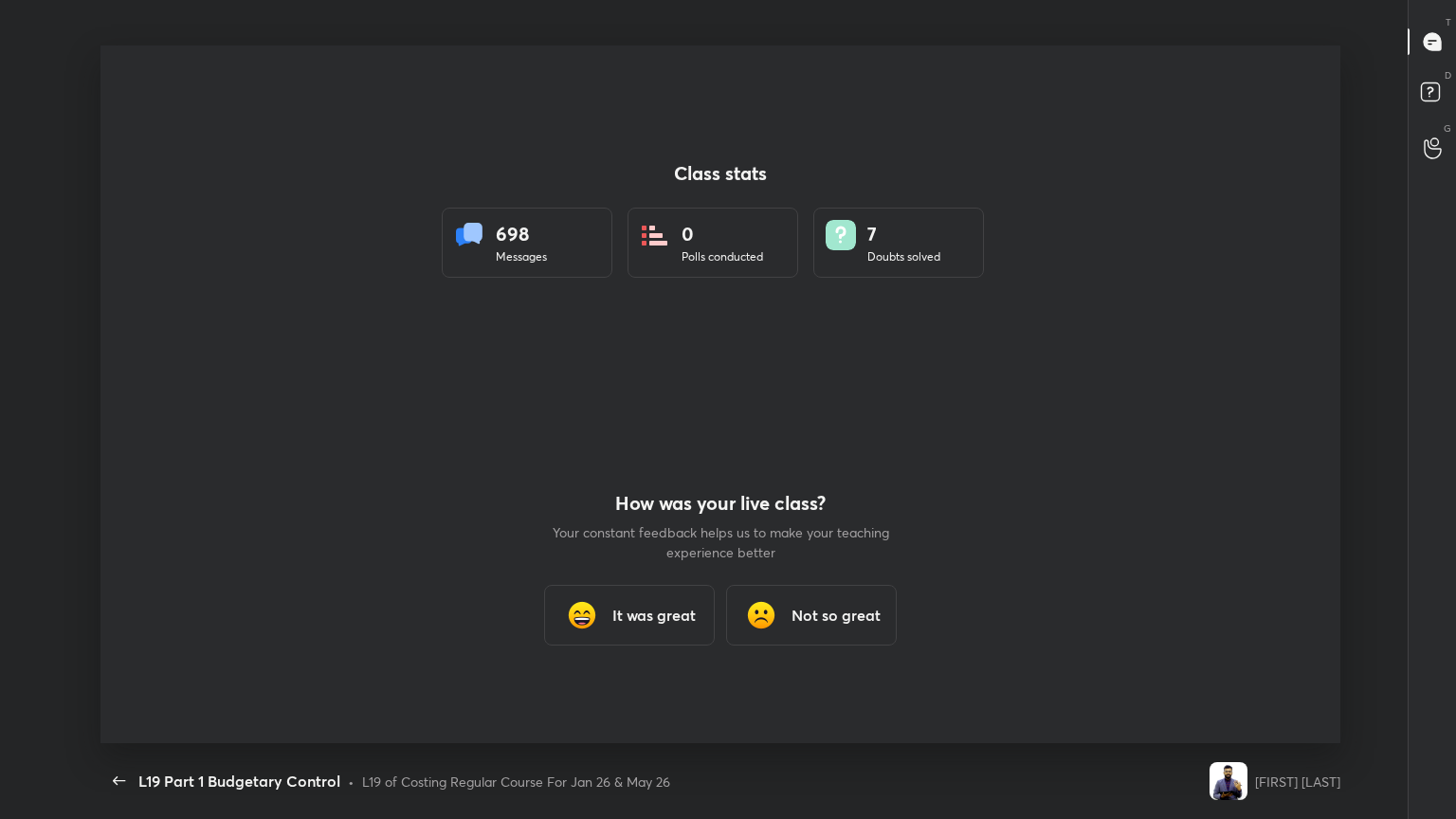 scroll, scrollTop: 94094, scrollLeft: 93351, axis: both 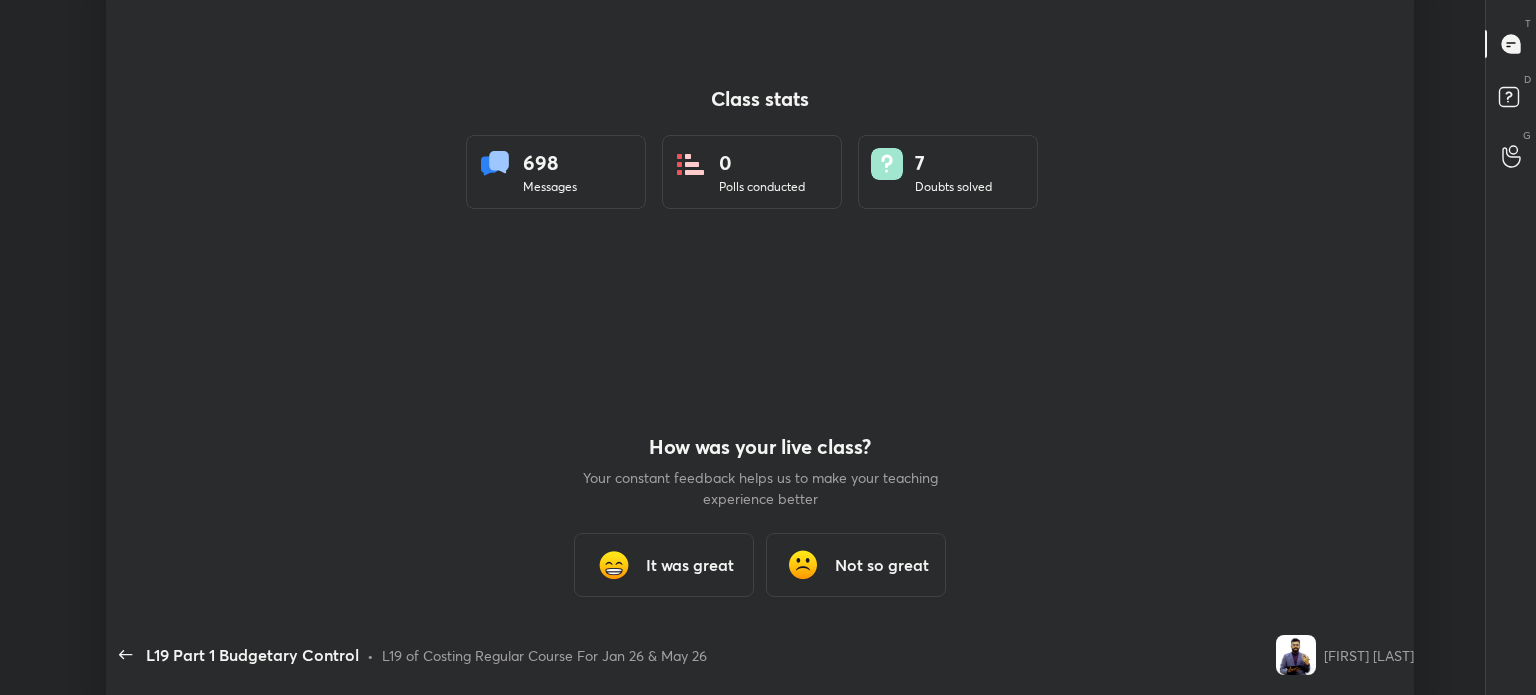 type on "x" 